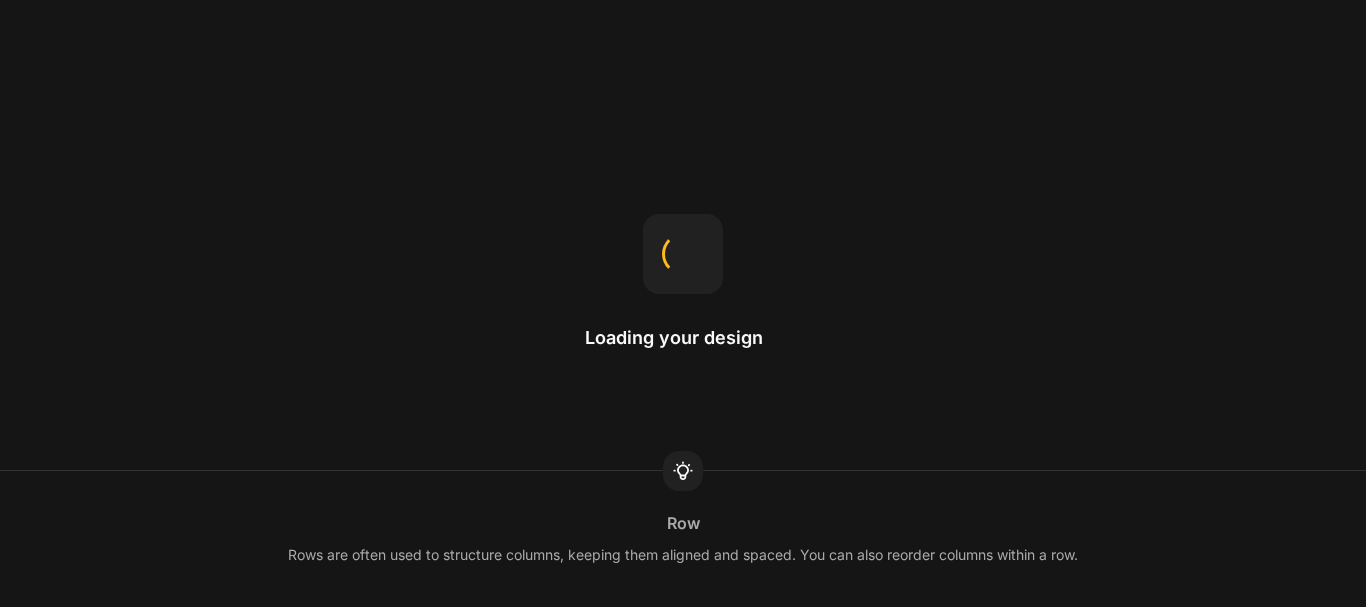 scroll, scrollTop: 0, scrollLeft: 0, axis: both 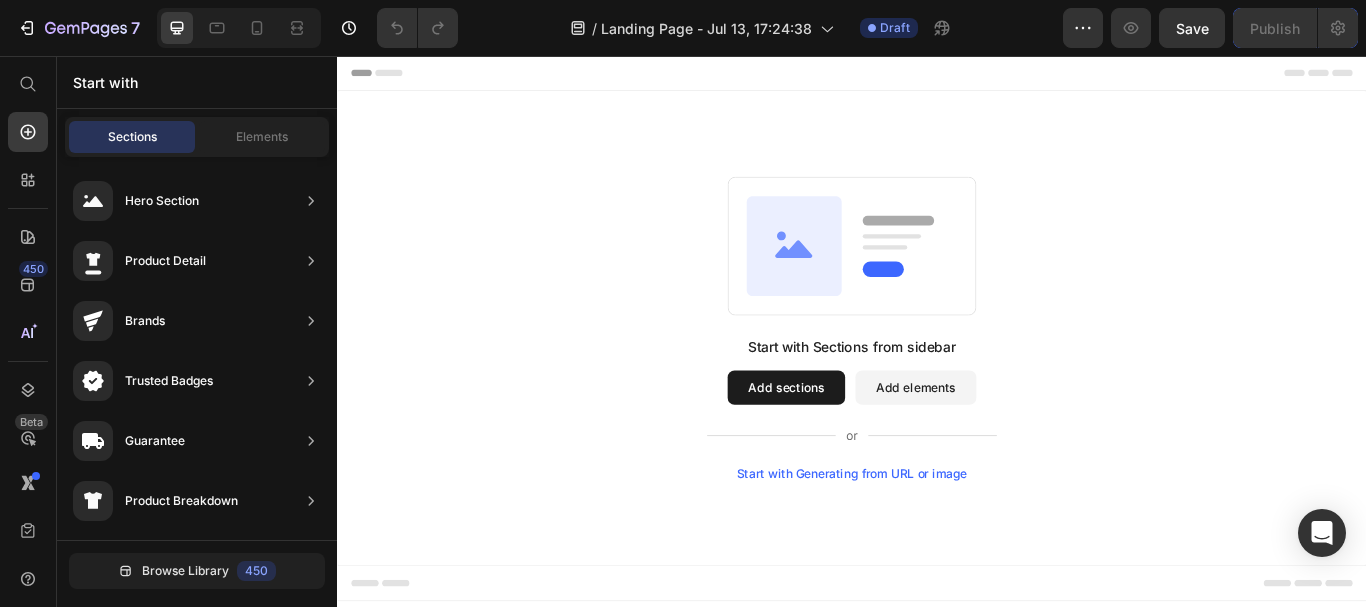 click on "Add sections" at bounding box center [860, 443] 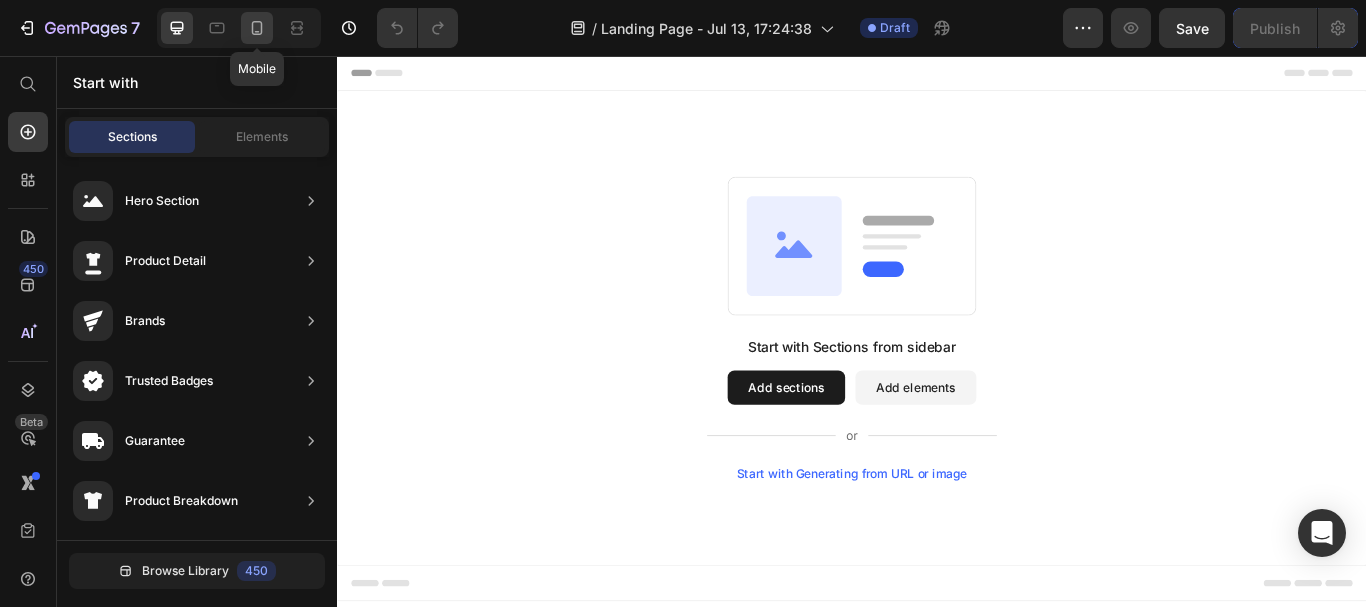 click 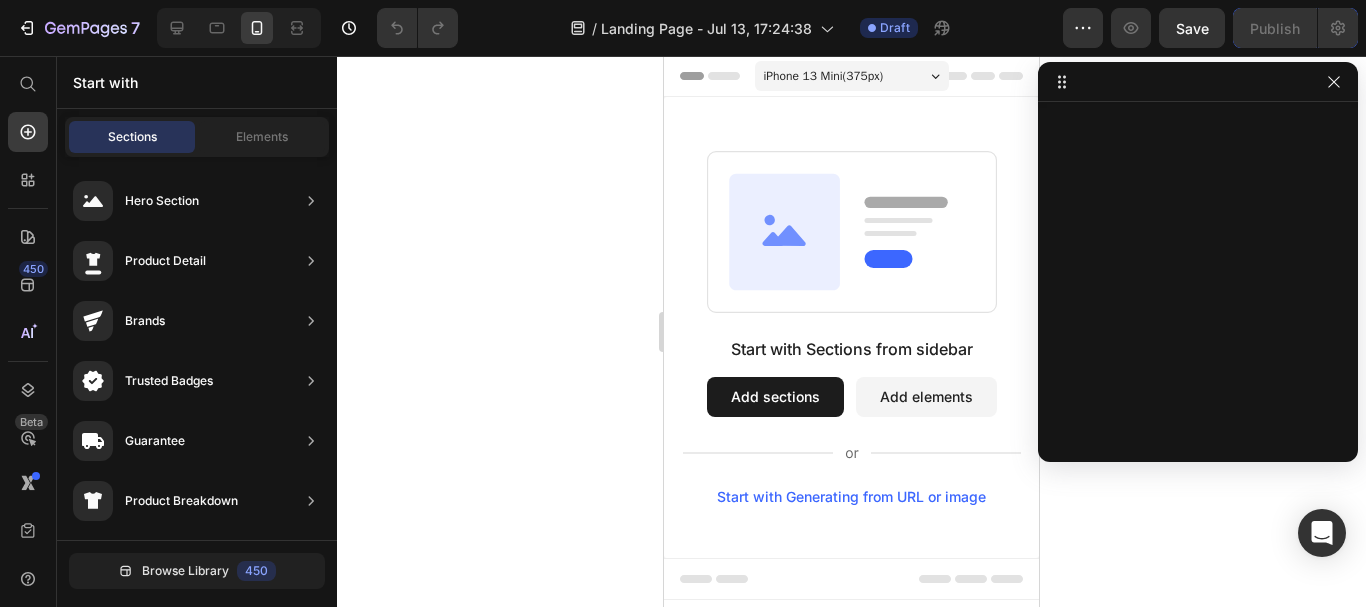 click on "Start with Sections from sidebar Add sections Add elements Start with Generating from URL or image" at bounding box center (851, 327) 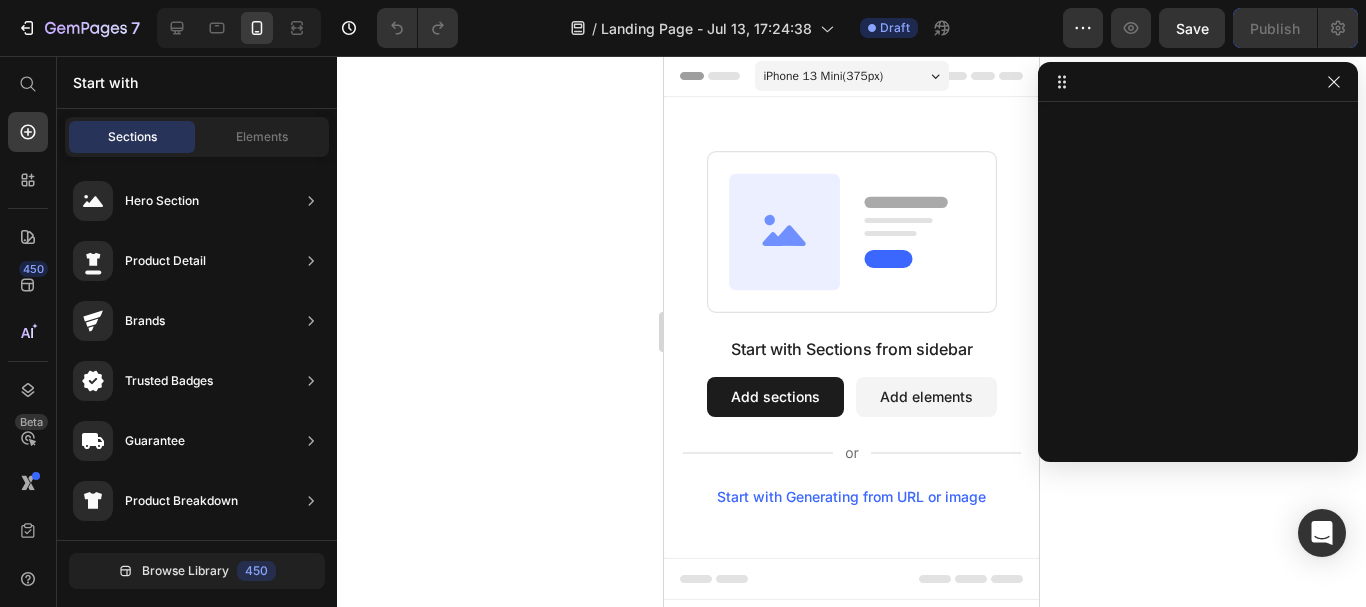 click on "Add sections" at bounding box center (775, 397) 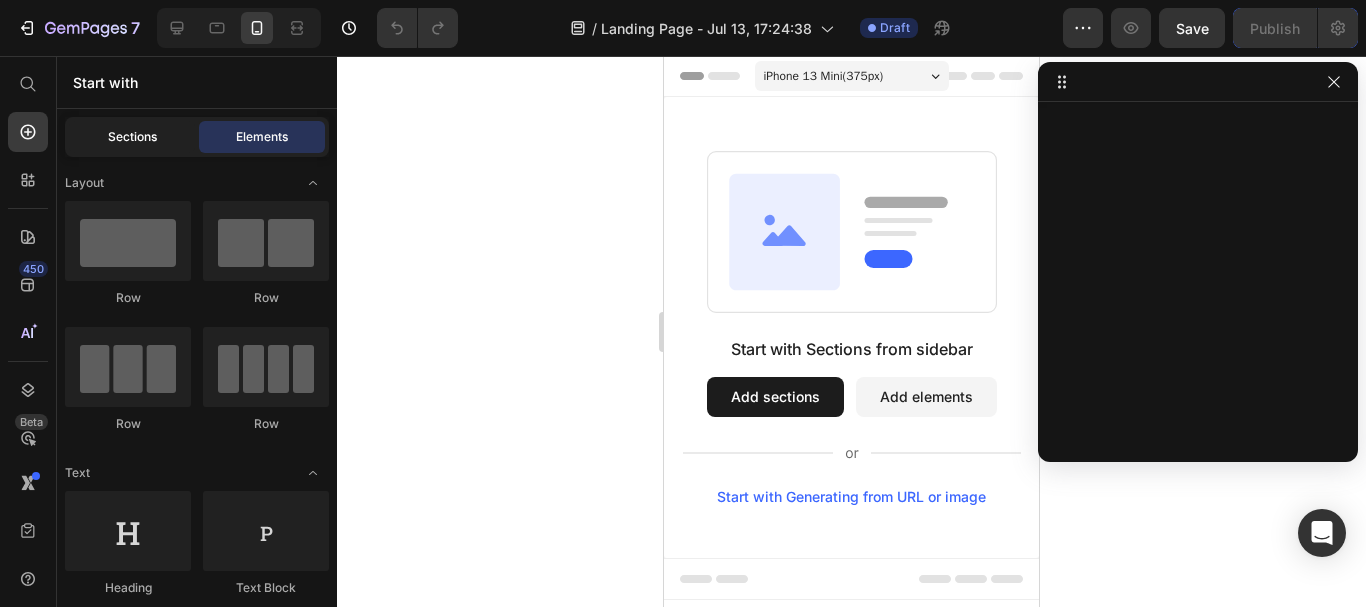 click on "Sections" at bounding box center (132, 137) 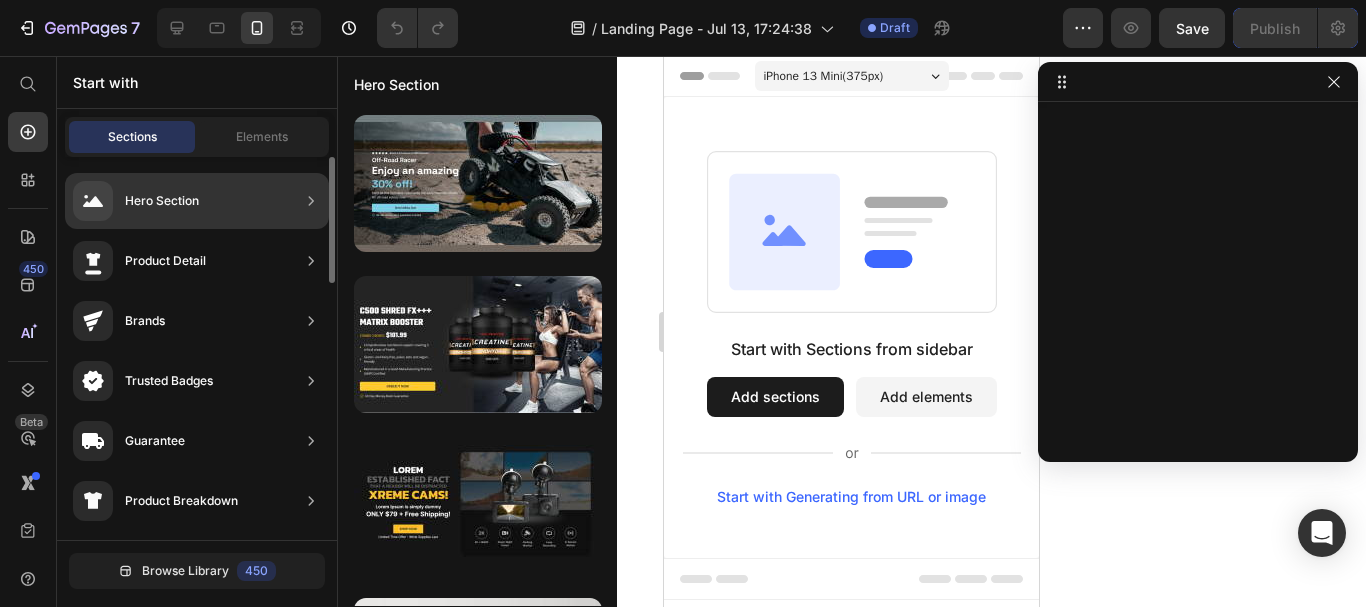 click on "Hero Section" at bounding box center (162, 201) 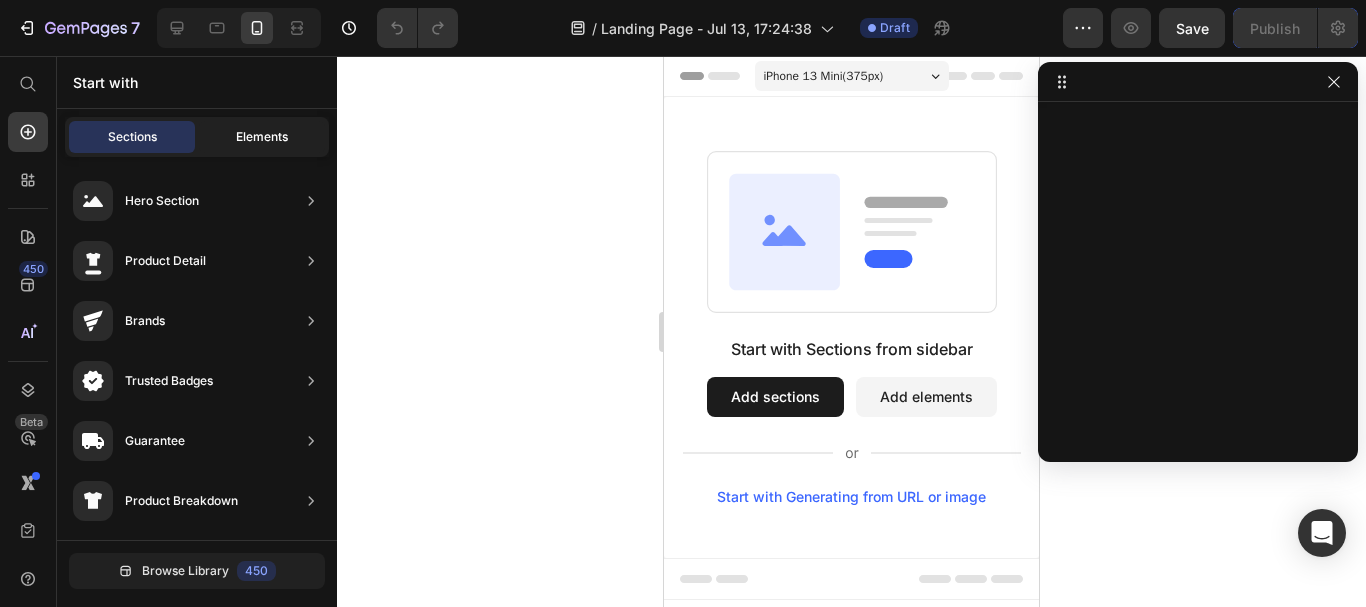 click on "Elements" at bounding box center [262, 137] 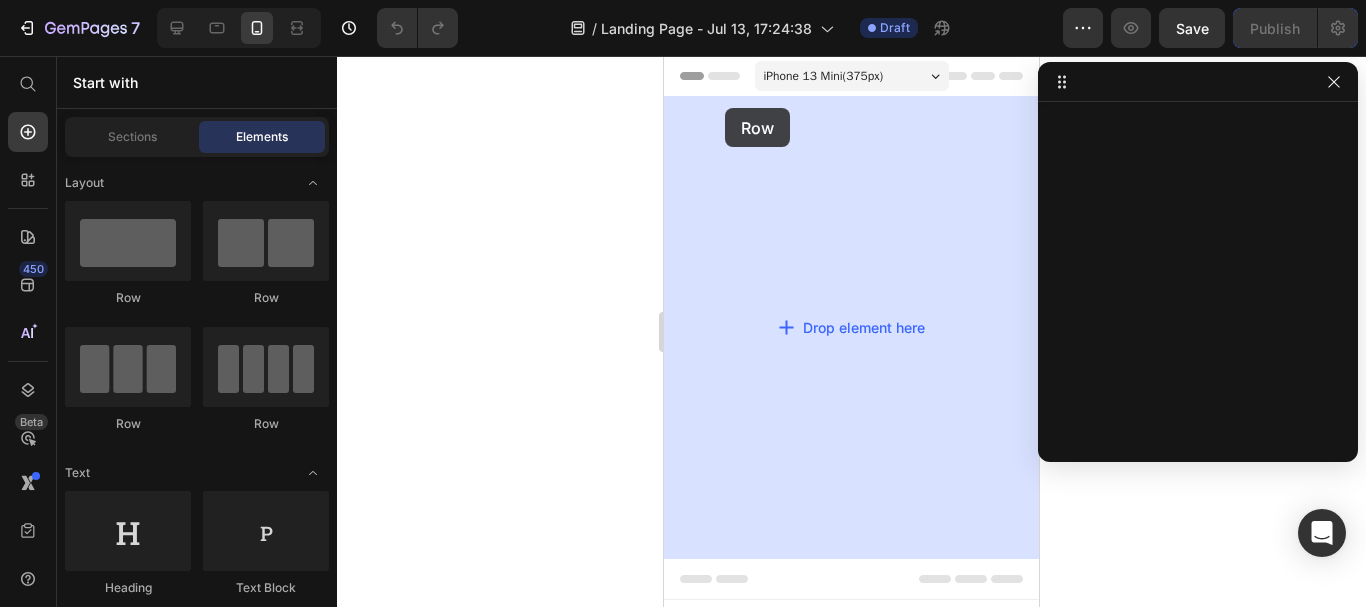 drag, startPoint x: 790, startPoint y: 310, endPoint x: 725, endPoint y: 108, distance: 212.20038 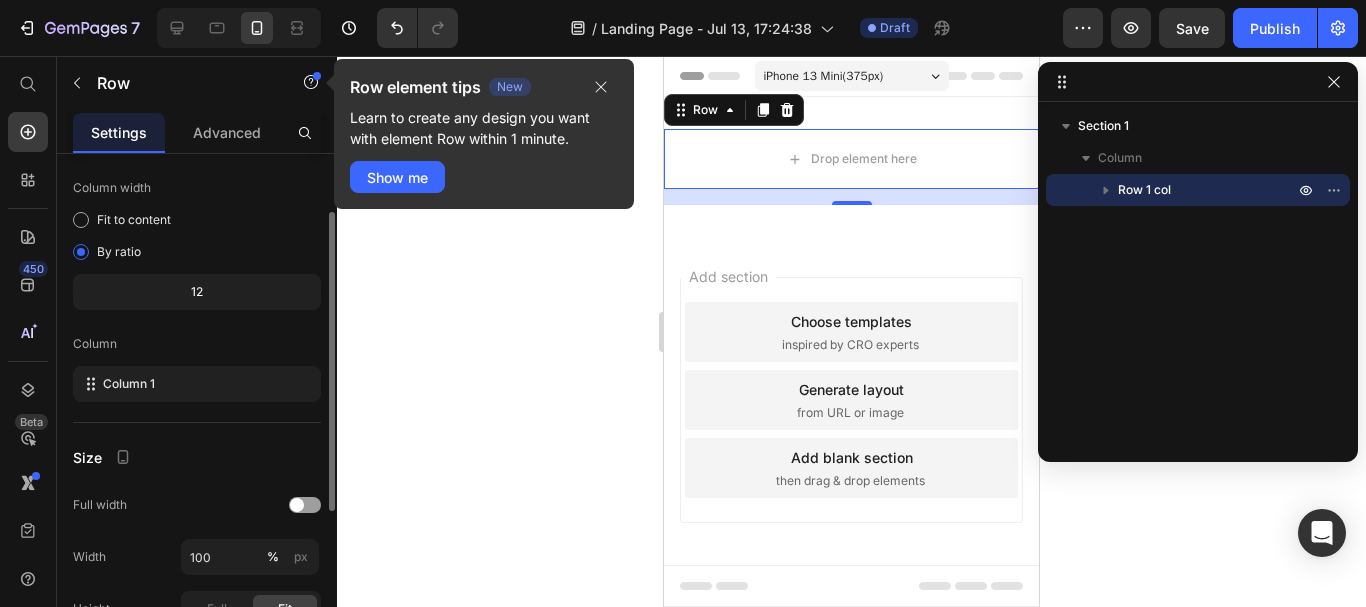 scroll, scrollTop: 0, scrollLeft: 0, axis: both 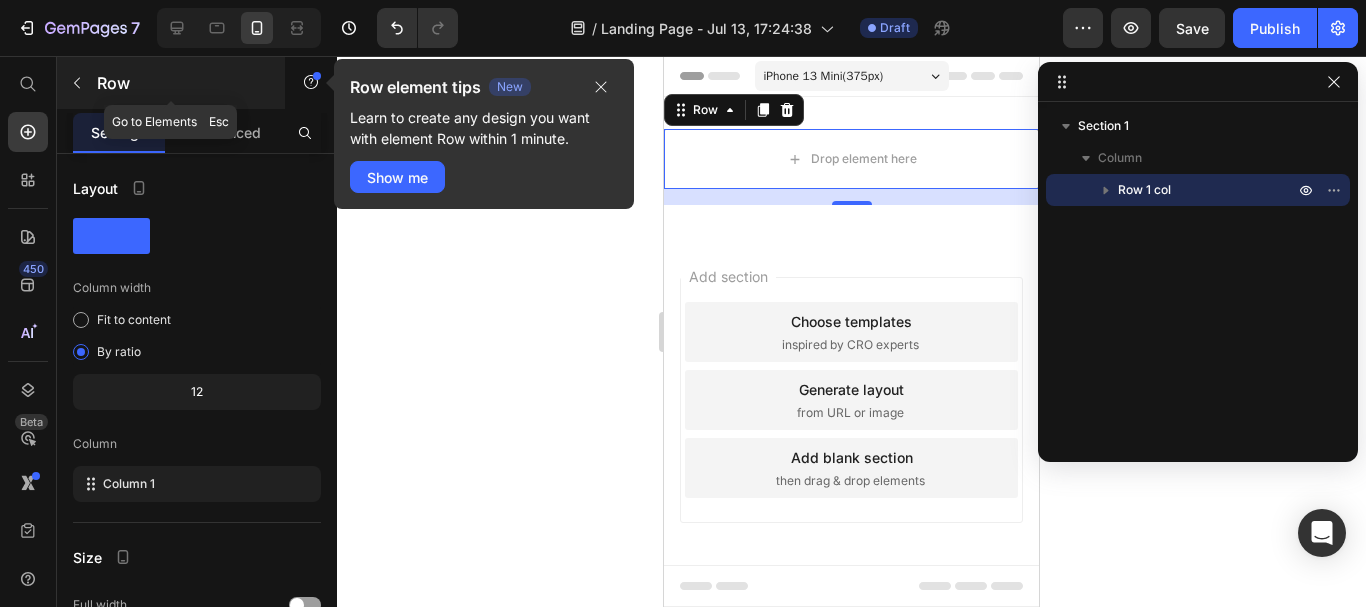 click at bounding box center [77, 83] 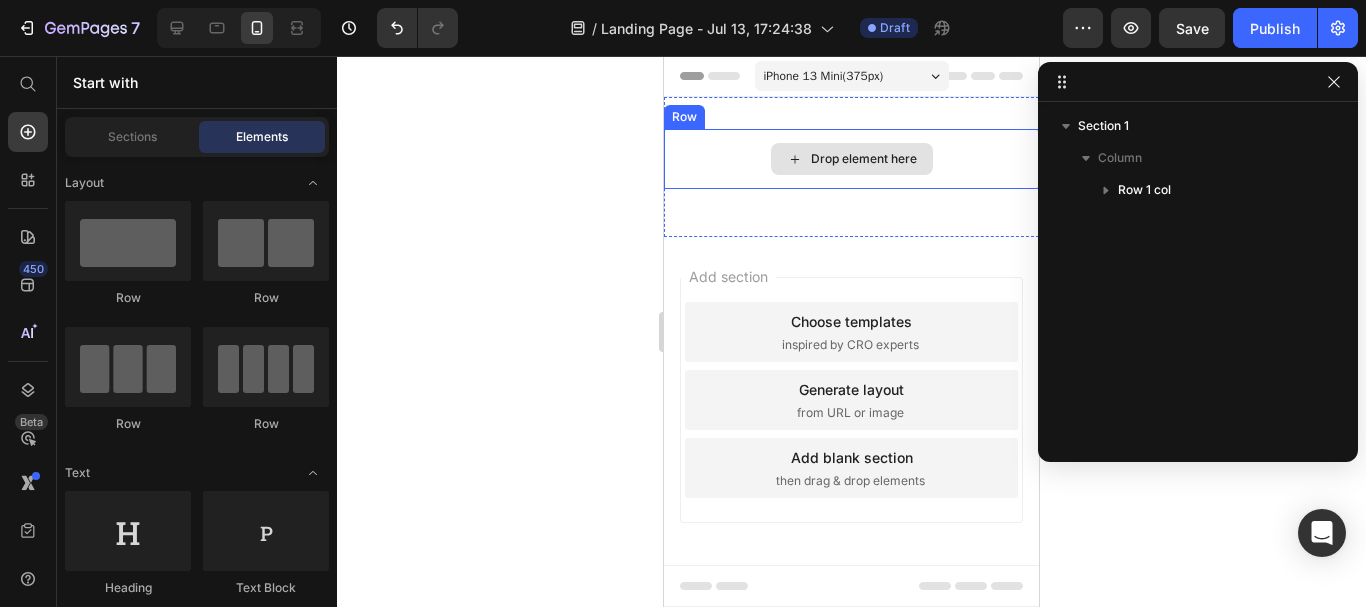 click on "Drop element here" at bounding box center [864, 159] 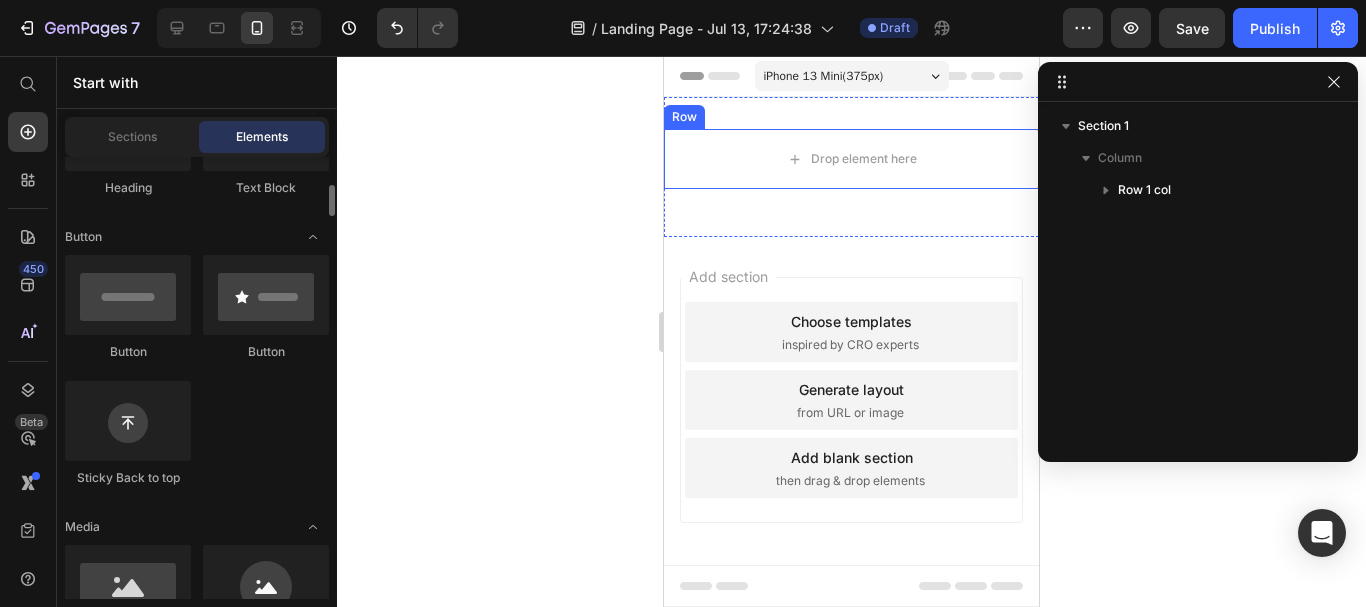 scroll, scrollTop: 600, scrollLeft: 0, axis: vertical 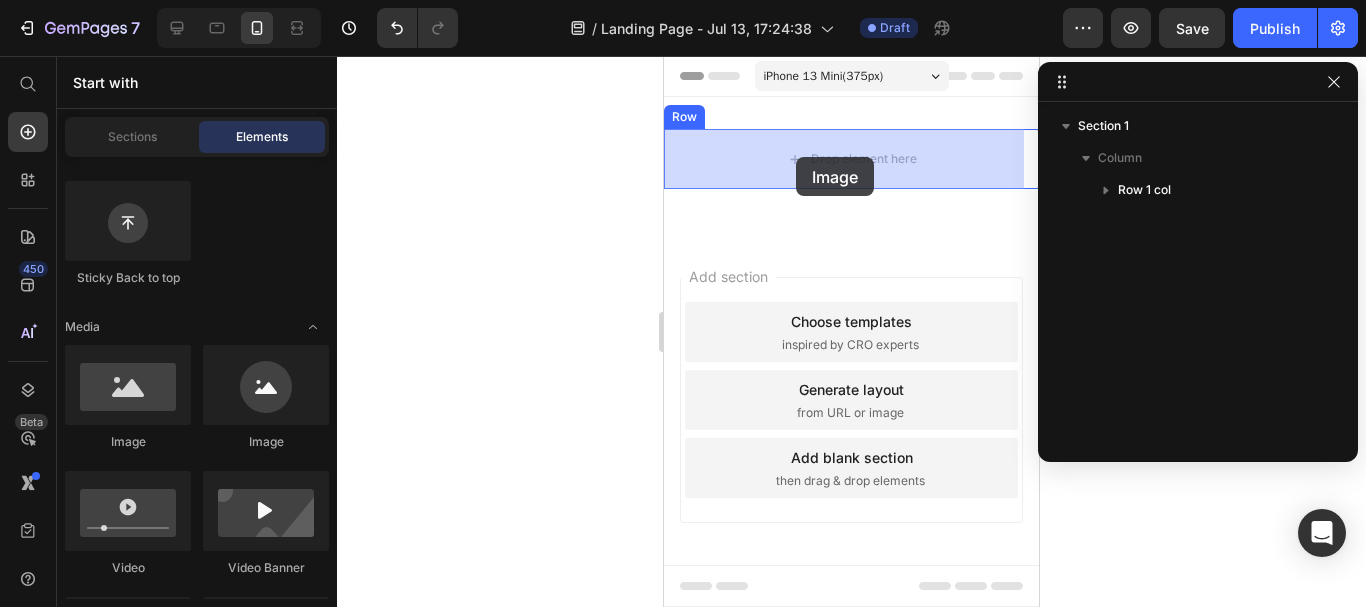 drag, startPoint x: 818, startPoint y: 454, endPoint x: 796, endPoint y: 157, distance: 297.8137 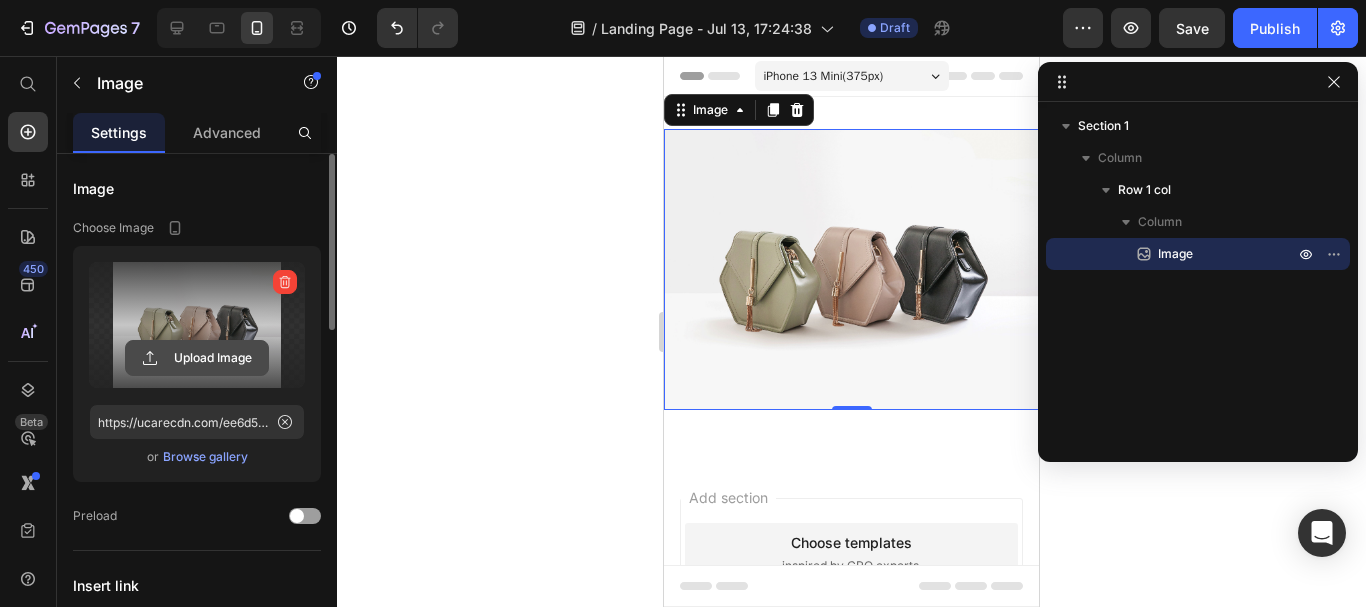 click 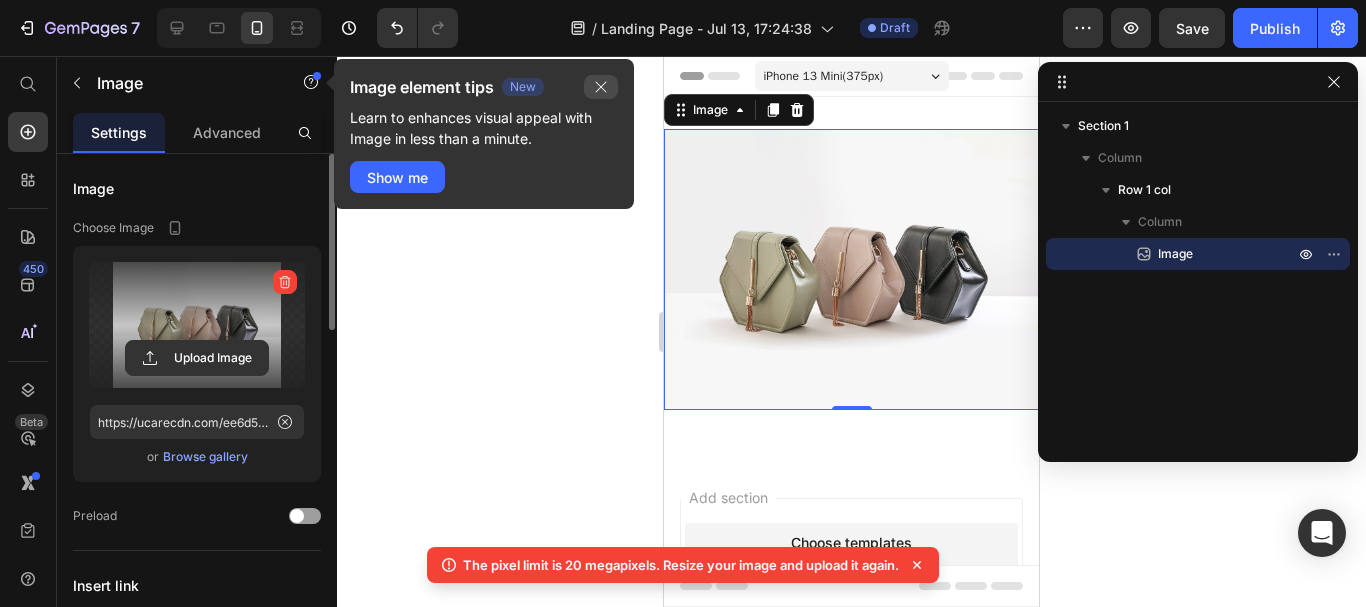 click 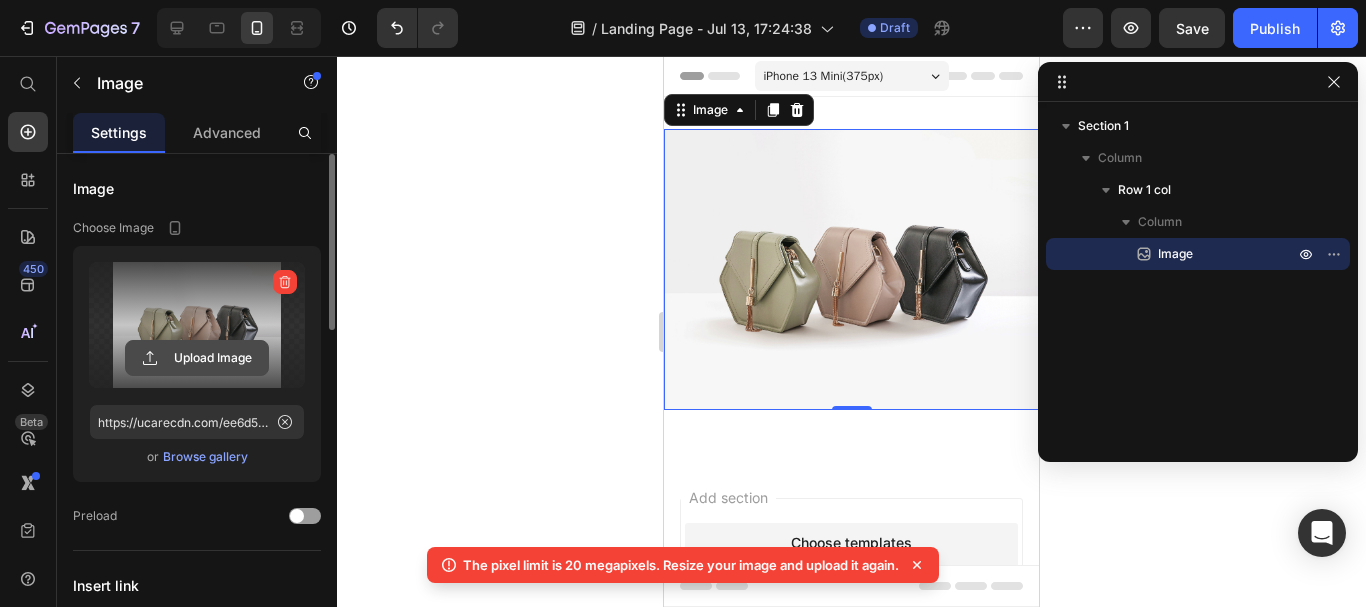 click 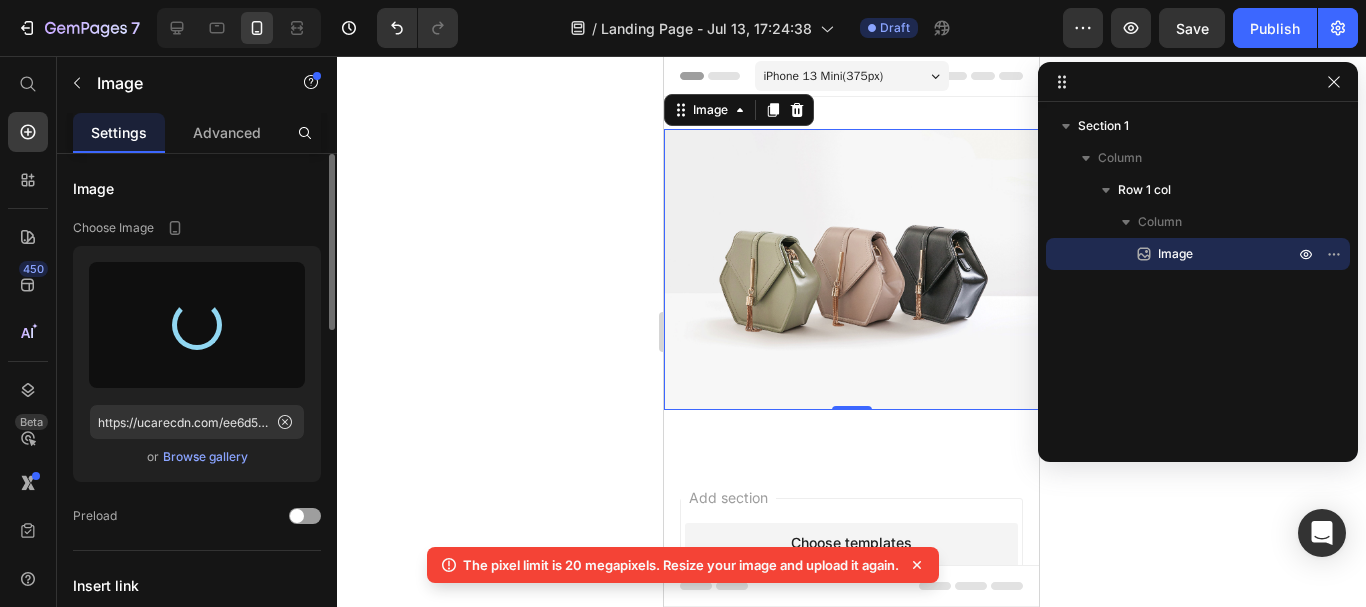 type on "https://cdn.shopify.com/s/files/1/0768/1120/6690/files/gempages_575032766391911653-f0e10022-b160-4d0d-8e16-1b512cd45007.png" 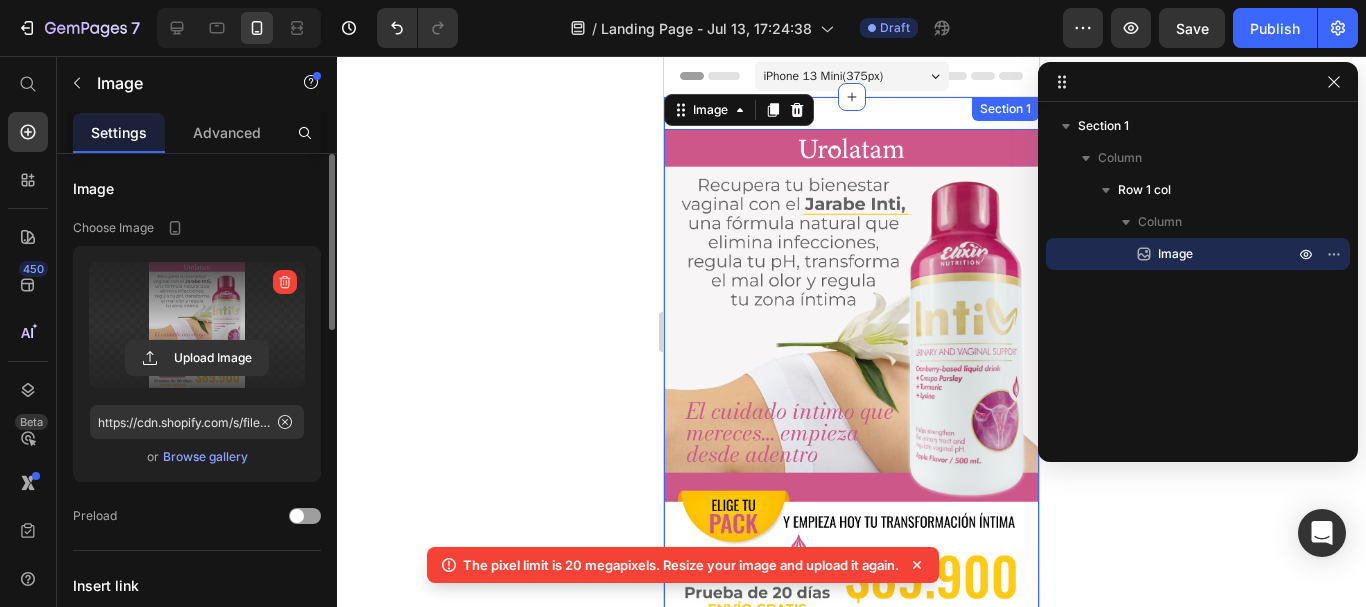 click on "Image   0 Row Section 1" at bounding box center (851, 382) 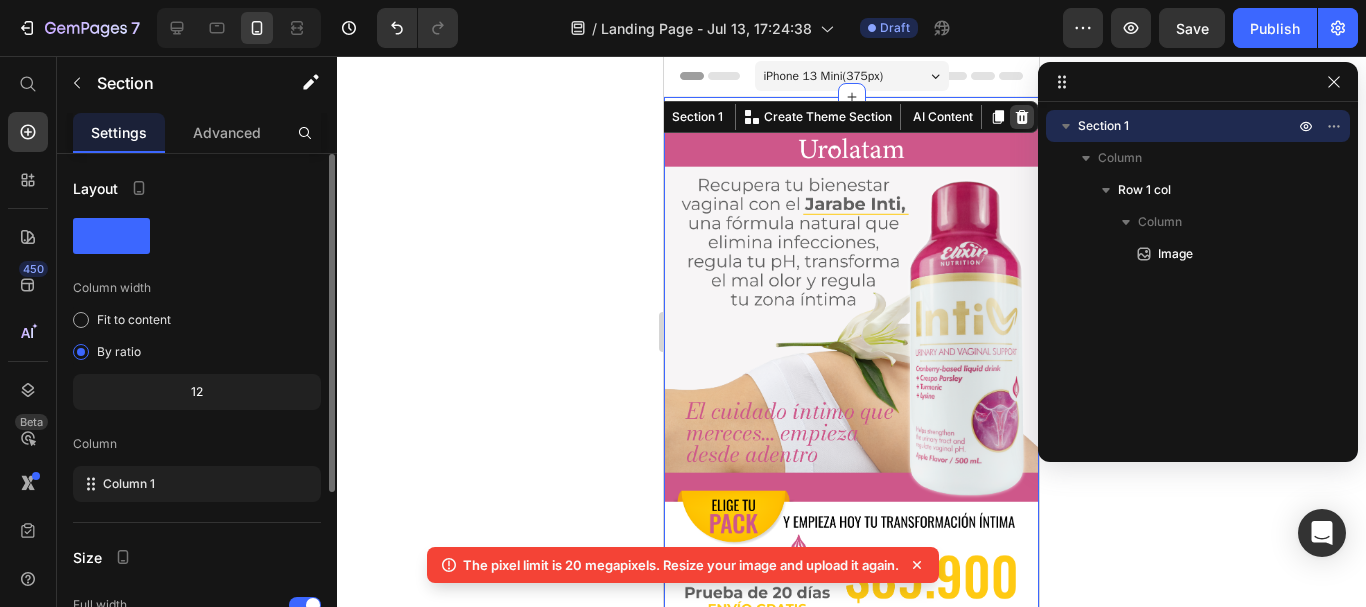 click 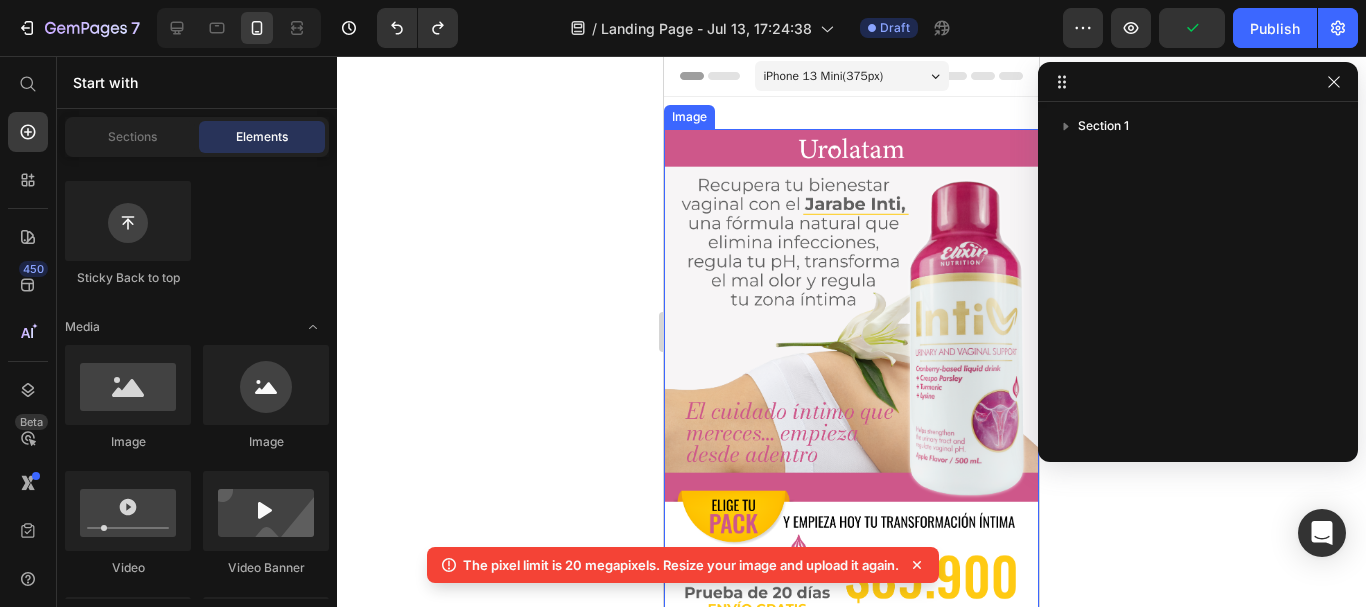 click at bounding box center (851, 374) 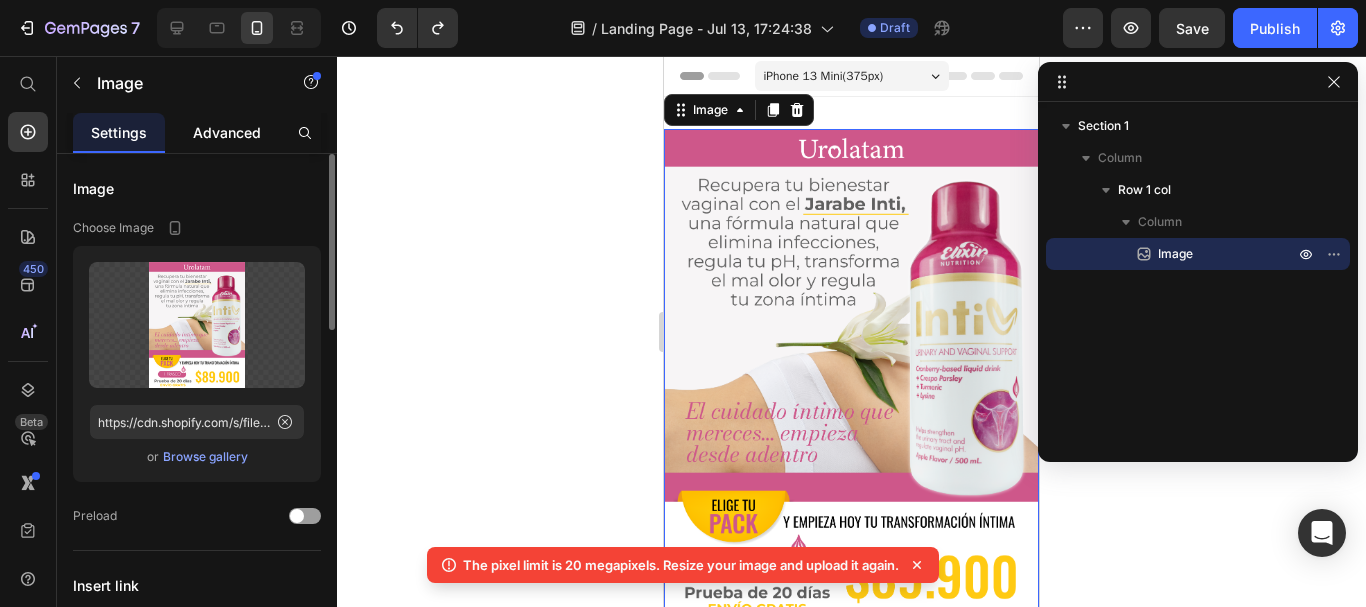 click on "Advanced" at bounding box center [227, 132] 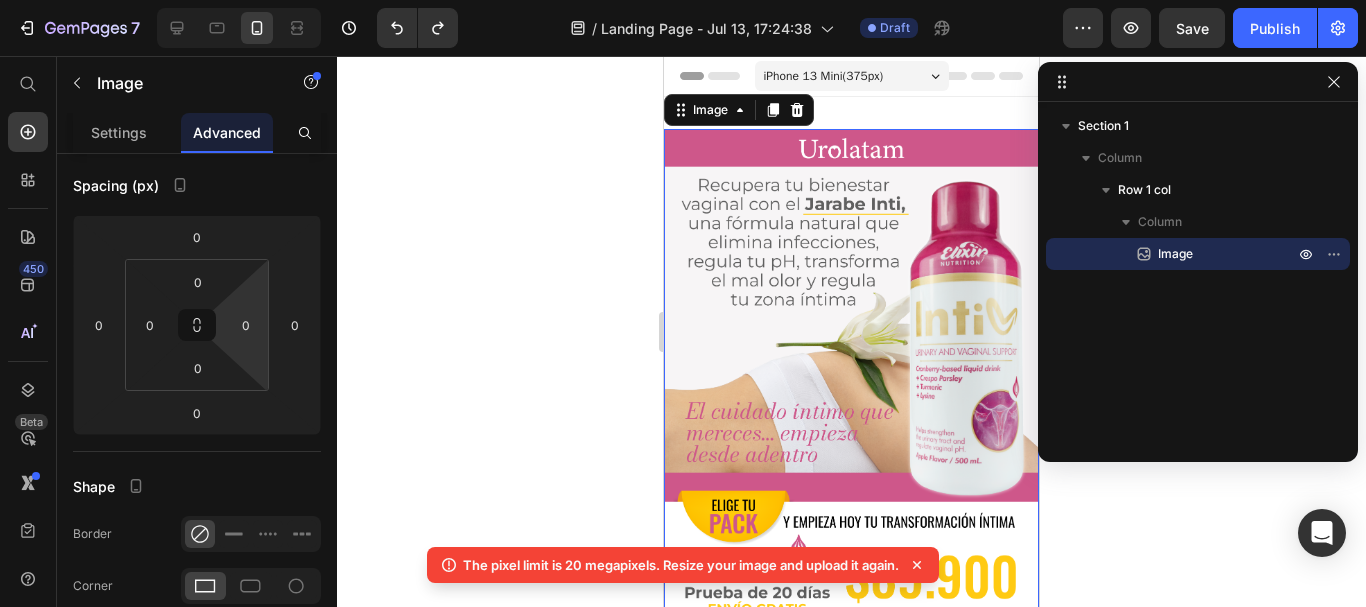 scroll, scrollTop: 0, scrollLeft: 0, axis: both 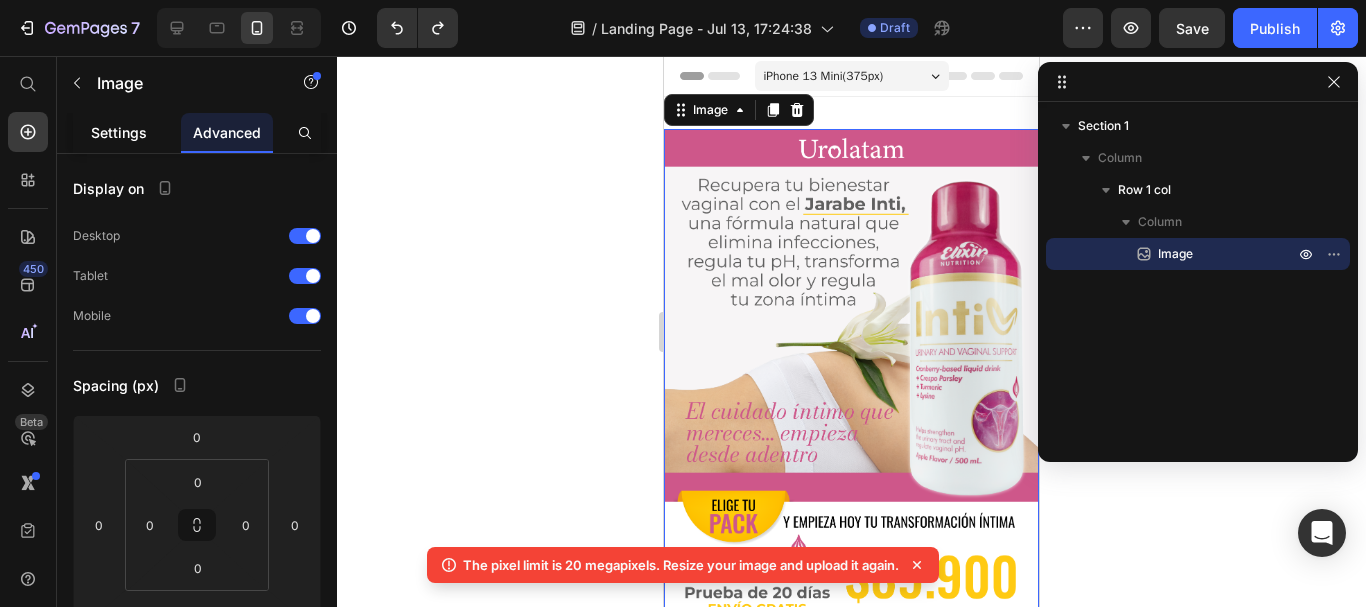 click on "Settings" at bounding box center (119, 132) 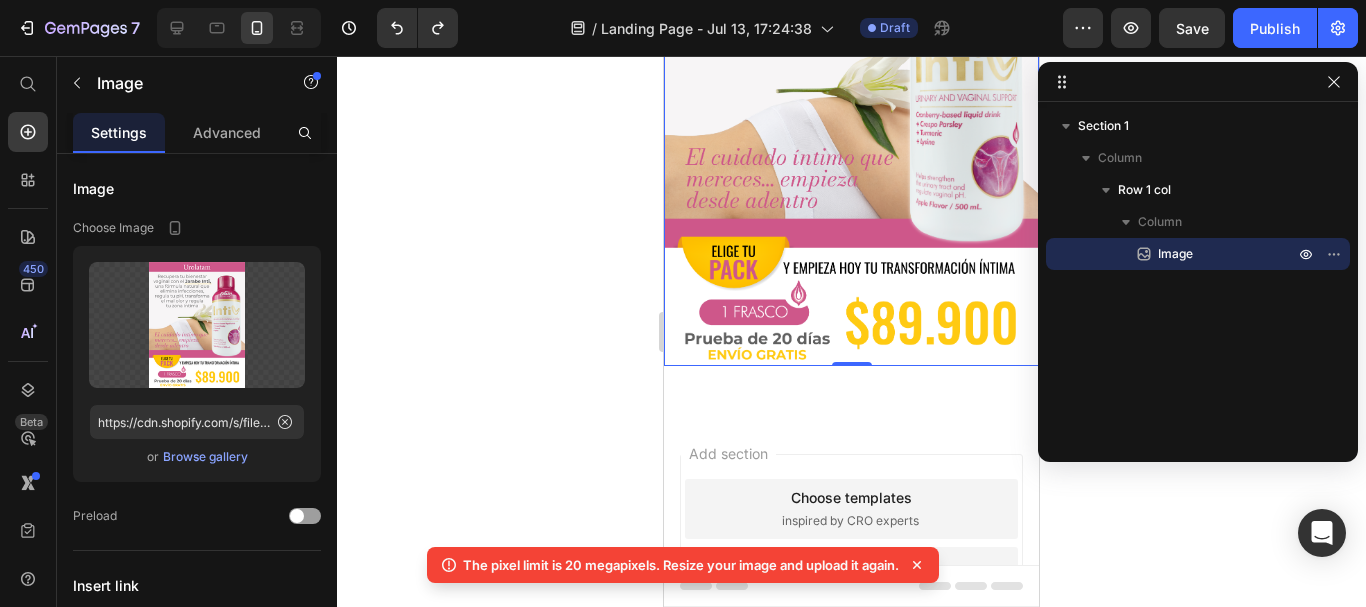 scroll, scrollTop: 300, scrollLeft: 0, axis: vertical 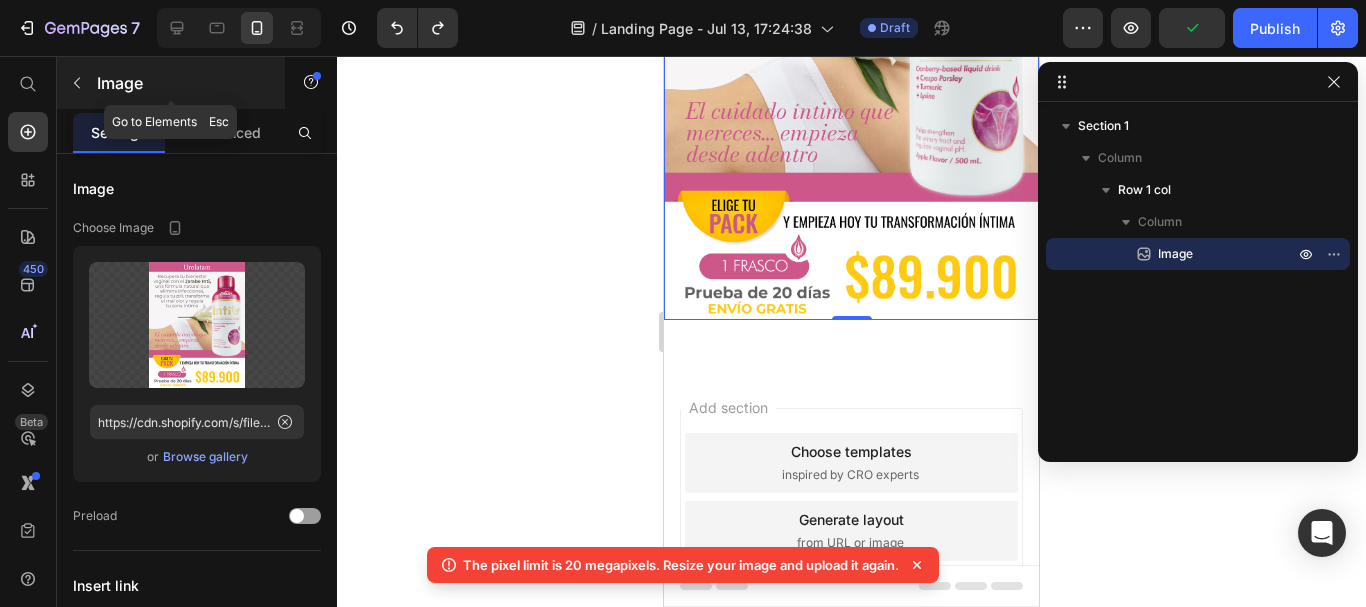 click 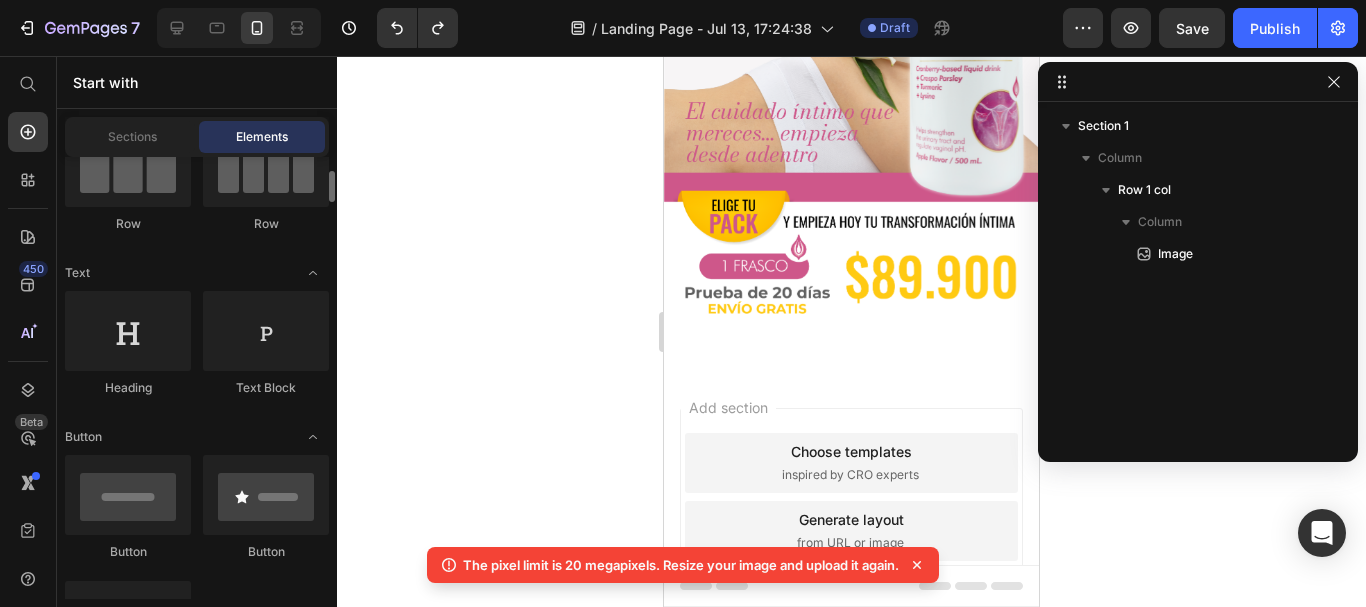 scroll, scrollTop: 0, scrollLeft: 0, axis: both 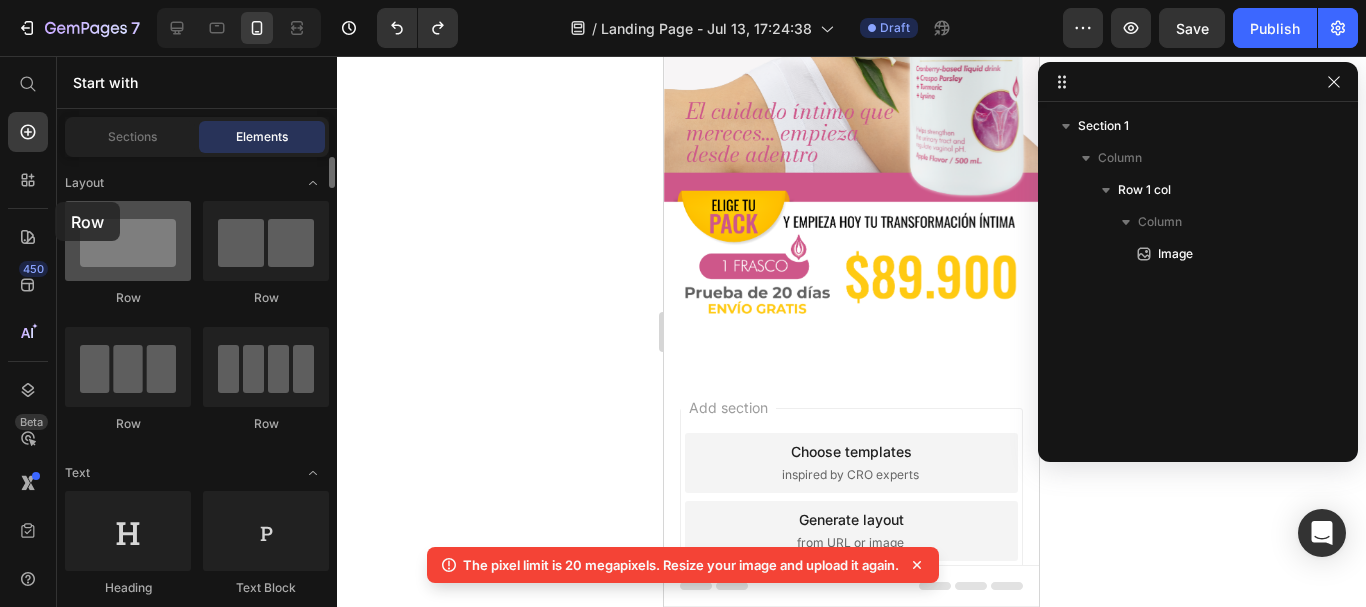 drag, startPoint x: 140, startPoint y: 257, endPoint x: 117, endPoint y: 236, distance: 31.144823 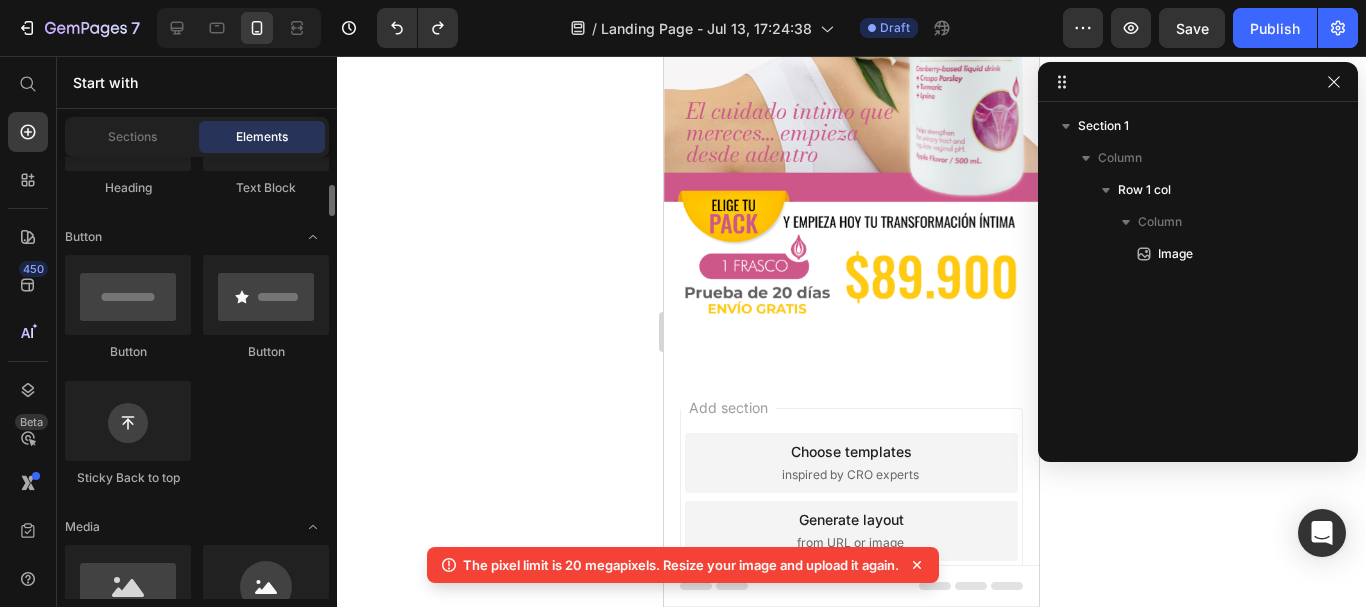 scroll, scrollTop: 500, scrollLeft: 0, axis: vertical 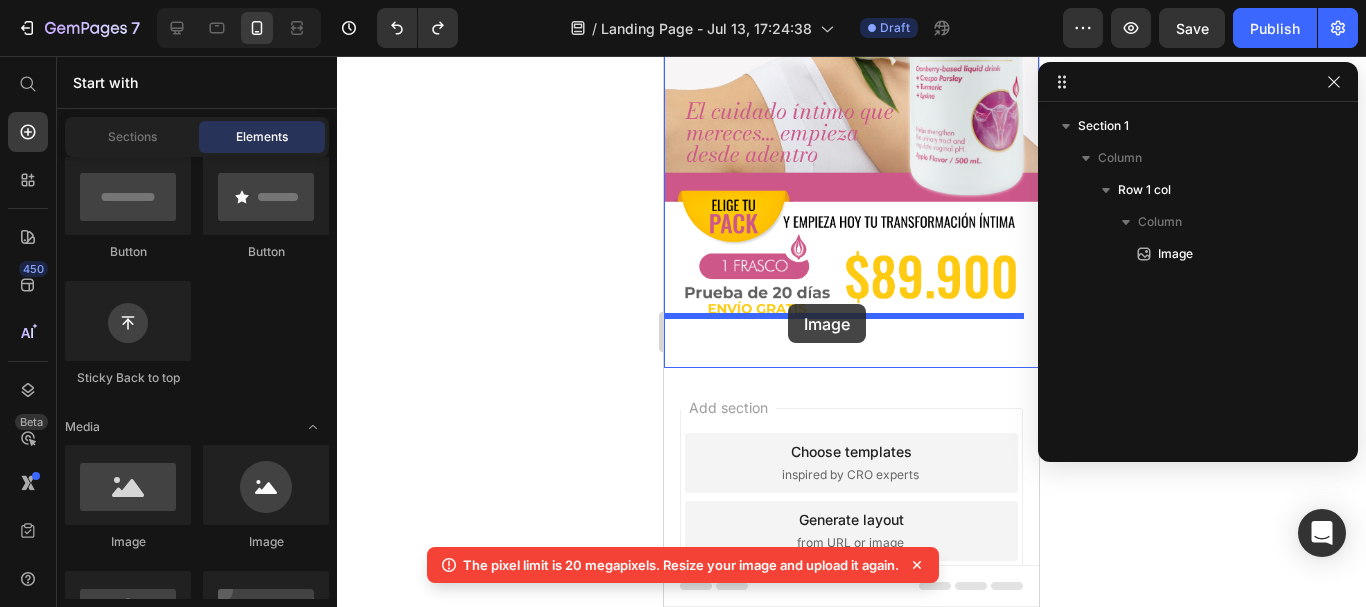 drag, startPoint x: 793, startPoint y: 548, endPoint x: 788, endPoint y: 304, distance: 244.05122 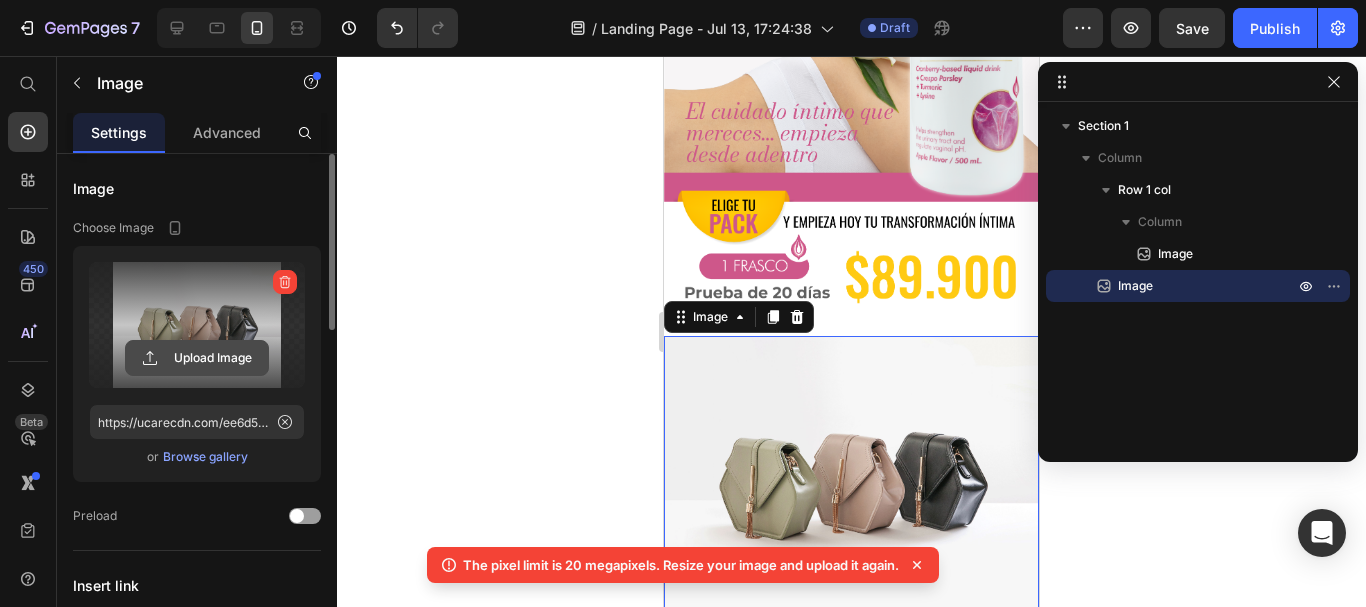 click 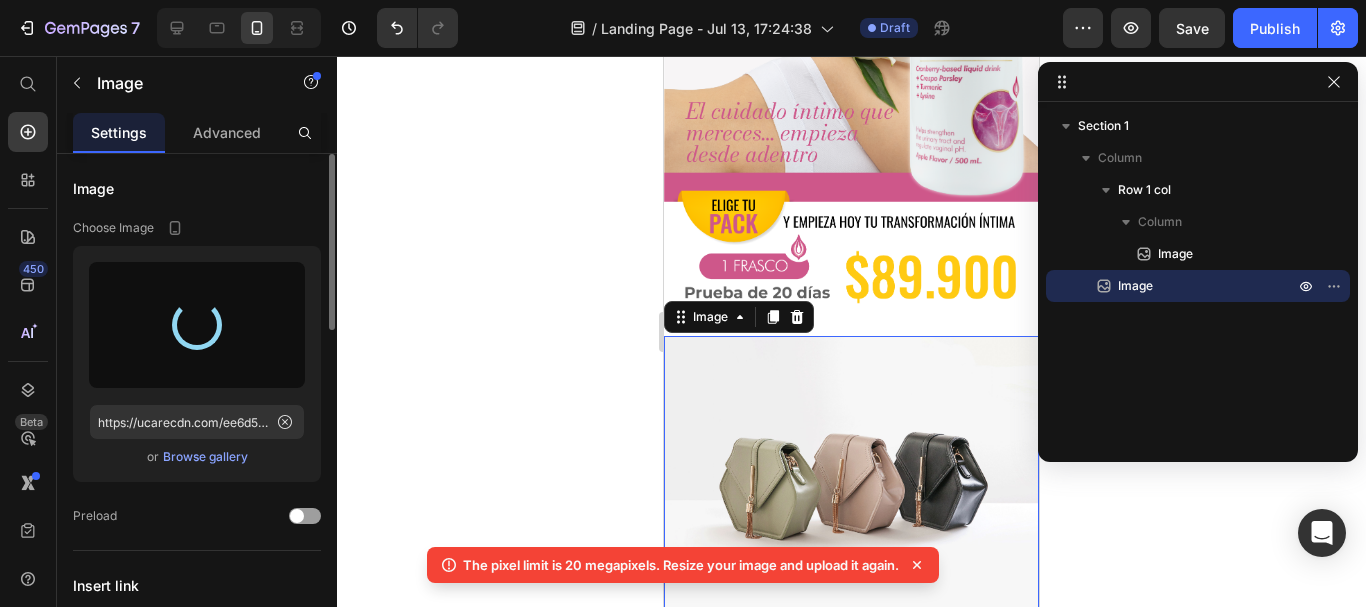 type on "https://cdn.shopify.com/s/files/1/0768/1120/6690/files/gempages_575032766391911653-8769e662-1b1f-49c5-9a77-f8283a89c594.png" 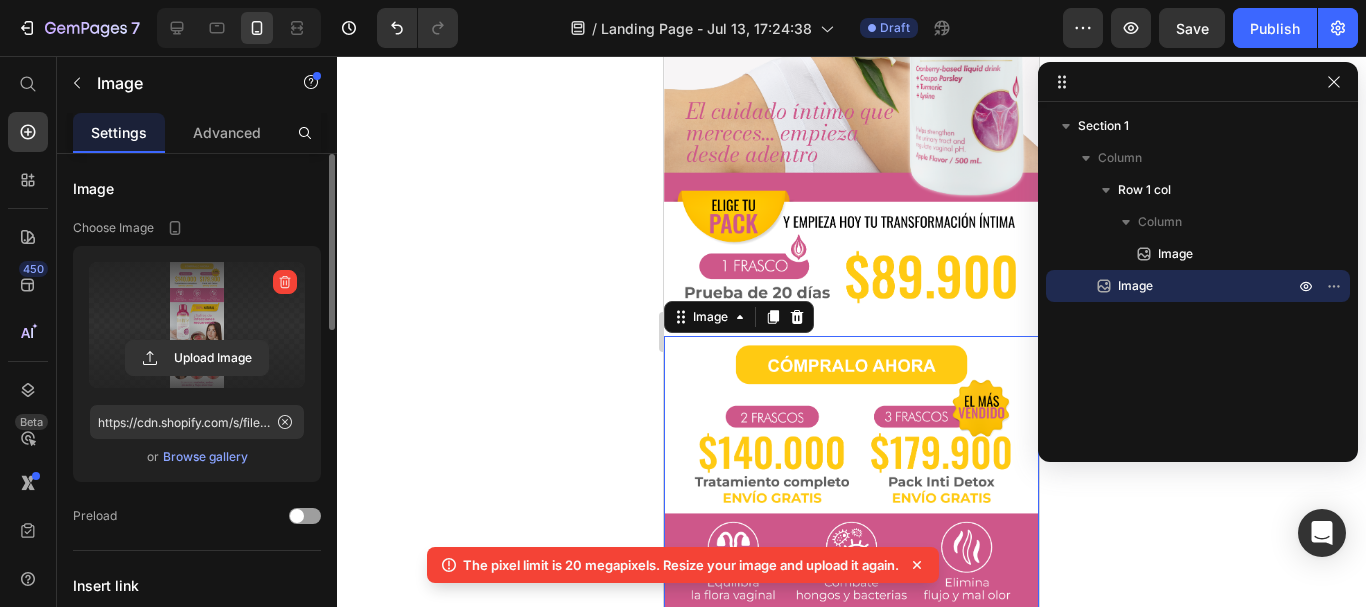 click 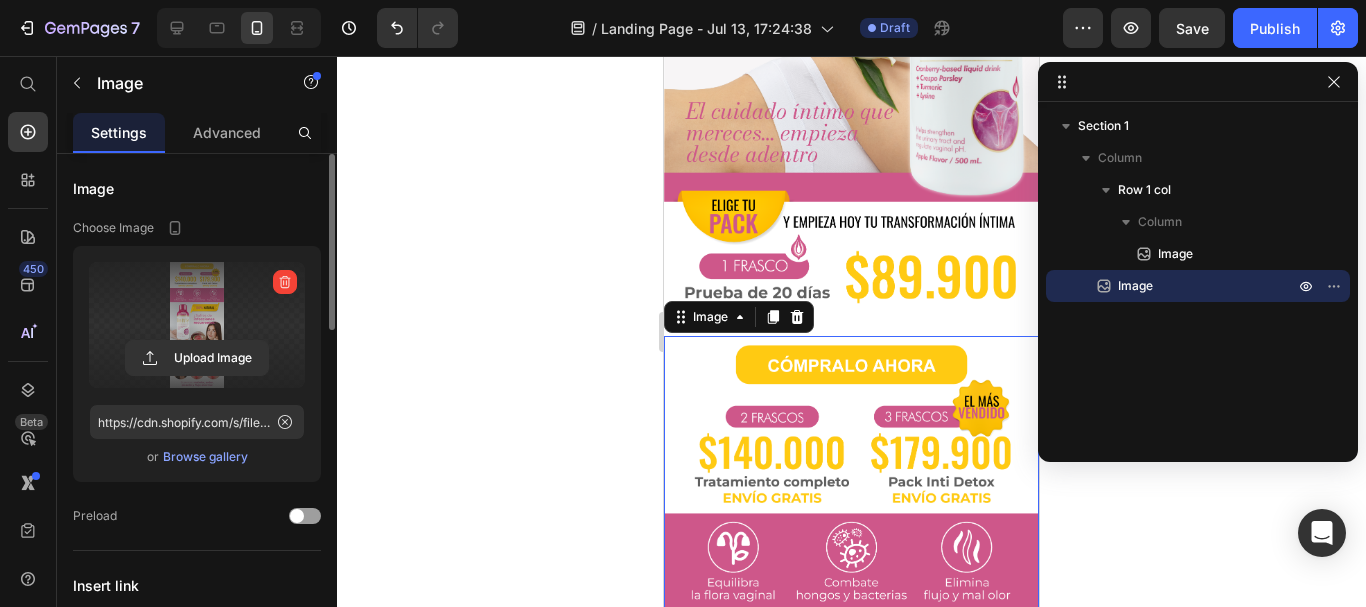 click 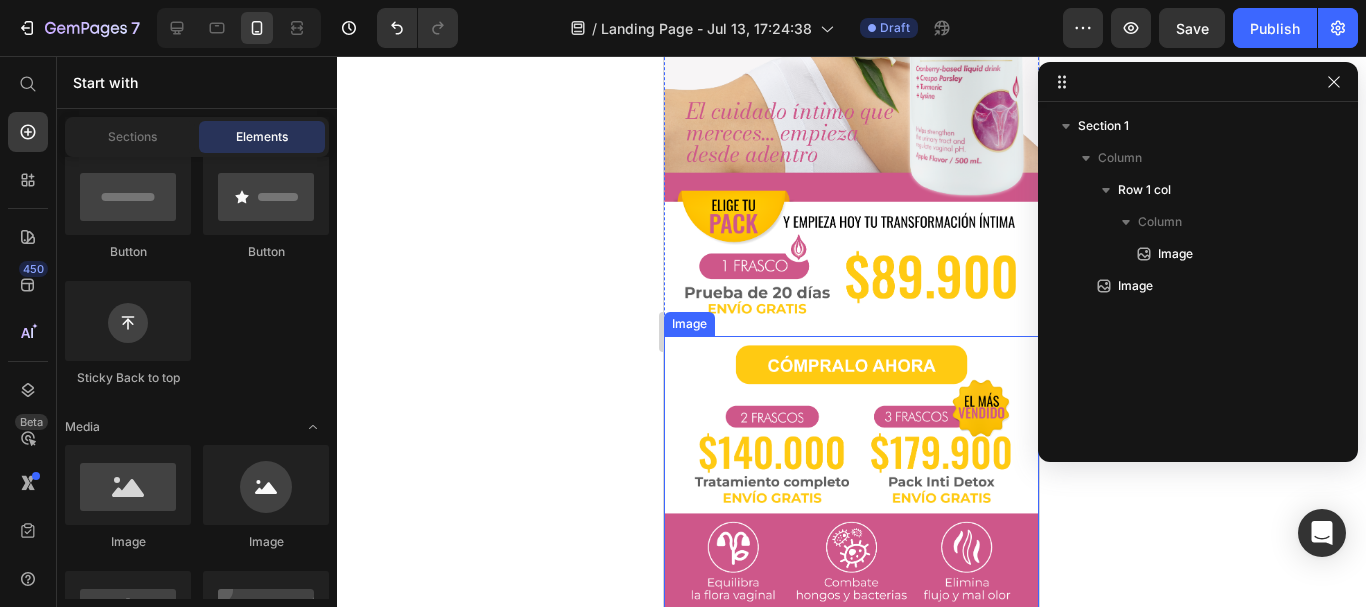 click at bounding box center [851, 767] 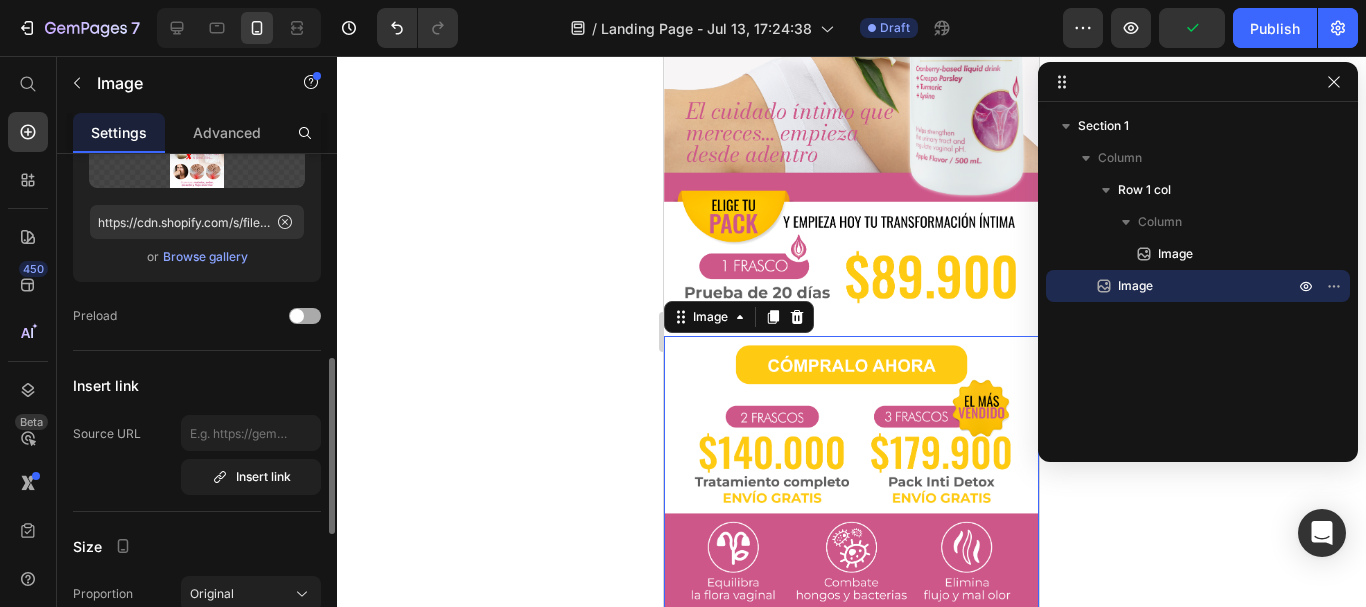scroll, scrollTop: 300, scrollLeft: 0, axis: vertical 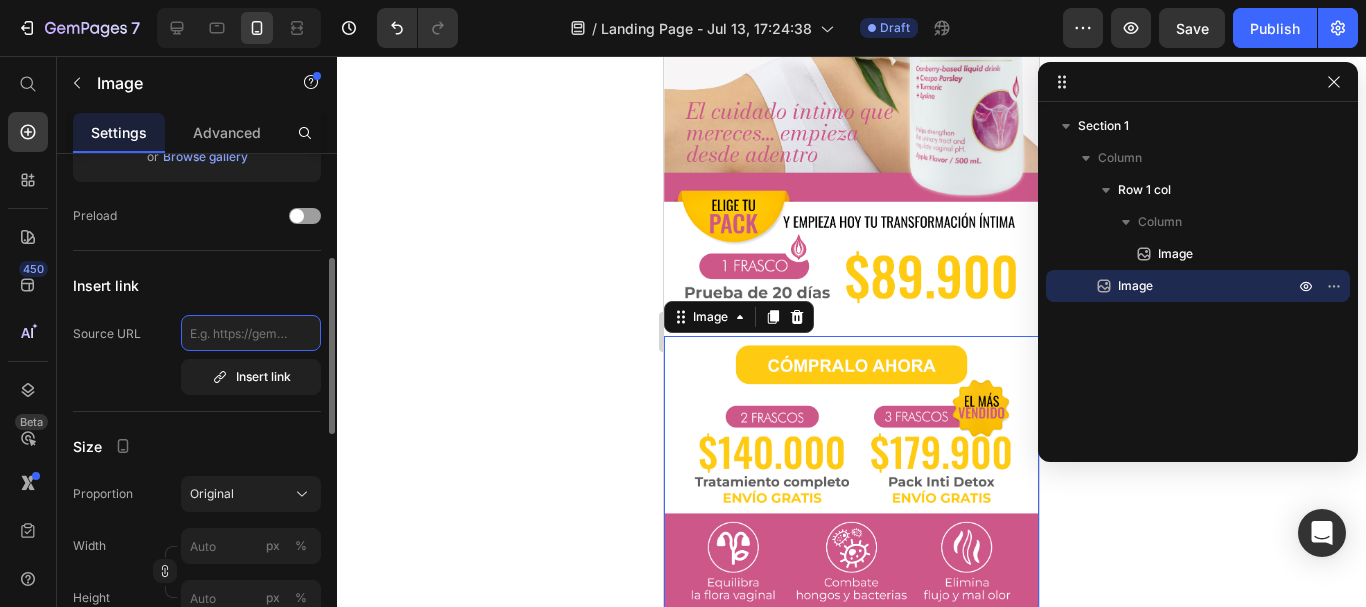 click 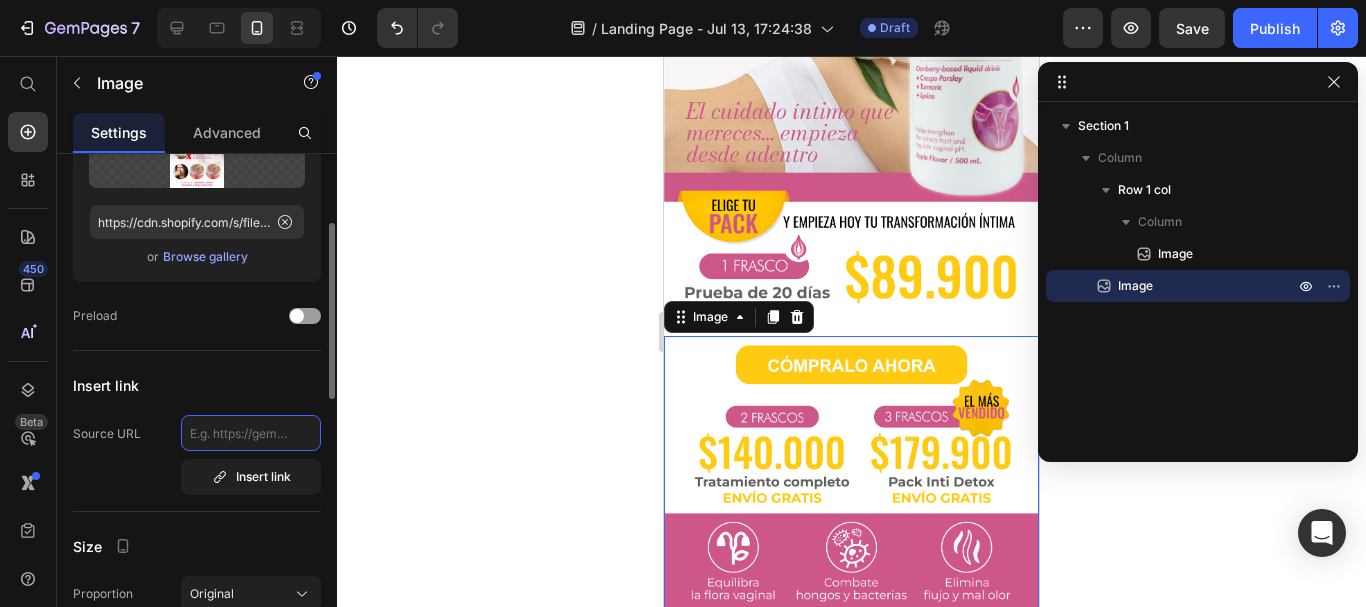 scroll, scrollTop: 300, scrollLeft: 0, axis: vertical 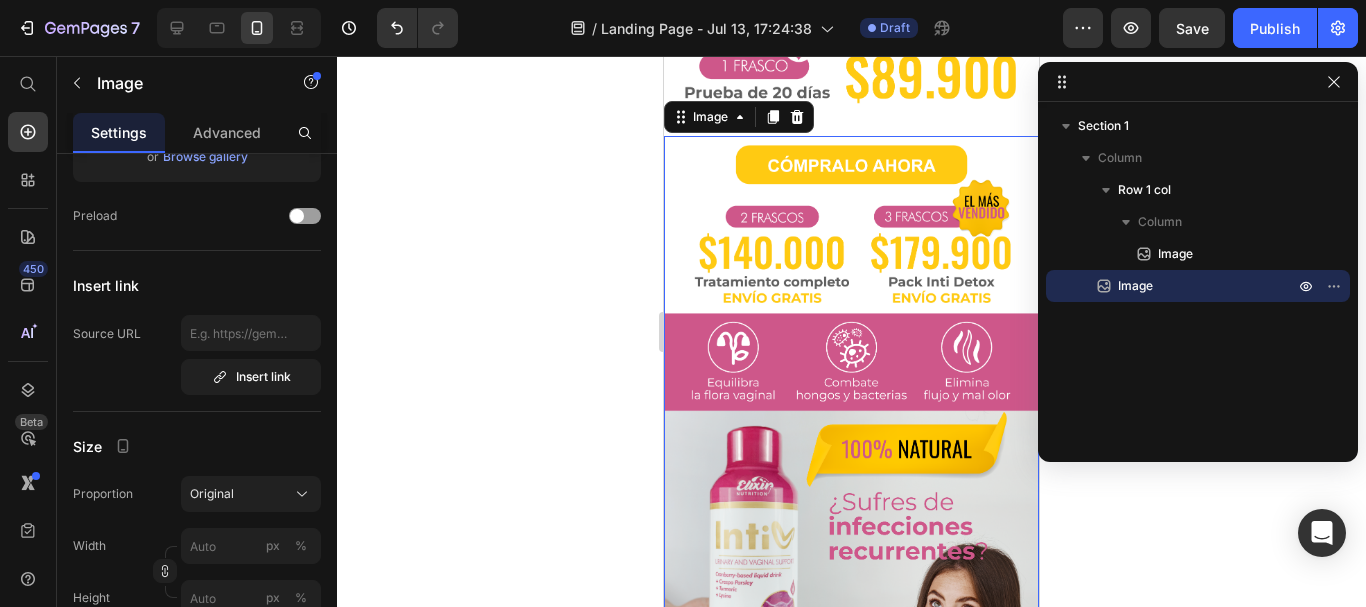 click 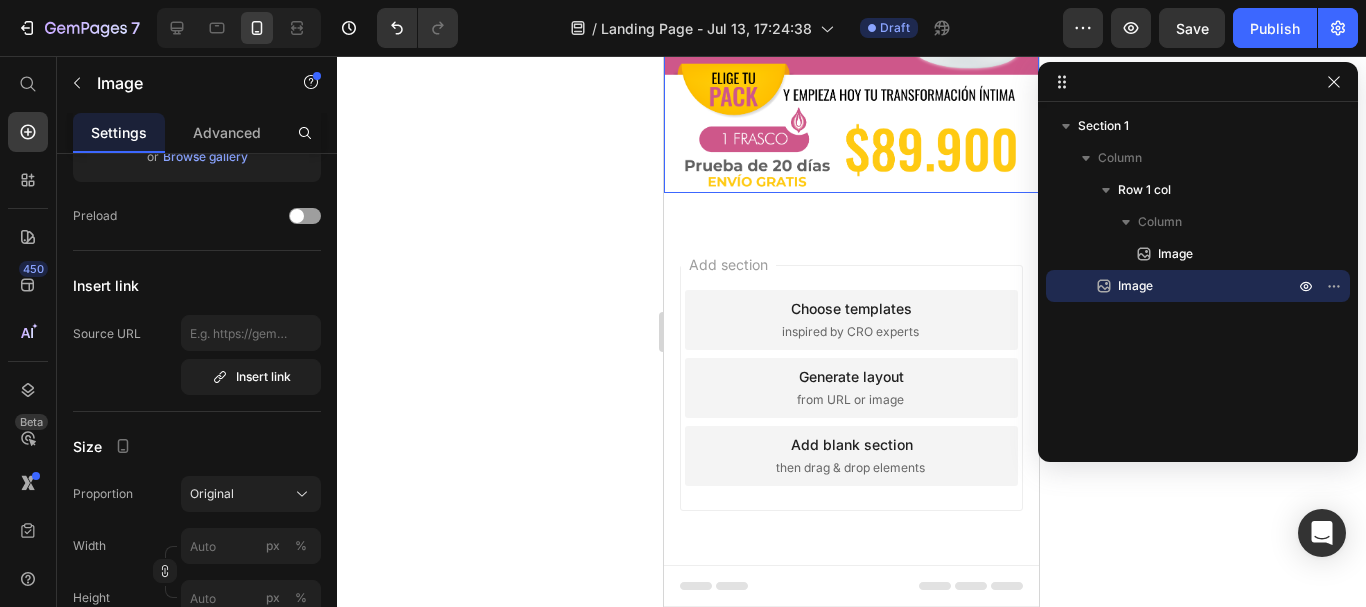 scroll, scrollTop: 407, scrollLeft: 0, axis: vertical 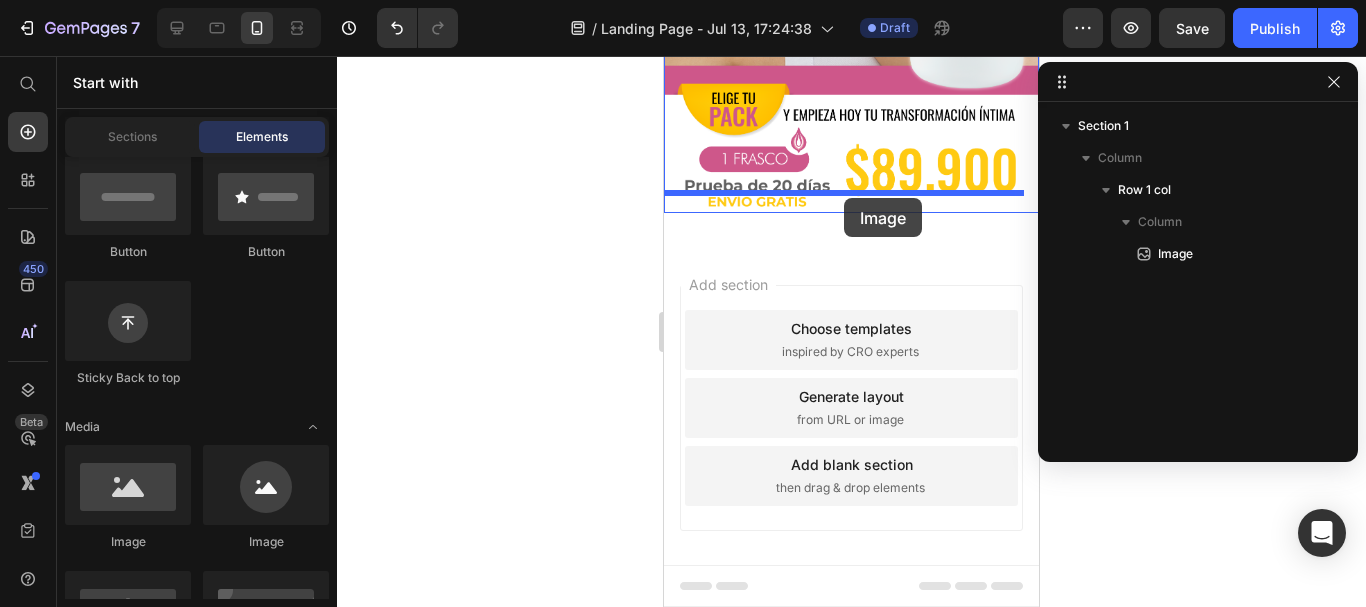 drag, startPoint x: 786, startPoint y: 548, endPoint x: 844, endPoint y: 198, distance: 354.77316 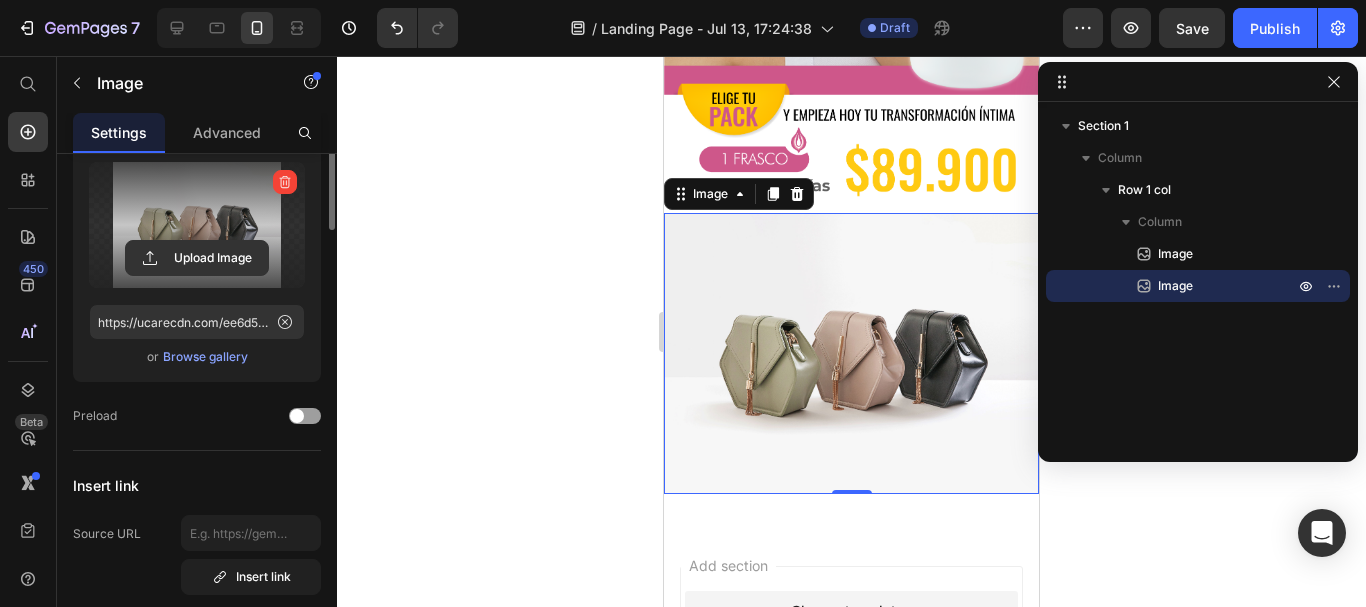 scroll, scrollTop: 0, scrollLeft: 0, axis: both 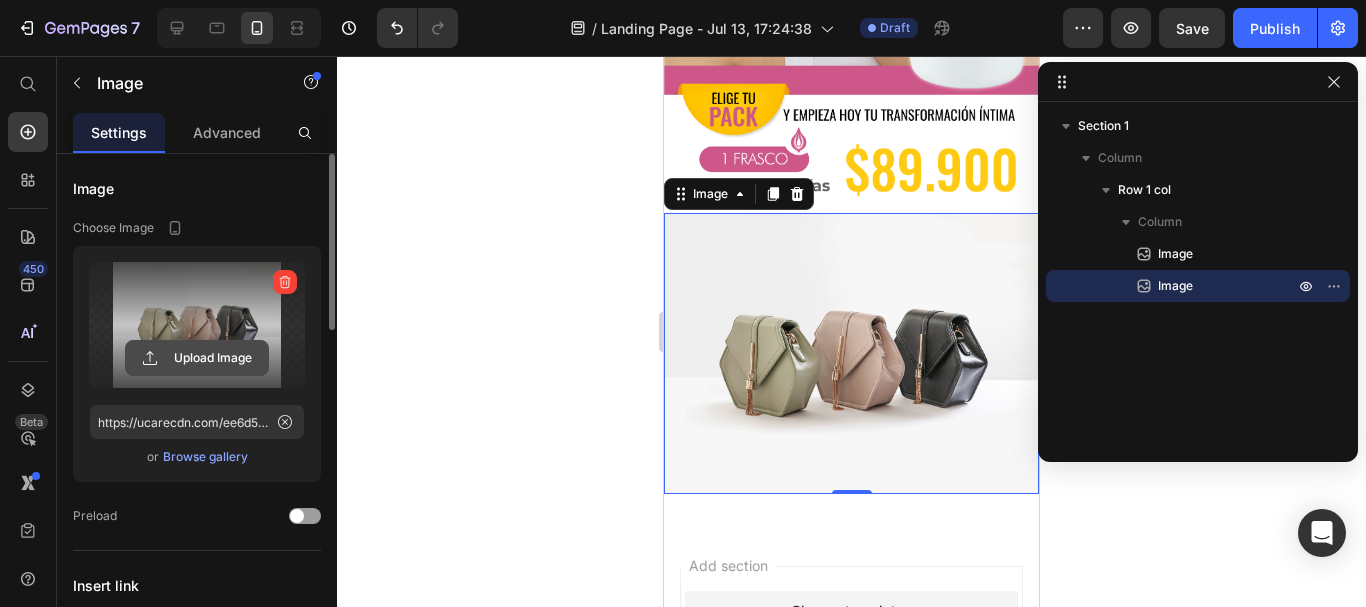 click 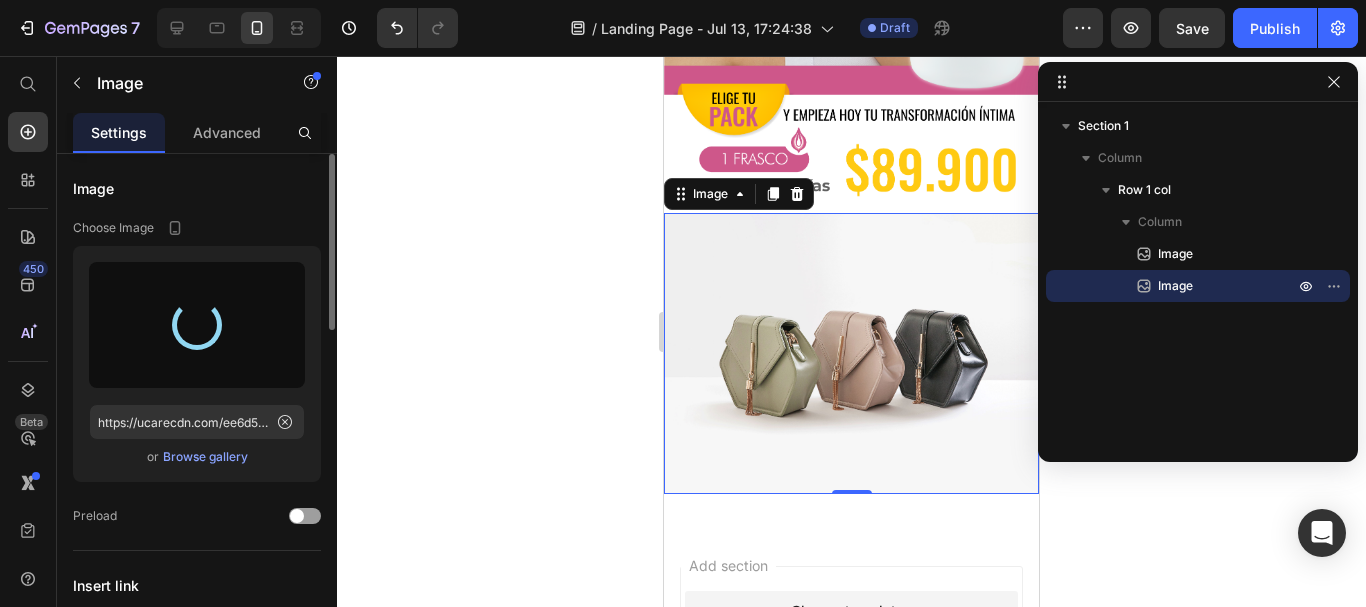 type on "https://cdn.shopify.com/s/files/1/0768/1120/6690/files/gempages_575032766391911653-666ea9f4-13fe-40c7-8210-2a762ff5936a.png" 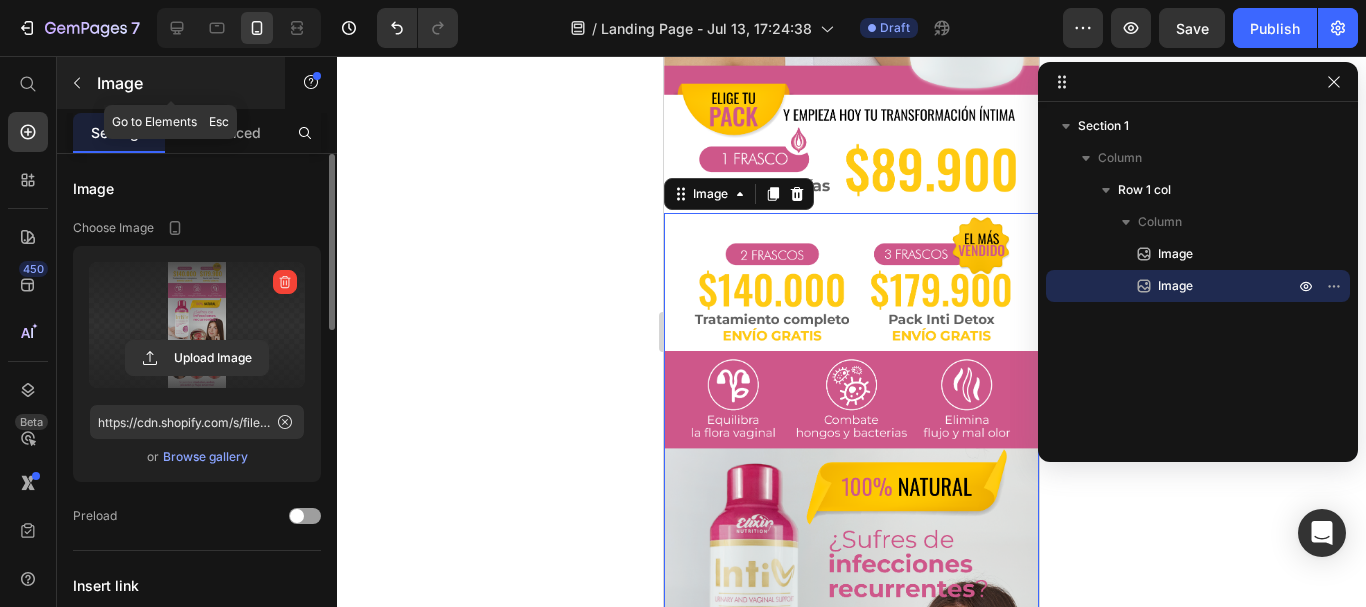click 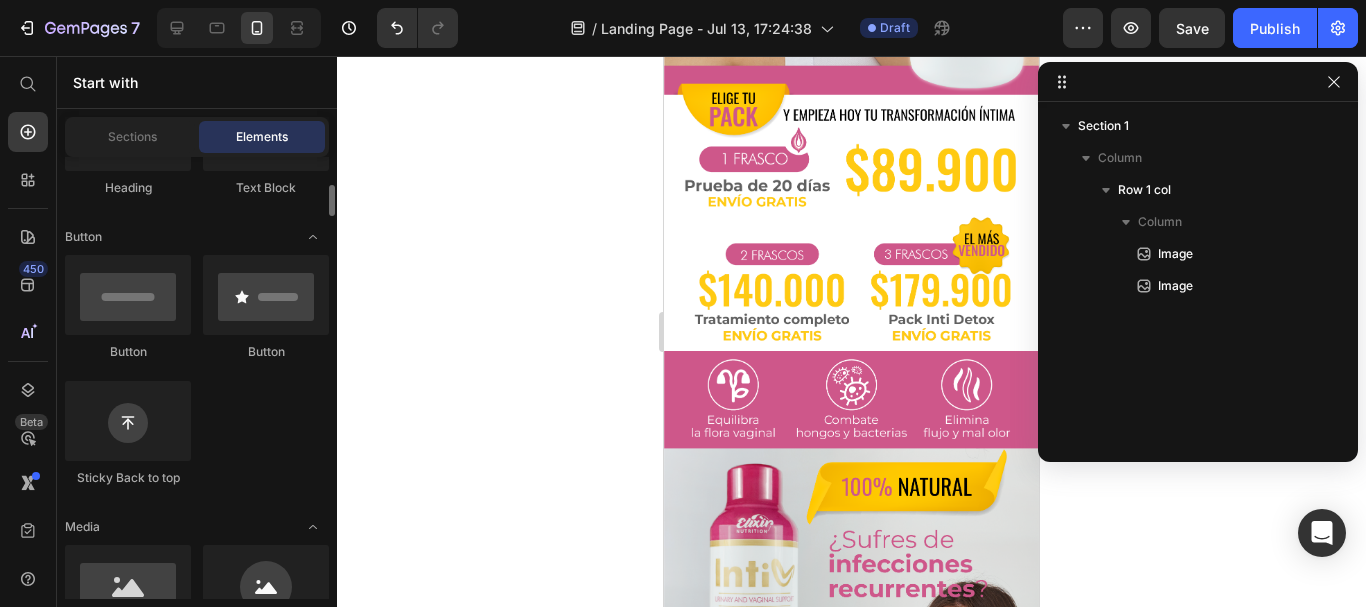 scroll, scrollTop: 300, scrollLeft: 0, axis: vertical 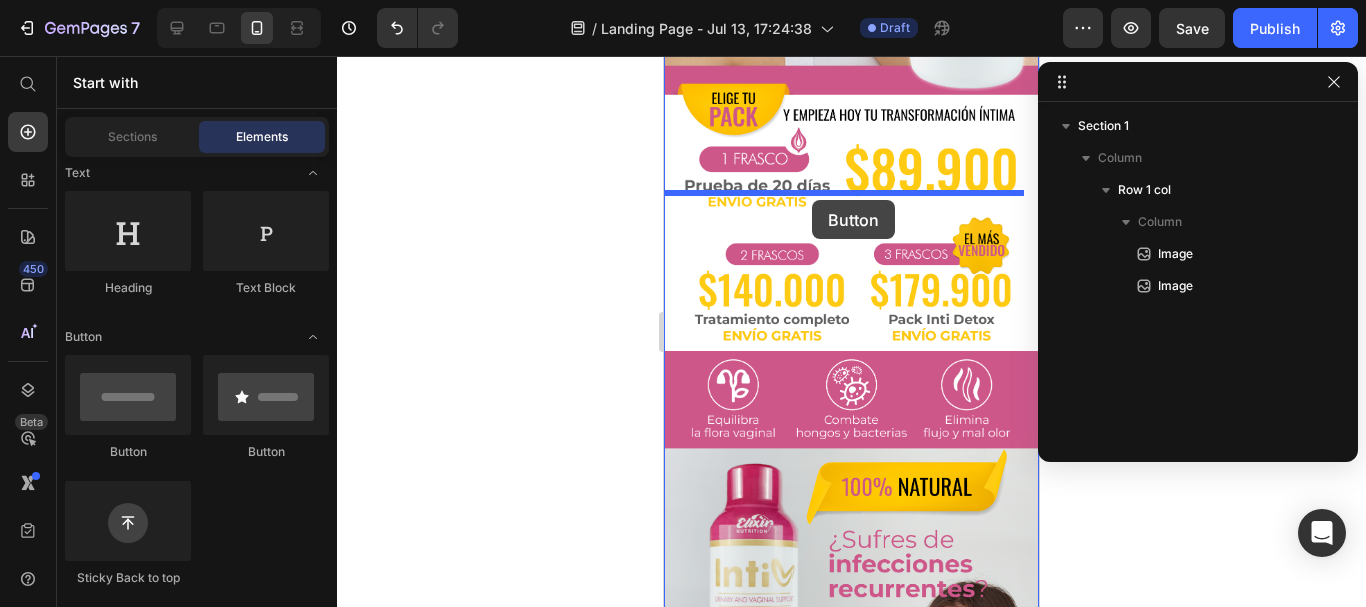 drag, startPoint x: 816, startPoint y: 466, endPoint x: 812, endPoint y: 200, distance: 266.03006 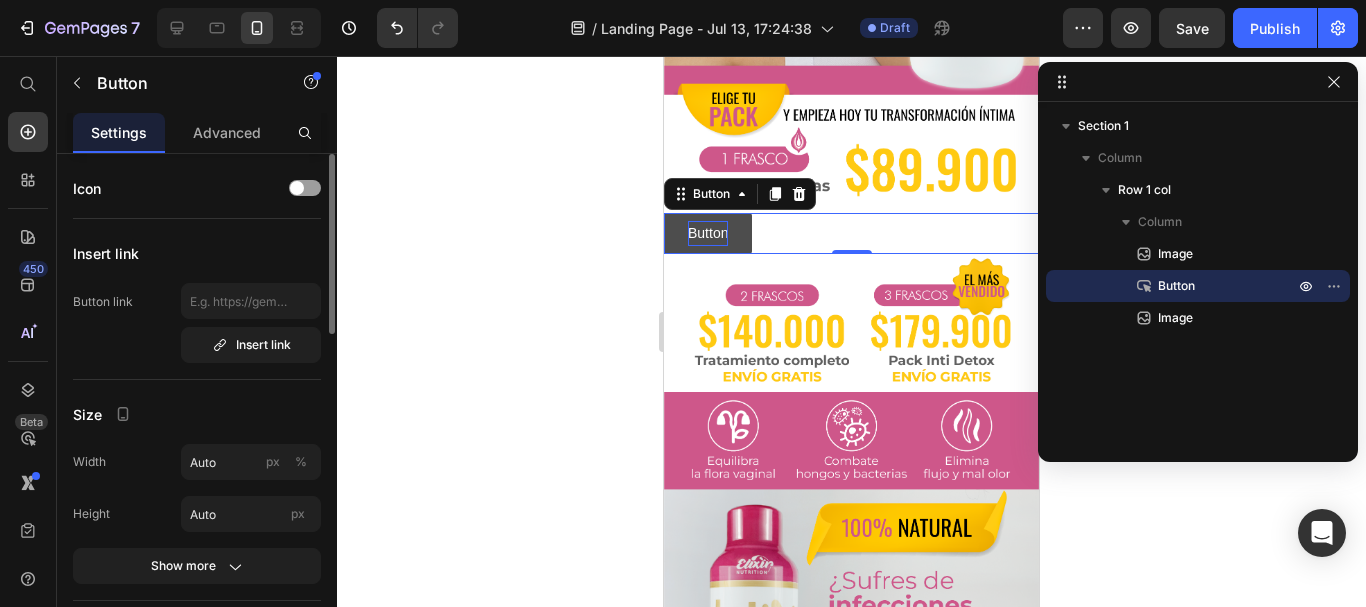click on "Button" at bounding box center [708, 233] 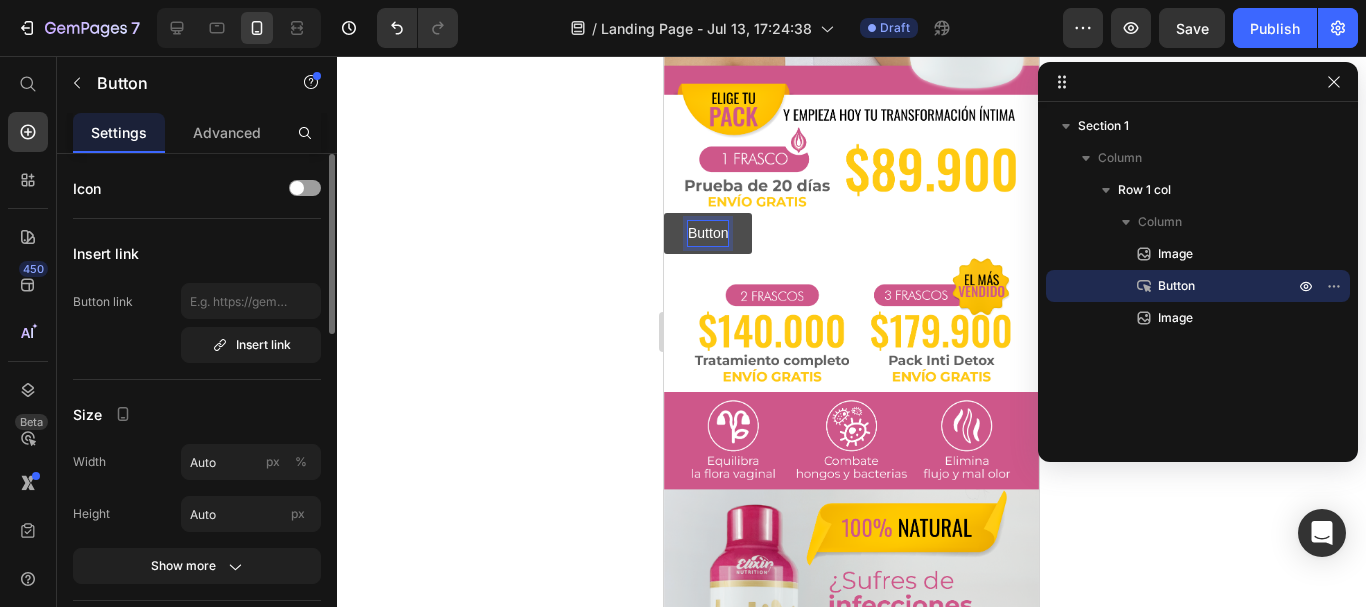 click on "Button" at bounding box center [708, 233] 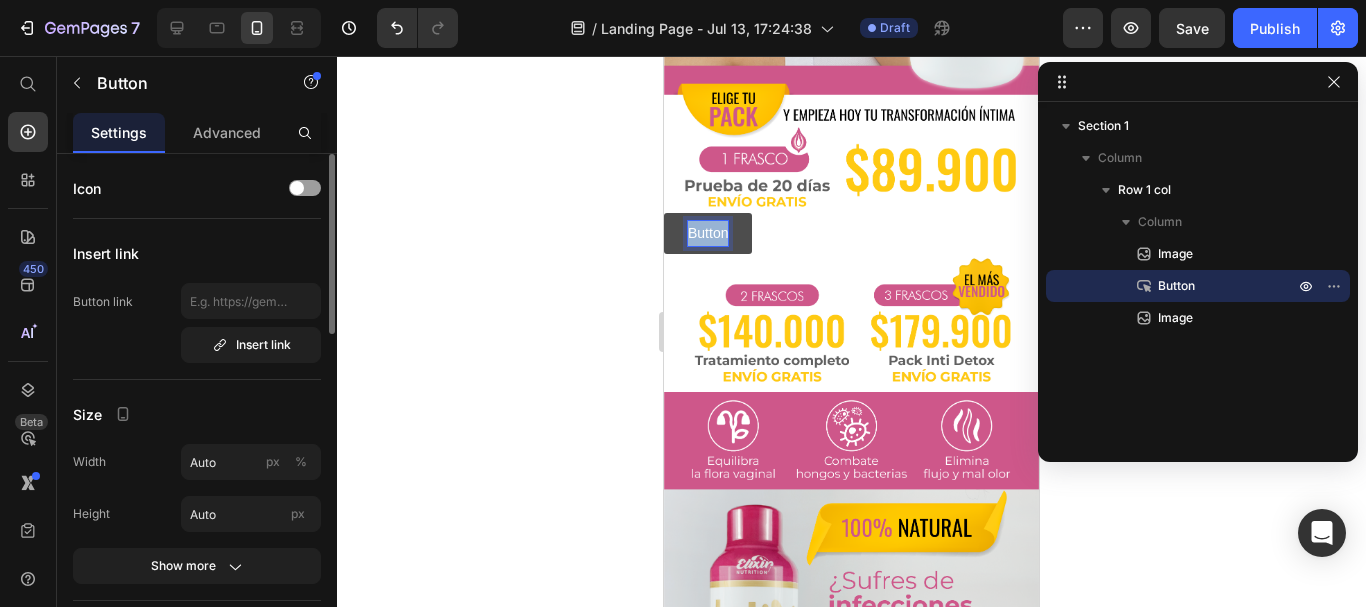 click on "Button" at bounding box center (708, 233) 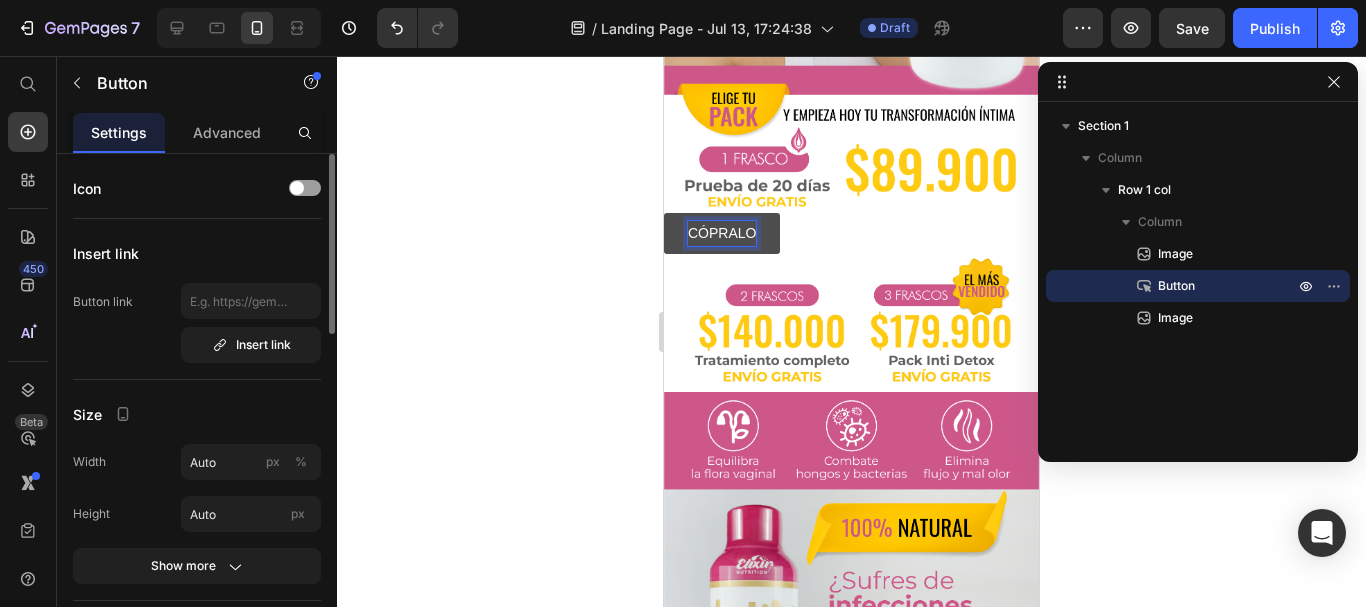 click on "CÓPRALO" at bounding box center (722, 233) 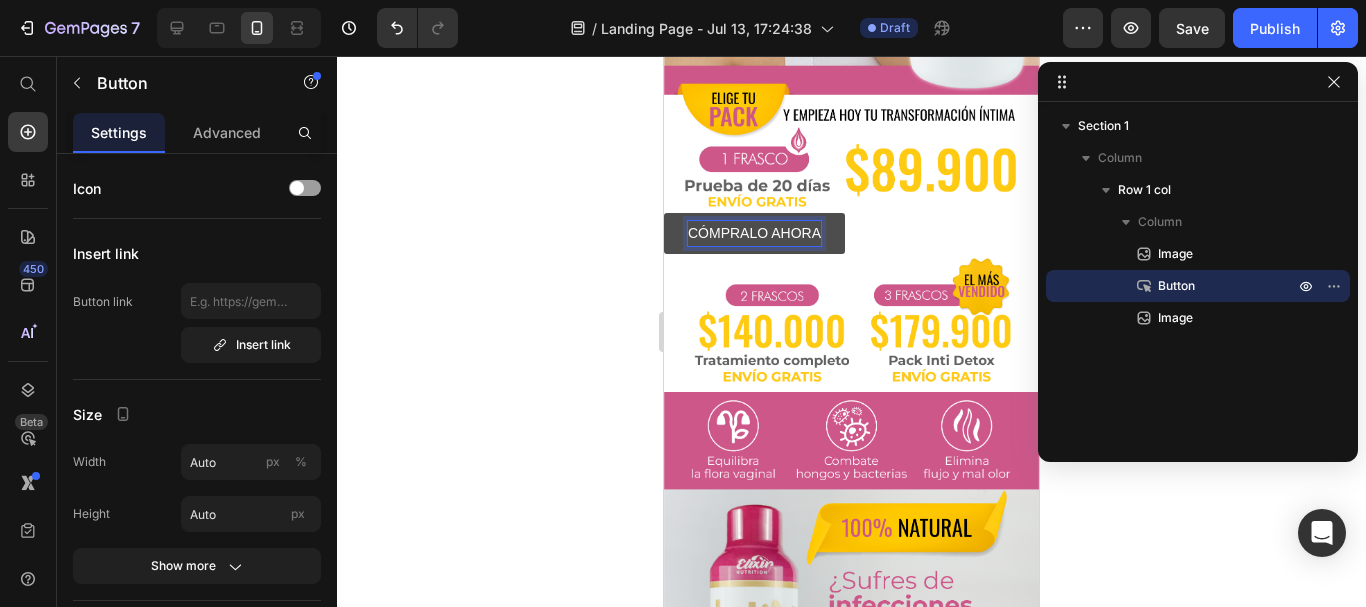 click on "CÓMPRALO AHORA" at bounding box center (754, 233) 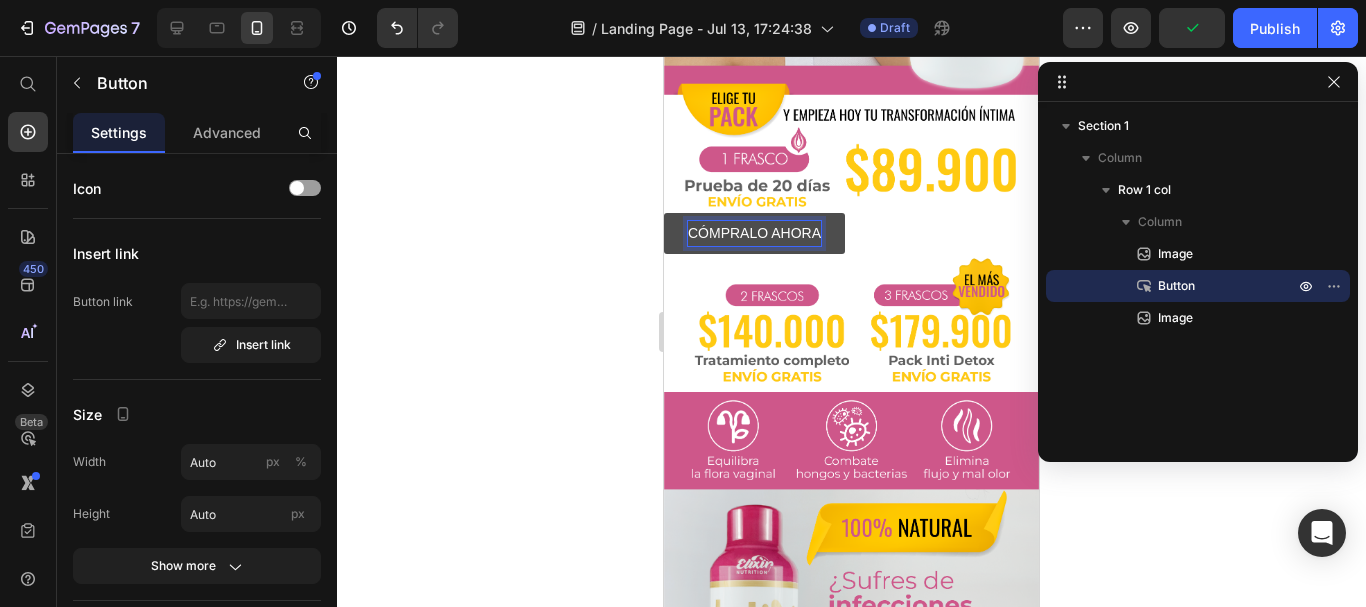 click 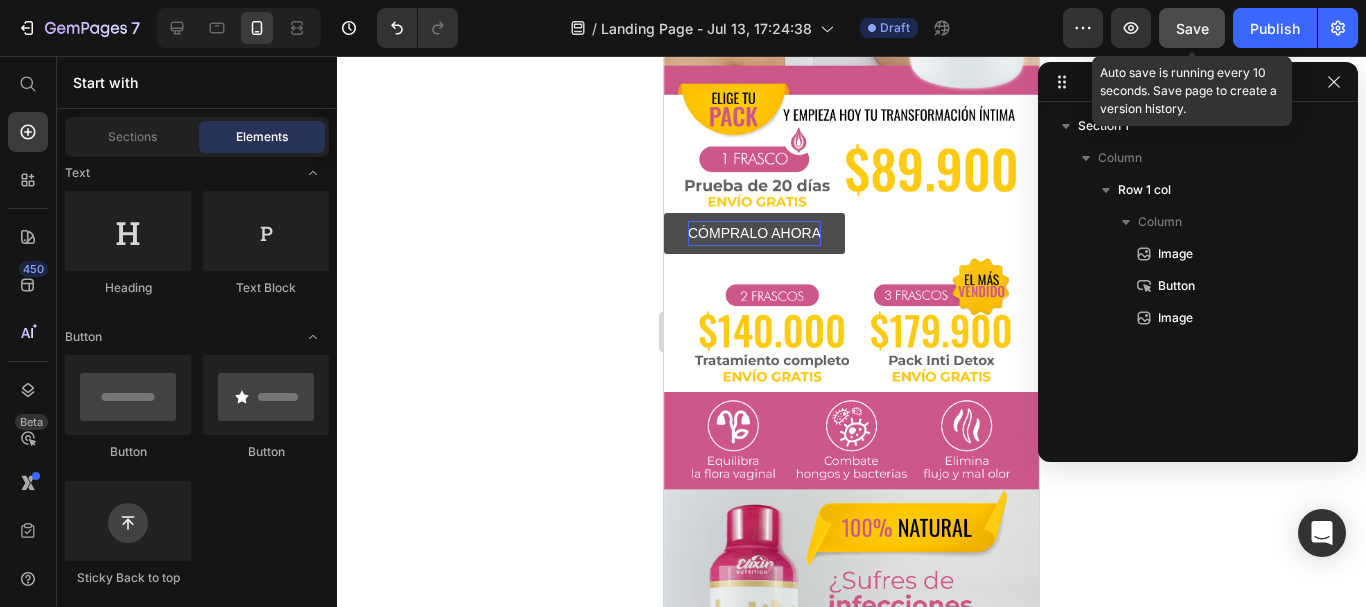 click on "Save" at bounding box center (1192, 28) 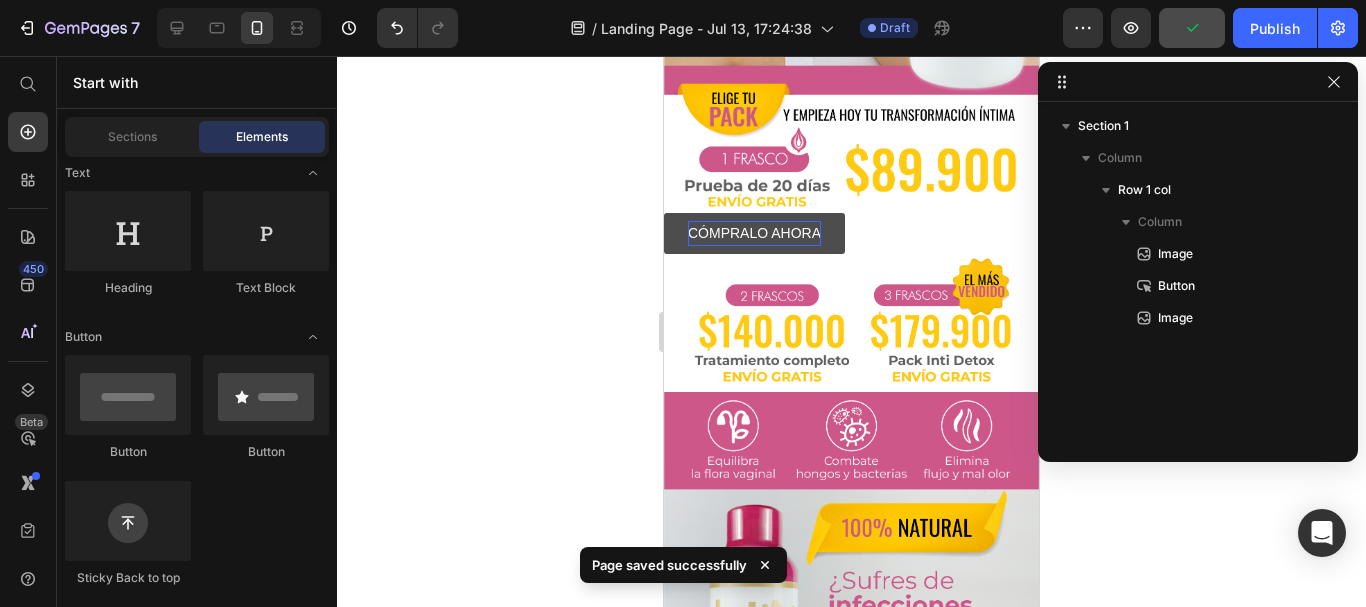 click 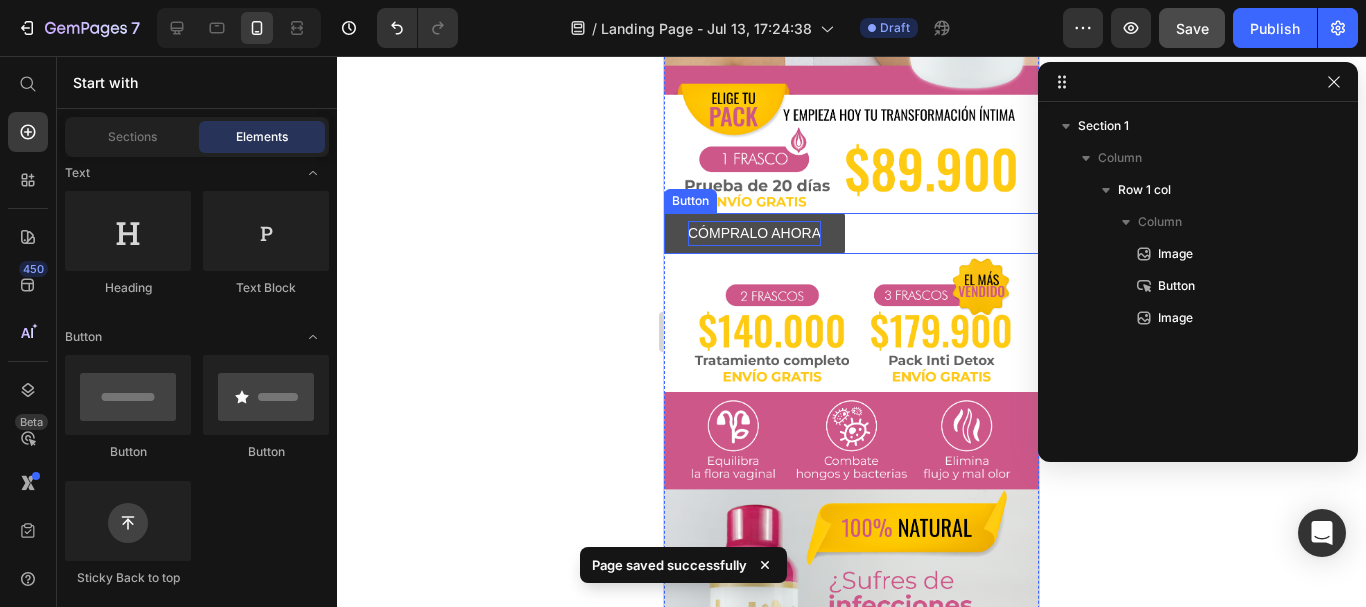 click on "CÓMPRALO AHORA" at bounding box center (754, 233) 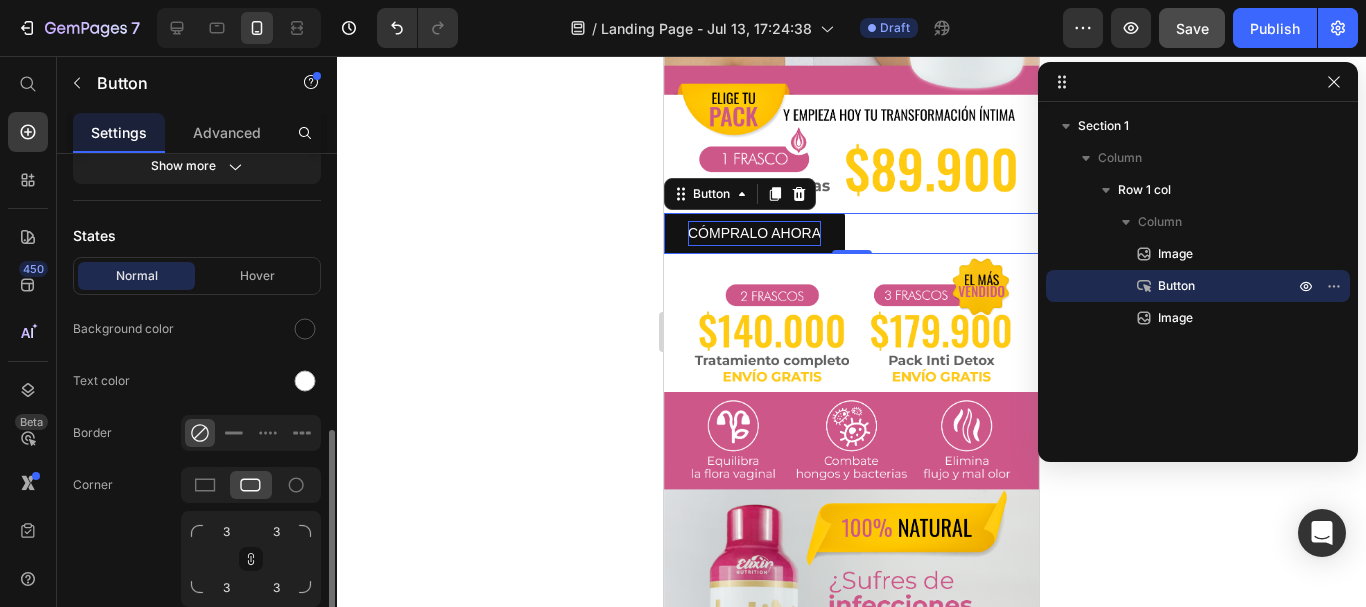 scroll, scrollTop: 500, scrollLeft: 0, axis: vertical 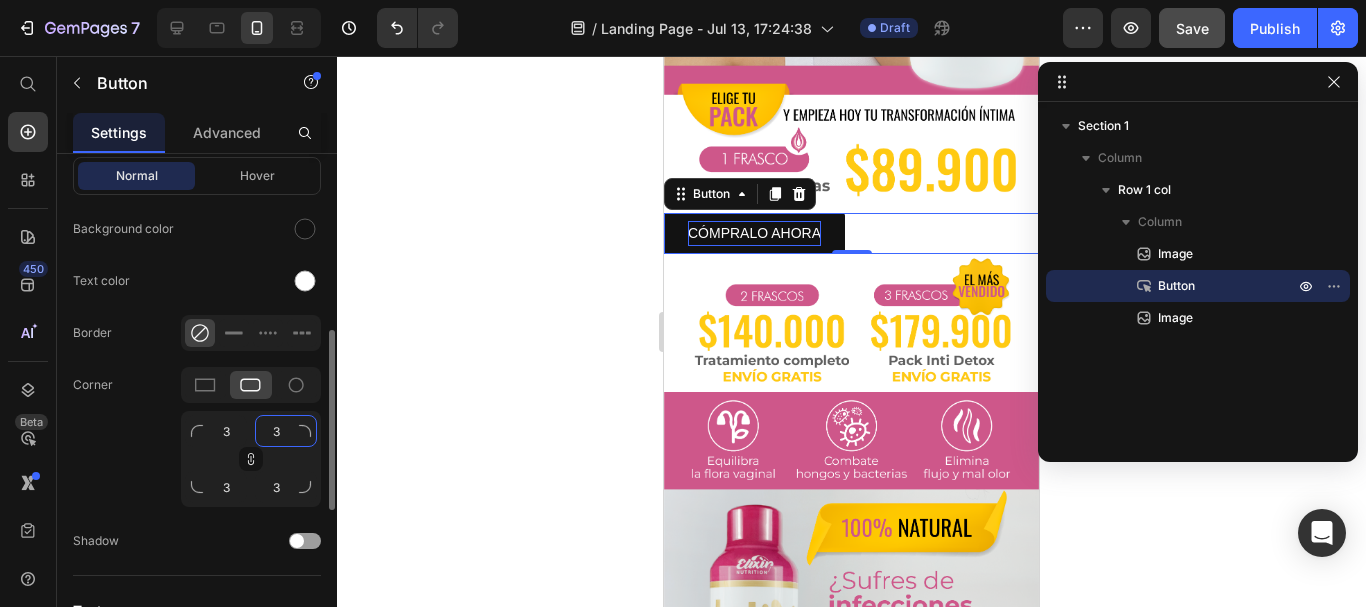 click on "3" 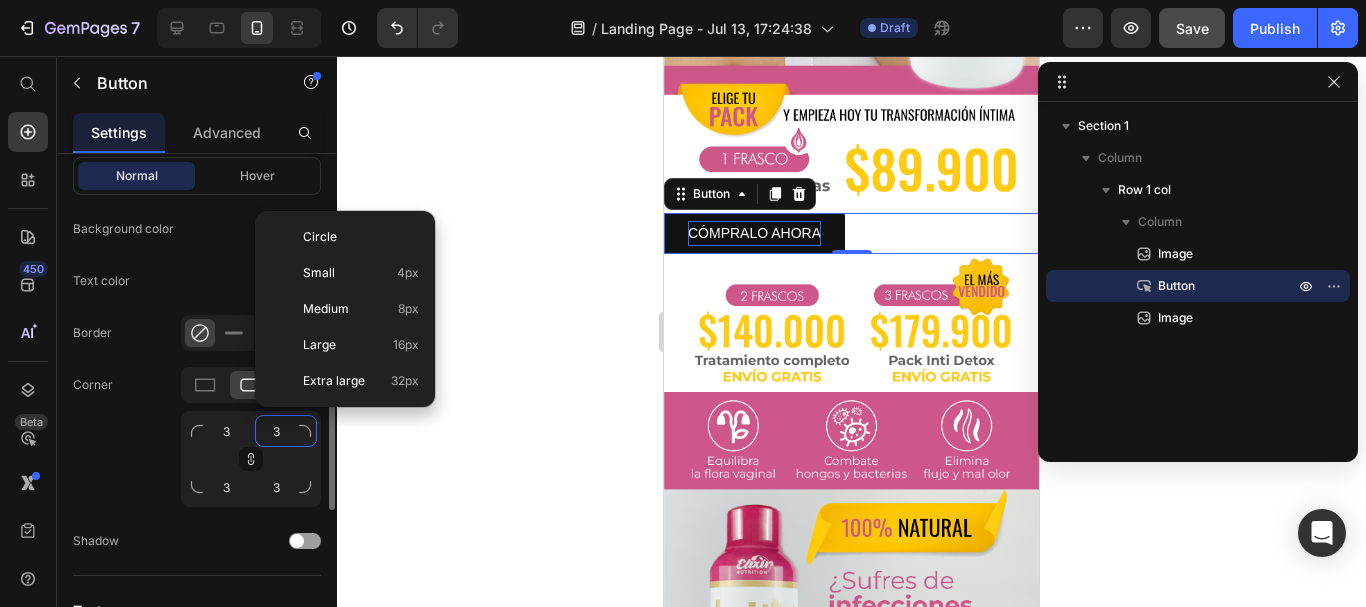 click on "3" 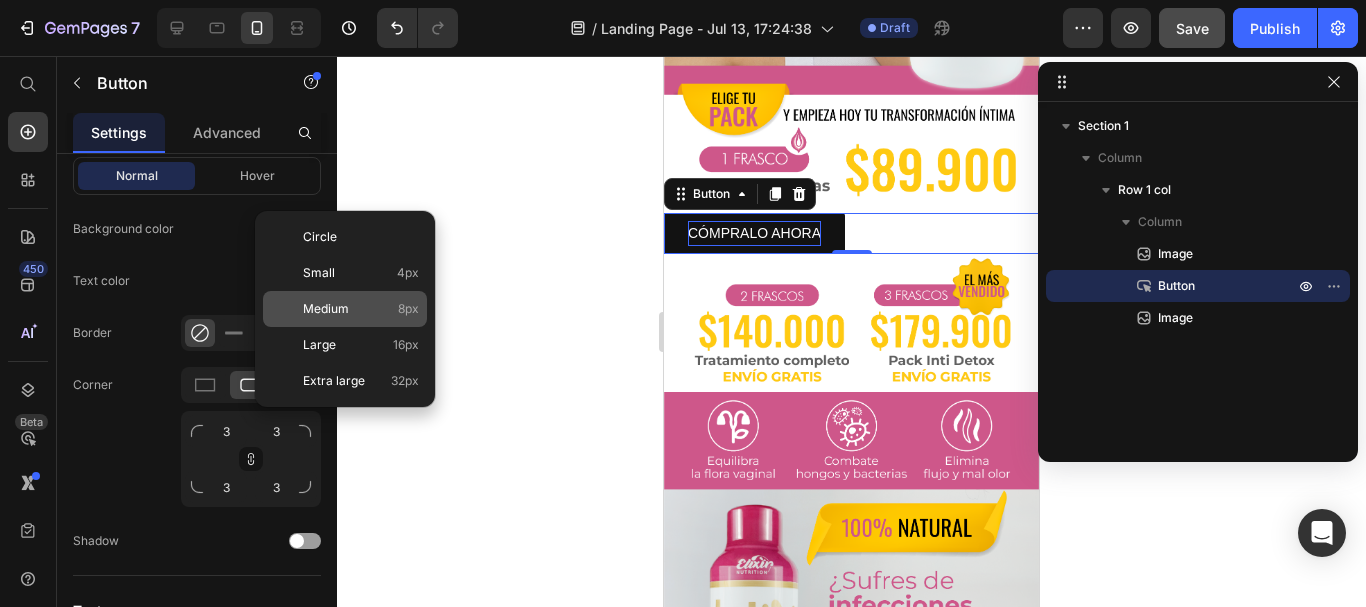 click on "Medium" at bounding box center (326, 309) 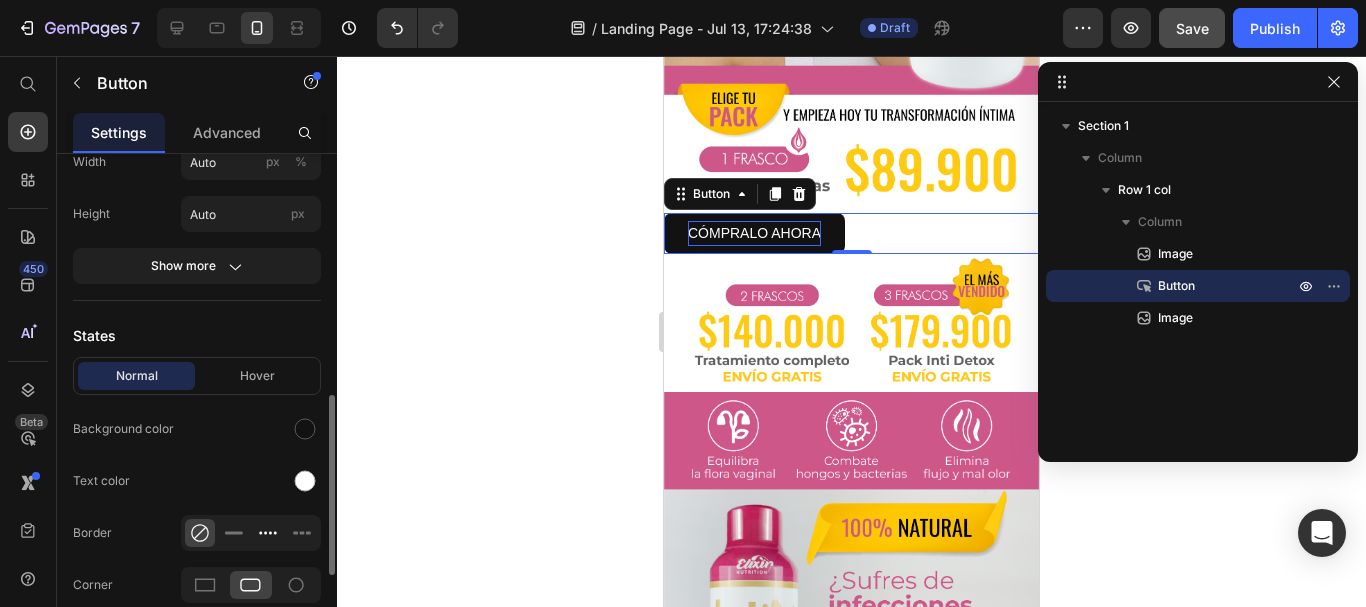 scroll, scrollTop: 500, scrollLeft: 0, axis: vertical 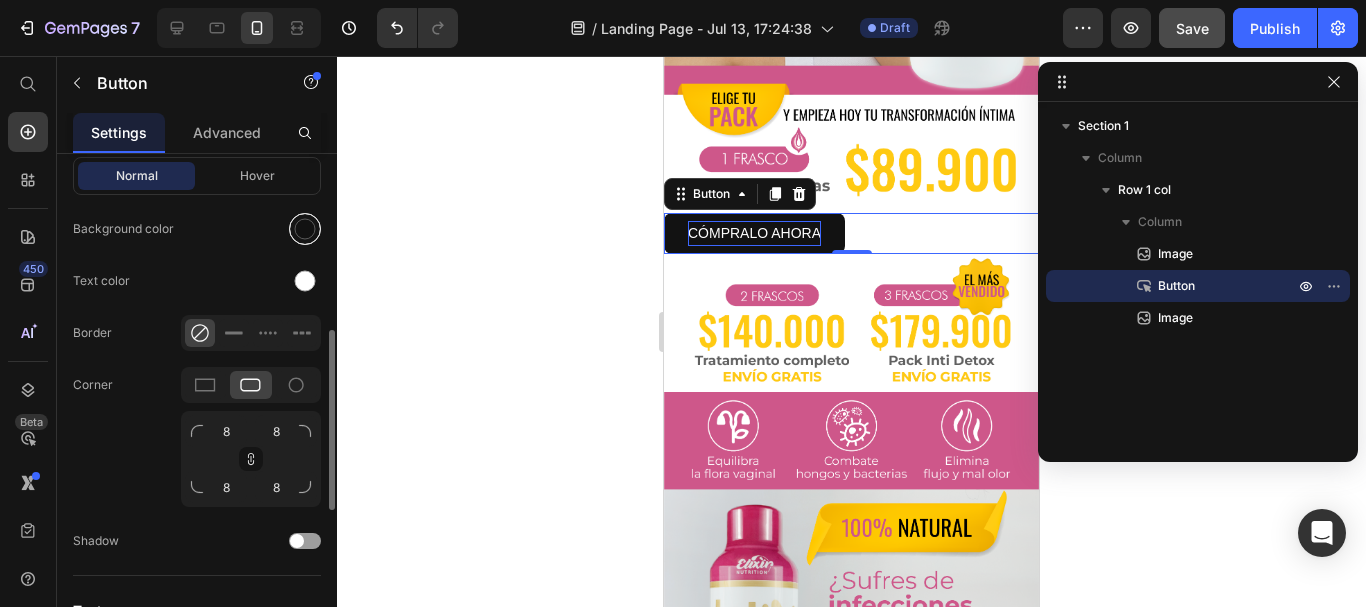 click at bounding box center [305, 229] 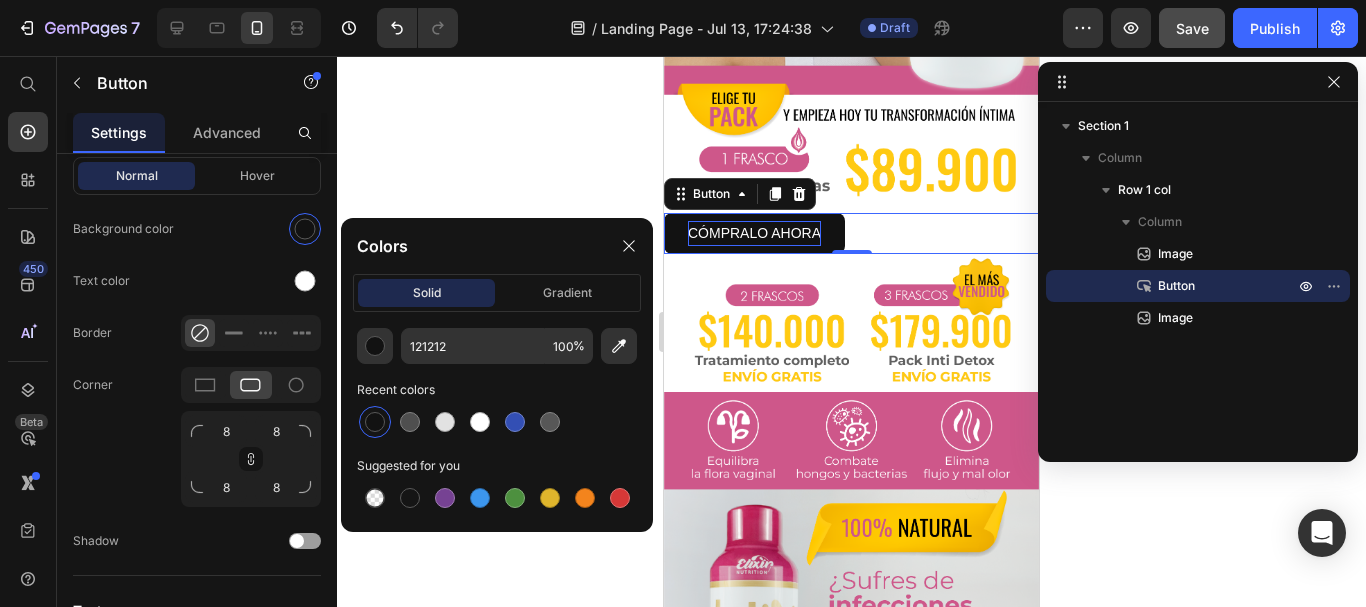 click 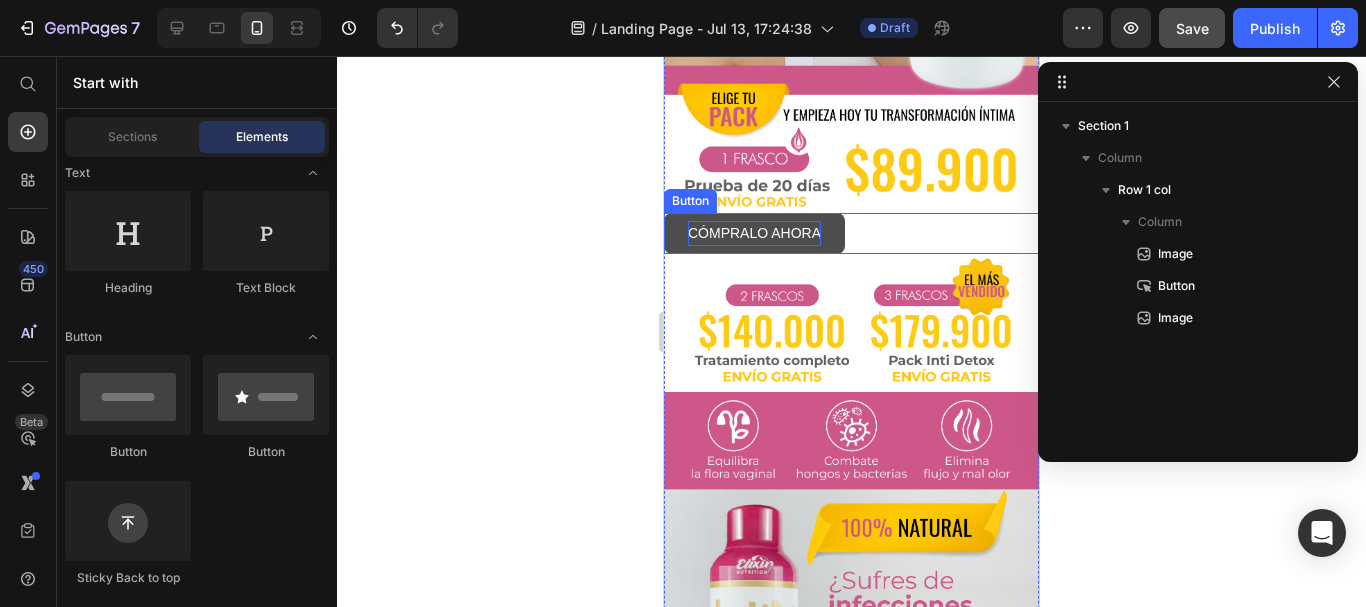 click on "CÓMPRALO AHORA" at bounding box center [754, 233] 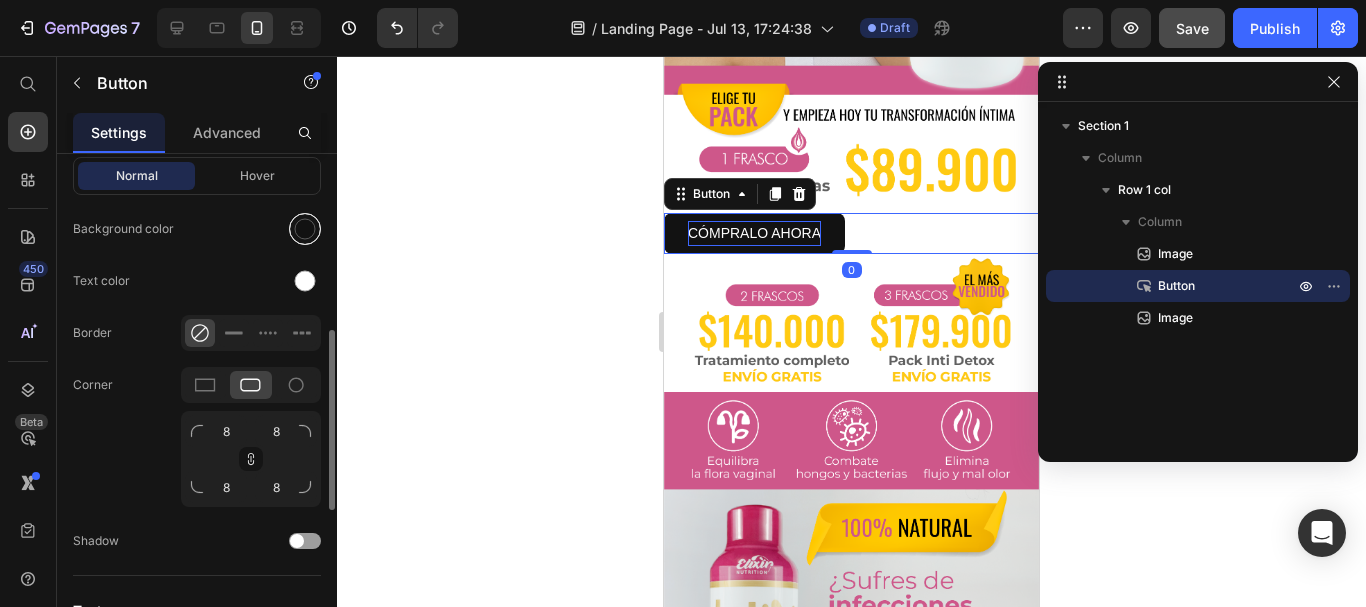 click at bounding box center [305, 229] 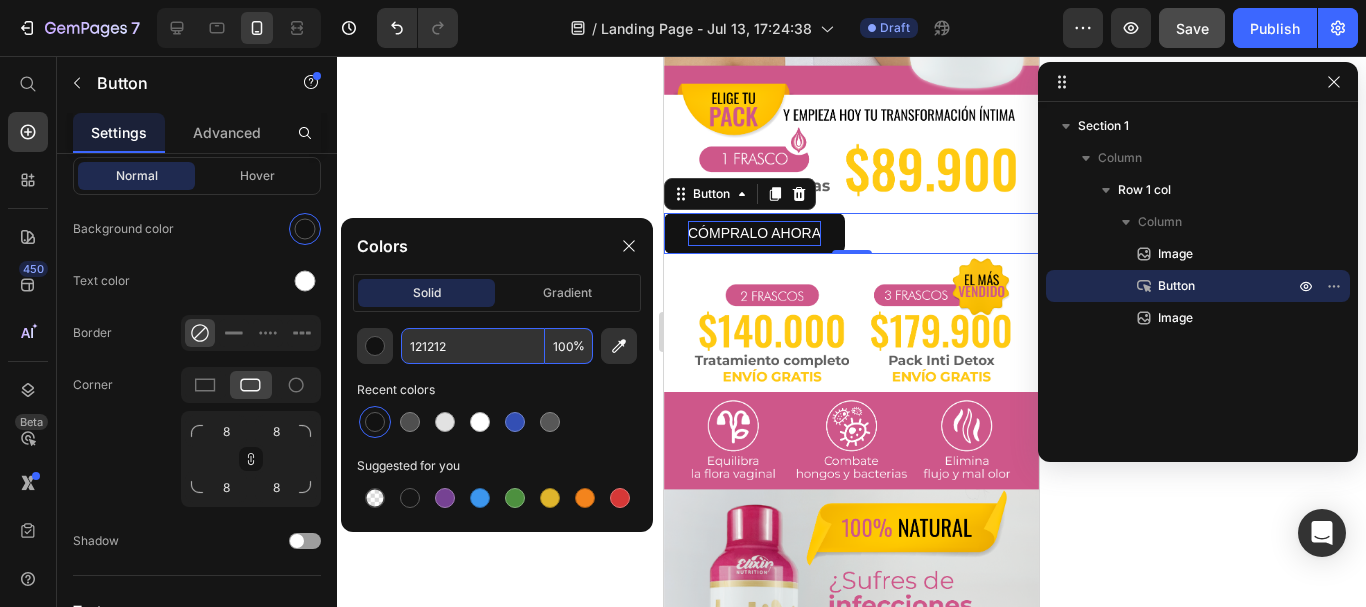 click on "121212" at bounding box center [473, 346] 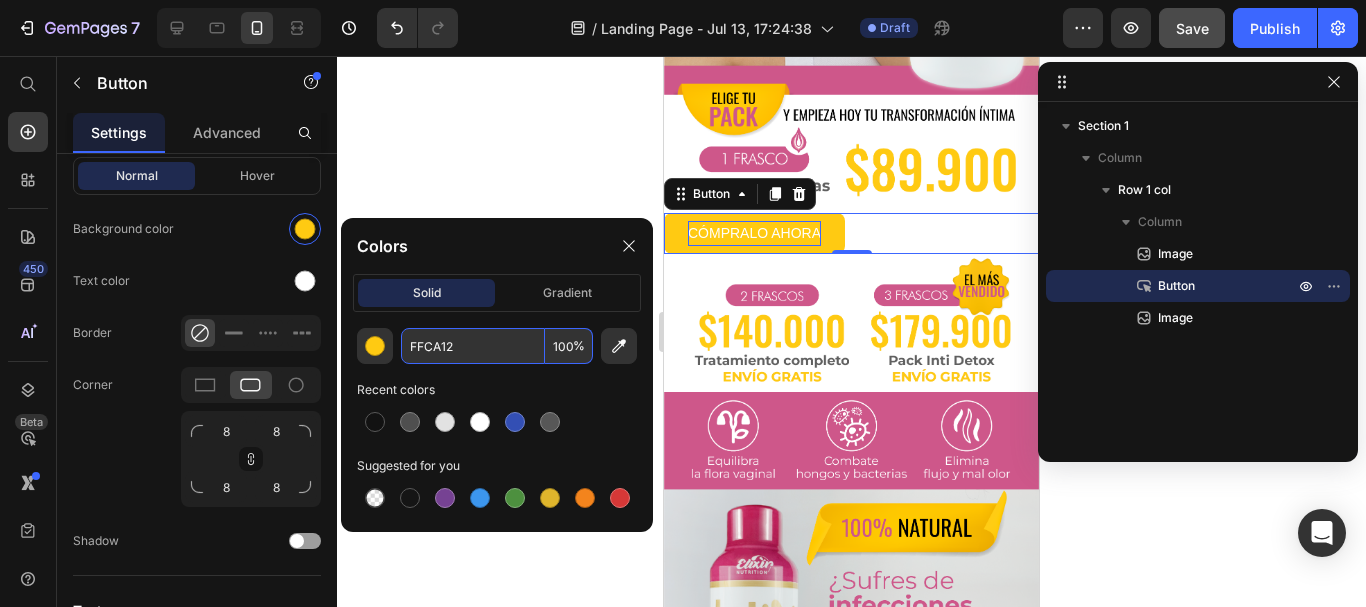 type on "FFCA12" 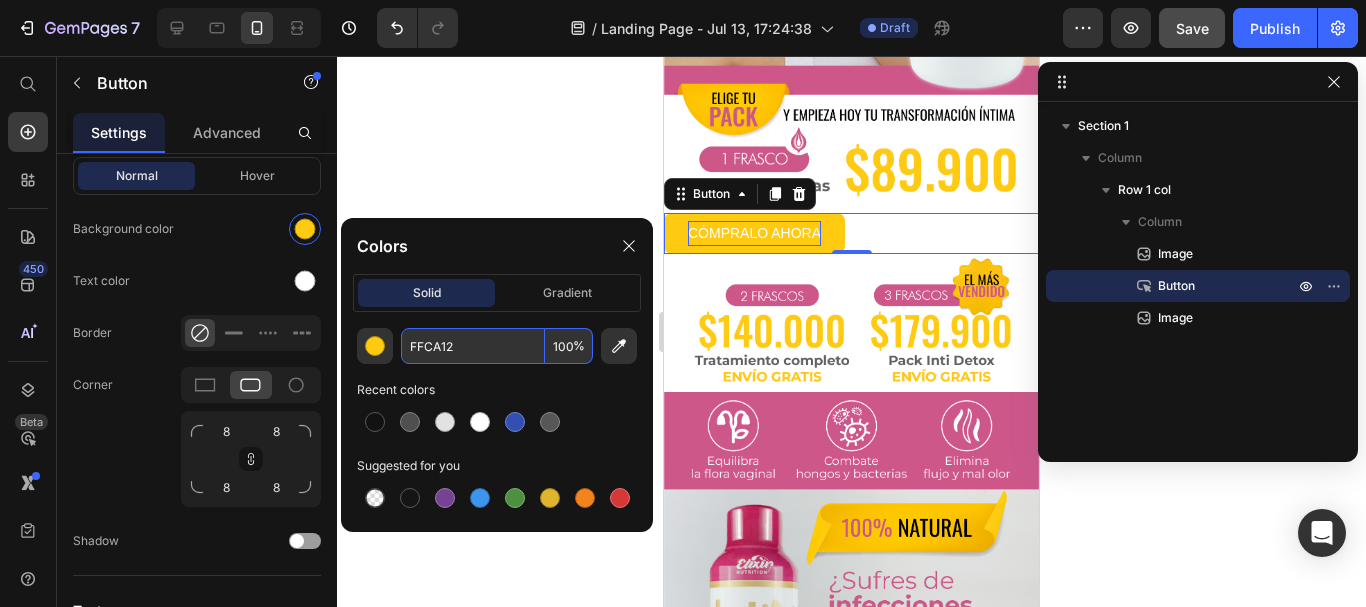 click 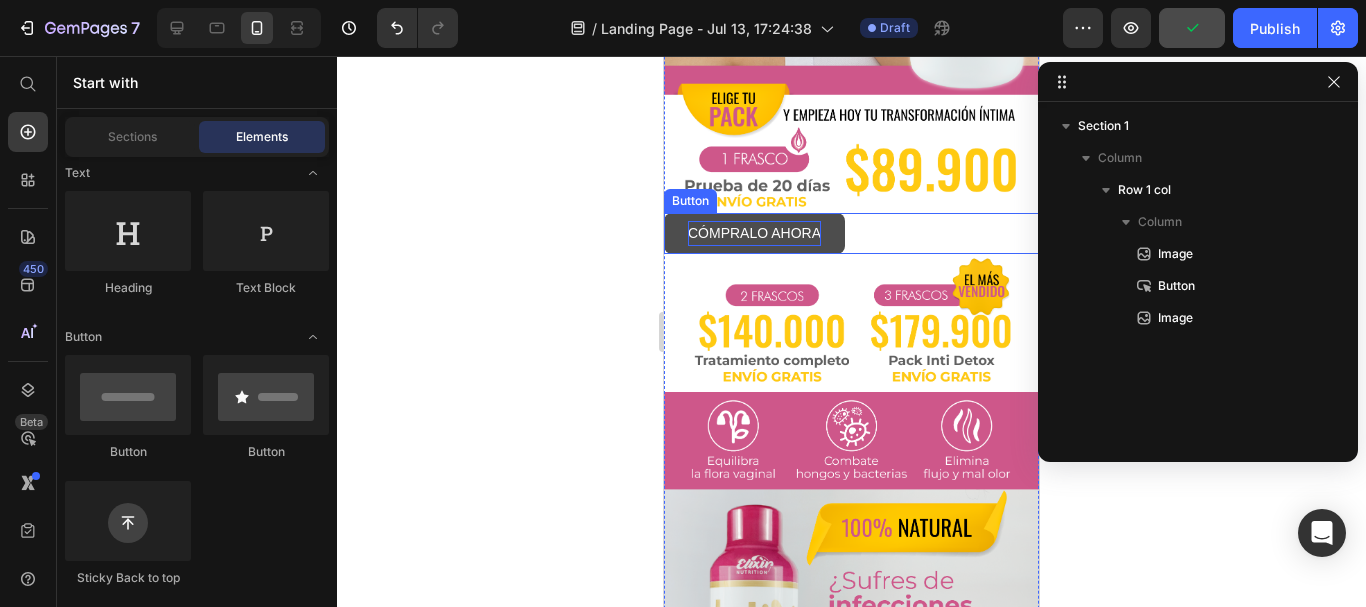 click on "CÓMPRALO AHORA" at bounding box center (754, 233) 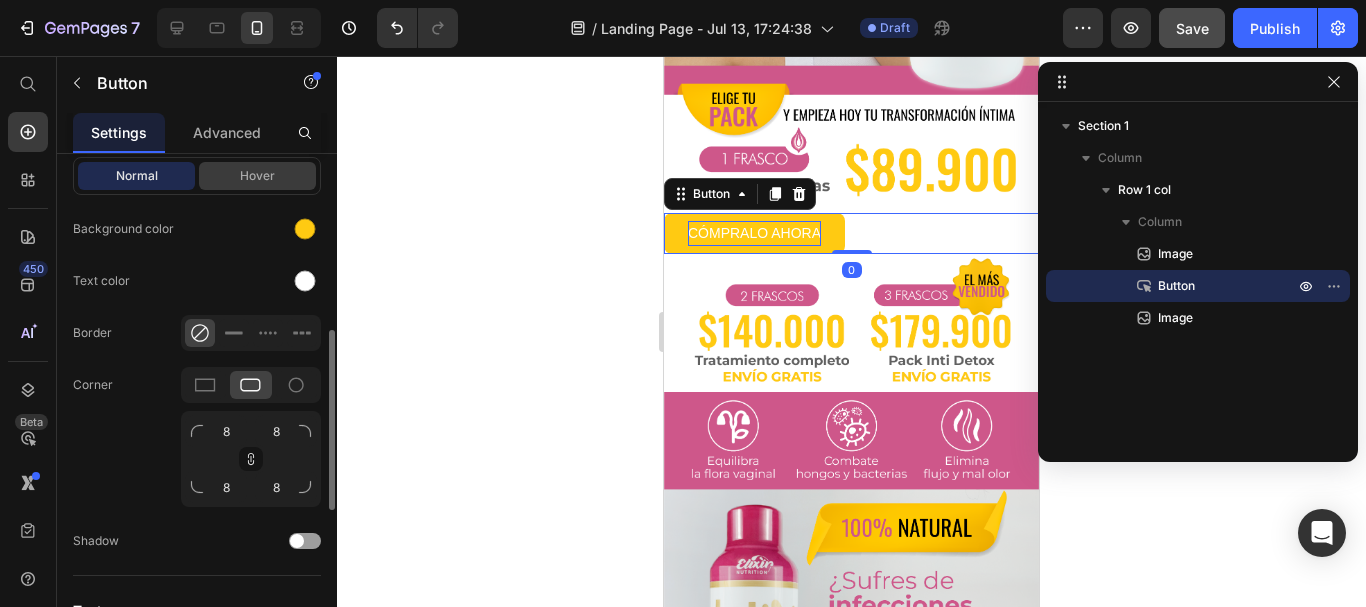 click on "Hover" at bounding box center [257, 176] 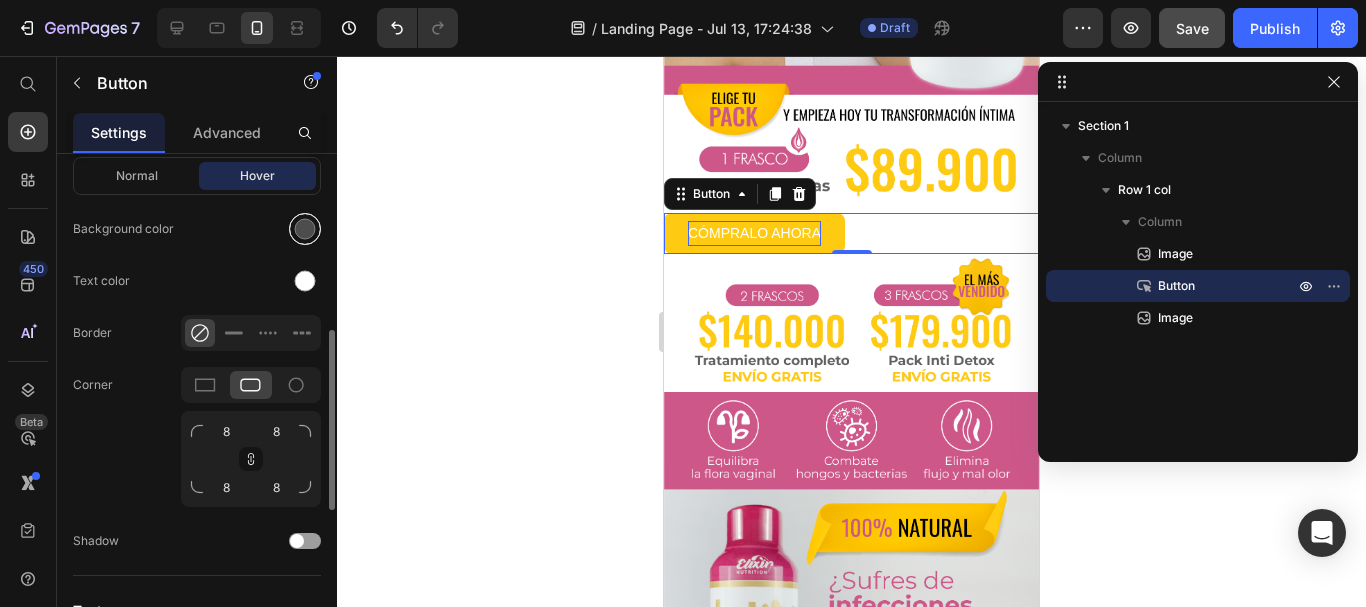 click at bounding box center (305, 229) 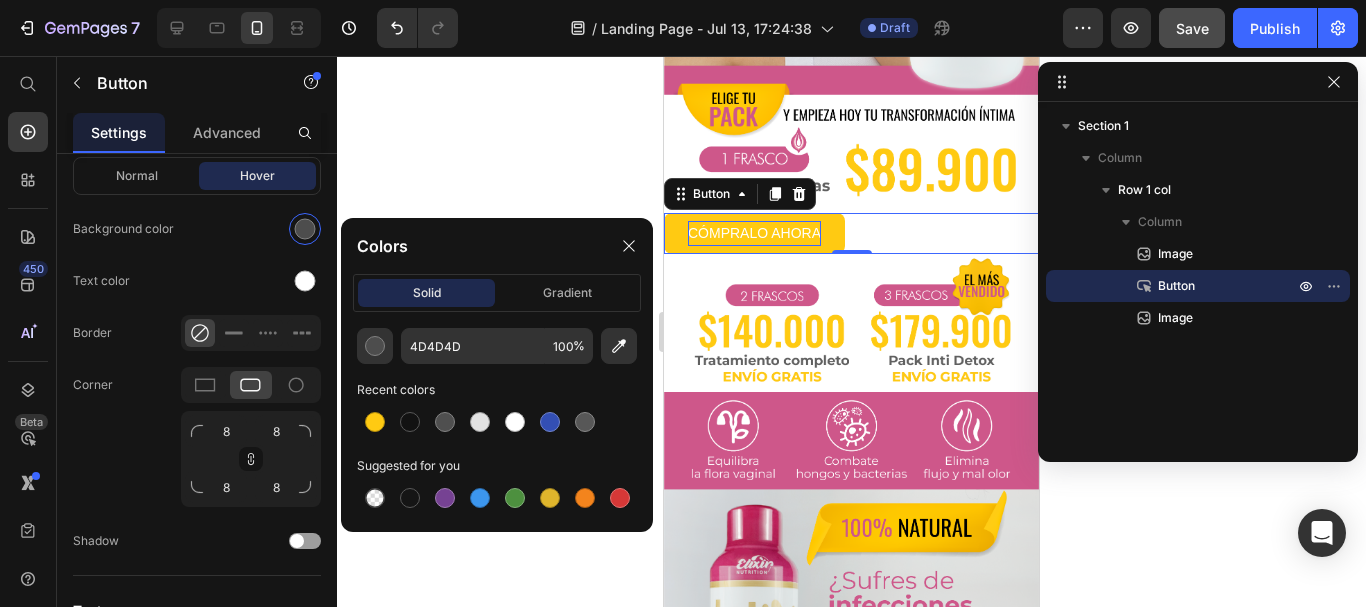 click 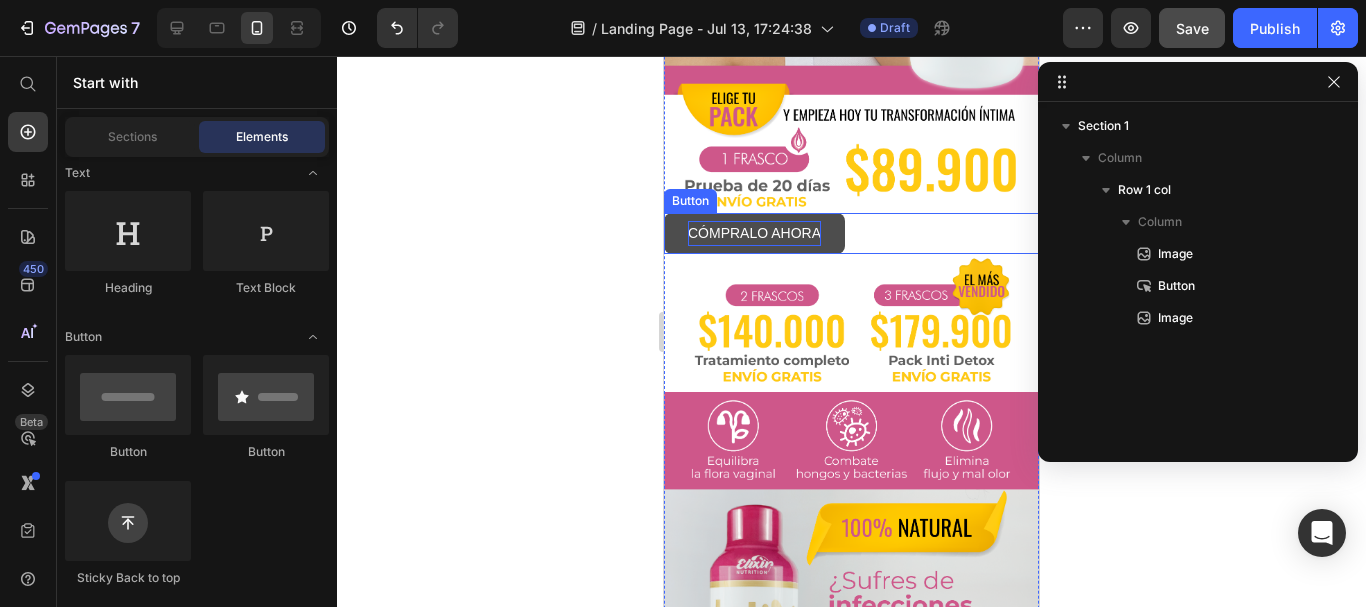 click on "CÓMPRALO AHORA" at bounding box center (754, 233) 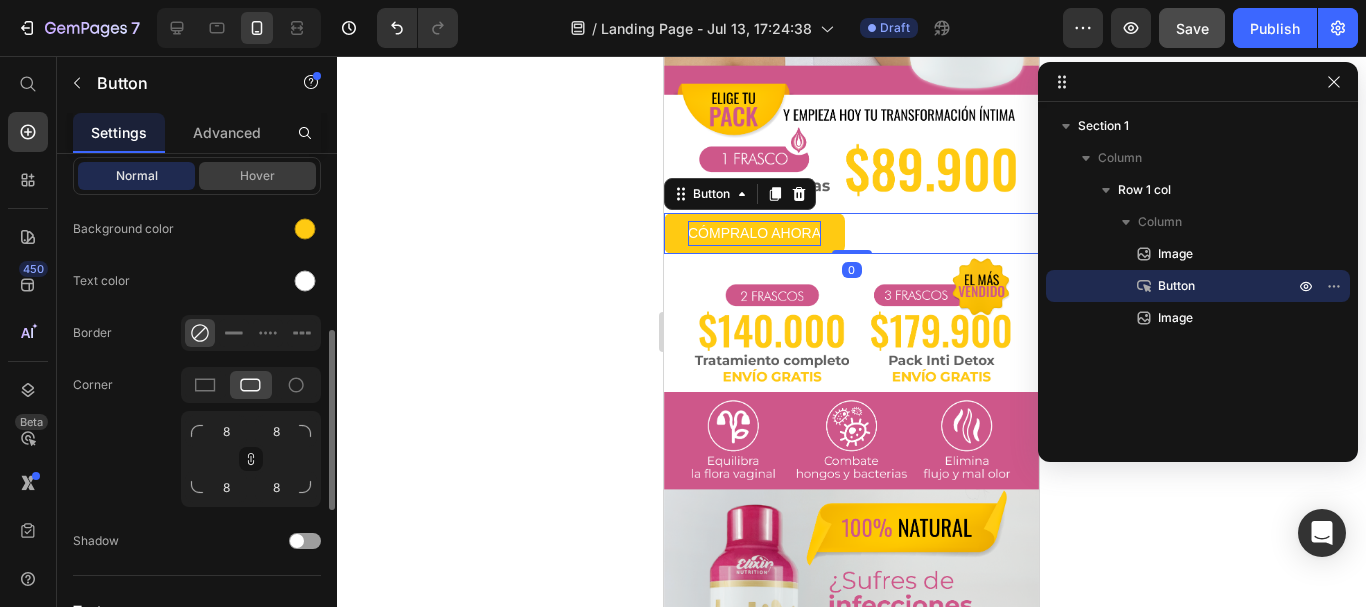 click on "Hover" at bounding box center [257, 176] 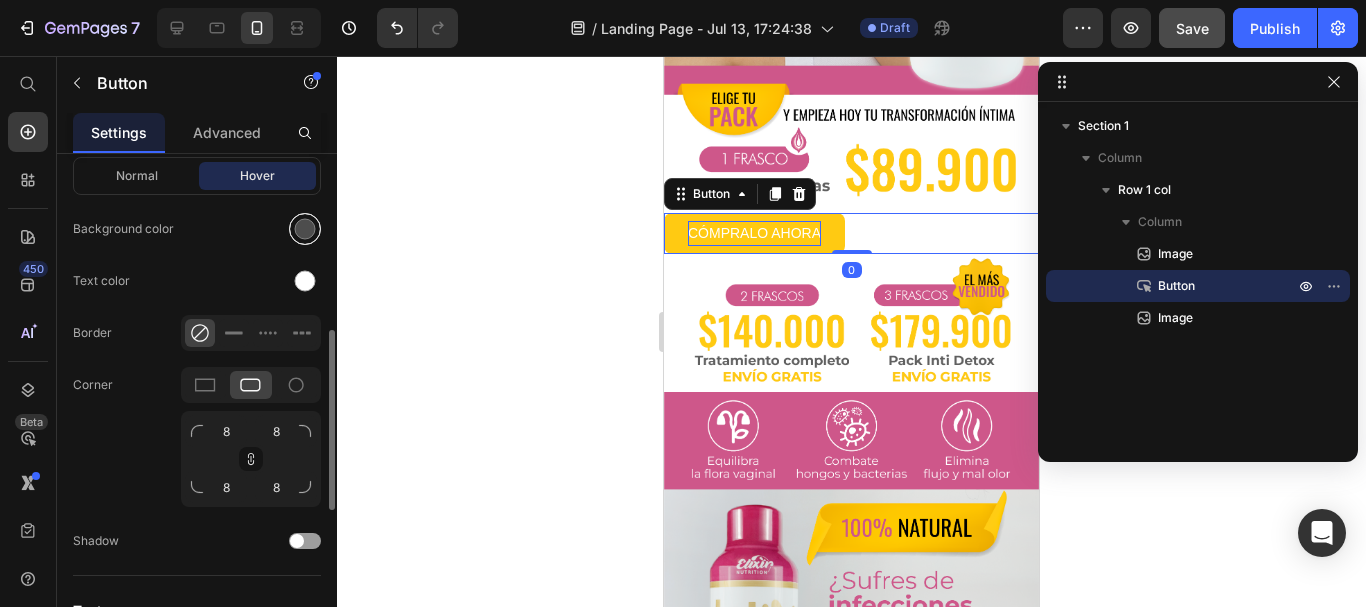 click at bounding box center (305, 229) 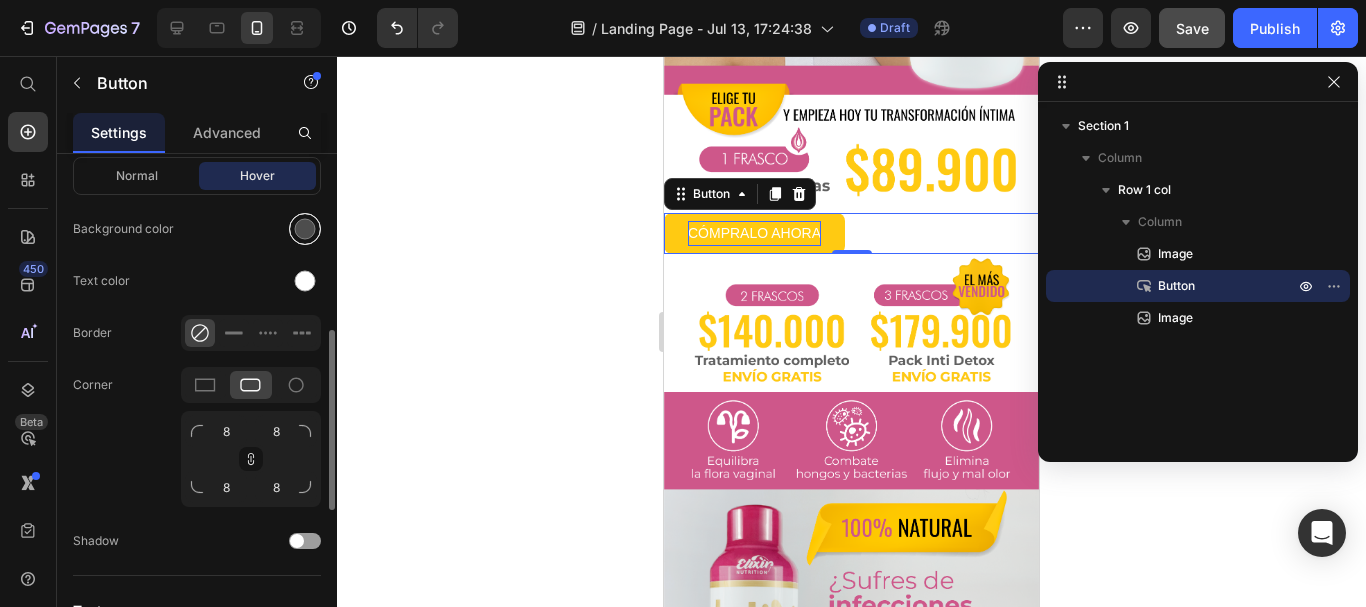 click at bounding box center [305, 229] 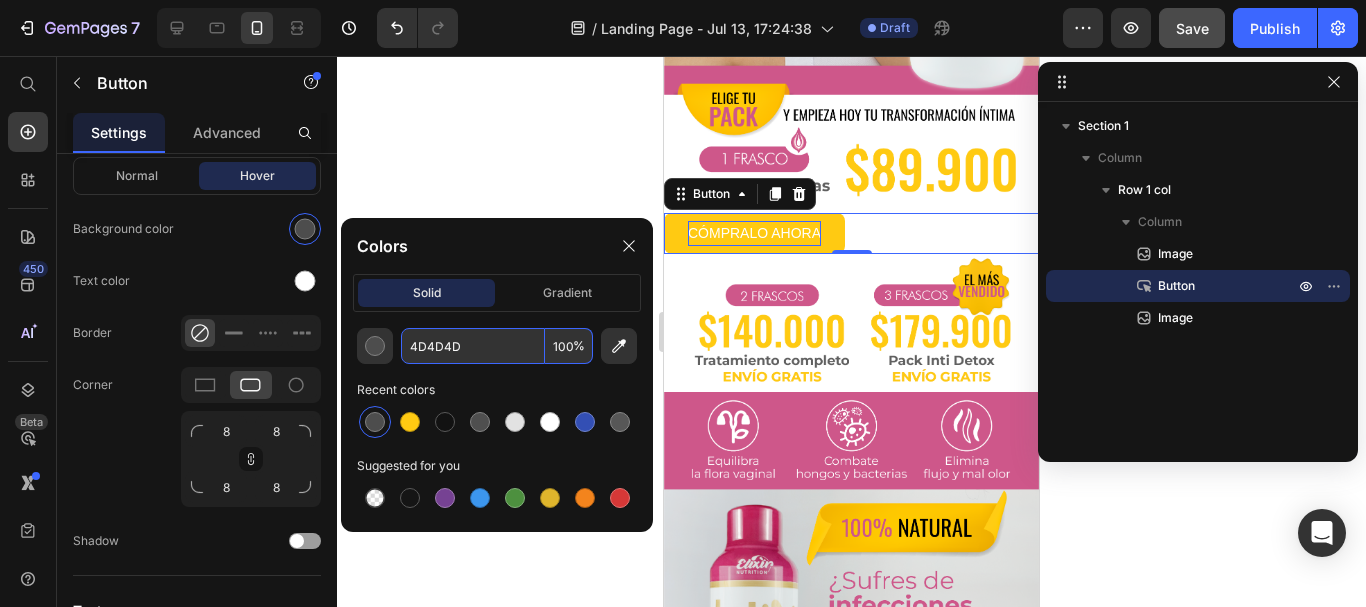 click on "4D4D4D" at bounding box center [473, 346] 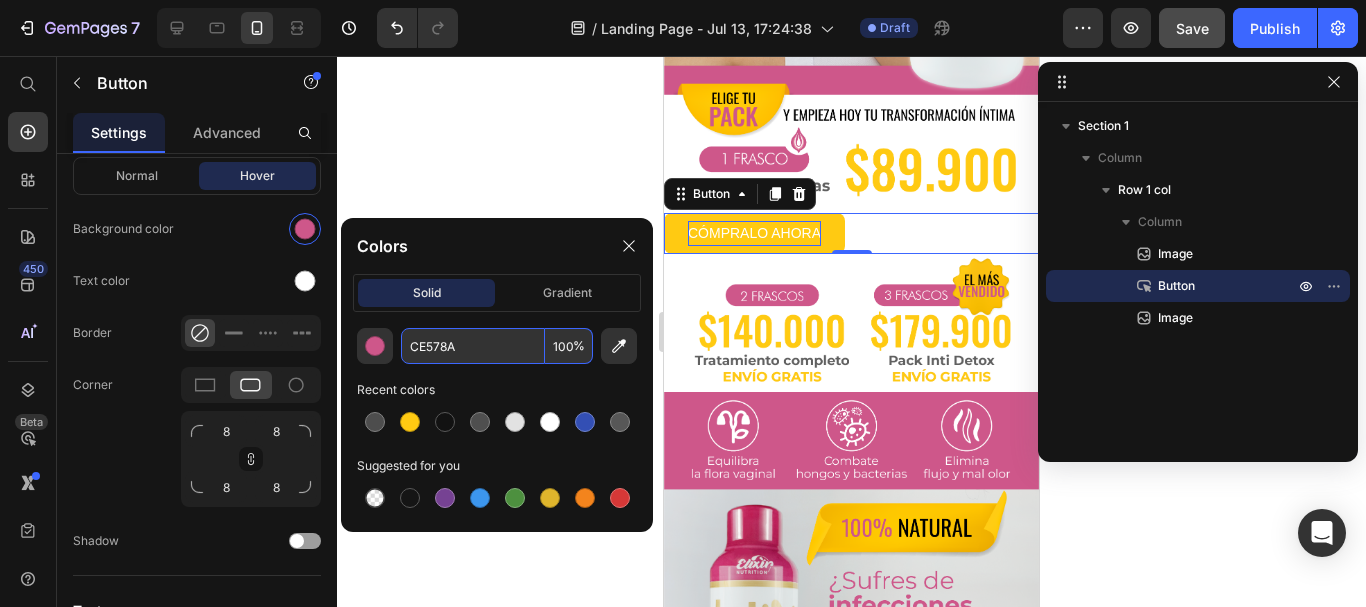 type on "CE578A" 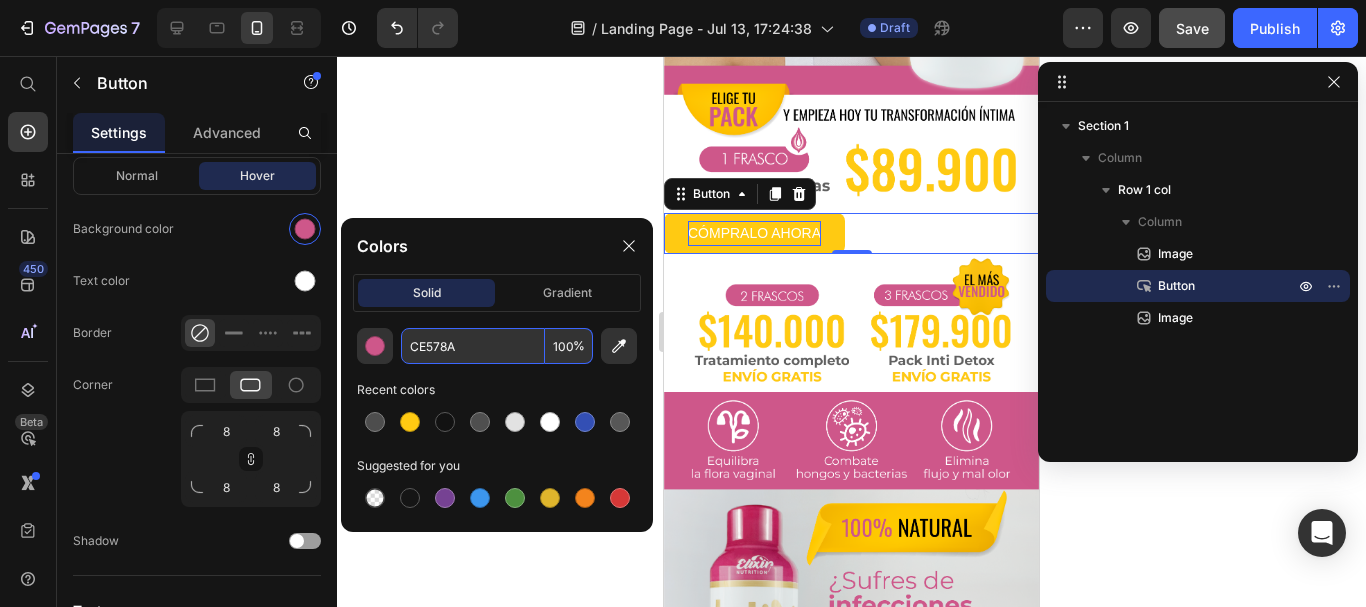 click 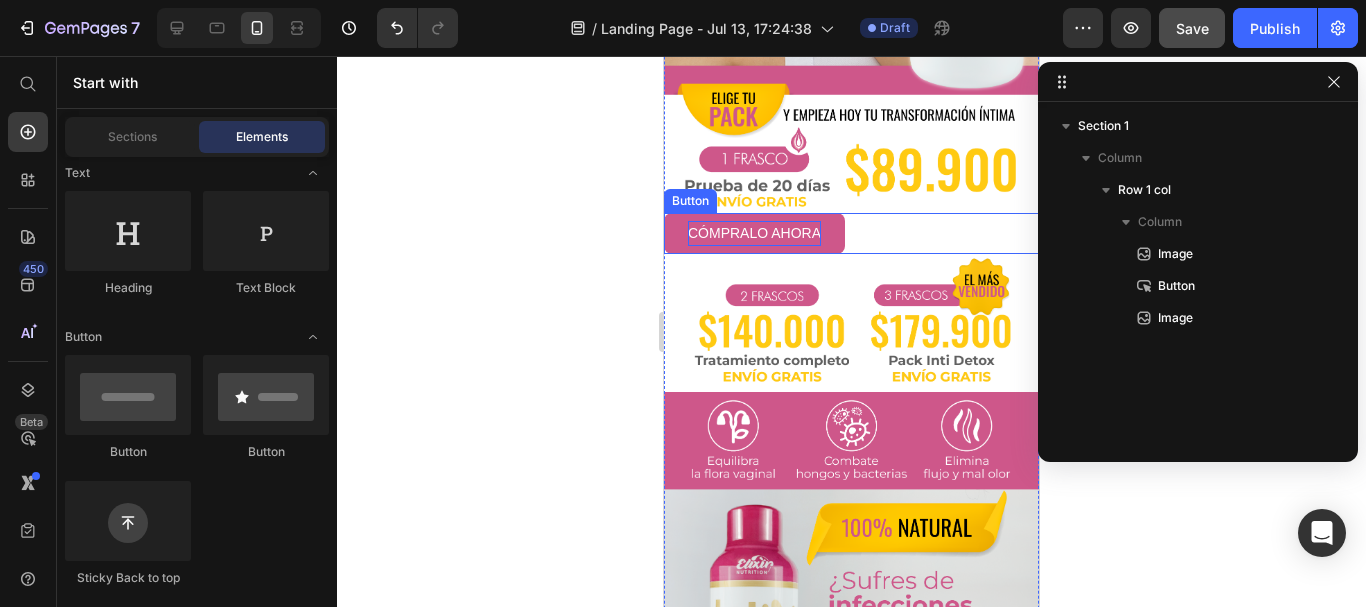click on "CÓMPRALO AHORA" at bounding box center (754, 233) 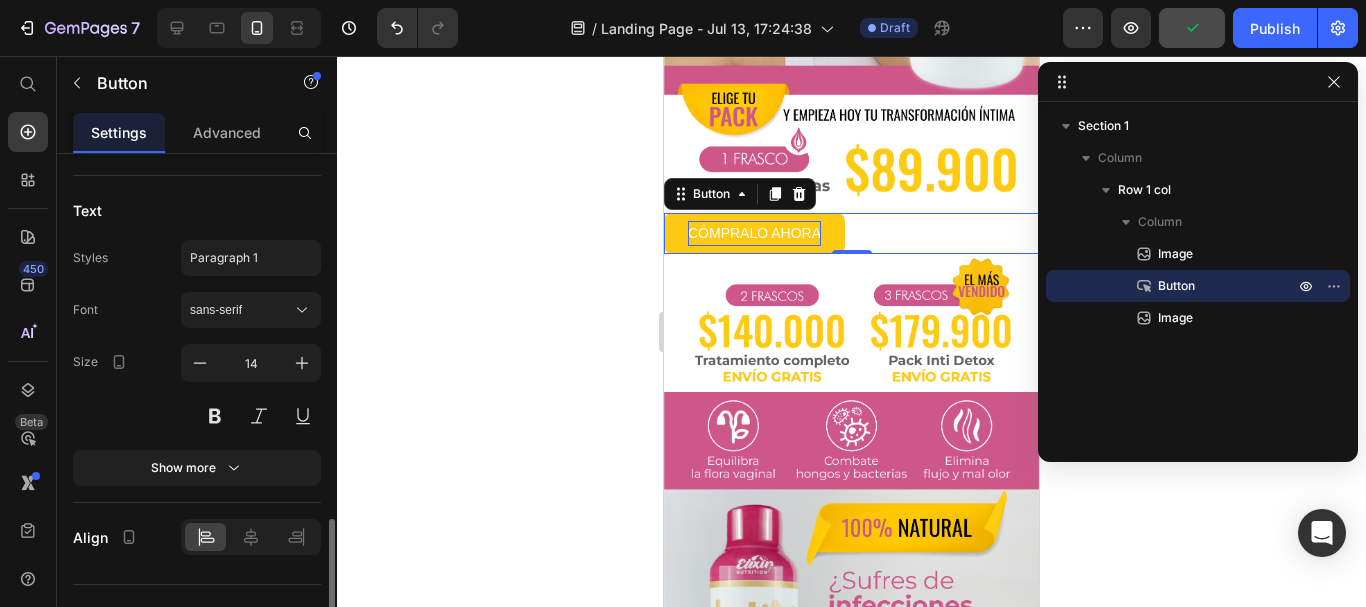 scroll, scrollTop: 935, scrollLeft: 0, axis: vertical 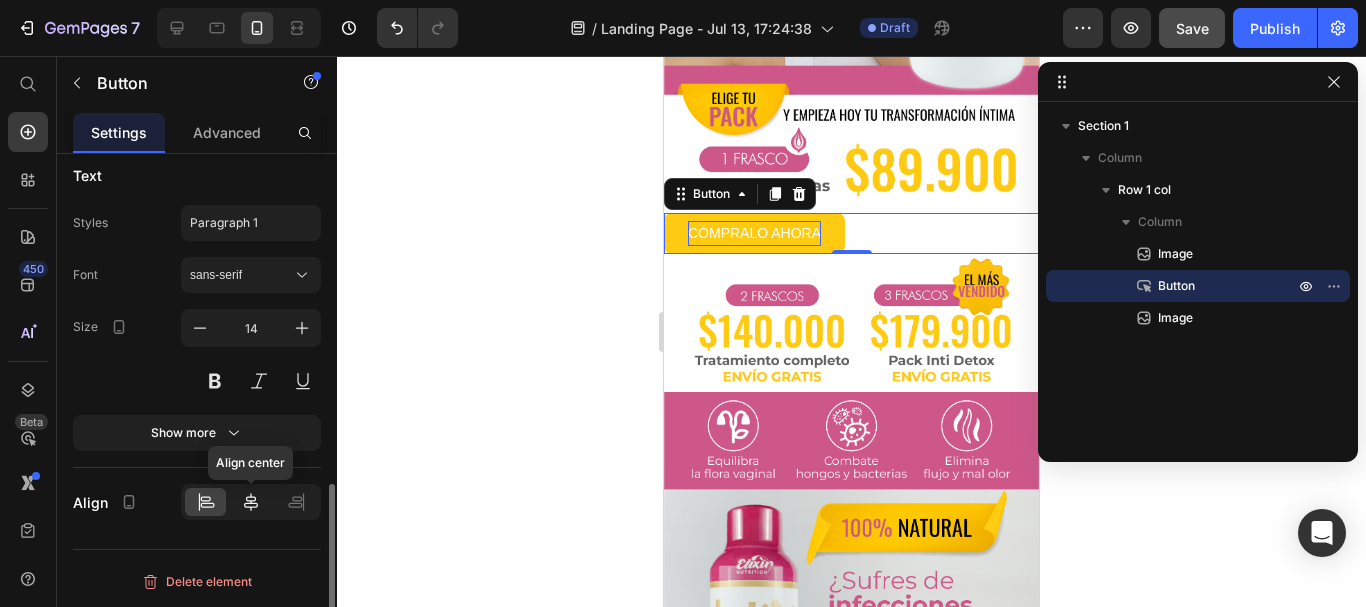 click 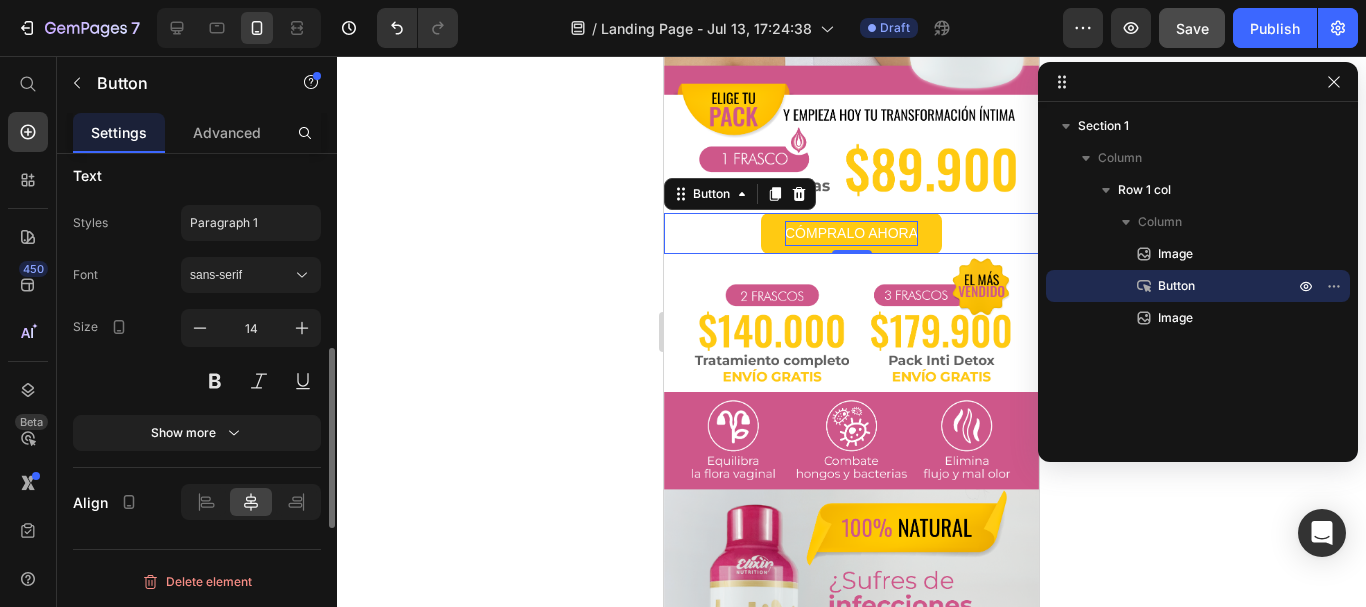 scroll, scrollTop: 835, scrollLeft: 0, axis: vertical 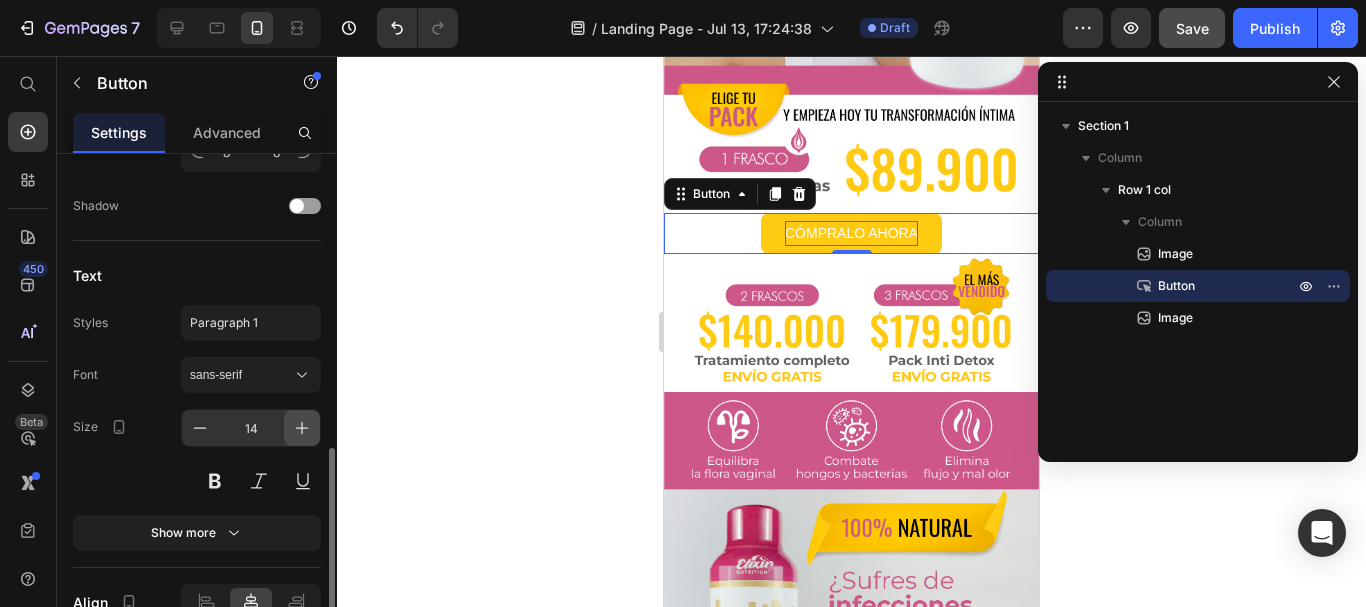 click 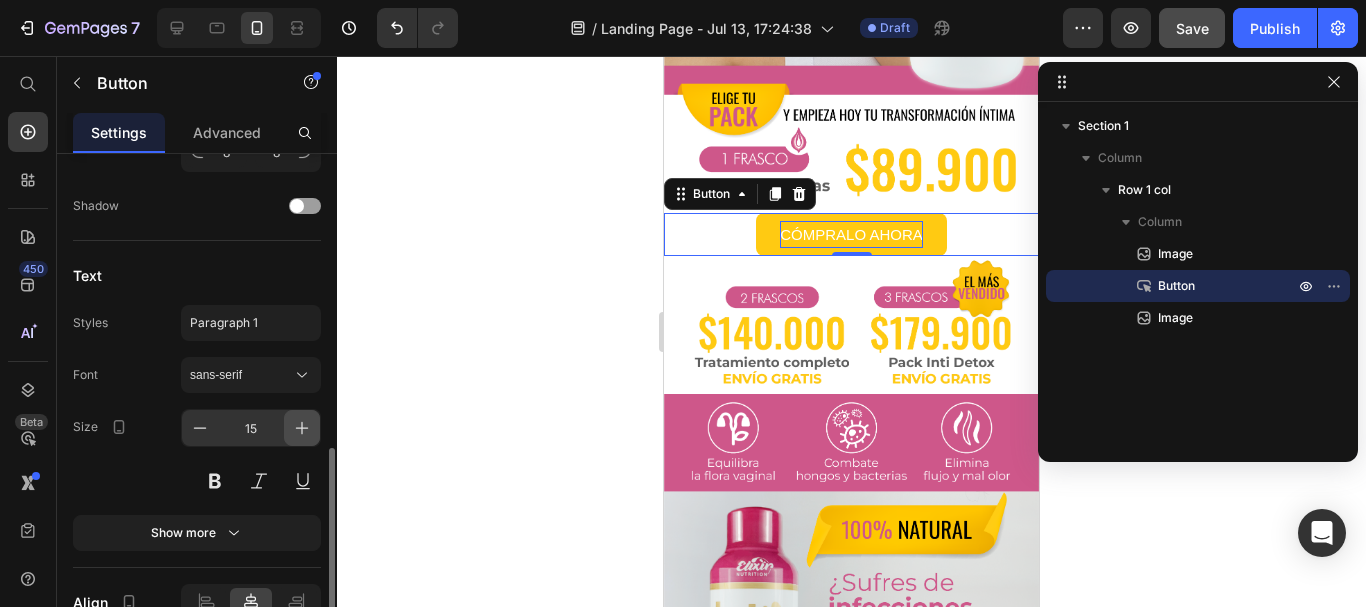 click 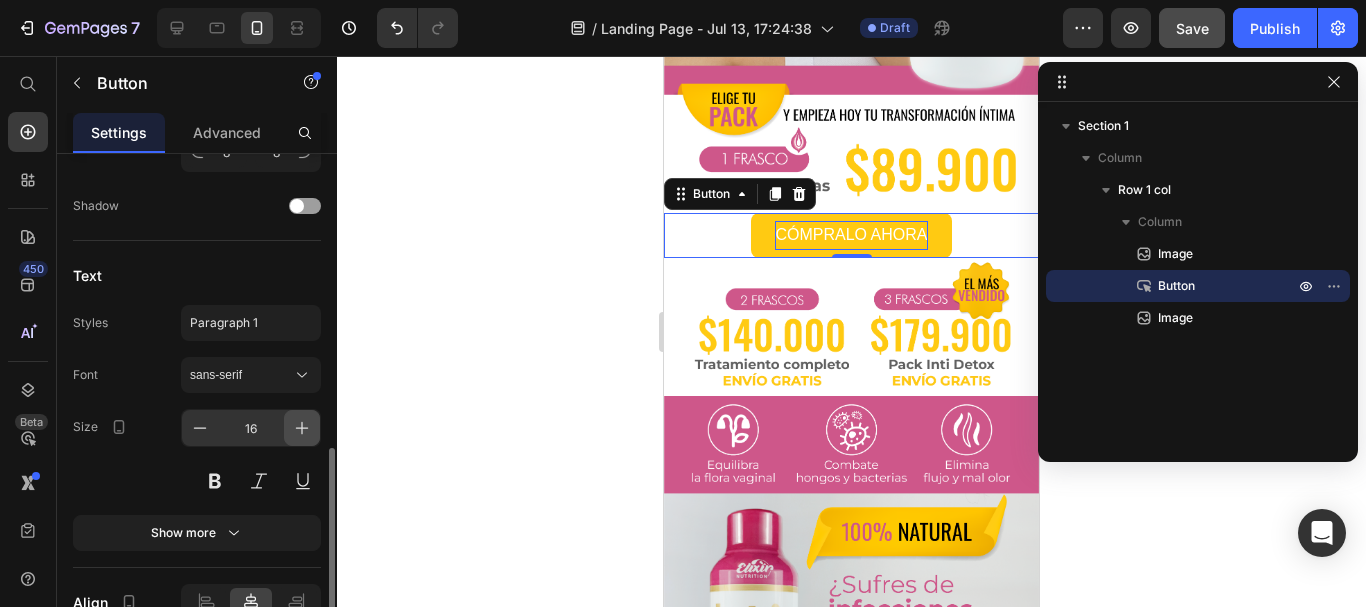 click 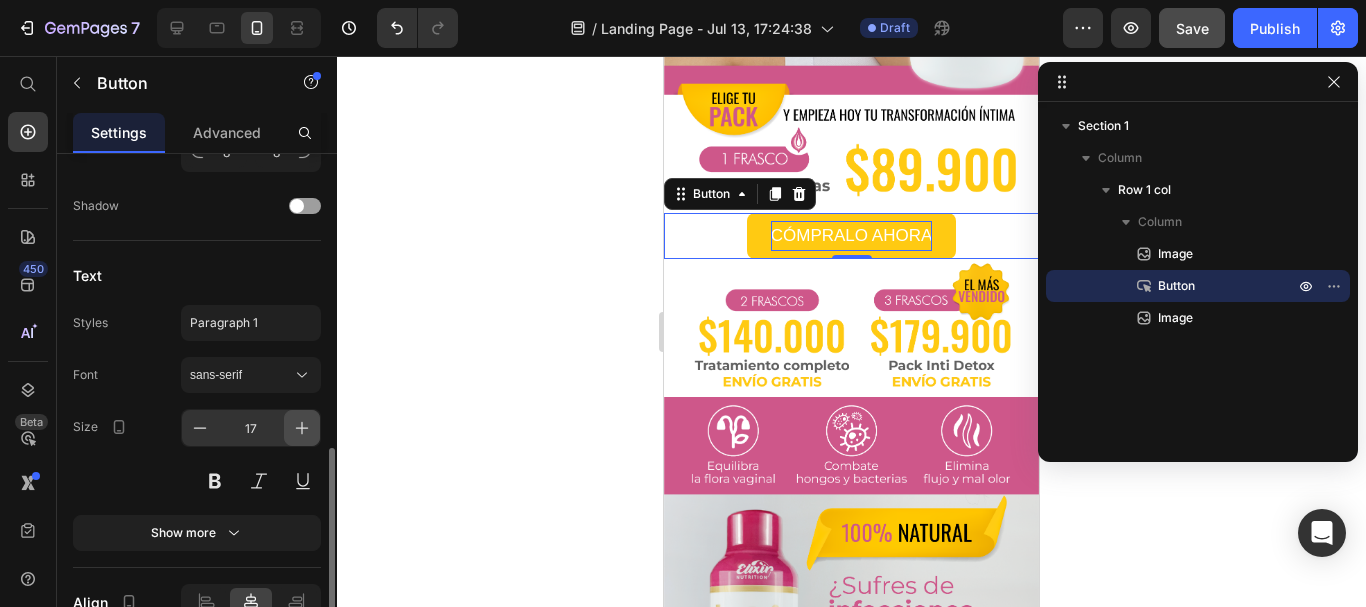 click 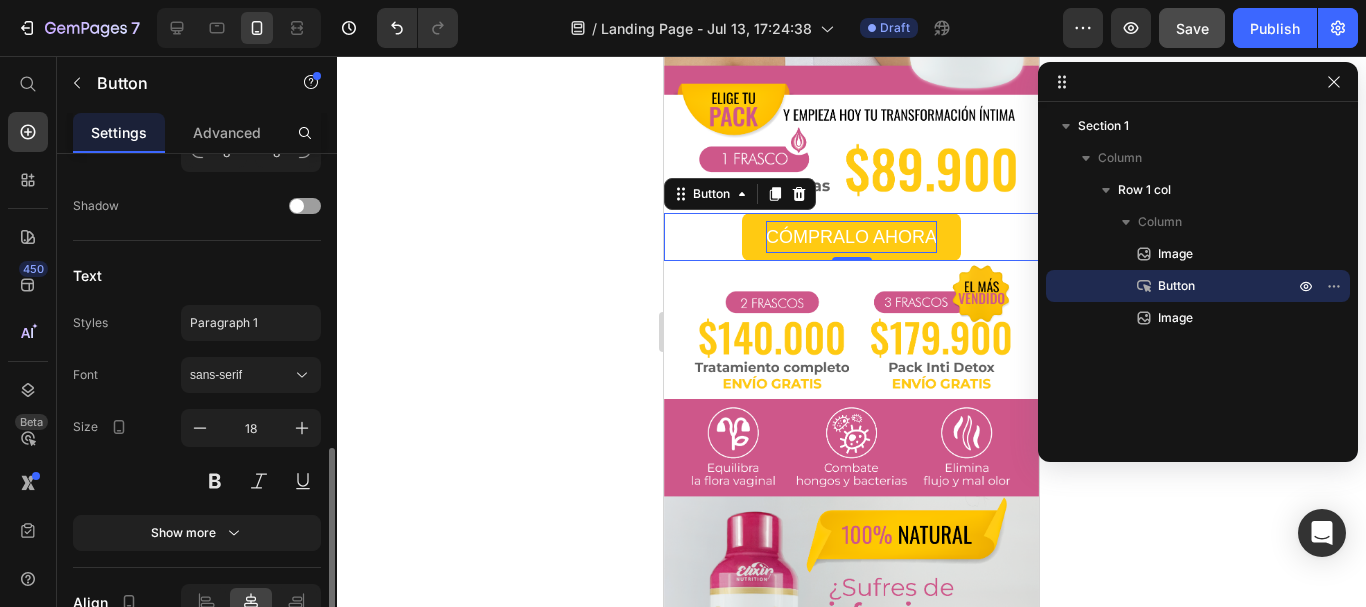 click on "Font sans-serif" at bounding box center [197, 375] 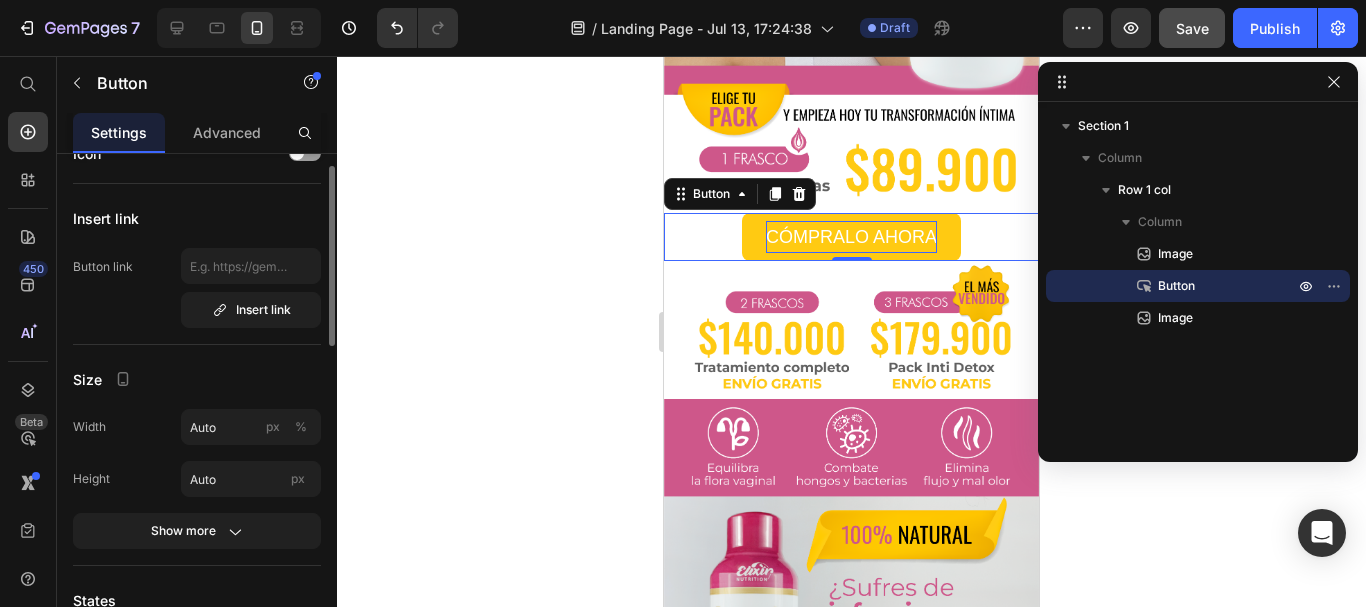 scroll, scrollTop: 0, scrollLeft: 0, axis: both 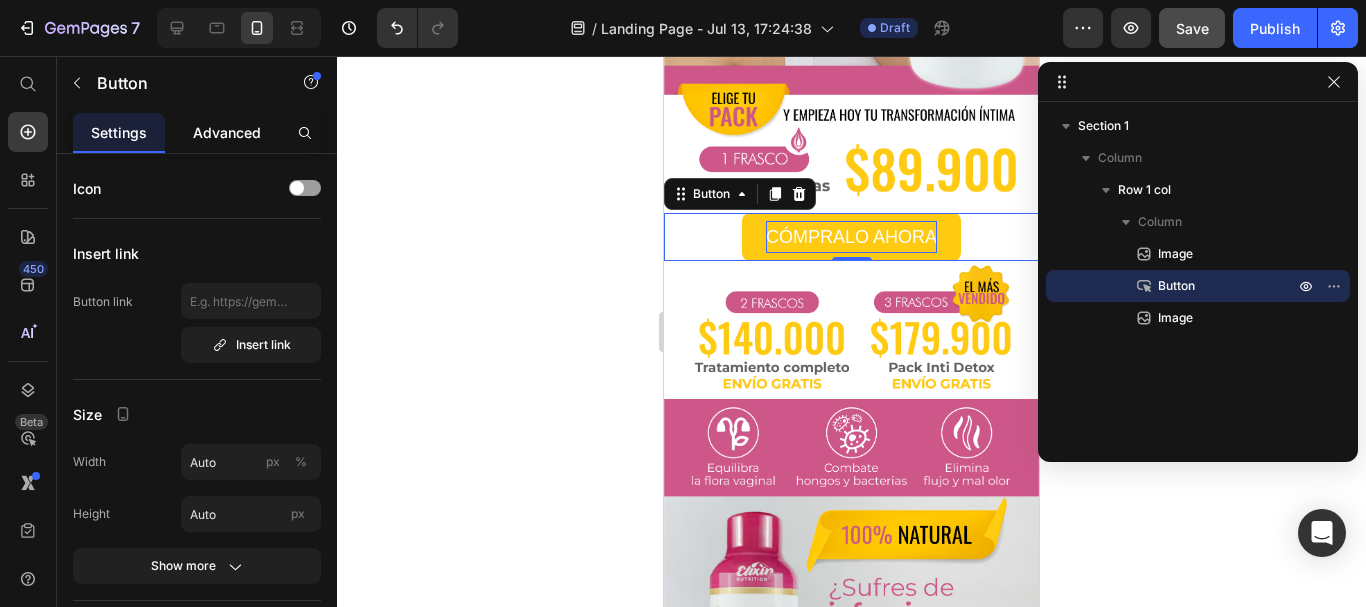 click on "Advanced" at bounding box center (227, 132) 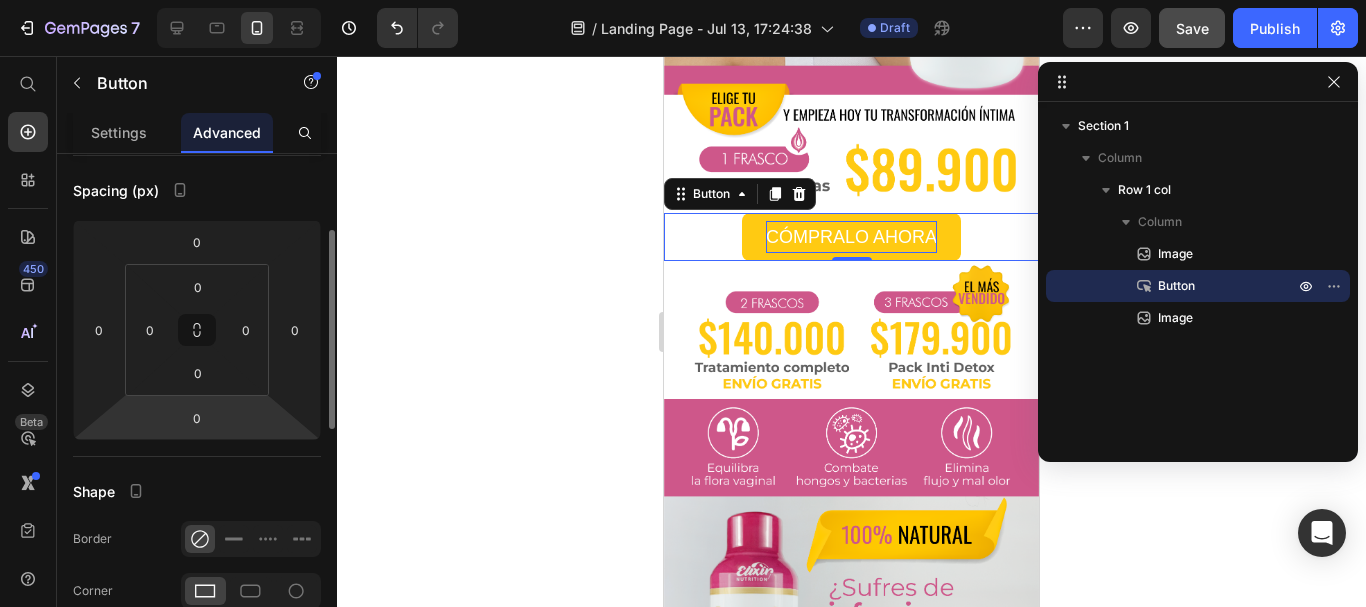 scroll, scrollTop: 0, scrollLeft: 0, axis: both 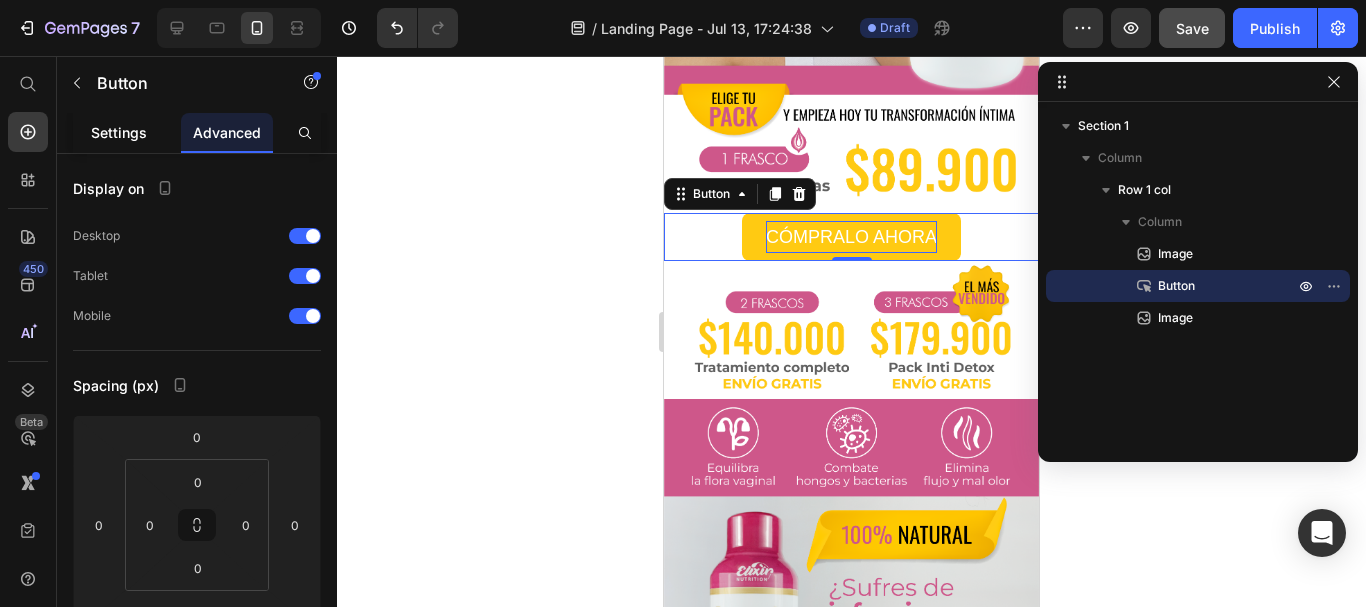click on "Settings" at bounding box center (119, 132) 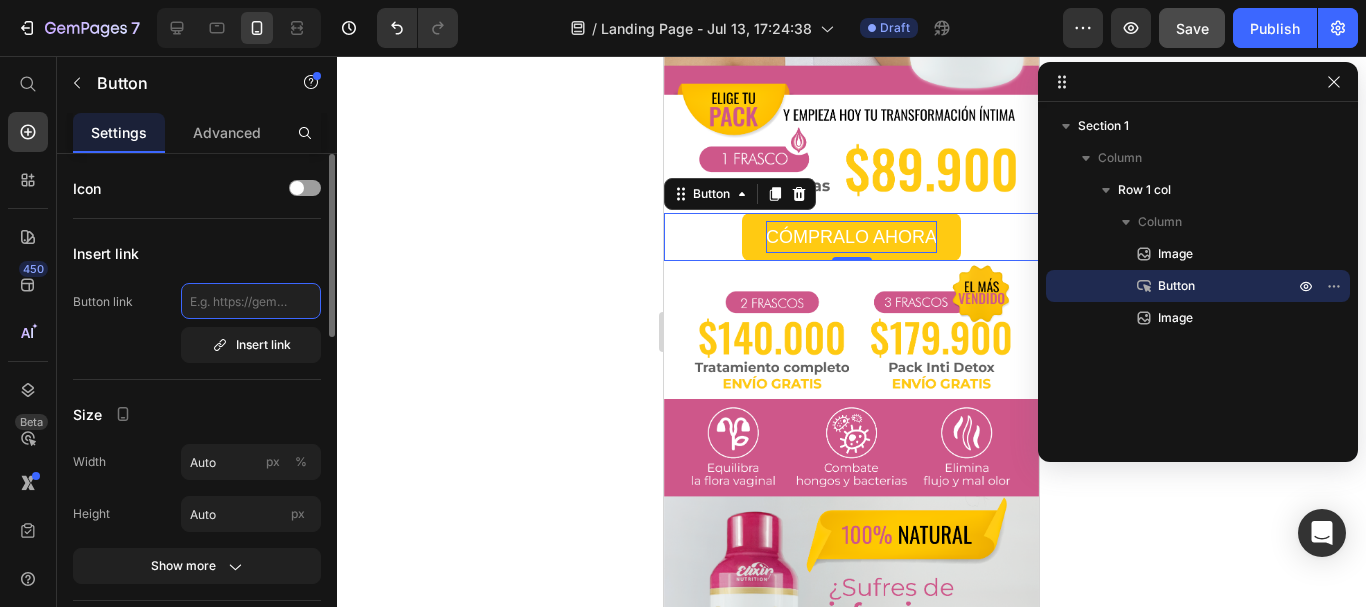 click 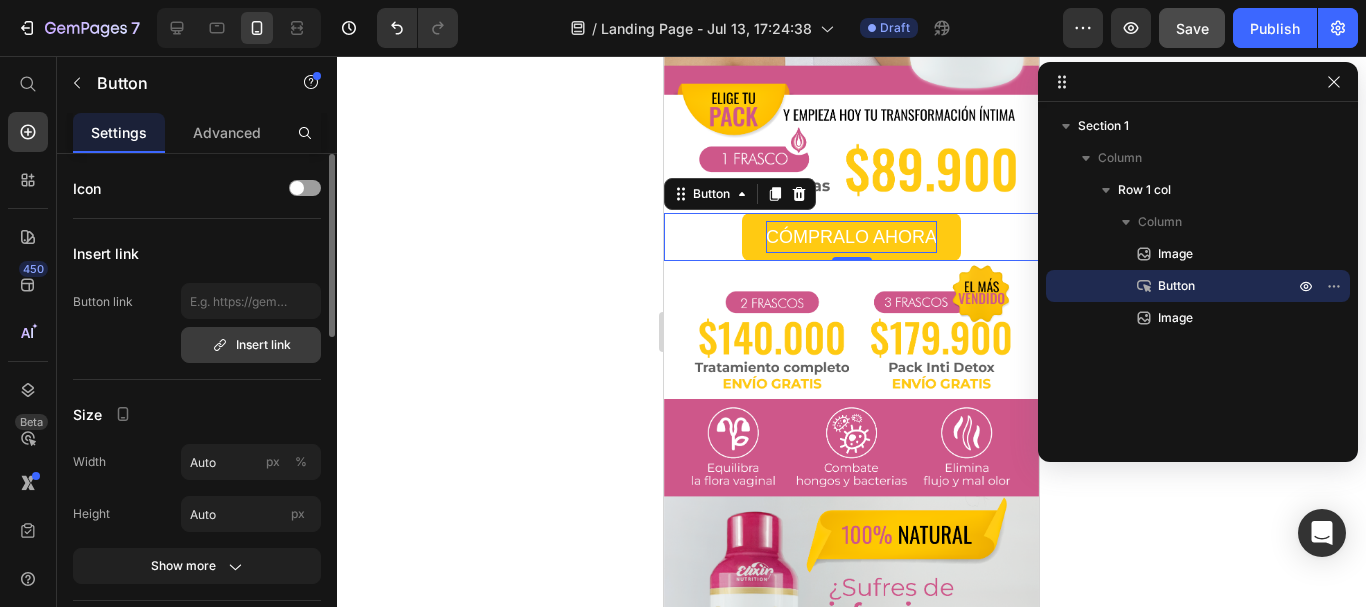 click on "Insert link" at bounding box center (251, 345) 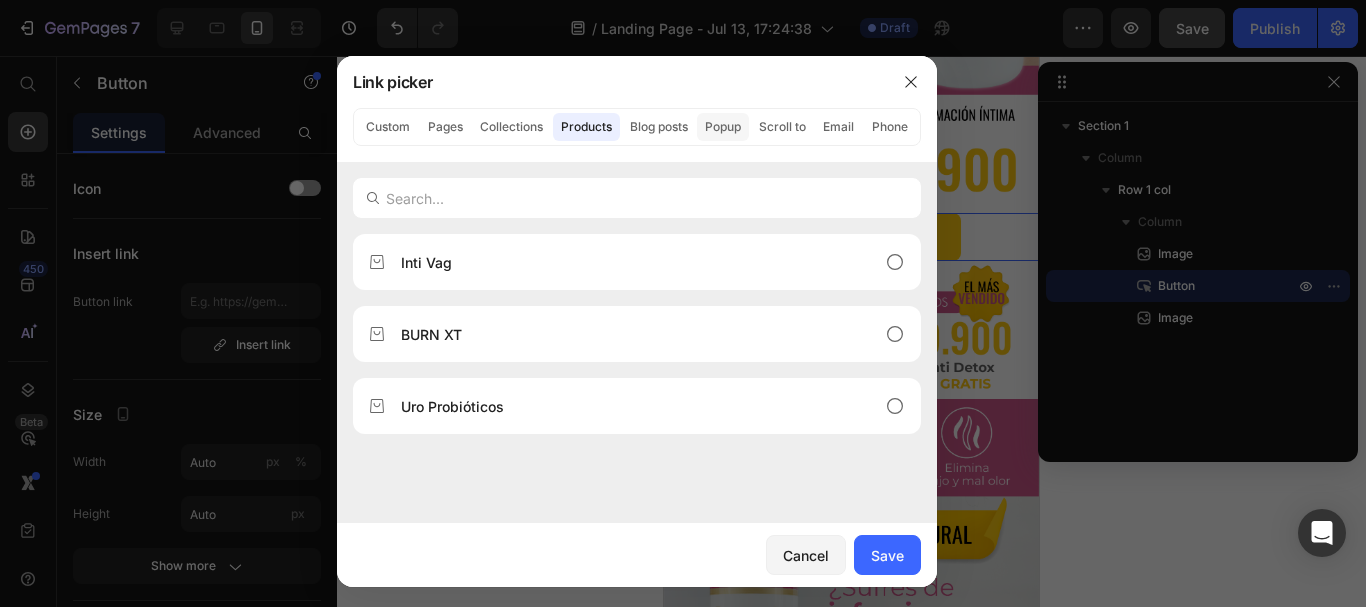 click on "Popup" 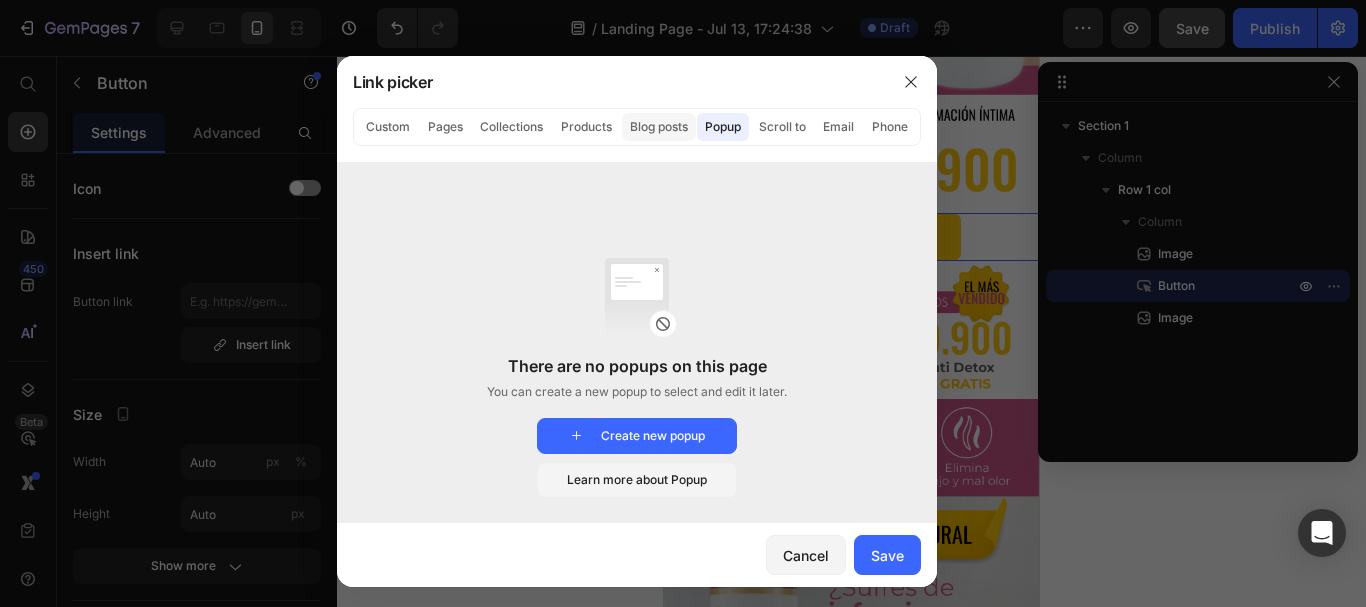 click on "Blog posts" 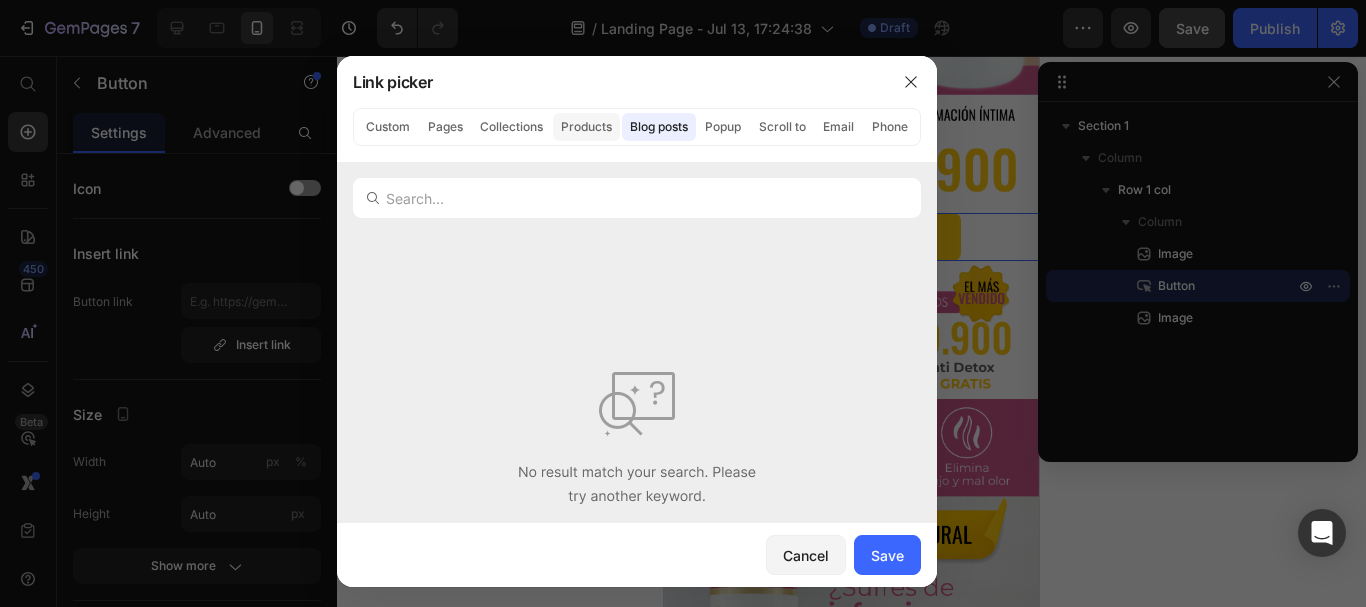 click on "Products" 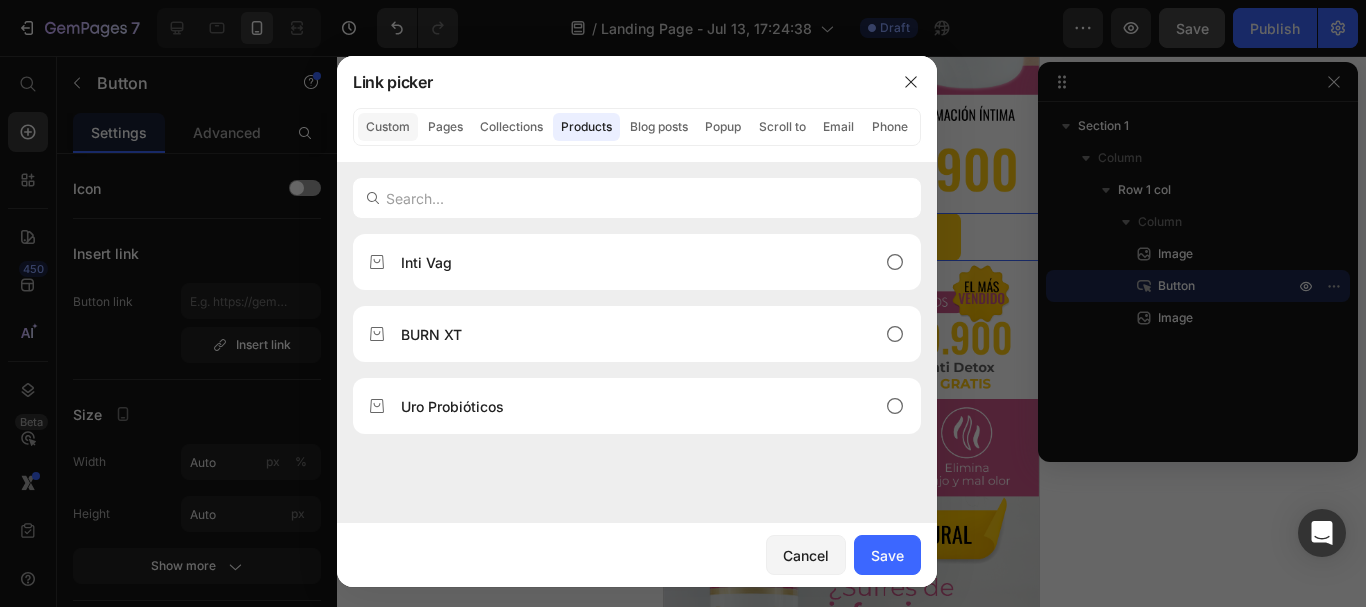 click on "Custom" 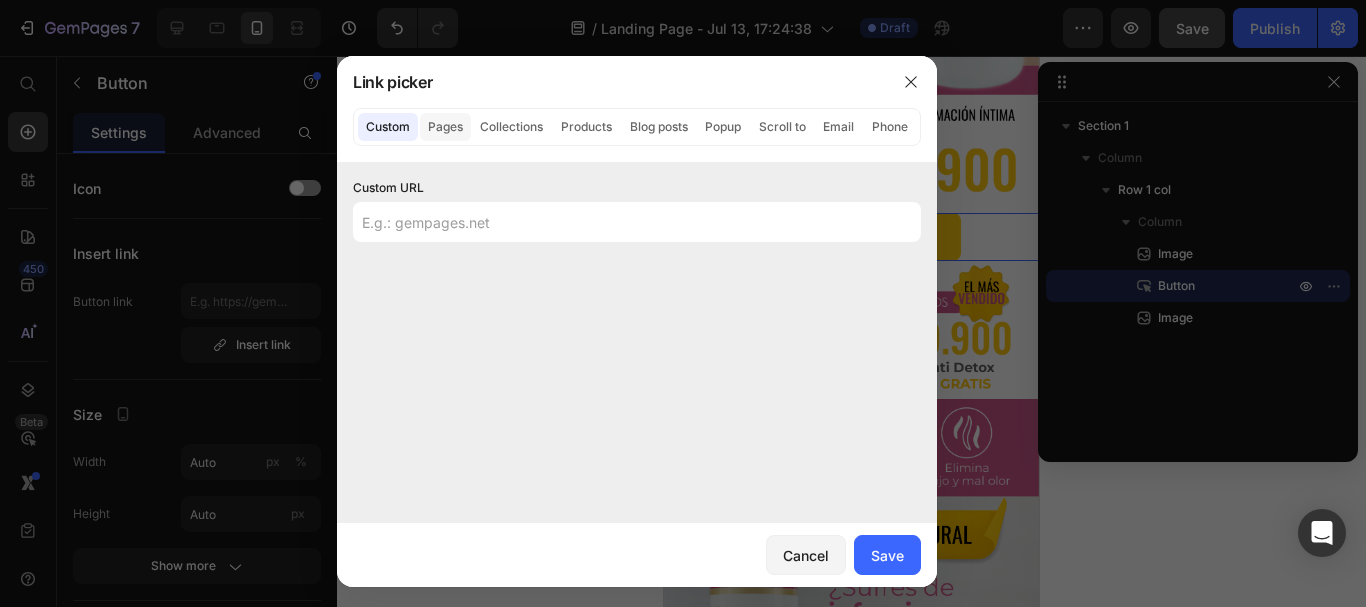 click on "Pages" 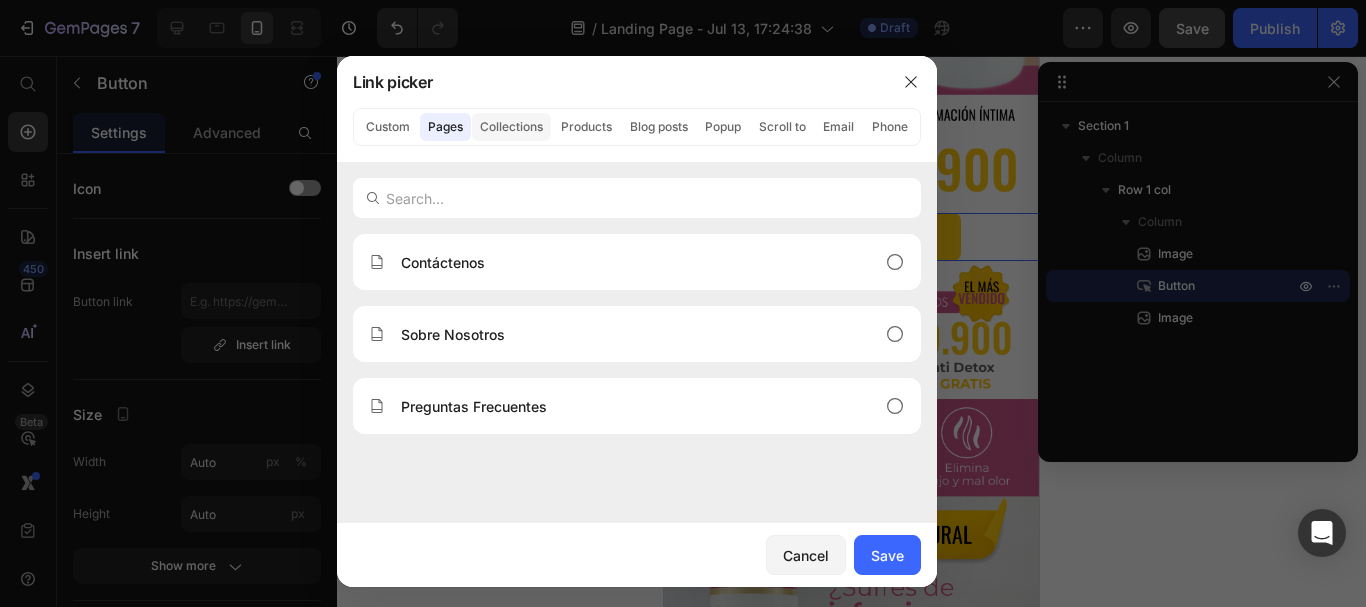 click on "Collections" 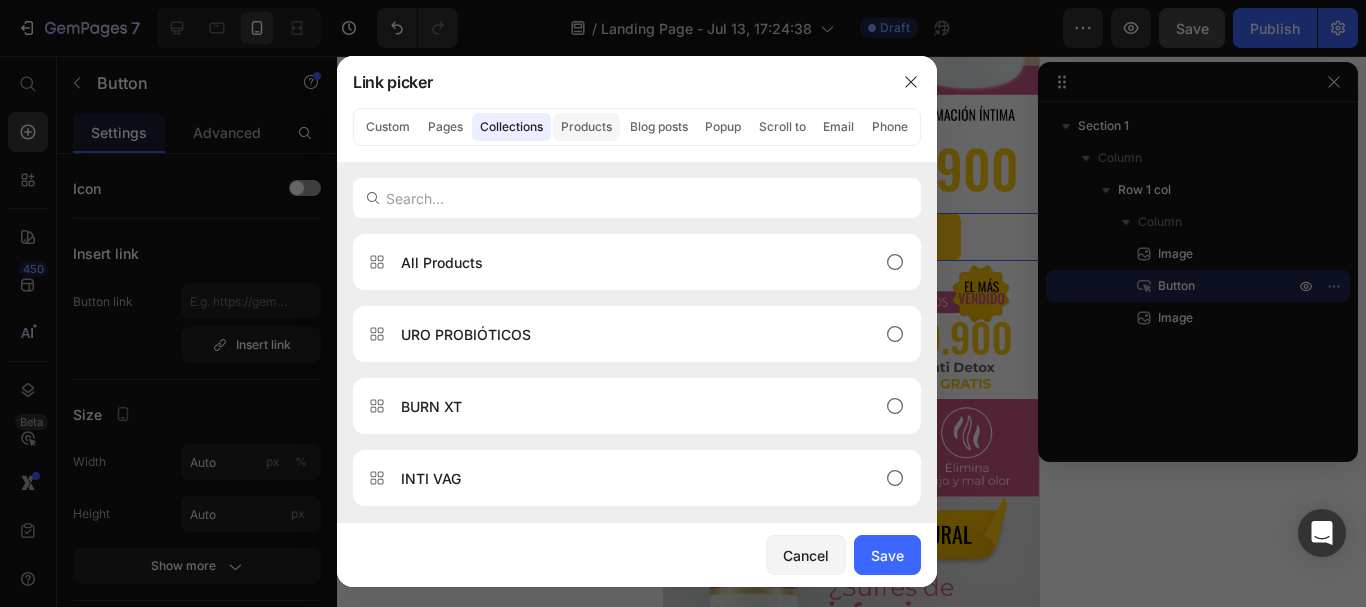 click on "Products" 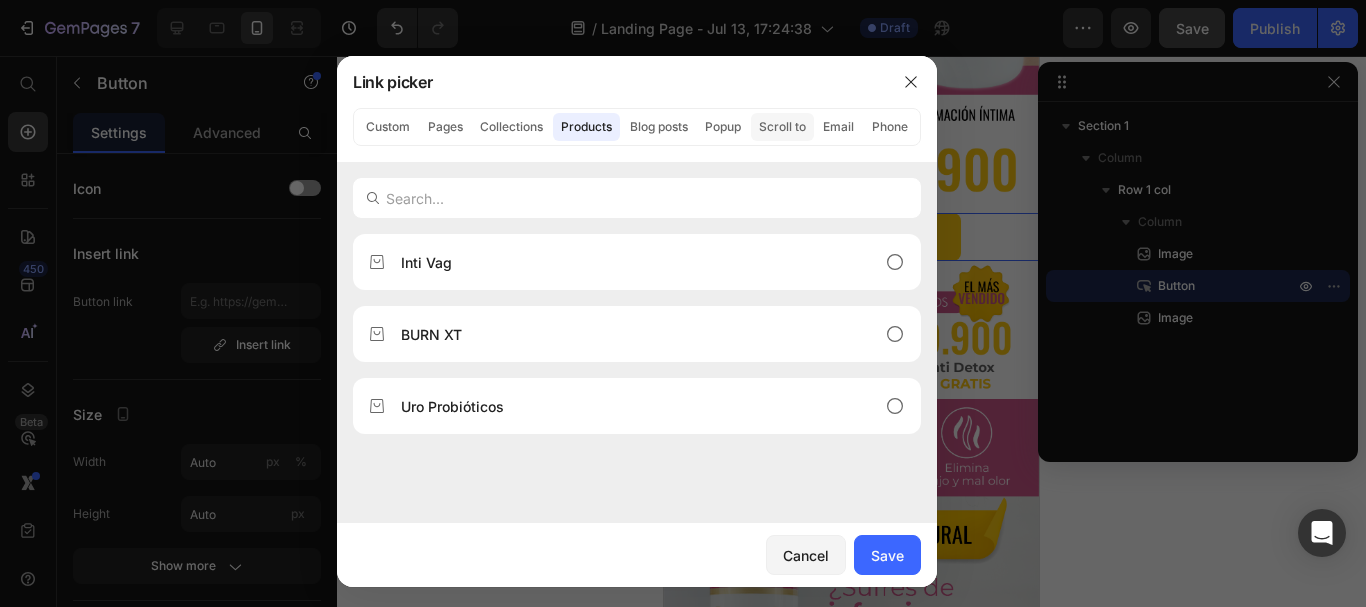 click on "Scroll to" 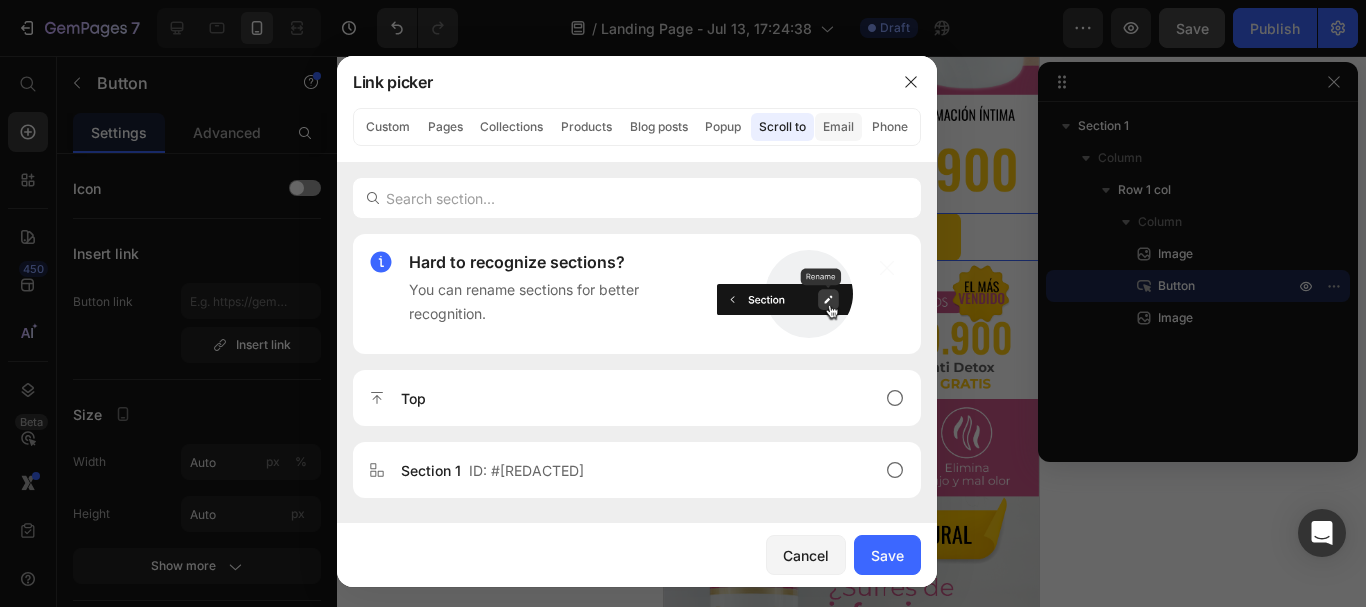click on "Email" 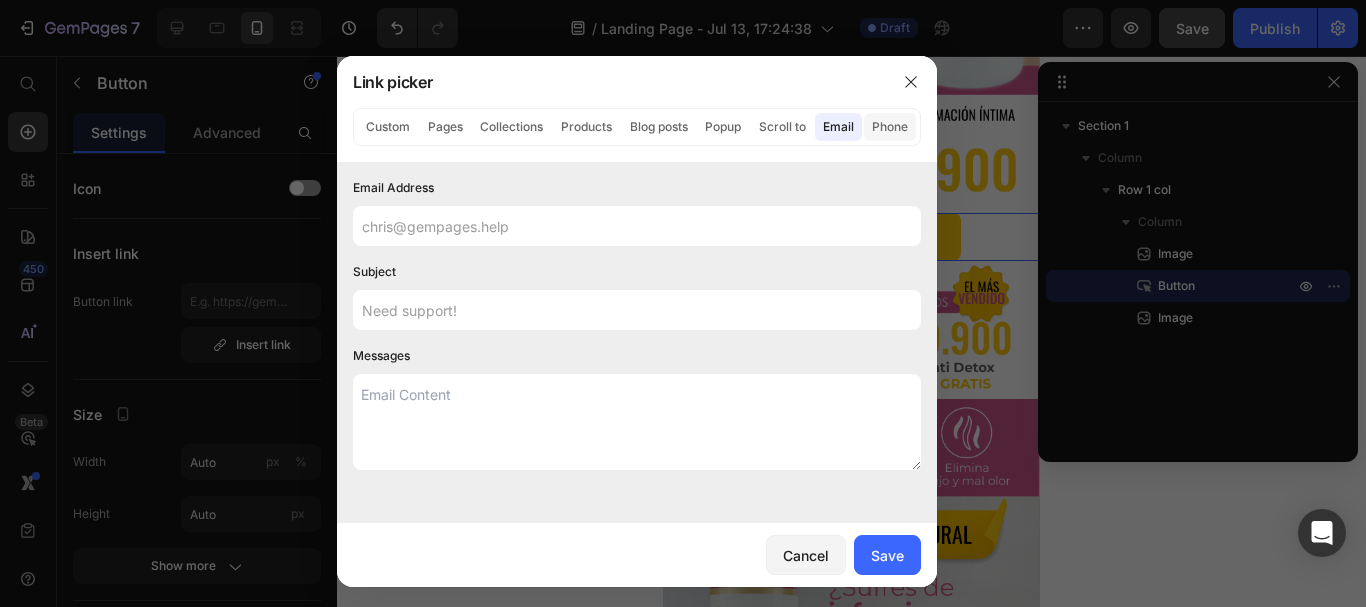 click on "Phone" 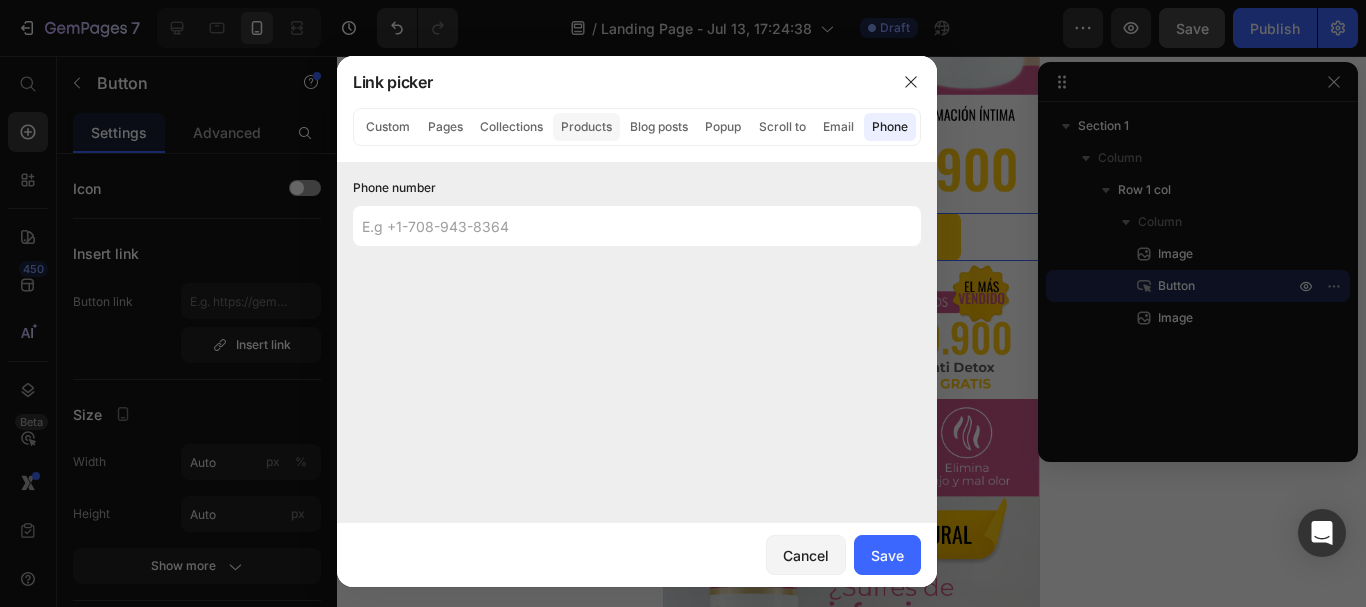 click on "Products" 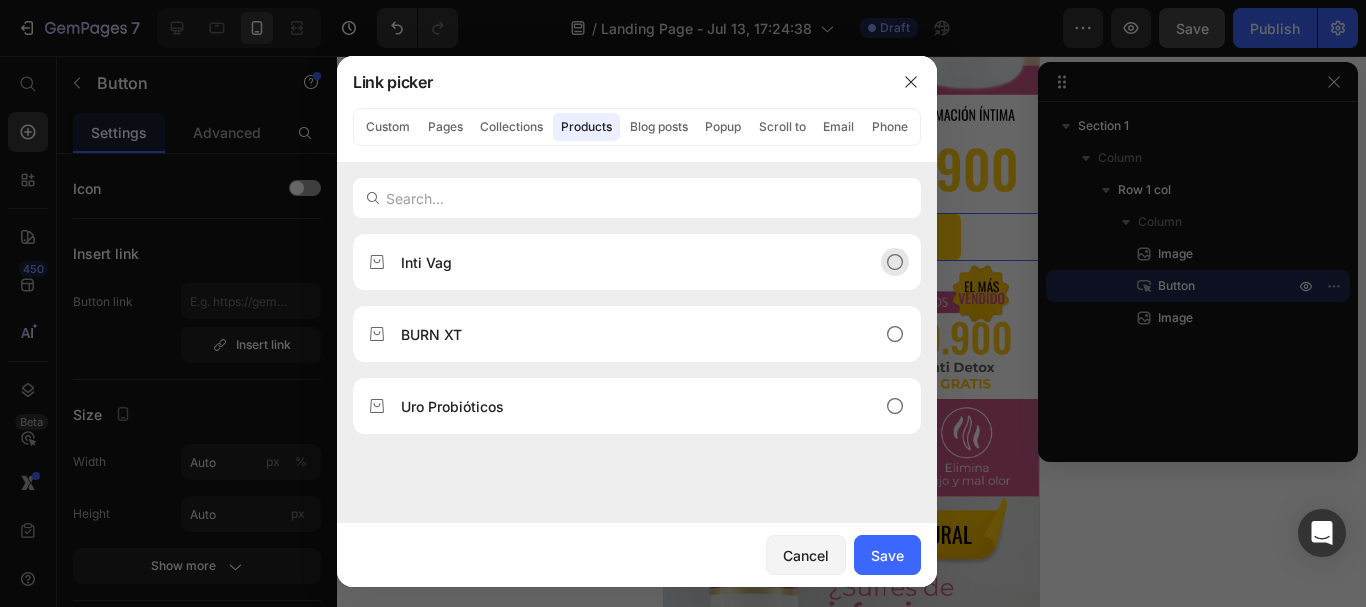 click on "Inti Vag" at bounding box center (621, 262) 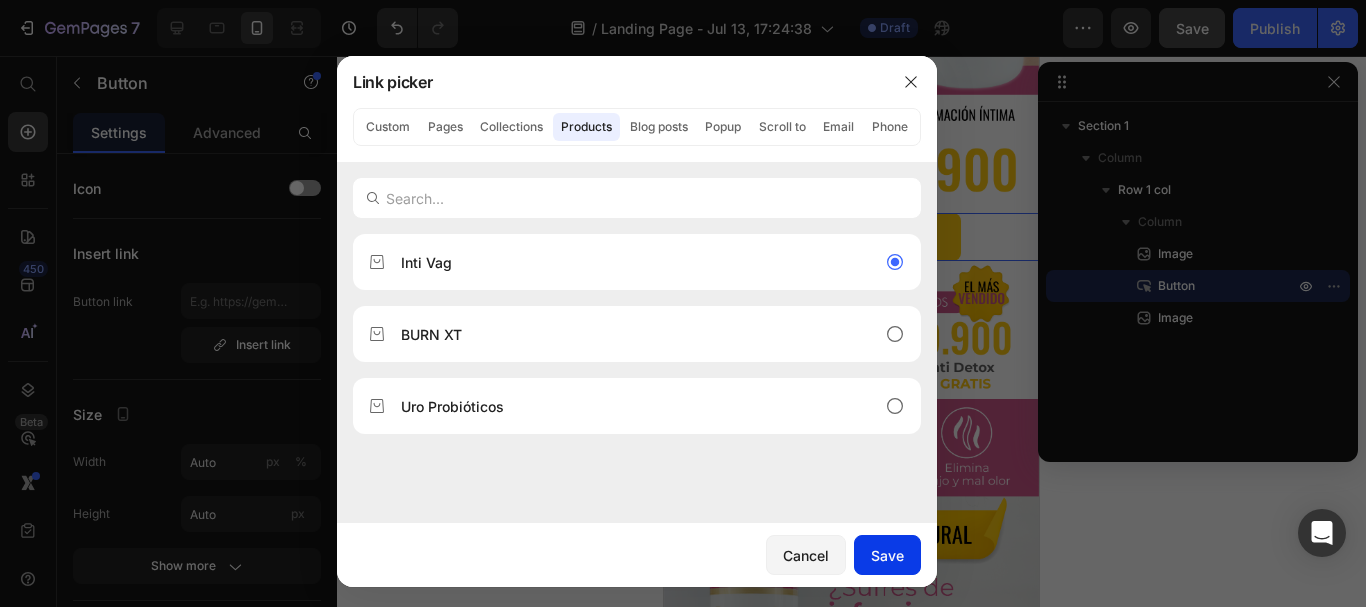 click on "Save" at bounding box center [887, 555] 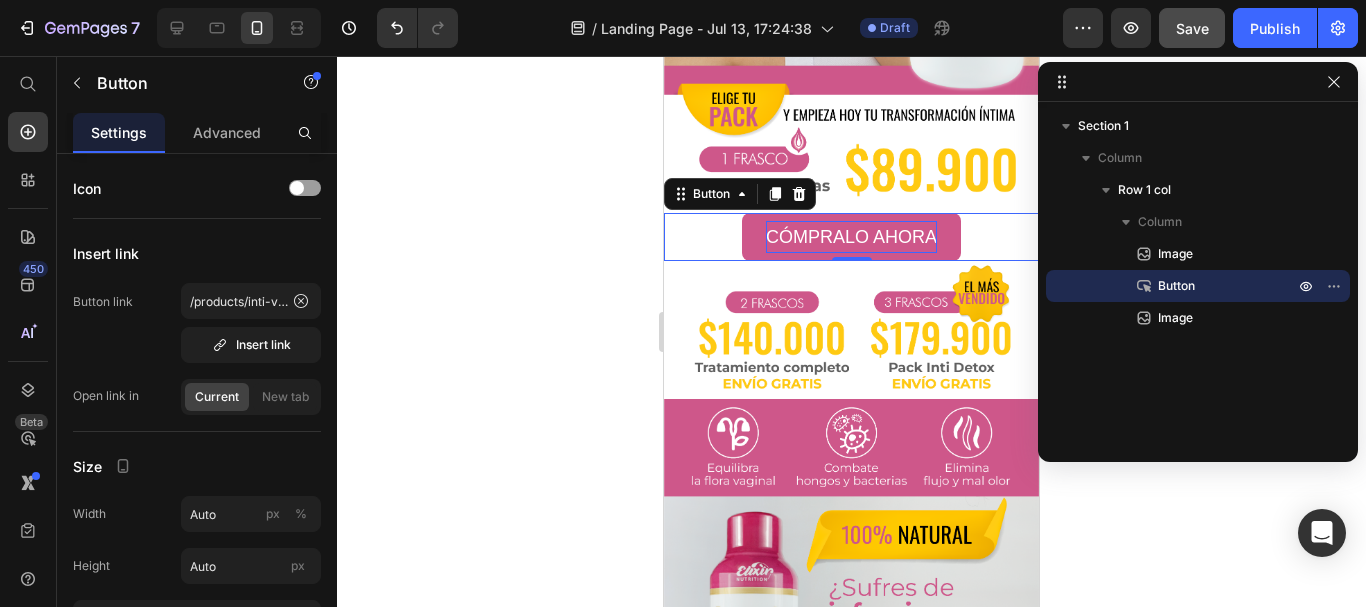 click on "CÓMPRALO AHORA" at bounding box center [851, 237] 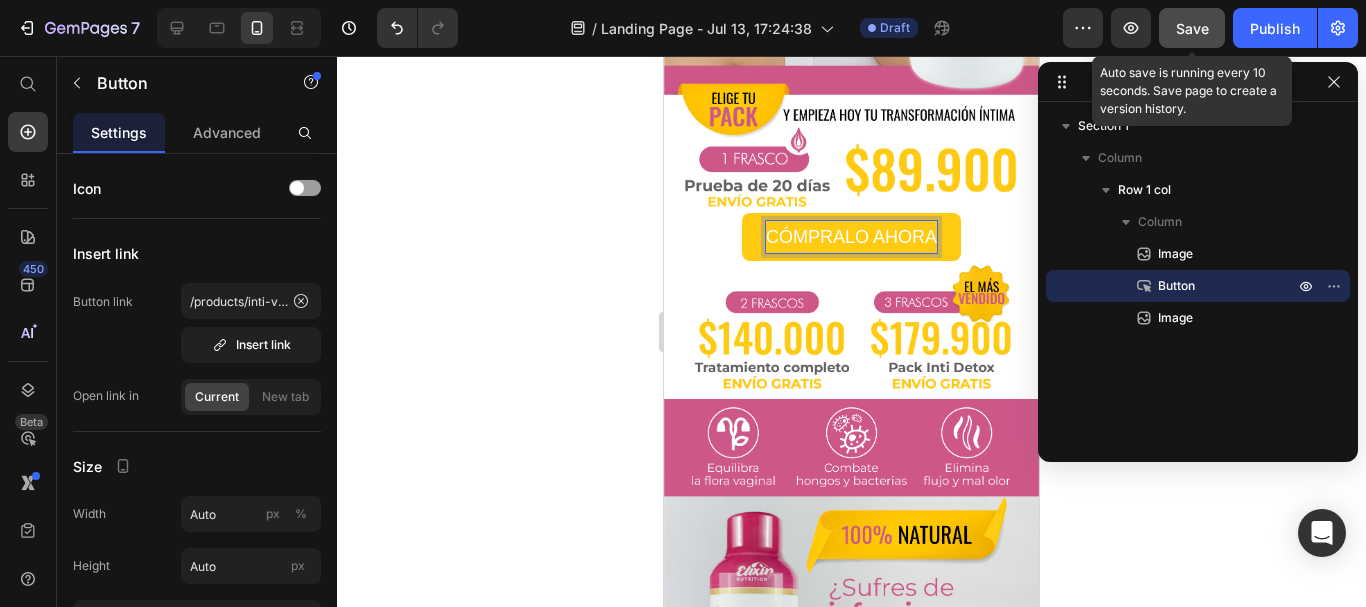 click on "Save" 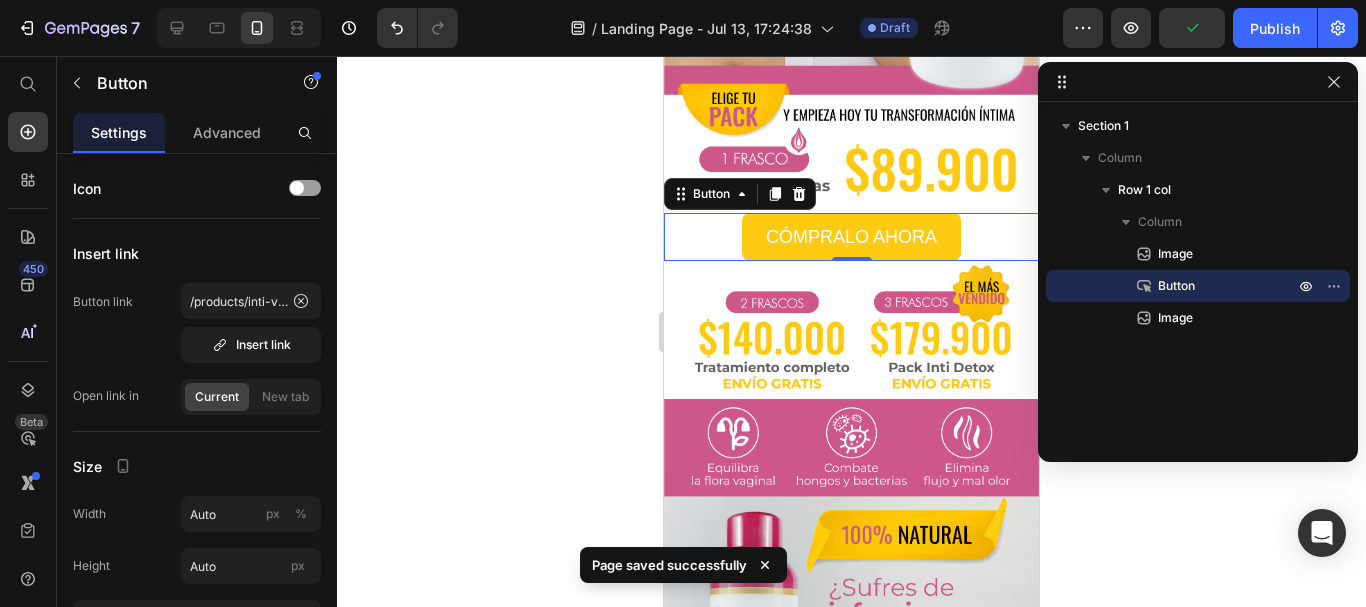 click 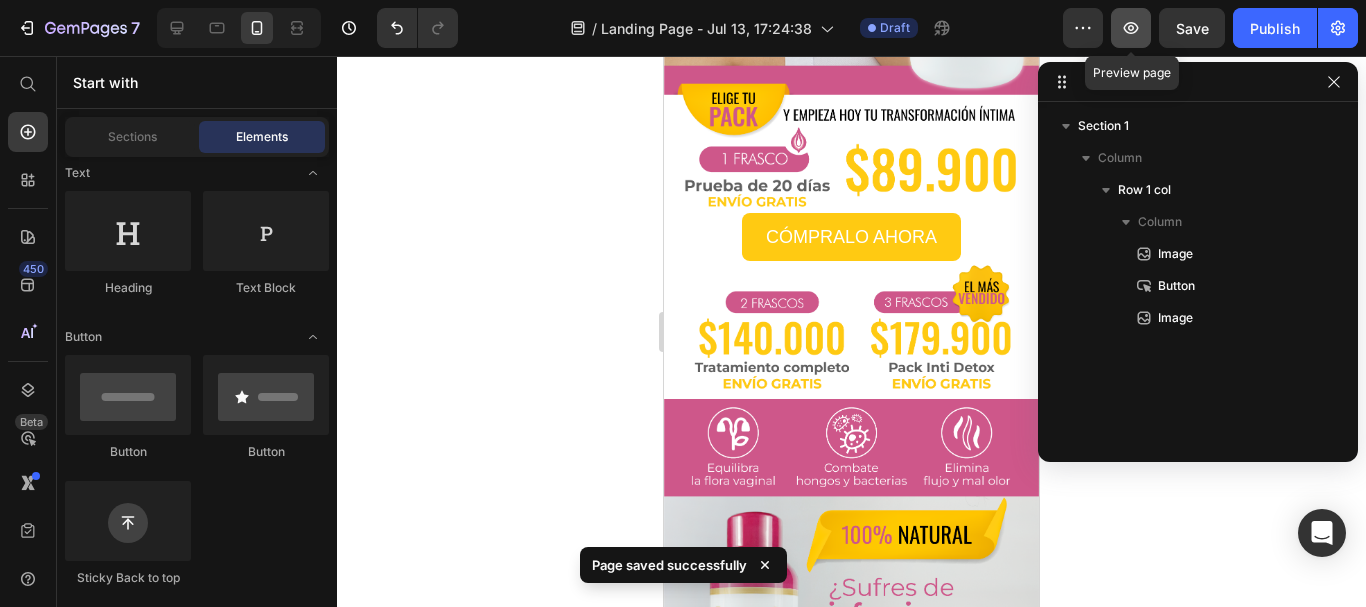 click 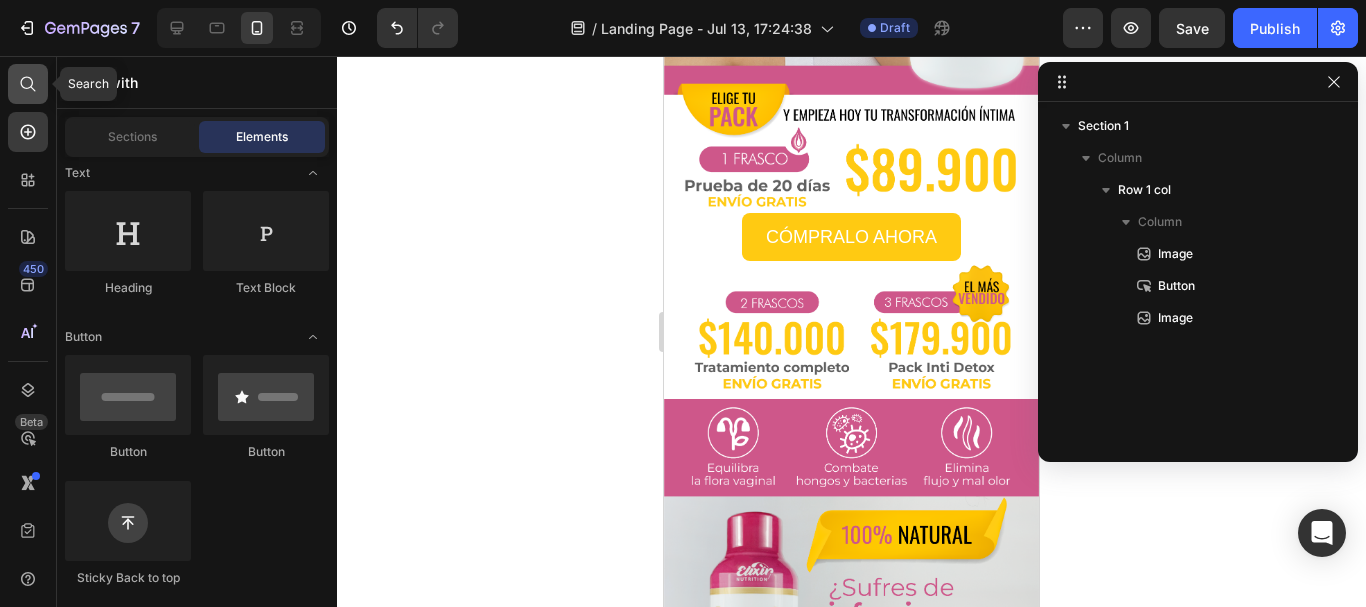 click 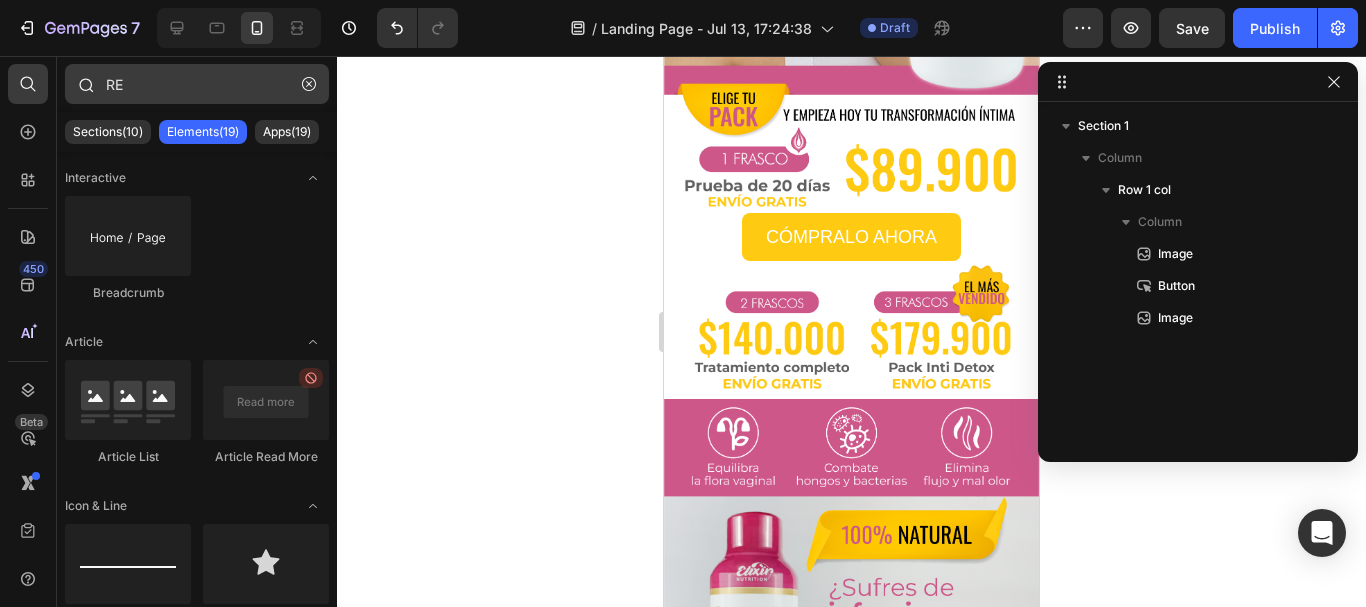 type on "R" 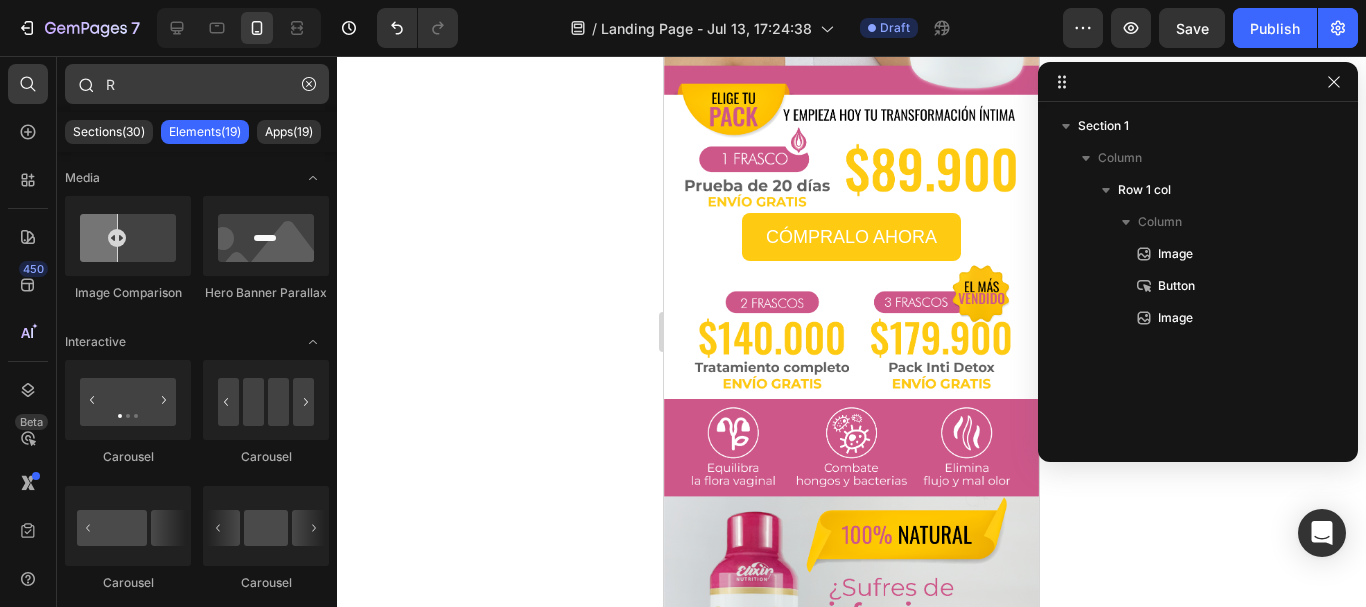 type 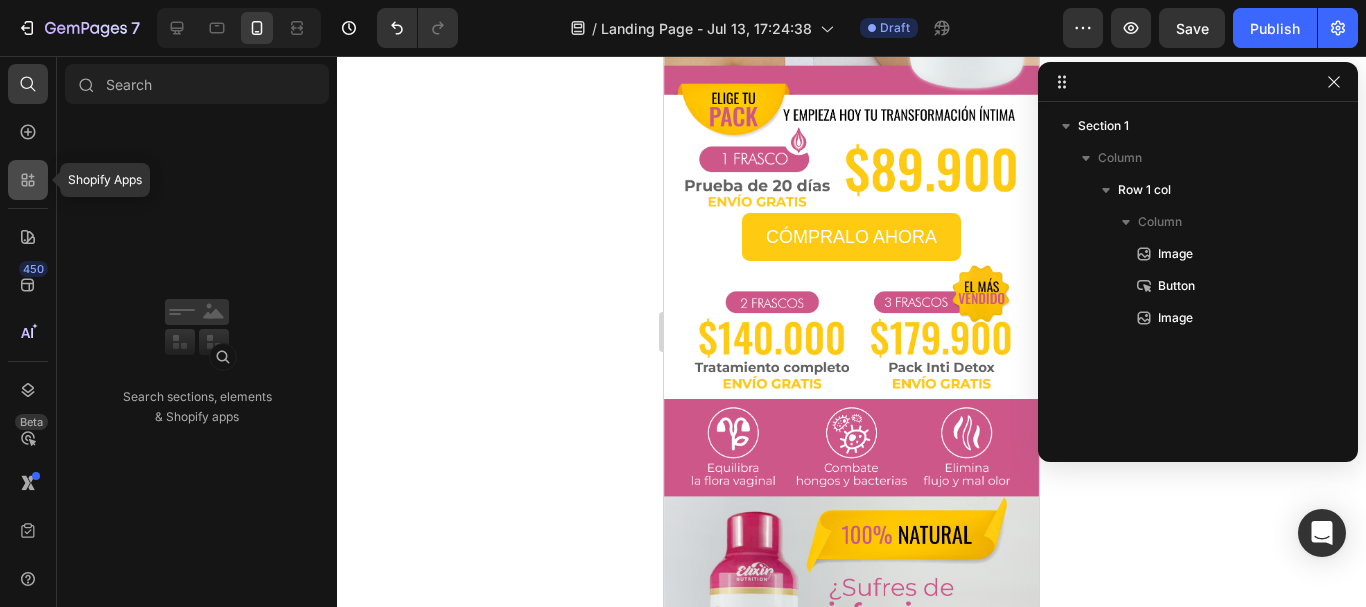 click 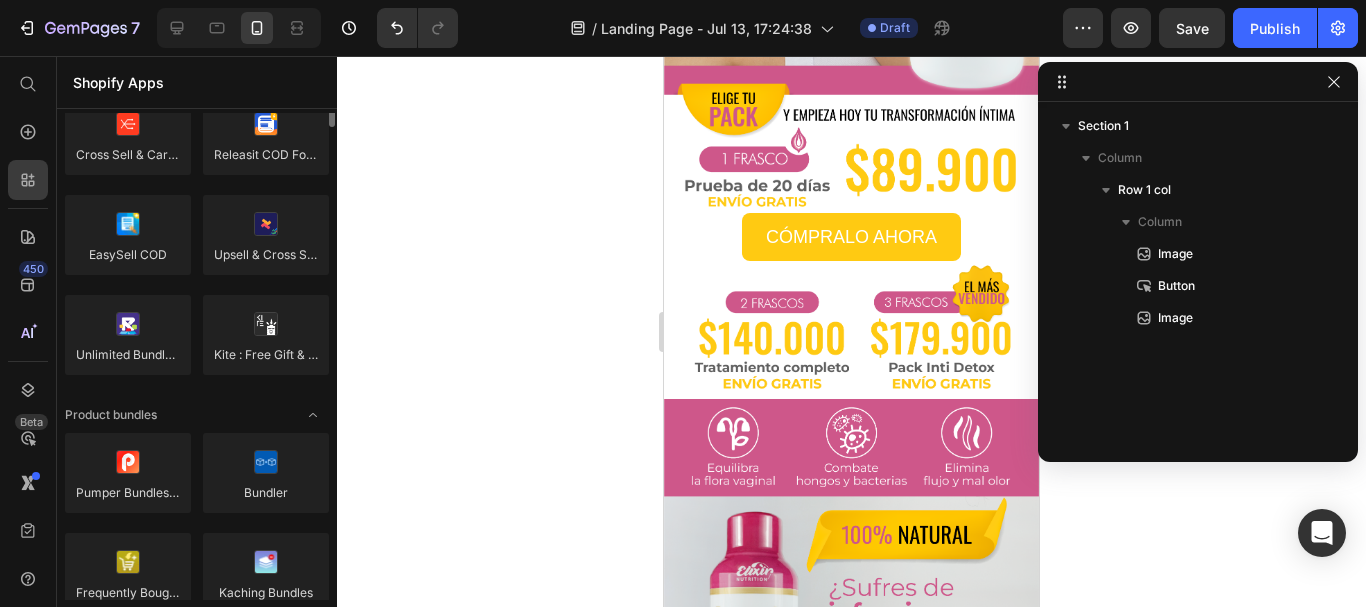 scroll, scrollTop: 1000, scrollLeft: 0, axis: vertical 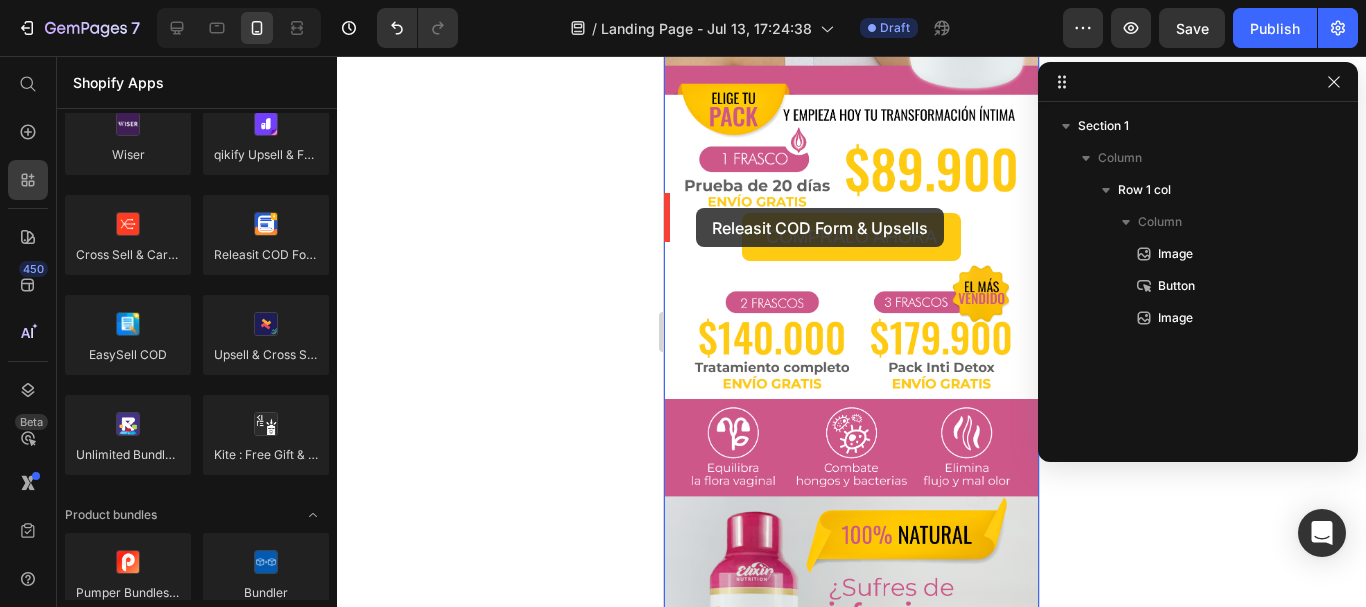 drag, startPoint x: 932, startPoint y: 308, endPoint x: 696, endPoint y: 208, distance: 256.31232 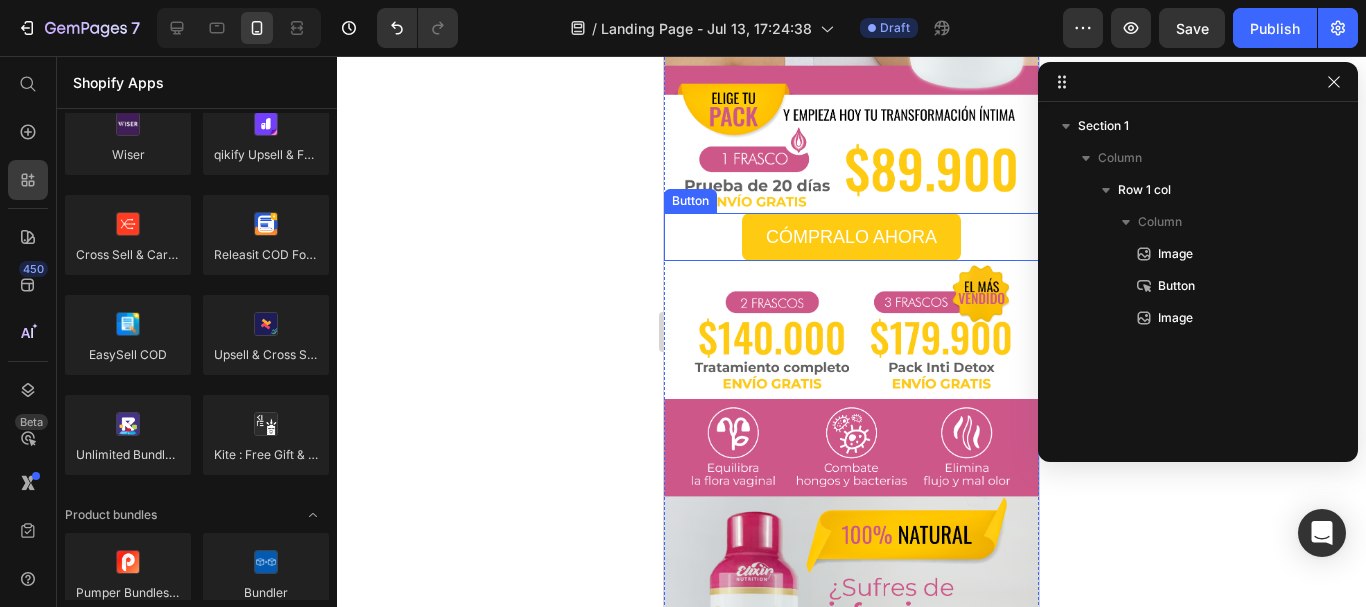 click on "CÓMPRALO AHORA Button" at bounding box center (851, 237) 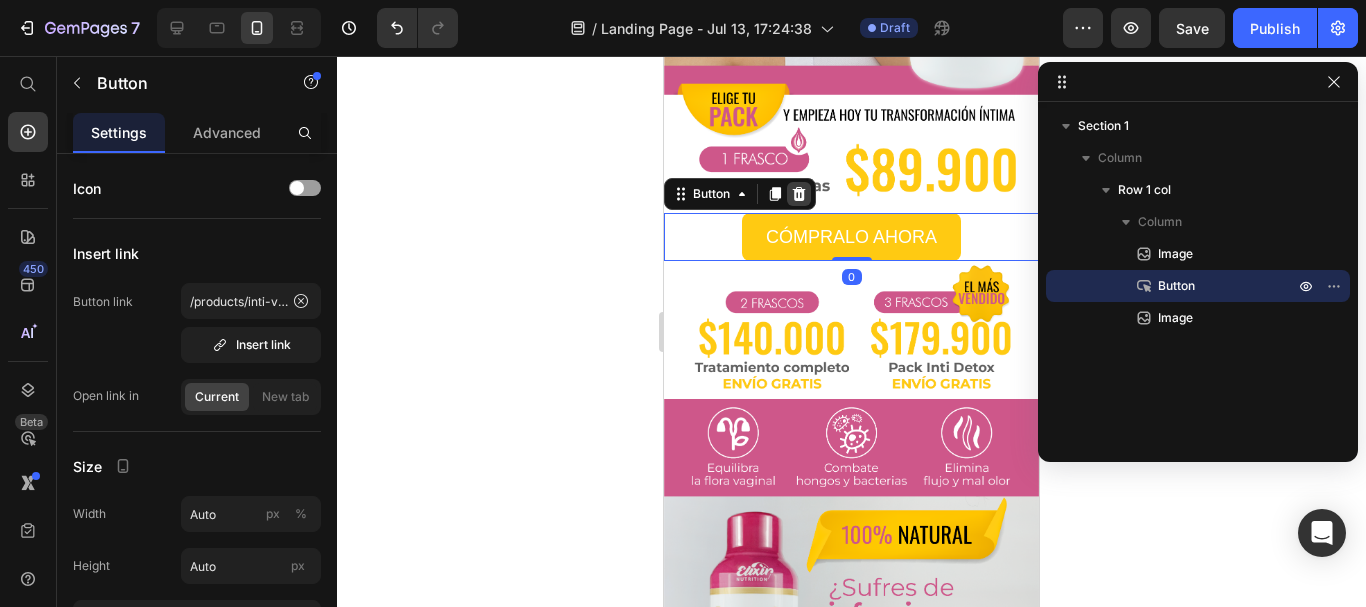 click 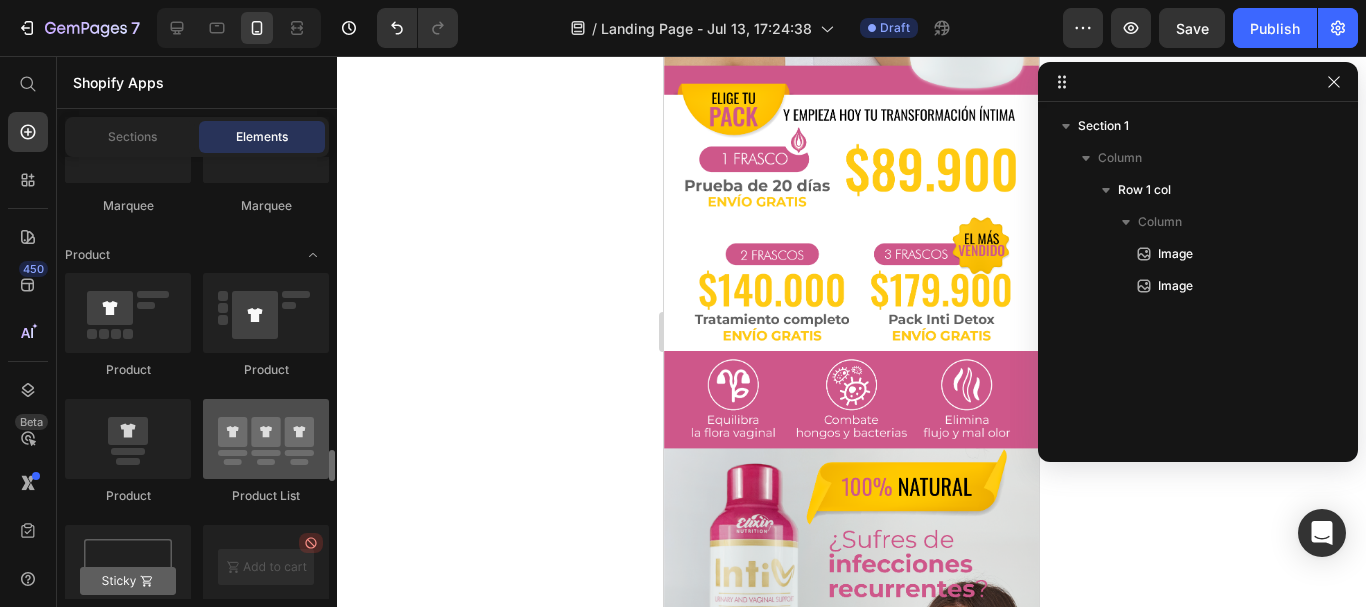 scroll, scrollTop: 2700, scrollLeft: 0, axis: vertical 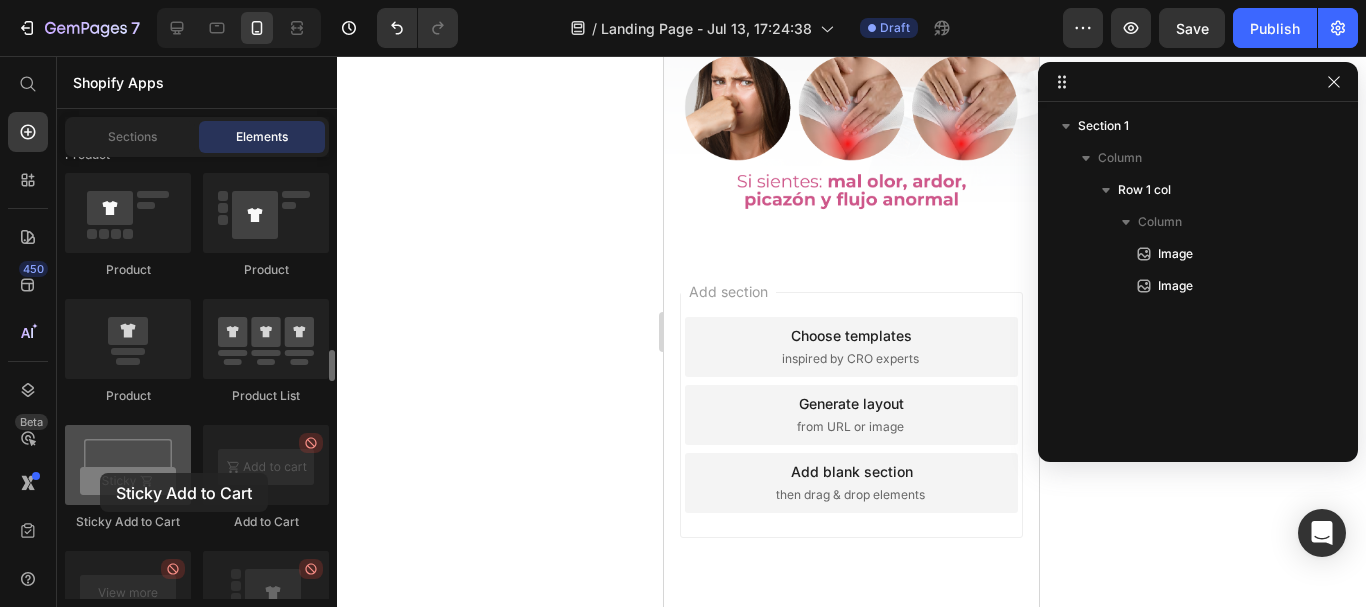 drag, startPoint x: 135, startPoint y: 454, endPoint x: 100, endPoint y: 473, distance: 39.824615 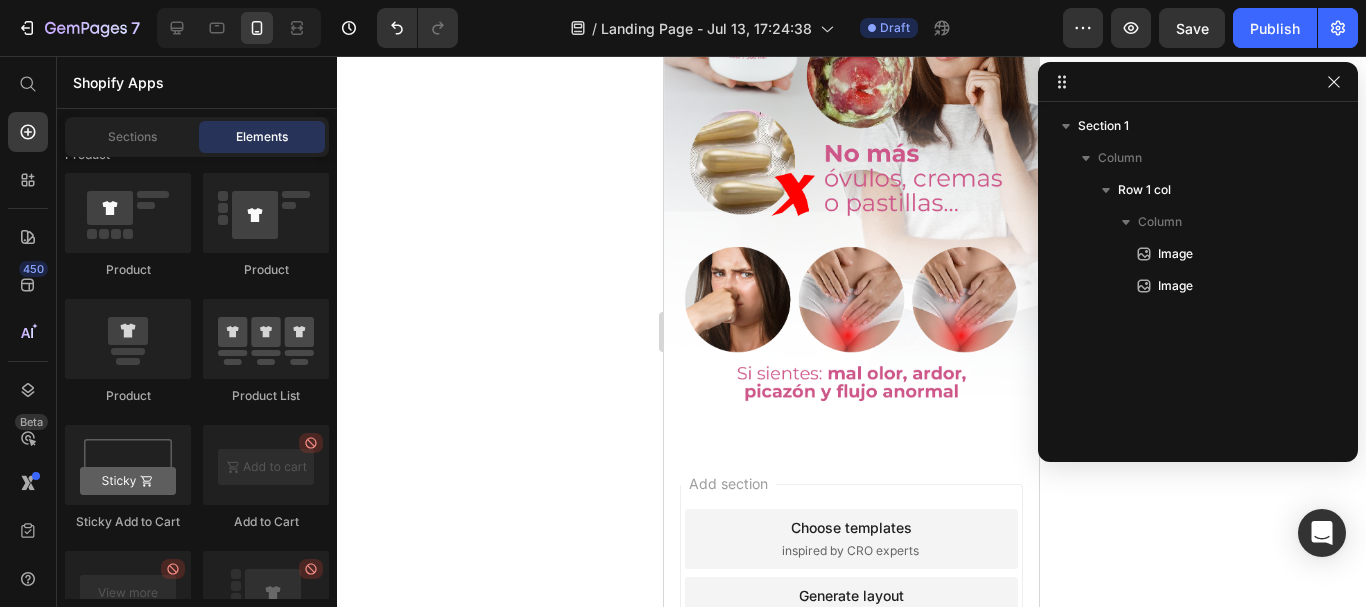 scroll, scrollTop: 1024, scrollLeft: 0, axis: vertical 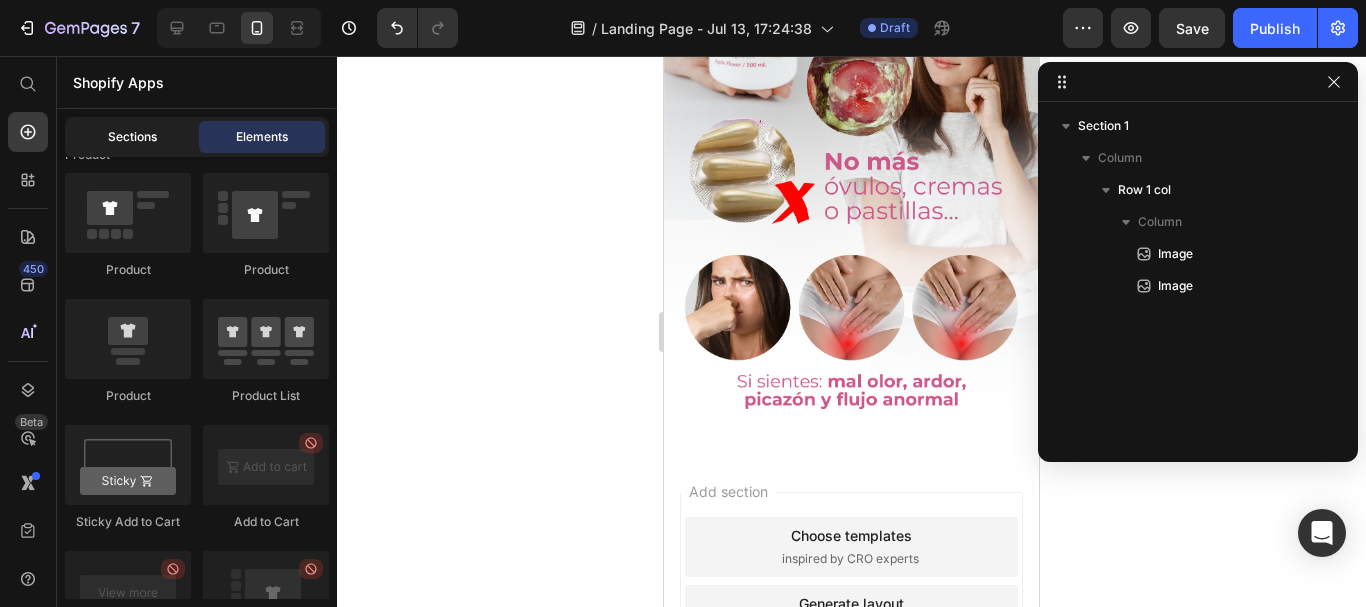 click on "Sections" at bounding box center [132, 137] 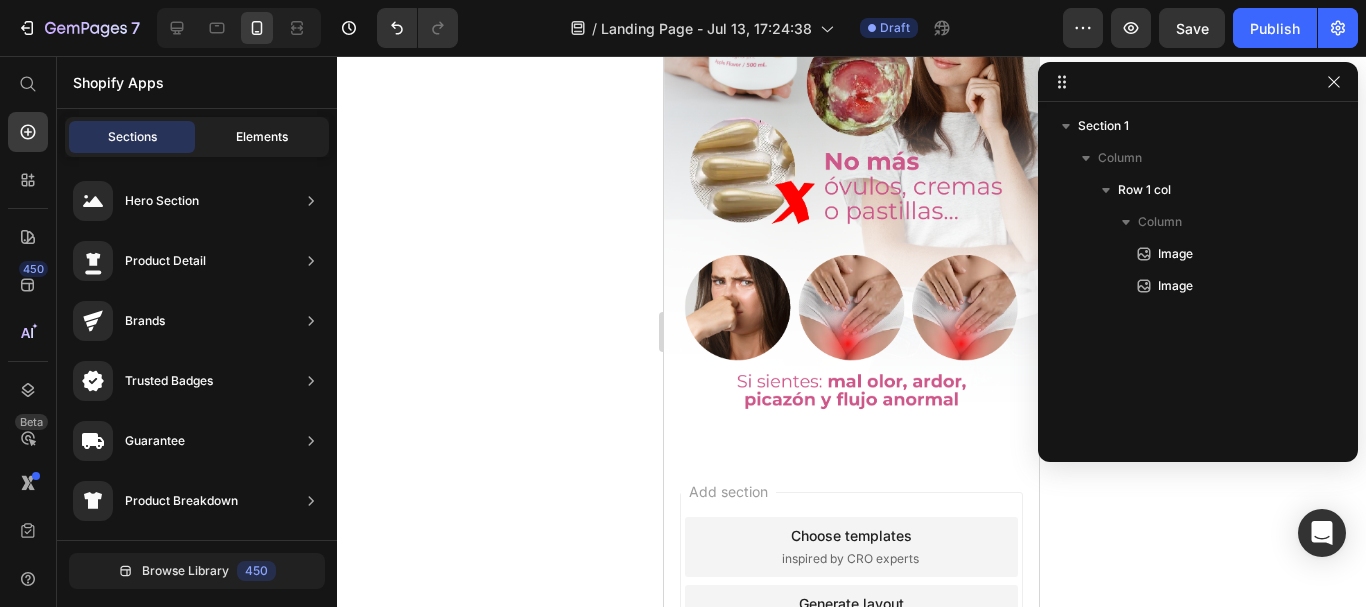 click on "Elements" at bounding box center [262, 137] 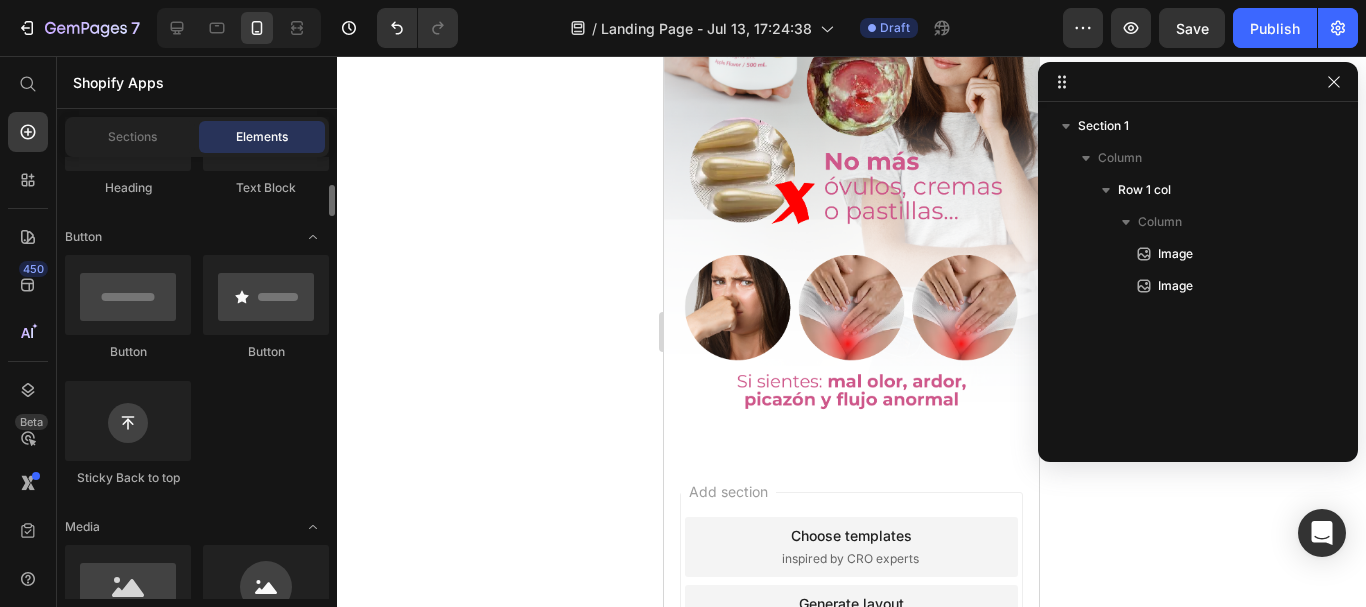 scroll, scrollTop: 0, scrollLeft: 0, axis: both 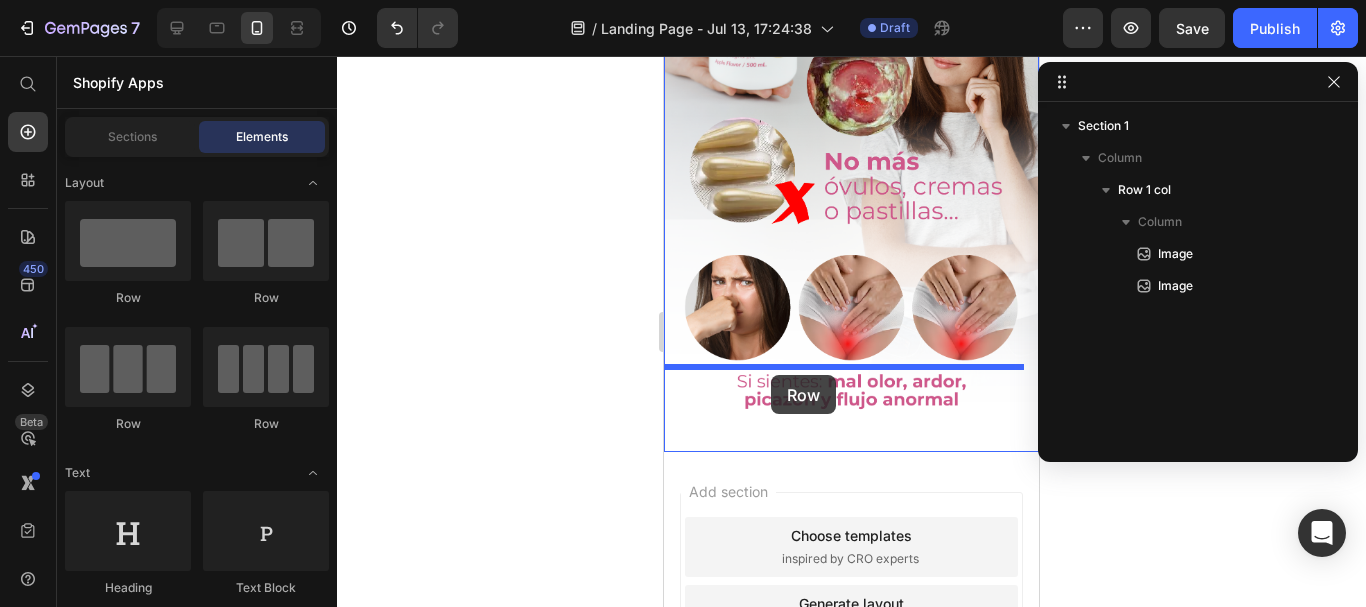 drag, startPoint x: 771, startPoint y: 317, endPoint x: 771, endPoint y: 375, distance: 58 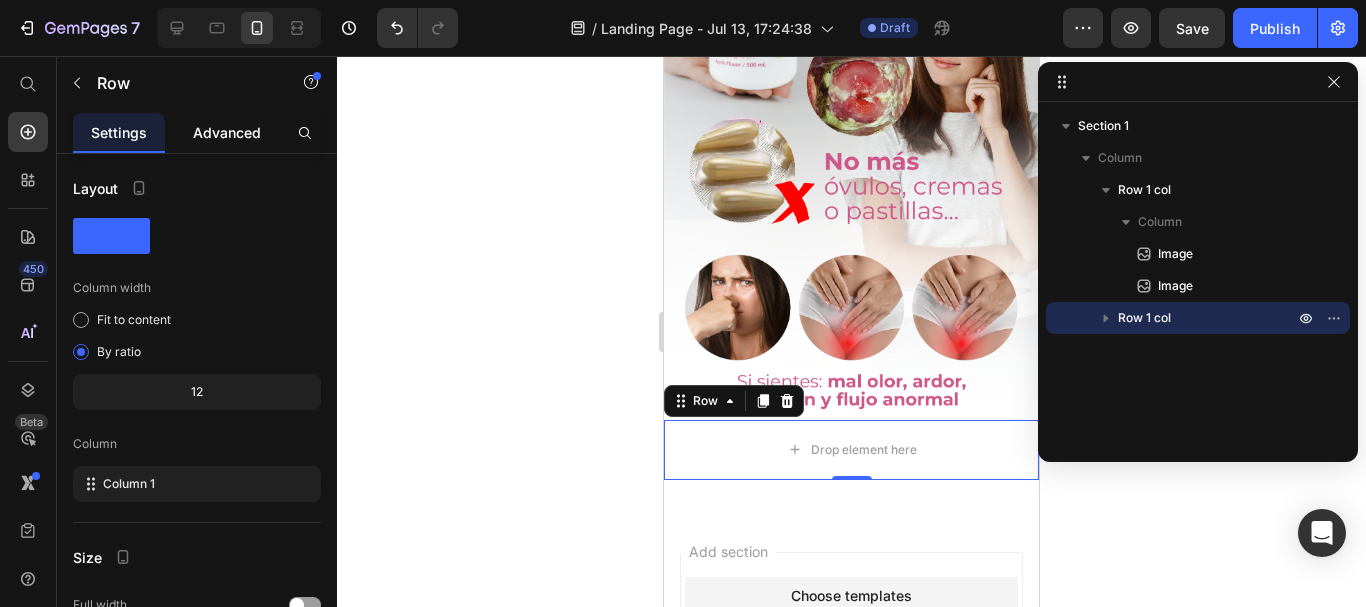 click on "Advanced" at bounding box center (227, 132) 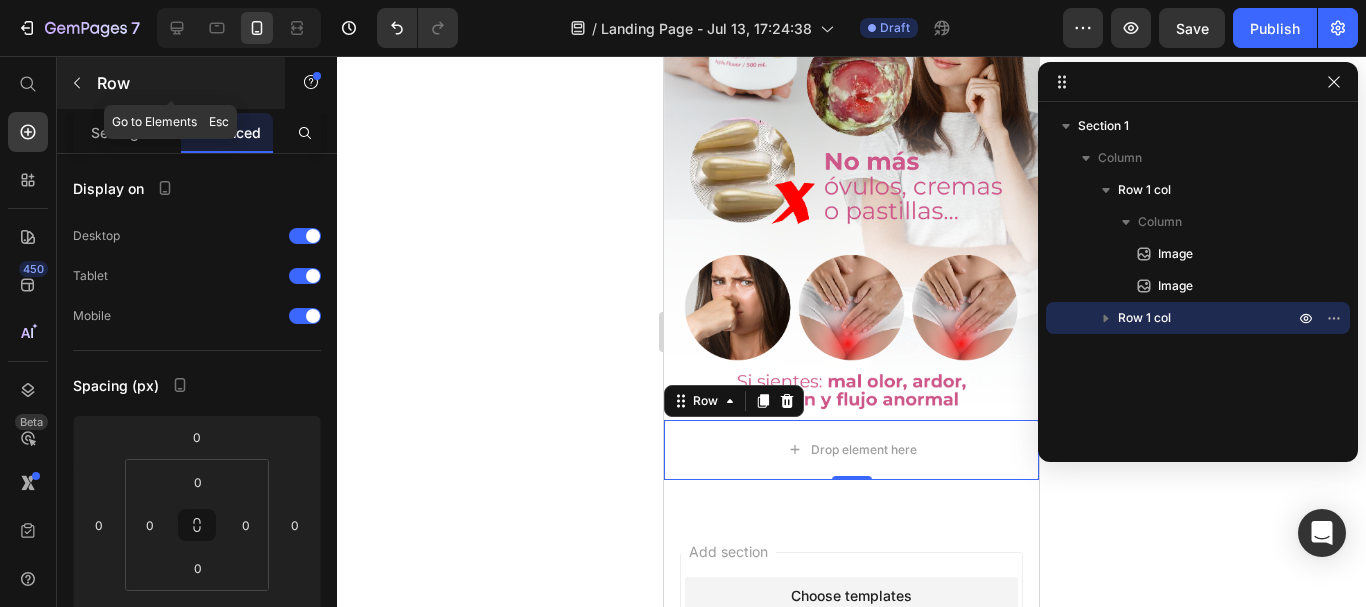 click 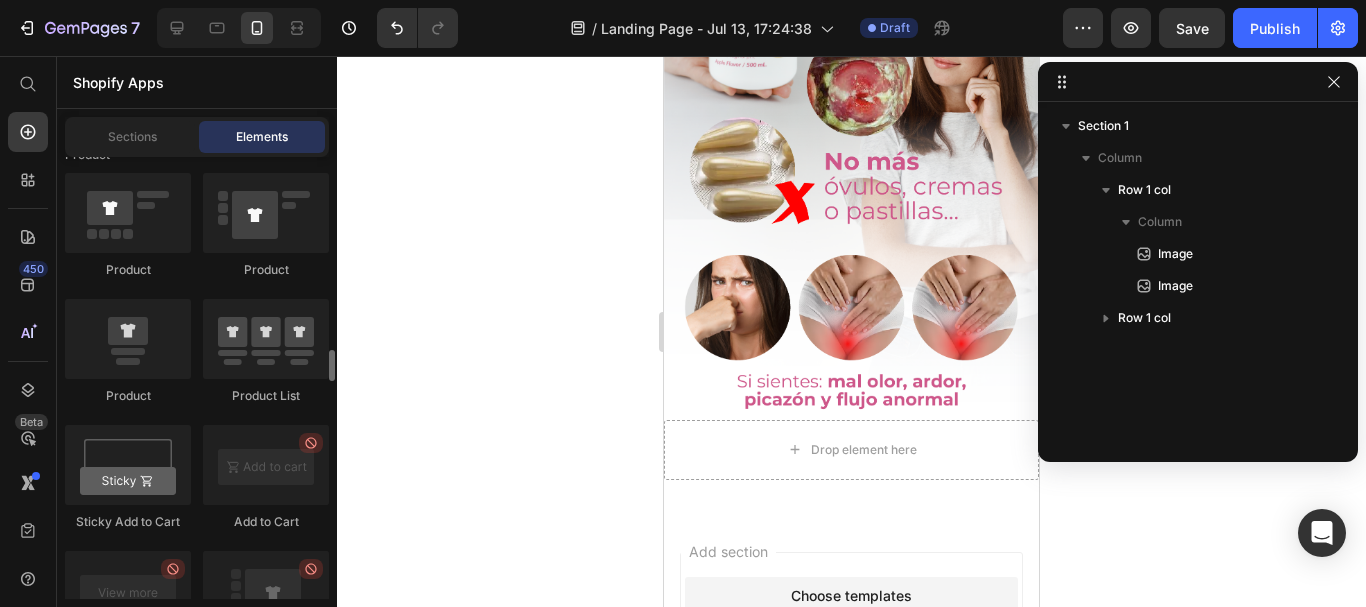scroll, scrollTop: 2900, scrollLeft: 0, axis: vertical 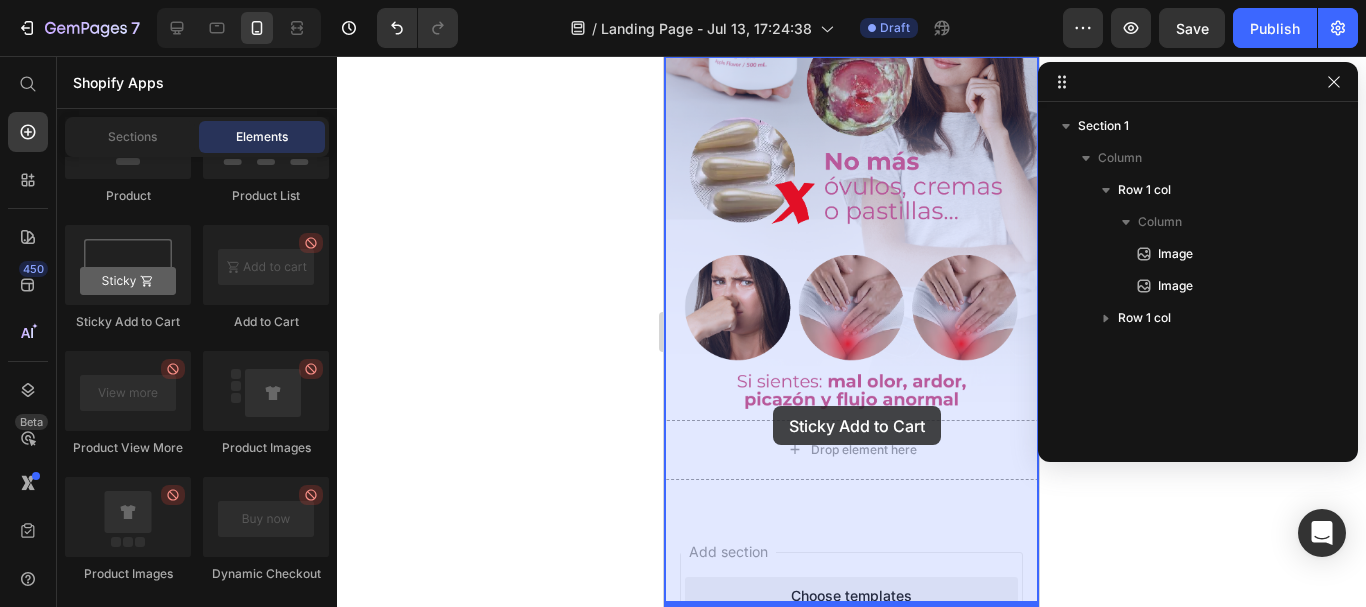 drag, startPoint x: 803, startPoint y: 336, endPoint x: 773, endPoint y: 406, distance: 76.15773 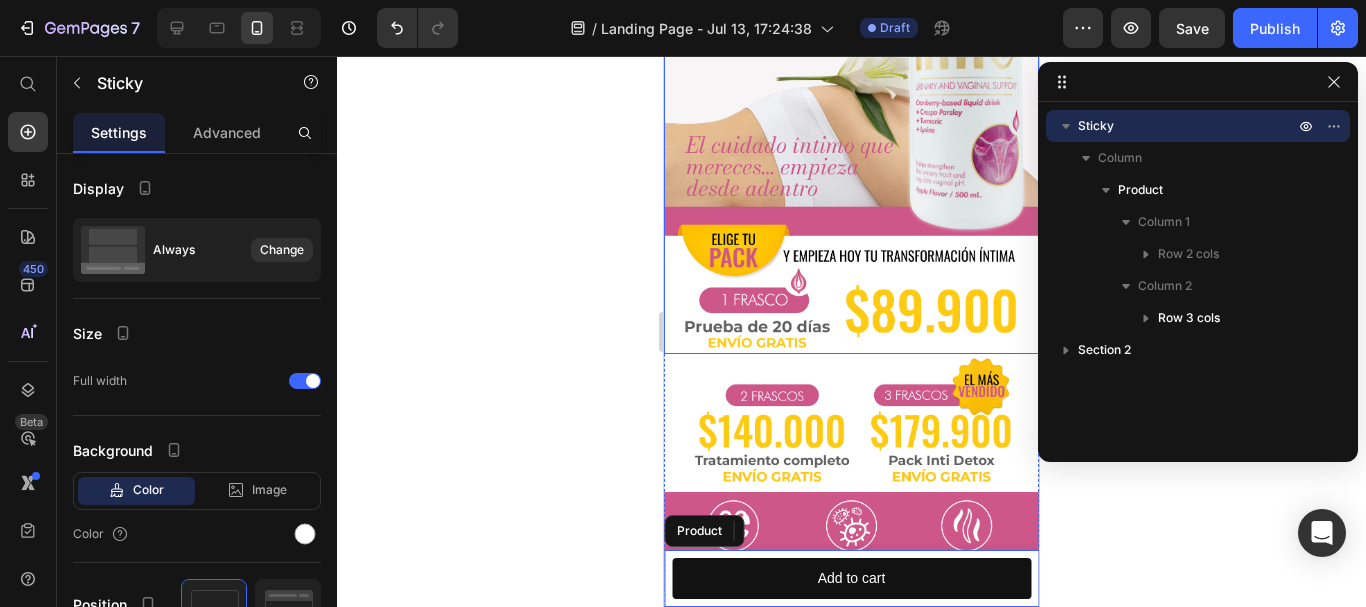 scroll, scrollTop: 400, scrollLeft: 0, axis: vertical 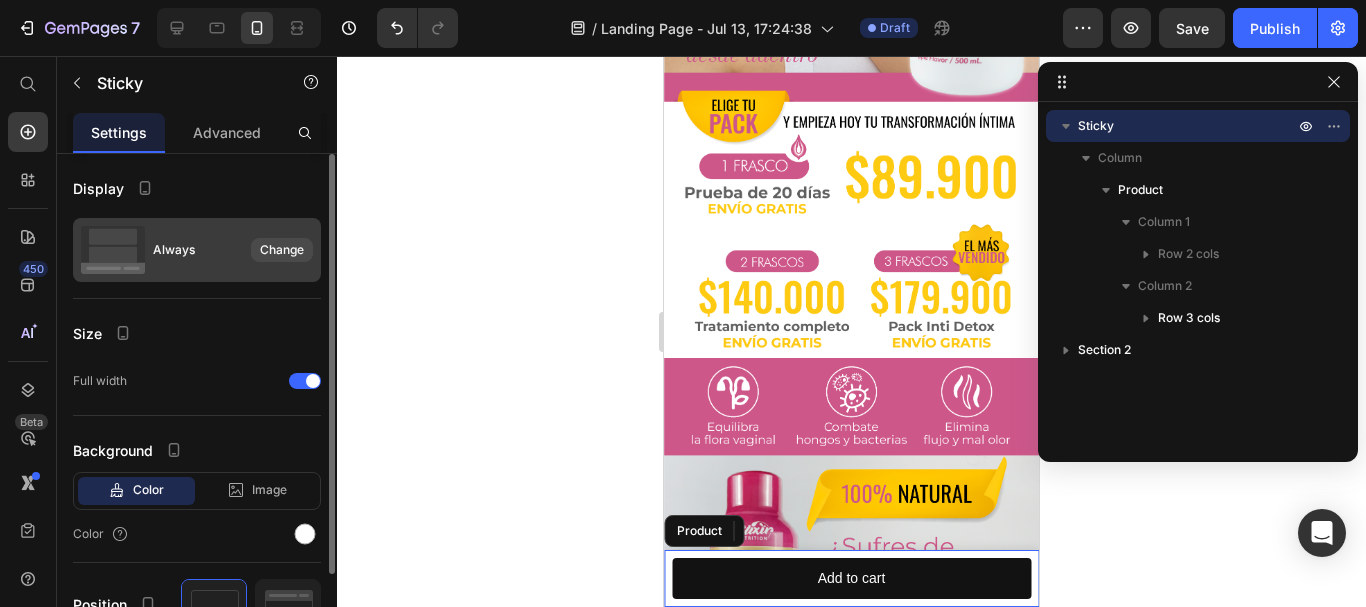 click on "Change" at bounding box center (282, 250) 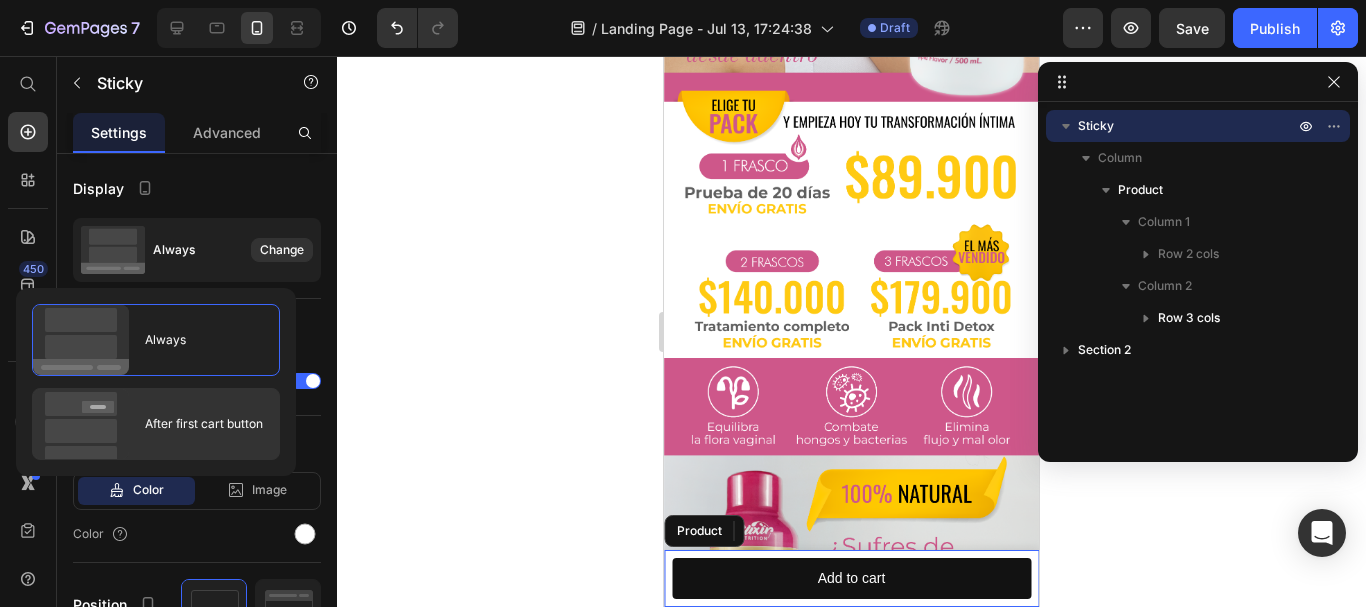click on "After first cart button" at bounding box center [196, 424] 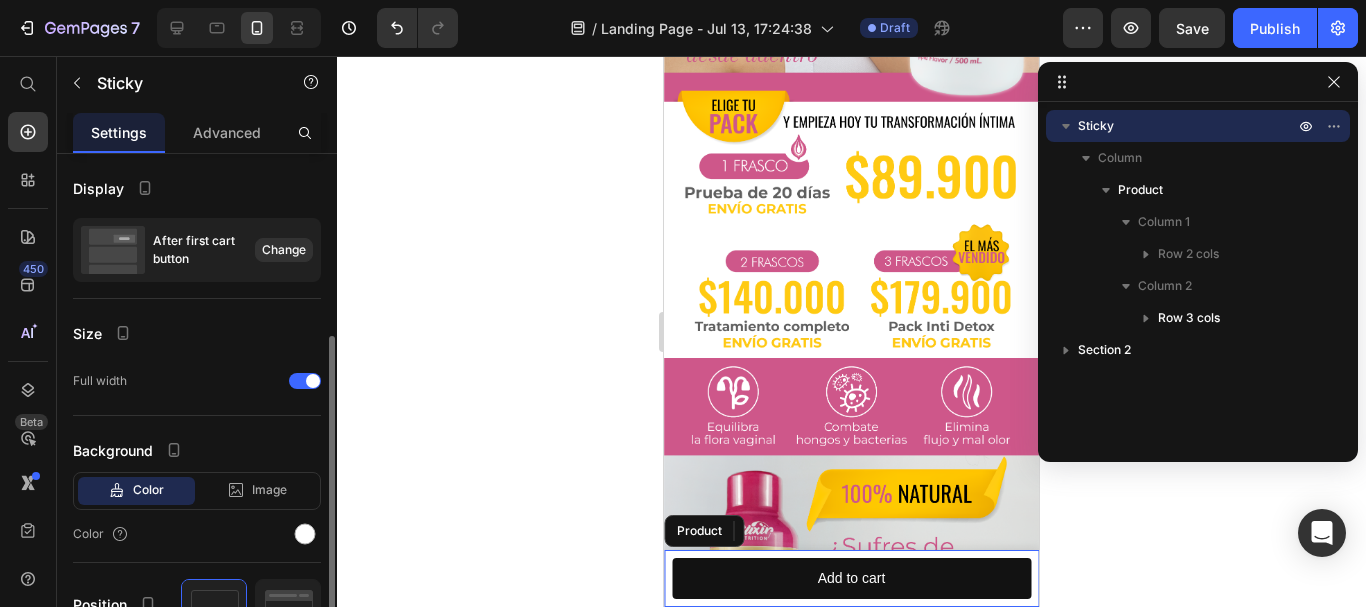 scroll, scrollTop: 100, scrollLeft: 0, axis: vertical 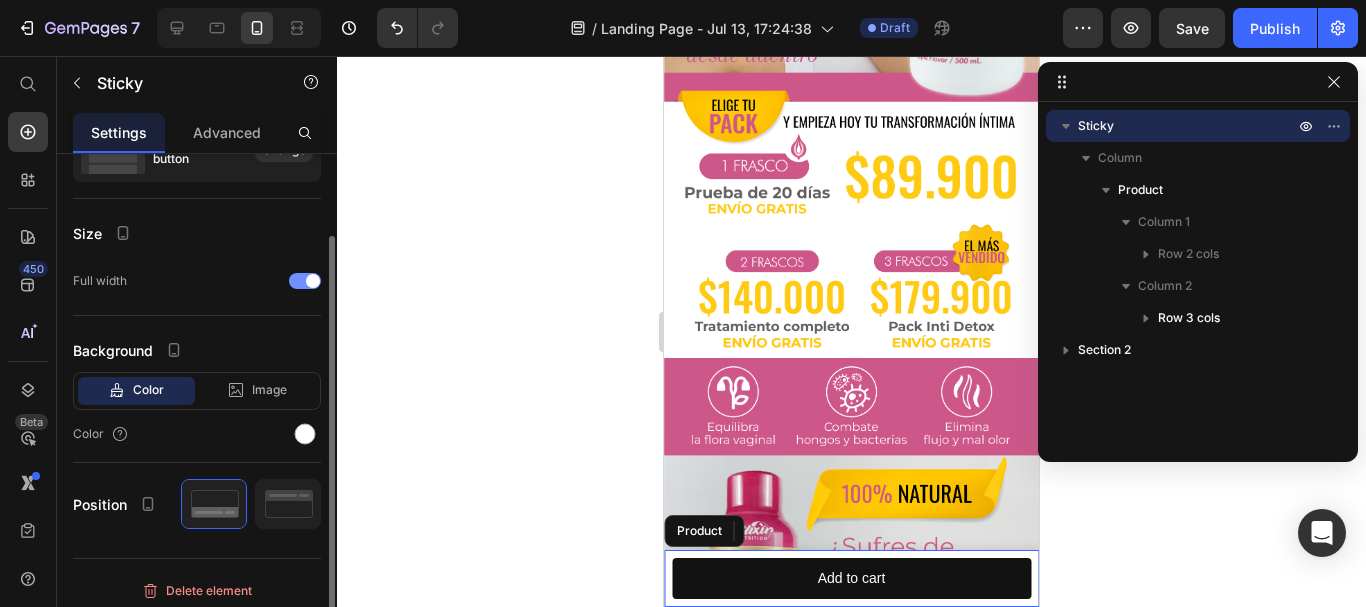 click at bounding box center (313, 281) 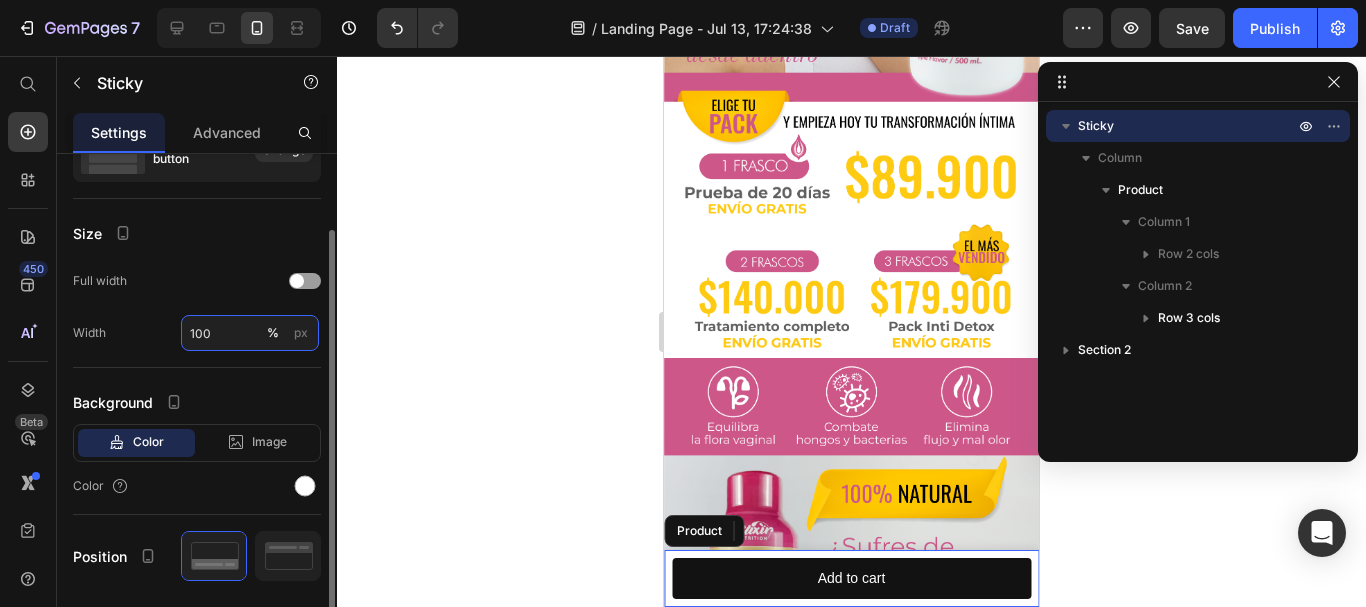 click on "100" at bounding box center (250, 333) 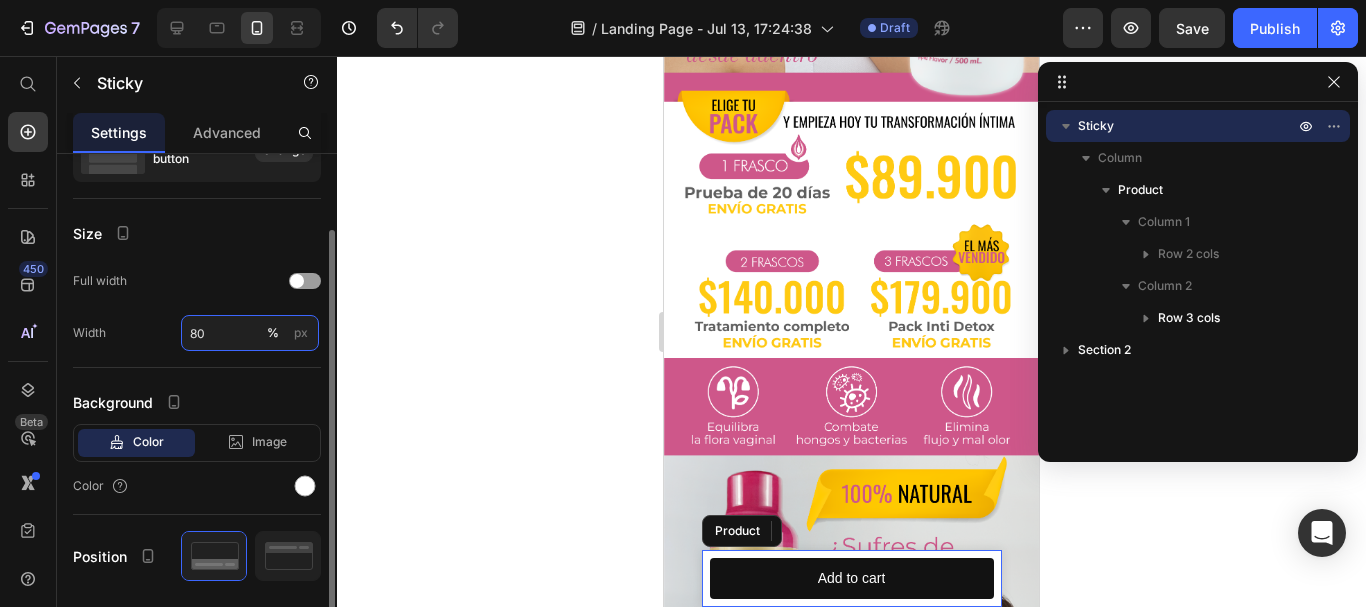 type on "80" 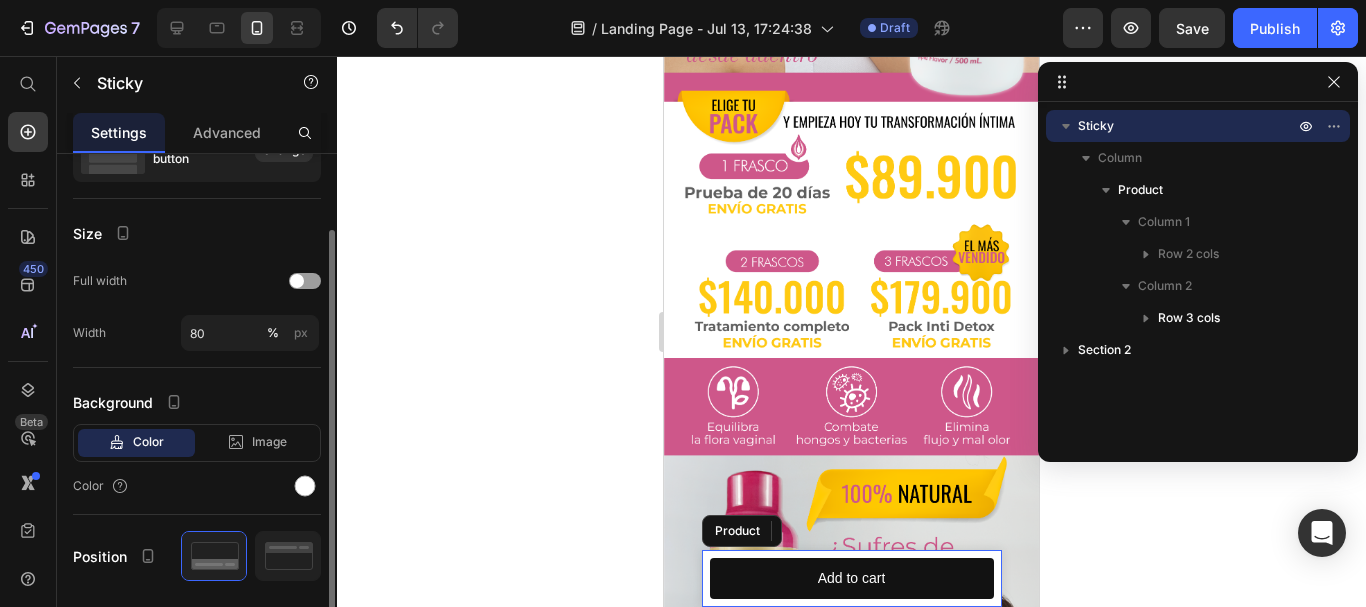 click on "Size Full width Width 80 % px" 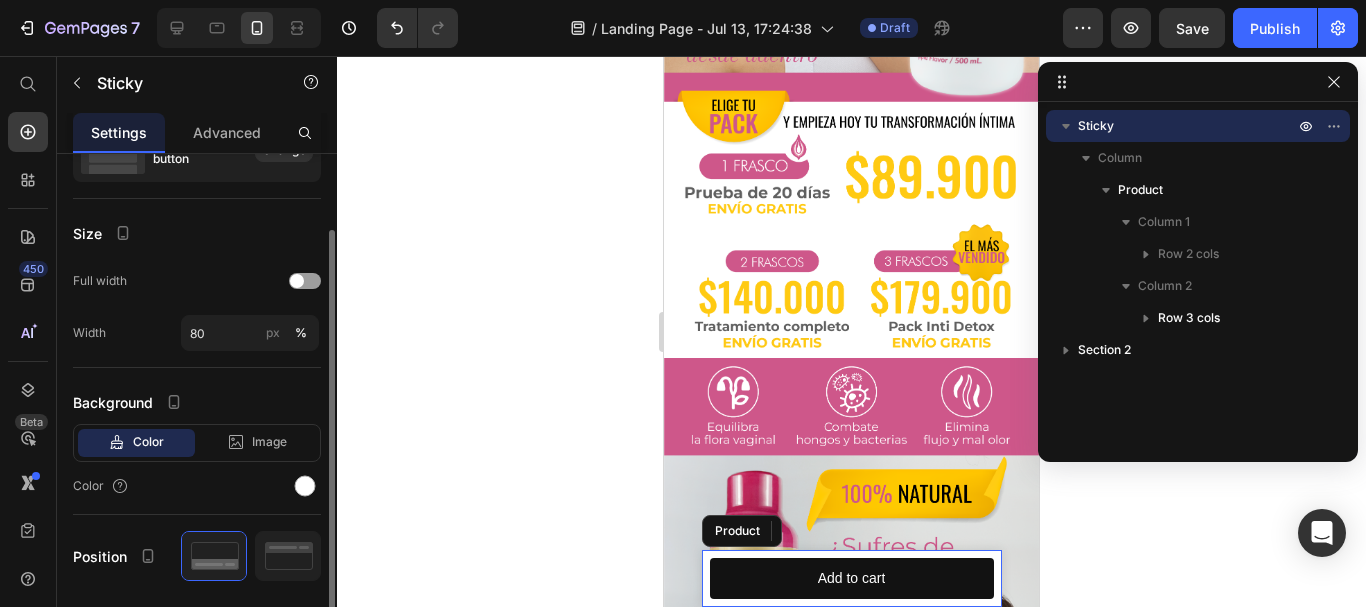 scroll, scrollTop: 161, scrollLeft: 0, axis: vertical 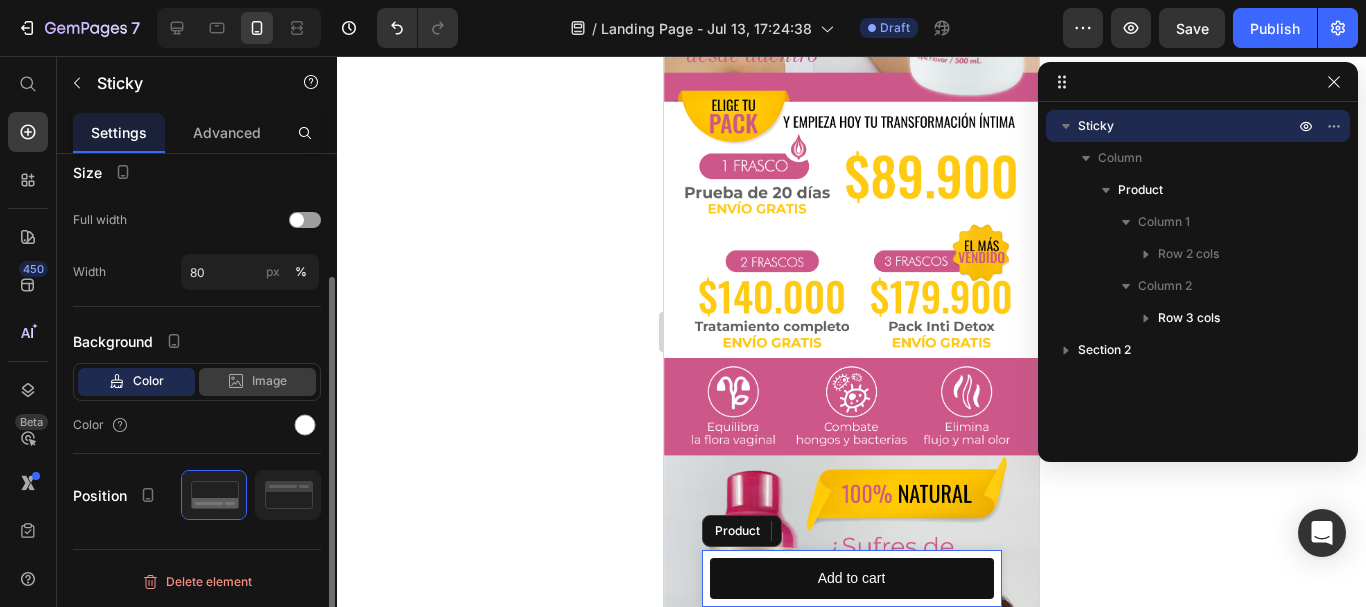 click on "Image" at bounding box center [269, 381] 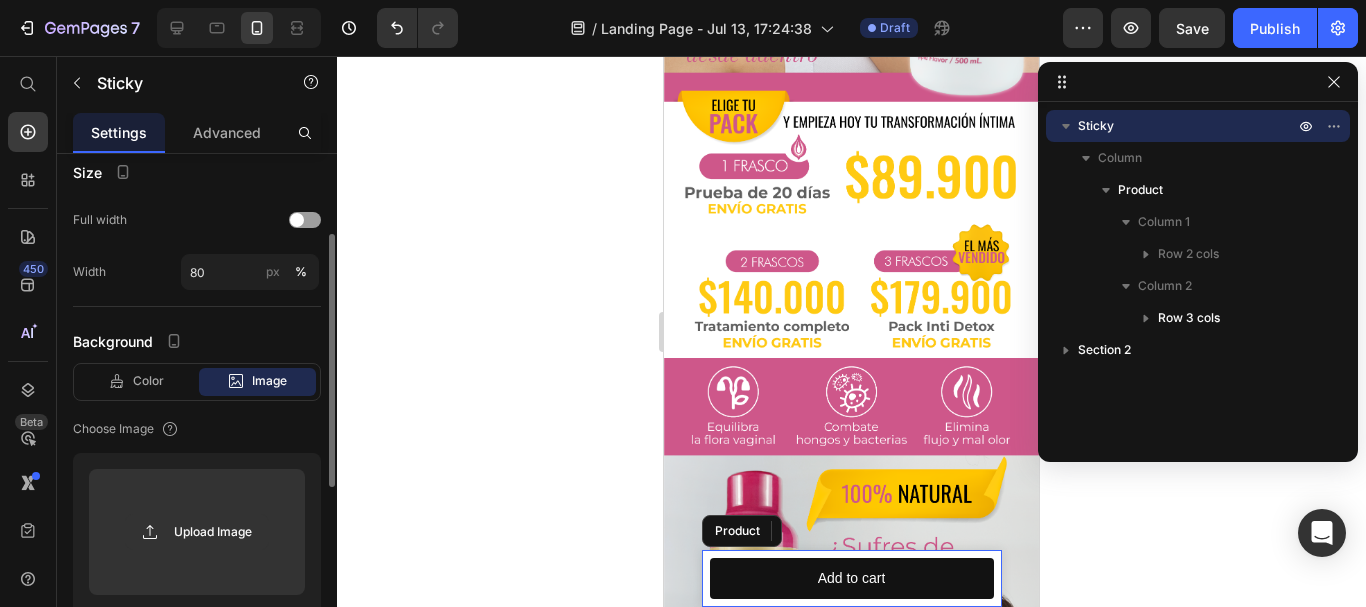 scroll, scrollTop: 261, scrollLeft: 0, axis: vertical 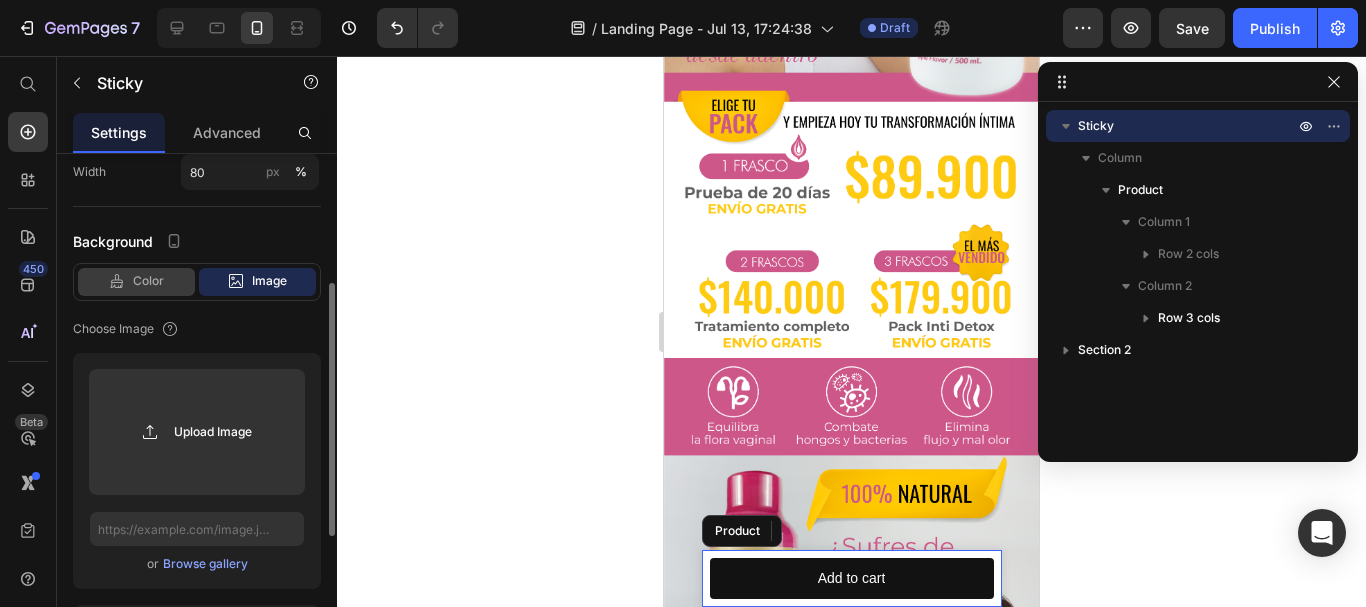 click on "Color" 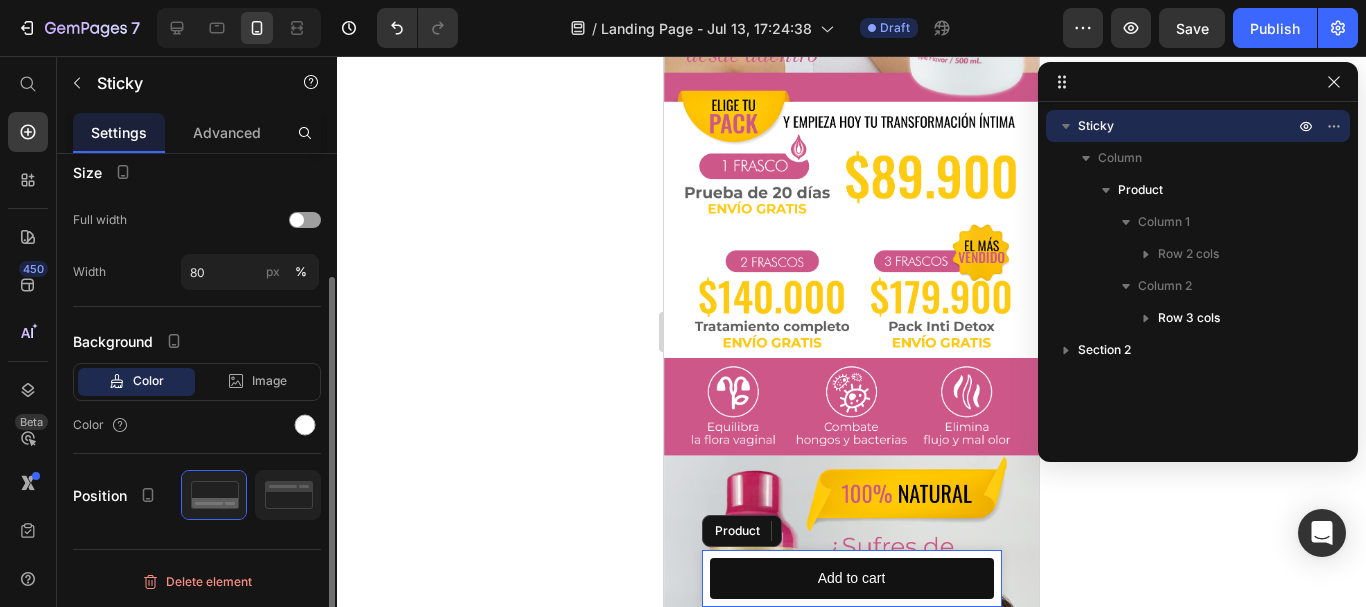 scroll, scrollTop: 161, scrollLeft: 0, axis: vertical 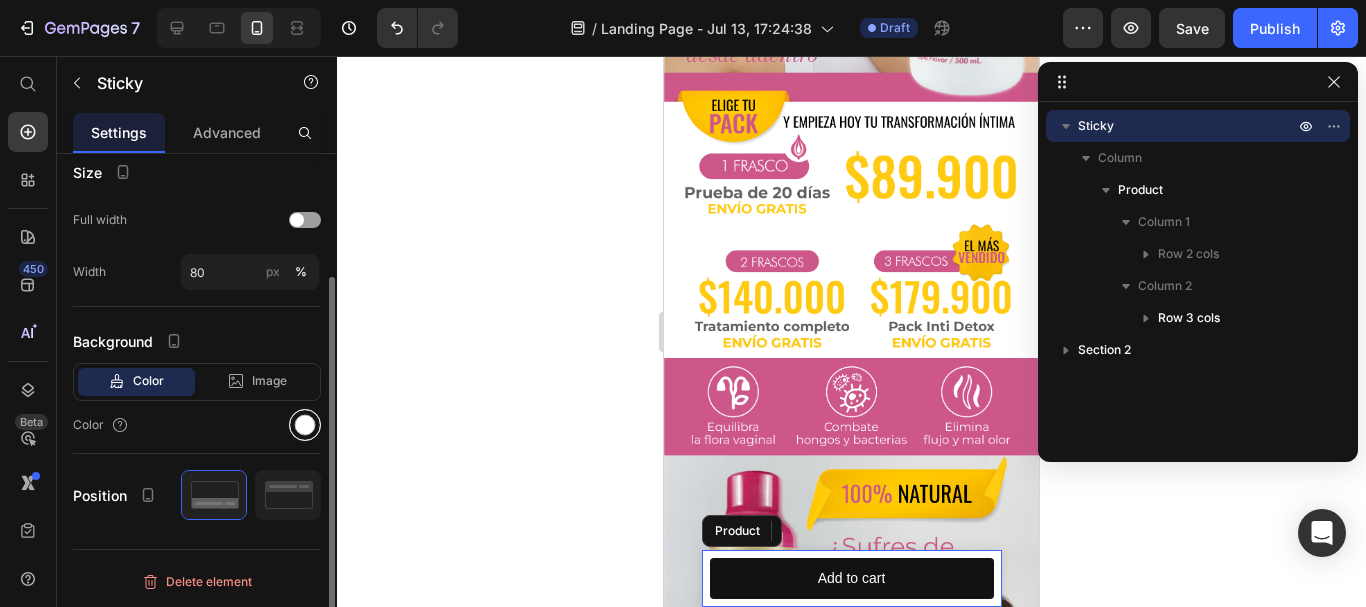 click at bounding box center (305, 425) 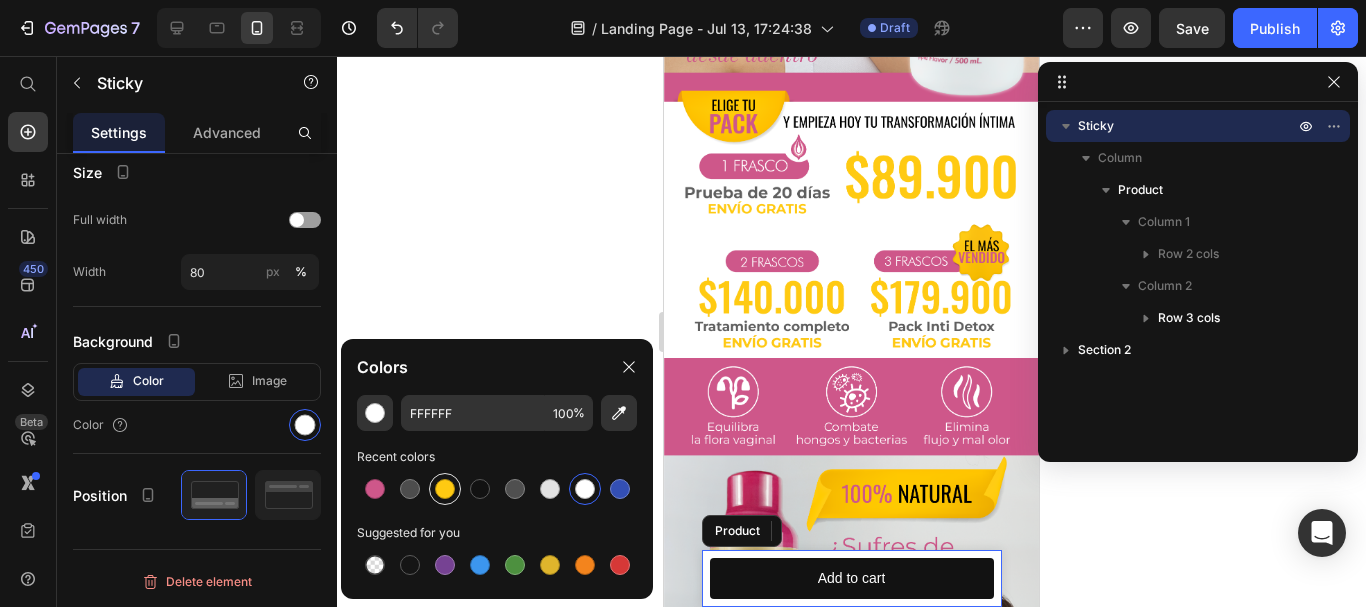 click at bounding box center (445, 489) 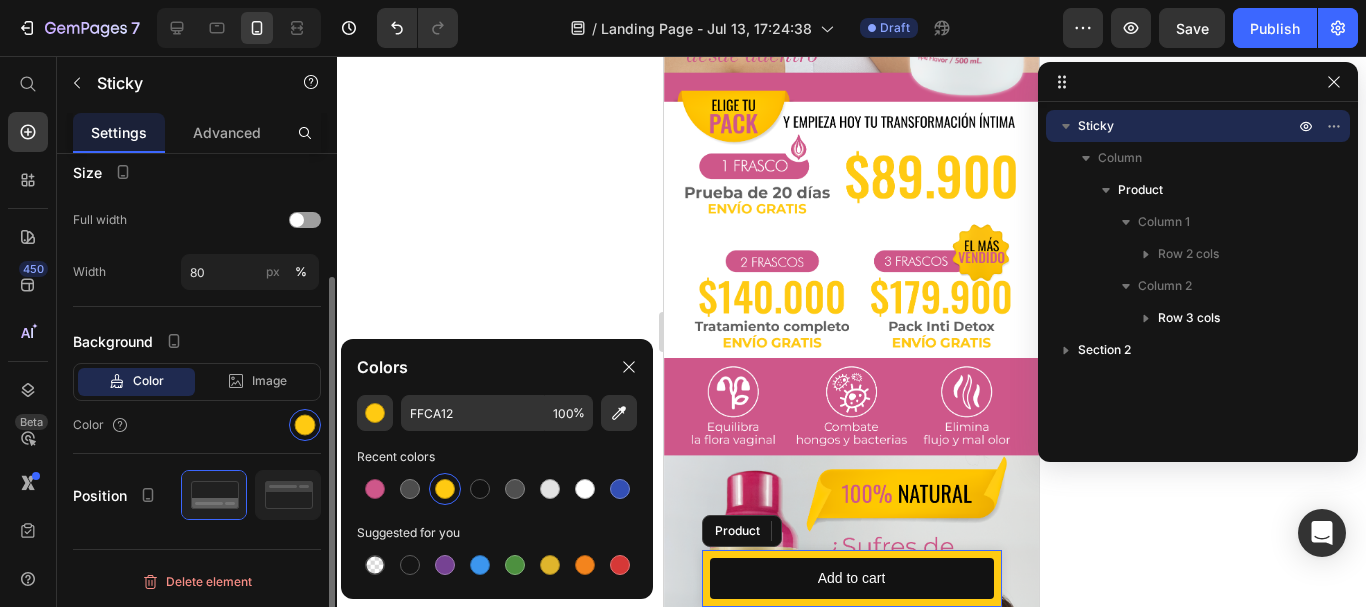 click on "Color" at bounding box center [197, 425] 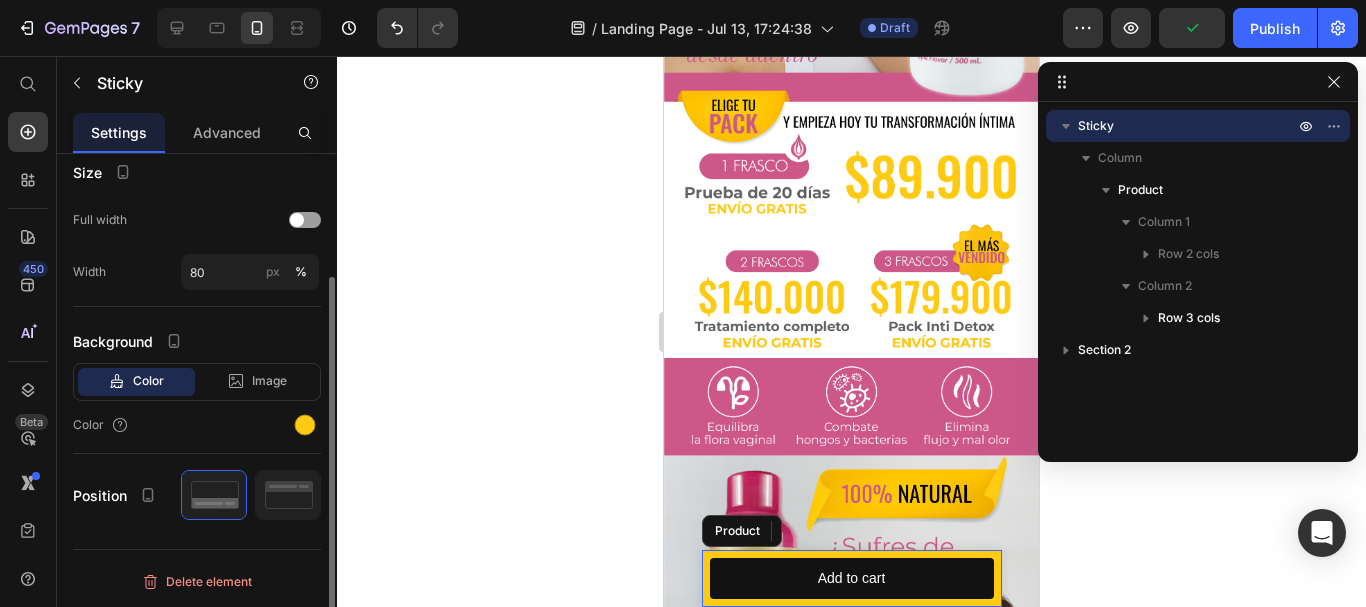 scroll, scrollTop: 0, scrollLeft: 0, axis: both 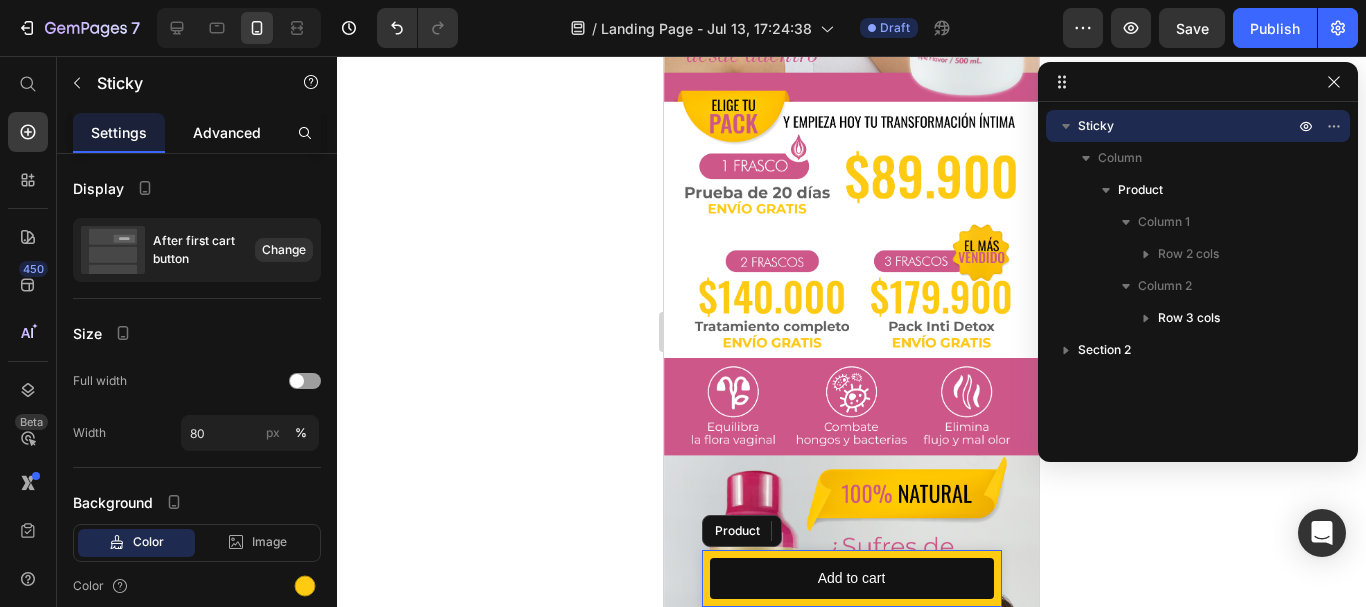 click on "Advanced" at bounding box center (227, 132) 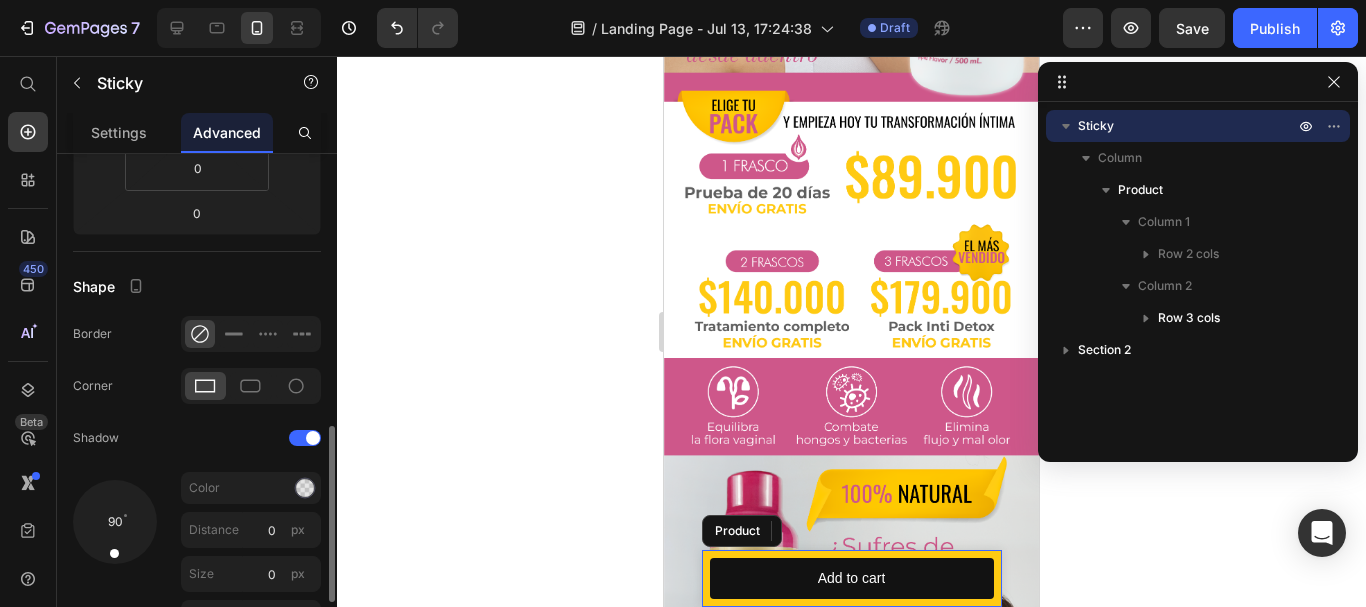 scroll, scrollTop: 500, scrollLeft: 0, axis: vertical 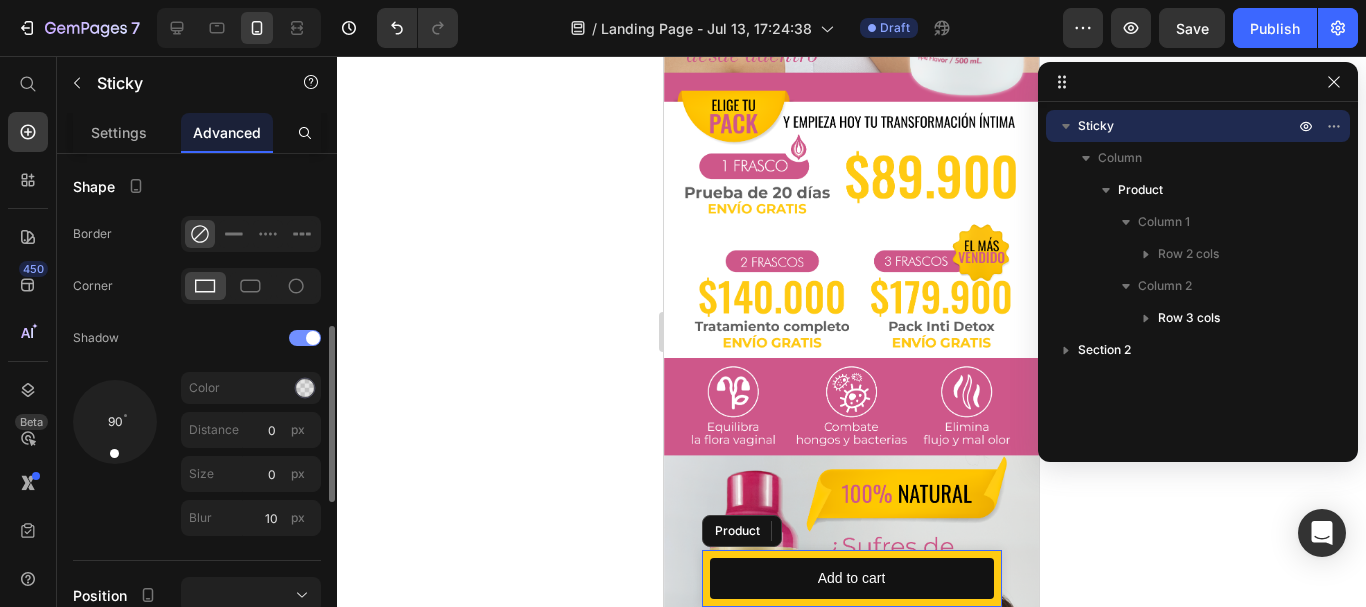 click at bounding box center [305, 338] 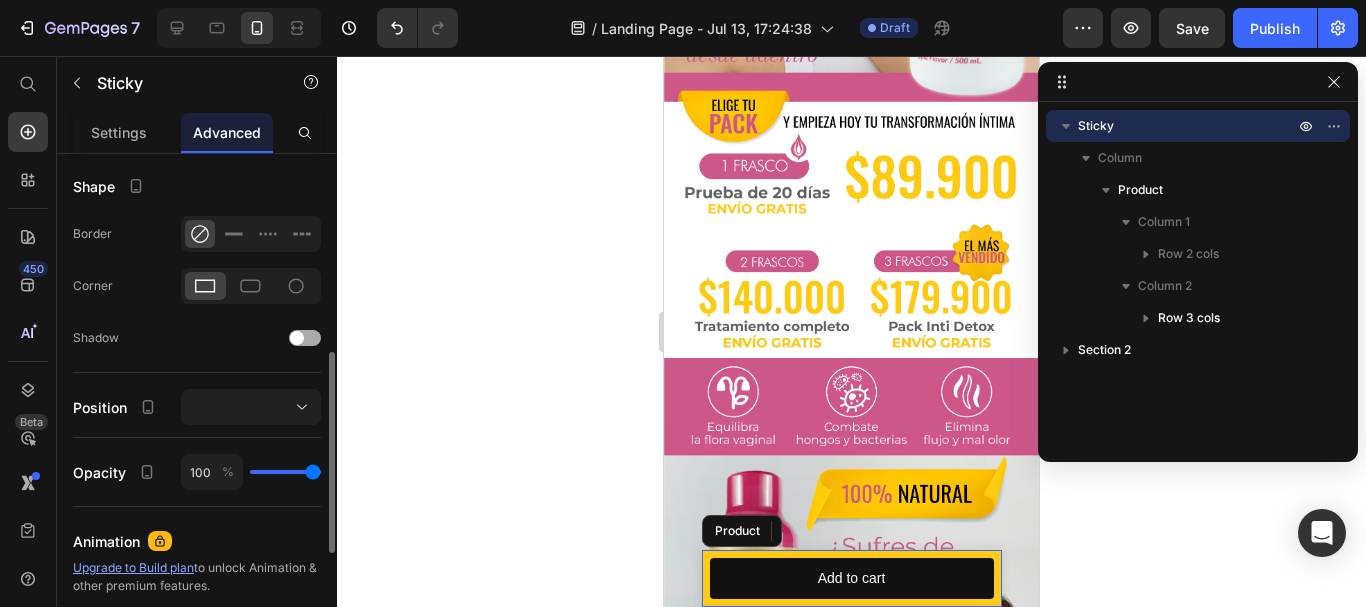 click at bounding box center (297, 338) 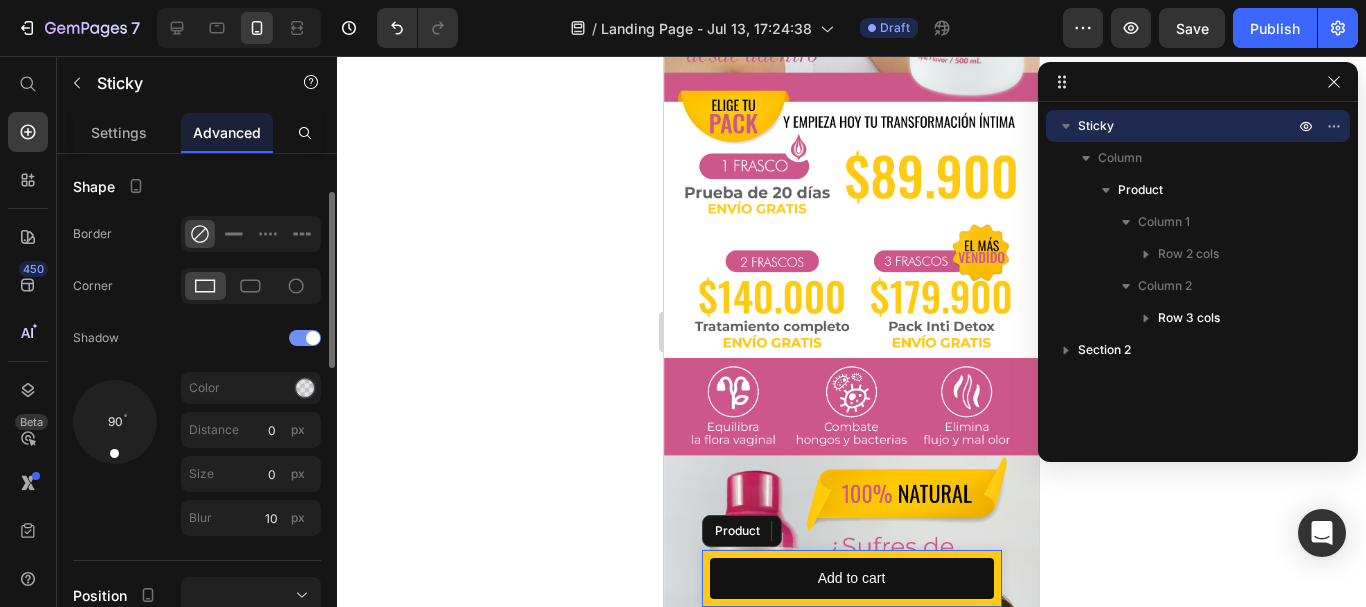 scroll, scrollTop: 400, scrollLeft: 0, axis: vertical 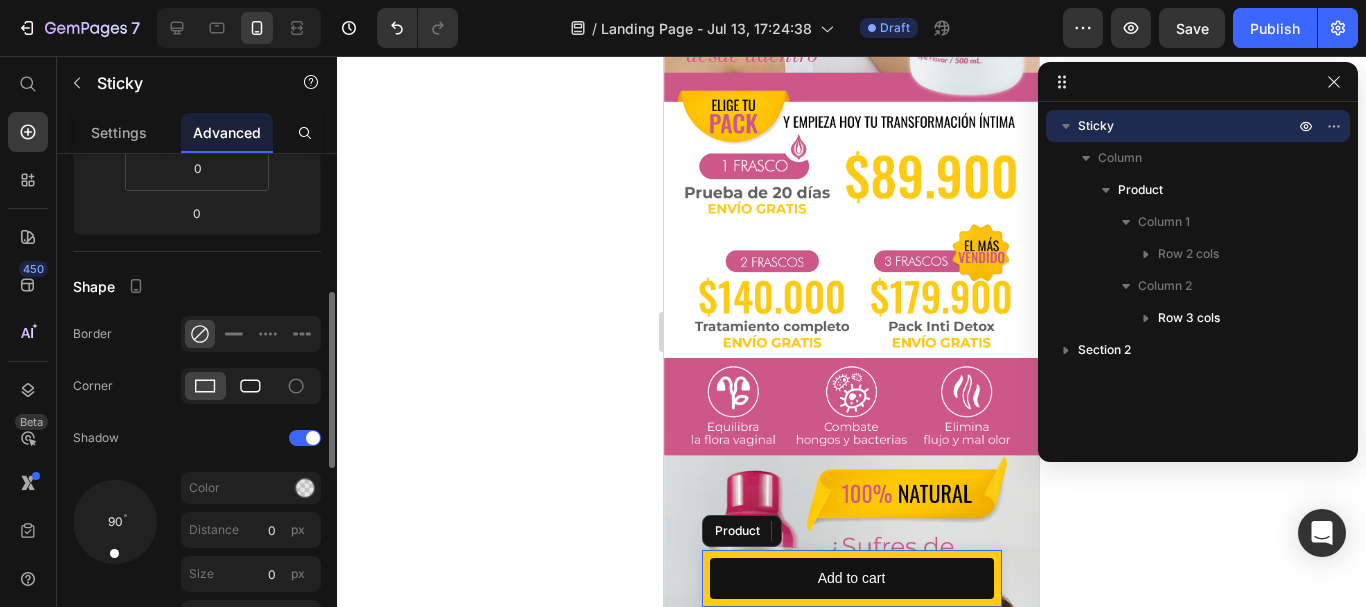 click 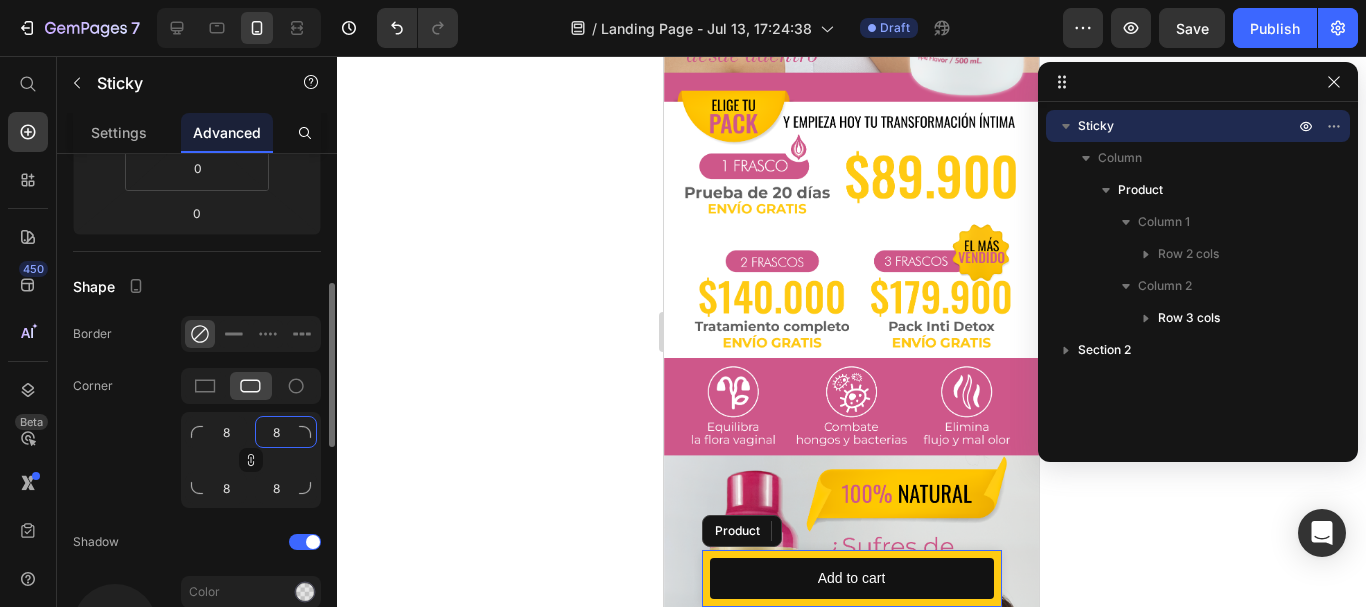 click on "8" 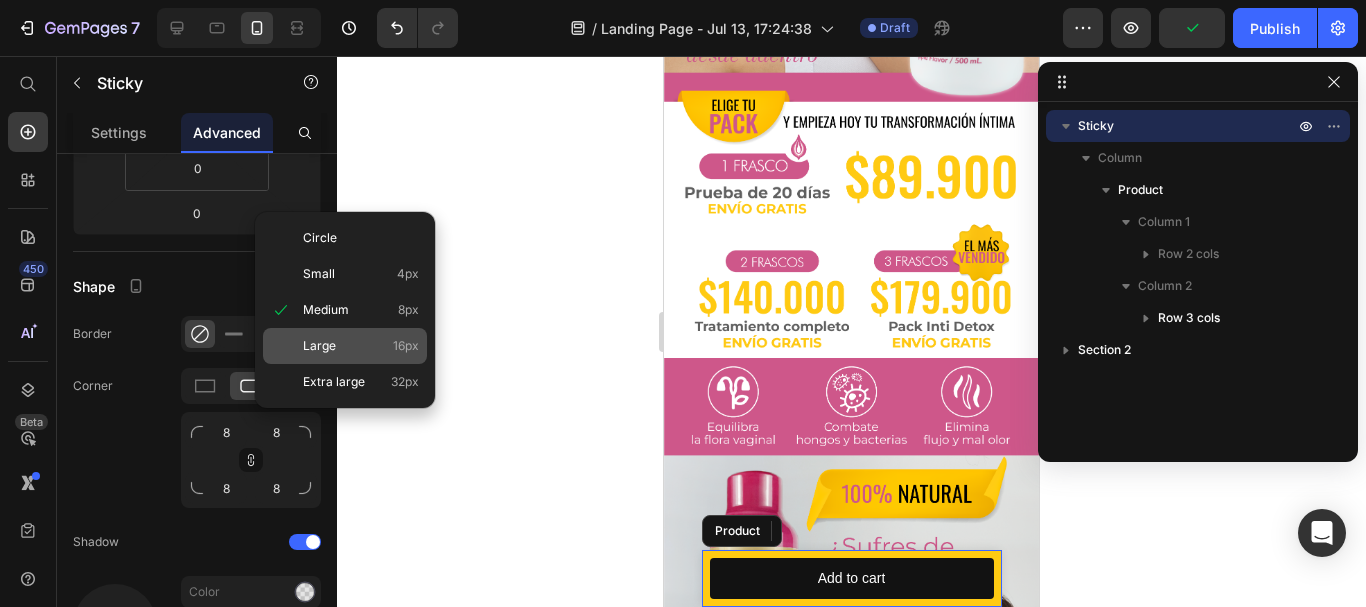 click on "Large 16px" at bounding box center (361, 346) 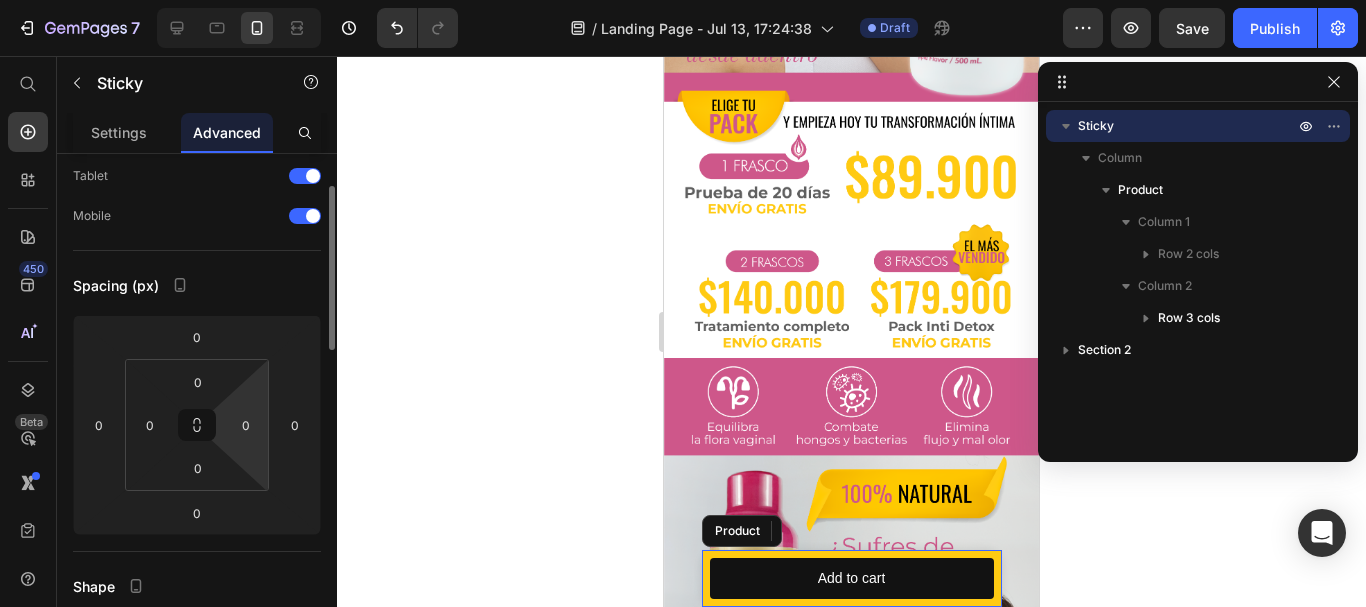 scroll, scrollTop: 0, scrollLeft: 0, axis: both 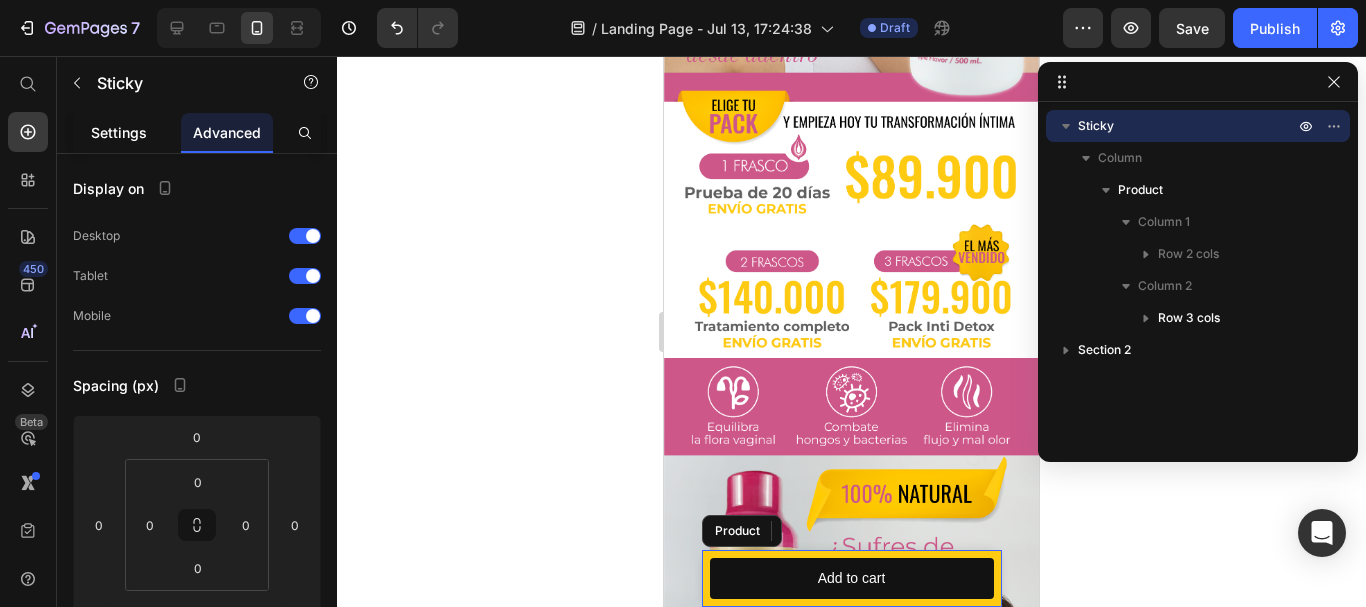 click on "Settings" at bounding box center [119, 132] 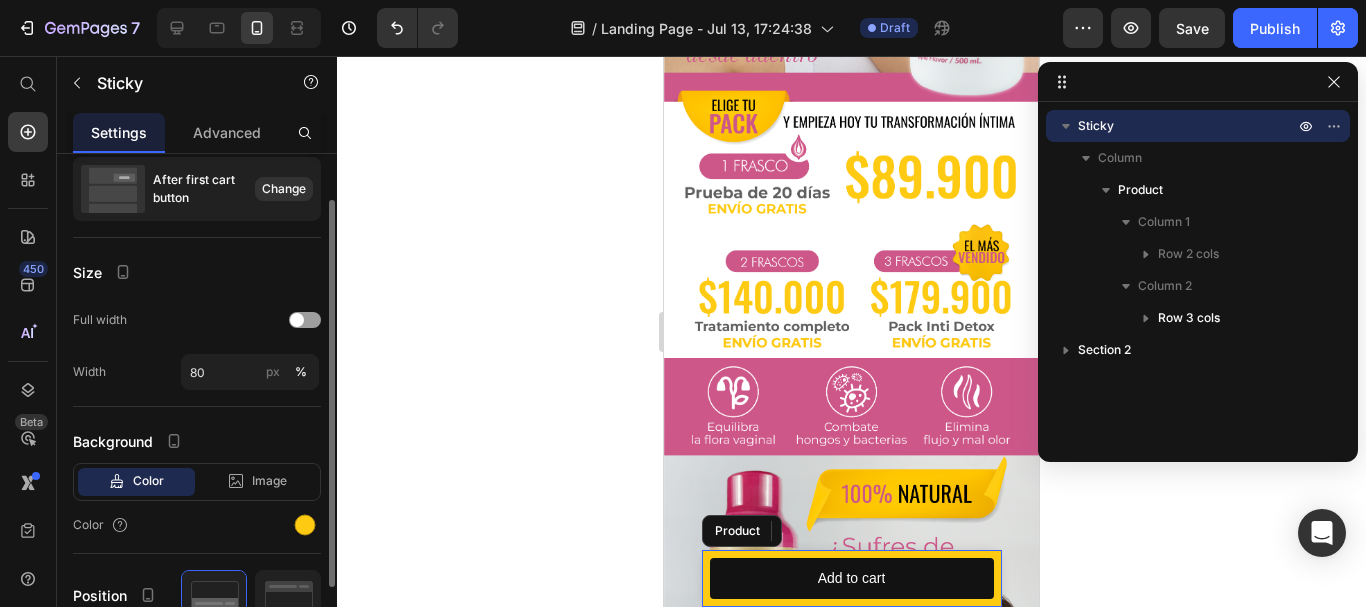 scroll, scrollTop: 0, scrollLeft: 0, axis: both 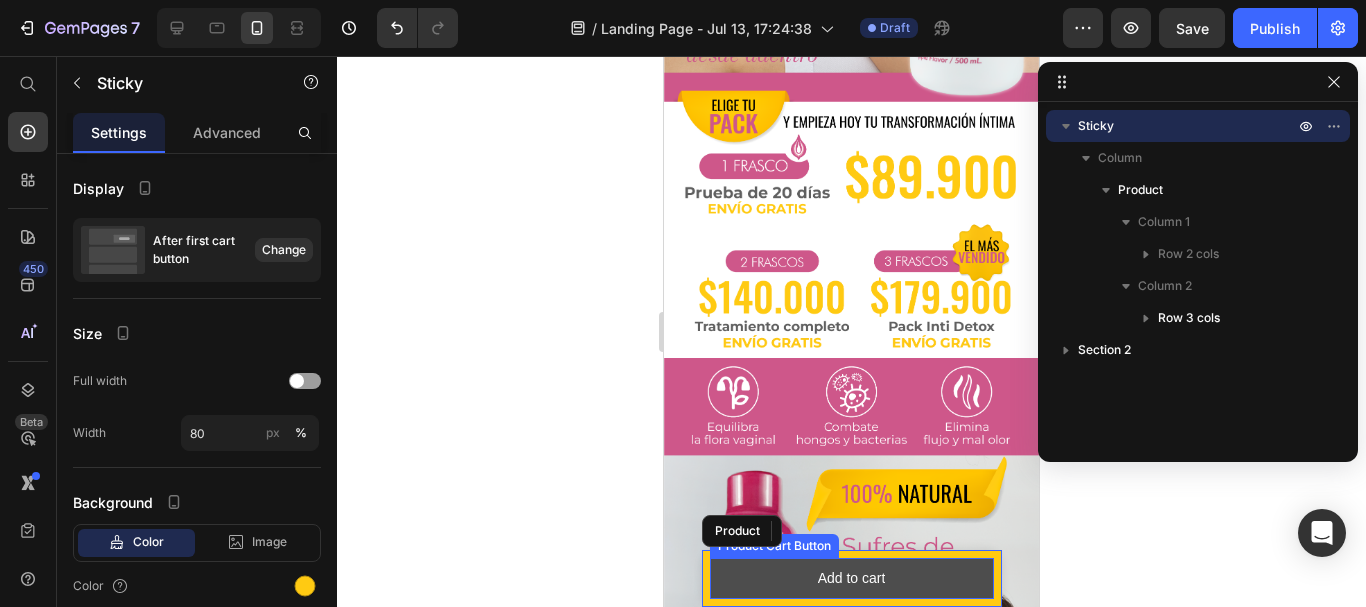 click on "Add to cart" at bounding box center [852, 578] 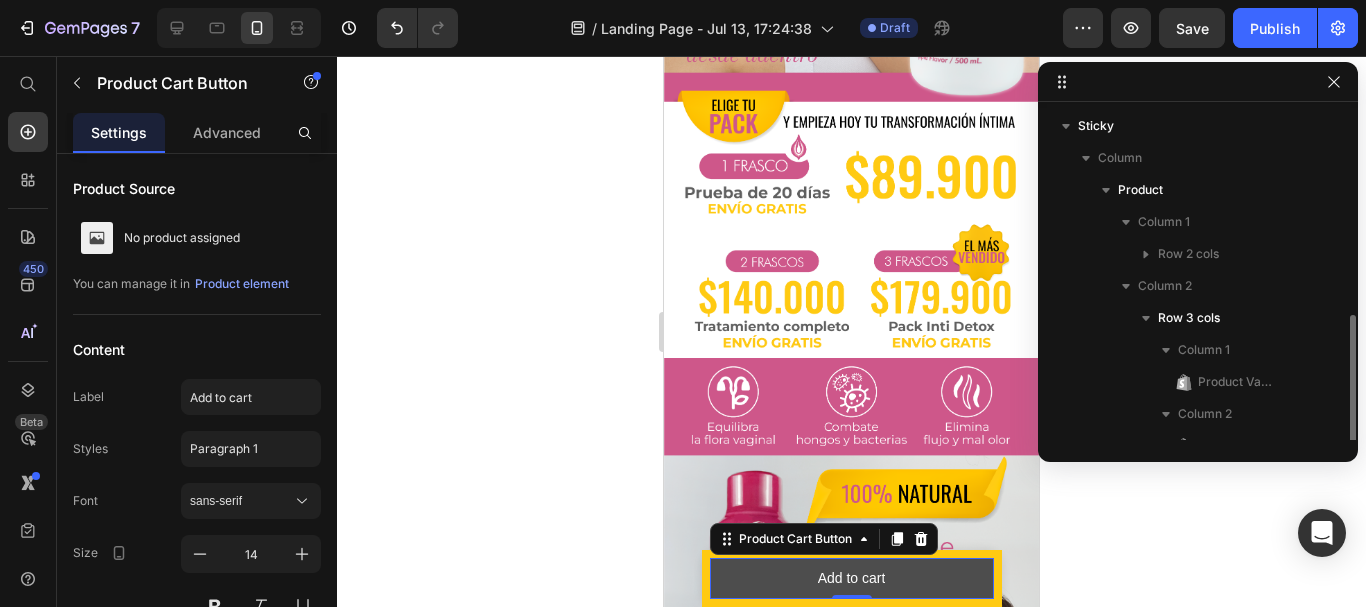 scroll, scrollTop: 118, scrollLeft: 0, axis: vertical 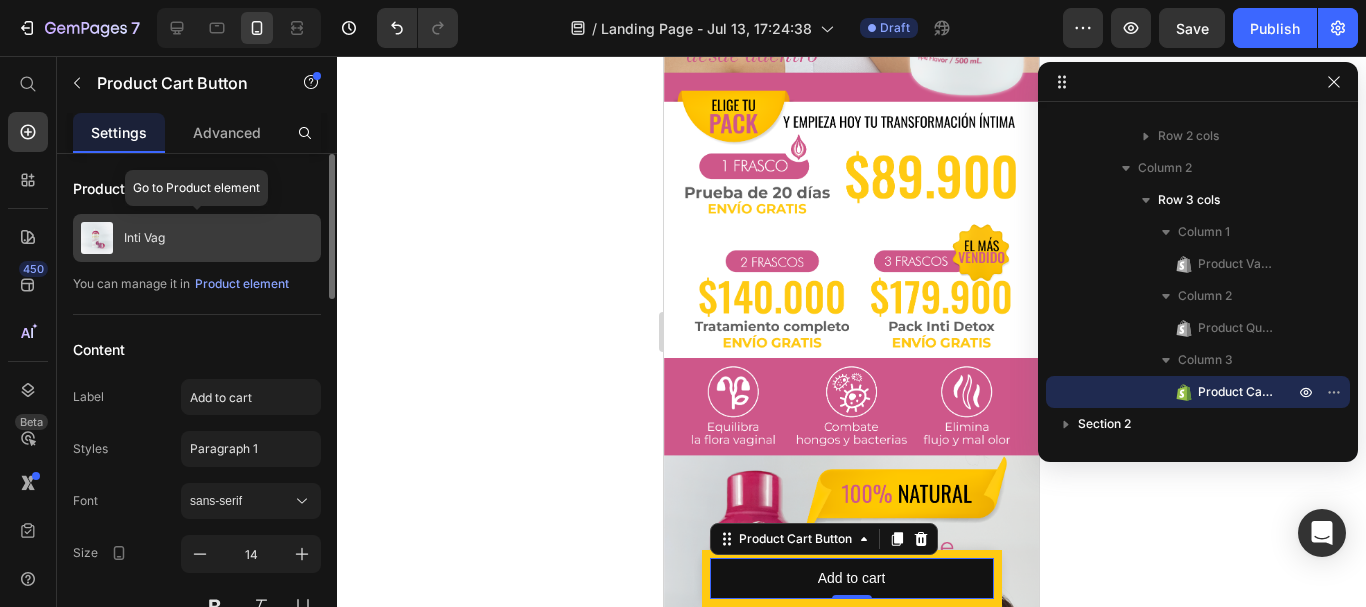 click on "Inti Vag" at bounding box center [144, 238] 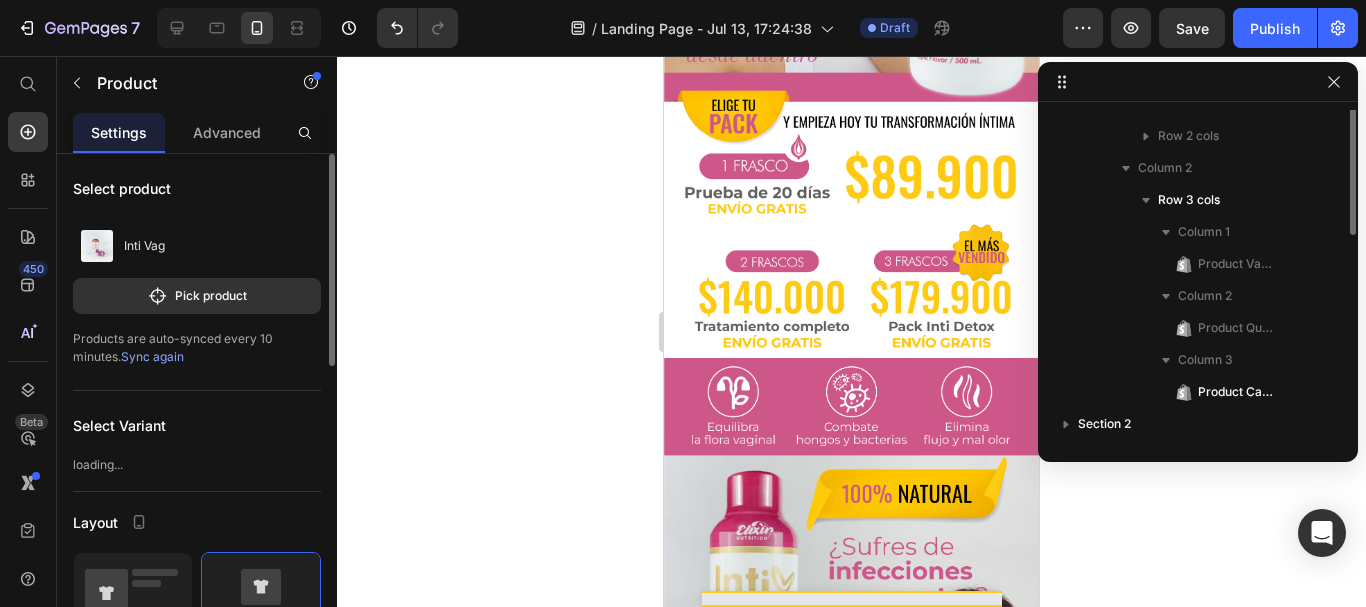 scroll, scrollTop: 0, scrollLeft: 0, axis: both 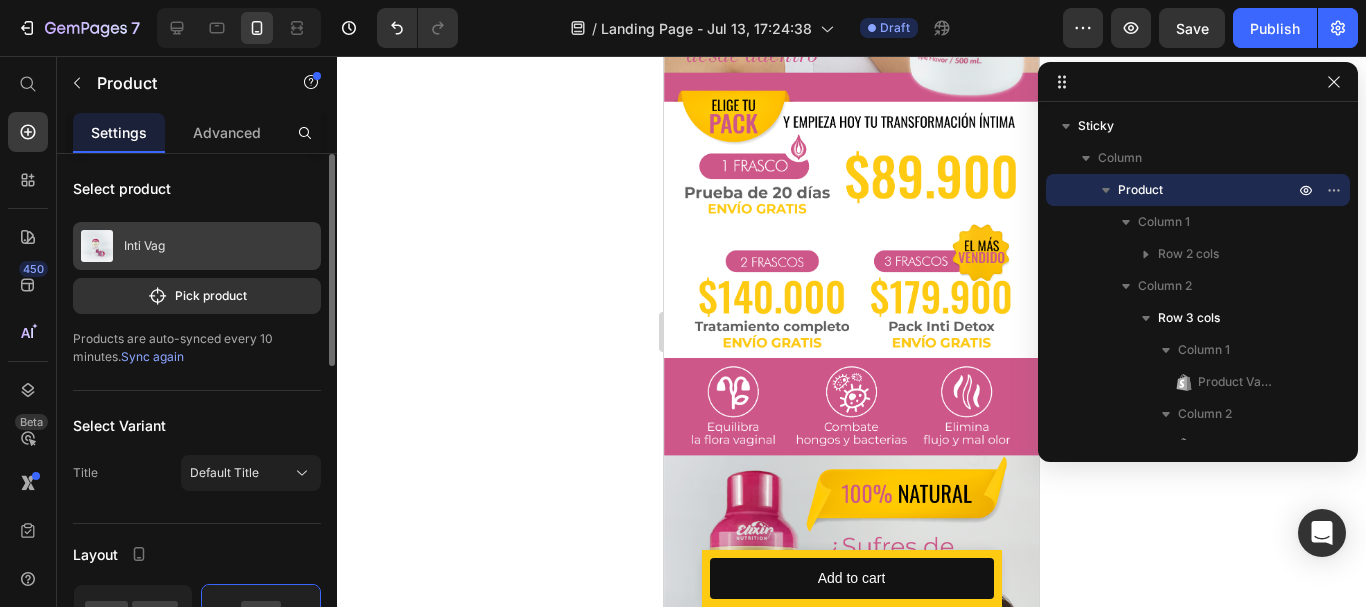 click on "Inti Vag" at bounding box center (197, 246) 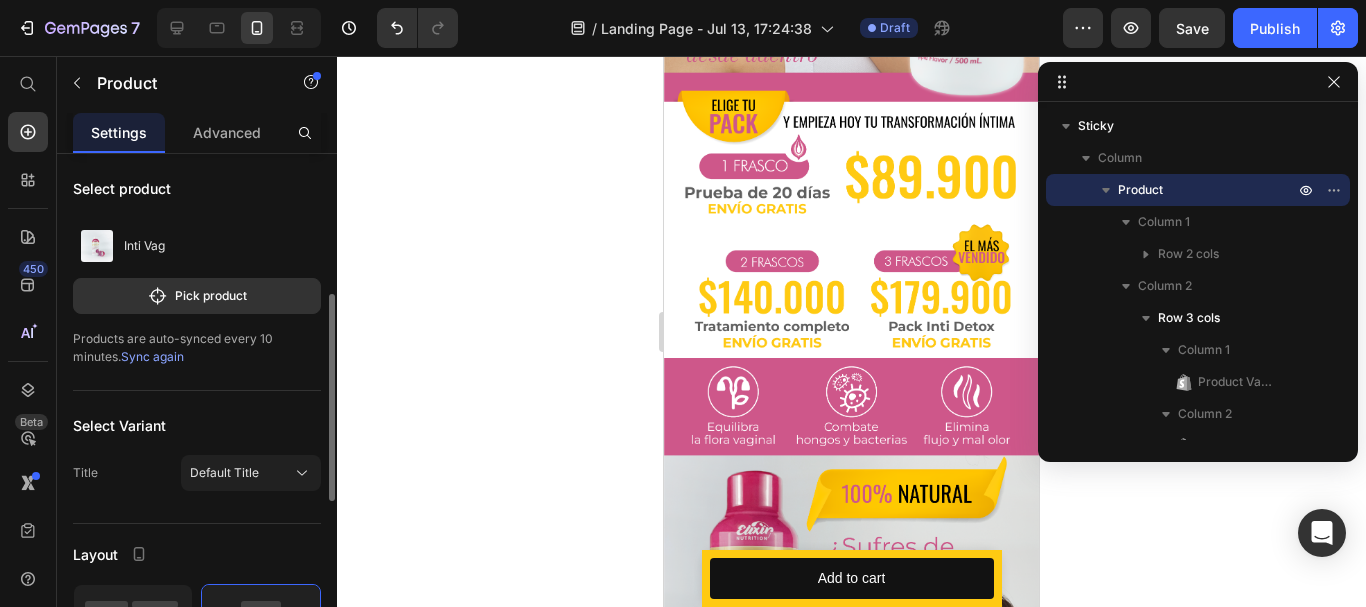 scroll, scrollTop: 100, scrollLeft: 0, axis: vertical 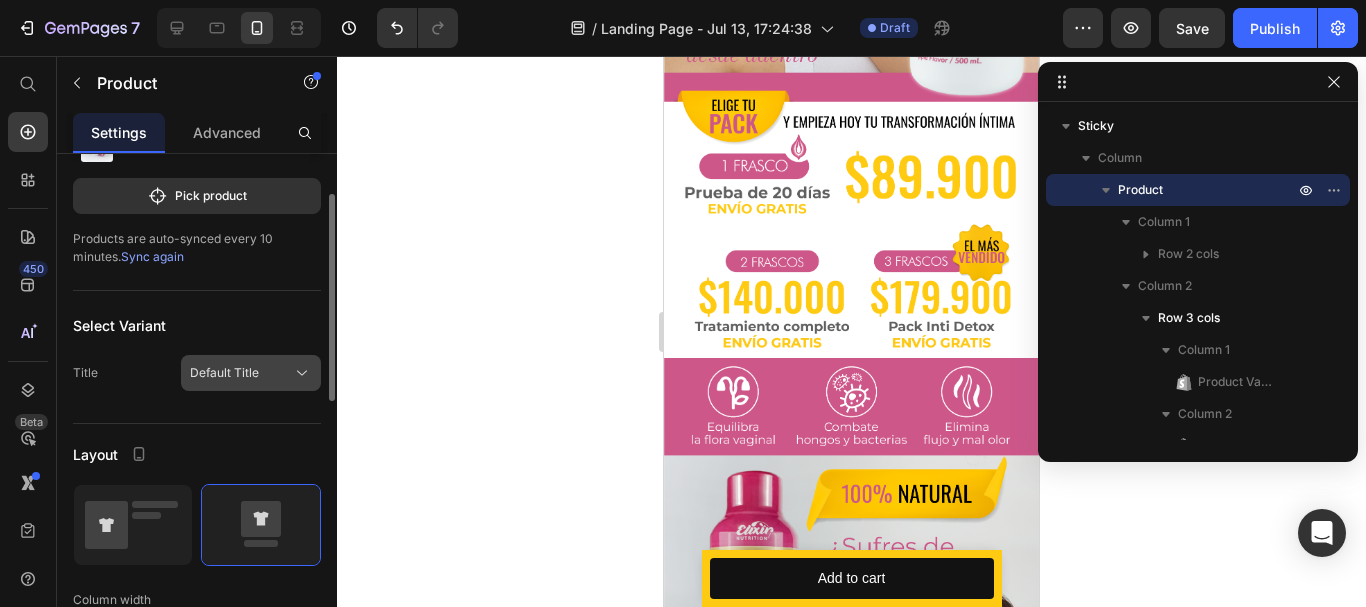 click on "Default Title" at bounding box center [251, 373] 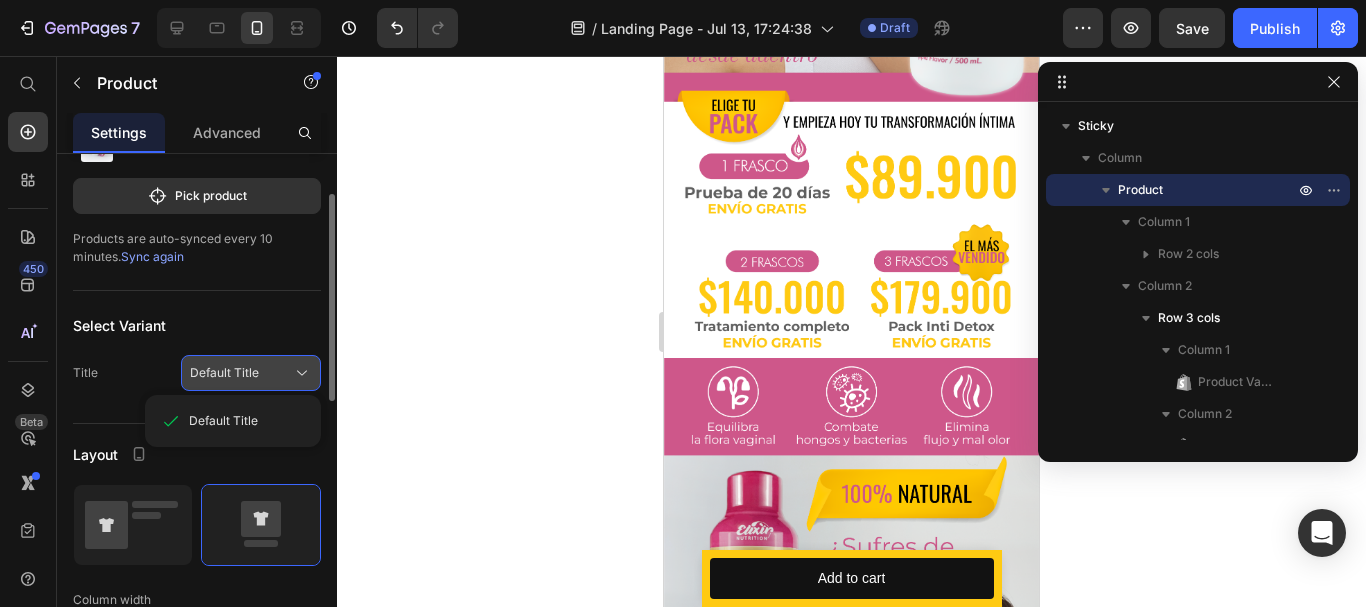 click on "Default Title" at bounding box center [251, 373] 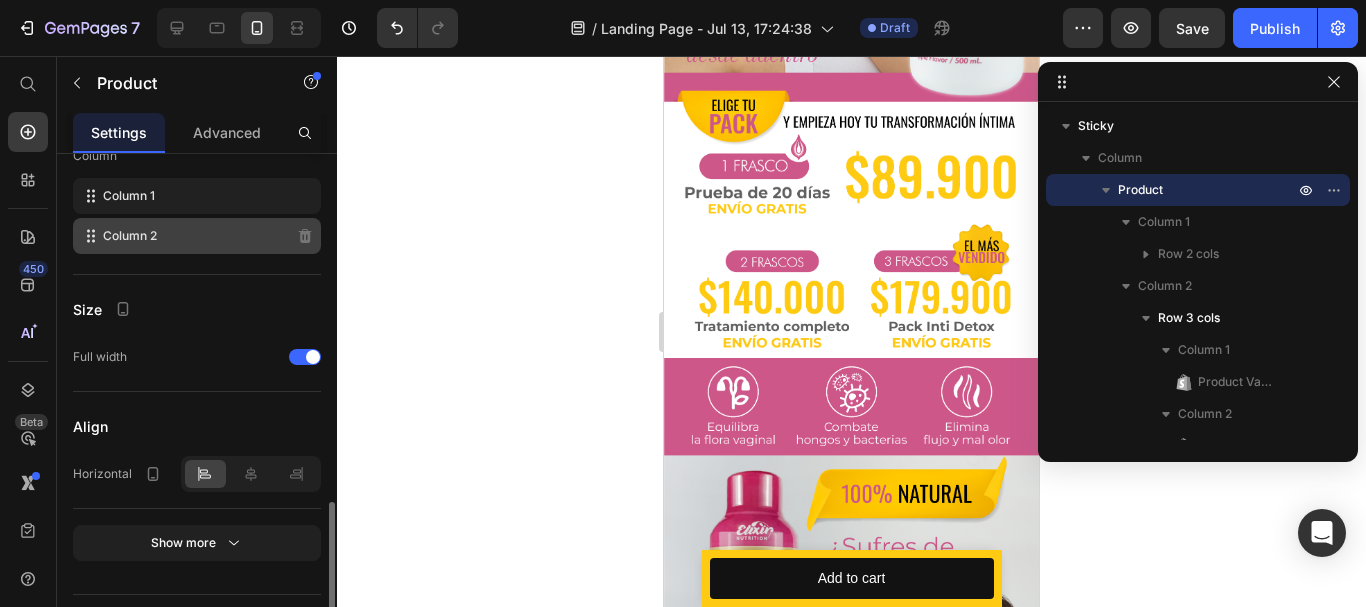 scroll, scrollTop: 745, scrollLeft: 0, axis: vertical 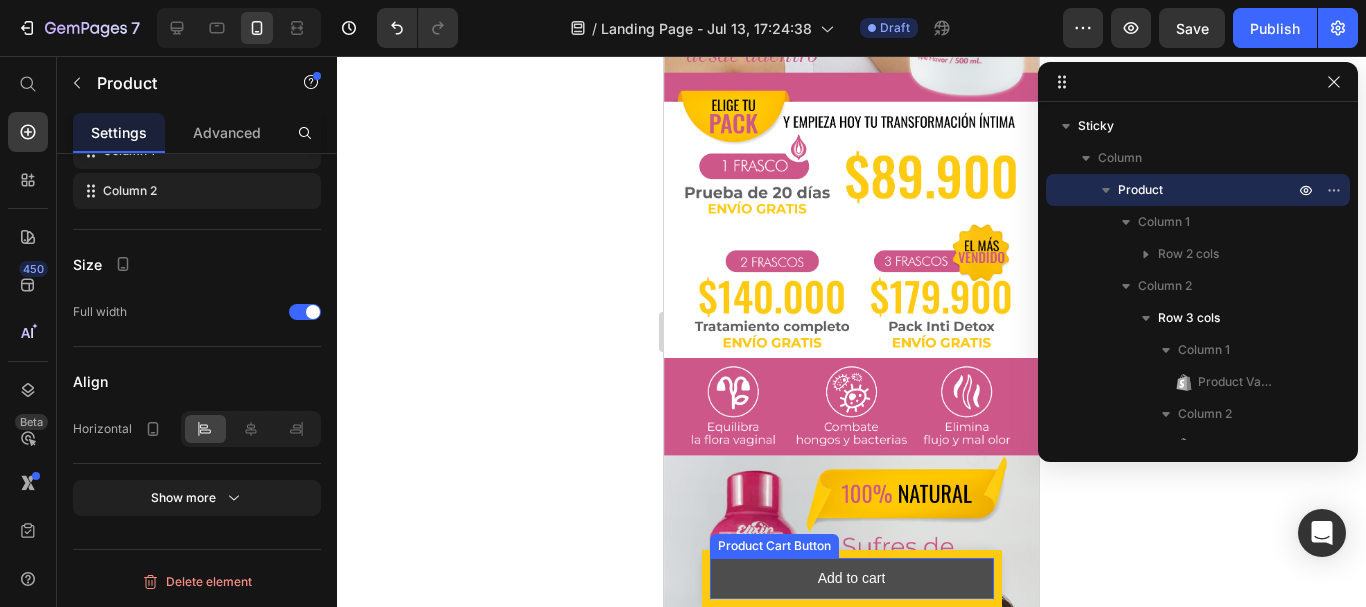 click on "Add to cart" at bounding box center (852, 578) 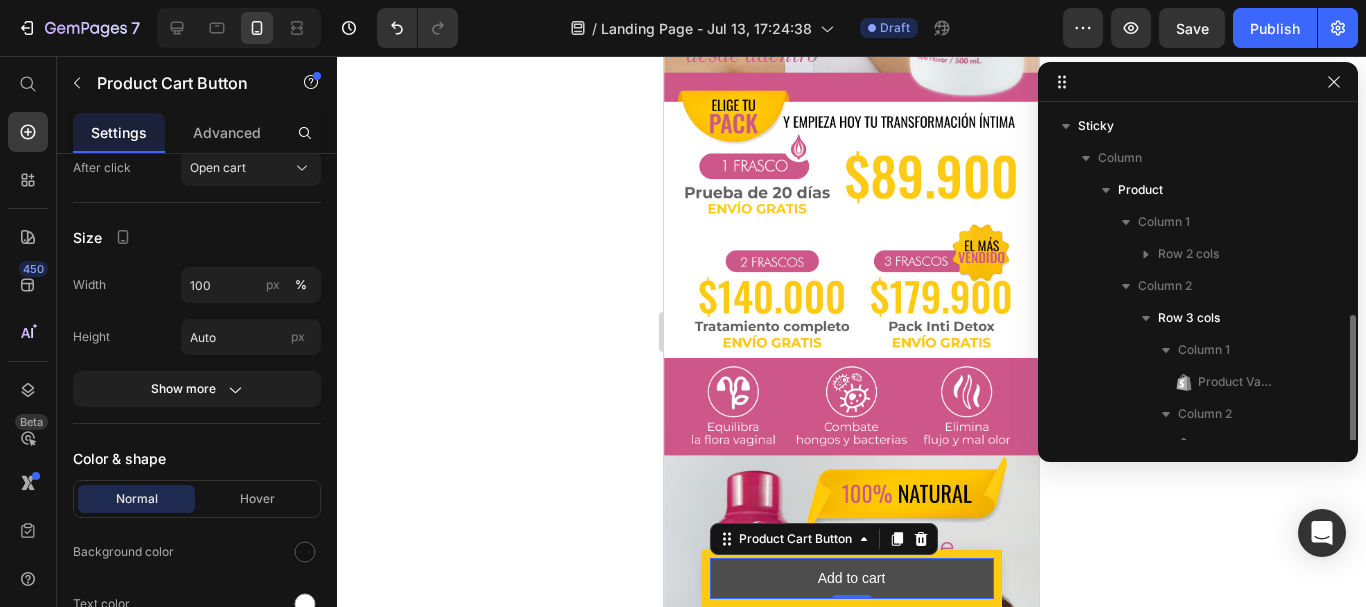 scroll, scrollTop: 118, scrollLeft: 0, axis: vertical 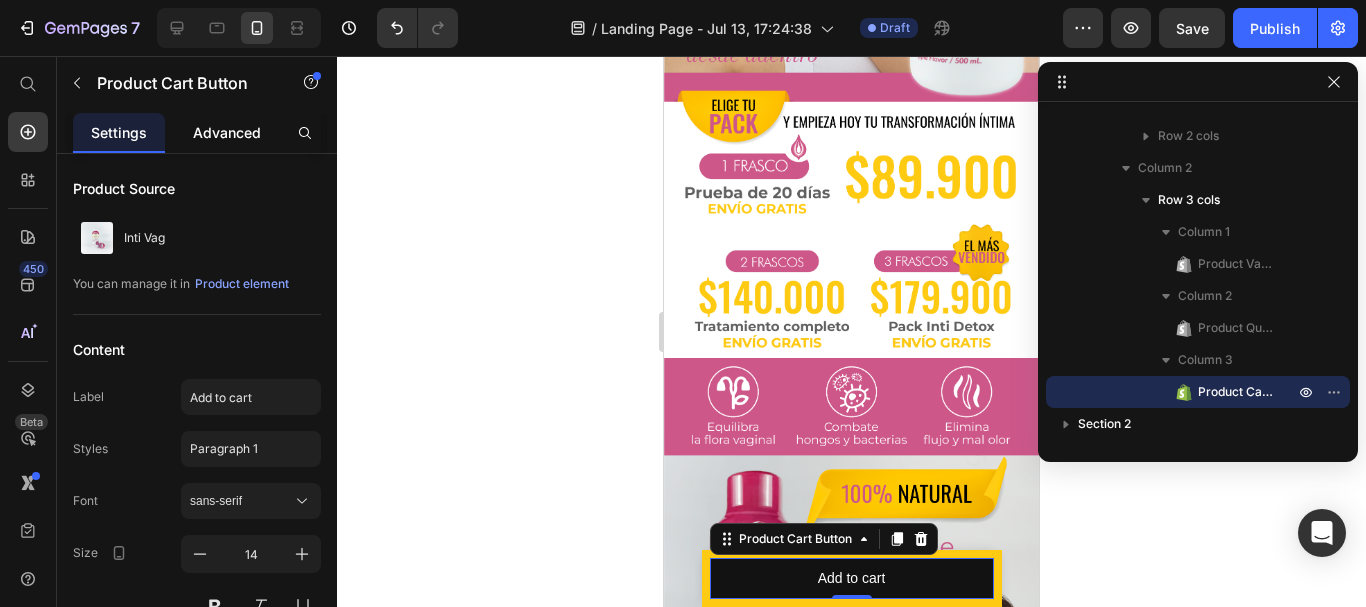 click on "Advanced" 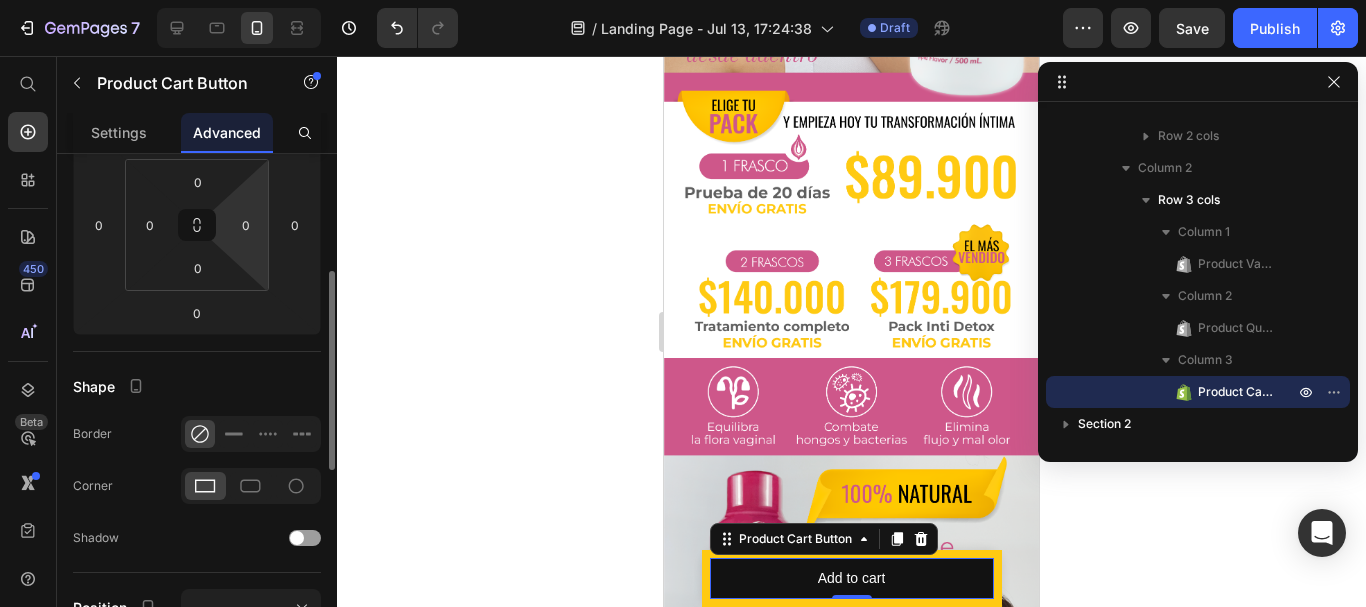 scroll, scrollTop: 500, scrollLeft: 0, axis: vertical 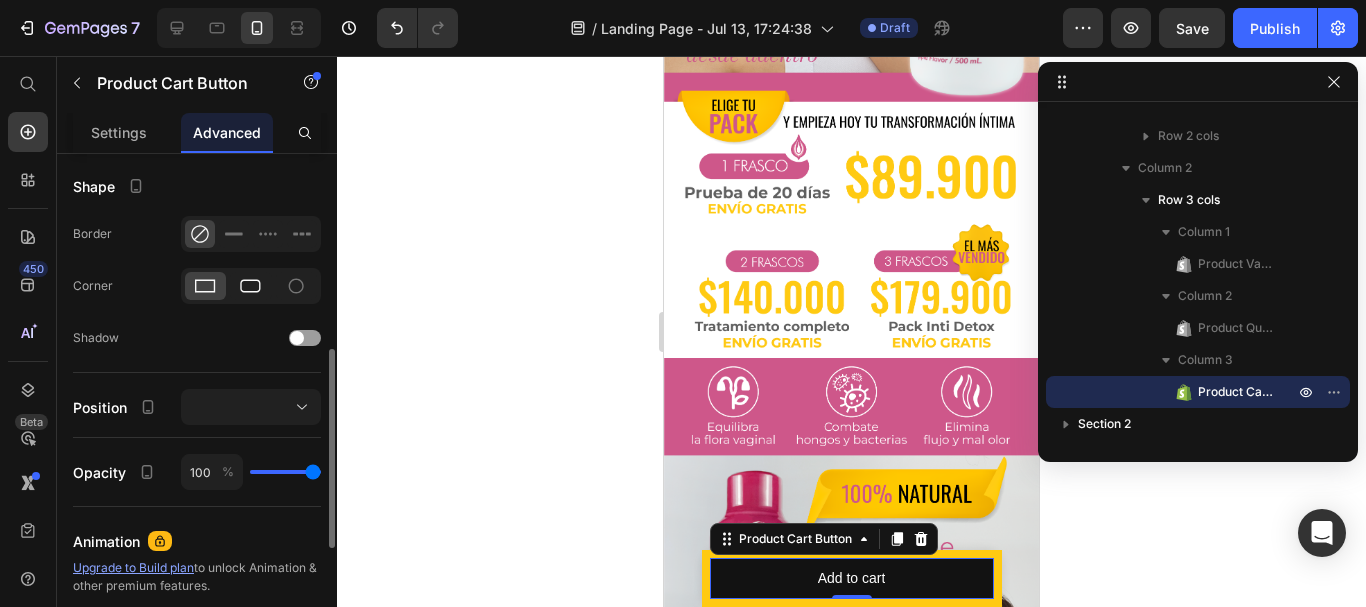 click 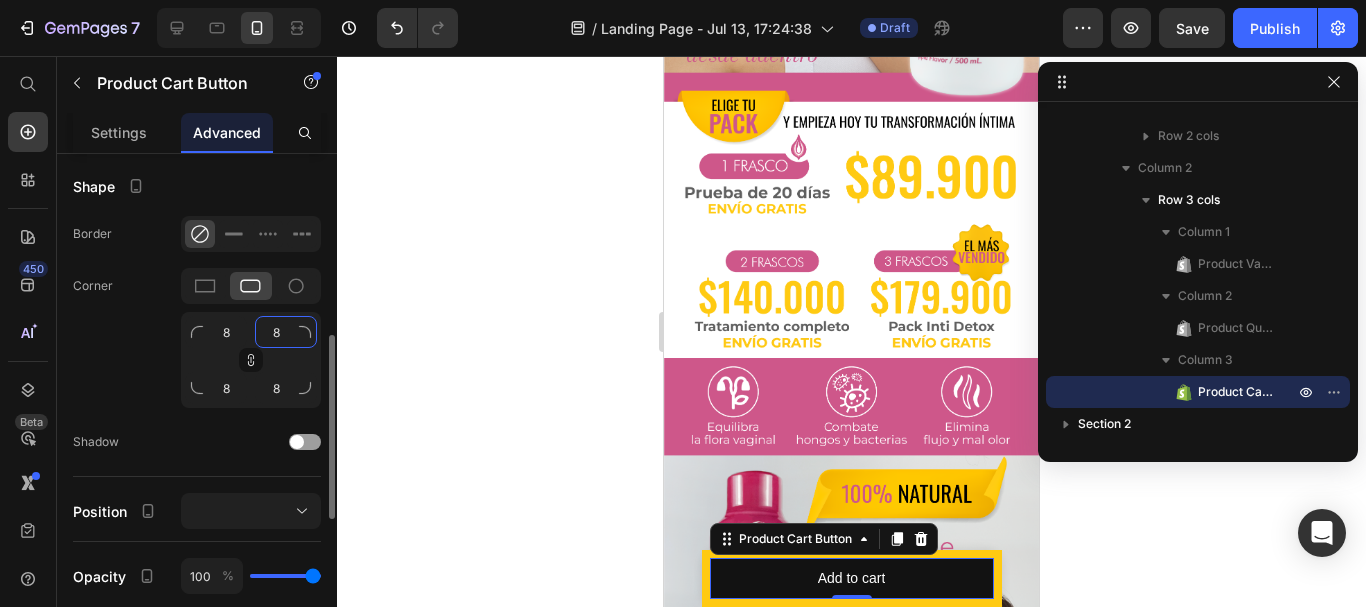 click on "8" 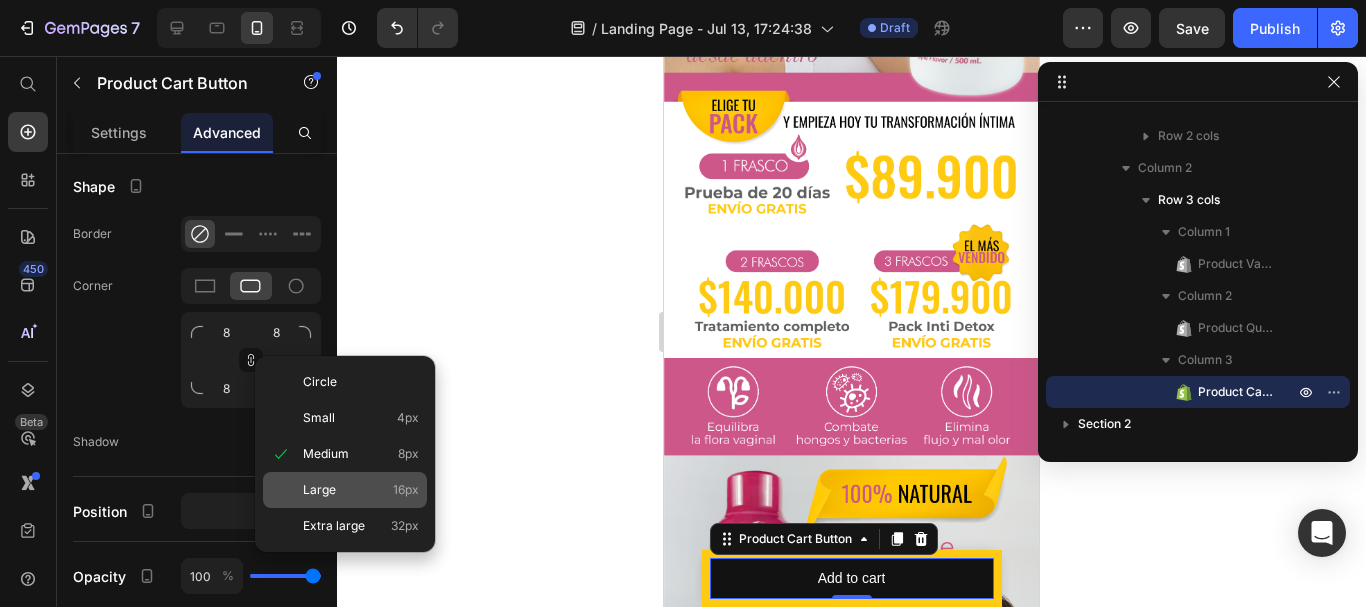 click on "Large 16px" 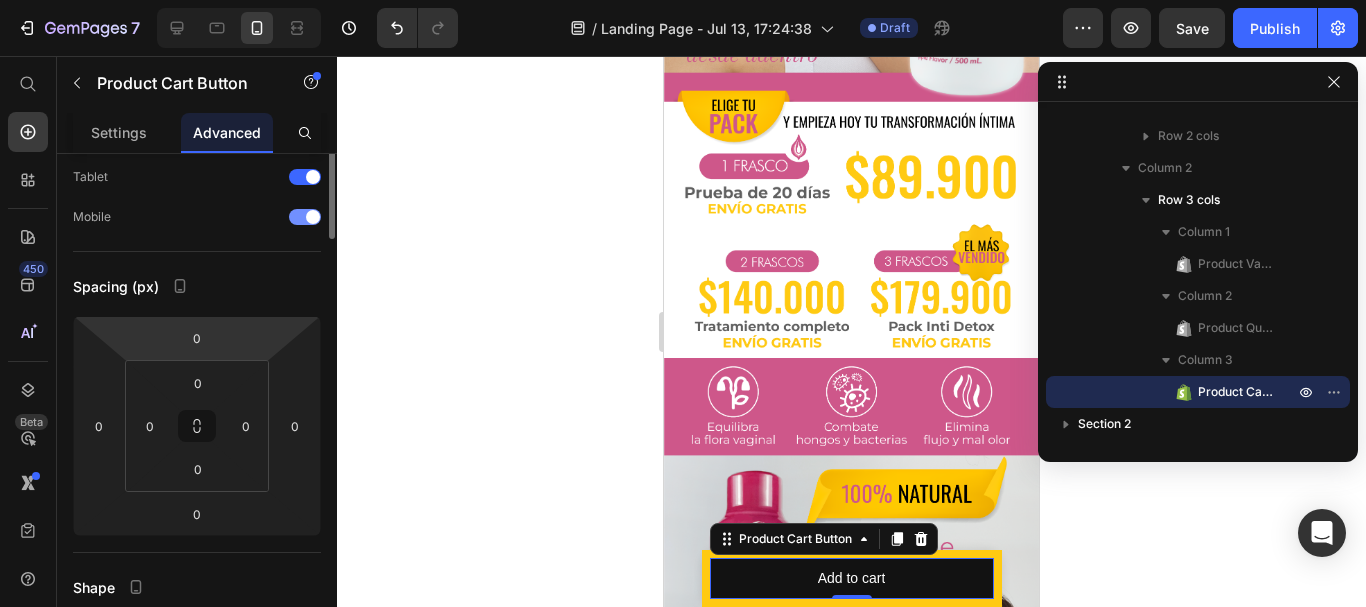 scroll, scrollTop: 0, scrollLeft: 0, axis: both 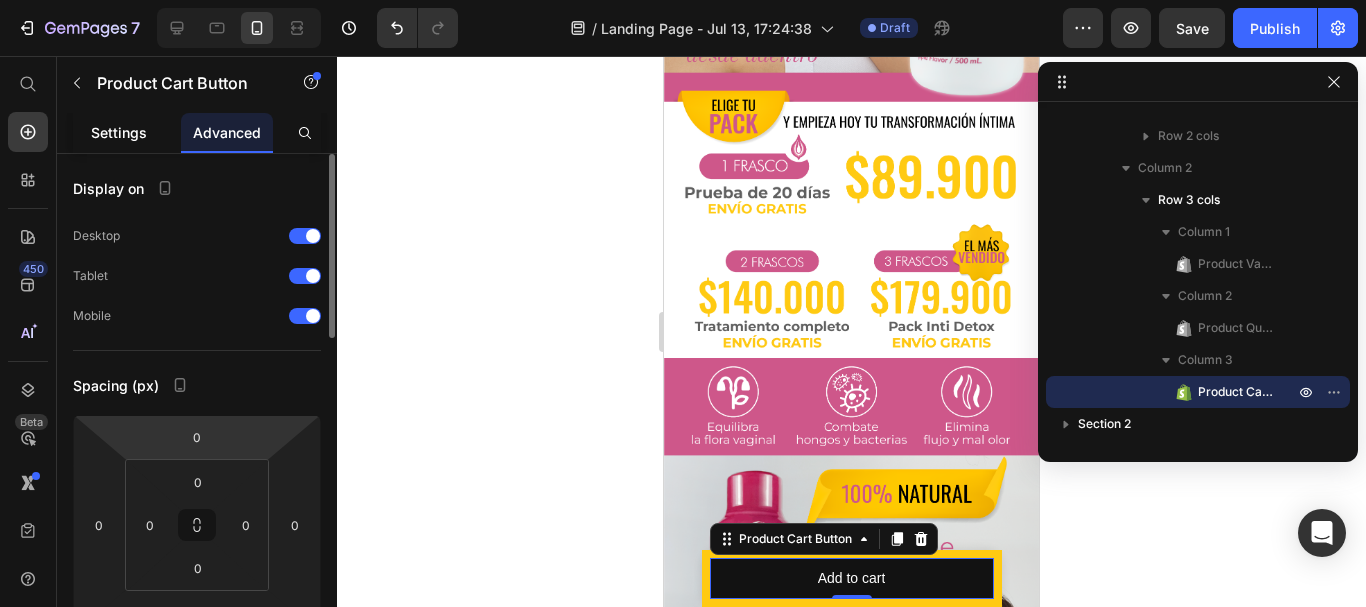 click on "Settings" at bounding box center [119, 132] 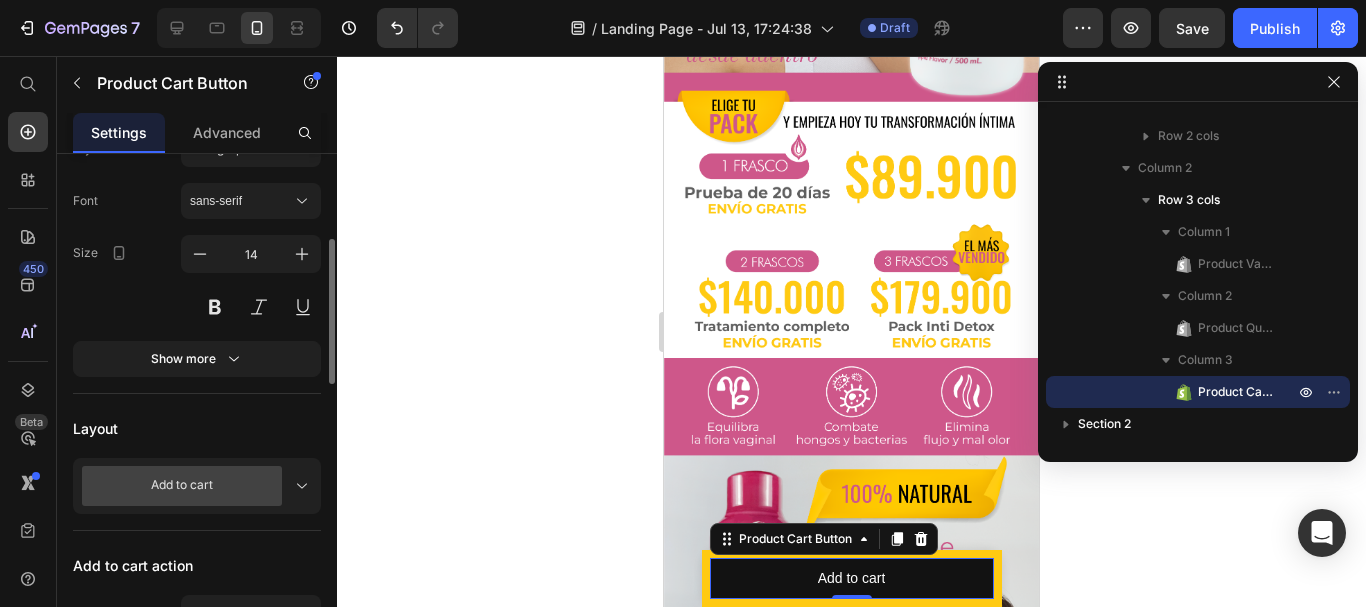 scroll, scrollTop: 400, scrollLeft: 0, axis: vertical 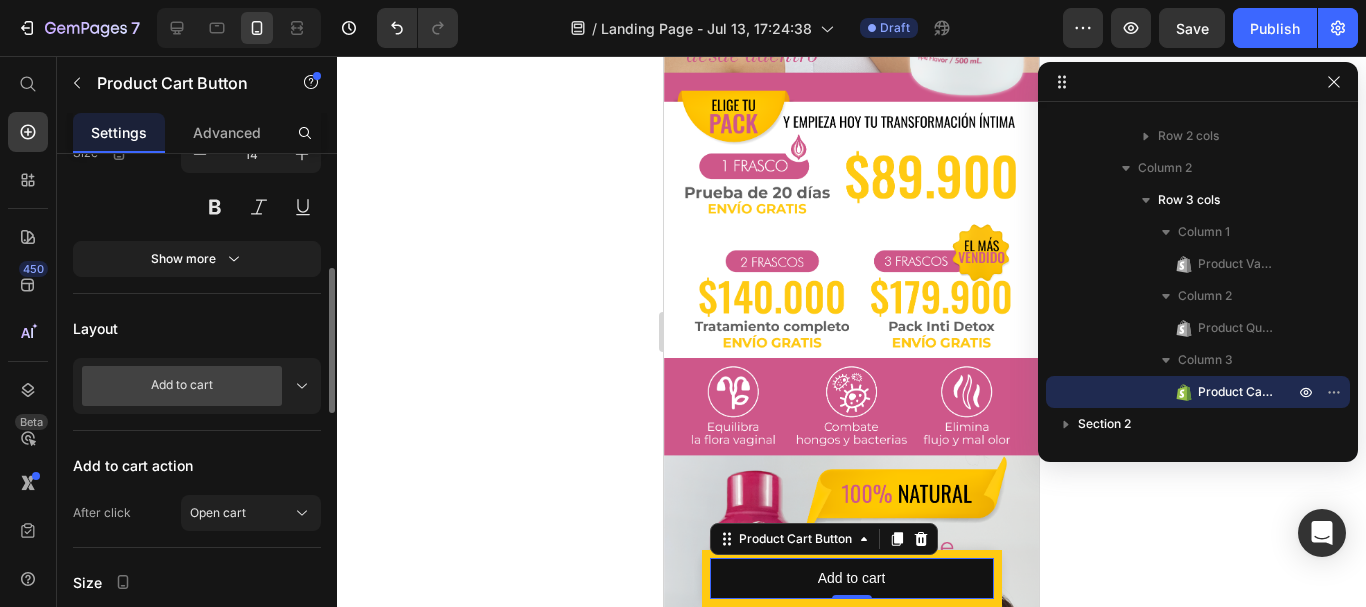 click 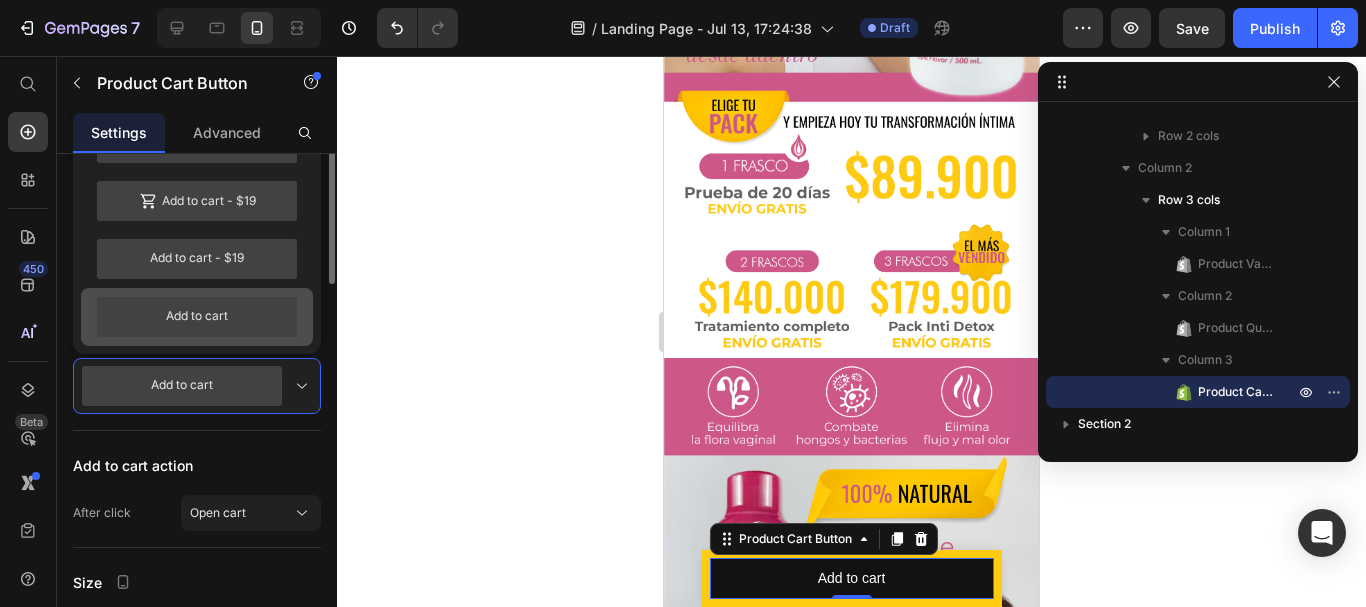 scroll, scrollTop: 300, scrollLeft: 0, axis: vertical 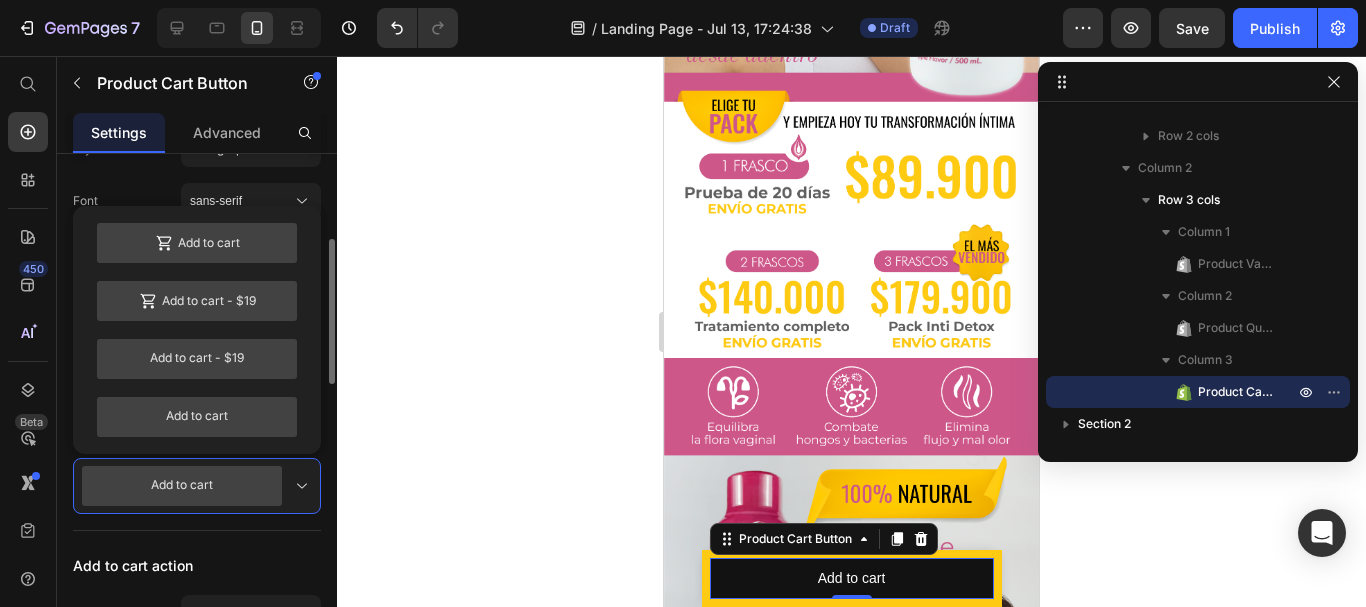 click on "Add to cart" at bounding box center (197, 243) 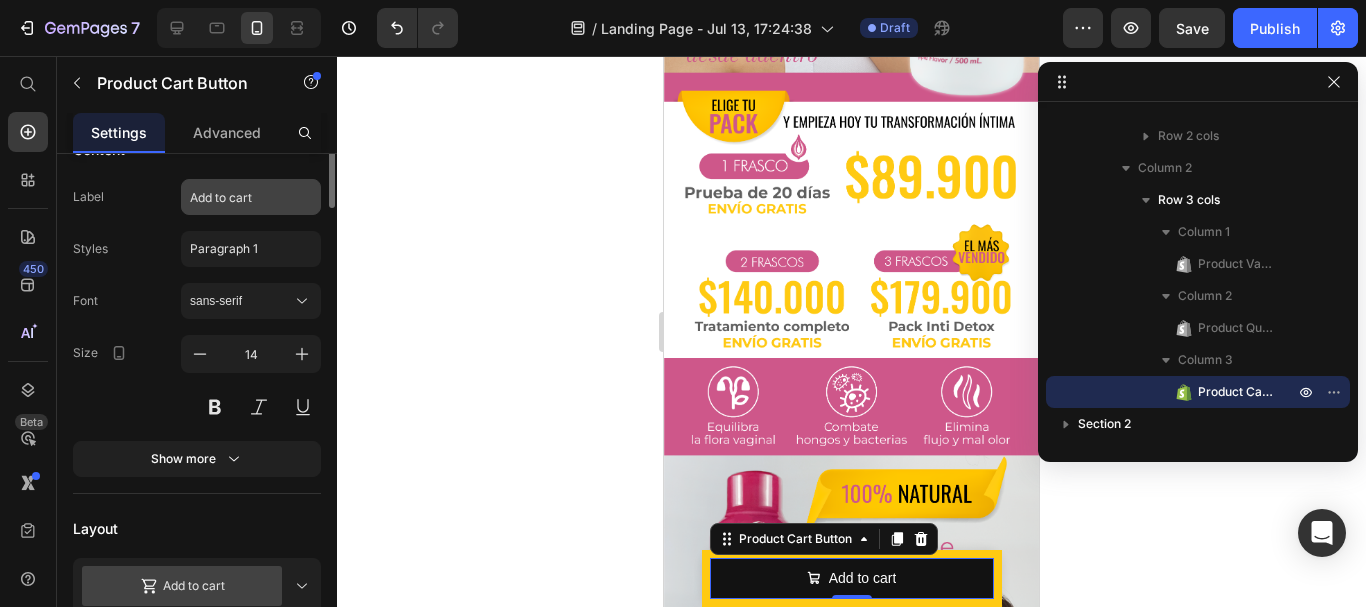 scroll, scrollTop: 100, scrollLeft: 0, axis: vertical 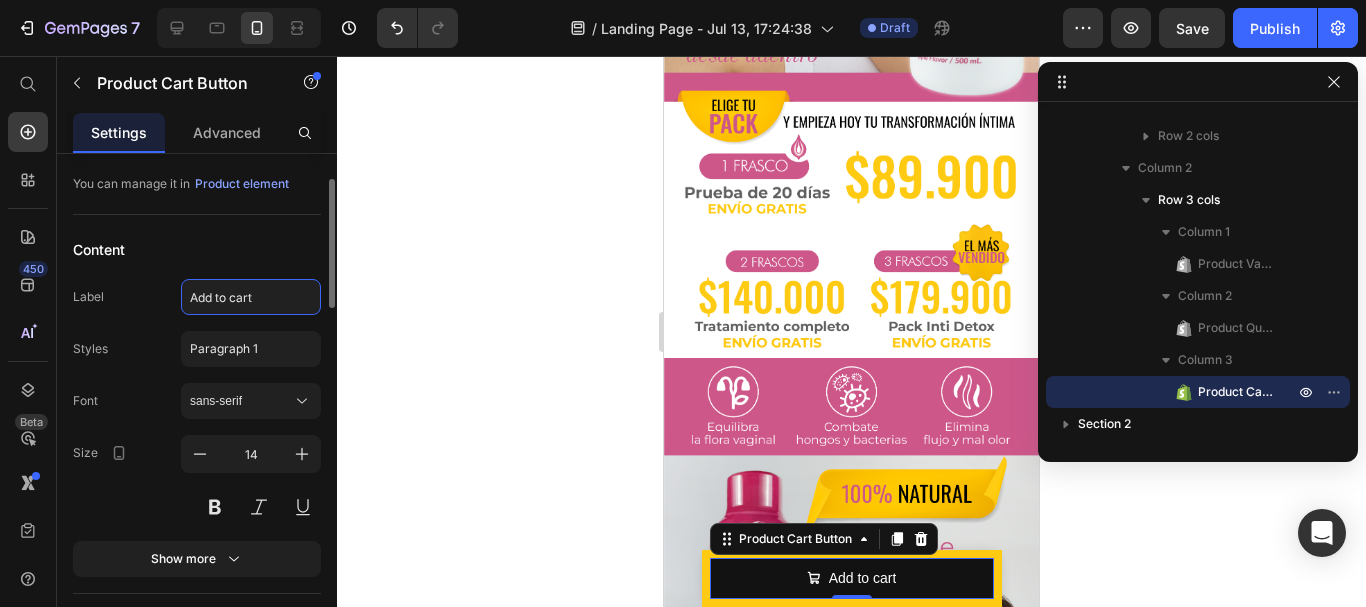 click on "Add to cart" 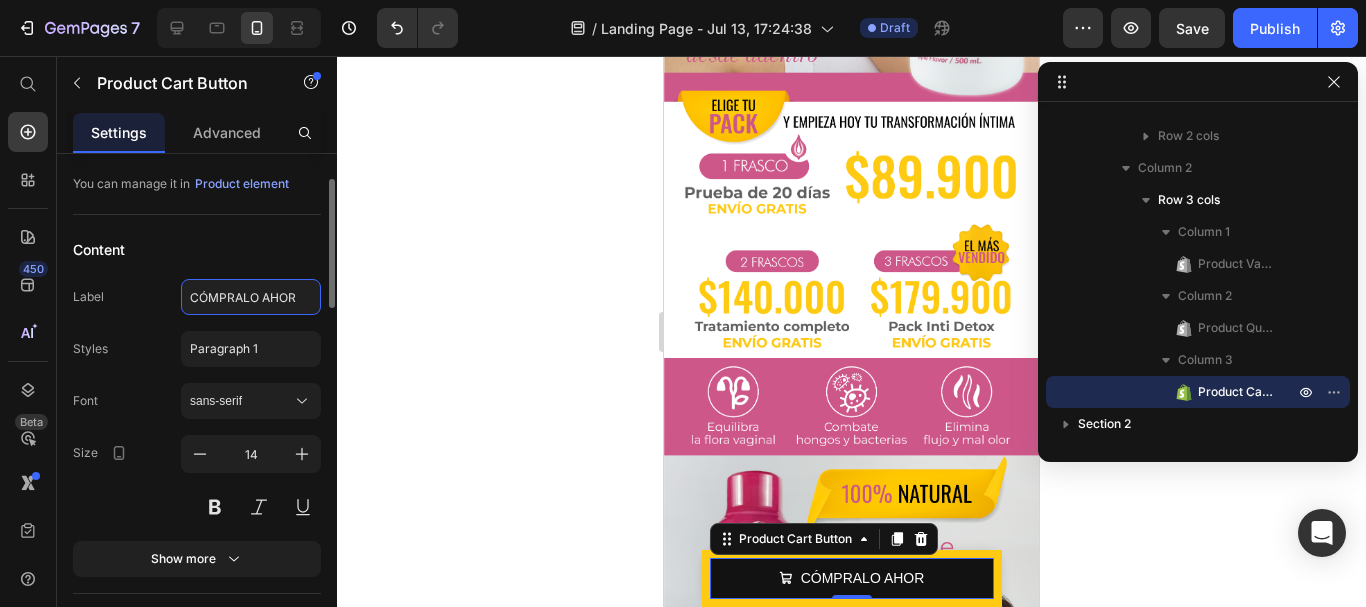 type on "CÓMPRALO AHORA" 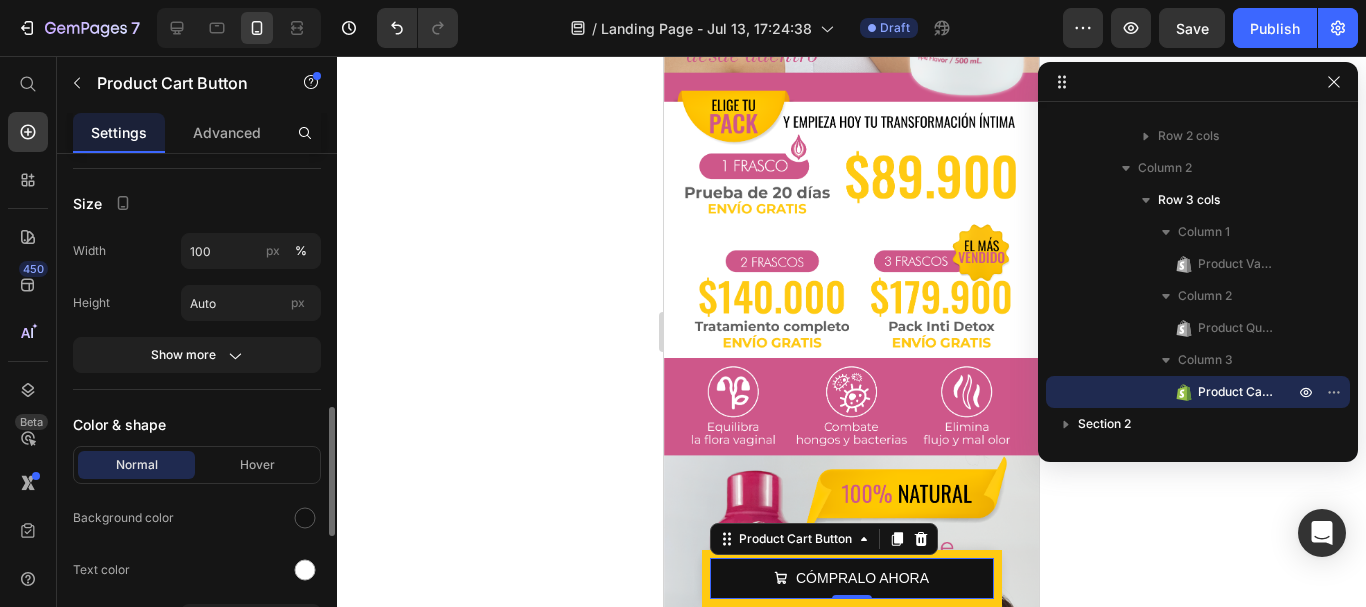 scroll, scrollTop: 1100, scrollLeft: 0, axis: vertical 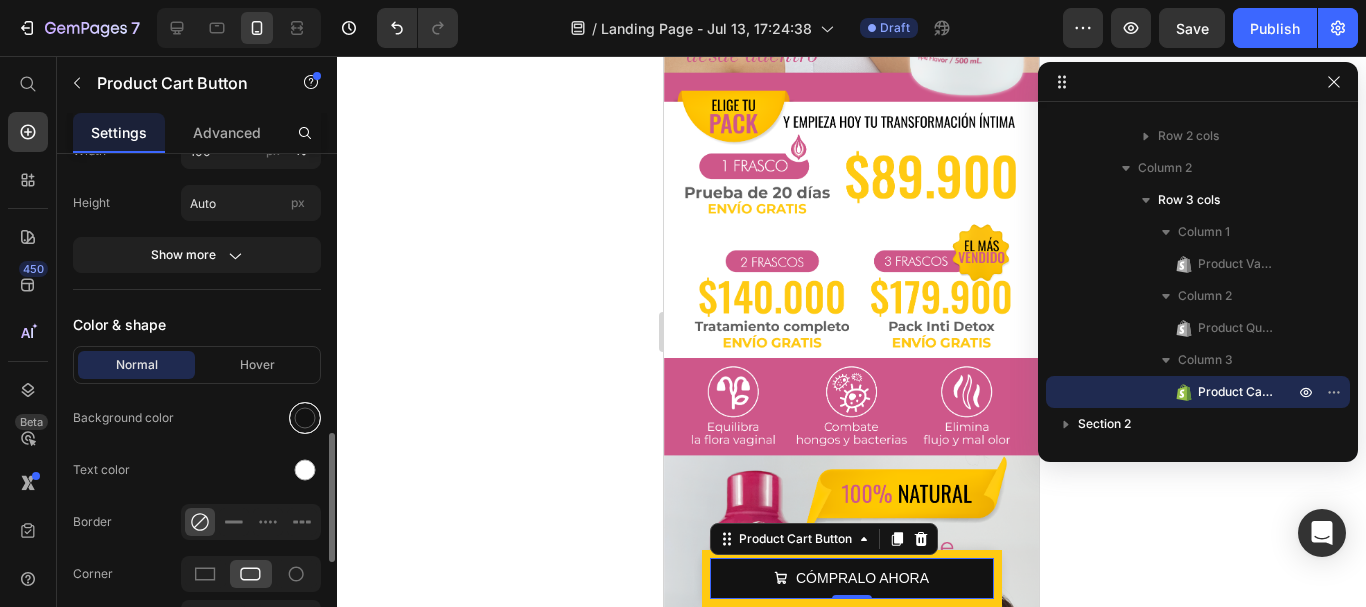click at bounding box center (305, 418) 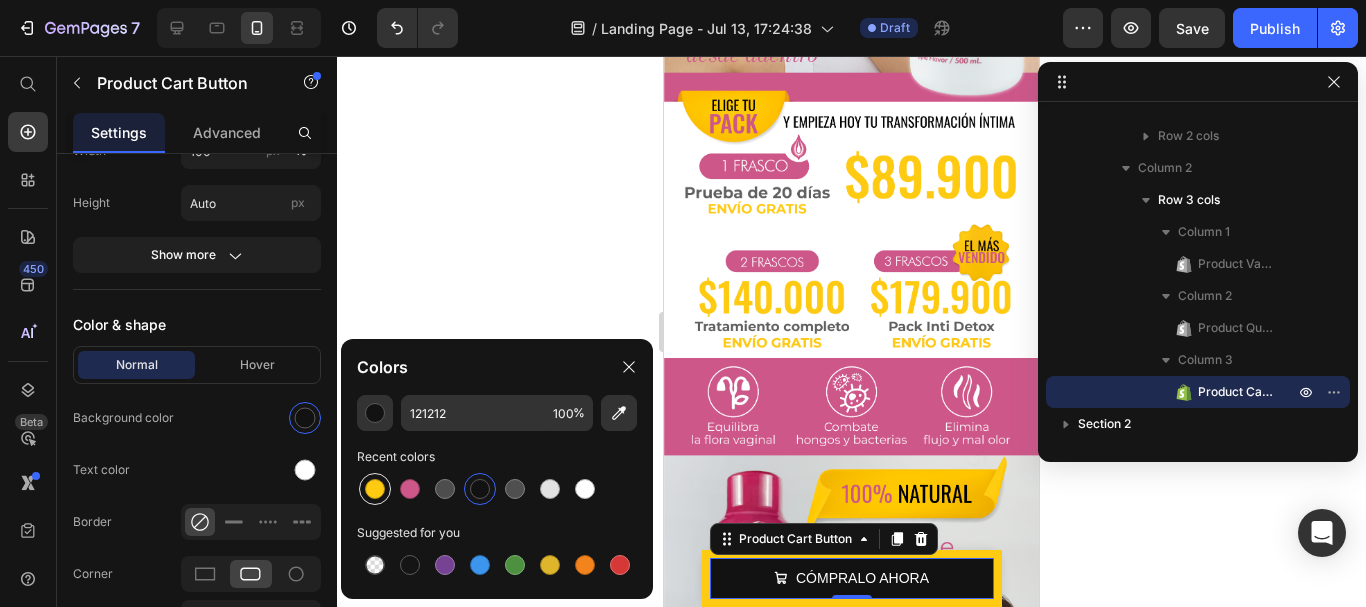 click at bounding box center (375, 489) 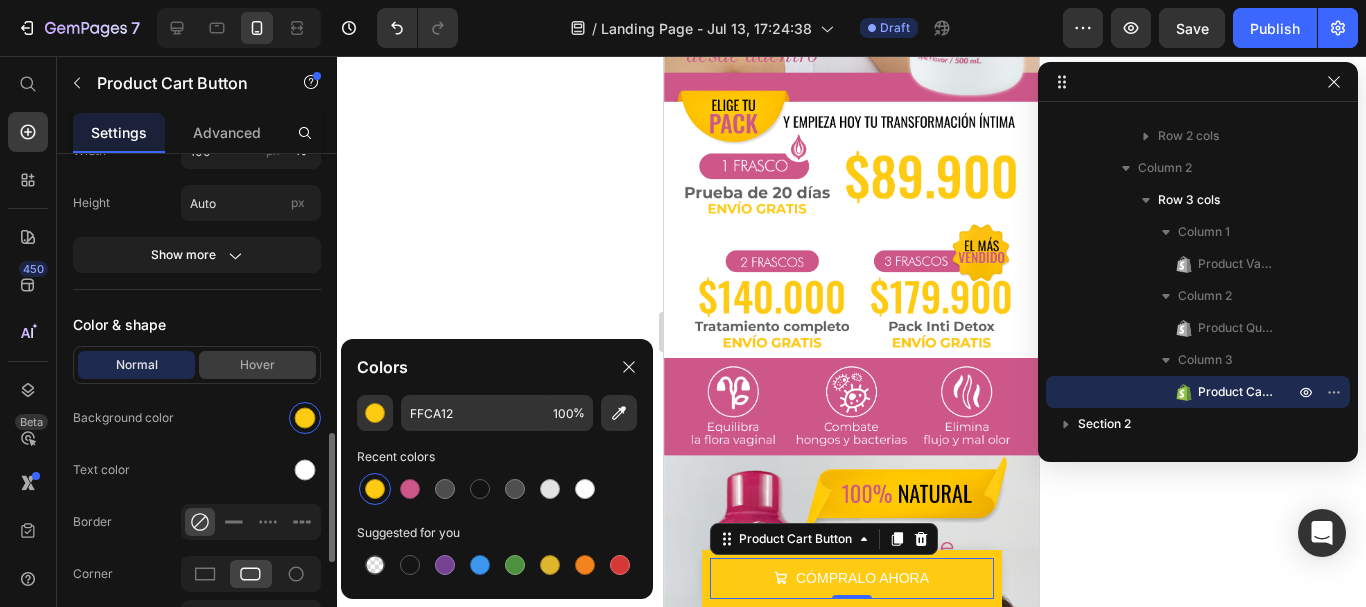 click on "Hover" at bounding box center [257, 365] 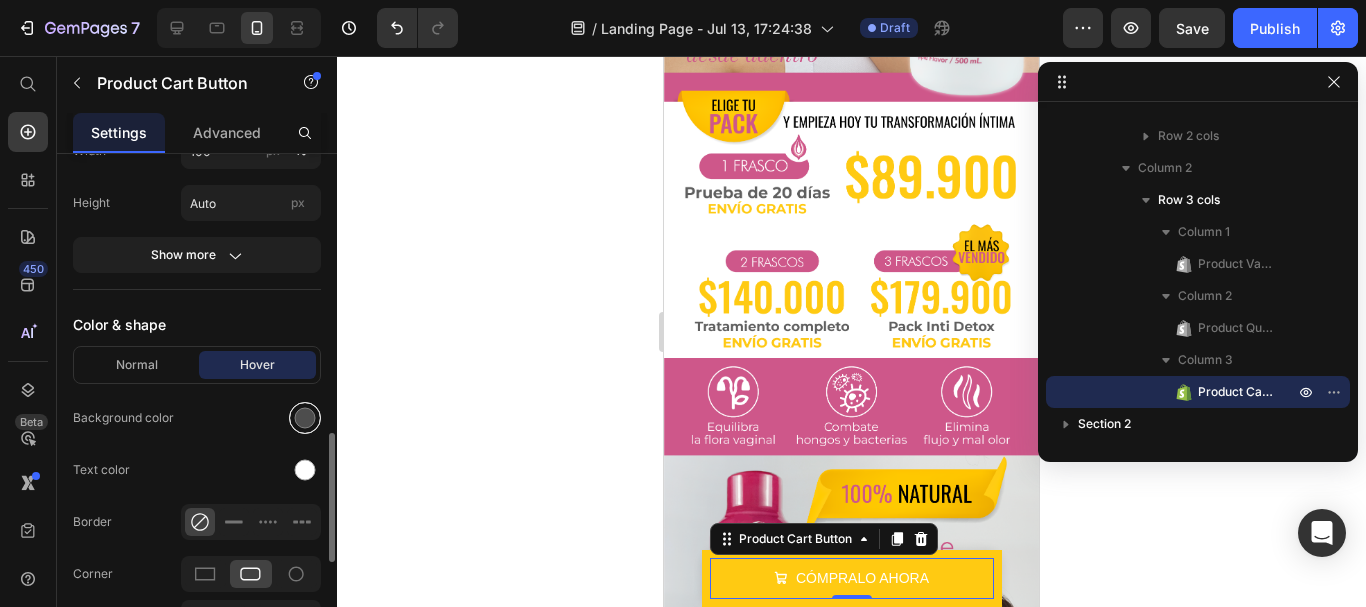 click at bounding box center (305, 418) 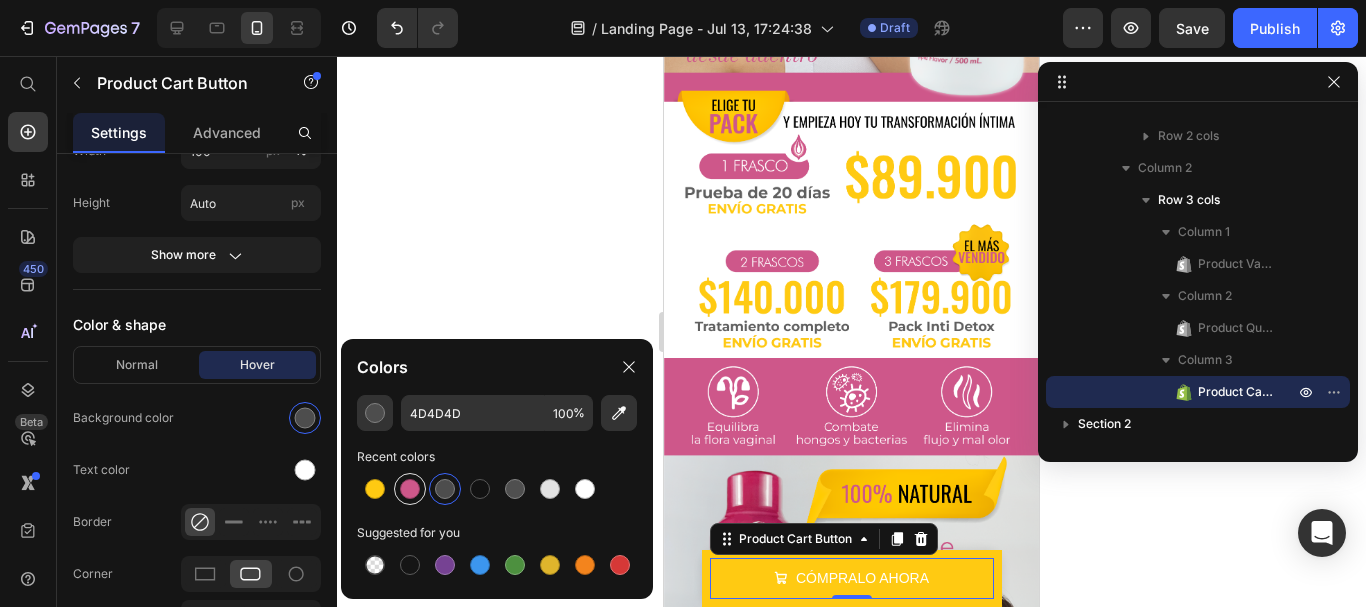 click at bounding box center (410, 489) 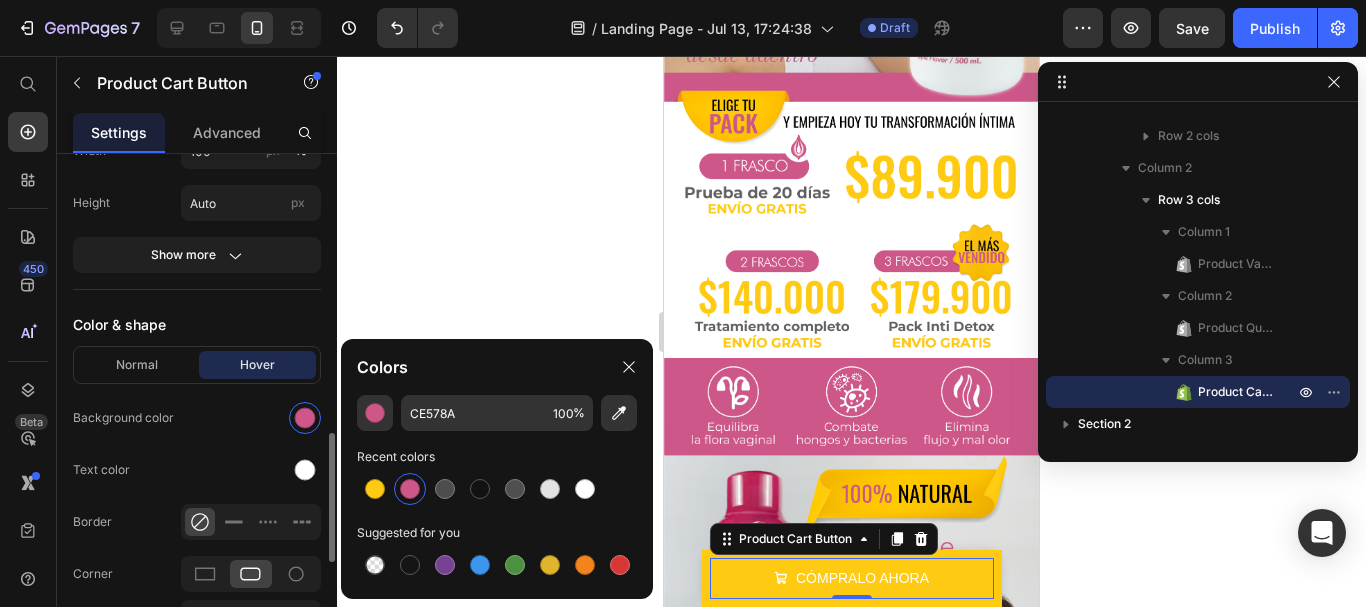 click on "Color & shape" at bounding box center (197, 324) 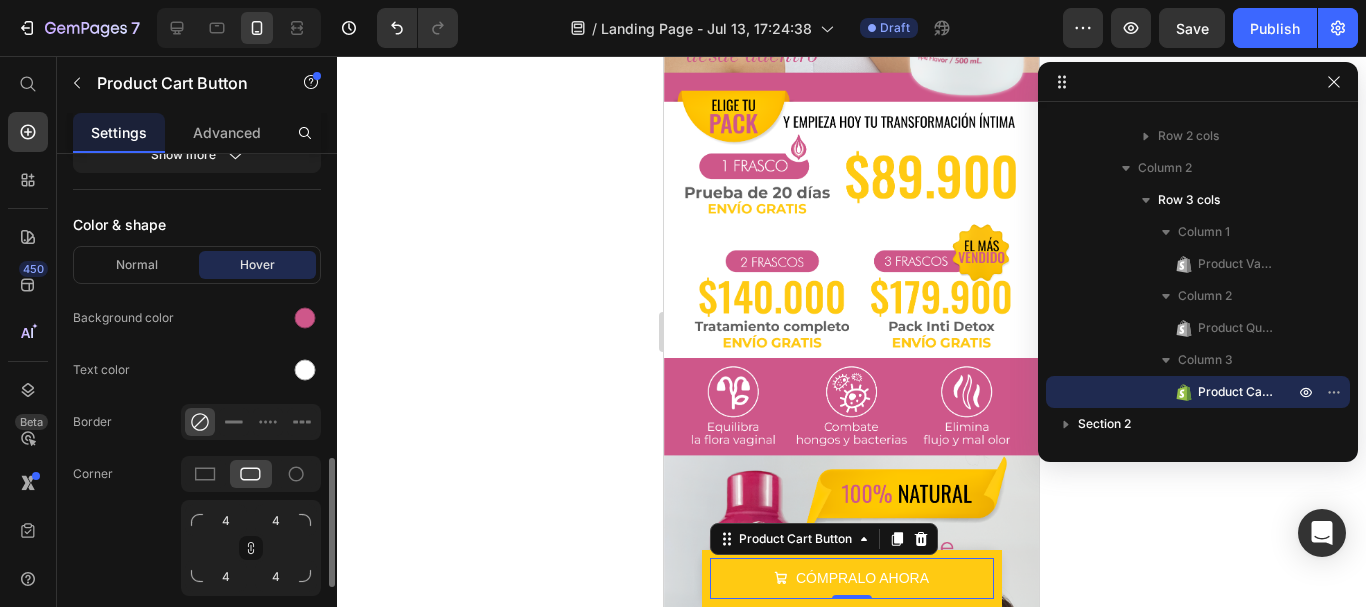 scroll, scrollTop: 1300, scrollLeft: 0, axis: vertical 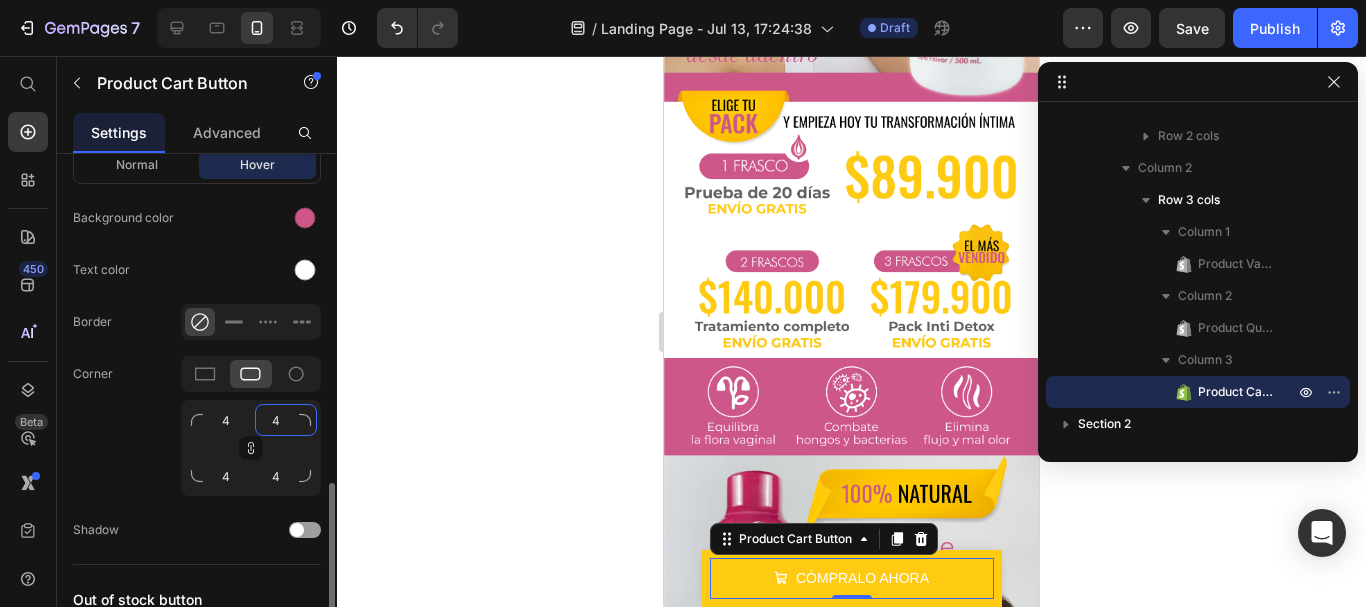 click on "4" 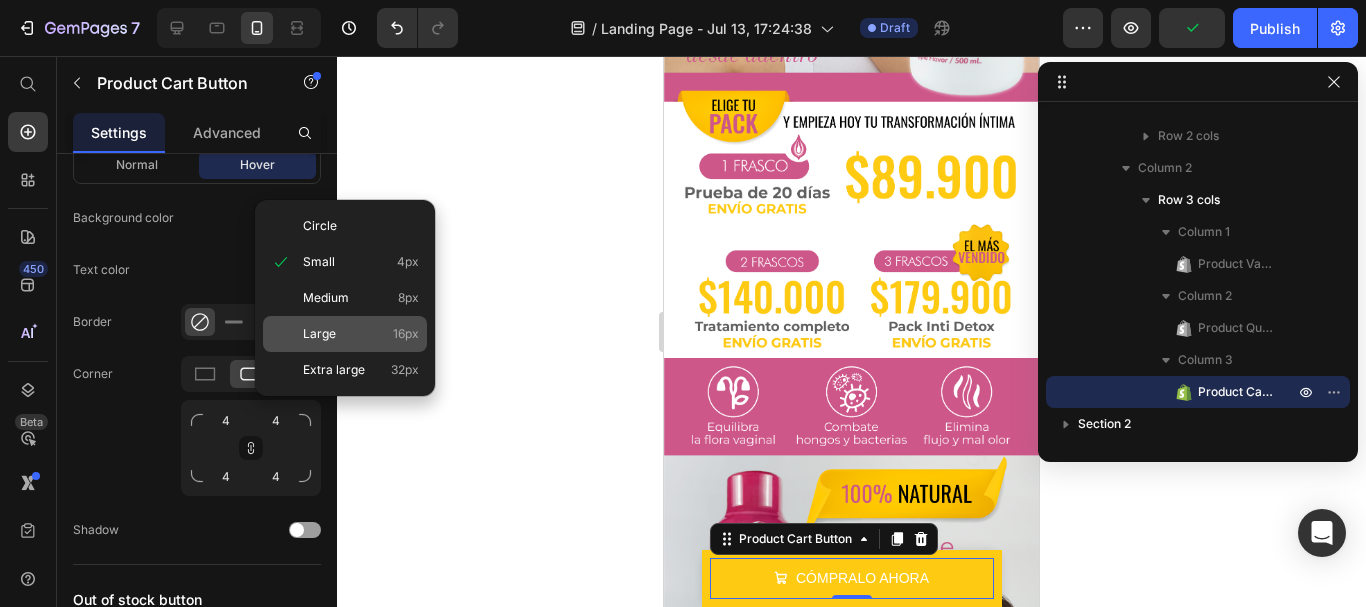 click on "Large 16px" at bounding box center [361, 334] 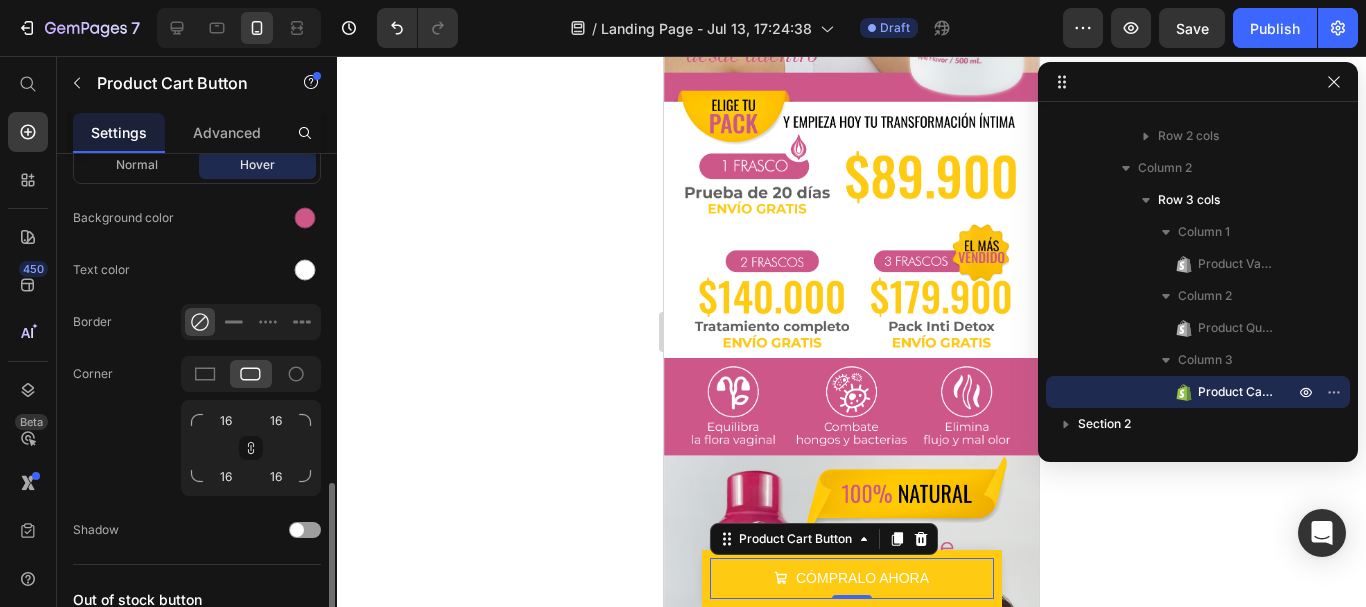 click on "Corner 16 16 16 16" 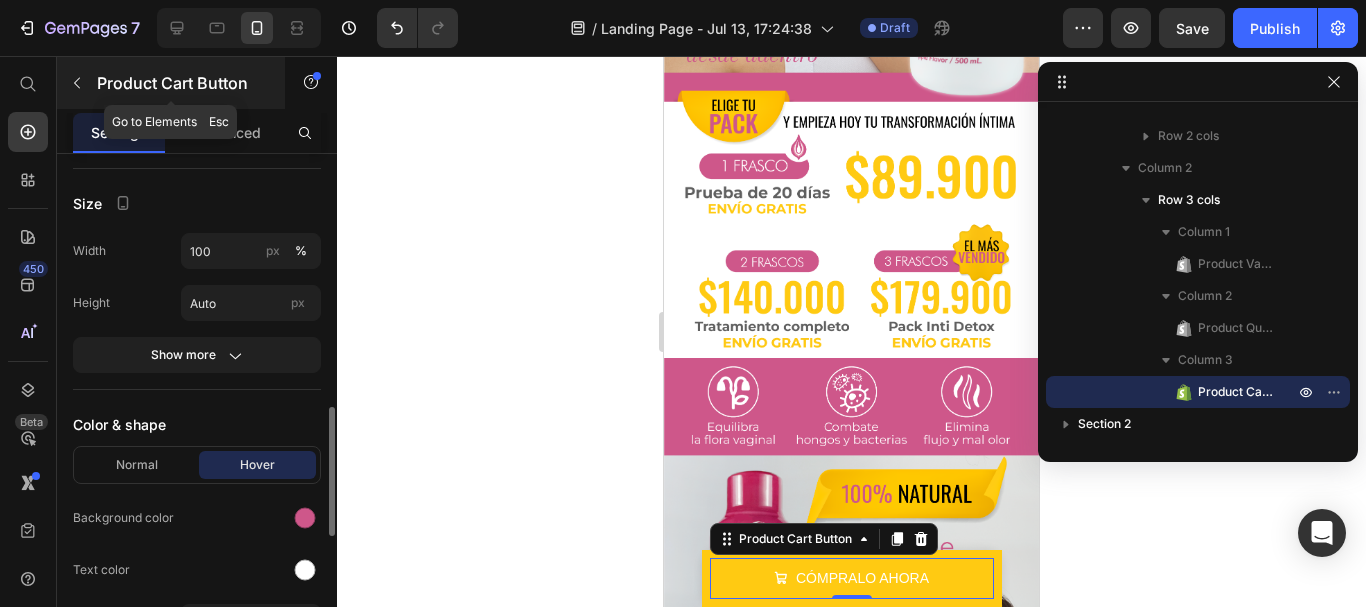 click 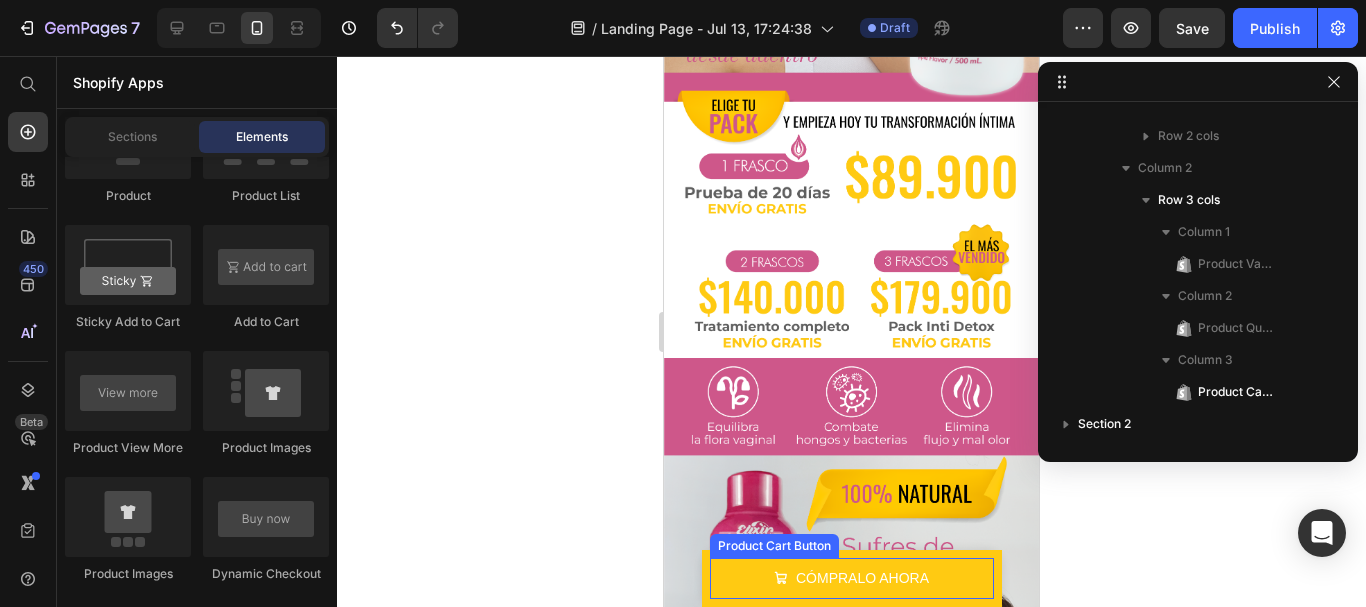 click on "CÓMPRALO AHORA Product Cart Button" at bounding box center [852, 578] 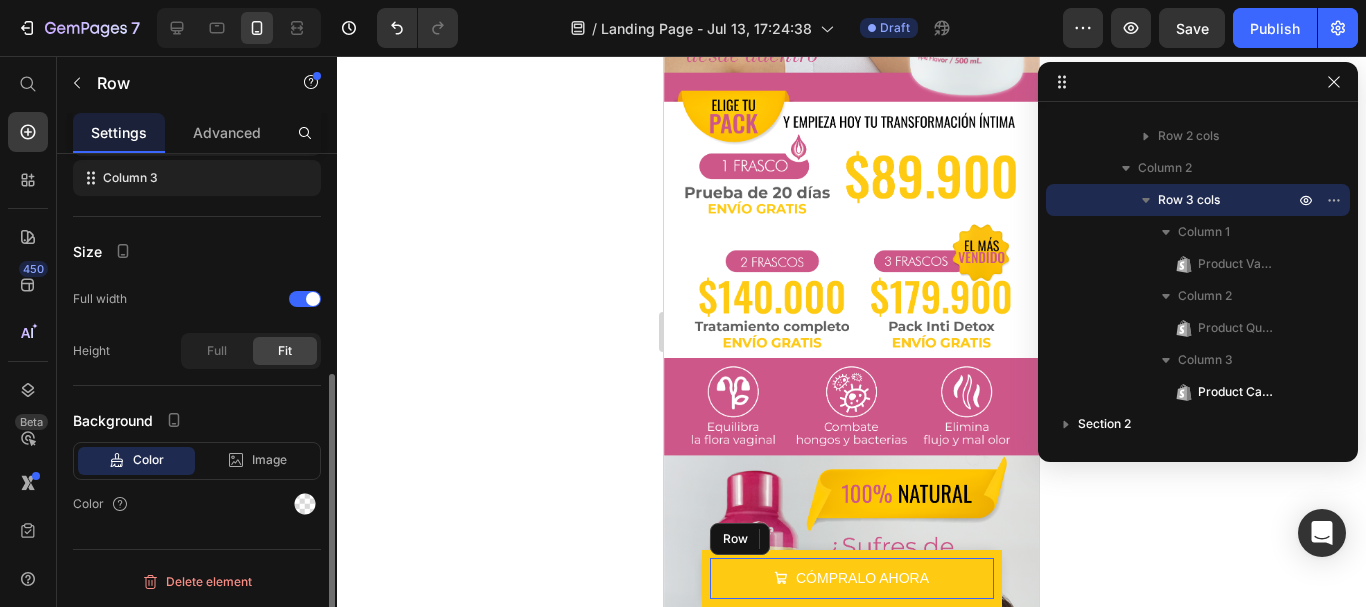 scroll, scrollTop: 0, scrollLeft: 0, axis: both 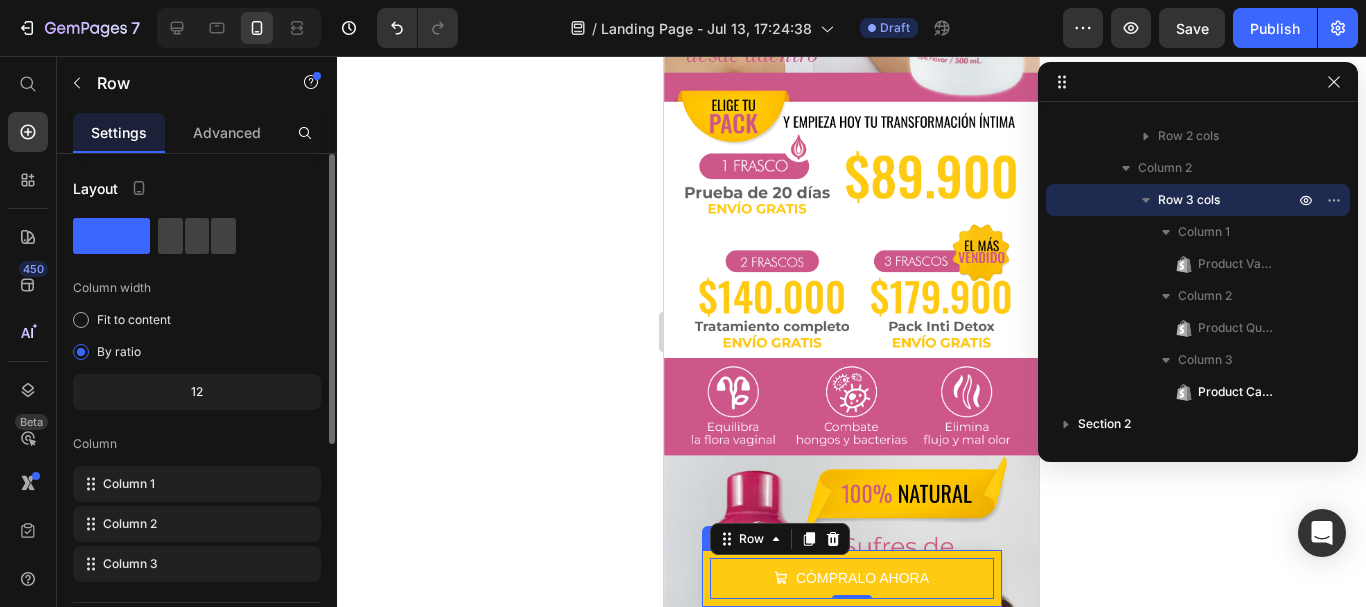 click on "Product Images Inti Vag Product Title $89.900,00 Product Price Row This product has only default variant Product Variants & Swatches 1 Product Quantity
CÓMPRALO AHORA Product Cart Button Row   0 Product" at bounding box center [852, 578] 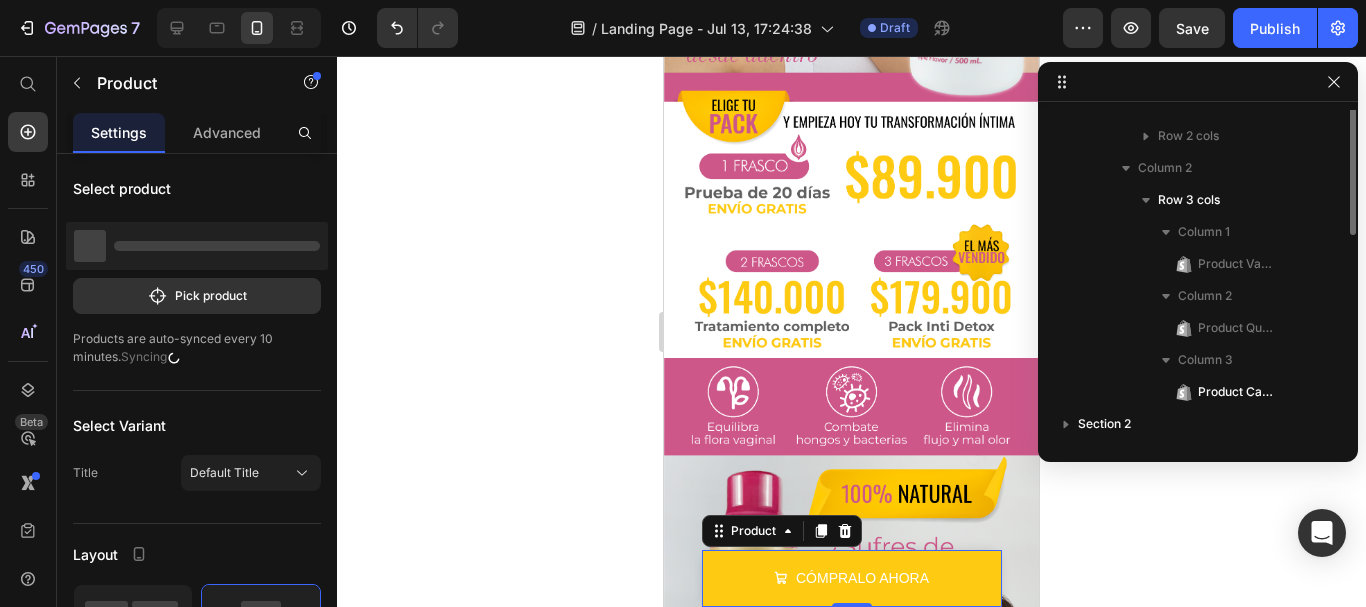 scroll, scrollTop: 0, scrollLeft: 0, axis: both 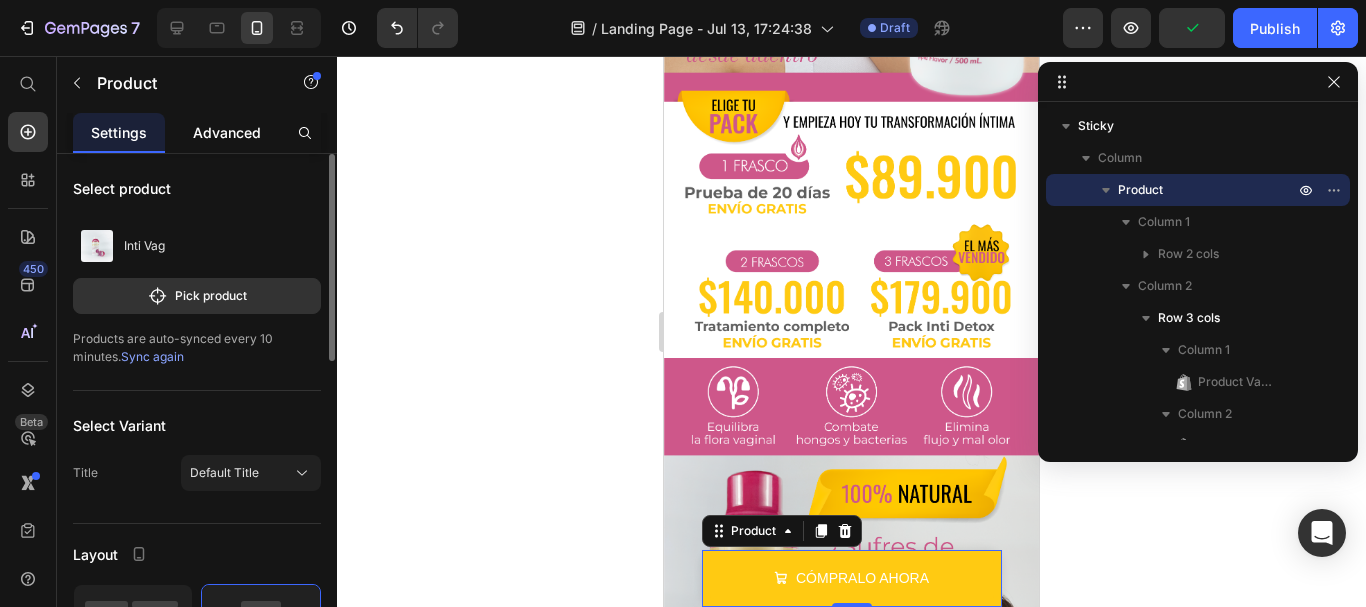 click on "Advanced" 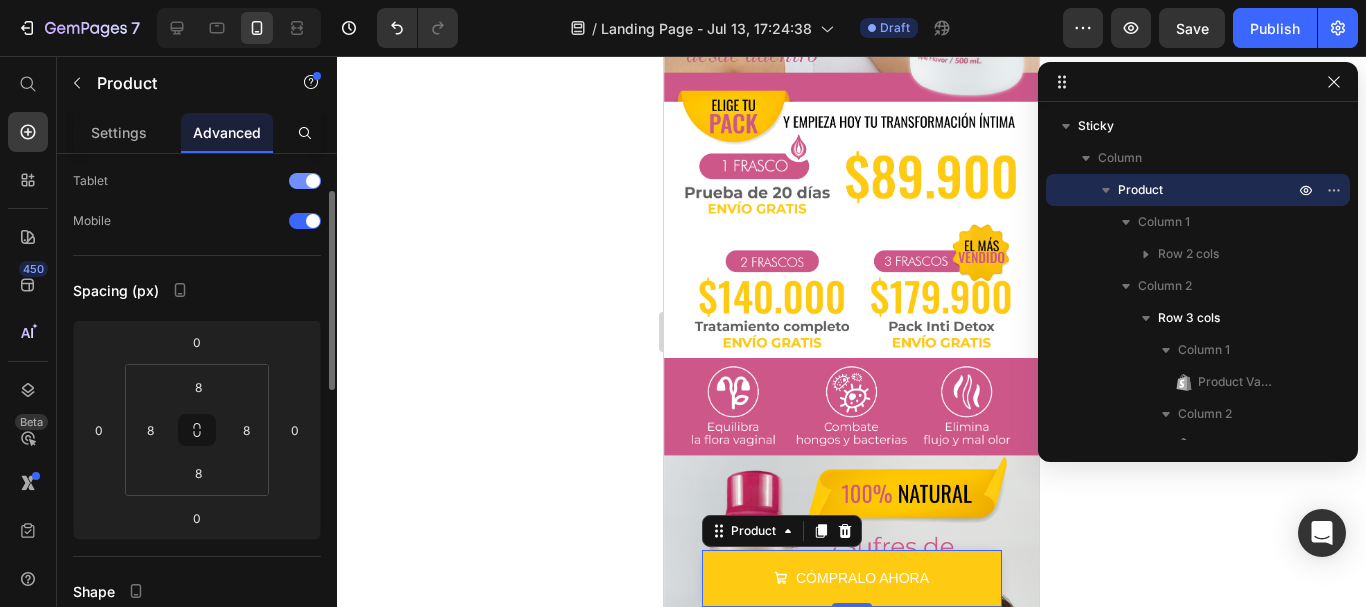 scroll, scrollTop: 0, scrollLeft: 0, axis: both 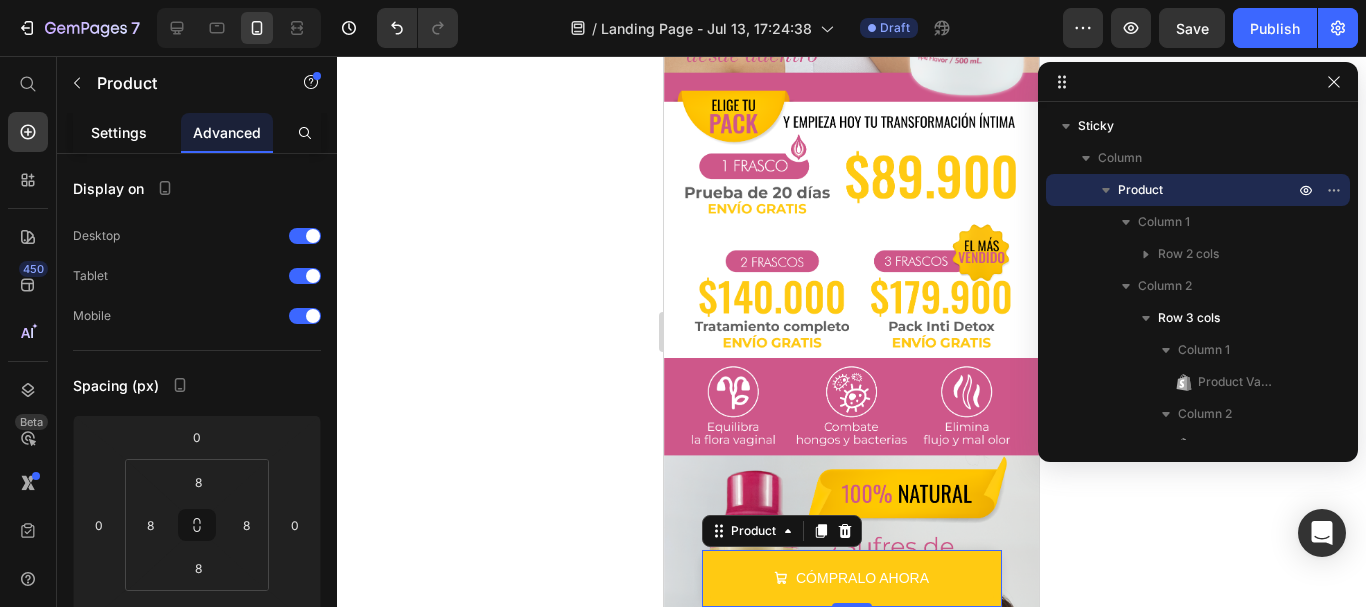 click on "Settings" at bounding box center (119, 132) 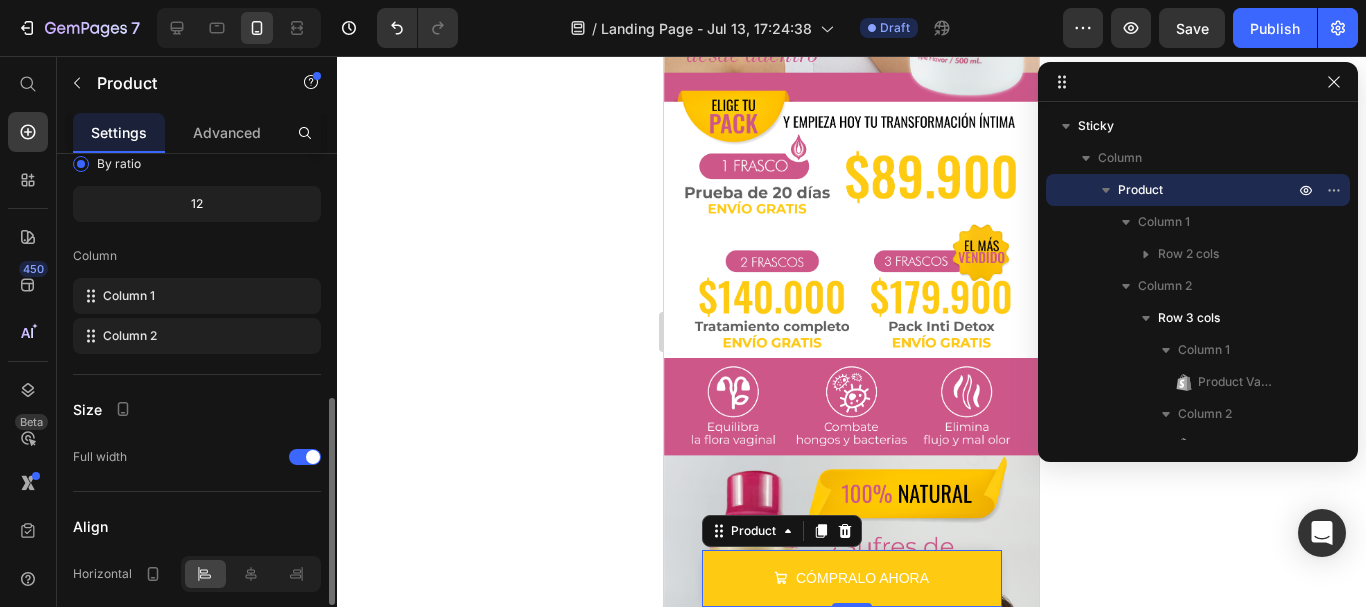 scroll, scrollTop: 745, scrollLeft: 0, axis: vertical 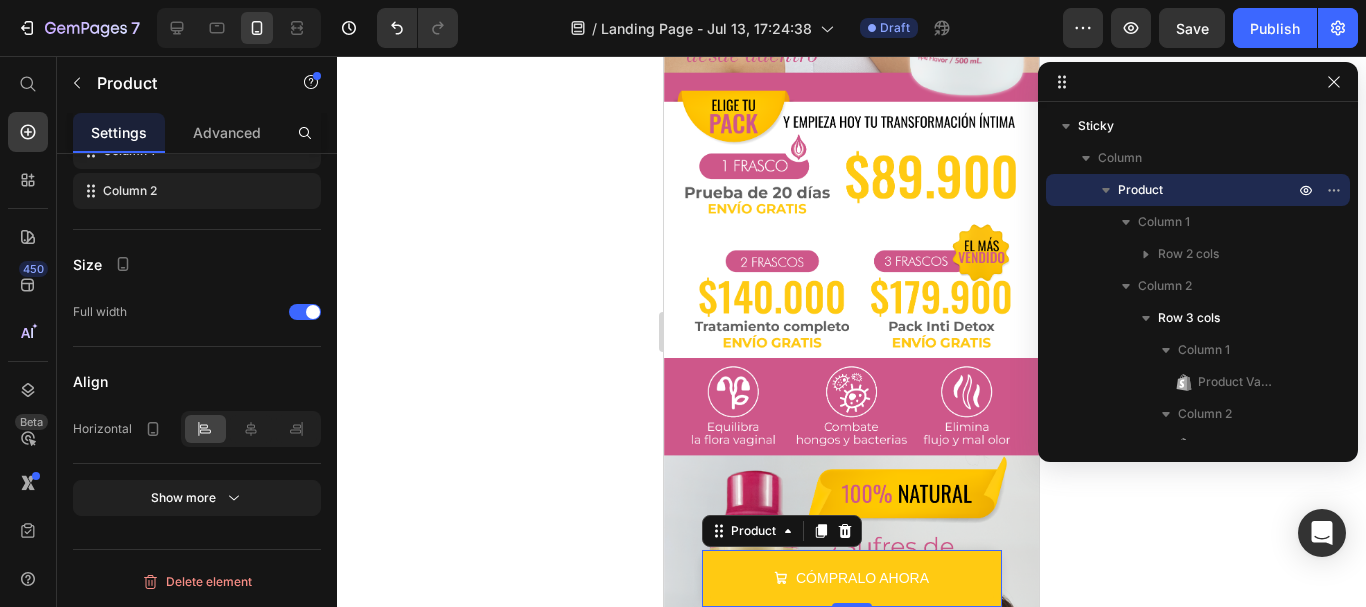 click on "Product Images Inti Vag Product Title $89.900,00 Product Price Row This product has only default variant Product Variants & Swatches 1 Product Quantity
CÓMPRALO AHORA Product Cart Button Row Product   0" at bounding box center (852, 578) 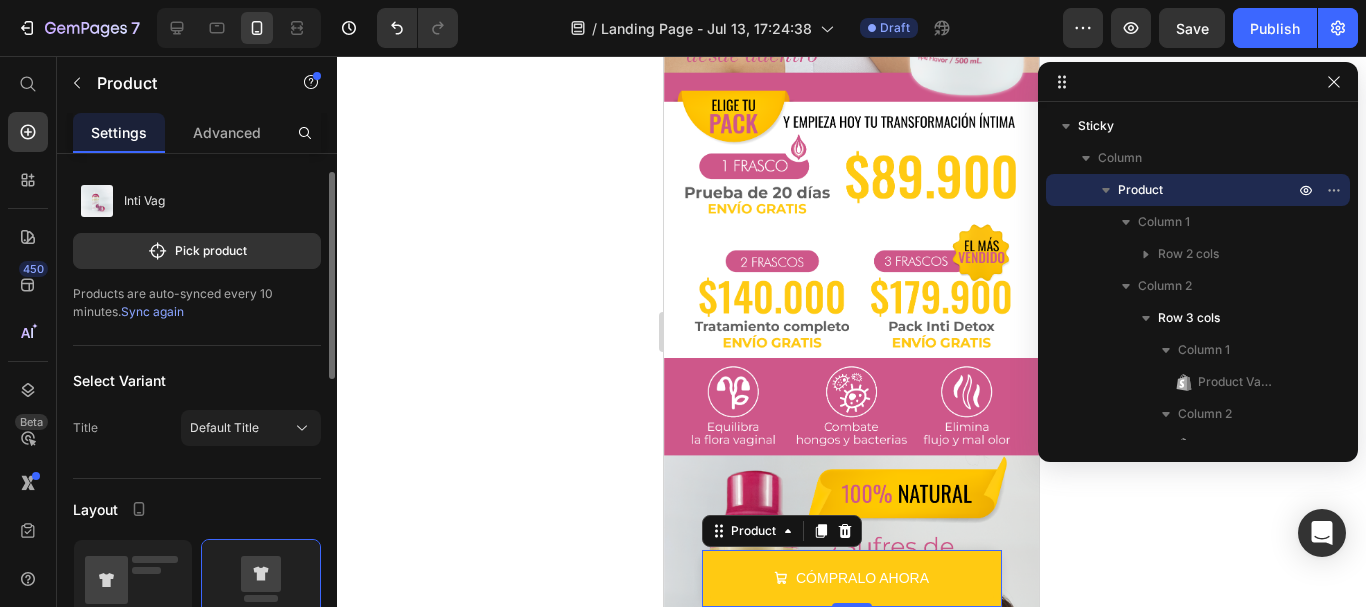 scroll, scrollTop: 0, scrollLeft: 0, axis: both 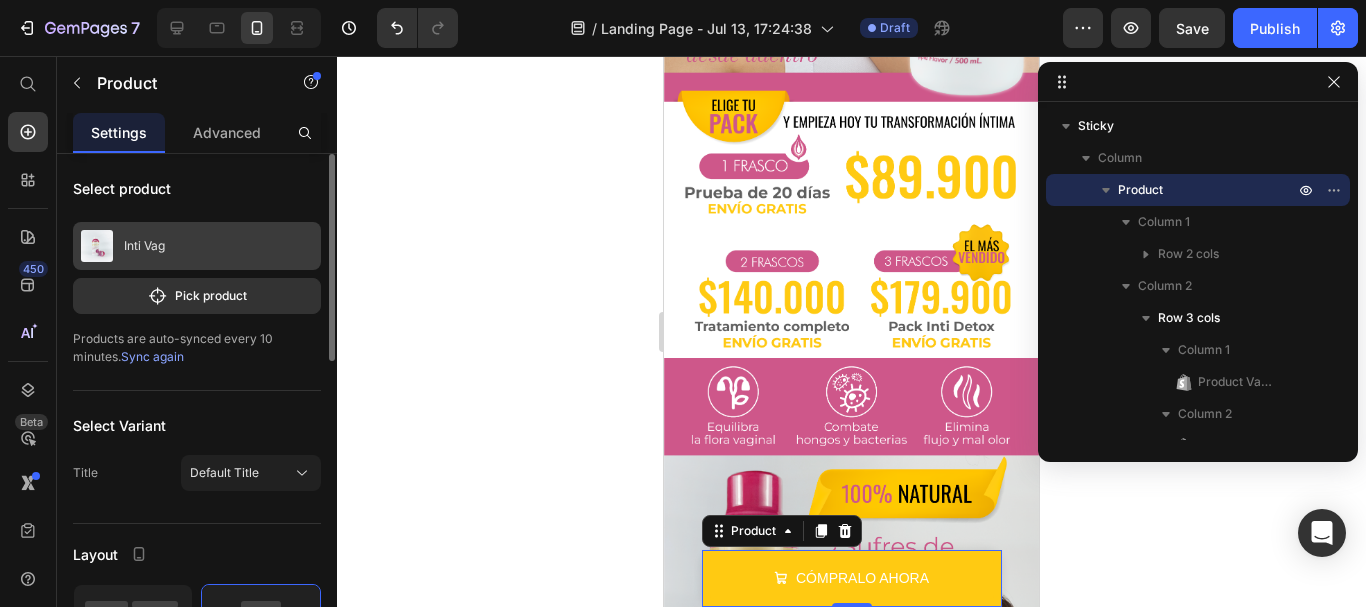 click on "Inti Vag" at bounding box center [197, 246] 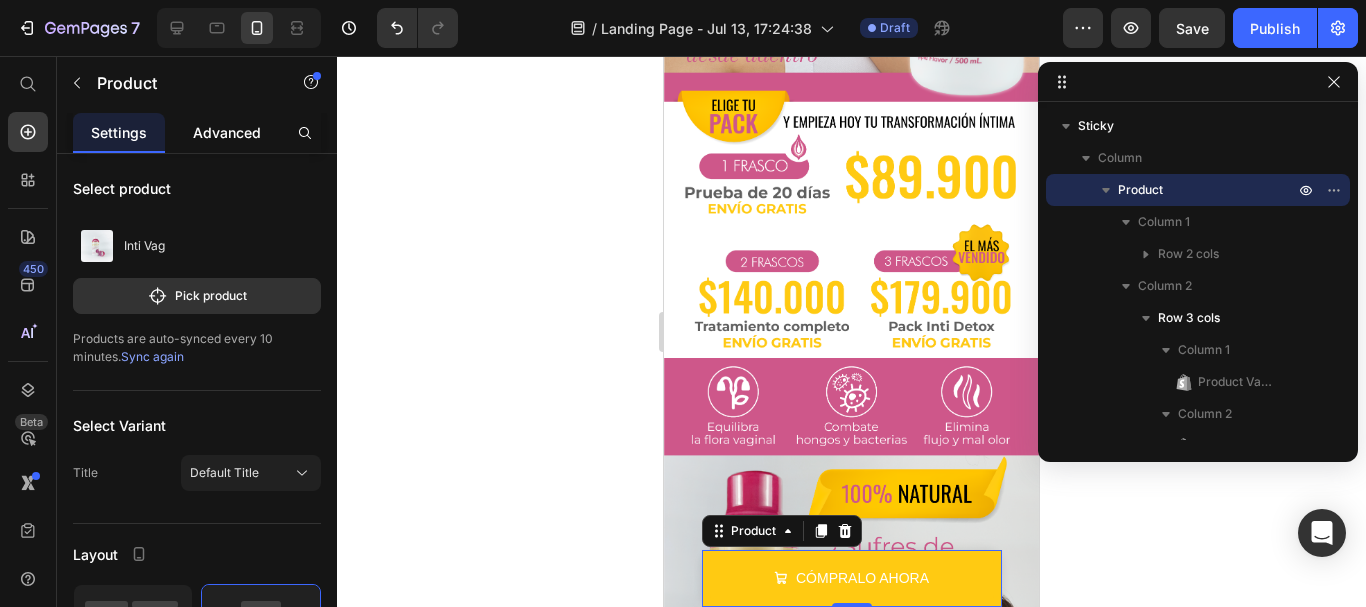 click on "Advanced" at bounding box center [227, 132] 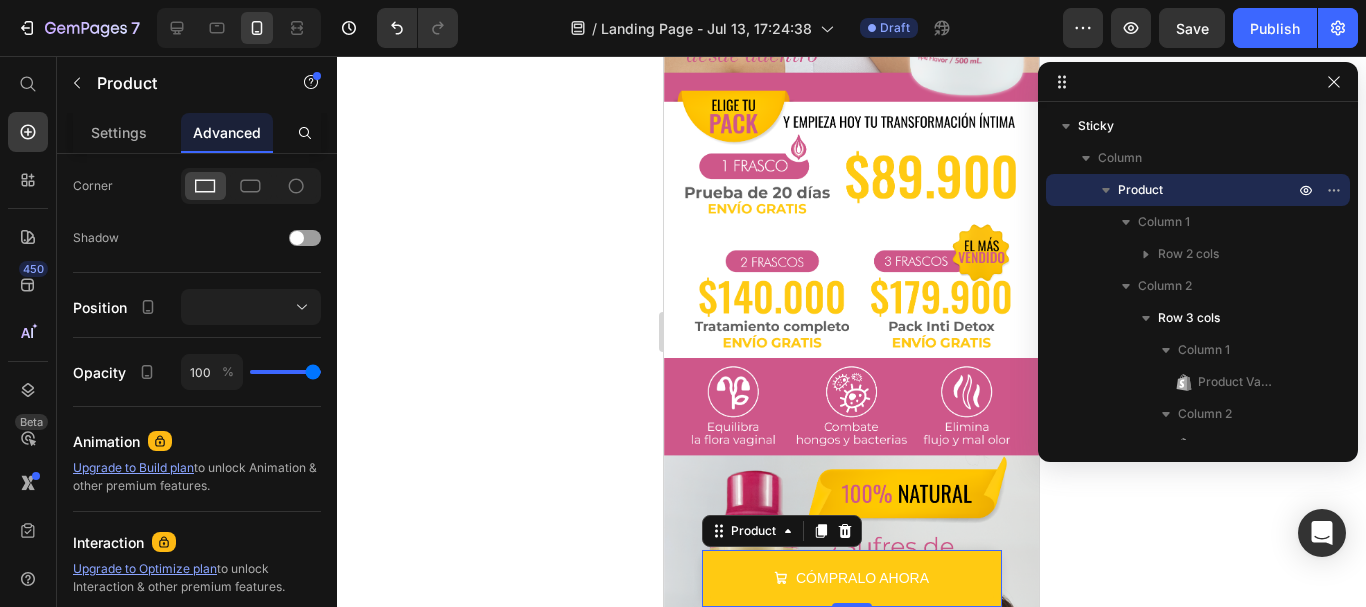 scroll, scrollTop: 795, scrollLeft: 0, axis: vertical 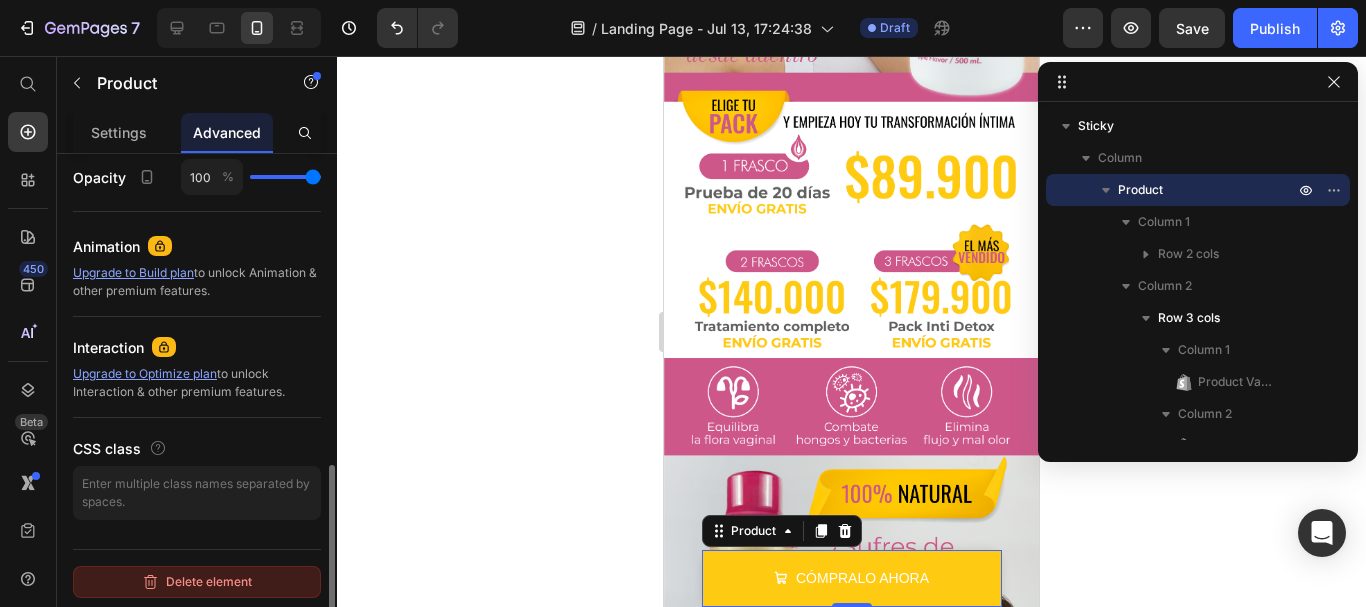 click on "Delete element" at bounding box center (197, 582) 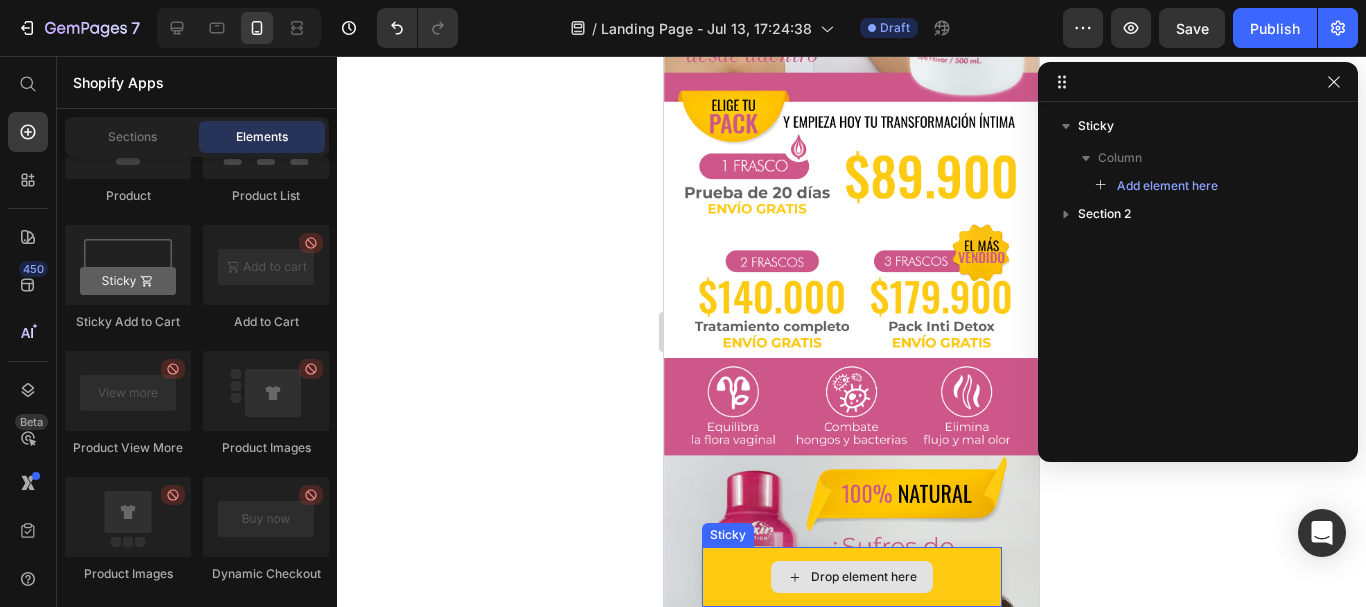 click on "Drop element here" at bounding box center [852, 577] 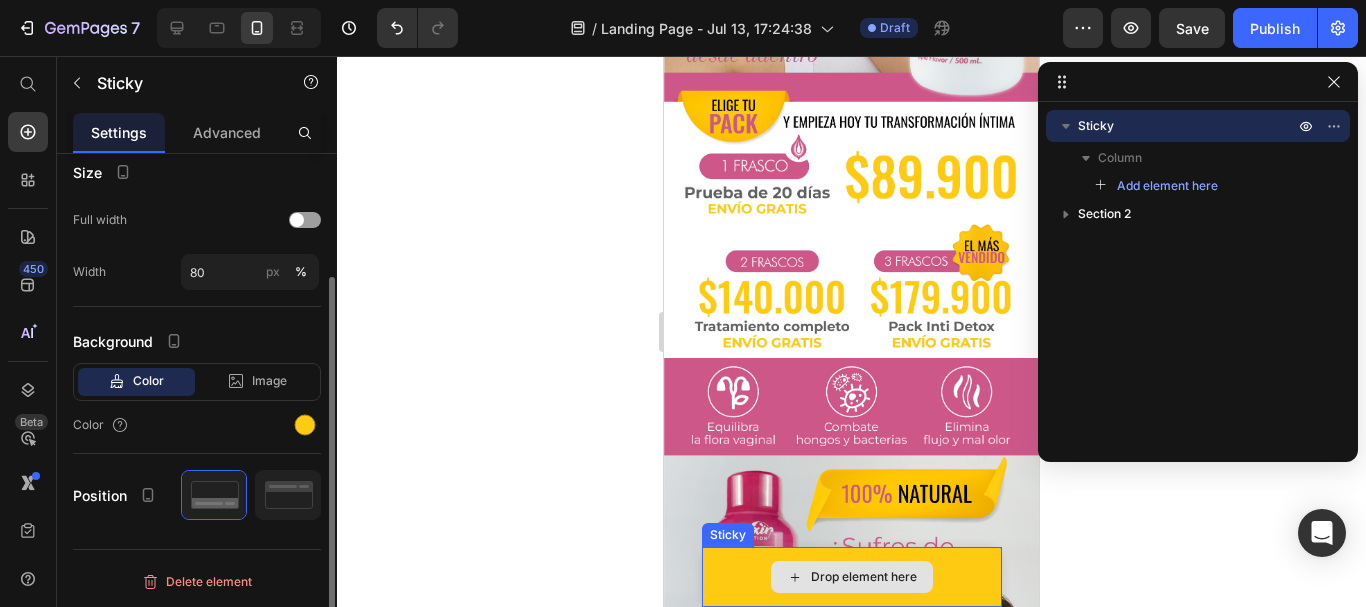 scroll, scrollTop: 0, scrollLeft: 0, axis: both 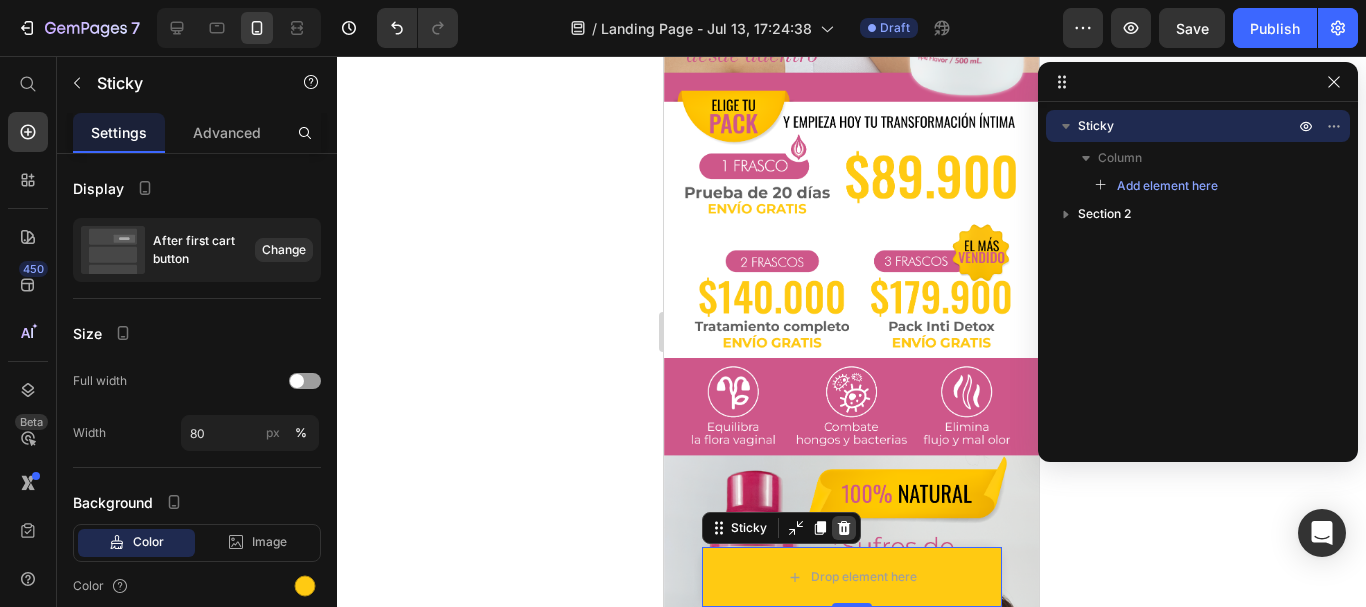 click 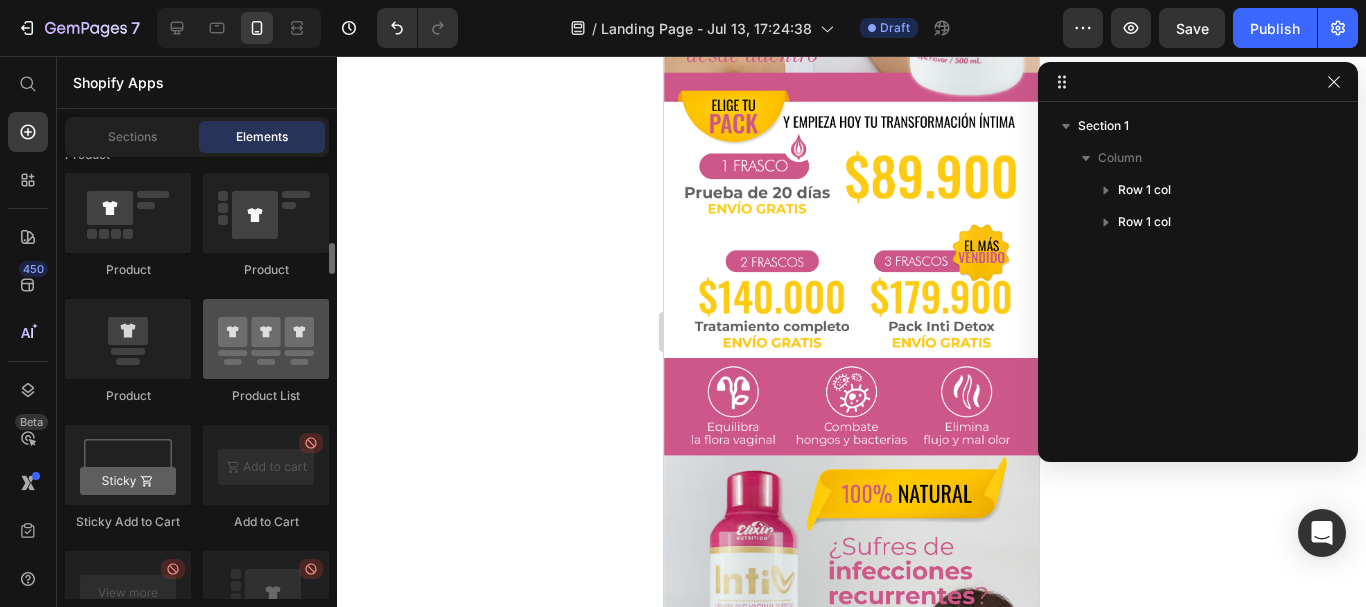 scroll, scrollTop: 2600, scrollLeft: 0, axis: vertical 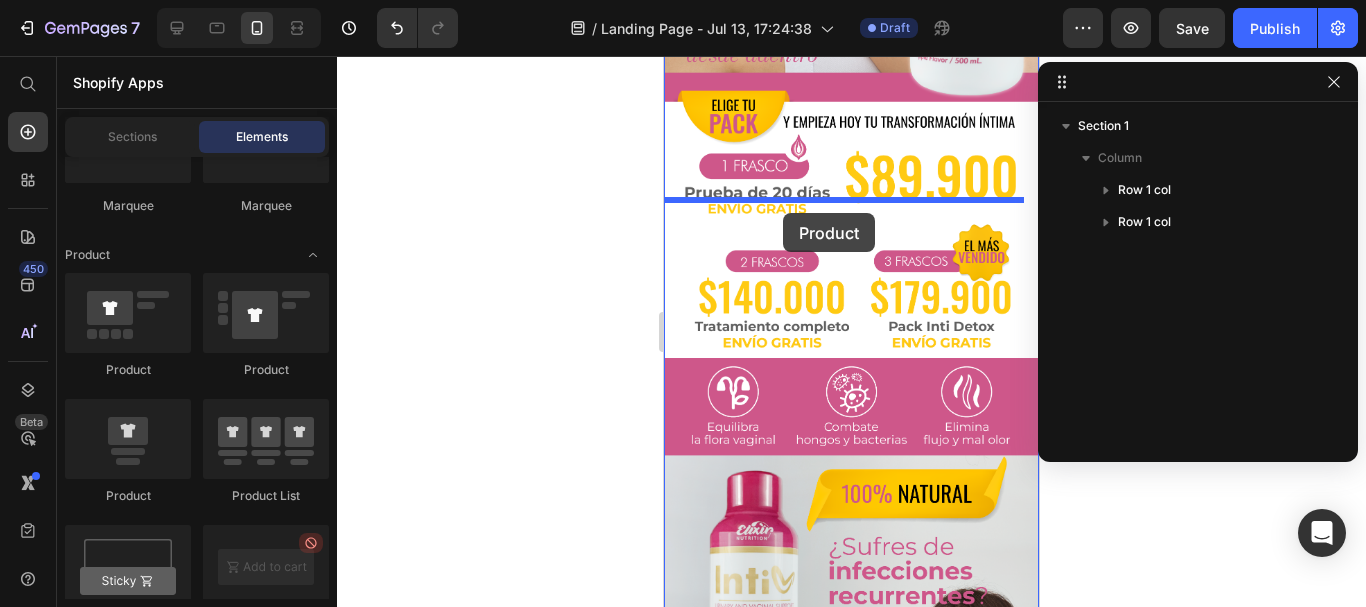 drag, startPoint x: 783, startPoint y: 390, endPoint x: 1278, endPoint y: 297, distance: 503.6606 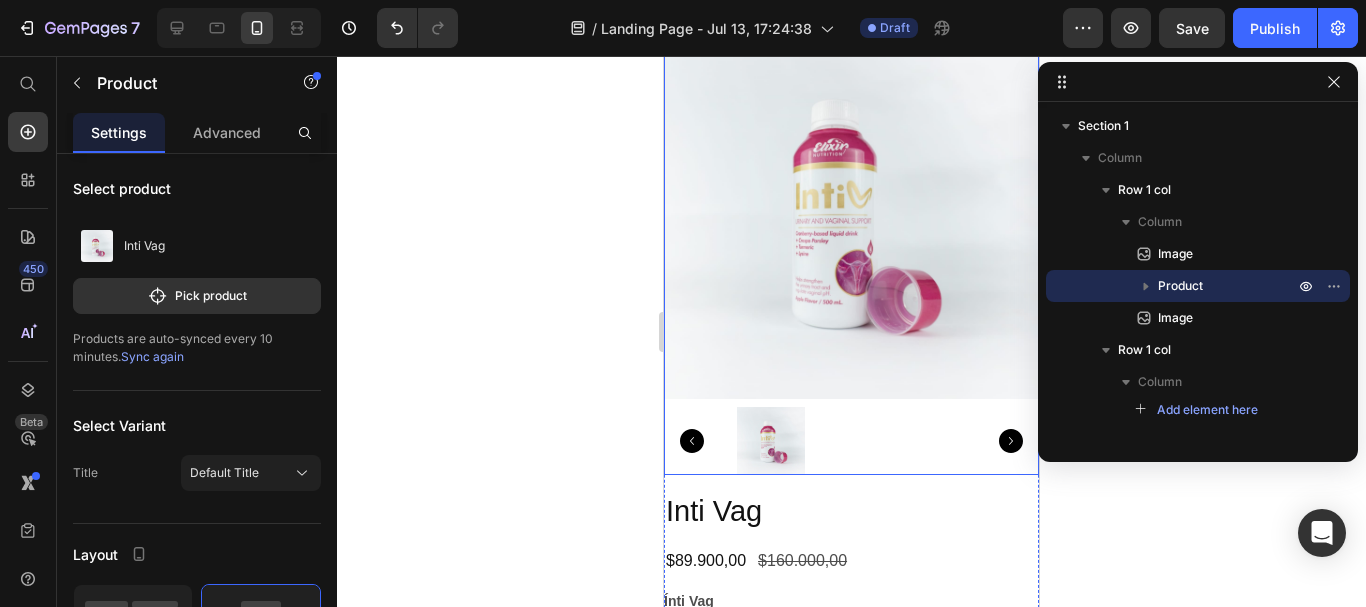 scroll, scrollTop: 600, scrollLeft: 0, axis: vertical 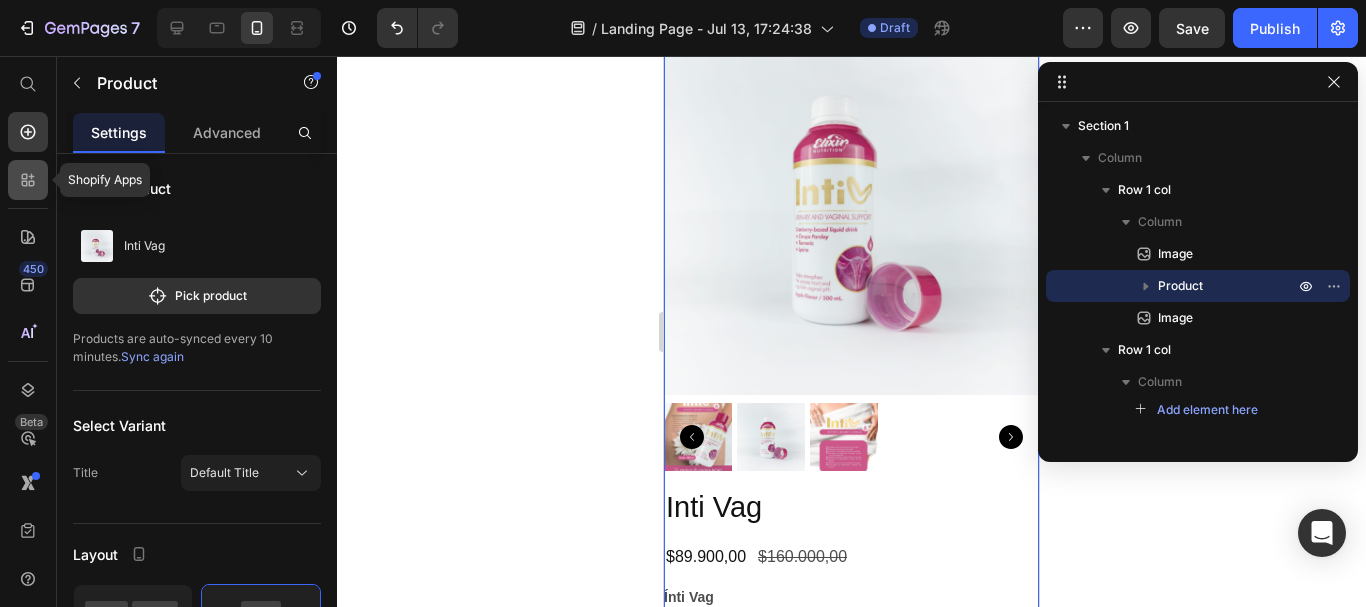 click 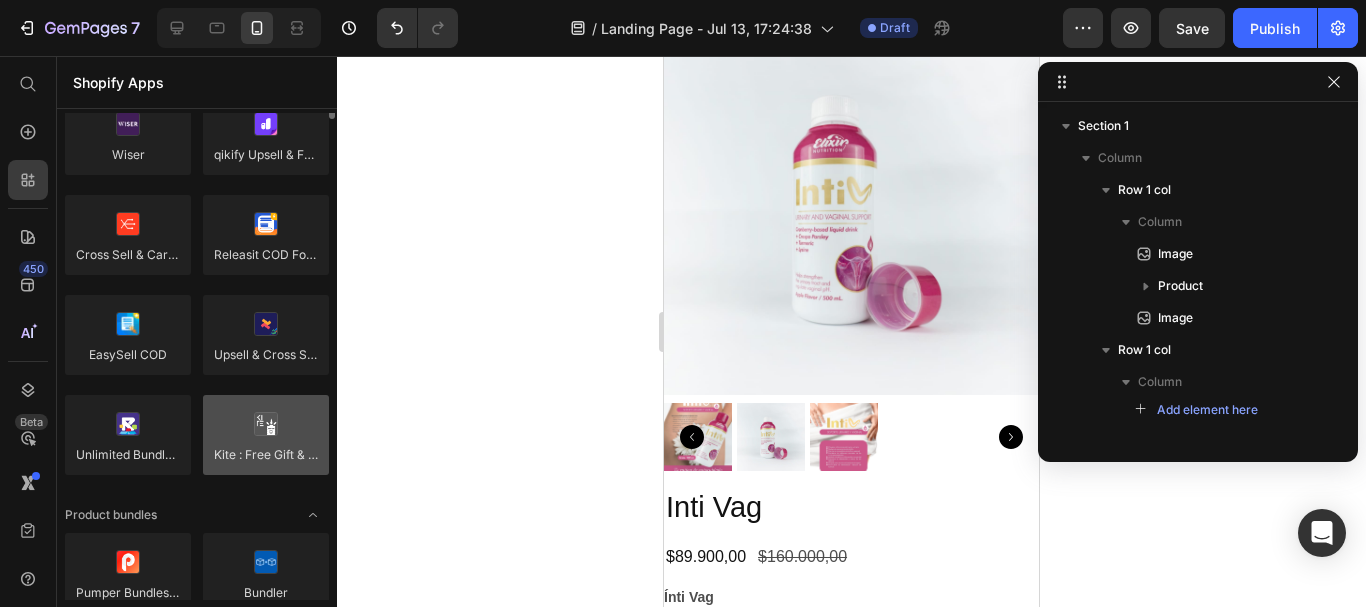 scroll, scrollTop: 900, scrollLeft: 0, axis: vertical 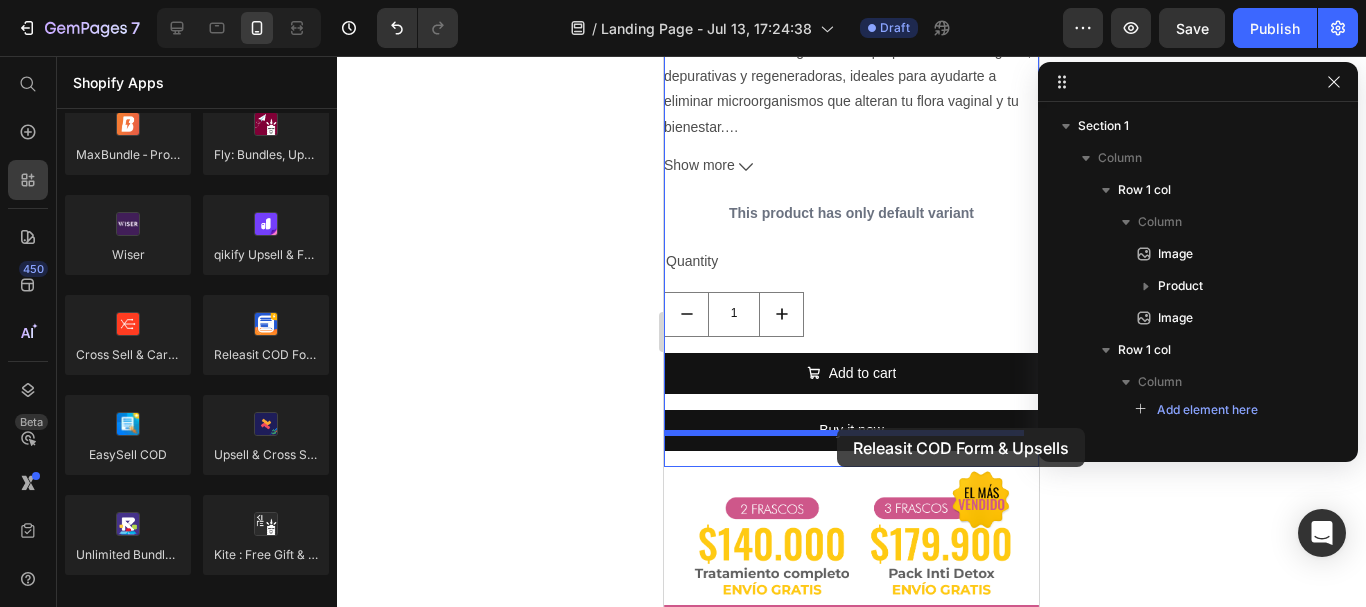 drag, startPoint x: 917, startPoint y: 400, endPoint x: 837, endPoint y: 428, distance: 84.758484 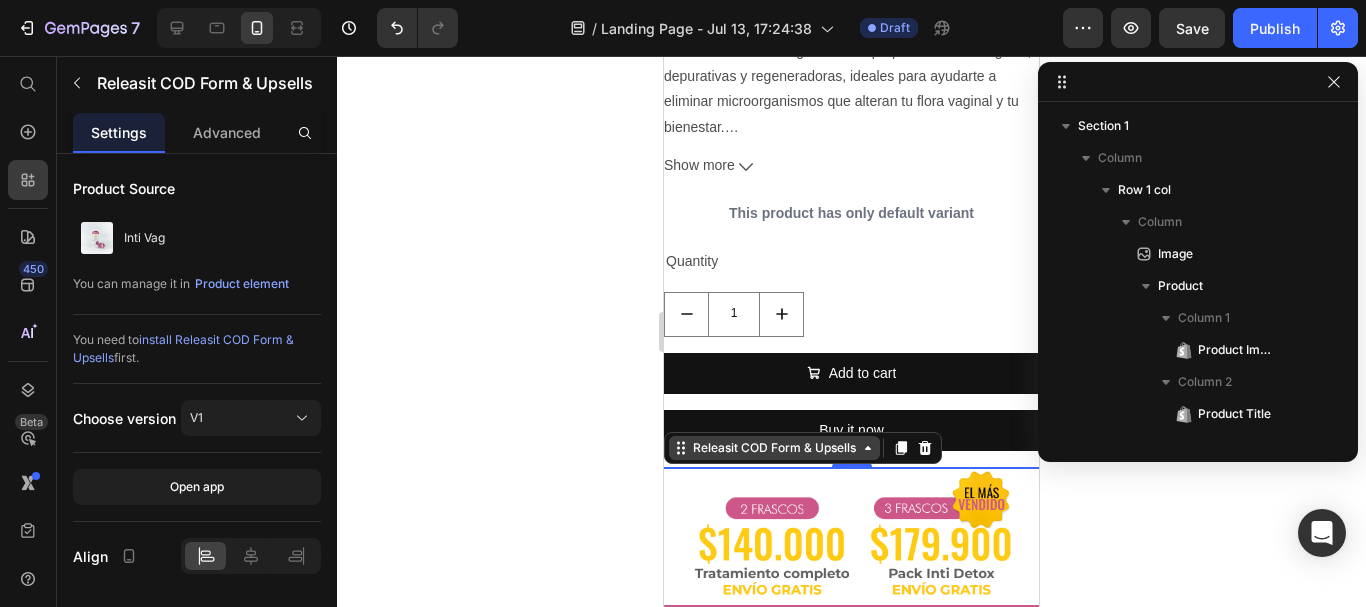 scroll, scrollTop: 366, scrollLeft: 0, axis: vertical 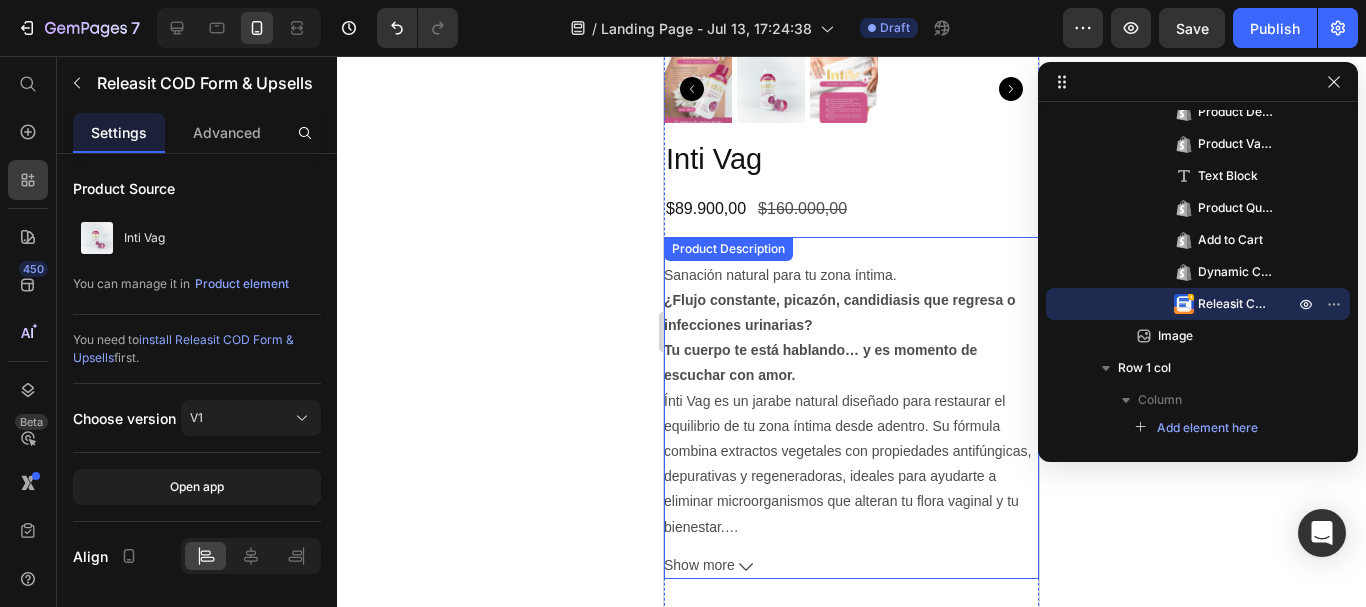 click on "Ínti Vag
Sanación natural para tu zona íntima.
¿Flujo constante, picazón, candidiasis que regresa o infecciones urinarias? Tu cuerpo te está hablando… y es momento de escuchar con amor.
Ínti Vag es un jarabe natural diseñado para restaurar el equilibrio de tu zona íntima desde adentro. Su fórmula combina extractos vegetales con propiedades antifúngicas, depurativas y regeneradoras, ideales para ayudarte a eliminar microorganismos que alteran tu flora vaginal y tu bienestar.
¿Por qué elegir Ínti?
Alivia y previene la candidiasis vaginal recurrente
Apoya el sistema urinario y disminuye infecciones
Regula tu pH vaginal de forma natural
Reduce flujo anormal, picazón, ardor y mal olor
Refuerza tus defensas íntimas con ingredientes naturales
Modo de uso:
Tomar 1 cucharada al día (15 ml), preferiblemente en ayunas. Frasco de 500 ml" at bounding box center (851, 387) 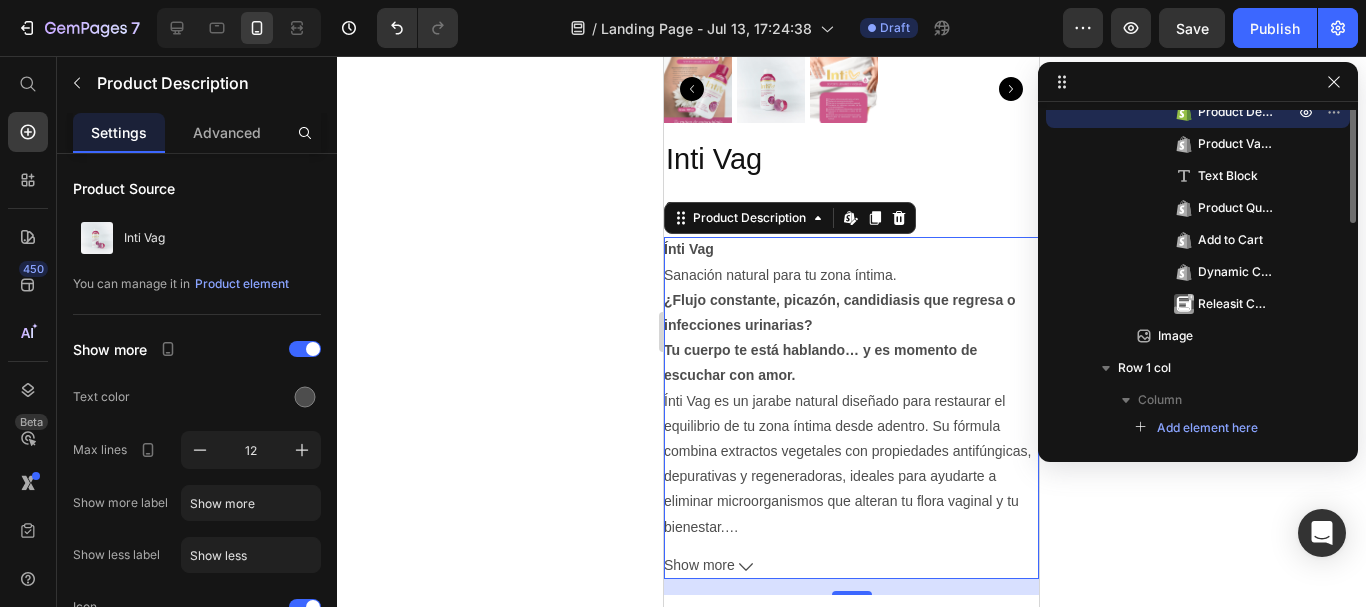 scroll, scrollTop: 219, scrollLeft: 0, axis: vertical 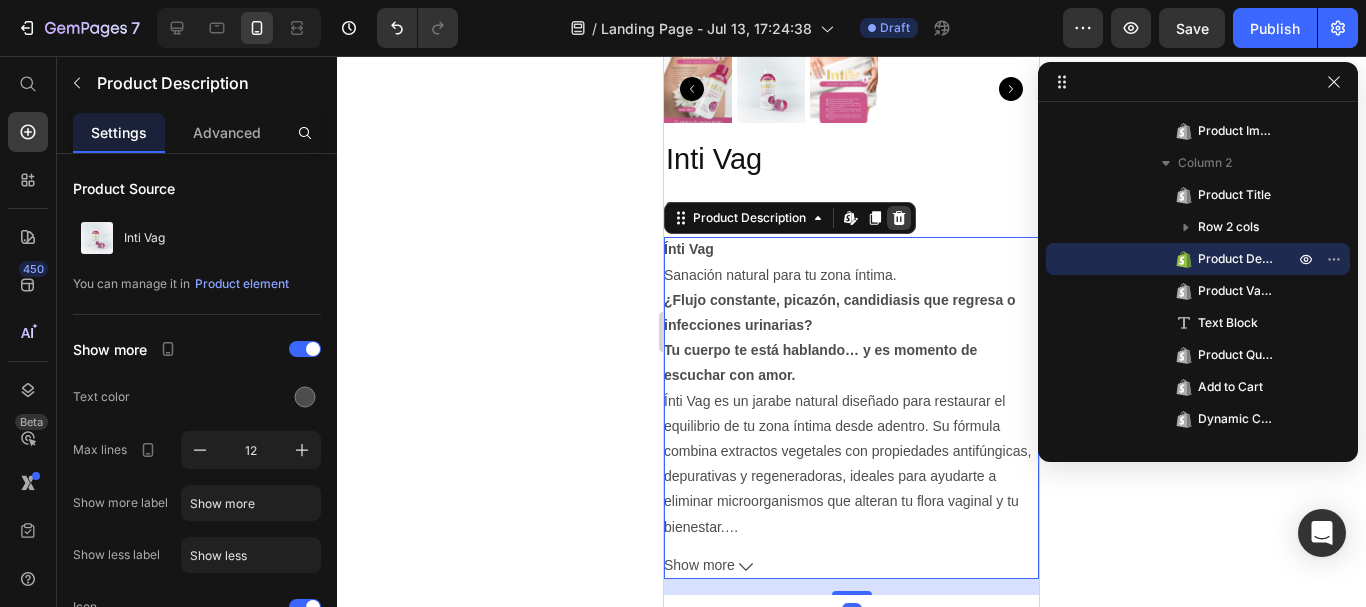 click 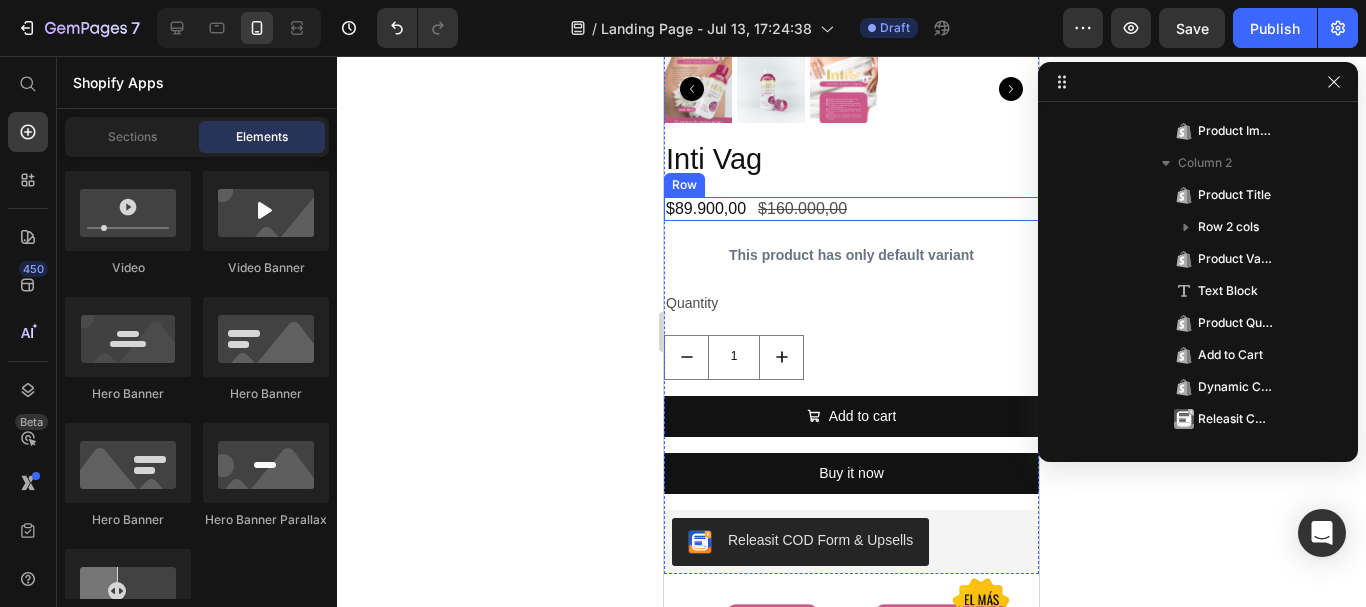 click on "$89.900,00 Product Price $160.000,00 Product Price Row" at bounding box center (851, 209) 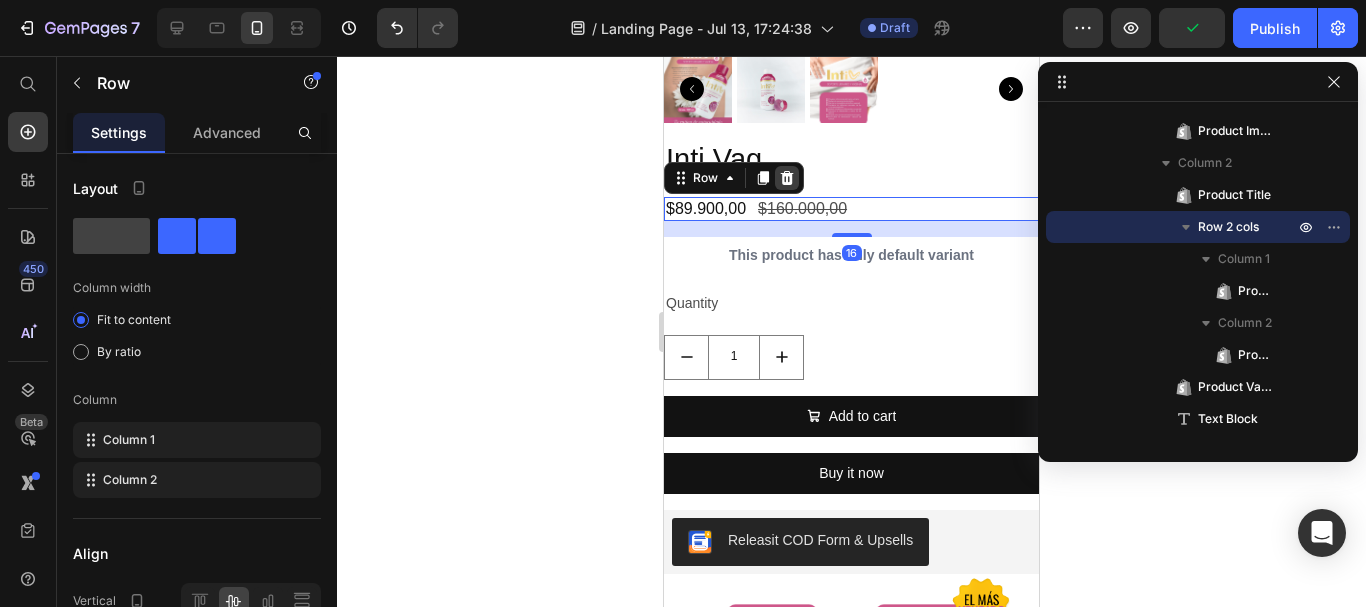 click at bounding box center (787, 178) 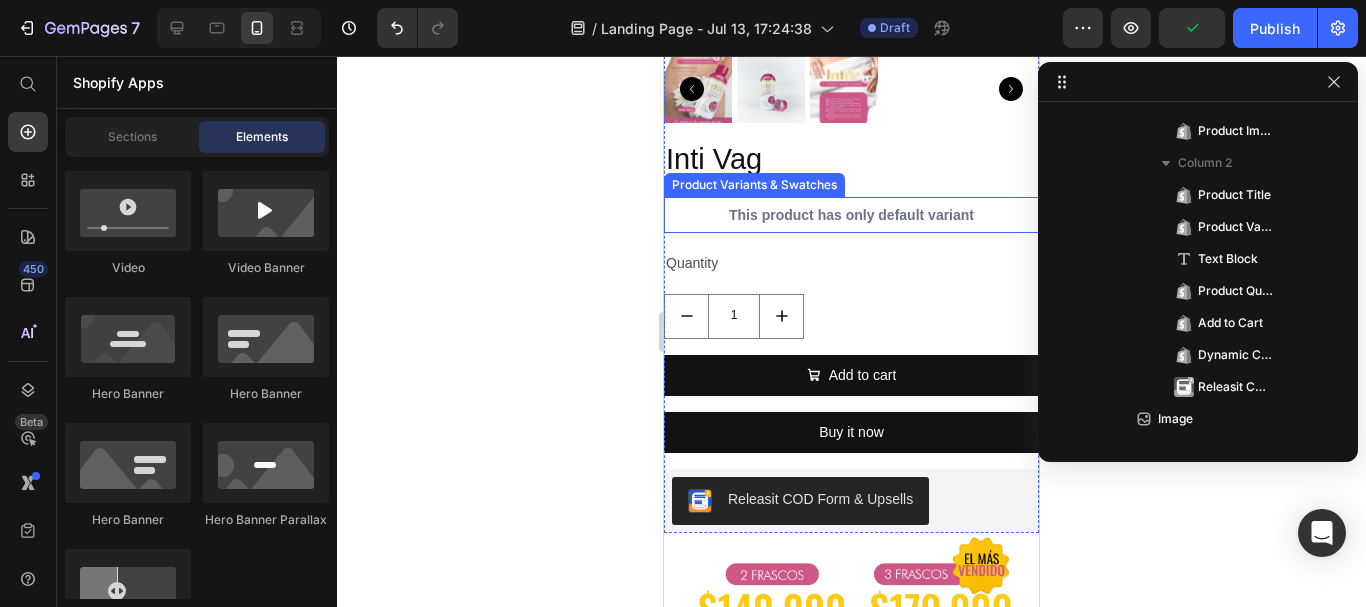 click on "This product has only default variant" at bounding box center [851, 215] 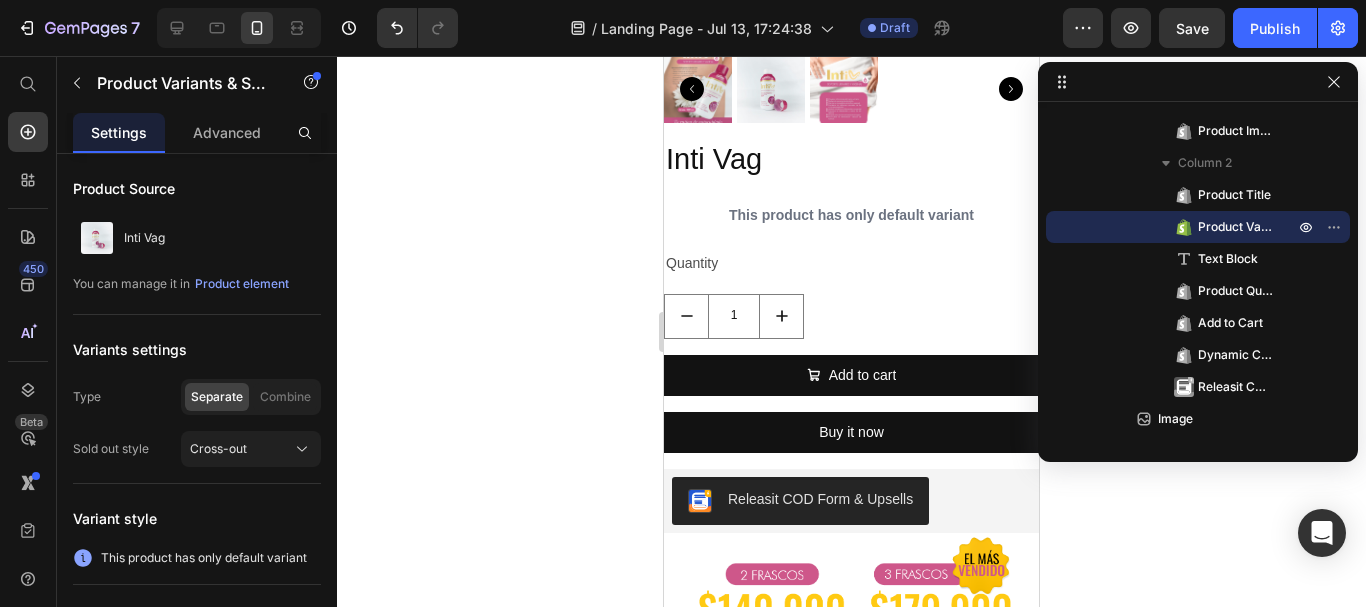 click on "This product has only default variant" at bounding box center [851, 215] 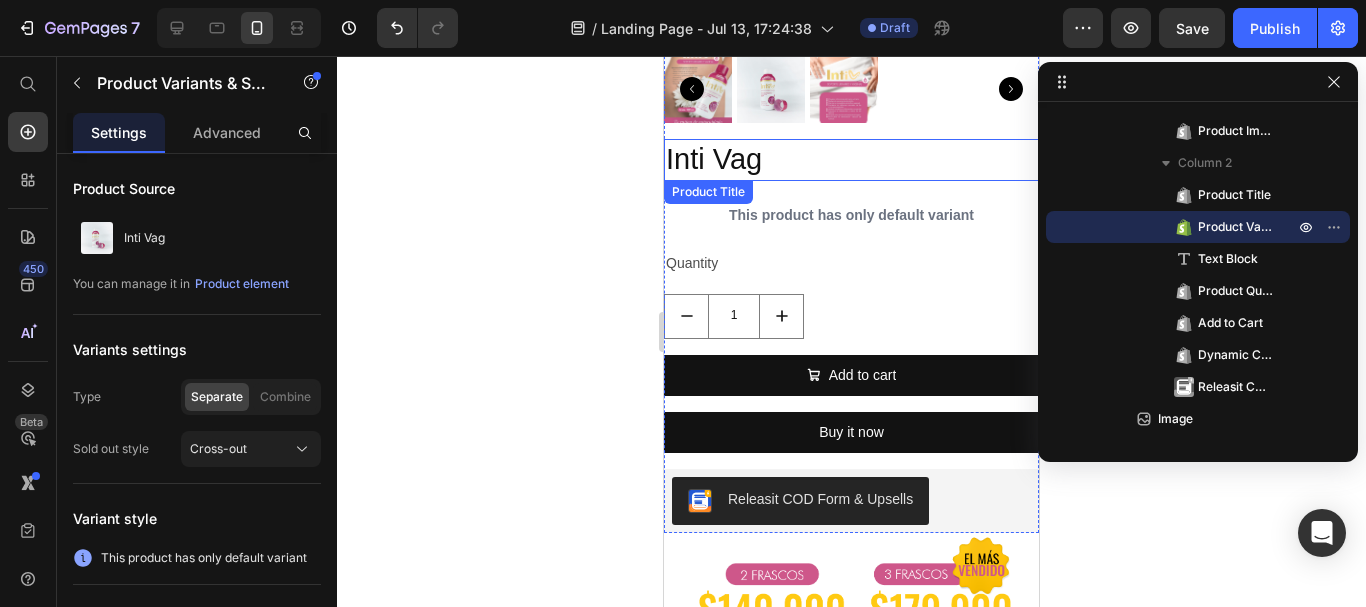 click on "Inti Vag" at bounding box center [851, 160] 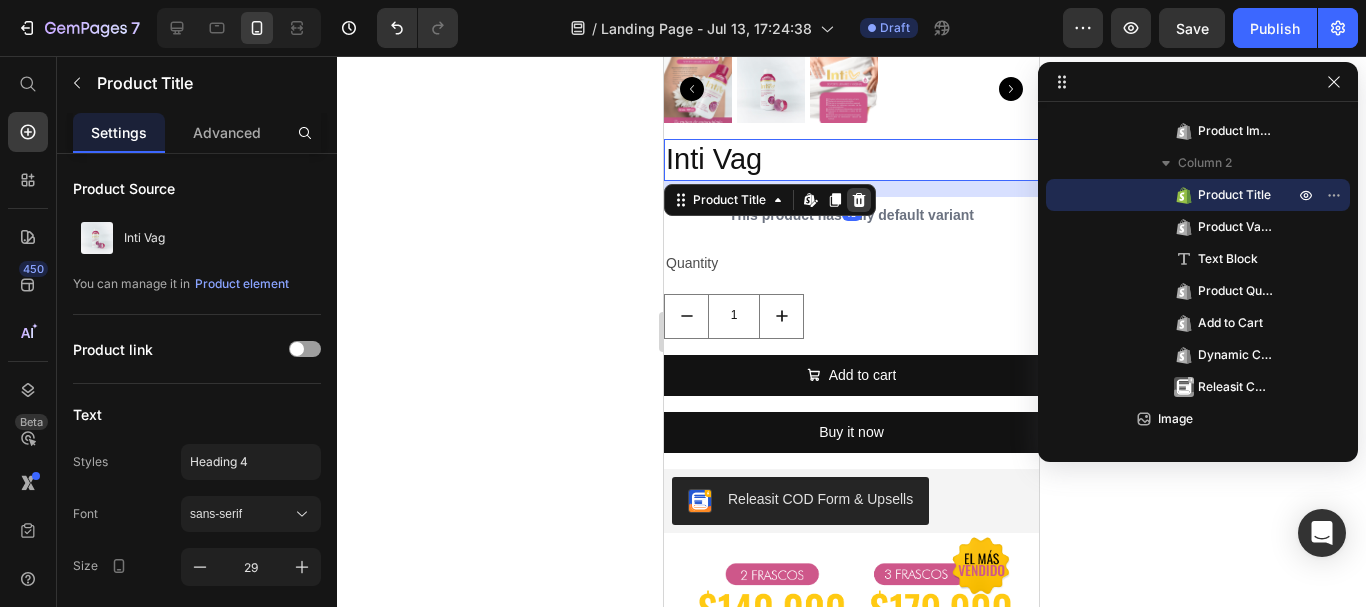 click 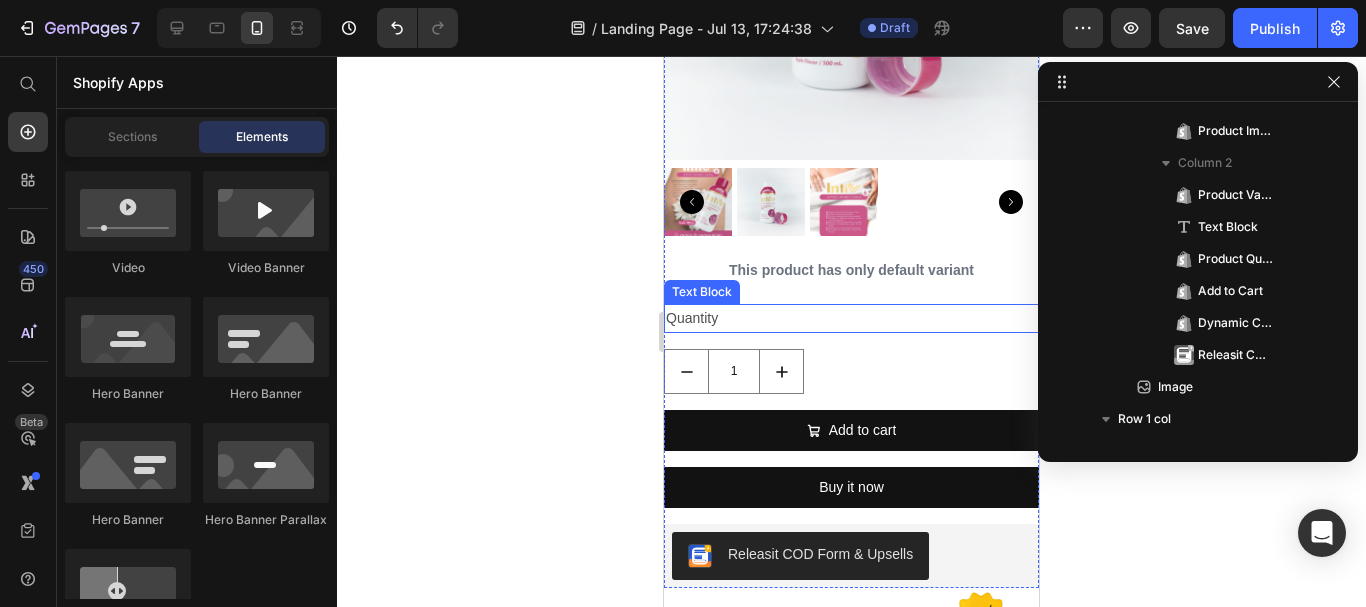 scroll, scrollTop: 690, scrollLeft: 0, axis: vertical 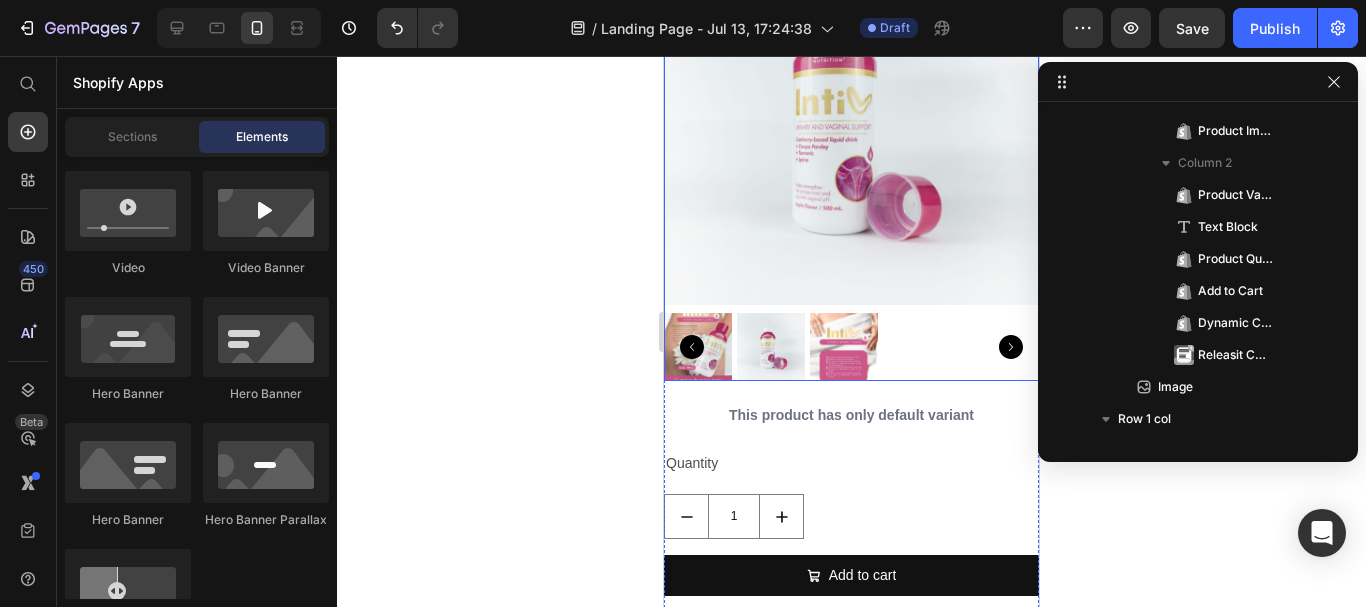 click at bounding box center [851, 347] 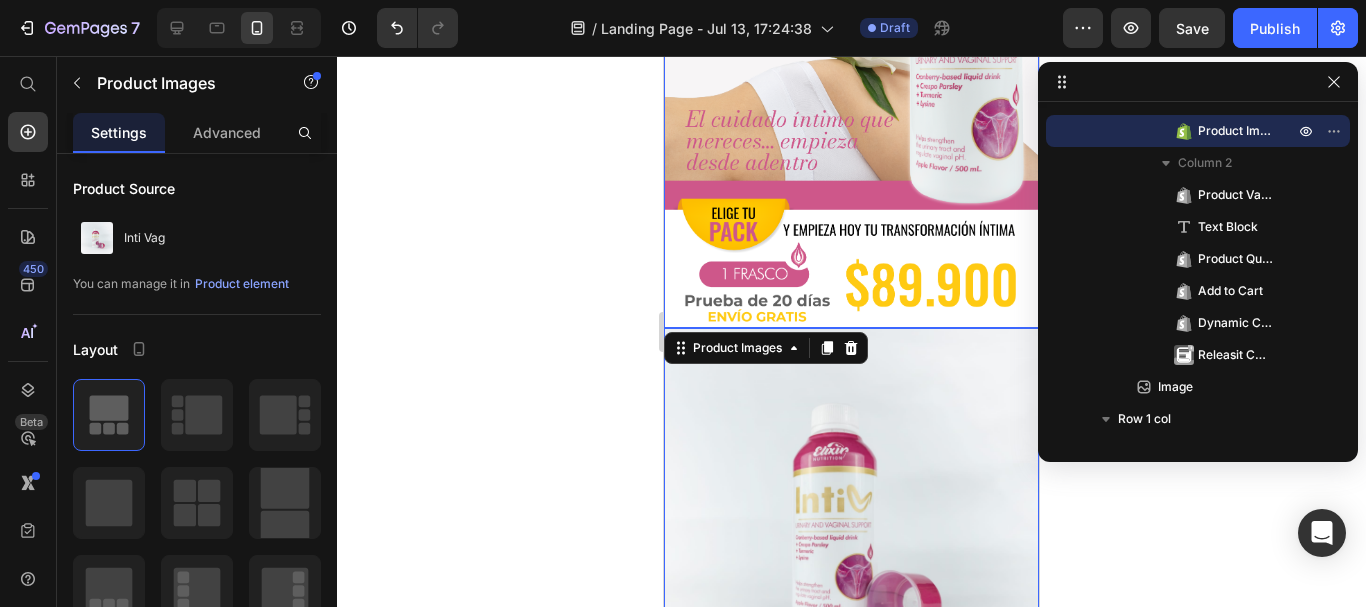 scroll, scrollTop: 290, scrollLeft: 0, axis: vertical 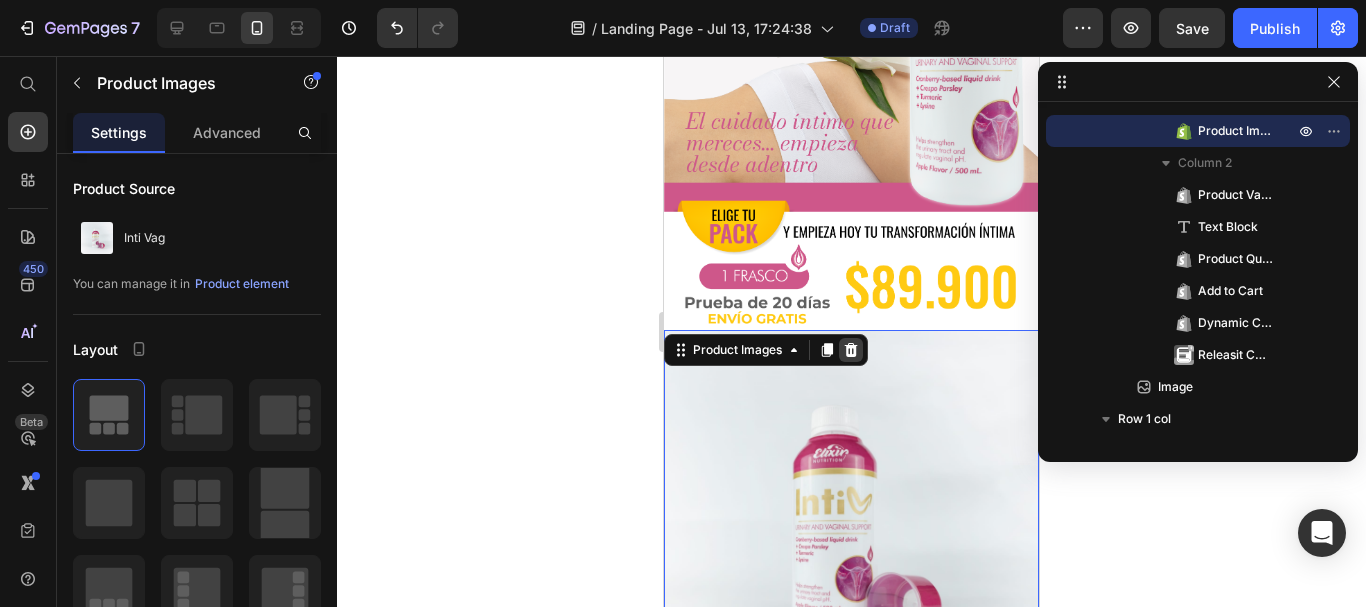 click 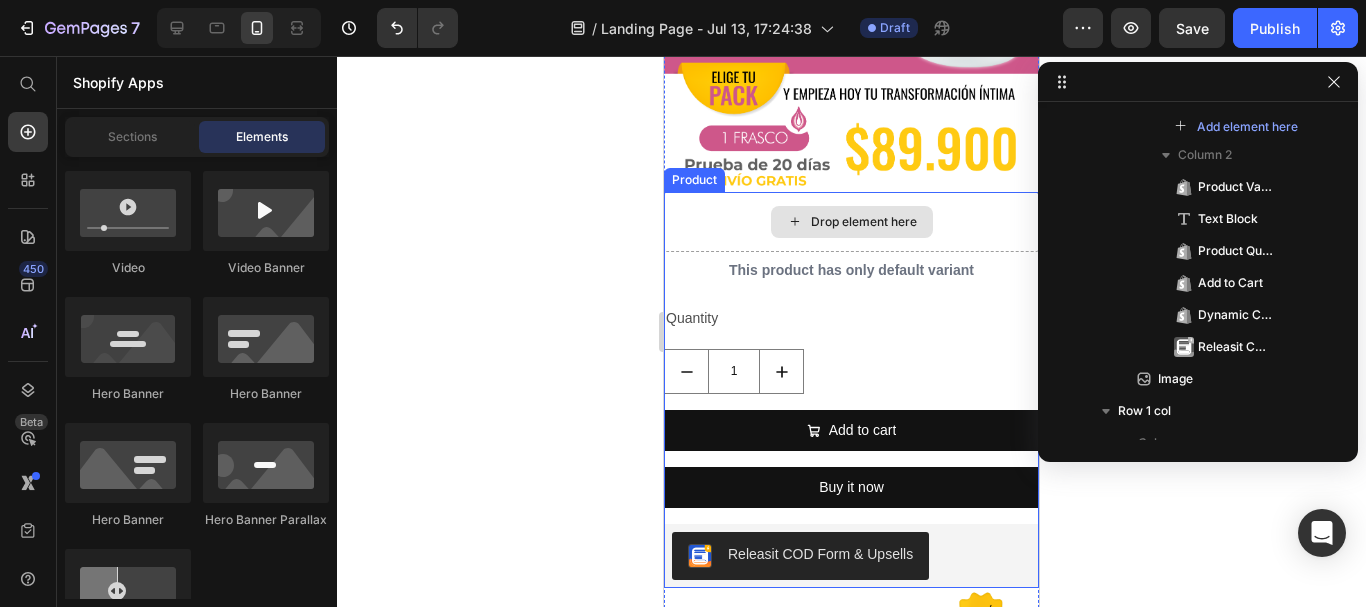 scroll, scrollTop: 490, scrollLeft: 0, axis: vertical 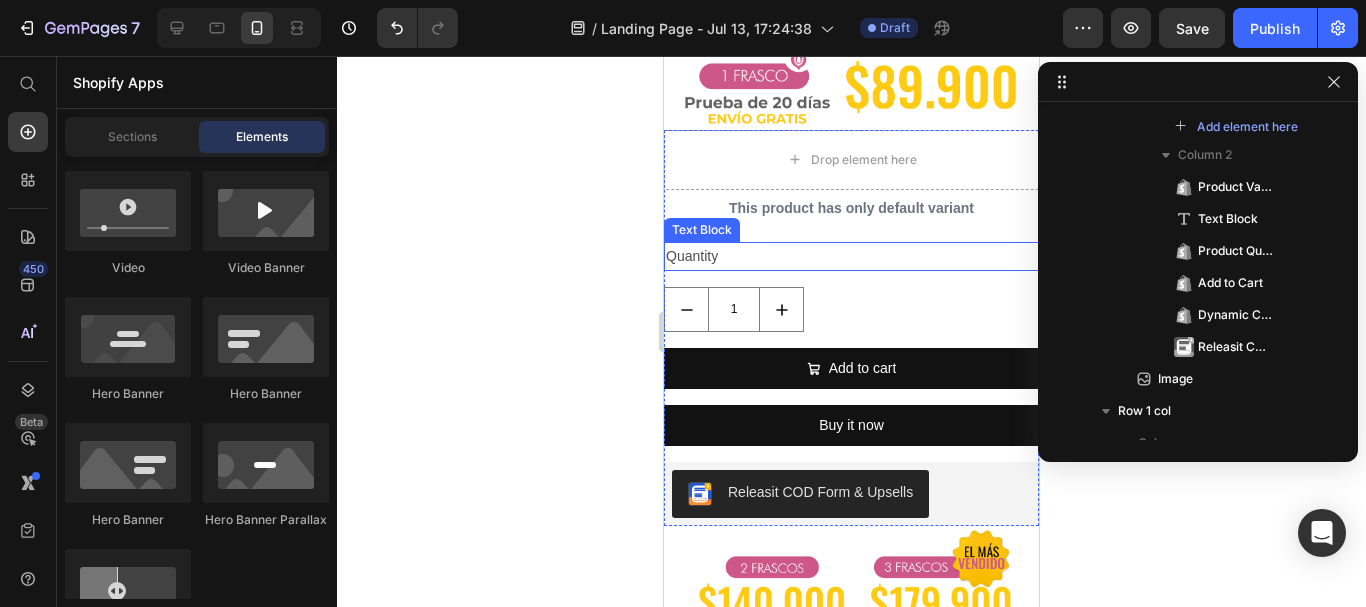 click on "Quantity" at bounding box center [851, 256] 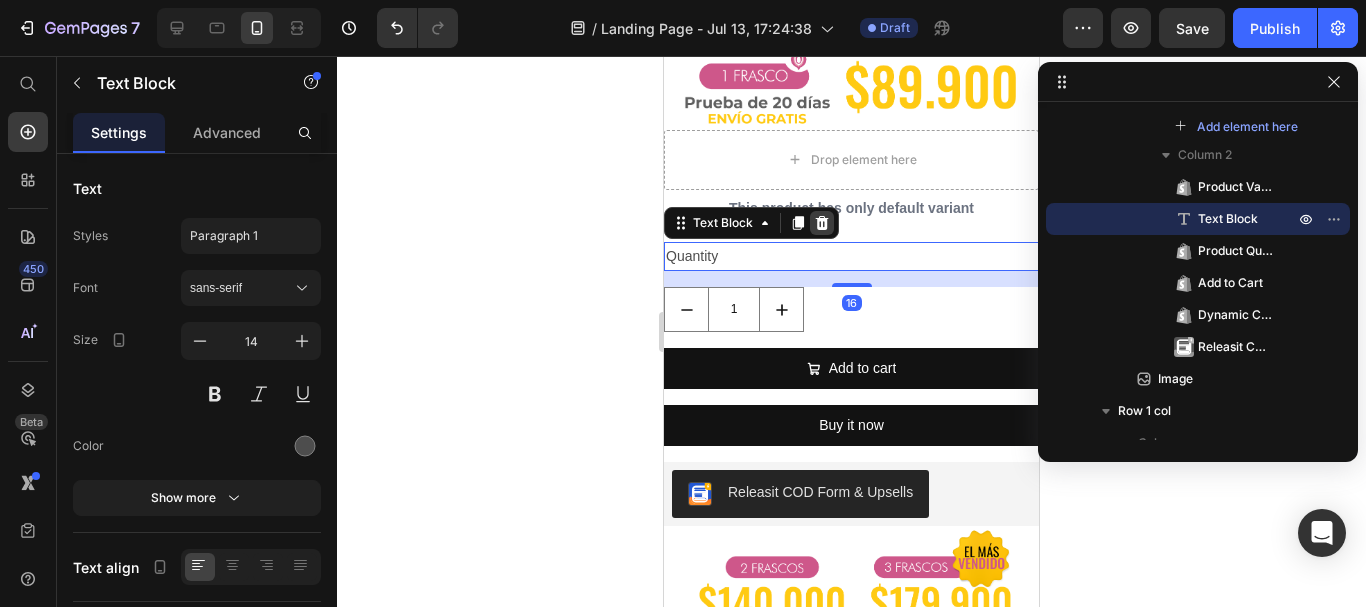 click 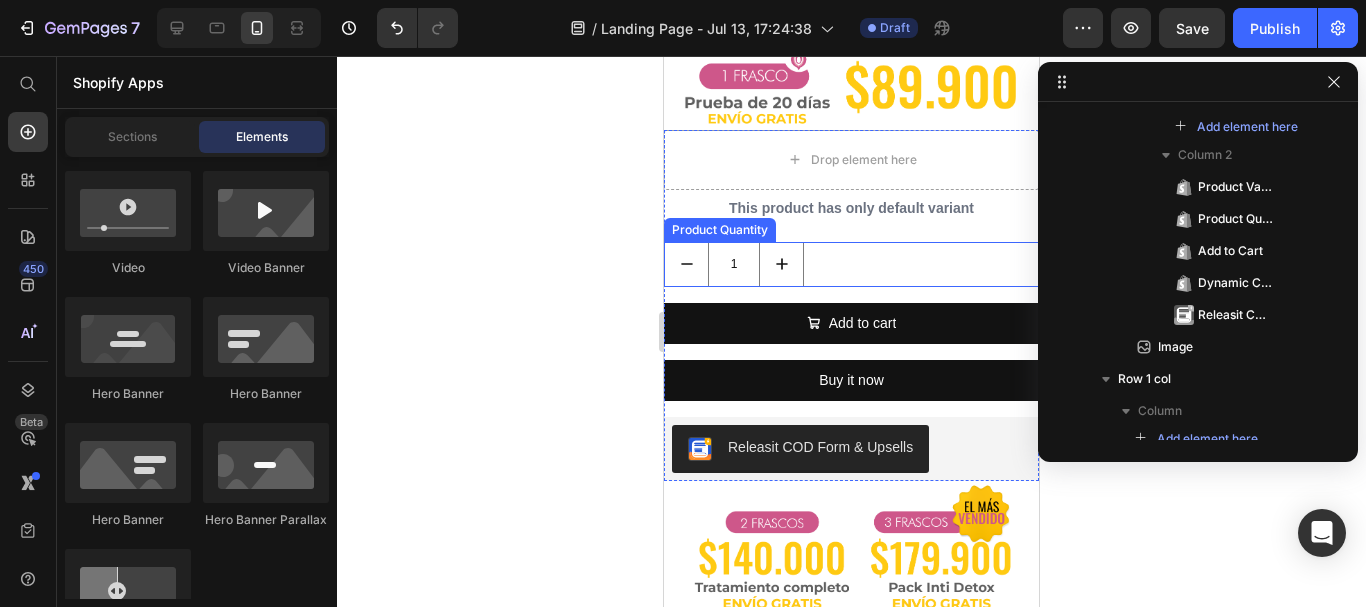 click on "1" at bounding box center (851, 264) 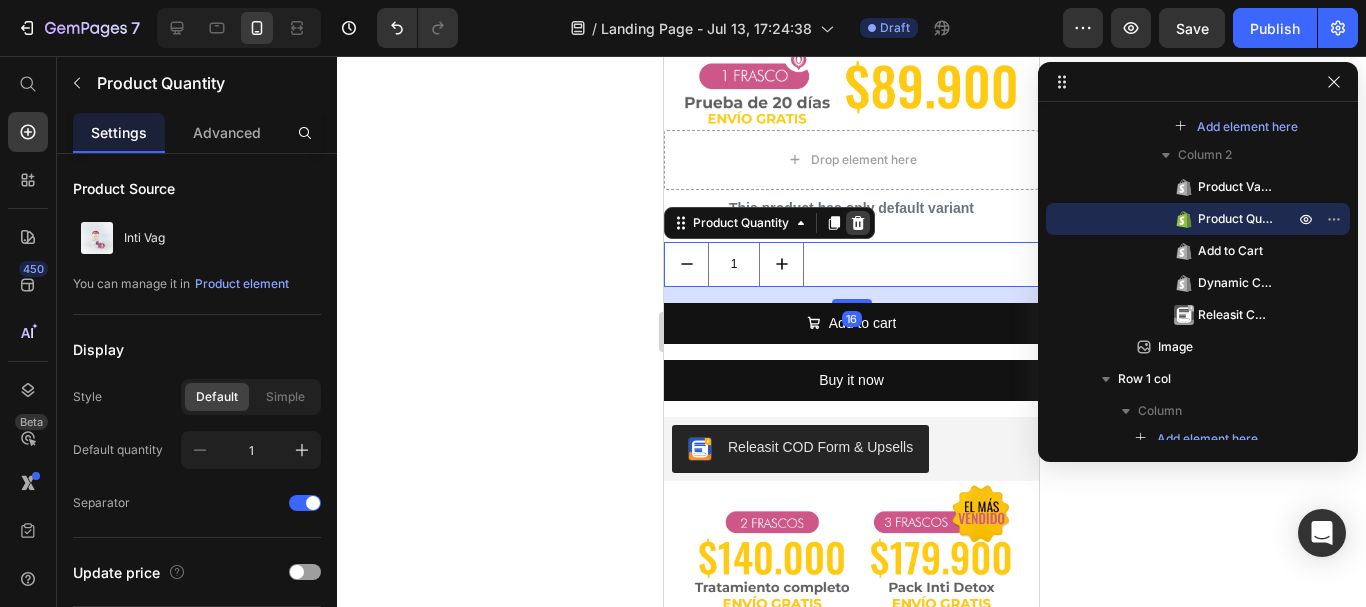 click at bounding box center [858, 223] 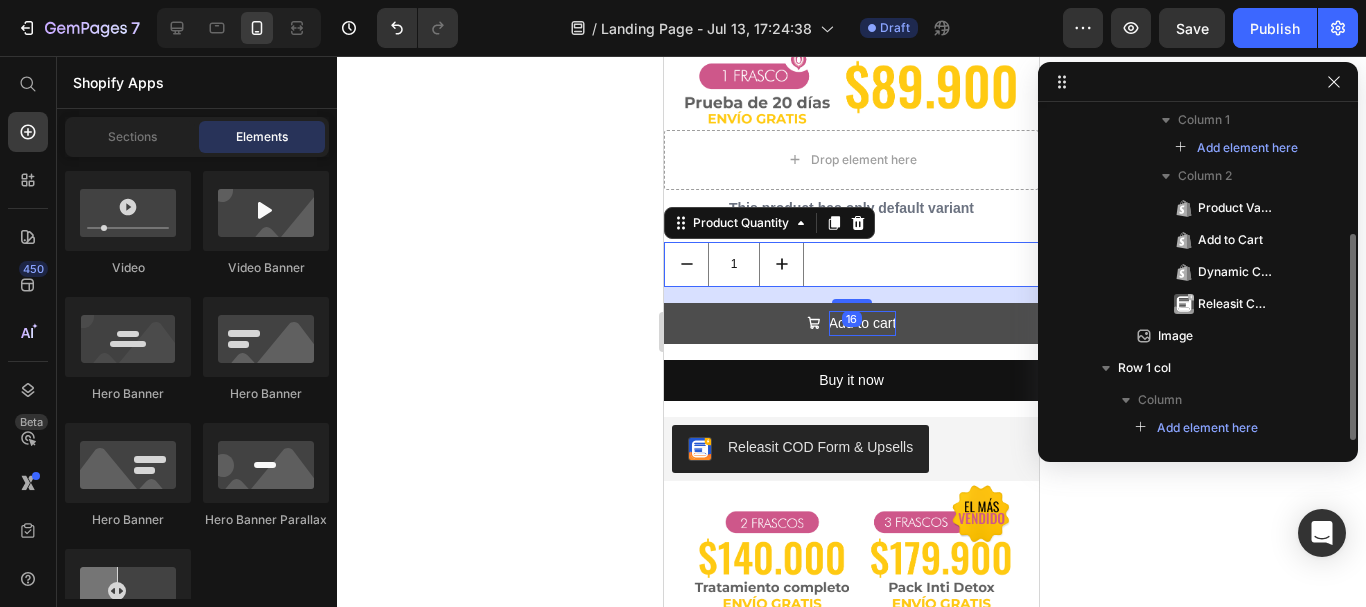 scroll, scrollTop: 198, scrollLeft: 0, axis: vertical 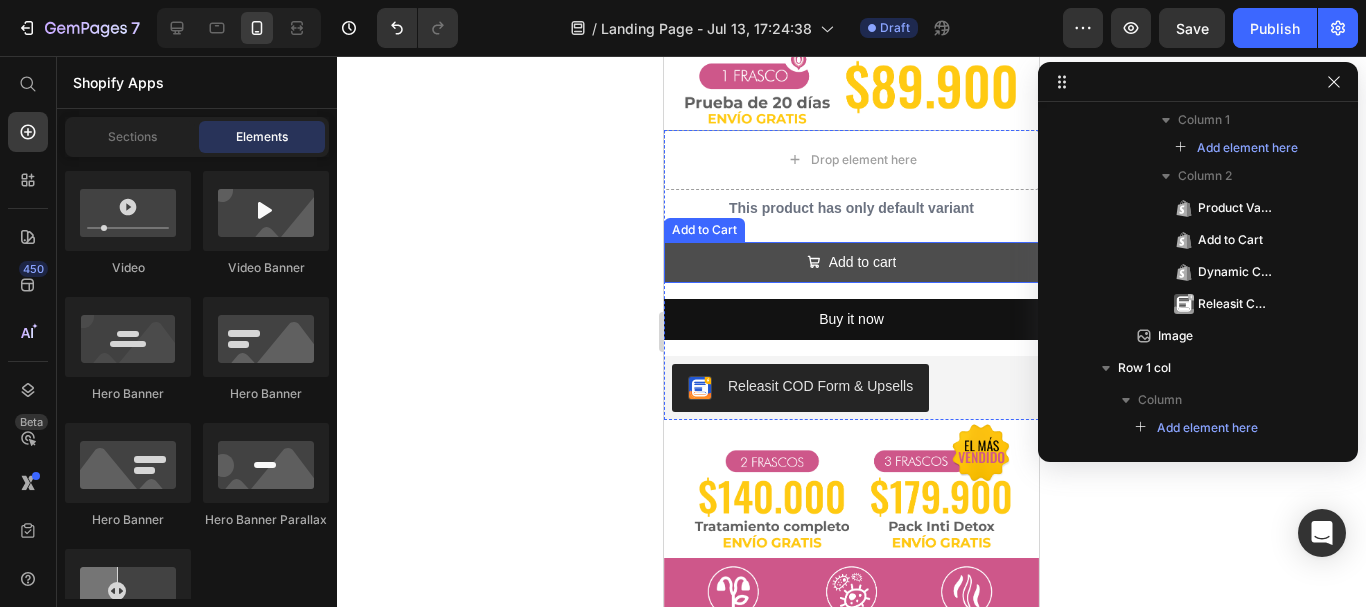 click on "Add to cart" at bounding box center (851, 262) 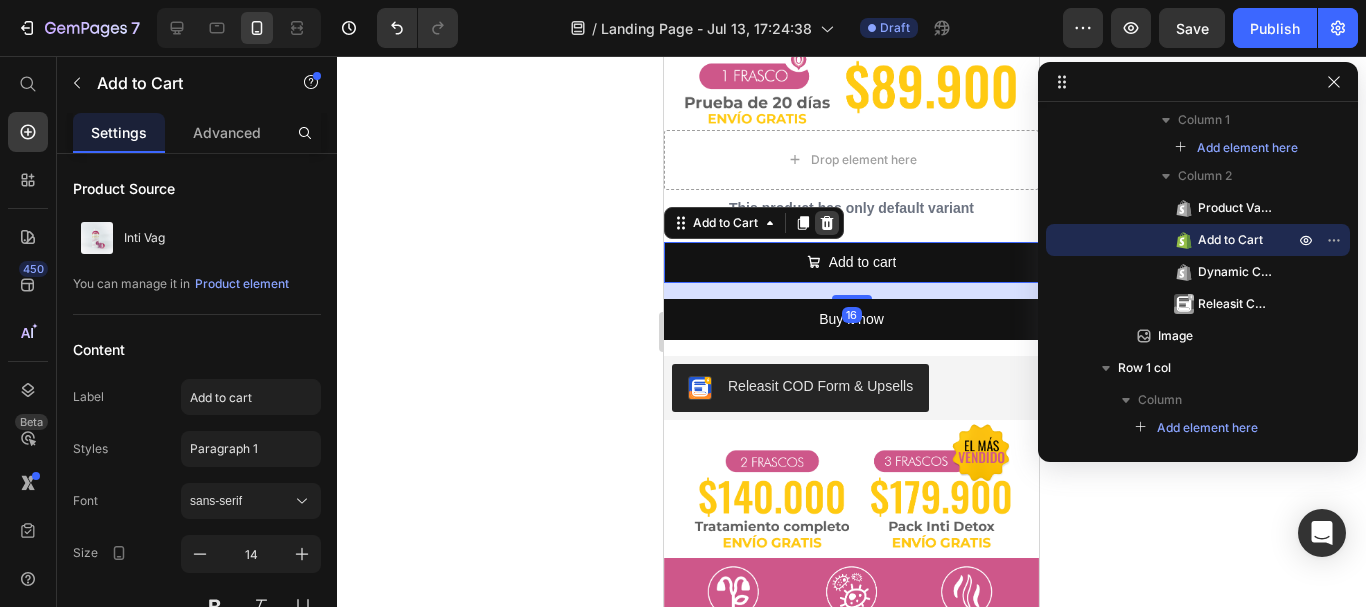 click 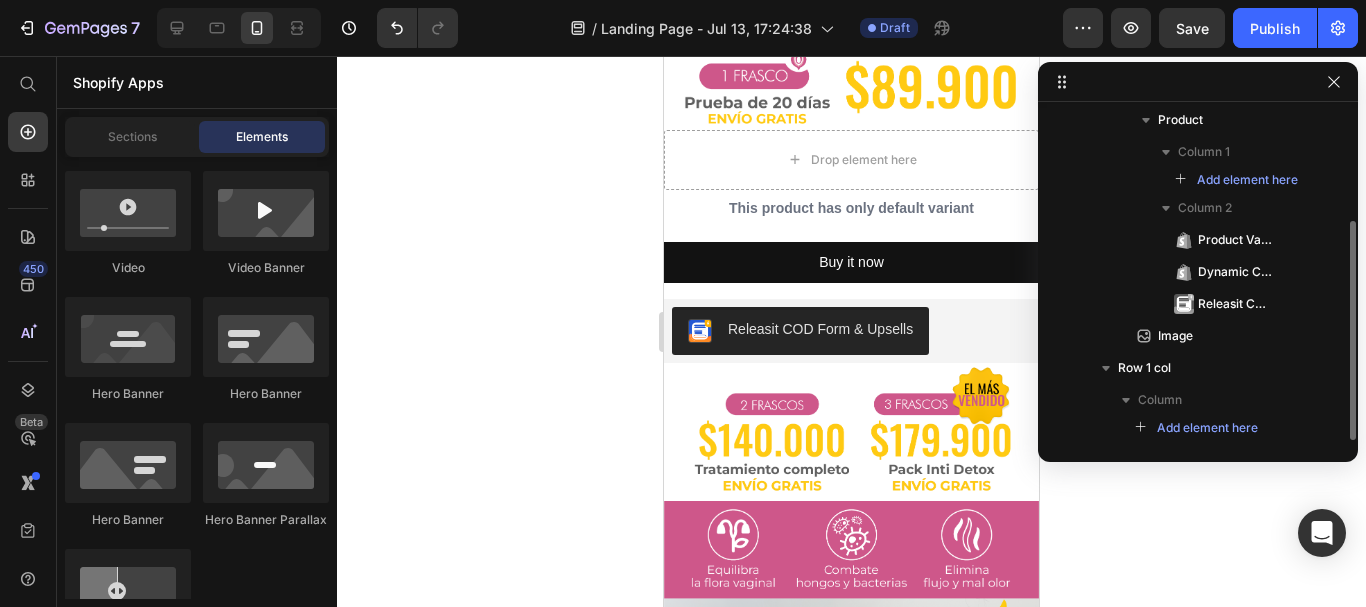 scroll, scrollTop: 166, scrollLeft: 0, axis: vertical 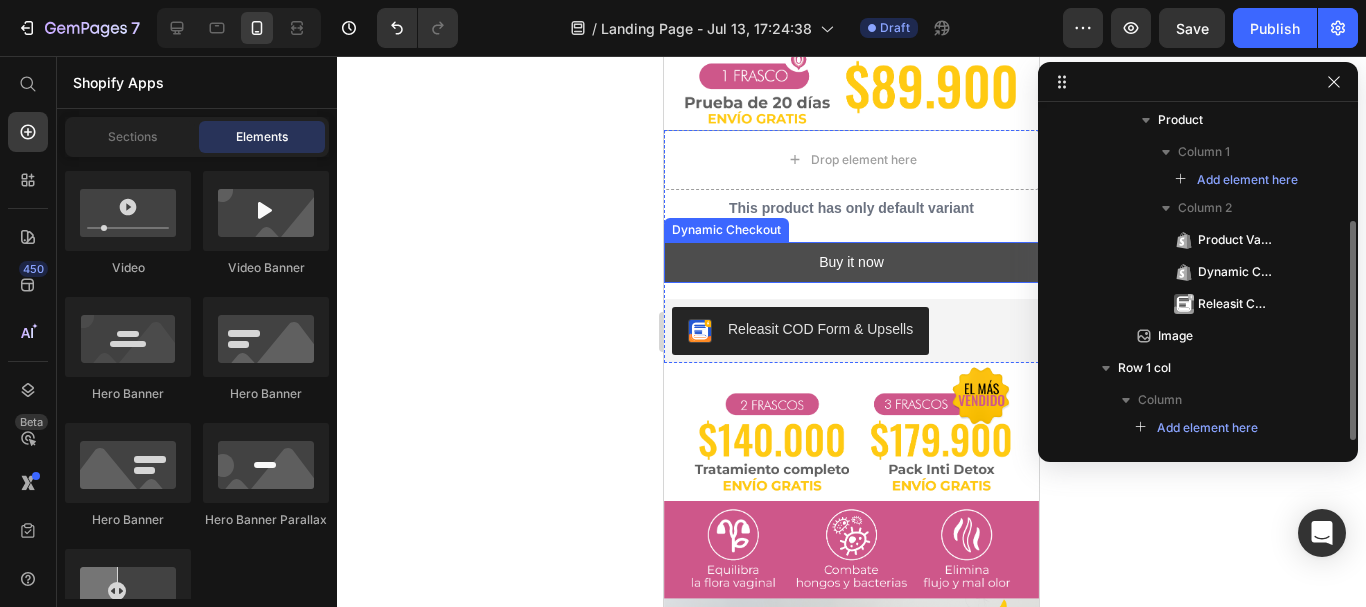 click on "Buy it now" at bounding box center [851, 262] 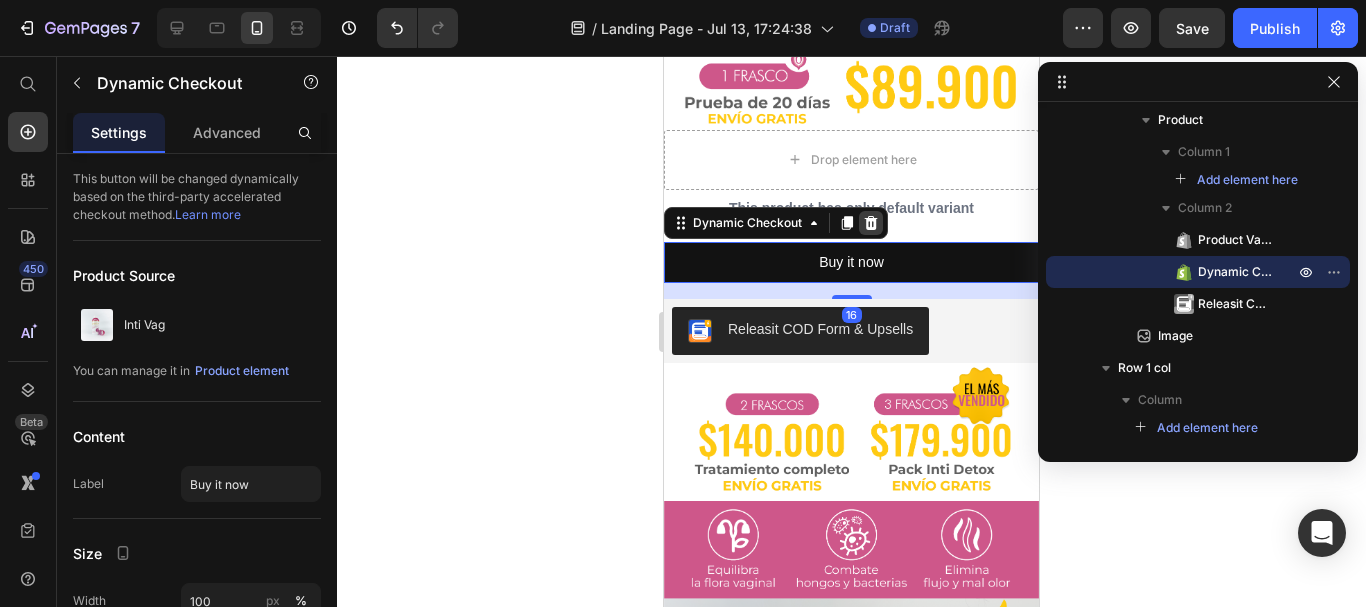 click 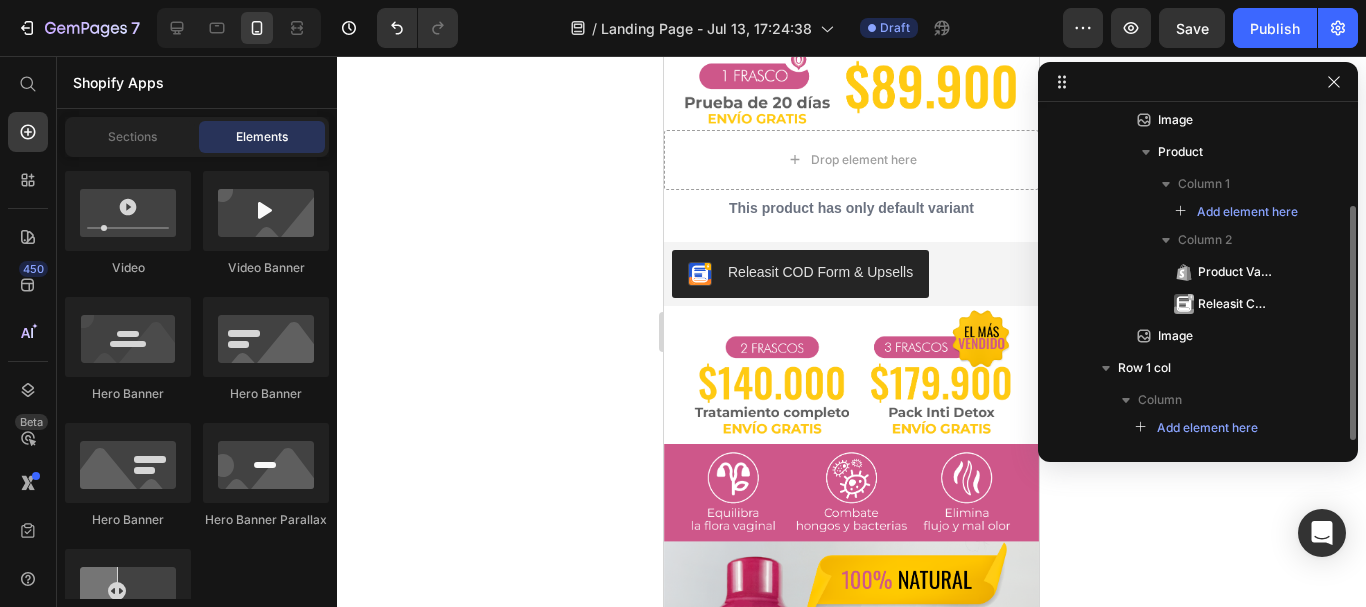 scroll, scrollTop: 134, scrollLeft: 0, axis: vertical 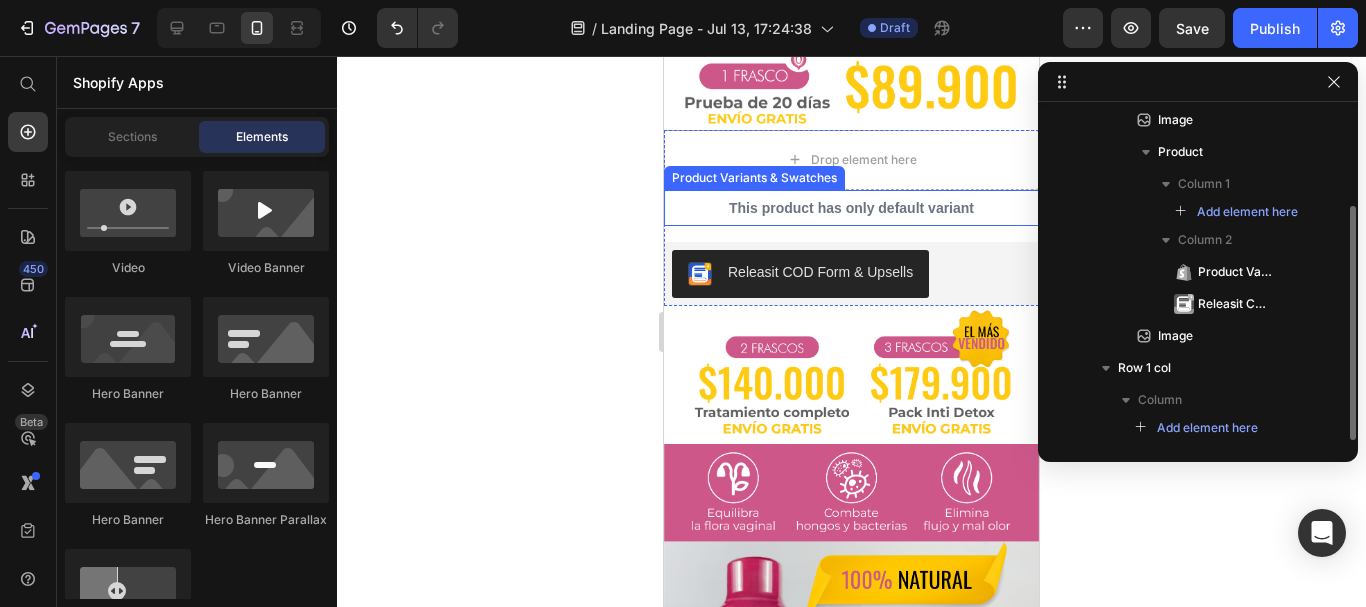 click on "This product has only default variant" at bounding box center (851, 208) 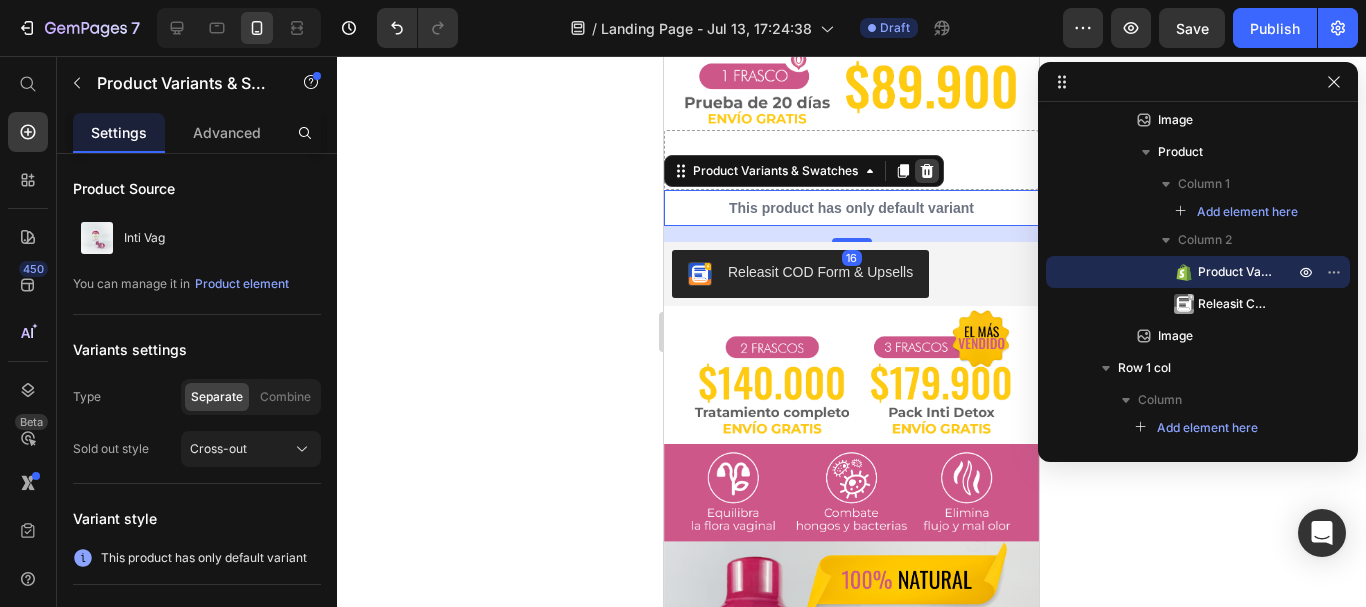 click 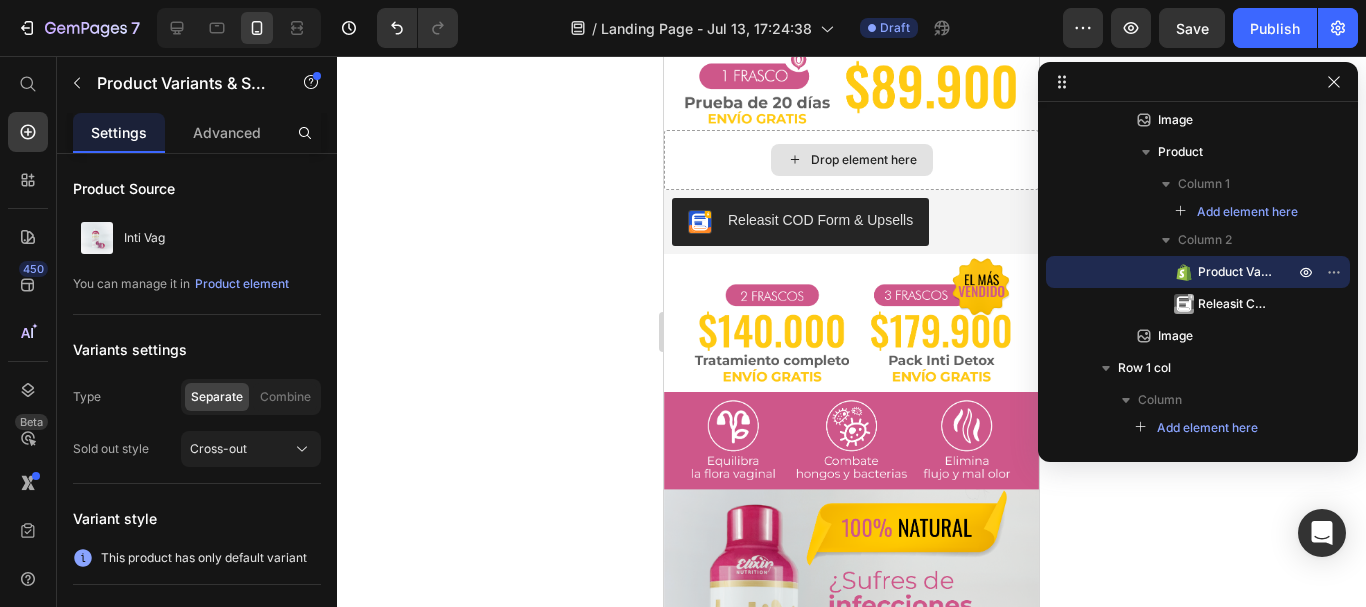 scroll, scrollTop: 102, scrollLeft: 0, axis: vertical 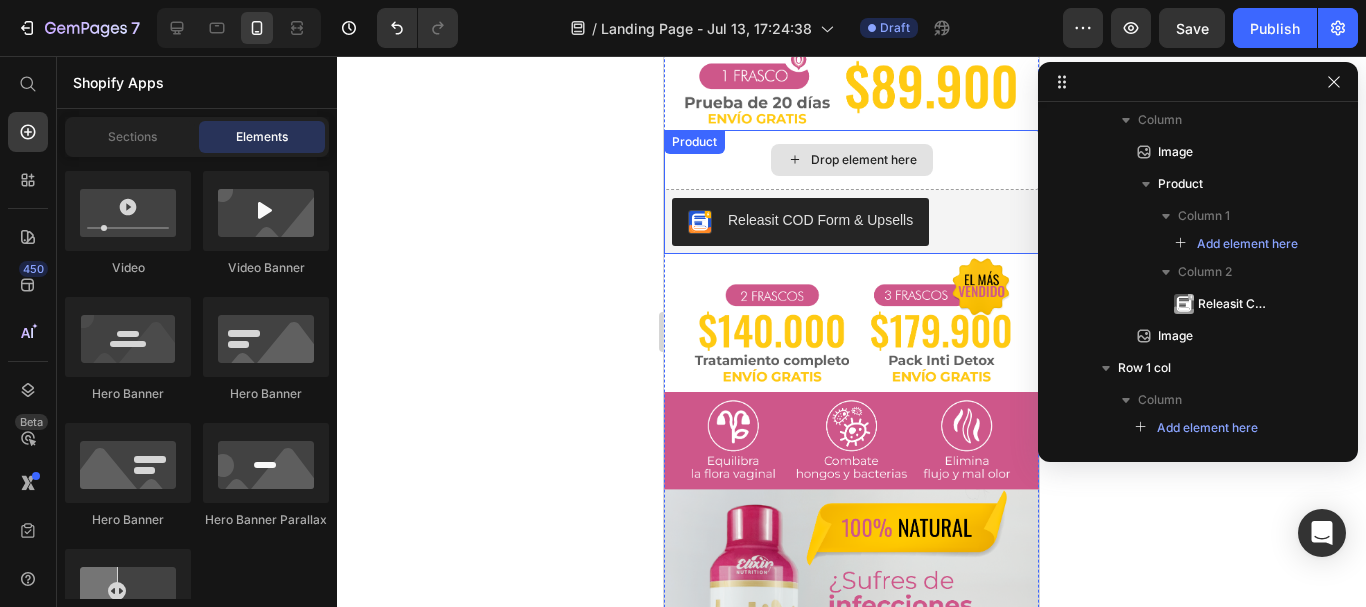 click on "Drop element here" at bounding box center (851, 160) 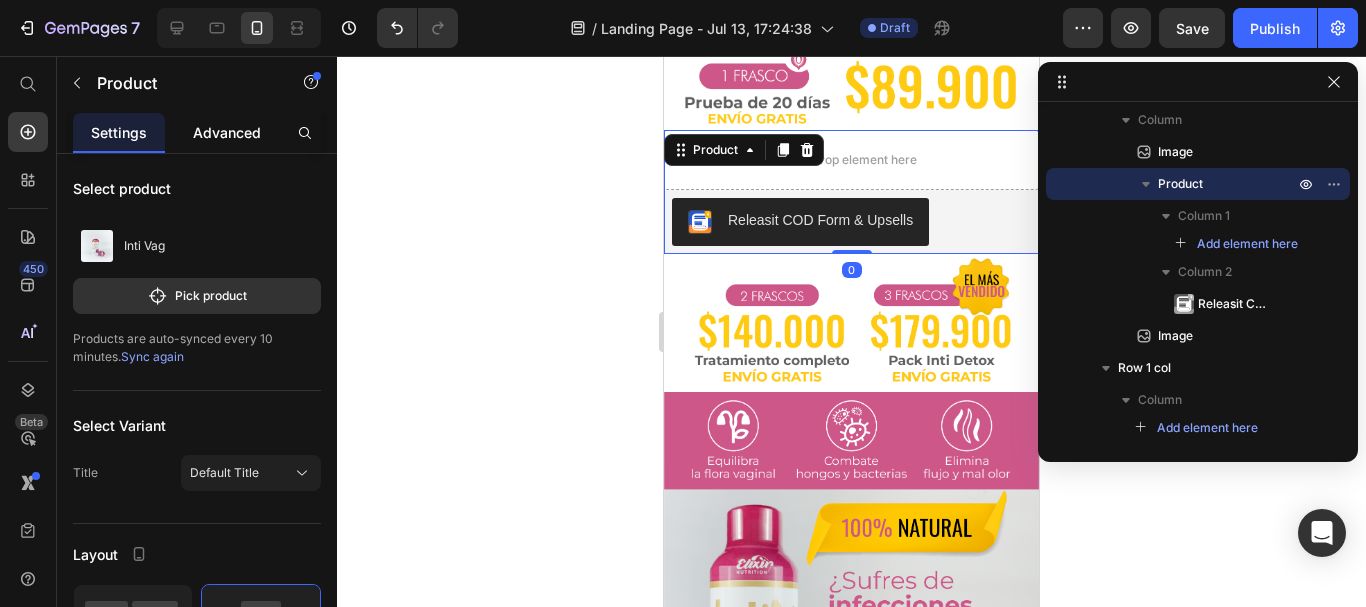 click on "Advanced" at bounding box center (227, 132) 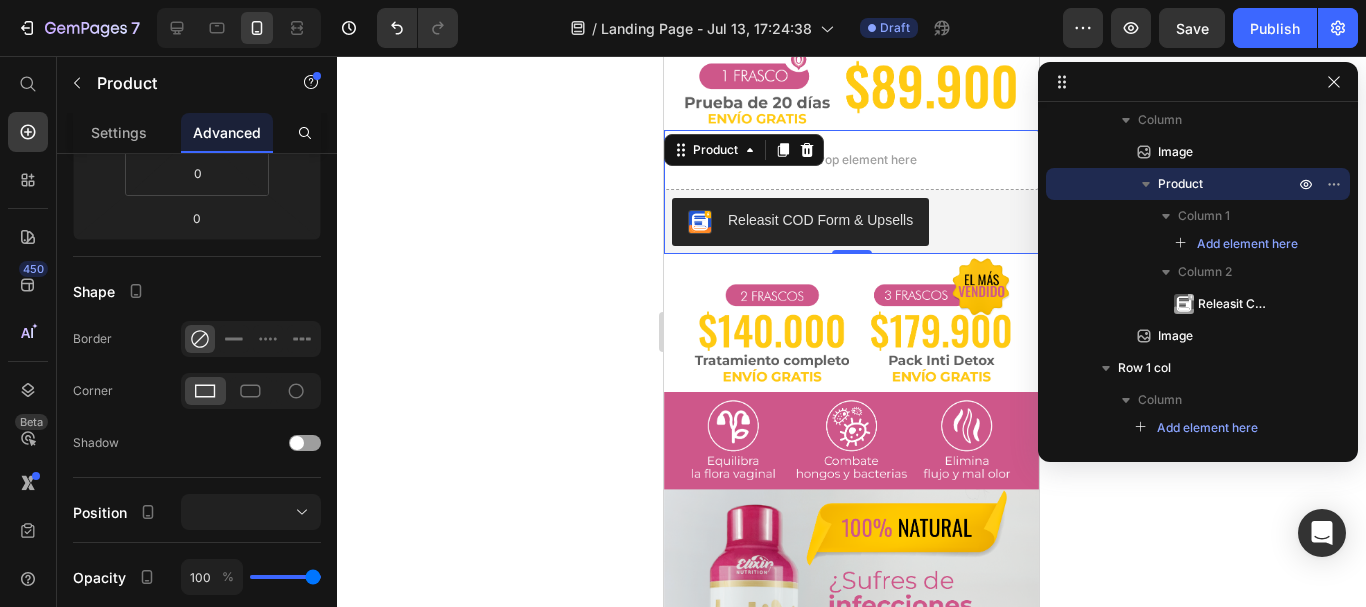 scroll, scrollTop: 0, scrollLeft: 0, axis: both 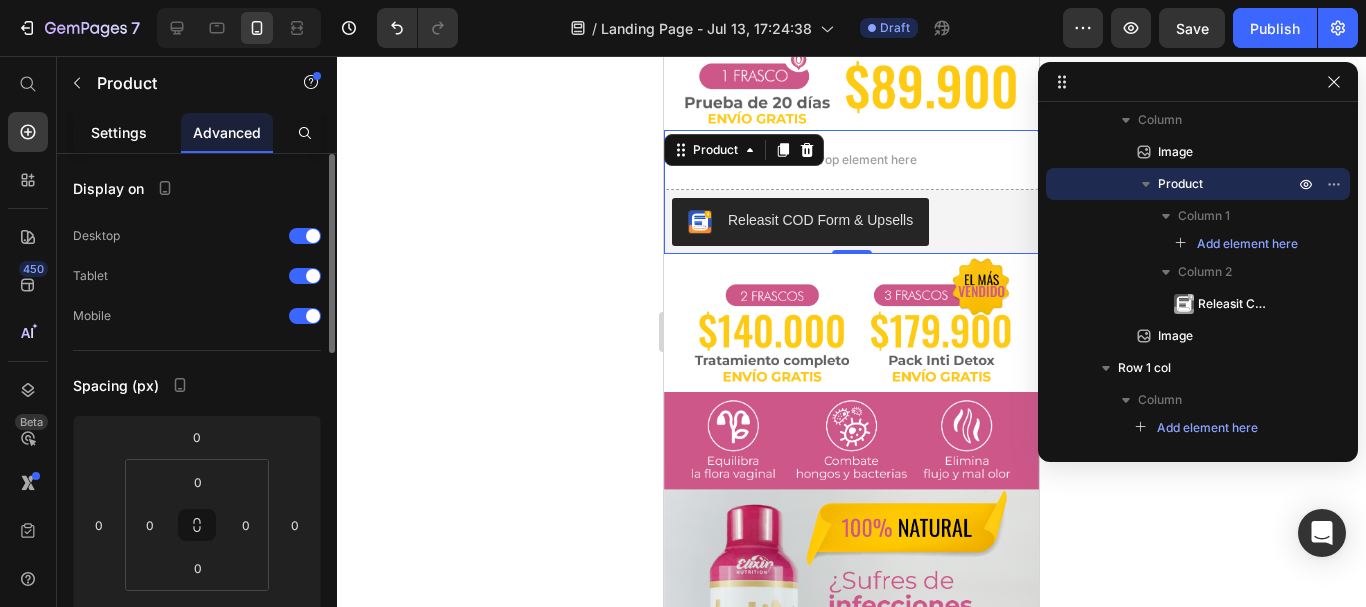 click on "Settings" at bounding box center (119, 132) 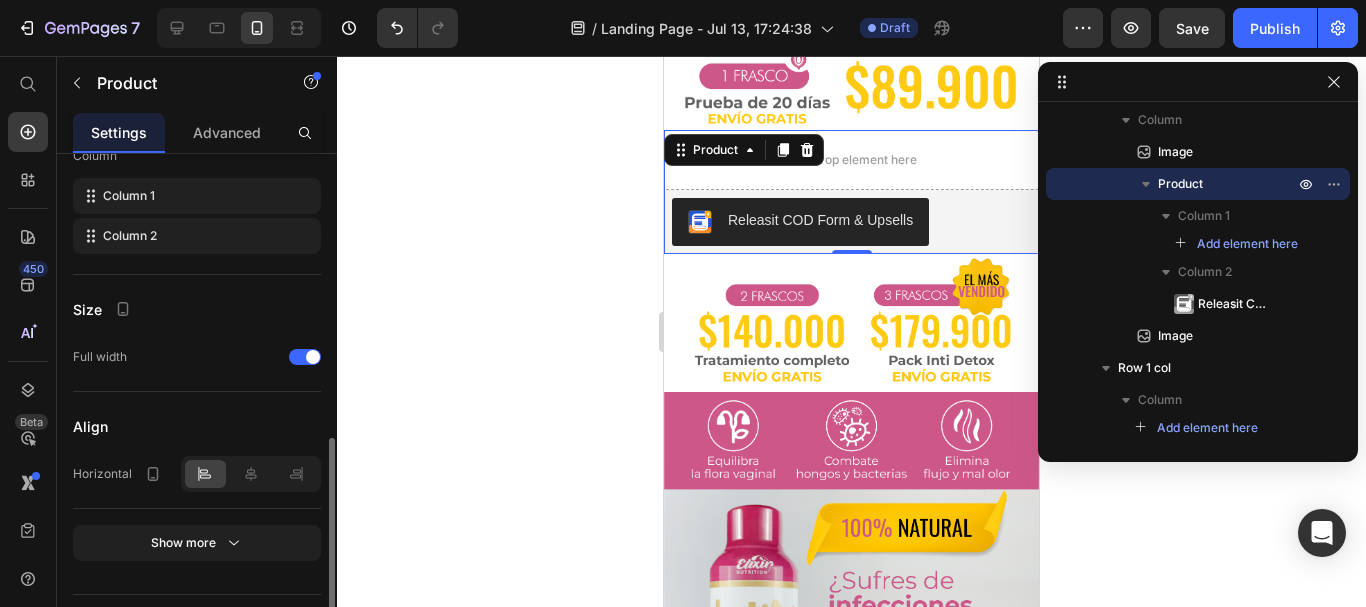 scroll, scrollTop: 745, scrollLeft: 0, axis: vertical 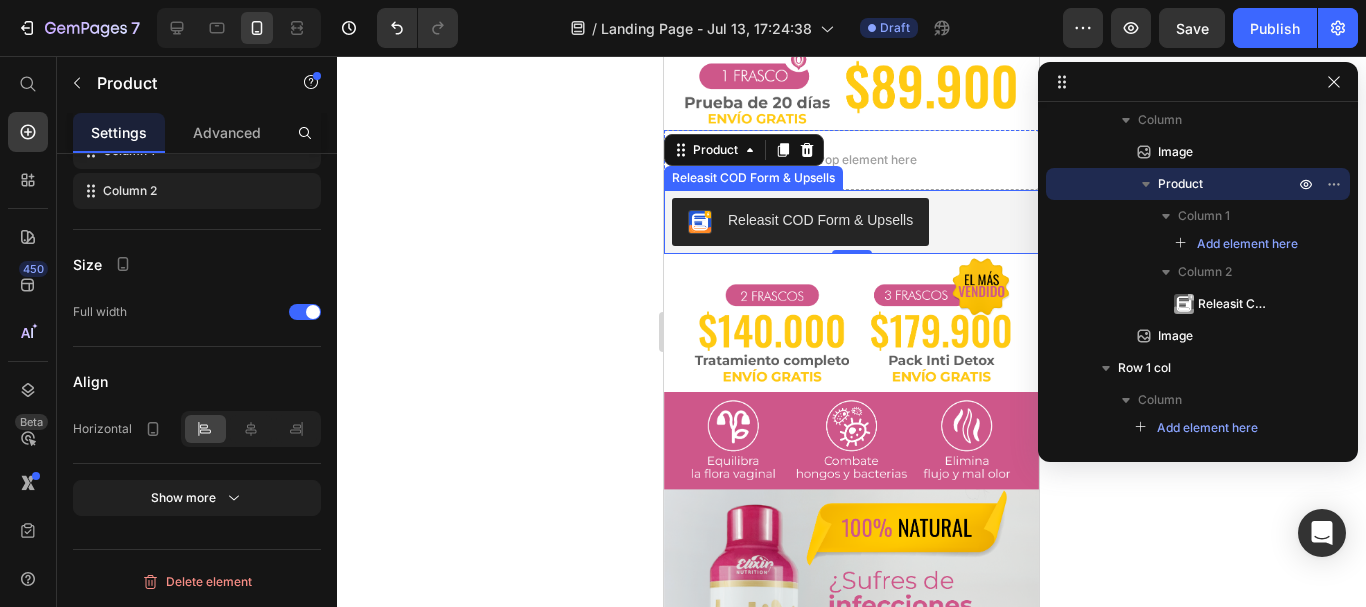click on "Releasit COD Form & Upsells" at bounding box center [851, 222] 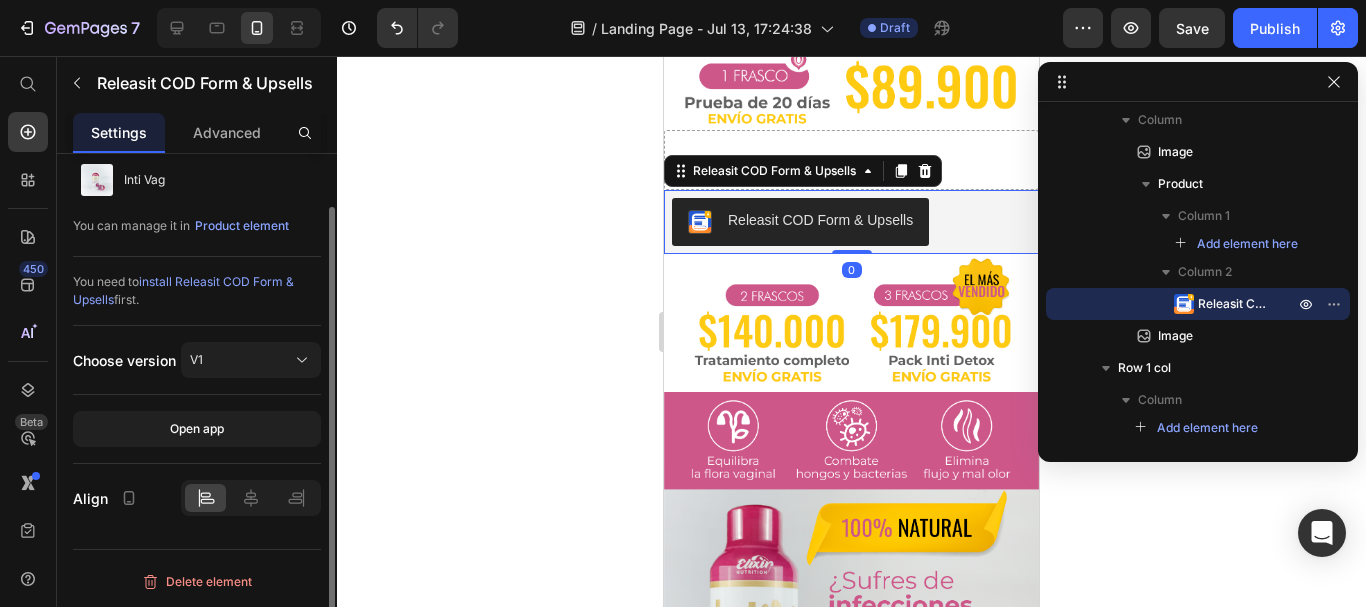 scroll, scrollTop: 0, scrollLeft: 0, axis: both 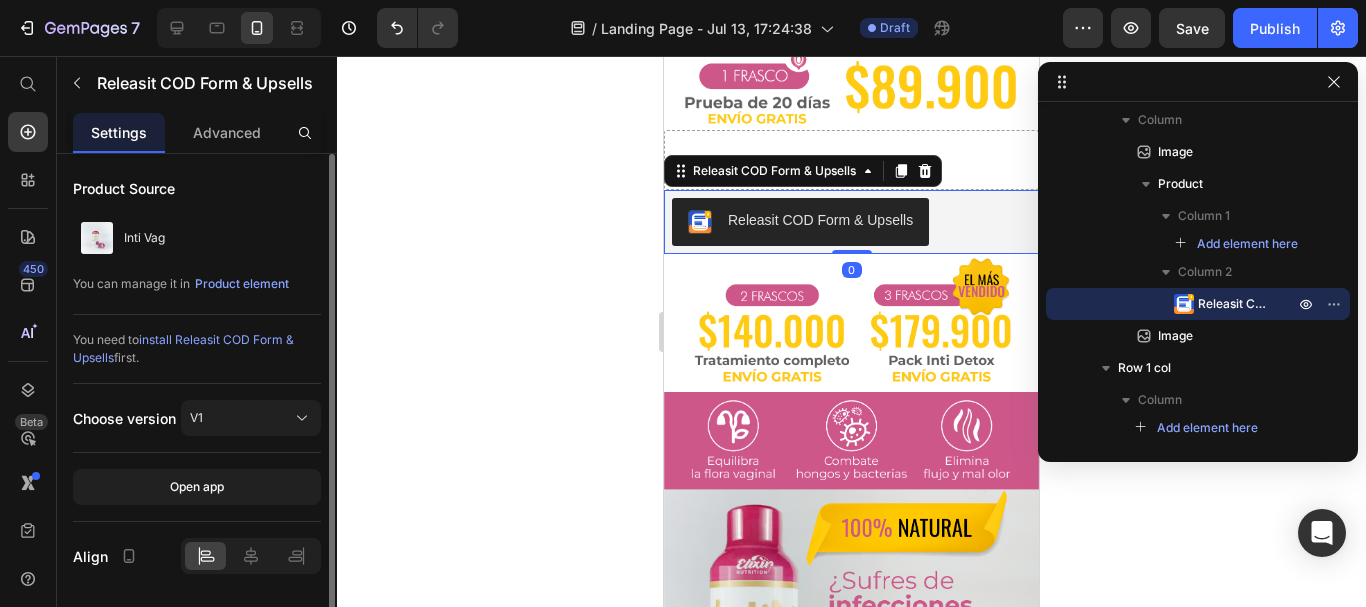 click on "Releasit COD Form & Upsells" at bounding box center (851, 222) 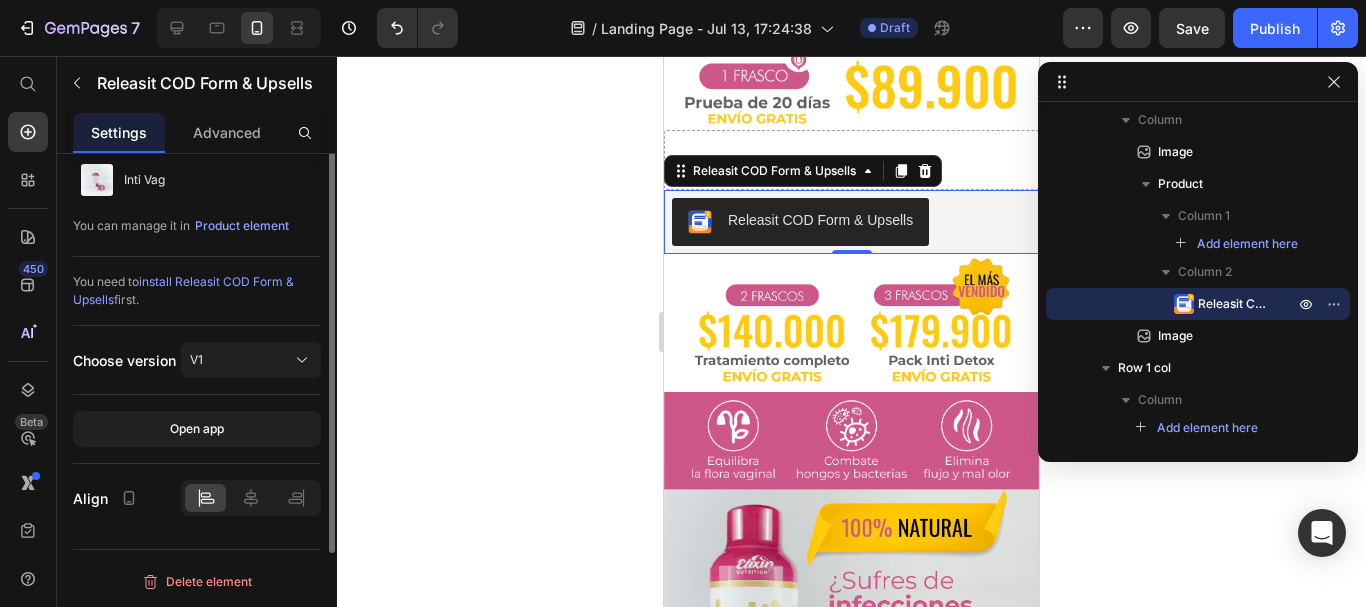 scroll, scrollTop: 0, scrollLeft: 0, axis: both 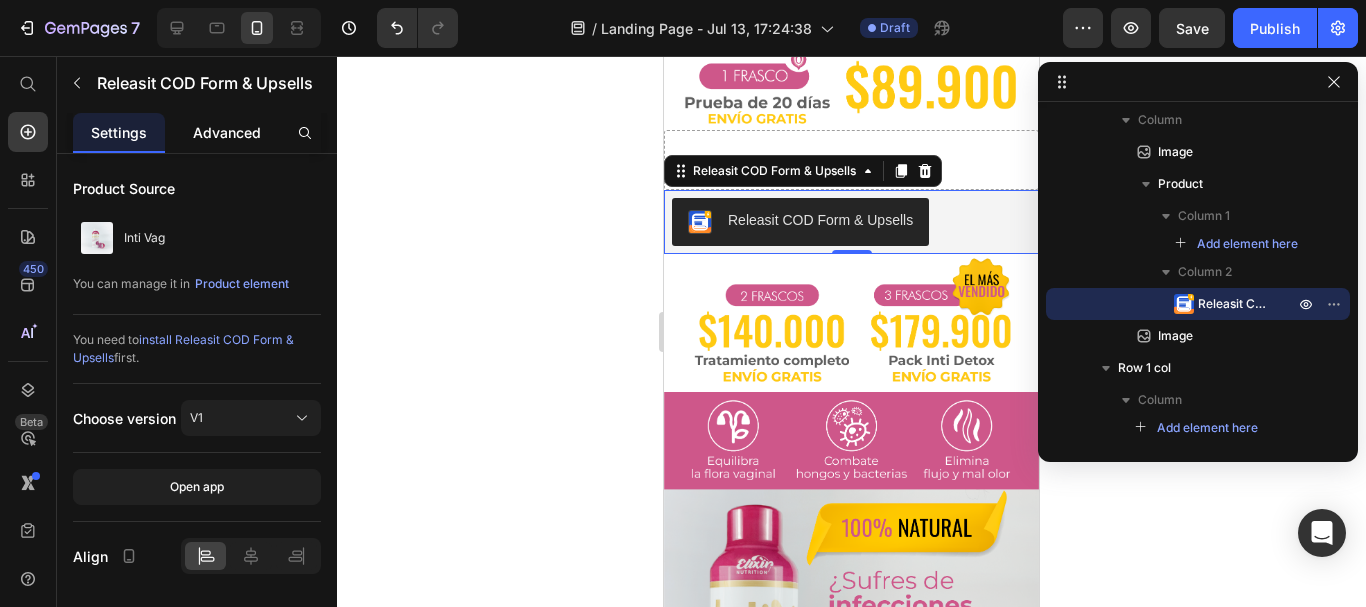 click on "Advanced" 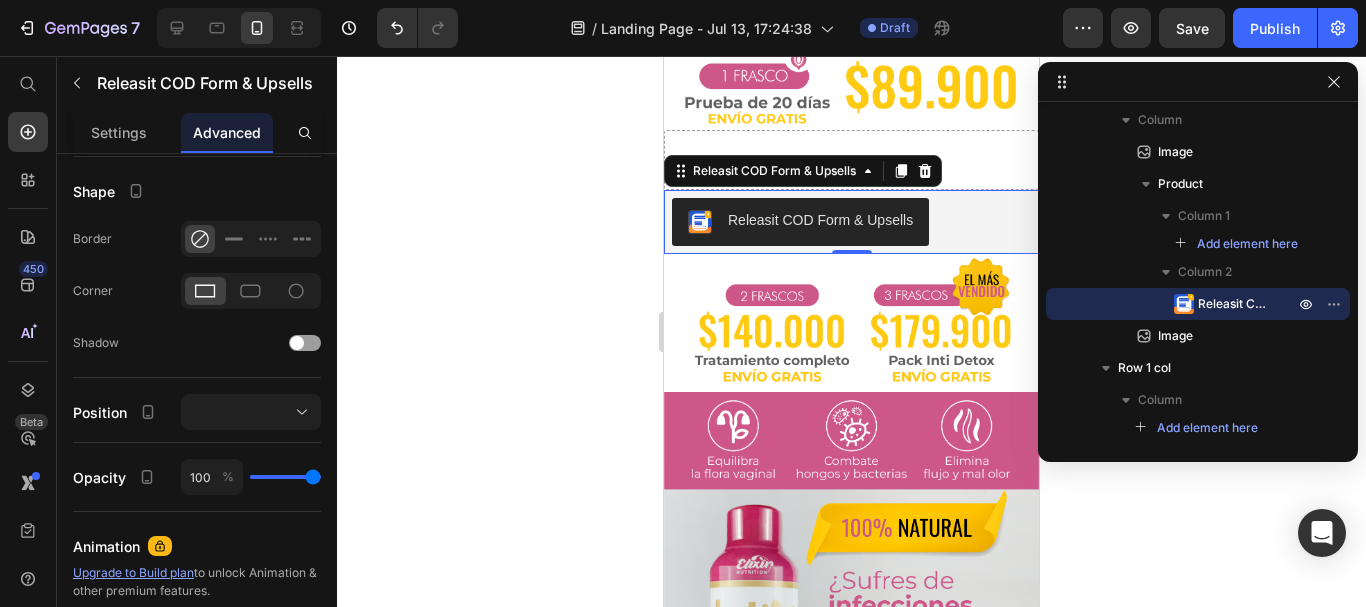 scroll, scrollTop: 95, scrollLeft: 0, axis: vertical 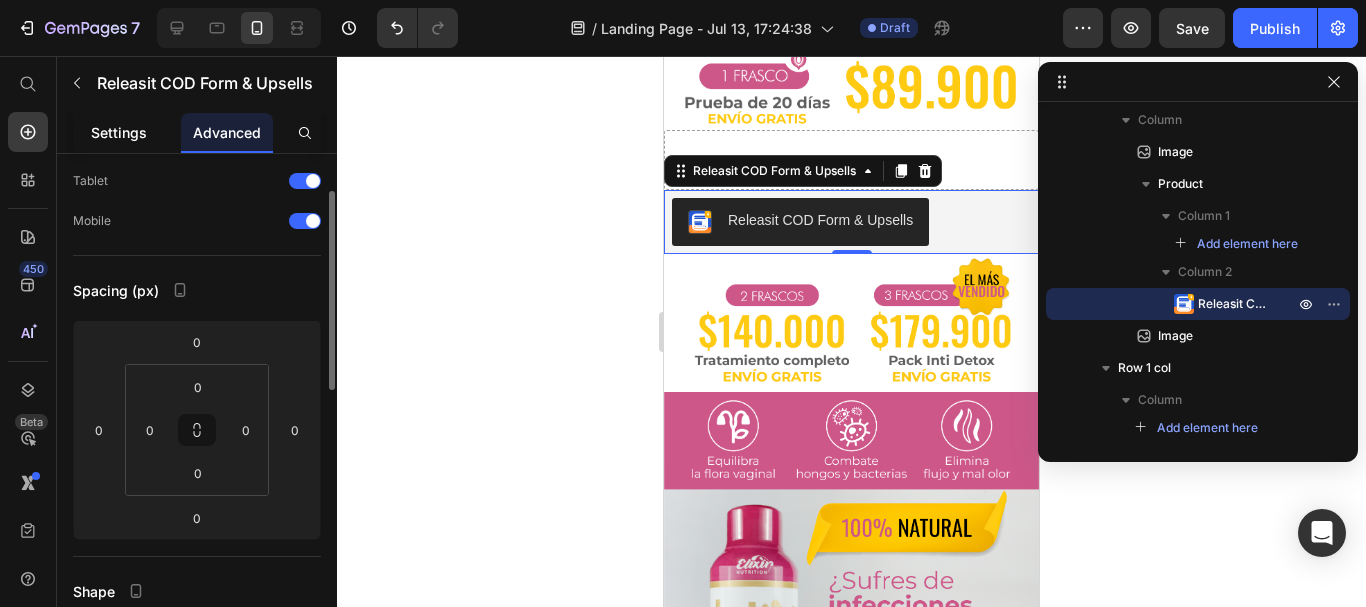 click on "Settings" at bounding box center (119, 132) 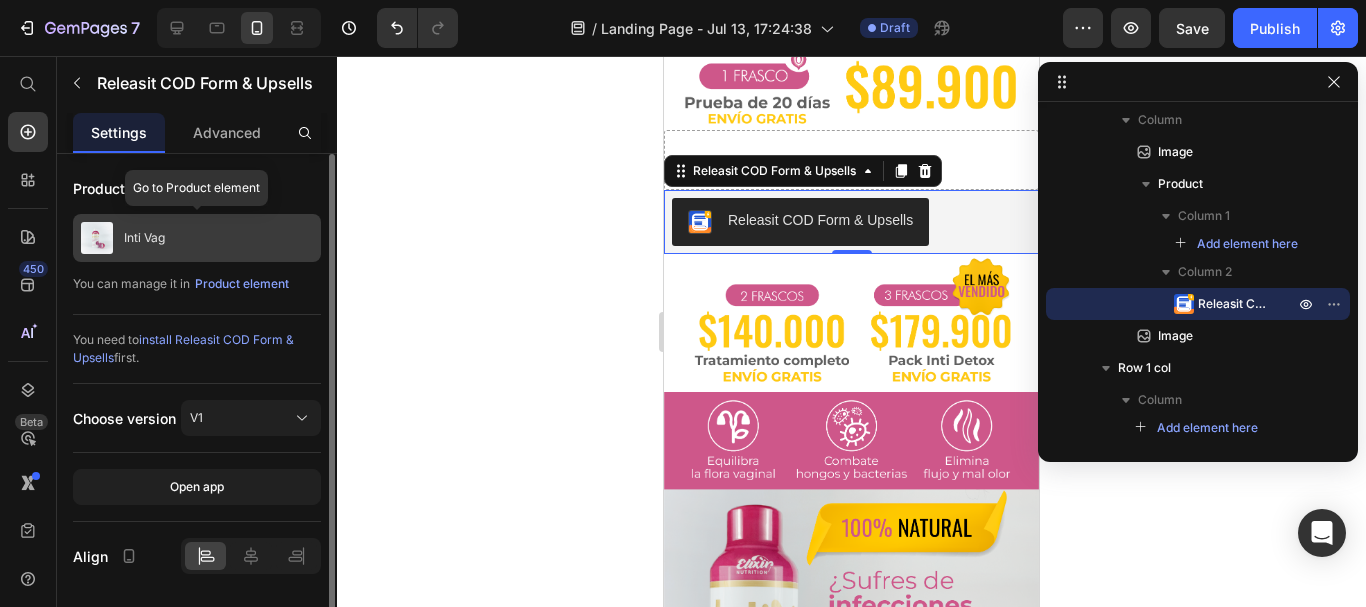 scroll, scrollTop: 58, scrollLeft: 0, axis: vertical 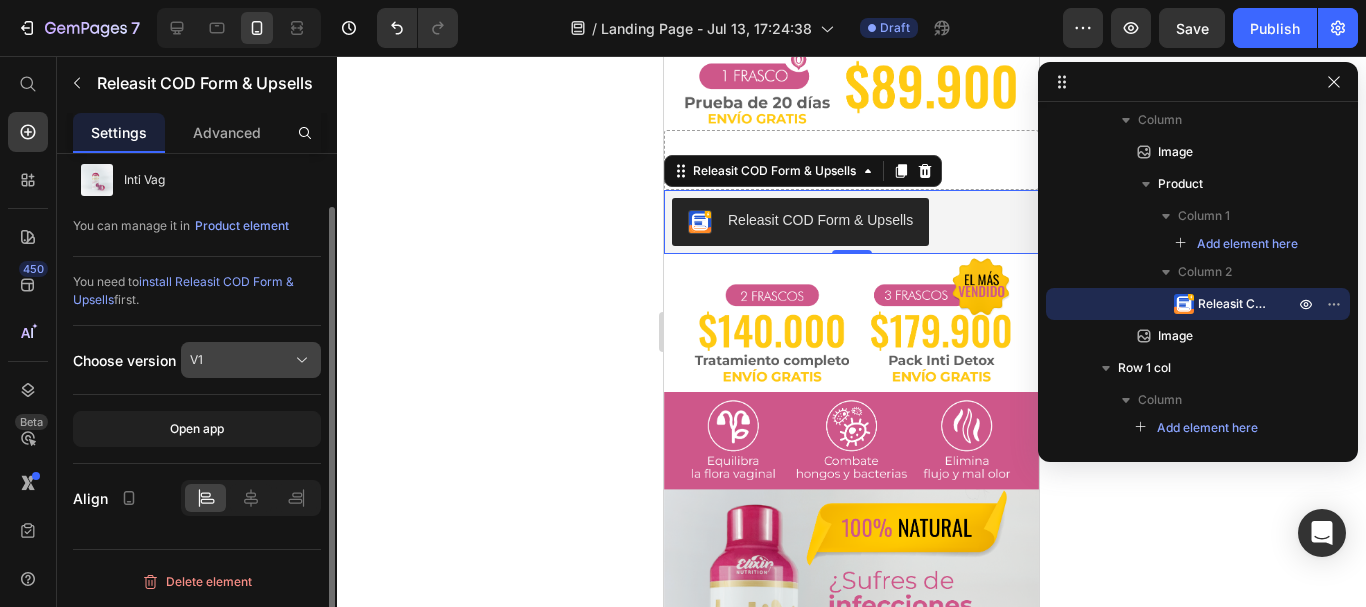 click on "V1" at bounding box center (251, 360) 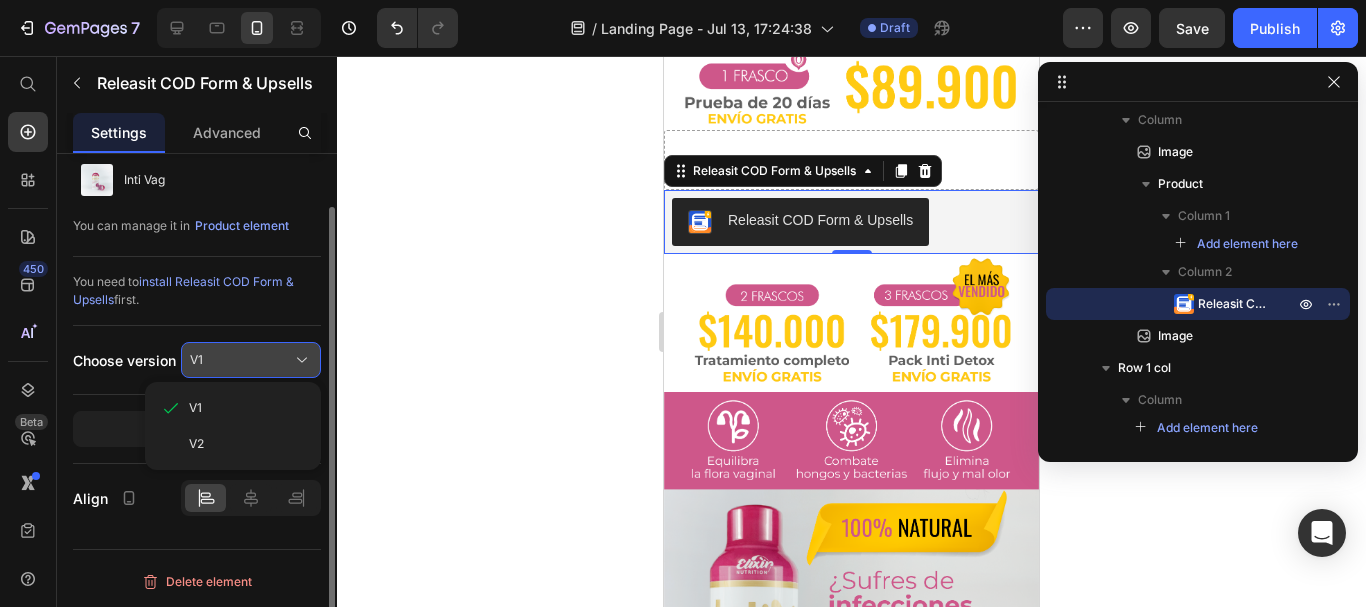 click on "V1" at bounding box center (251, 360) 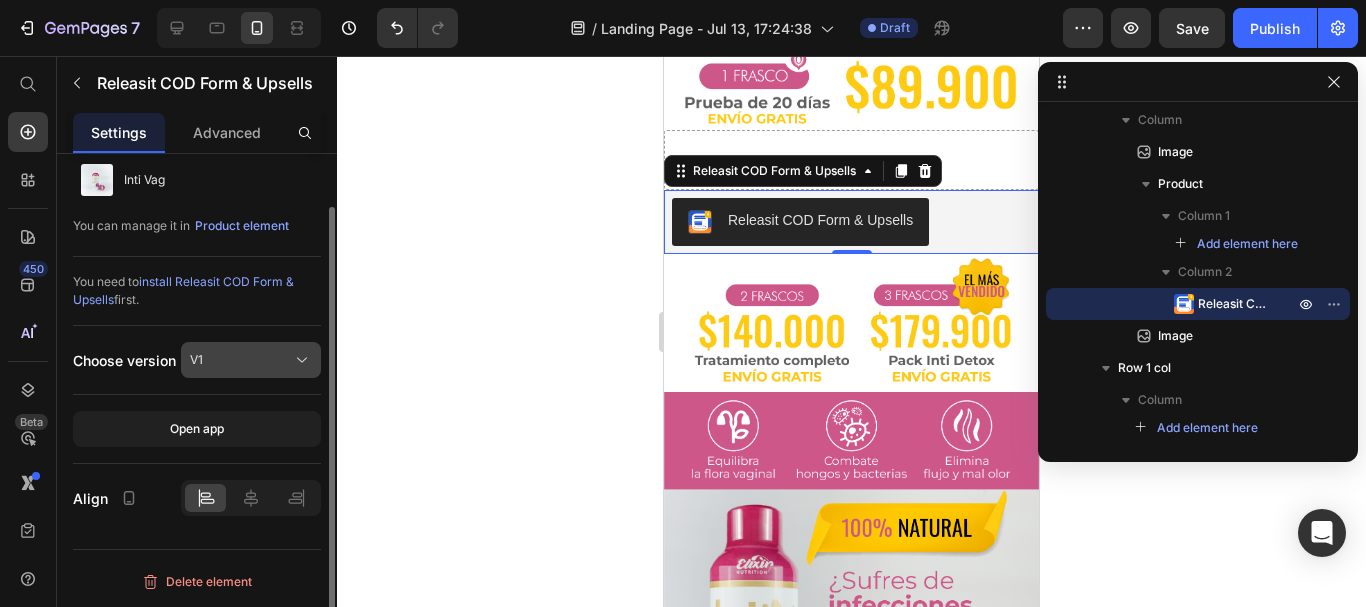 scroll, scrollTop: 0, scrollLeft: 0, axis: both 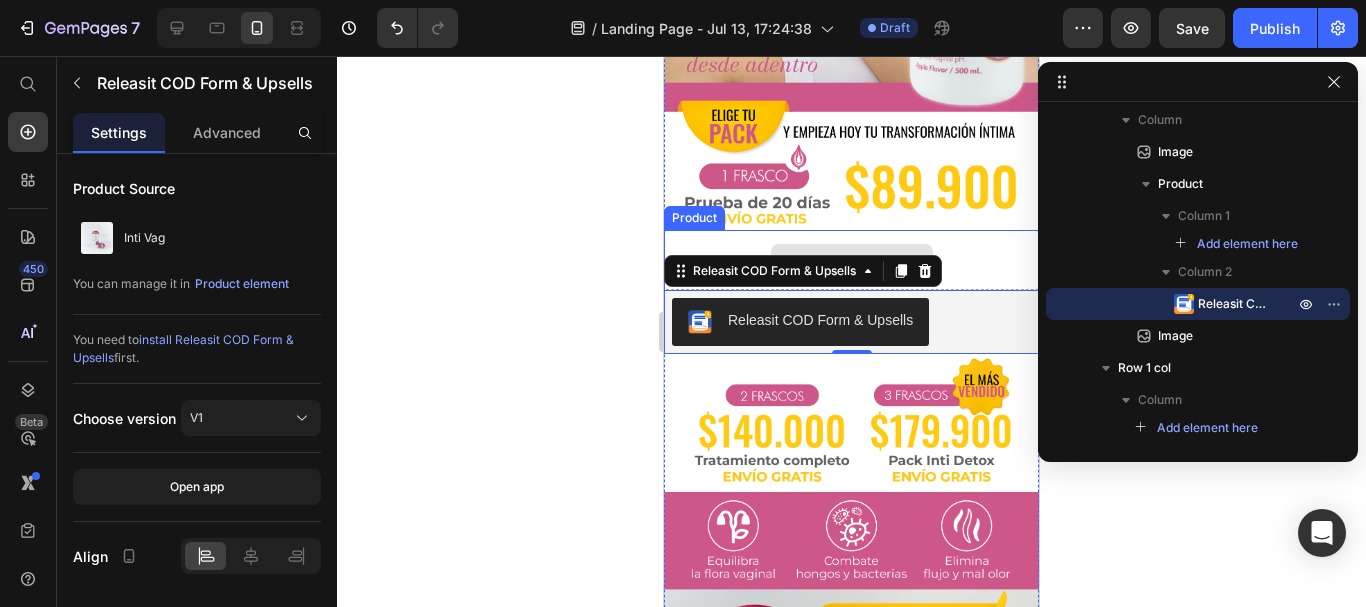 click on "Drop element here" at bounding box center (851, 260) 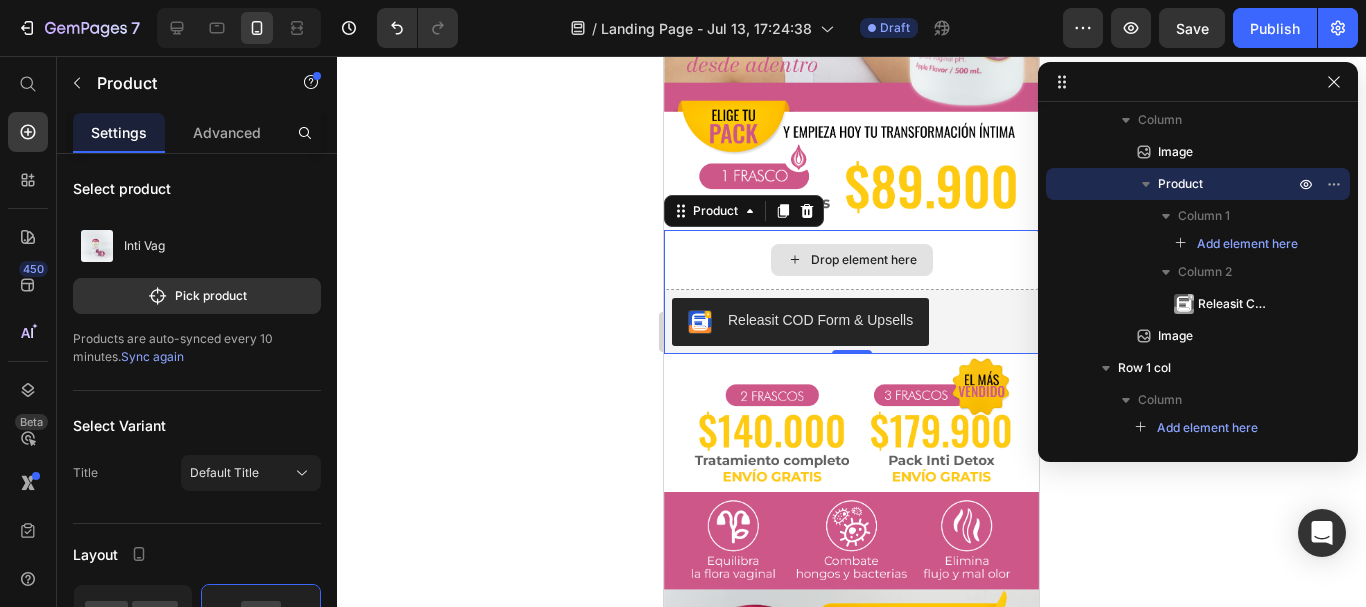 click on "Drop element here" at bounding box center [851, 260] 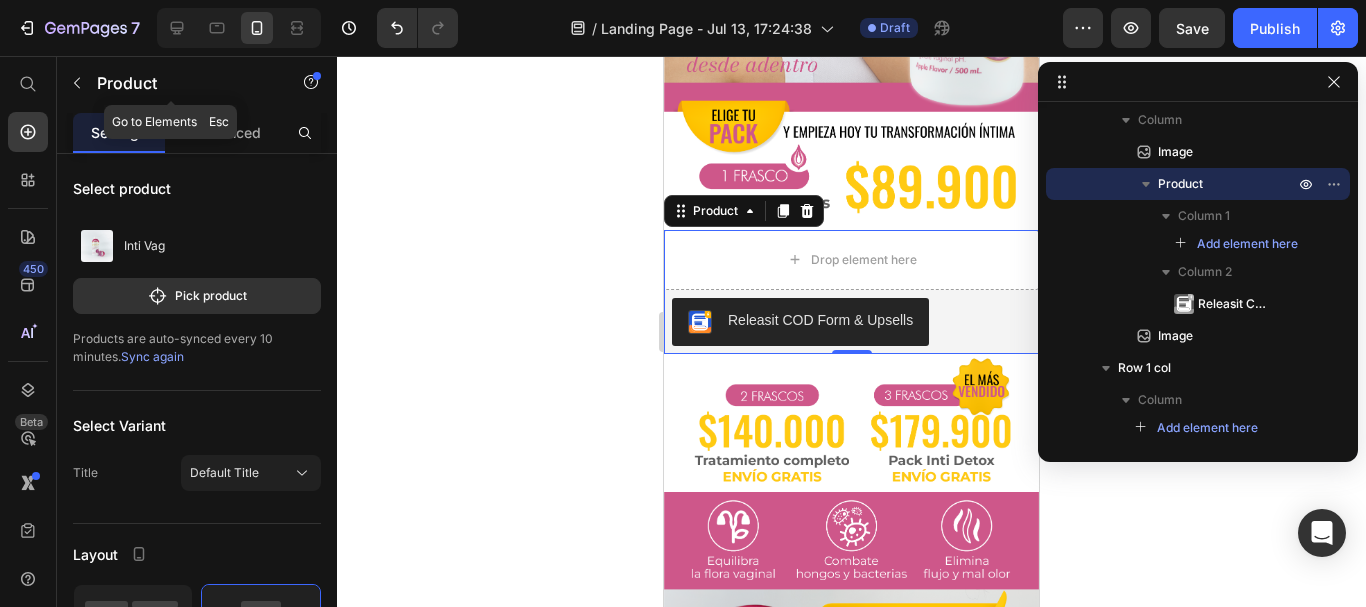 click 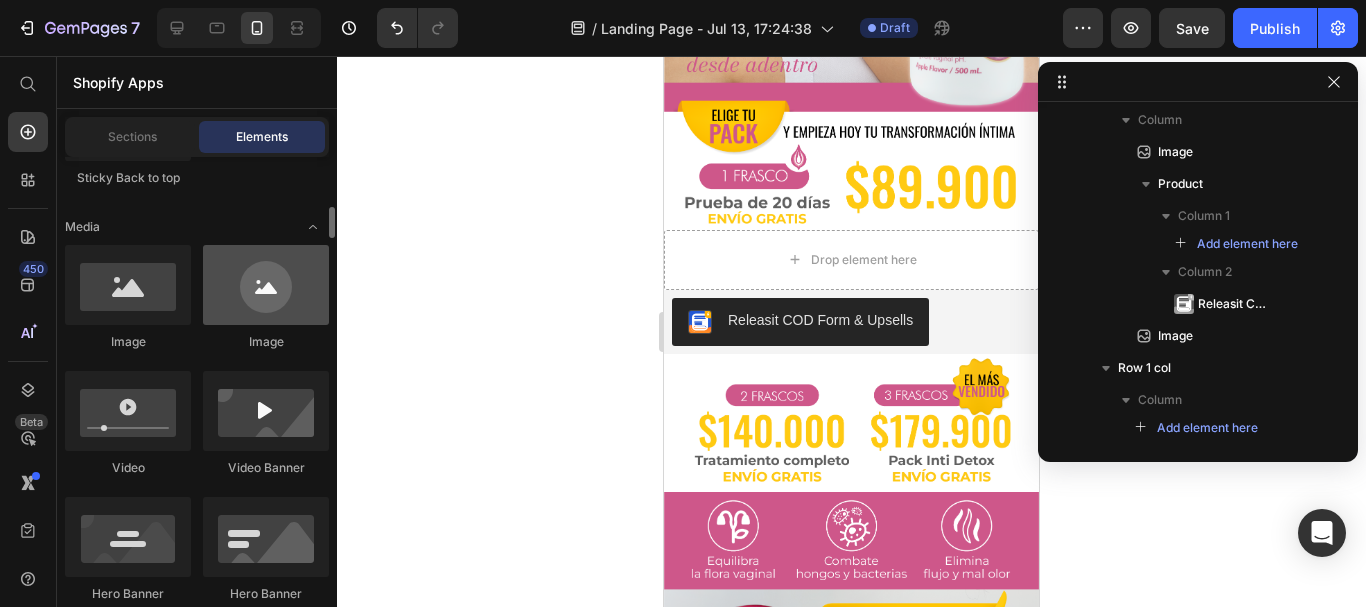 scroll, scrollTop: 500, scrollLeft: 0, axis: vertical 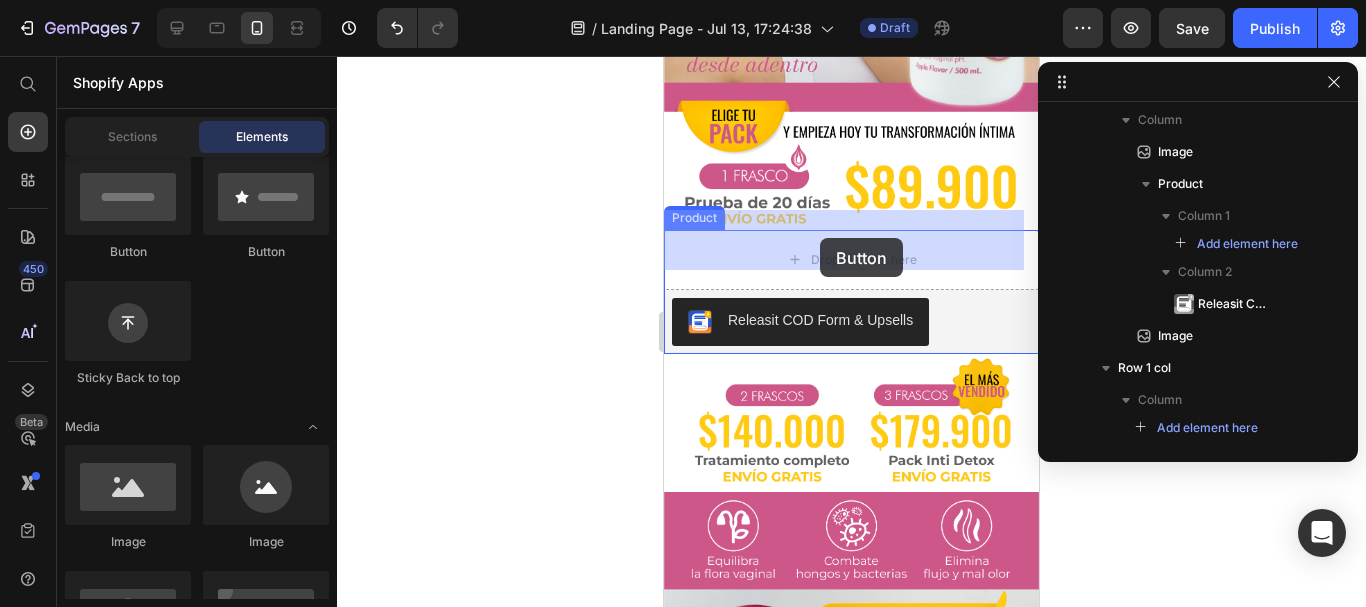 drag, startPoint x: 804, startPoint y: 275, endPoint x: 820, endPoint y: 238, distance: 40.311287 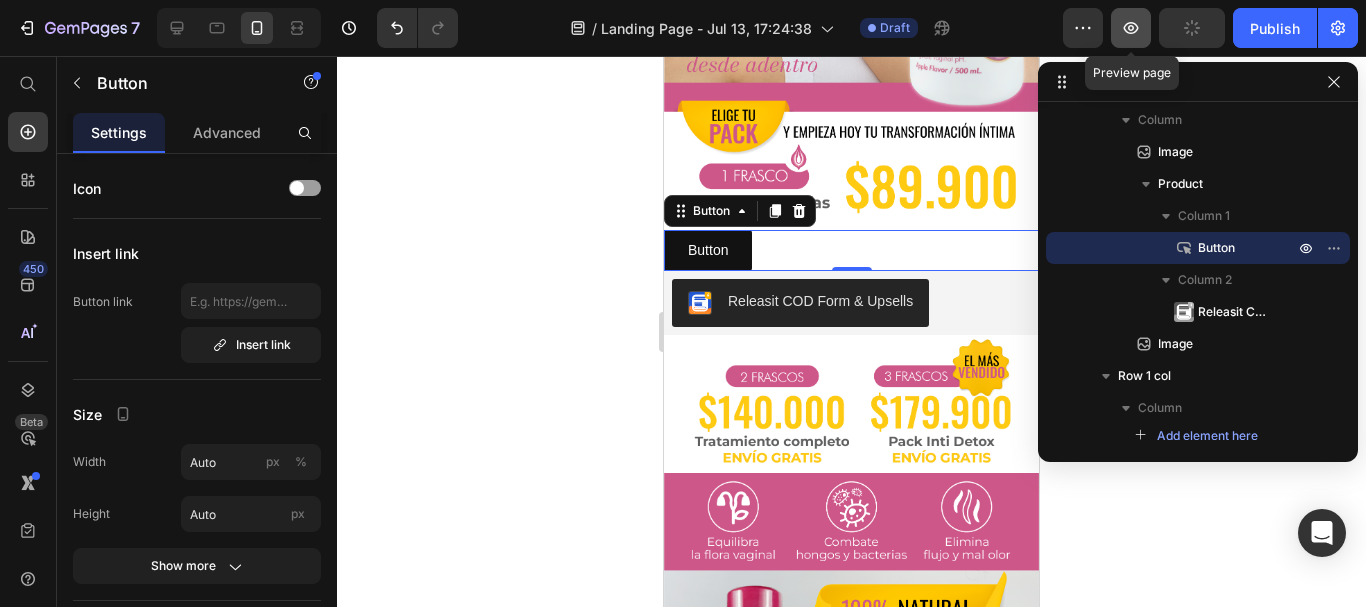 click 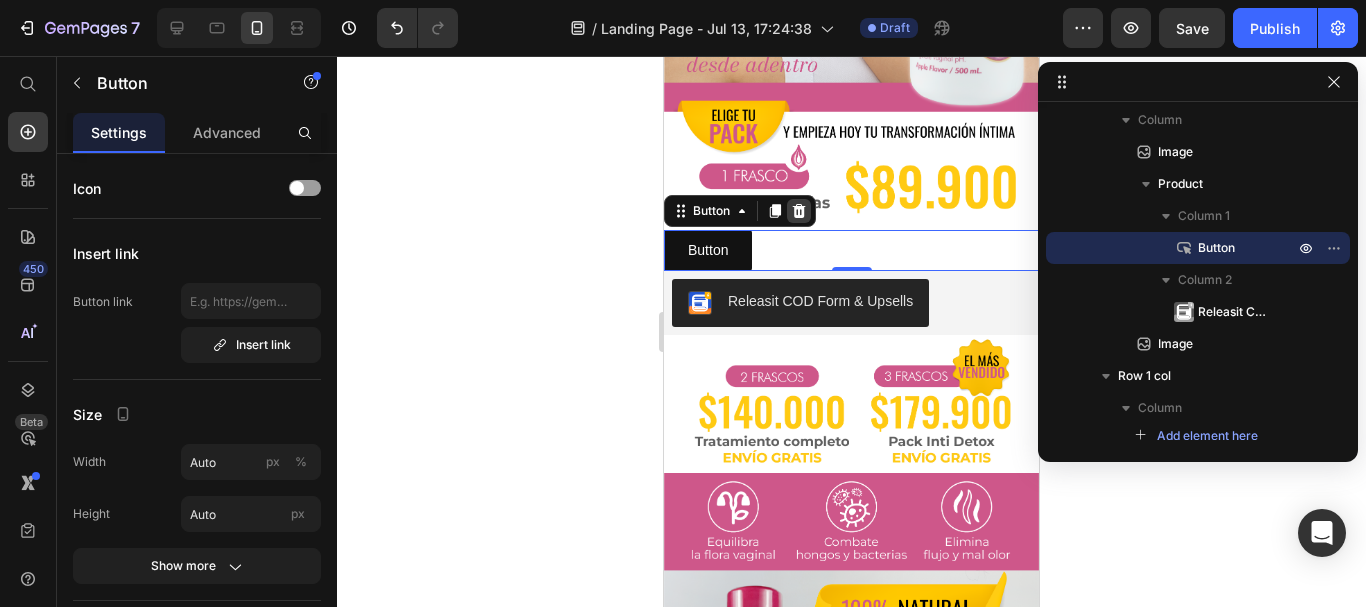 click 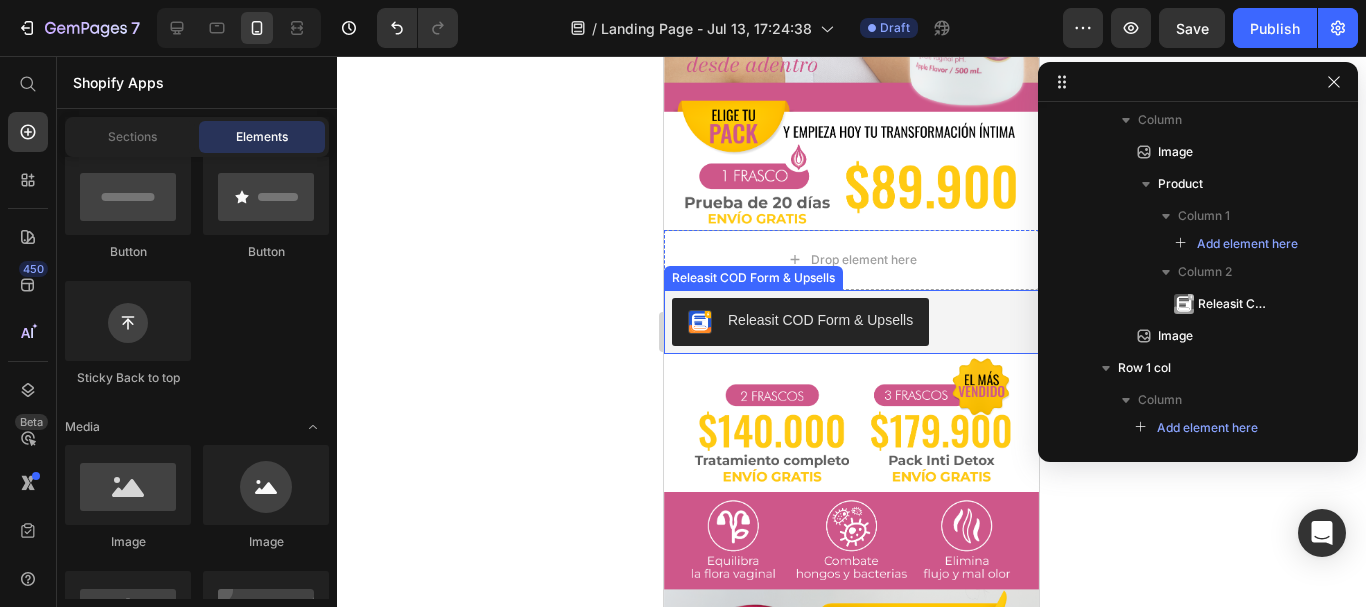 click on "Releasit COD Form & Upsells" at bounding box center [851, 322] 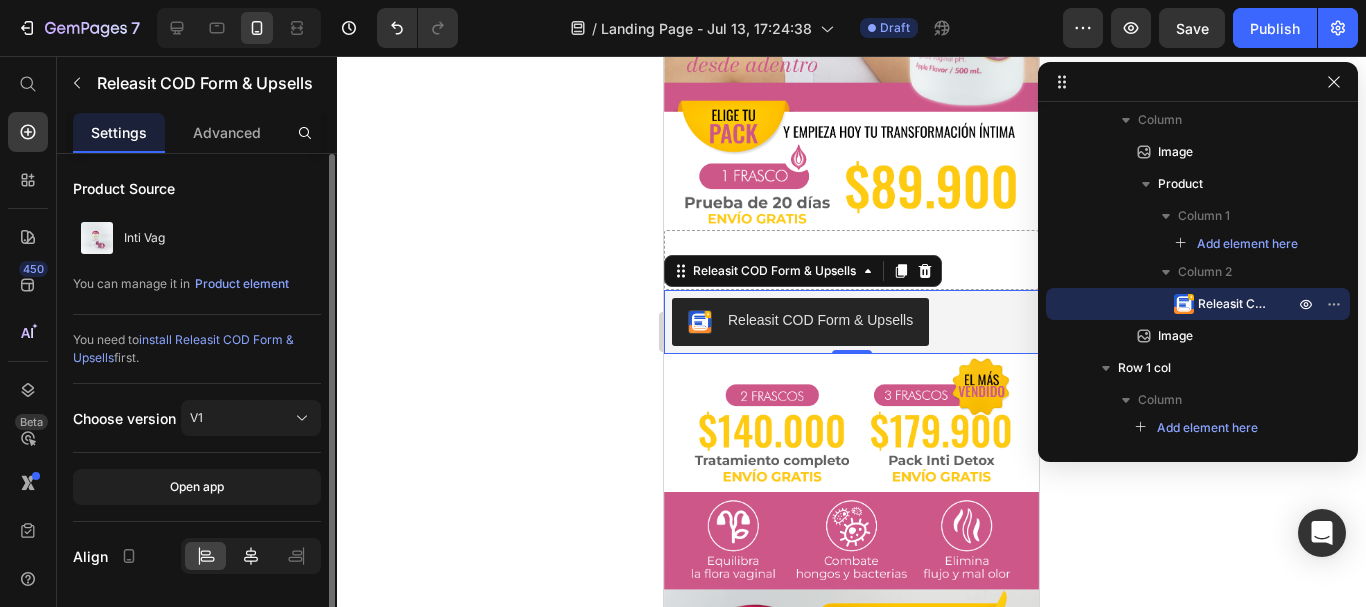 click 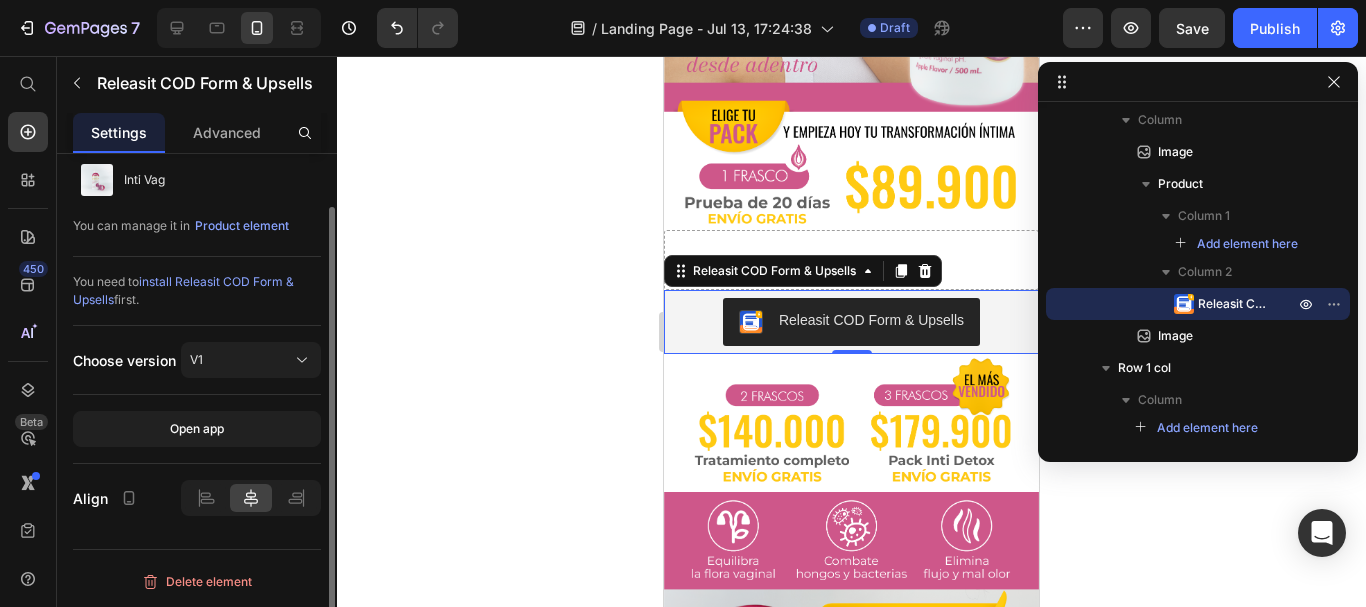 scroll, scrollTop: 0, scrollLeft: 0, axis: both 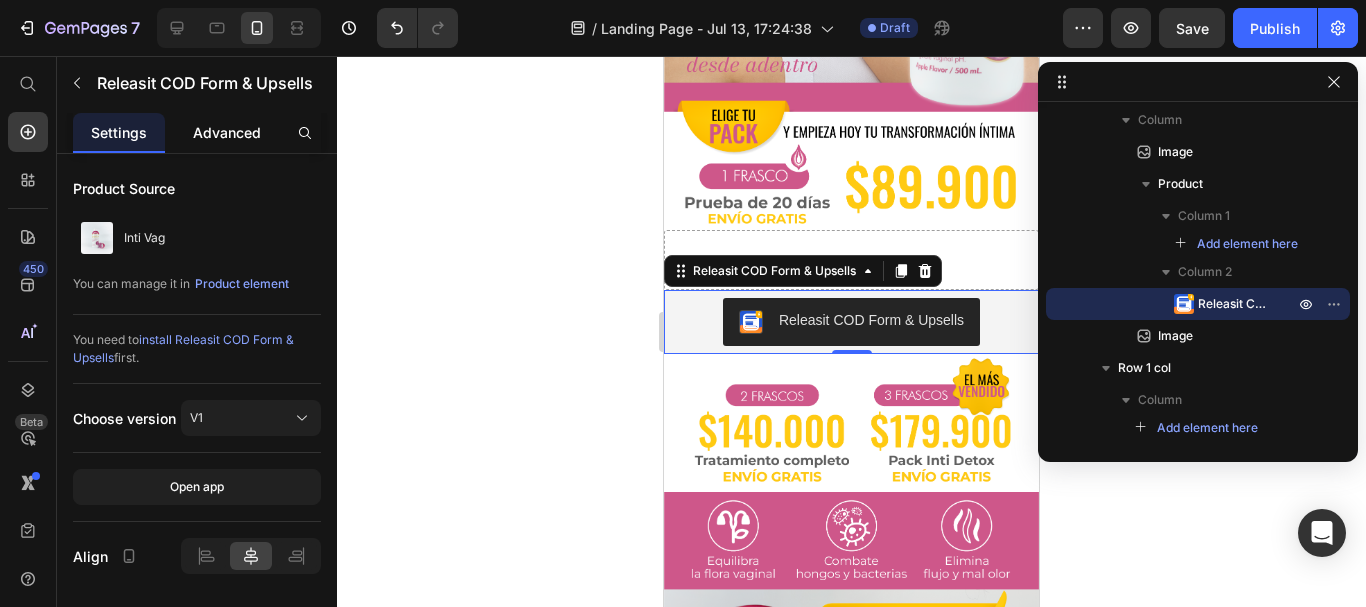click on "Advanced" at bounding box center (227, 132) 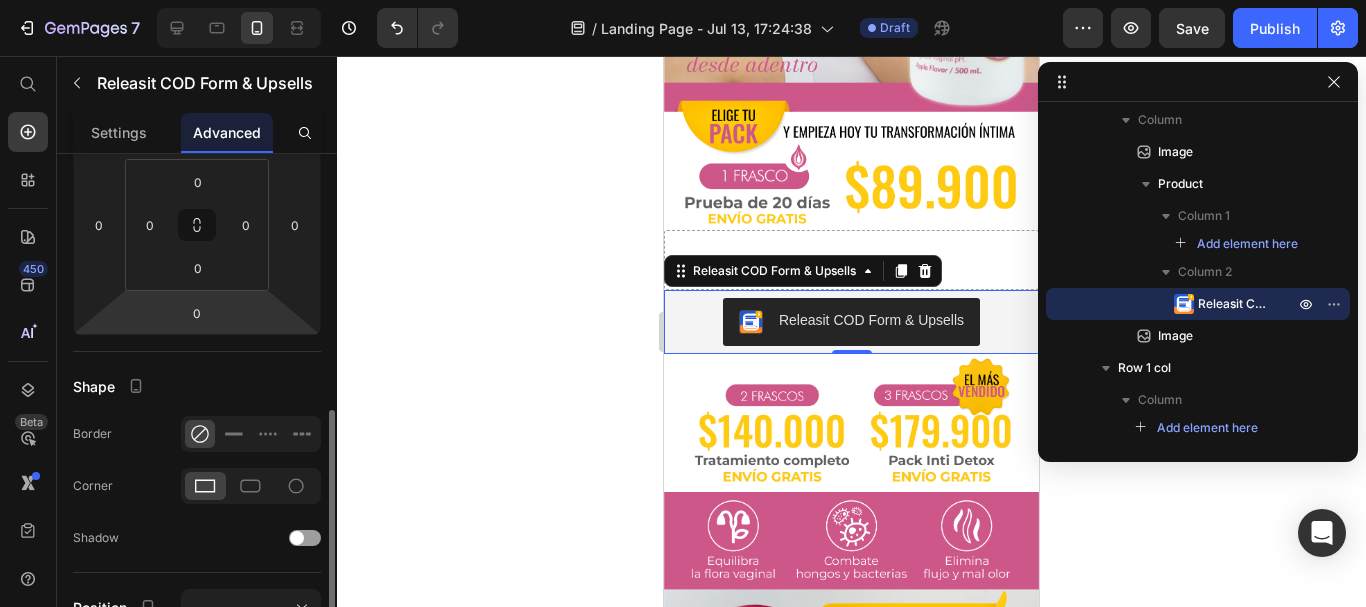 scroll, scrollTop: 400, scrollLeft: 0, axis: vertical 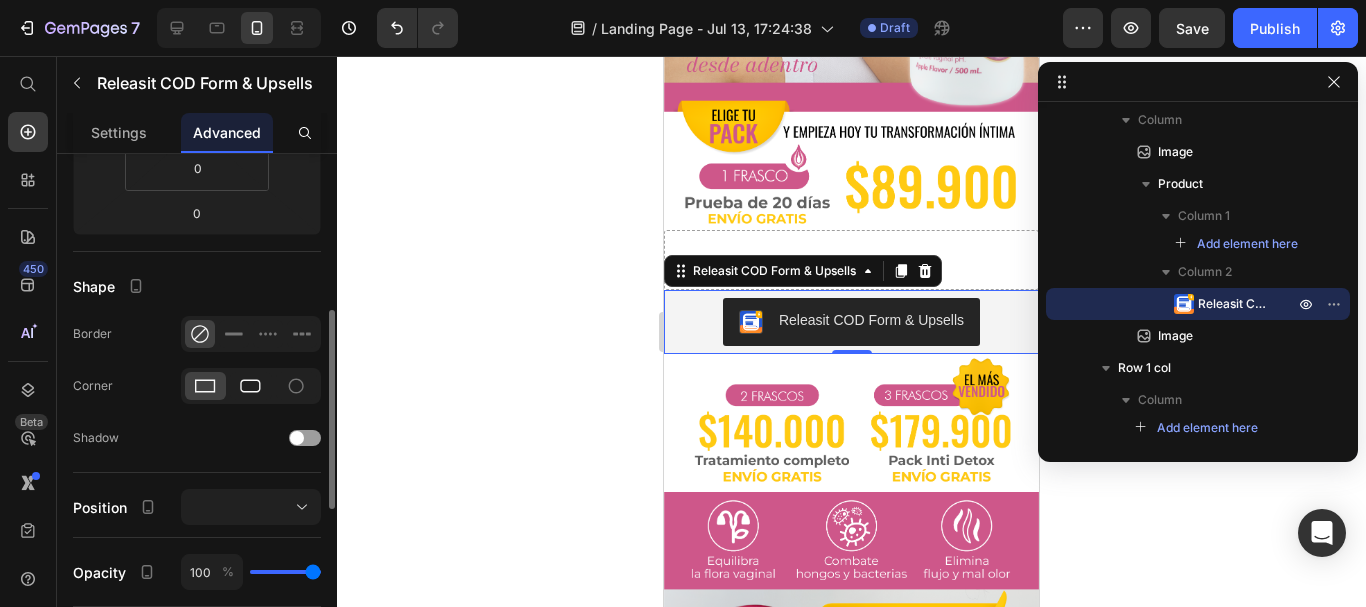 click 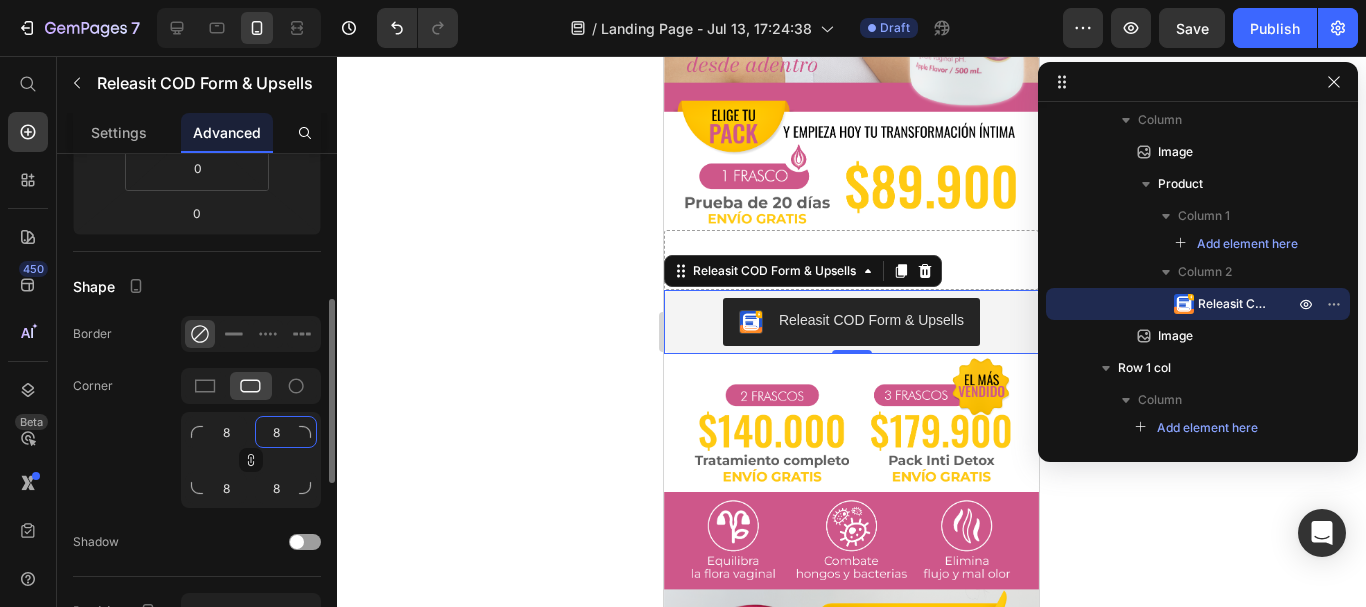 click on "8" 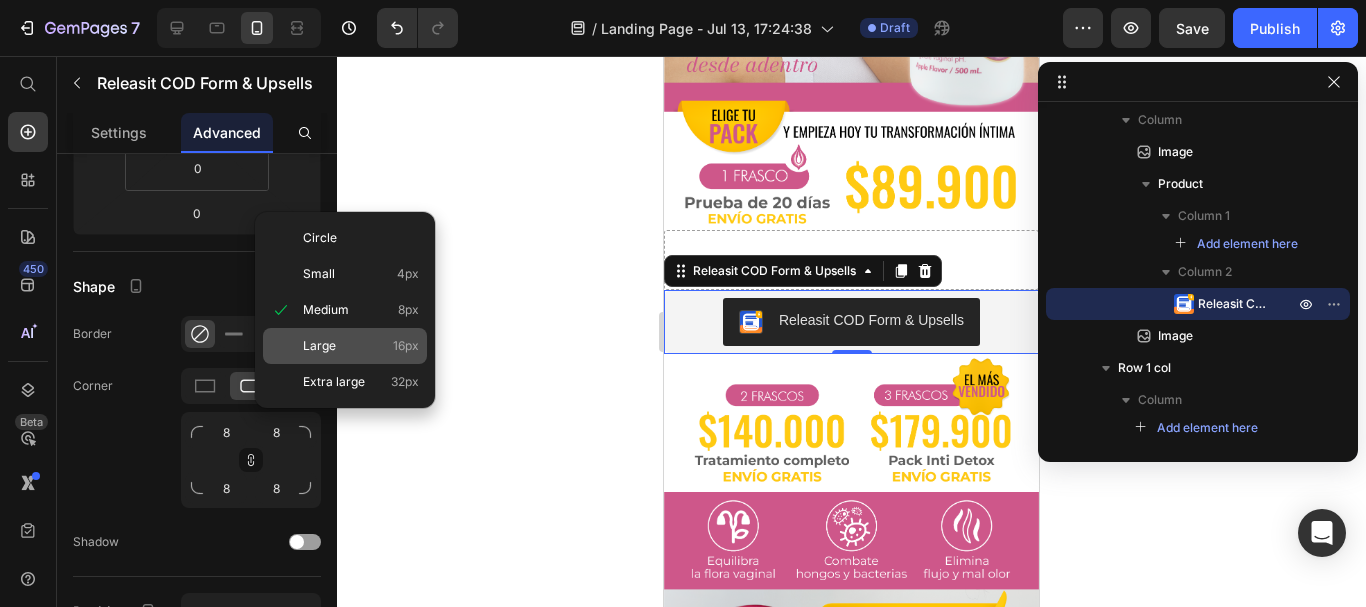 click on "Large 16px" at bounding box center [361, 346] 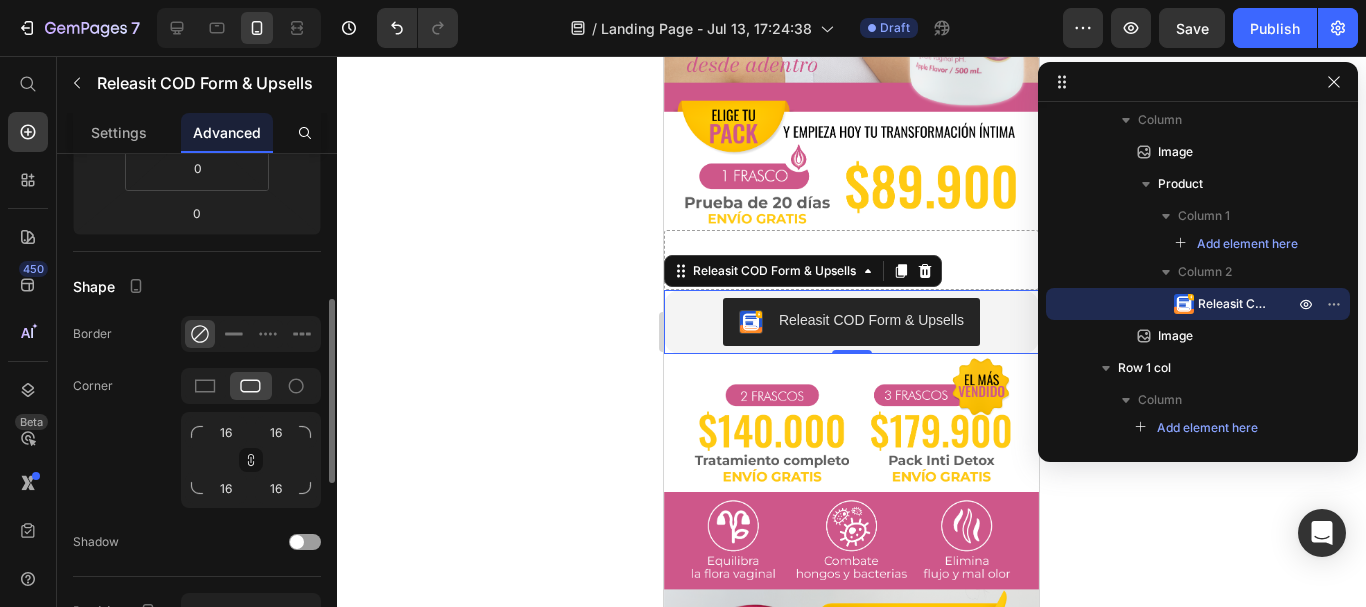 click on "Shape" at bounding box center [197, 286] 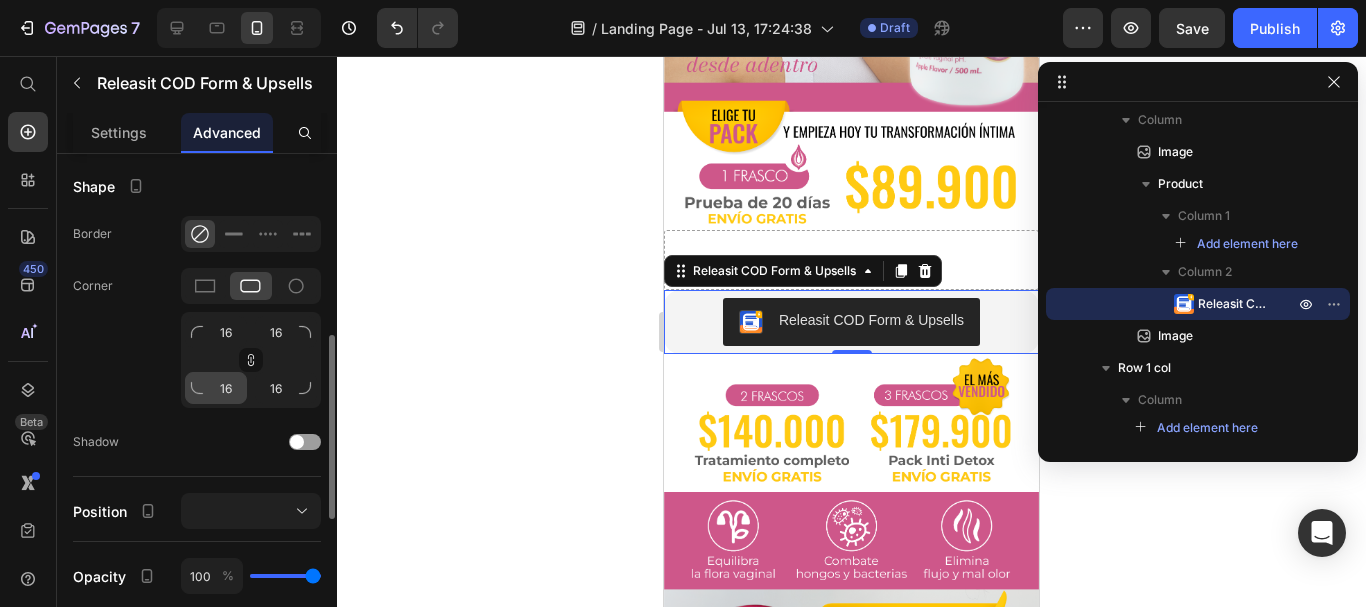 scroll, scrollTop: 600, scrollLeft: 0, axis: vertical 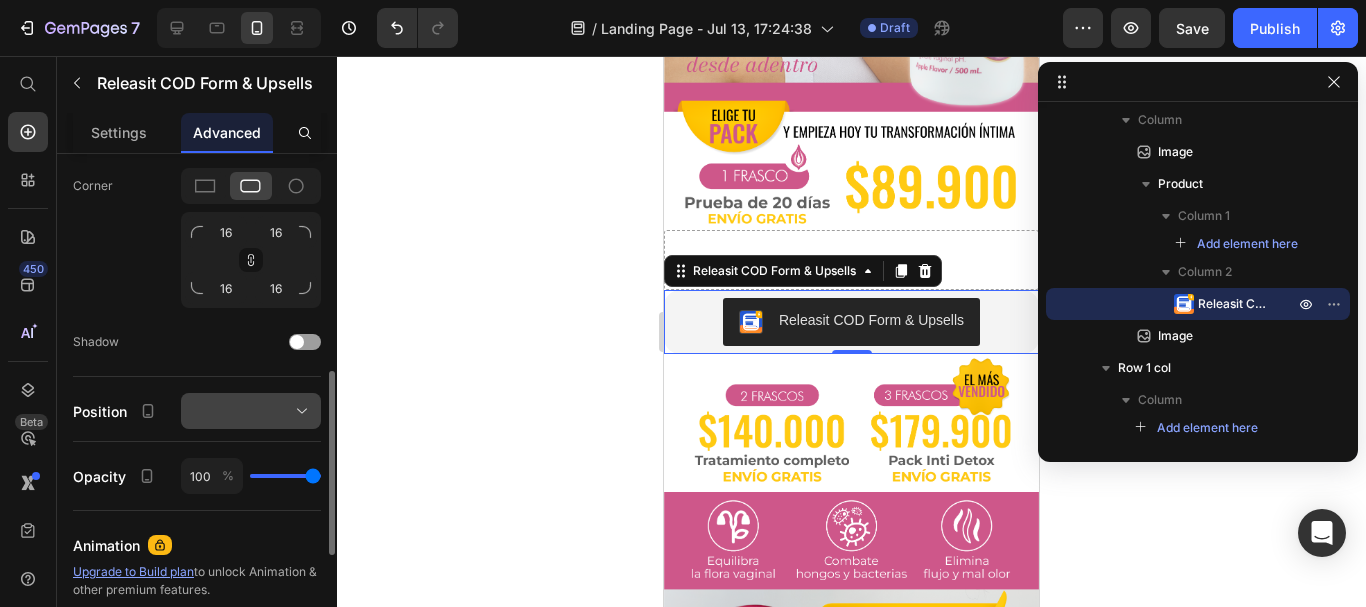 click at bounding box center [251, 411] 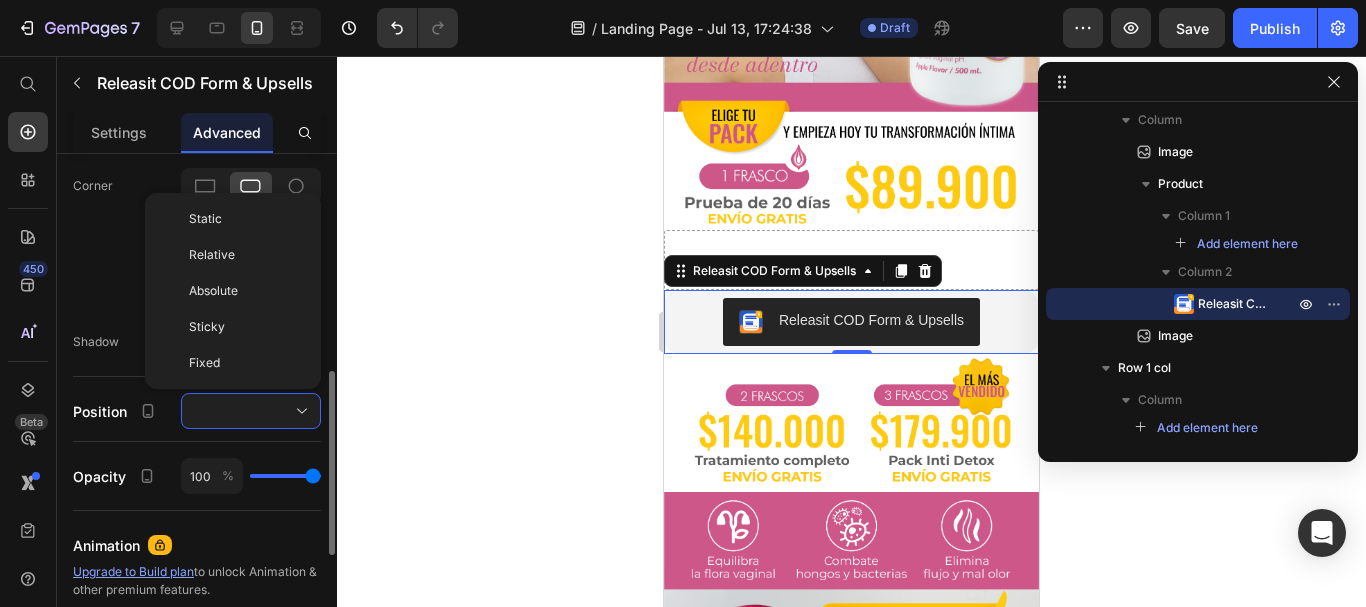 click on "Display on Desktop Tablet Mobile Spacing (px) 0 0 0 0 0 0 0 0 Shape Border Corner 16 16 16 16 Shadow Position Static Relative Absolute Sticky Fixed Opacity 100 % Animation Upgrade to Build plan  to unlock Animation & other premium features. Interaction Upgrade to Optimize plan  to unlock Interaction & other premium features. CSS class" at bounding box center (197, 209) 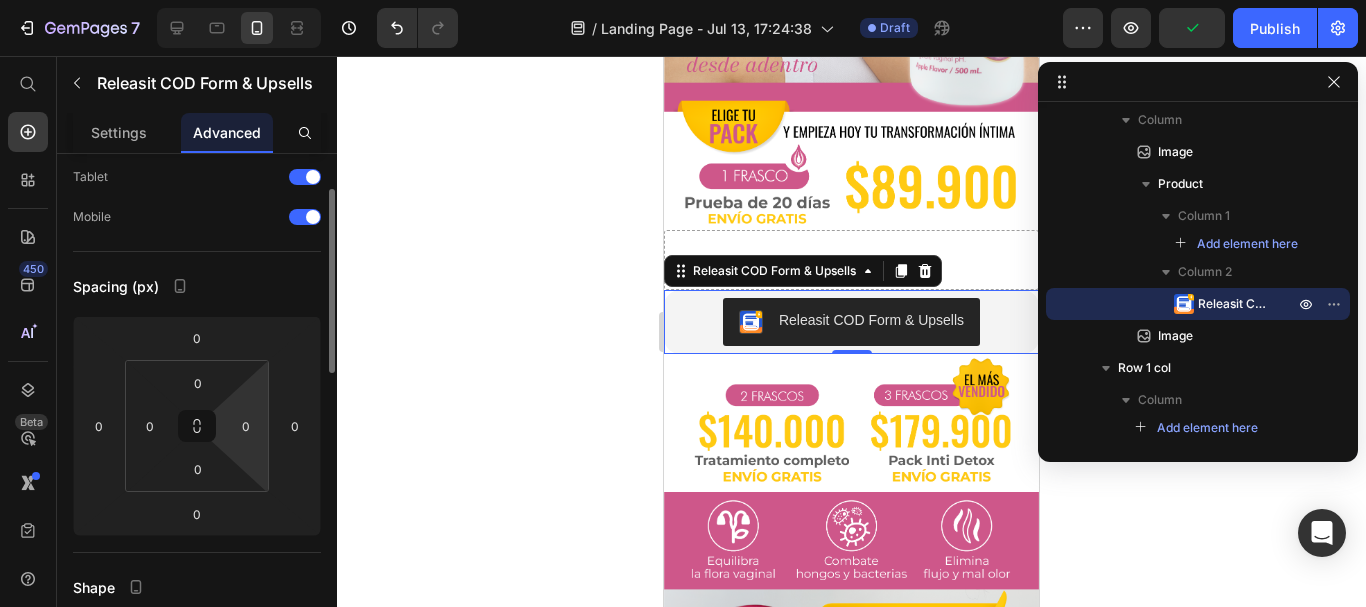 scroll, scrollTop: 0, scrollLeft: 0, axis: both 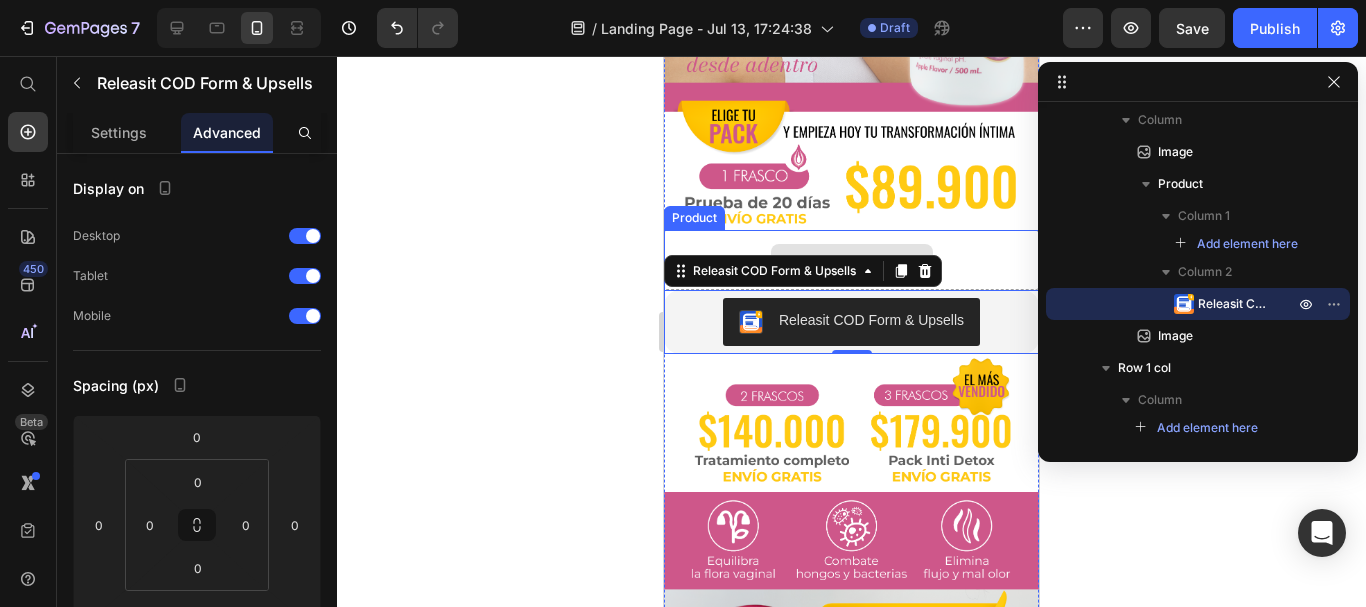 click on "Drop element here" at bounding box center (851, 260) 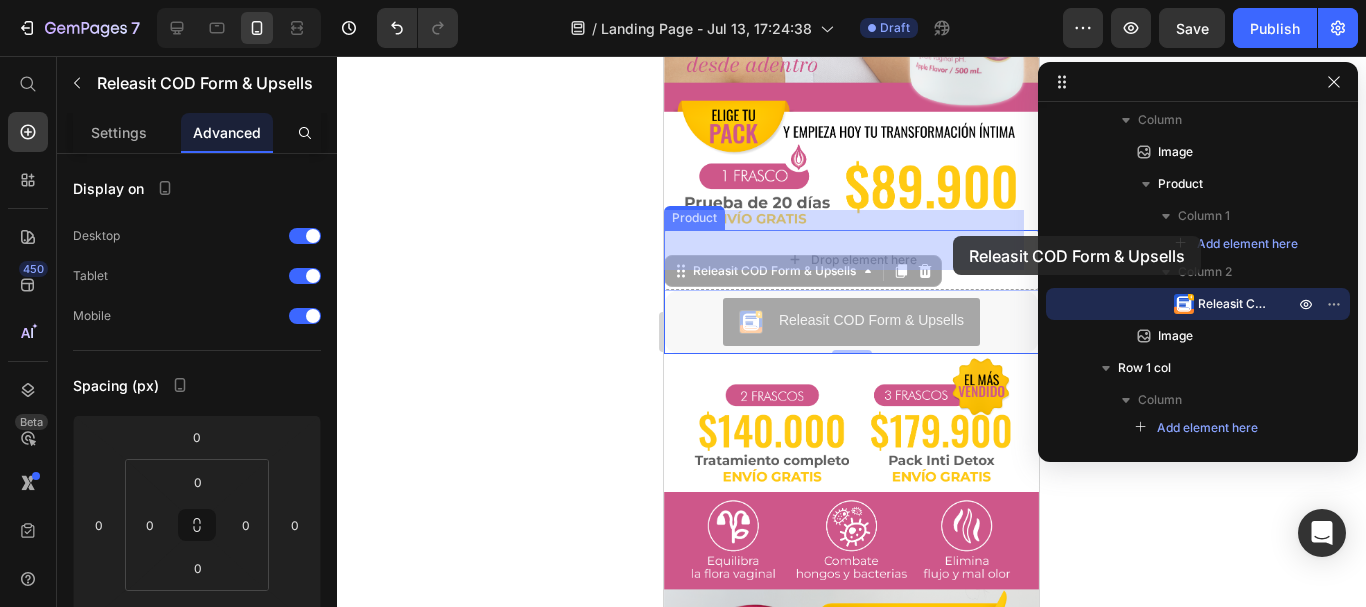 drag, startPoint x: 960, startPoint y: 302, endPoint x: 953, endPoint y: 236, distance: 66.37017 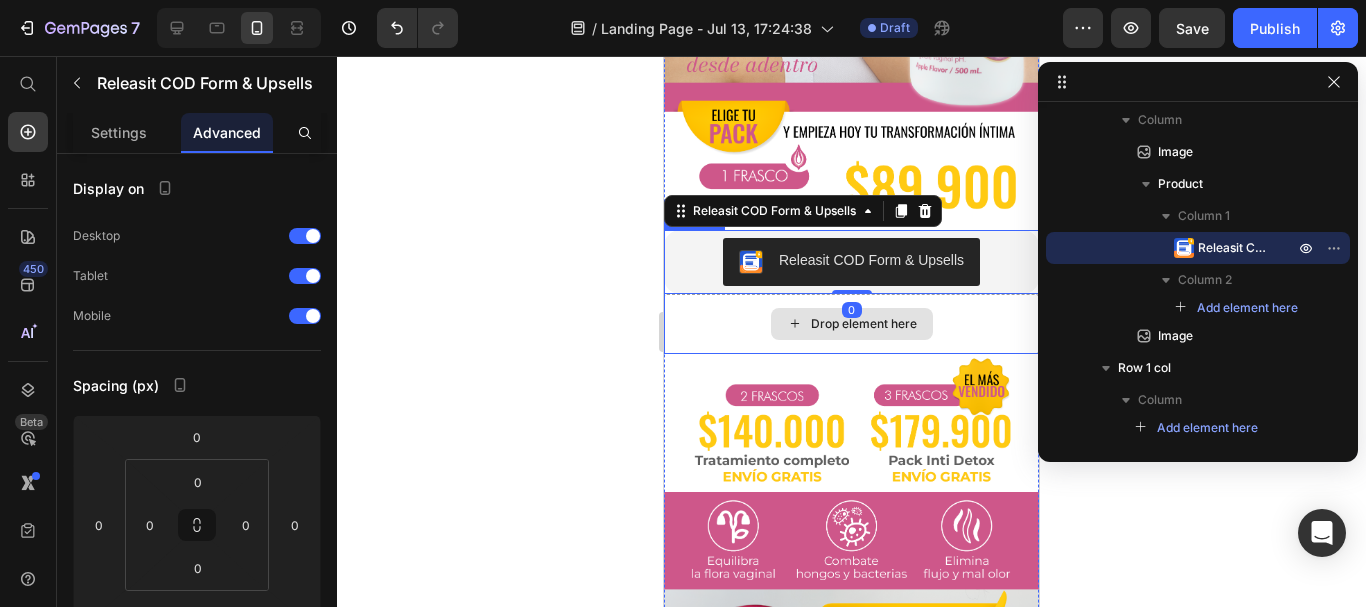 click on "Drop element here" at bounding box center [851, 324] 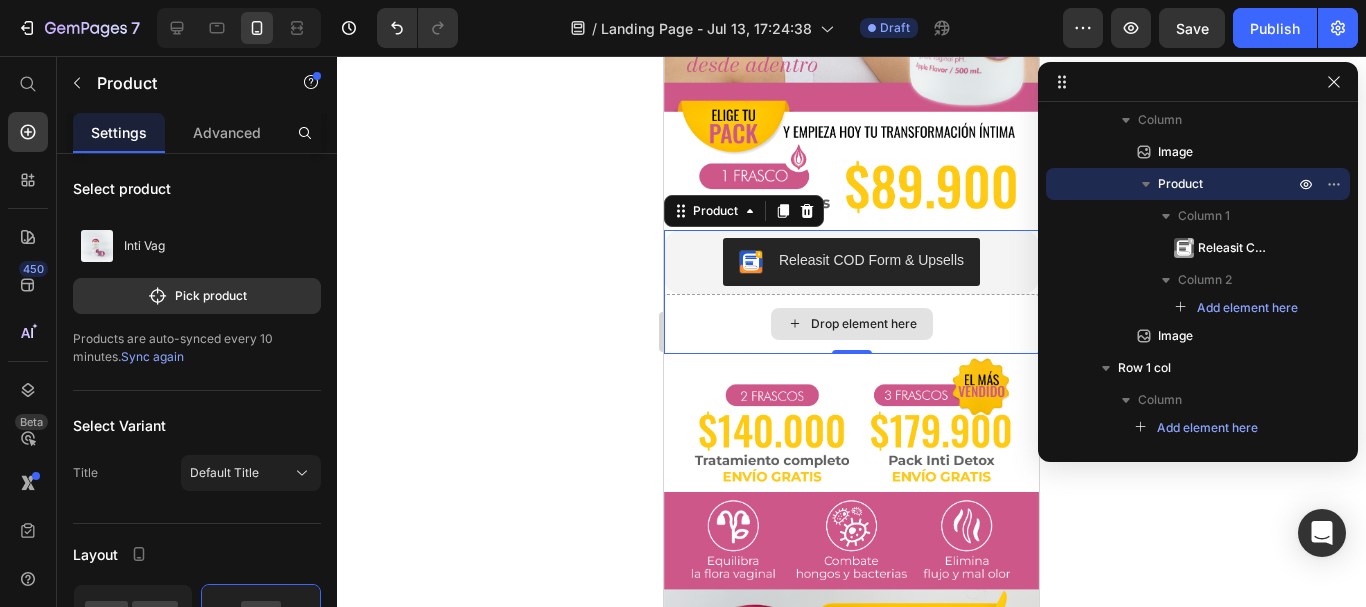 click on "Drop element here" at bounding box center [851, 324] 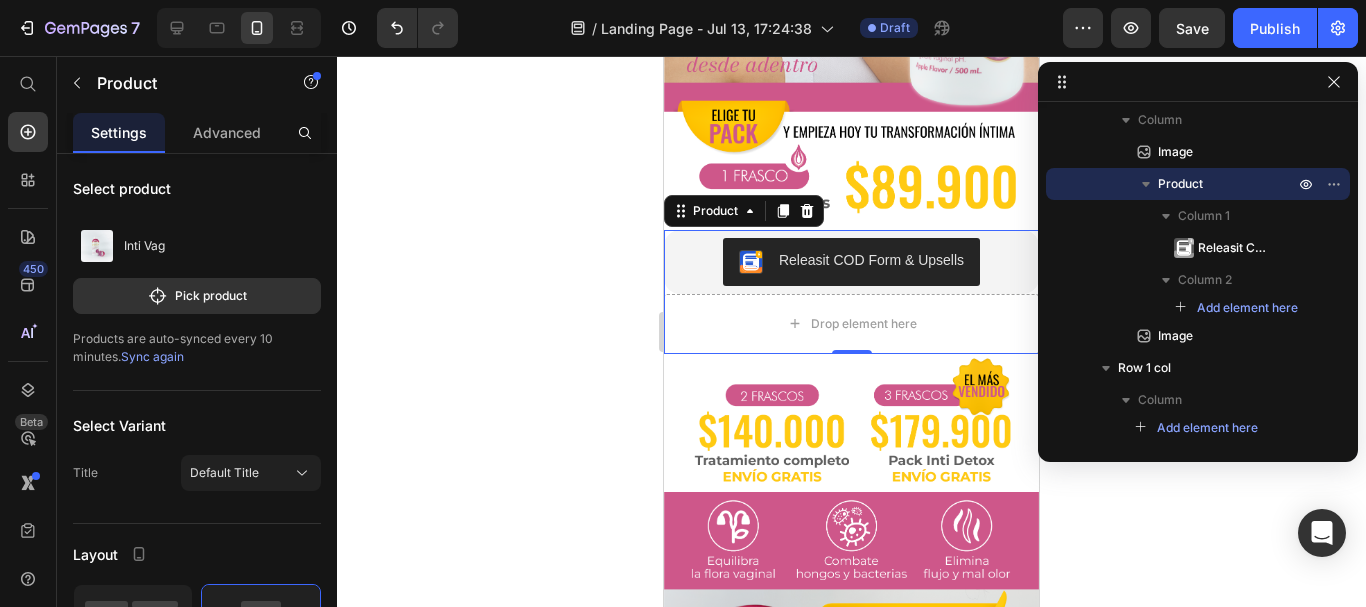 click 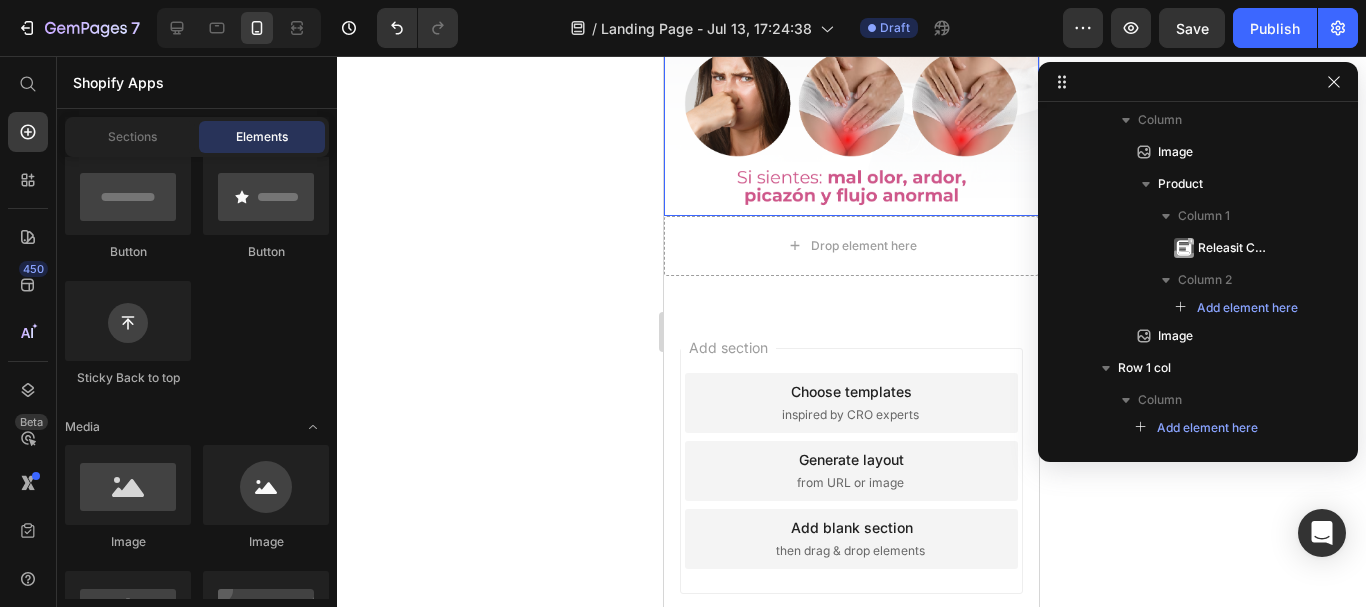 scroll, scrollTop: 1390, scrollLeft: 0, axis: vertical 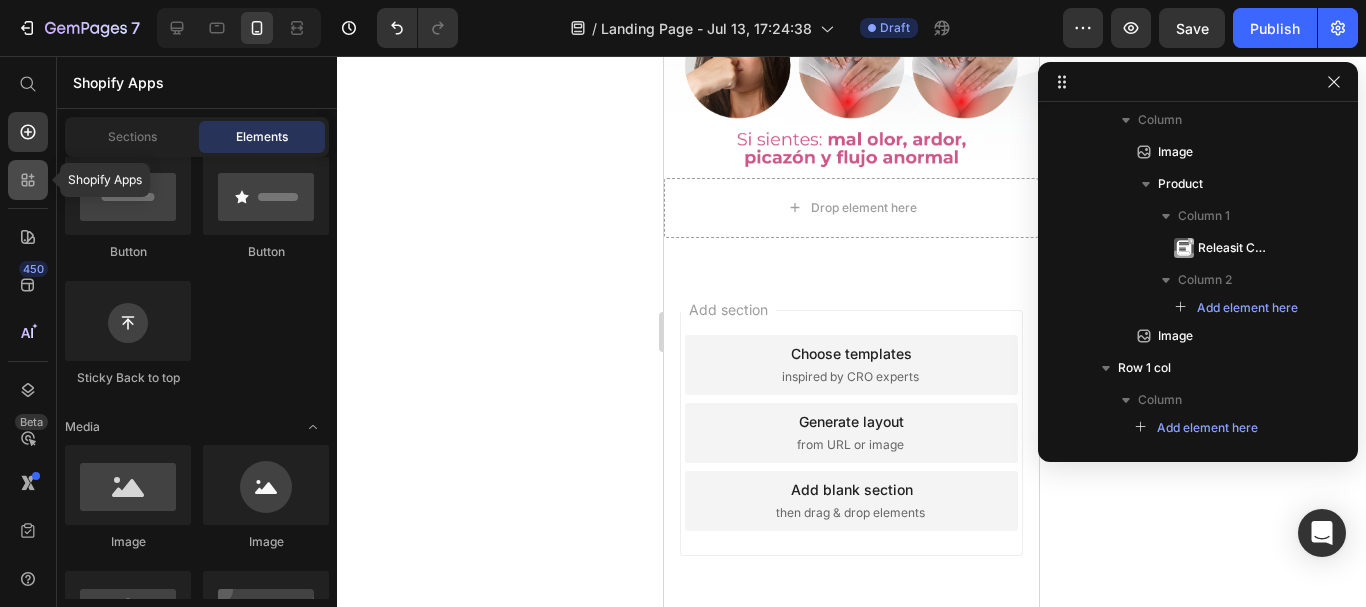 click 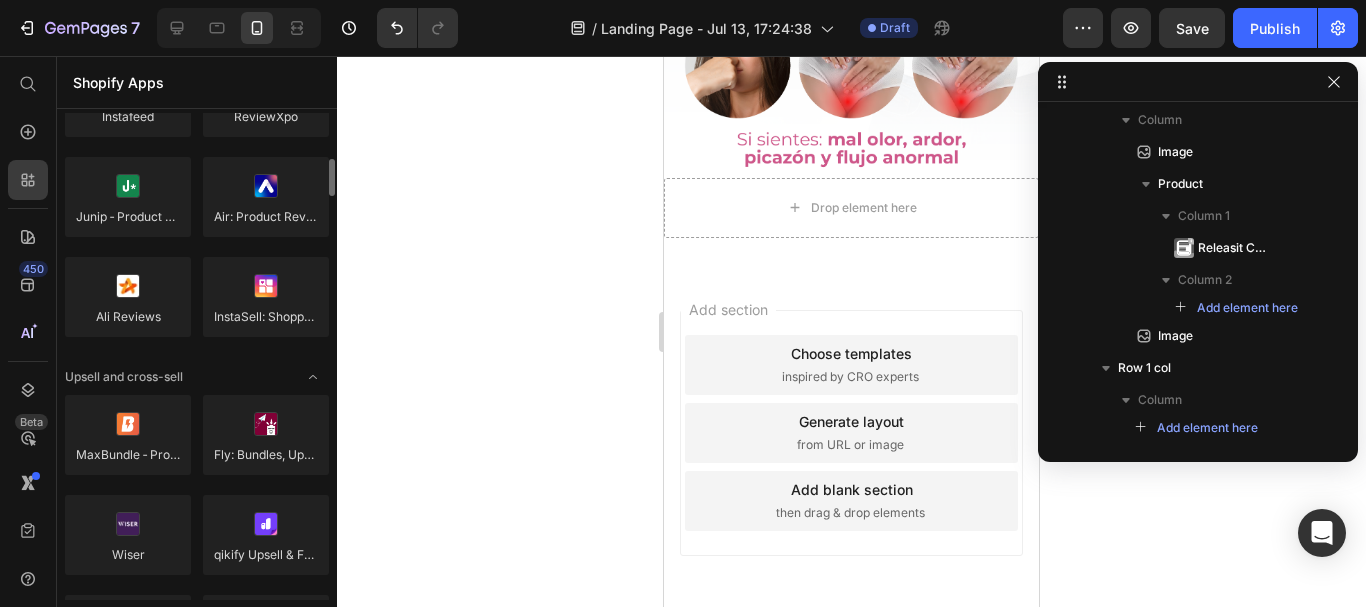 scroll, scrollTop: 700, scrollLeft: 0, axis: vertical 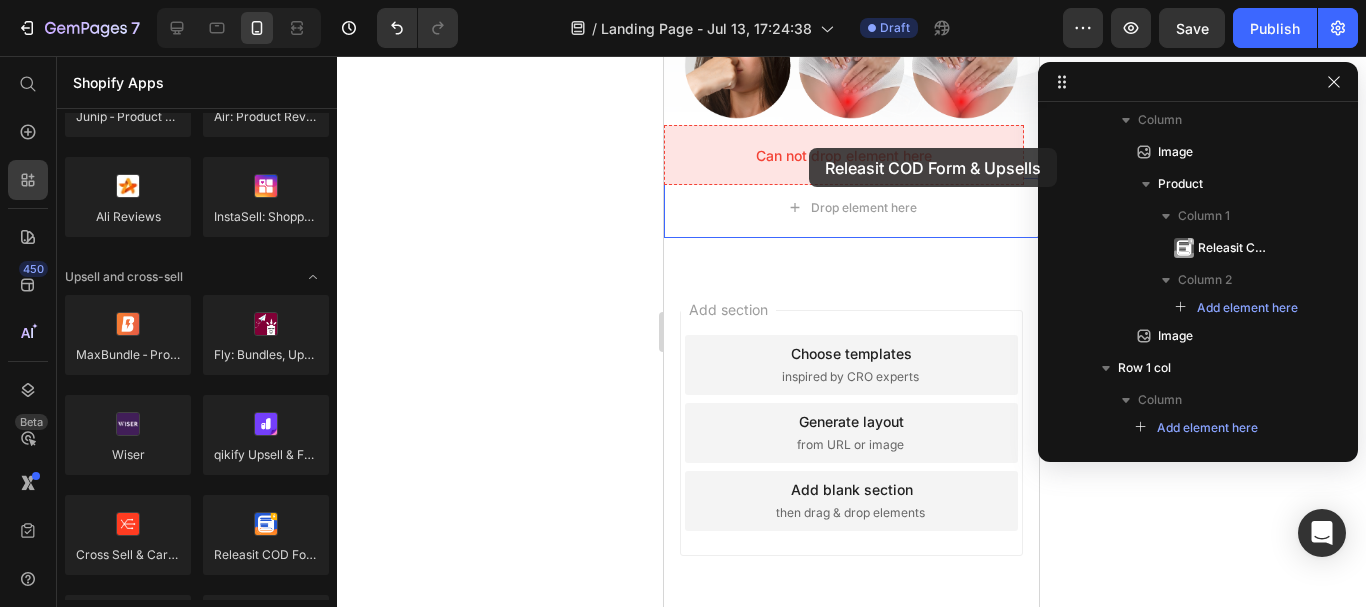 drag, startPoint x: 936, startPoint y: 600, endPoint x: 809, endPoint y: 148, distance: 469.50293 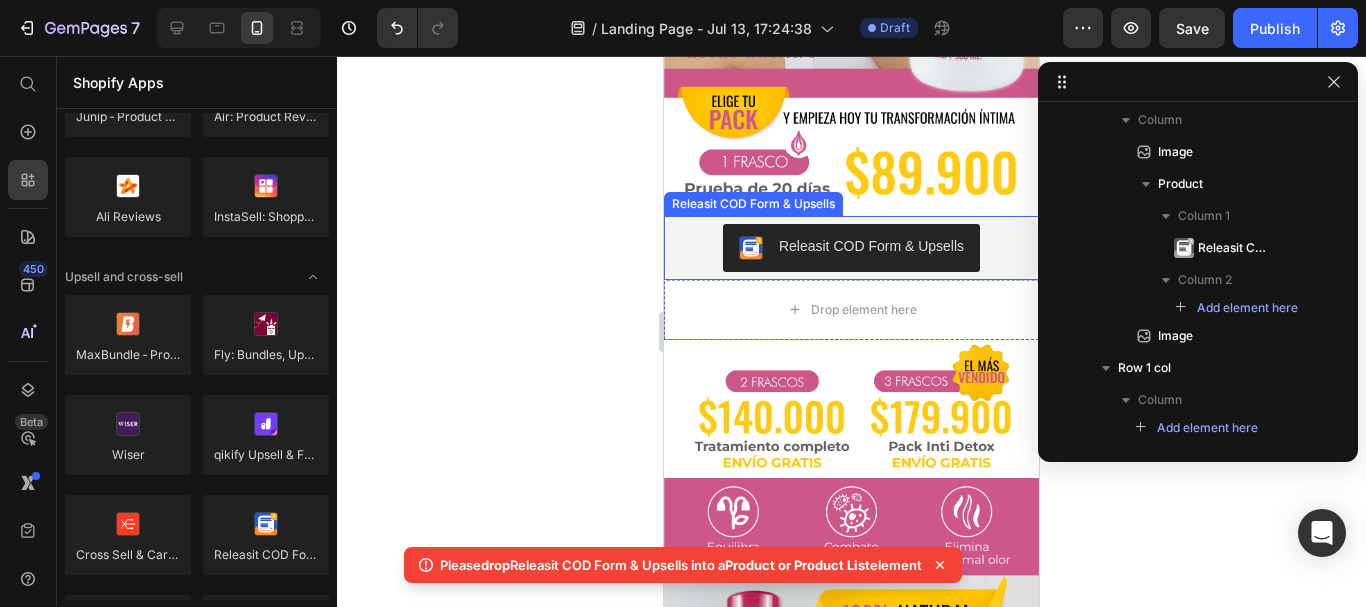 scroll, scrollTop: 390, scrollLeft: 0, axis: vertical 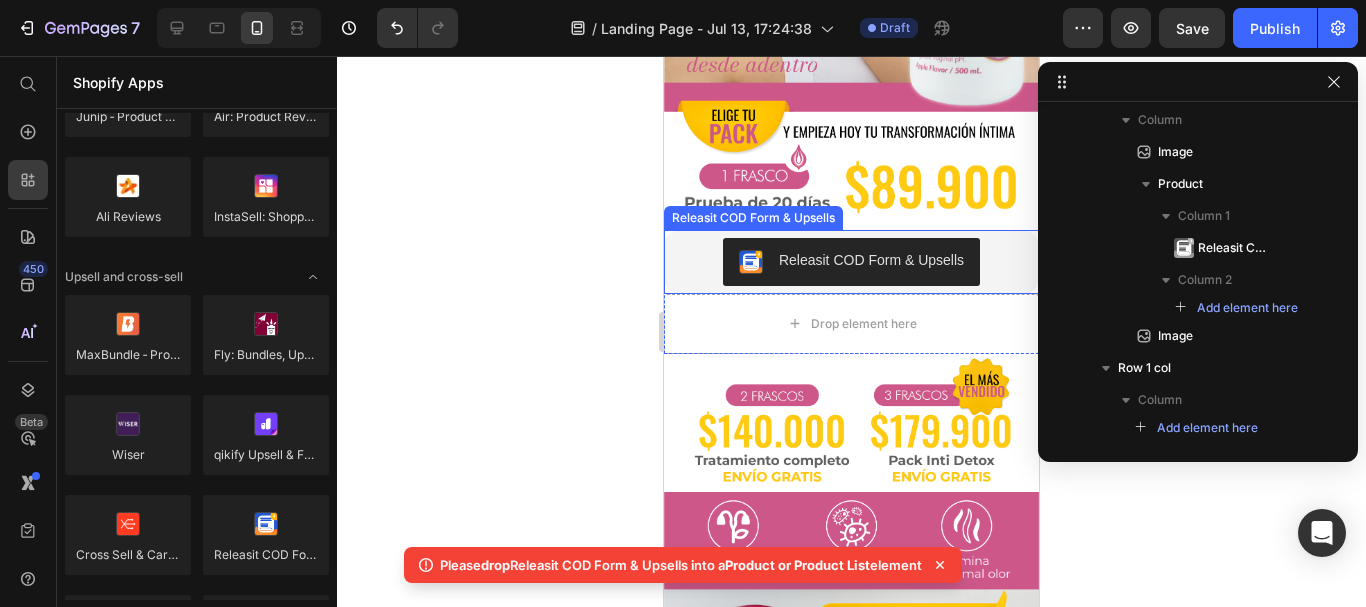 click on "Releasit COD Form & Upsells" at bounding box center (851, 262) 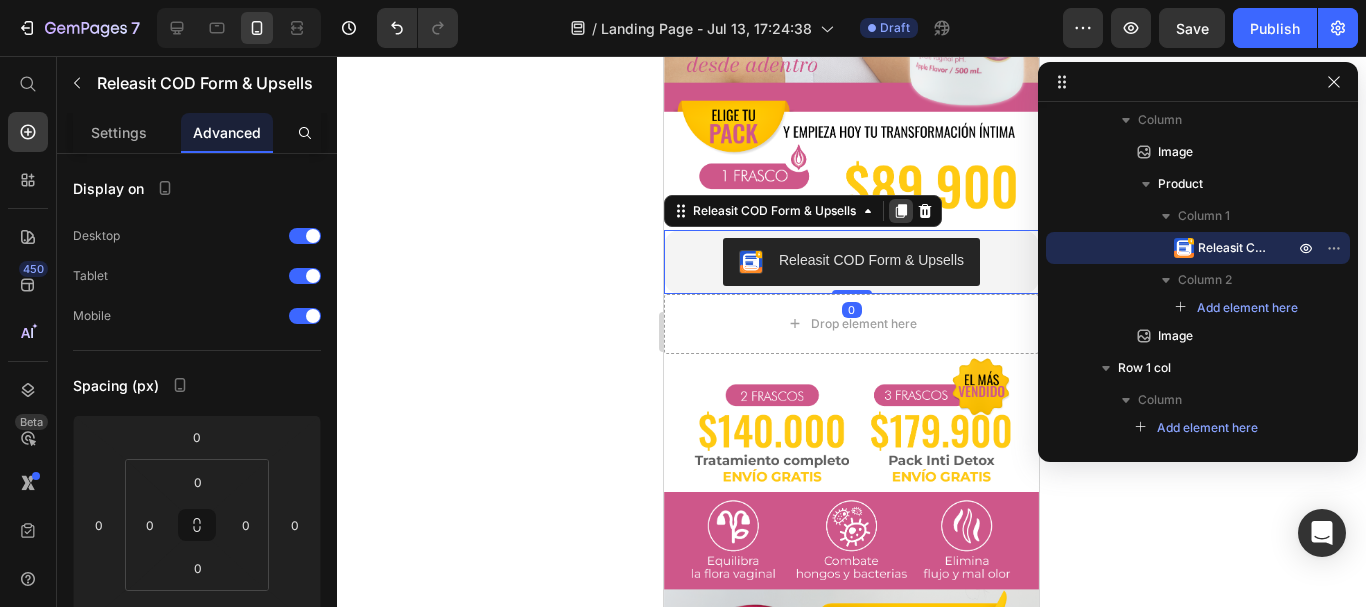 click 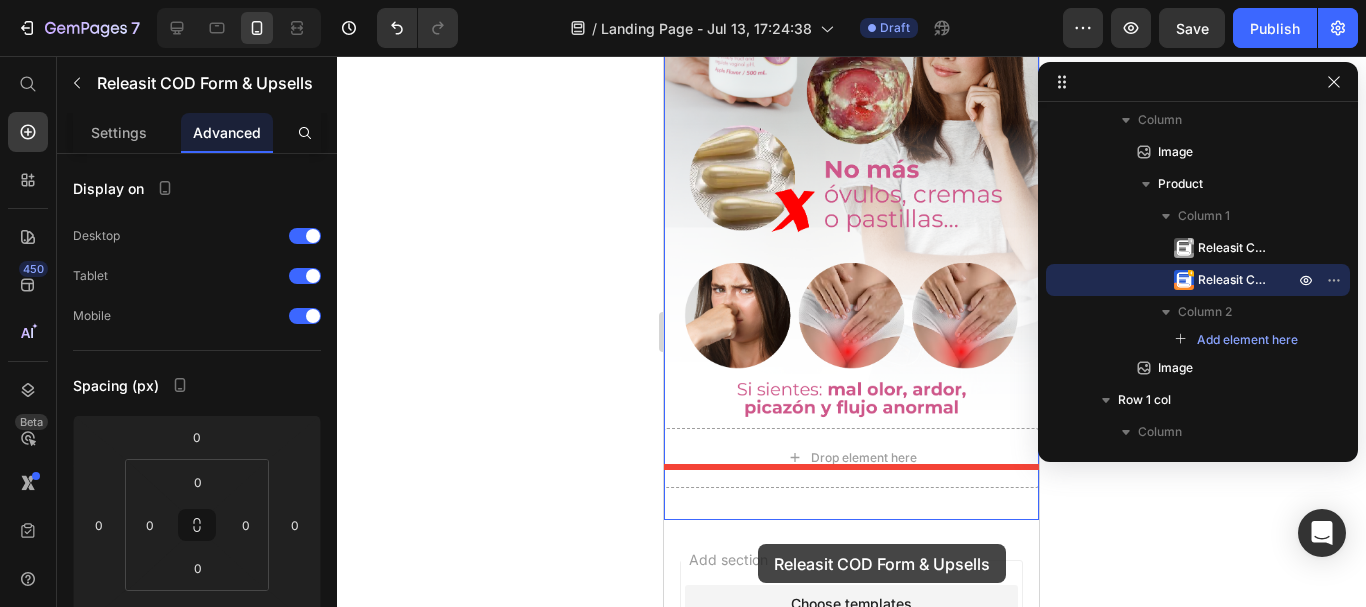 scroll, scrollTop: 1230, scrollLeft: 0, axis: vertical 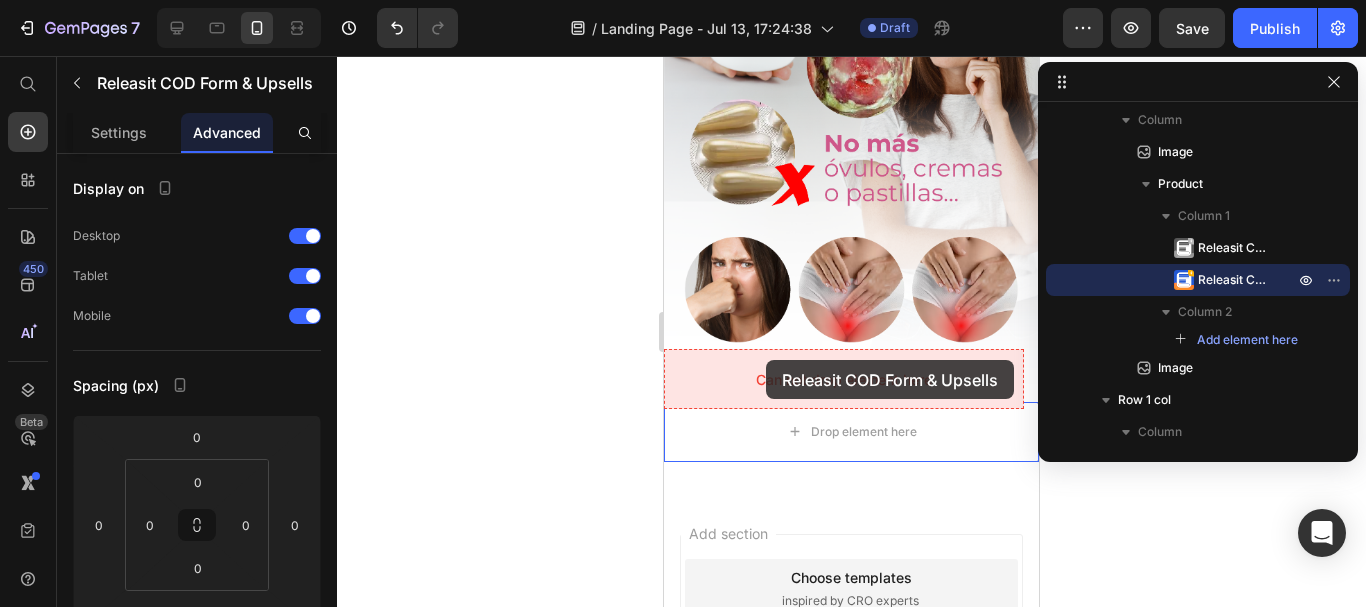 drag, startPoint x: 765, startPoint y: 255, endPoint x: 766, endPoint y: 360, distance: 105.00476 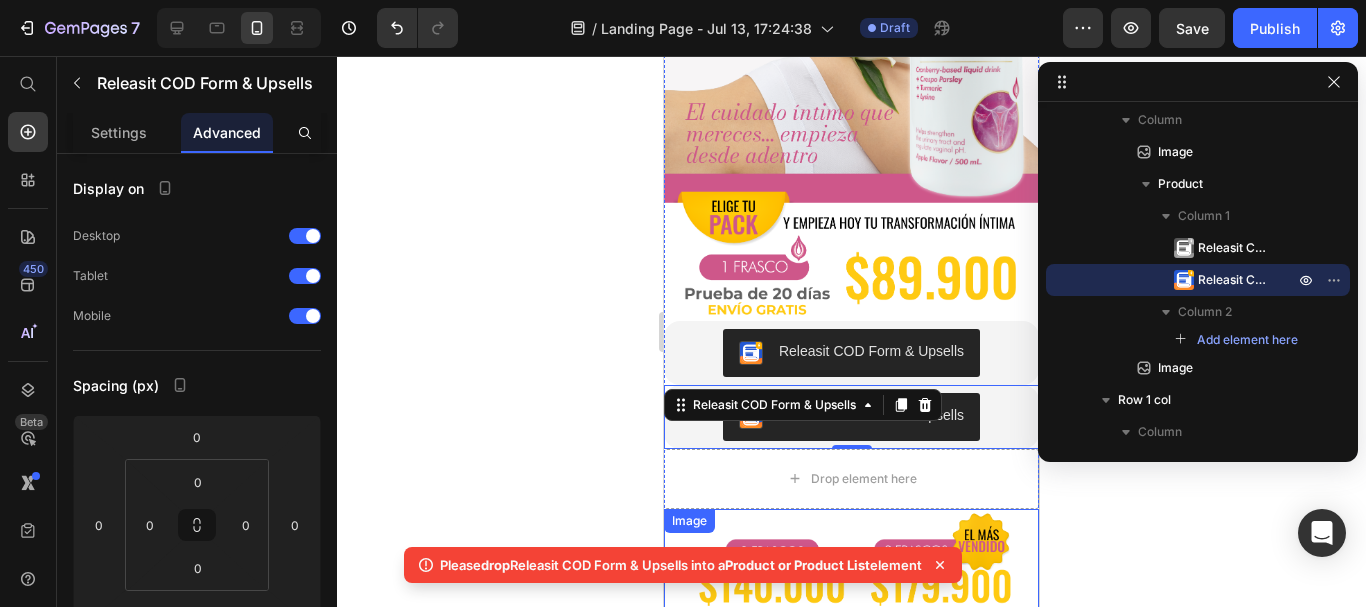 scroll, scrollTop: 300, scrollLeft: 0, axis: vertical 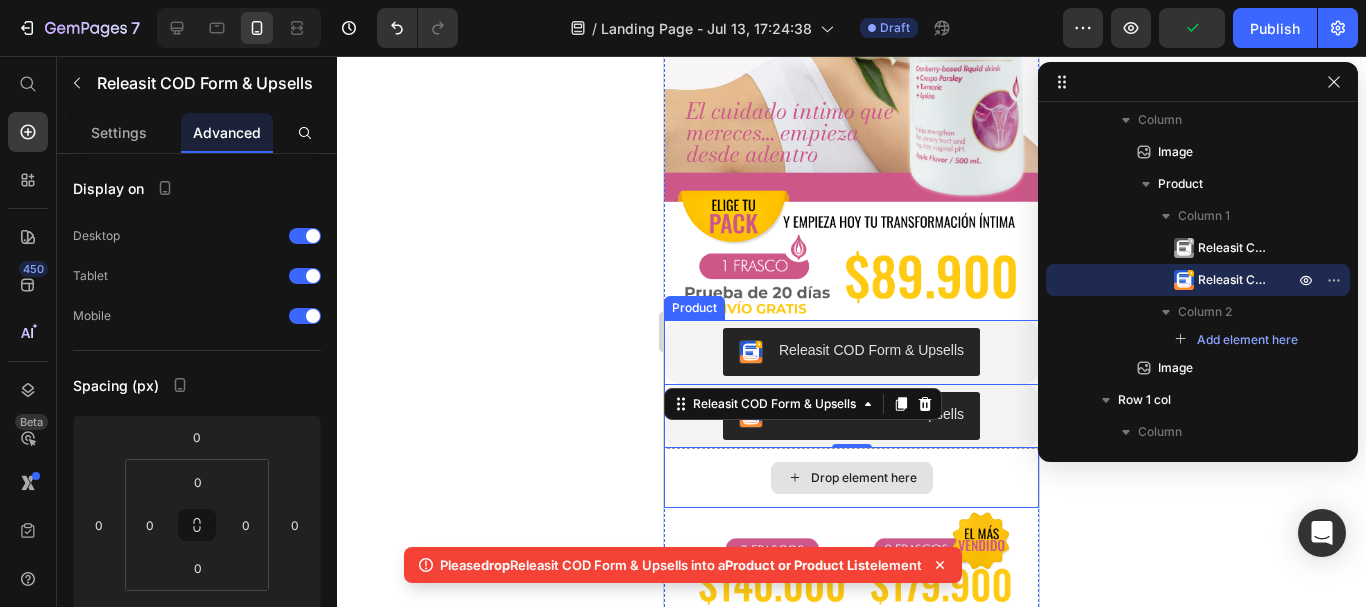 click on "Drop element here" at bounding box center (851, 478) 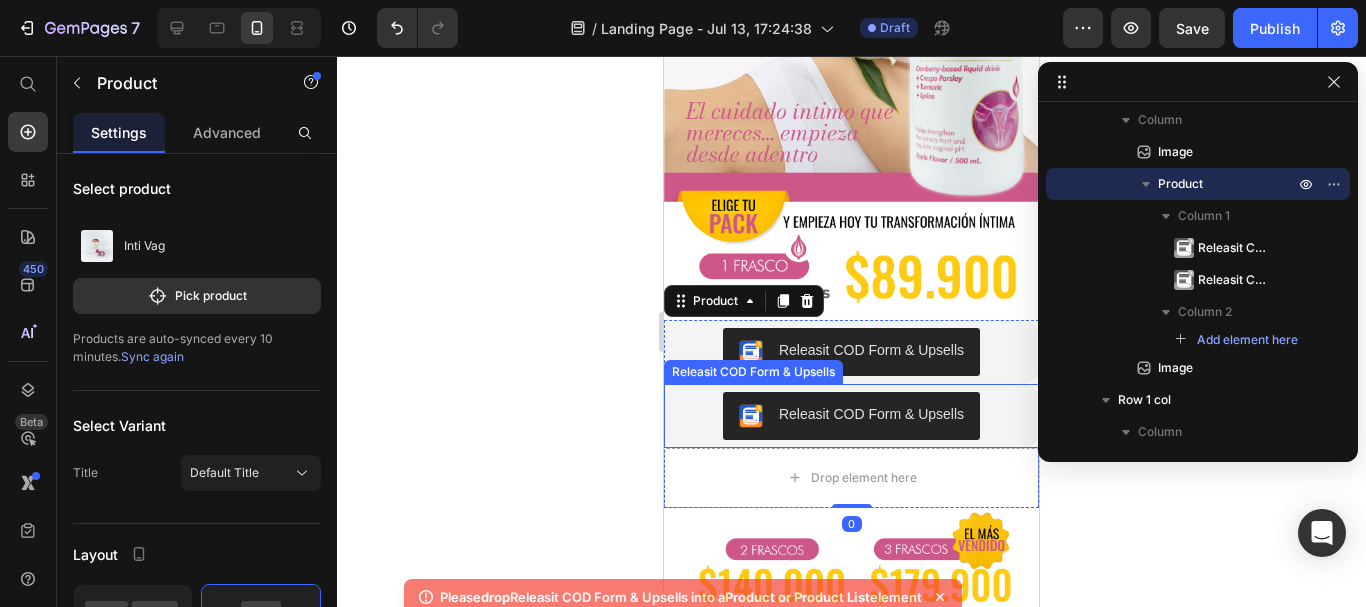 click on "Releasit COD Form & Upsells" at bounding box center (851, 416) 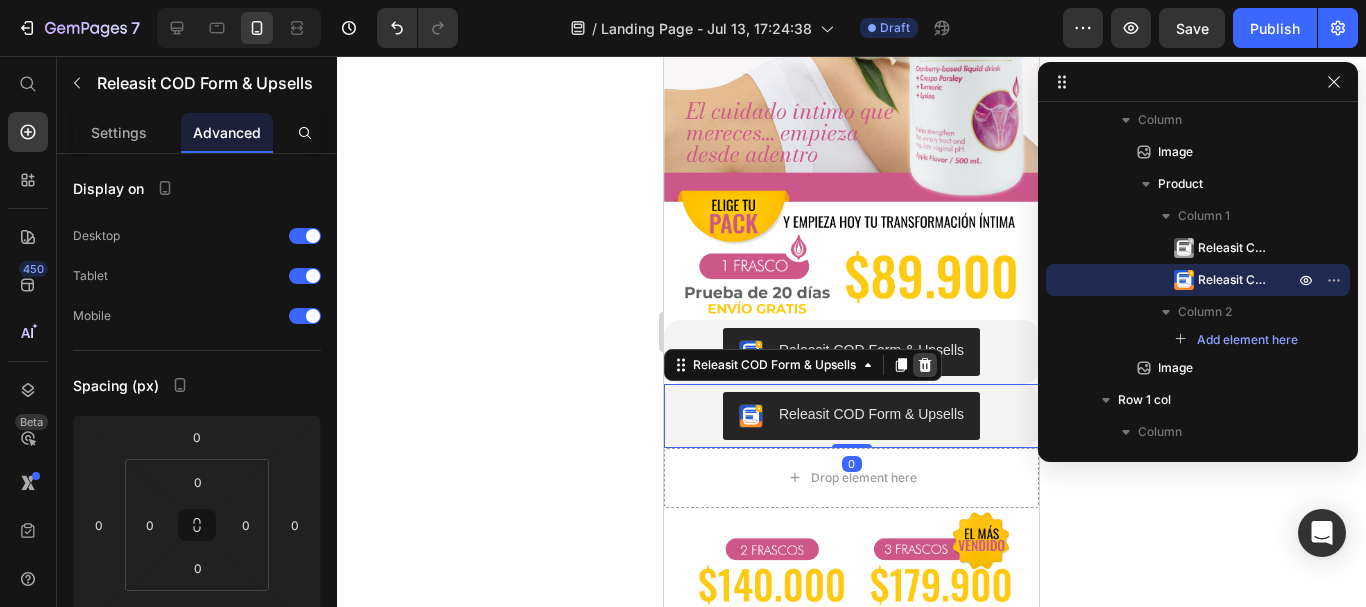 click 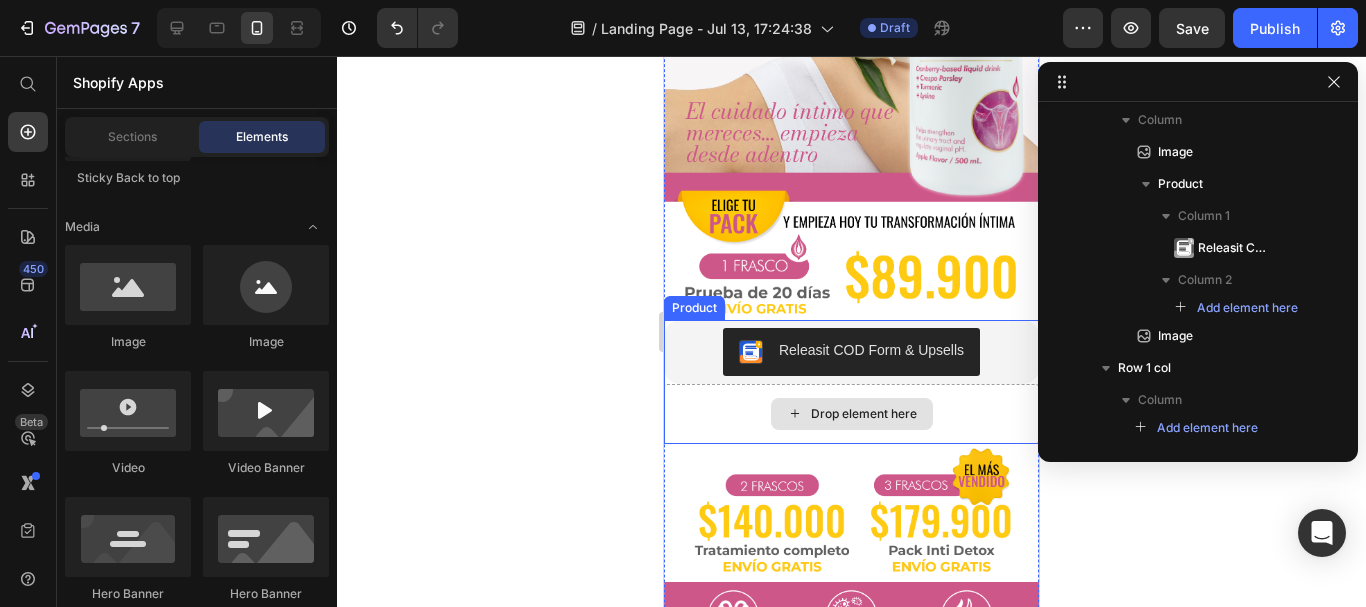 click on "Drop element here" at bounding box center (851, 414) 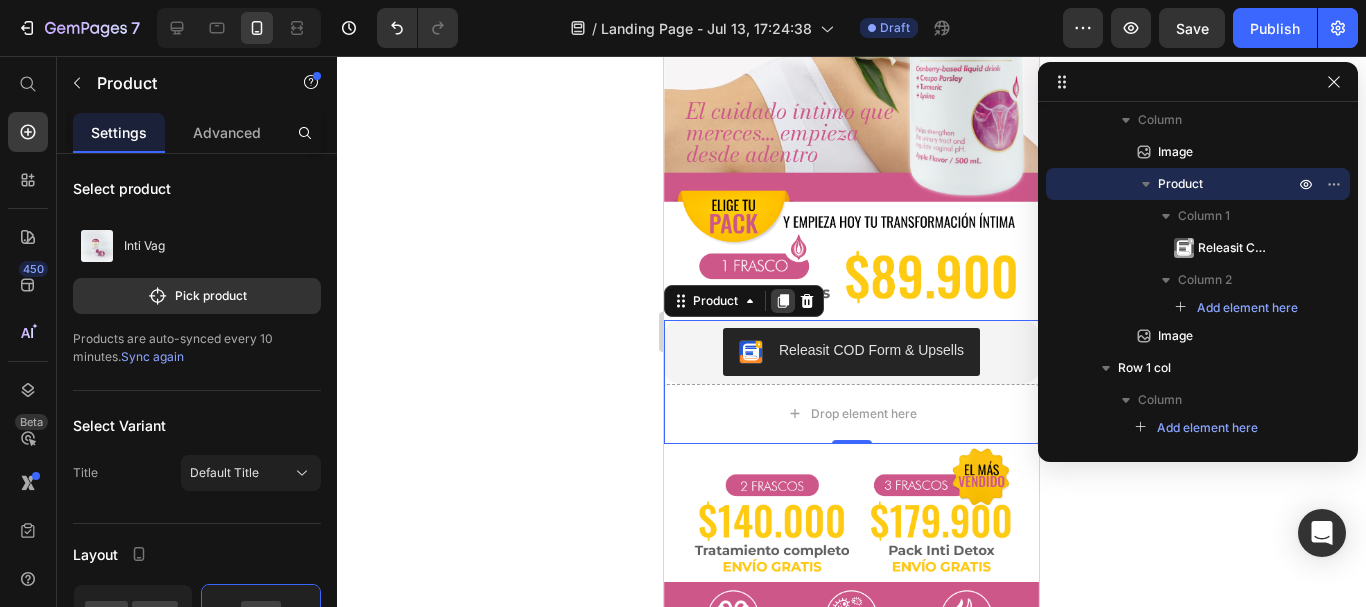 click 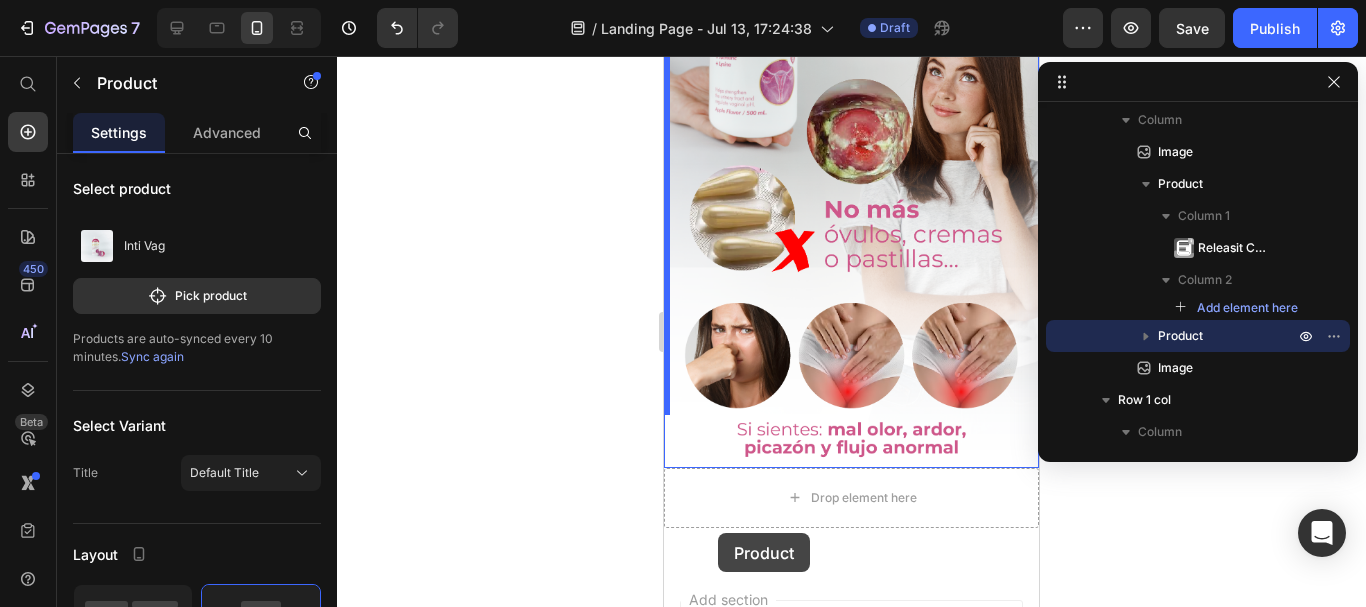 scroll, scrollTop: 1279, scrollLeft: 0, axis: vertical 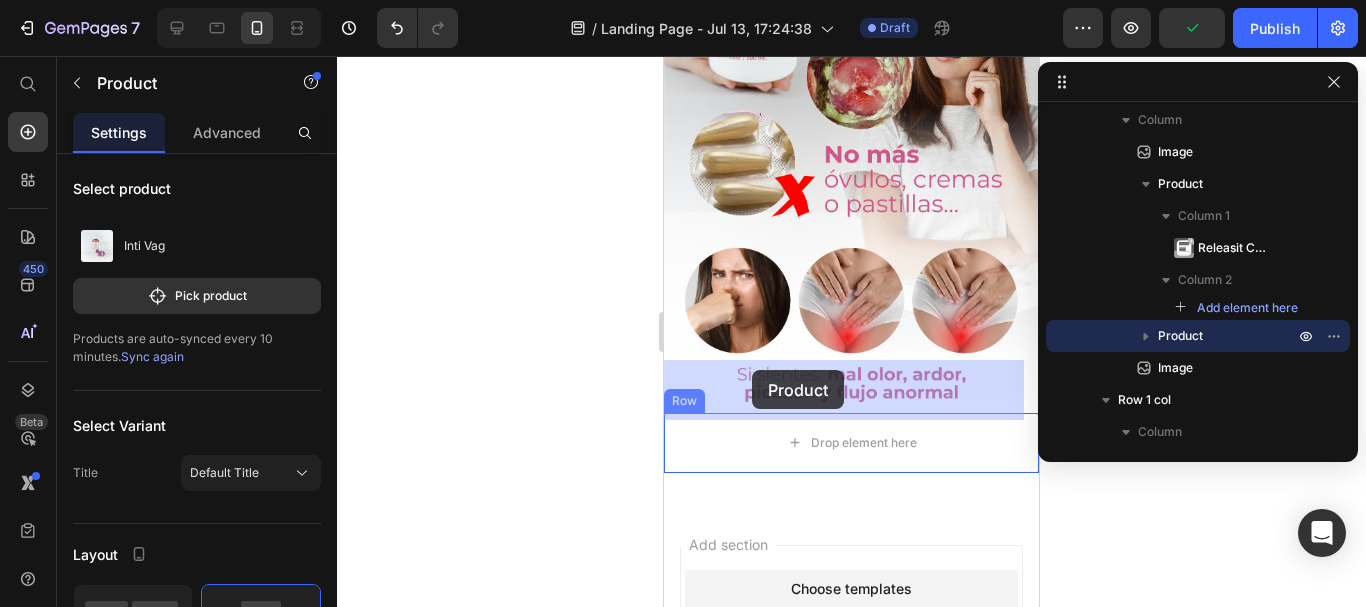 drag, startPoint x: 704, startPoint y: 410, endPoint x: 752, endPoint y: 370, distance: 62.482 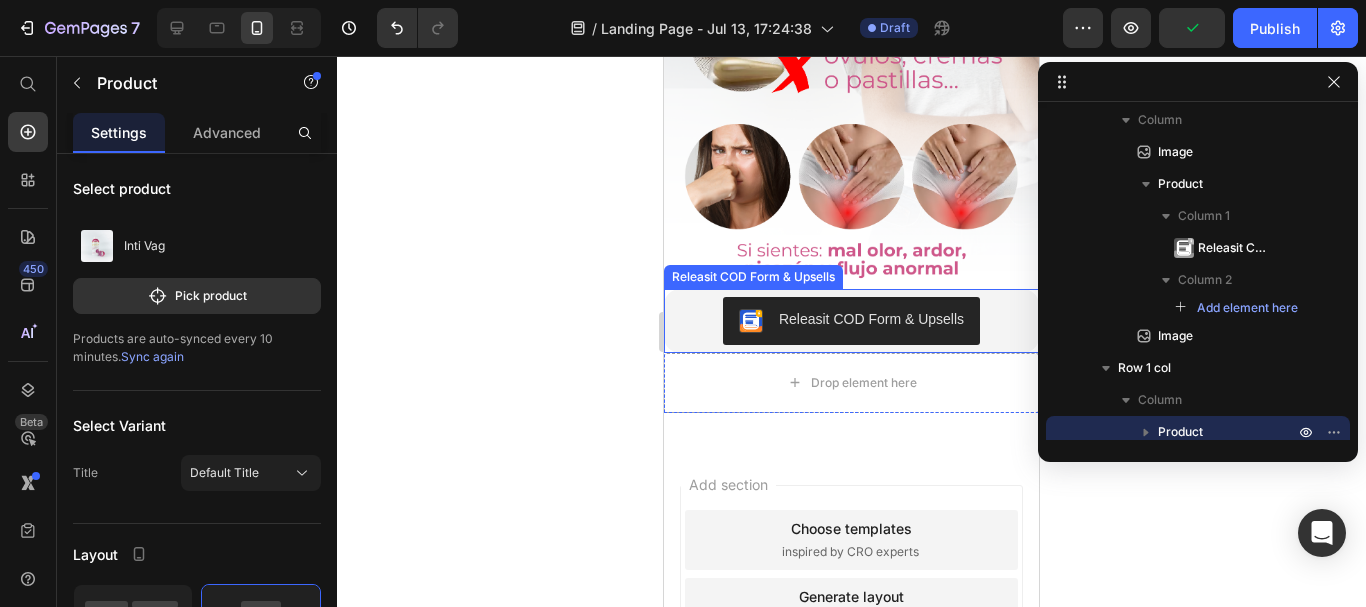 scroll, scrollTop: 1155, scrollLeft: 0, axis: vertical 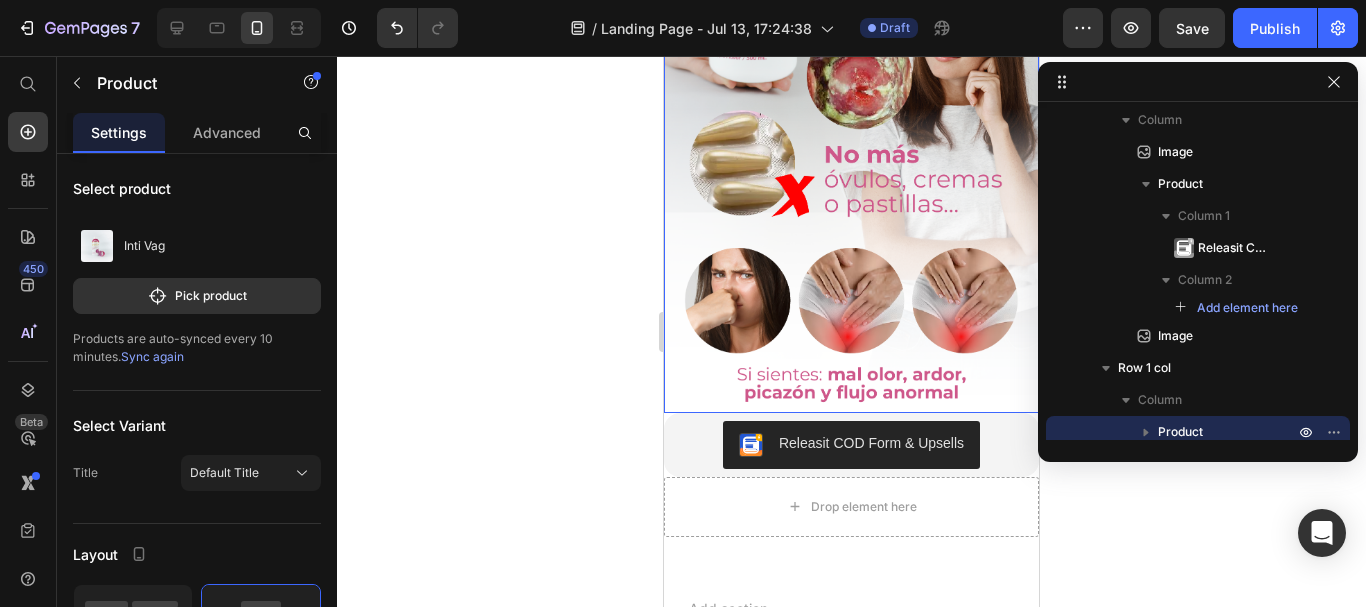 click at bounding box center (851, 1) 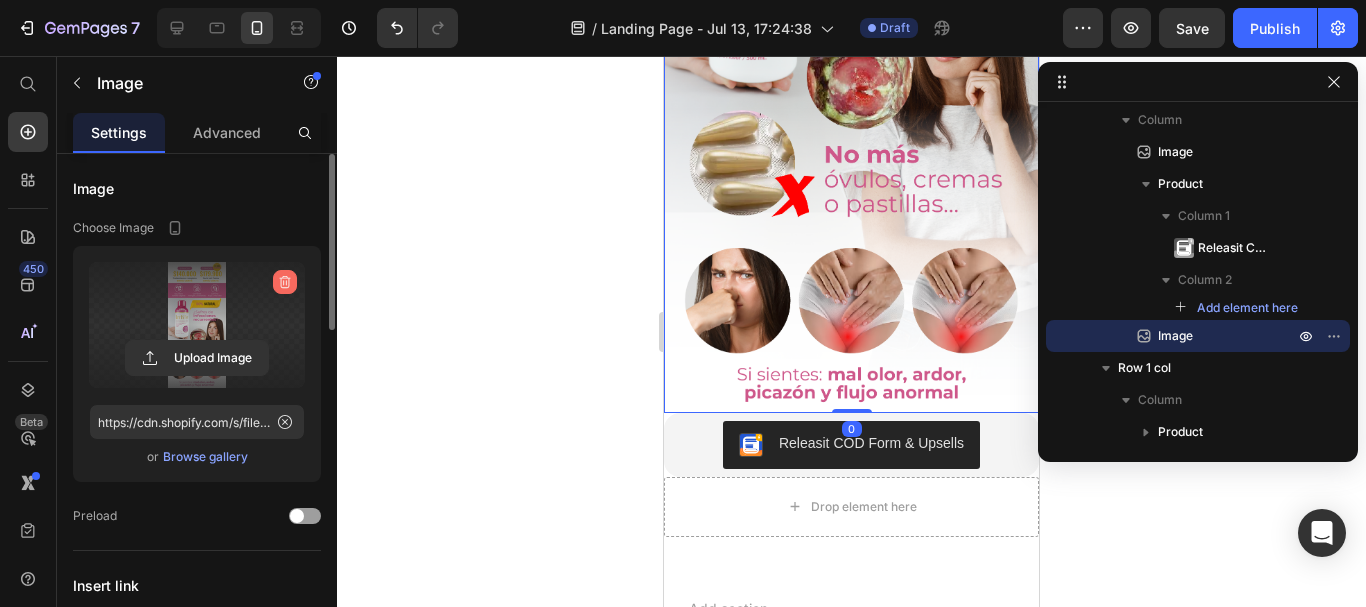 click 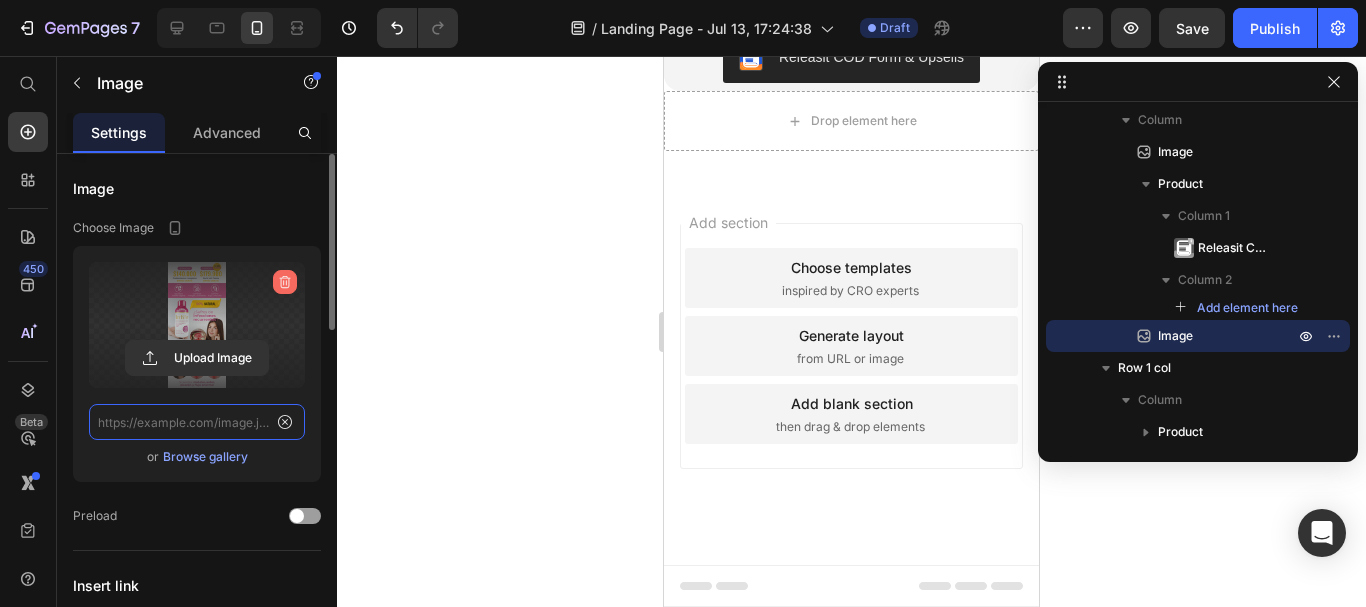 scroll, scrollTop: 967, scrollLeft: 0, axis: vertical 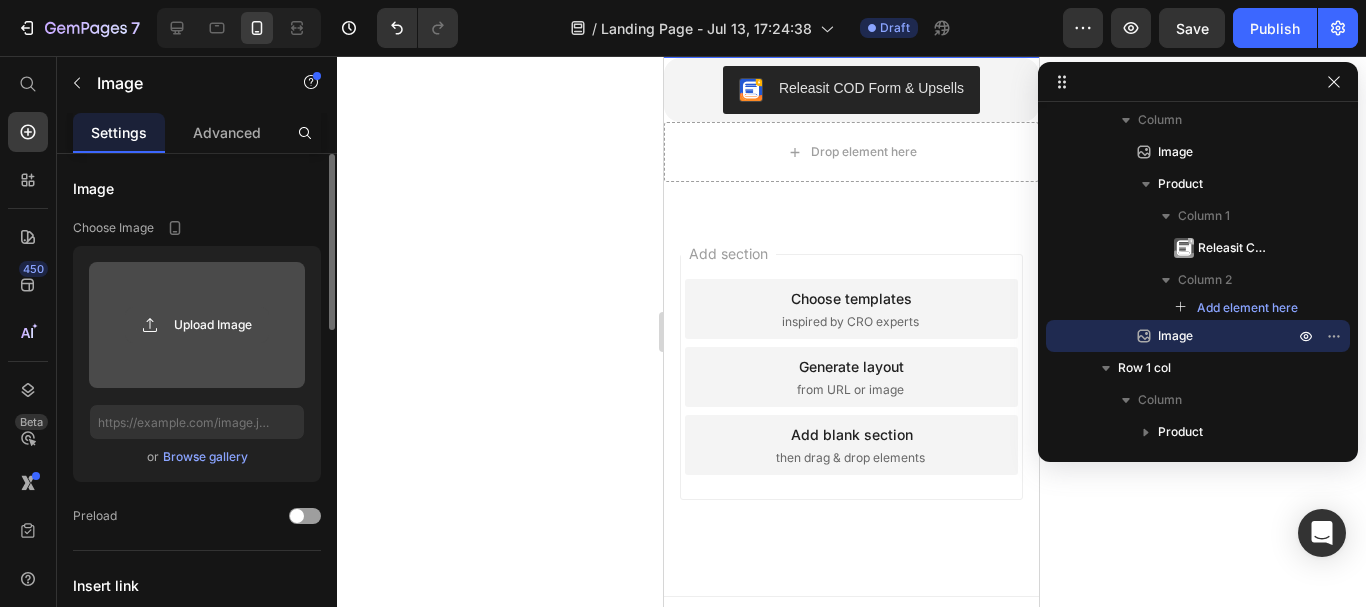 click 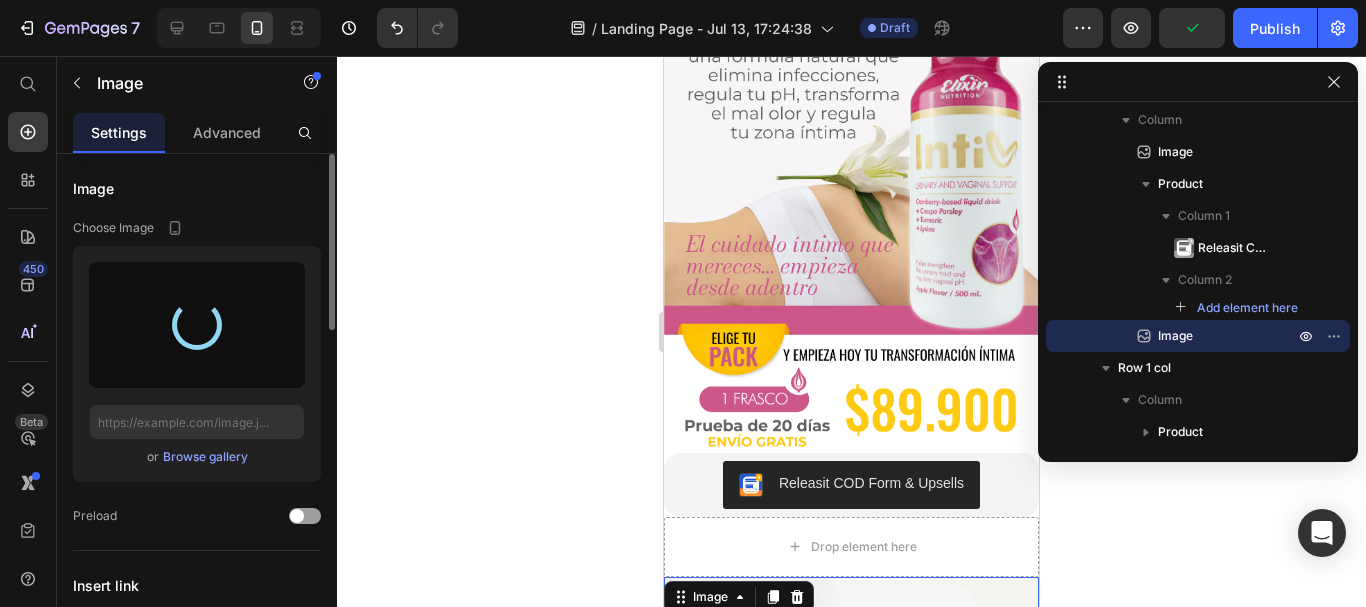 type on "https://cdn.shopify.com/s/files/1/0768/1120/6690/files/gempages_575032766391911653-ddd1ad7b-c272-474f-8246-7a09e4bf6388.png" 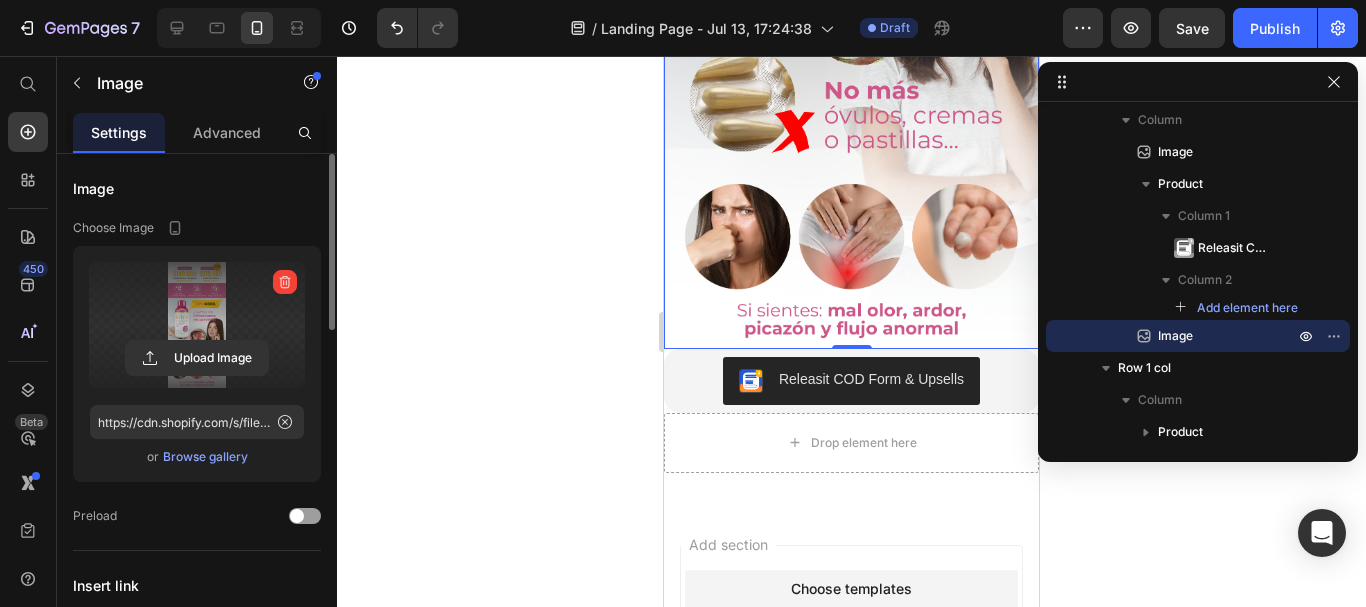 scroll, scrollTop: 1267, scrollLeft: 0, axis: vertical 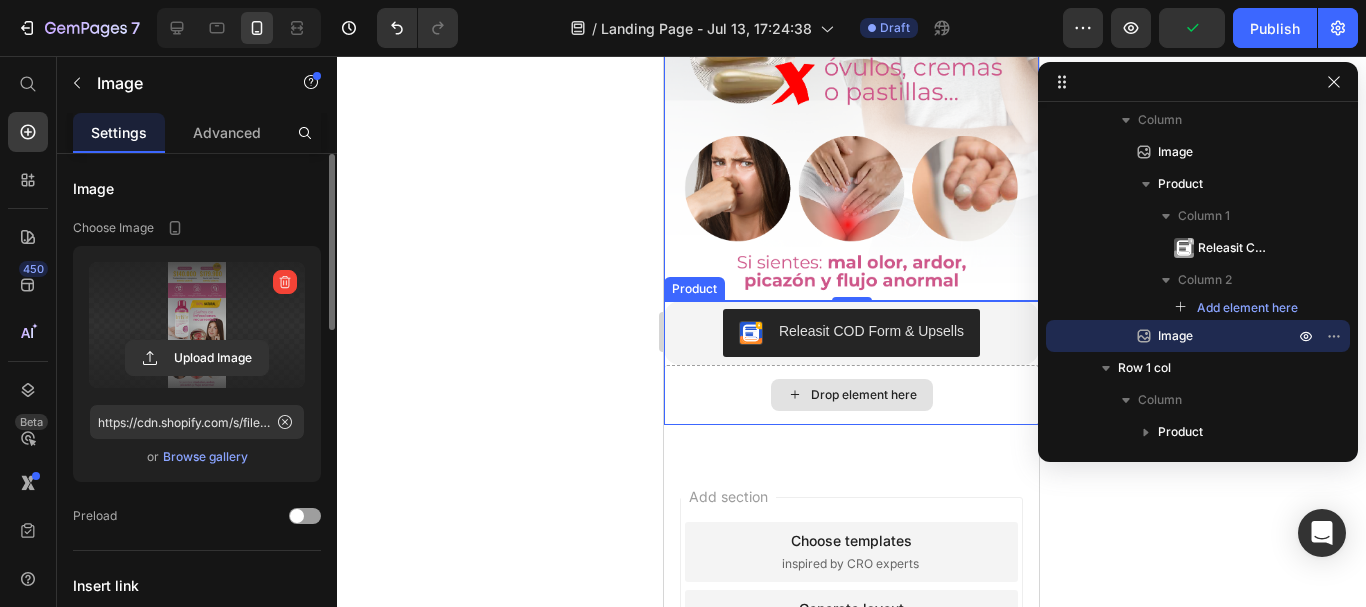 click on "Drop element here" at bounding box center [852, 395] 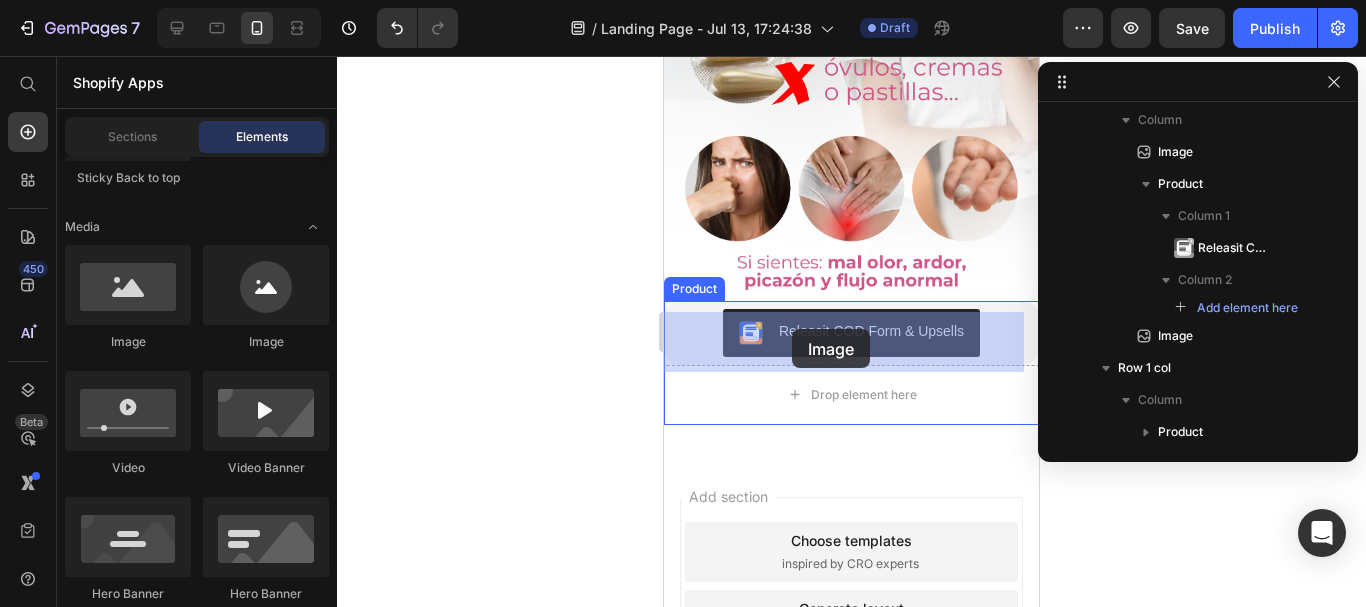 drag, startPoint x: 801, startPoint y: 342, endPoint x: 1272, endPoint y: 370, distance: 471.83154 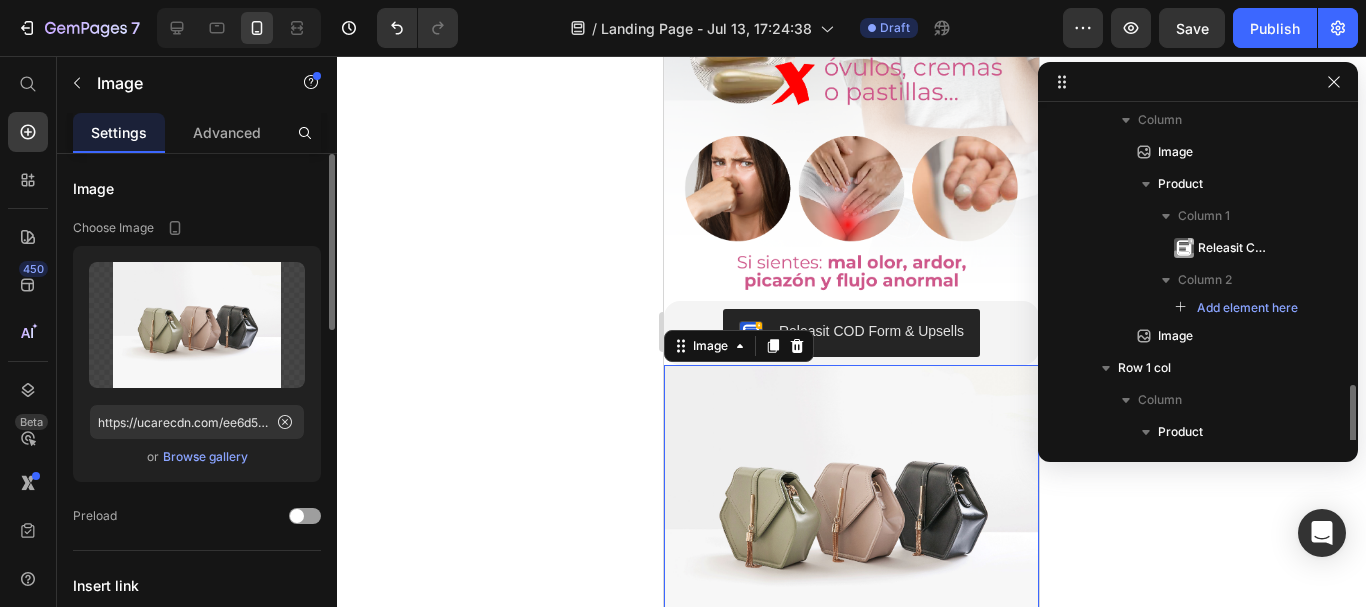 scroll, scrollTop: 238, scrollLeft: 0, axis: vertical 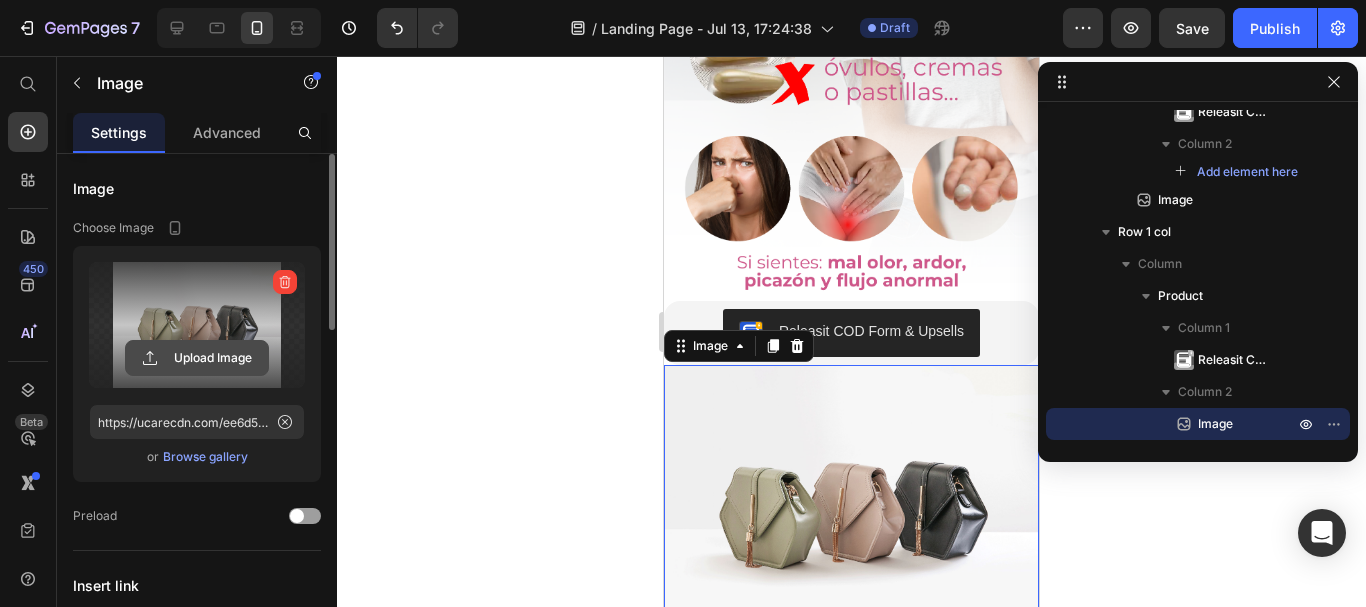click 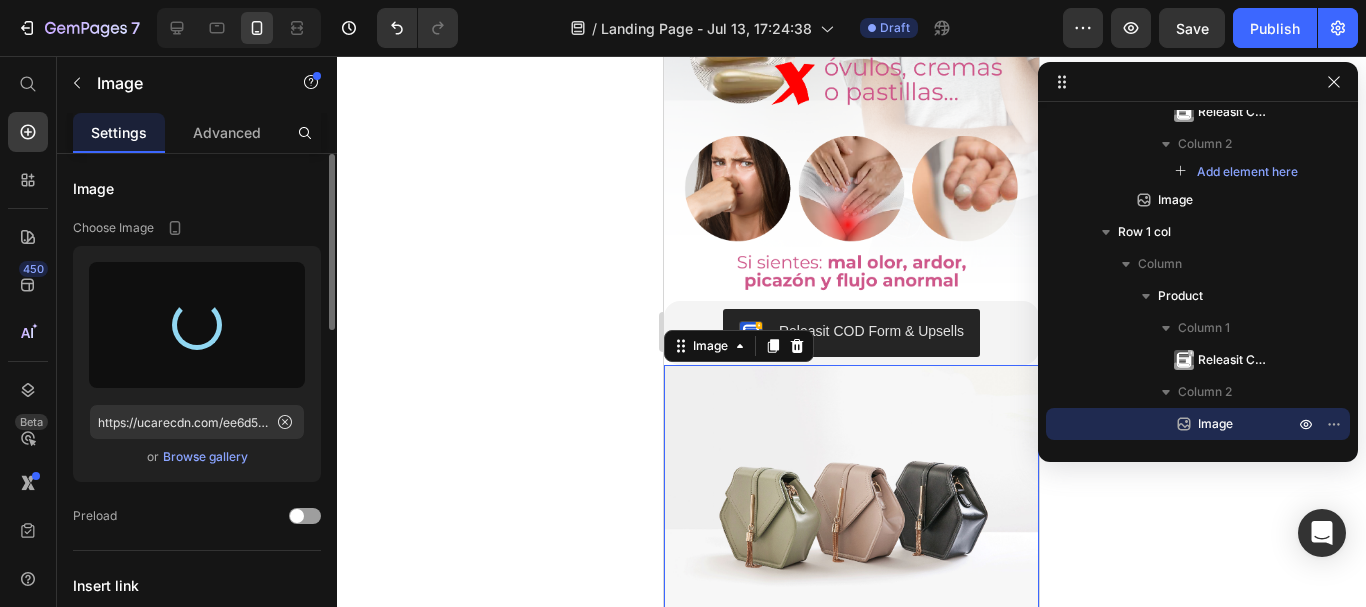 type on "https://cdn.shopify.com/s/files/1/0768/1120/6690/files/gempages_575032766391911653-10cb94d6-689b-44ef-bd9e-ba10c0d0d730.png" 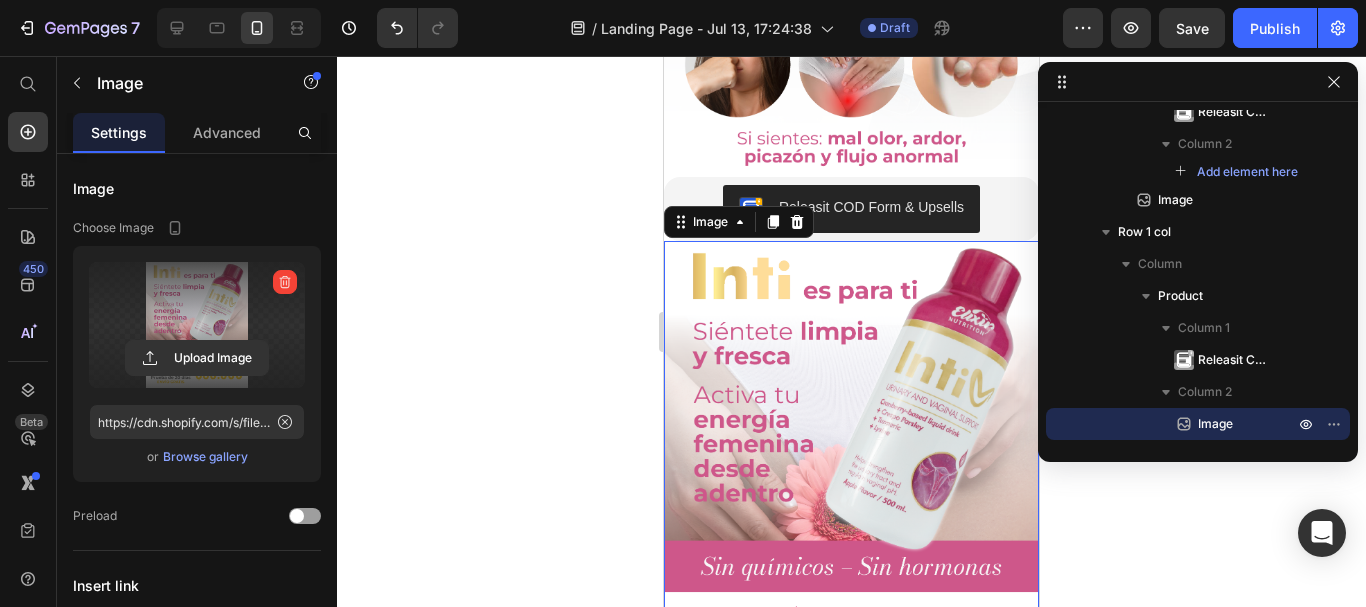 scroll, scrollTop: 1667, scrollLeft: 0, axis: vertical 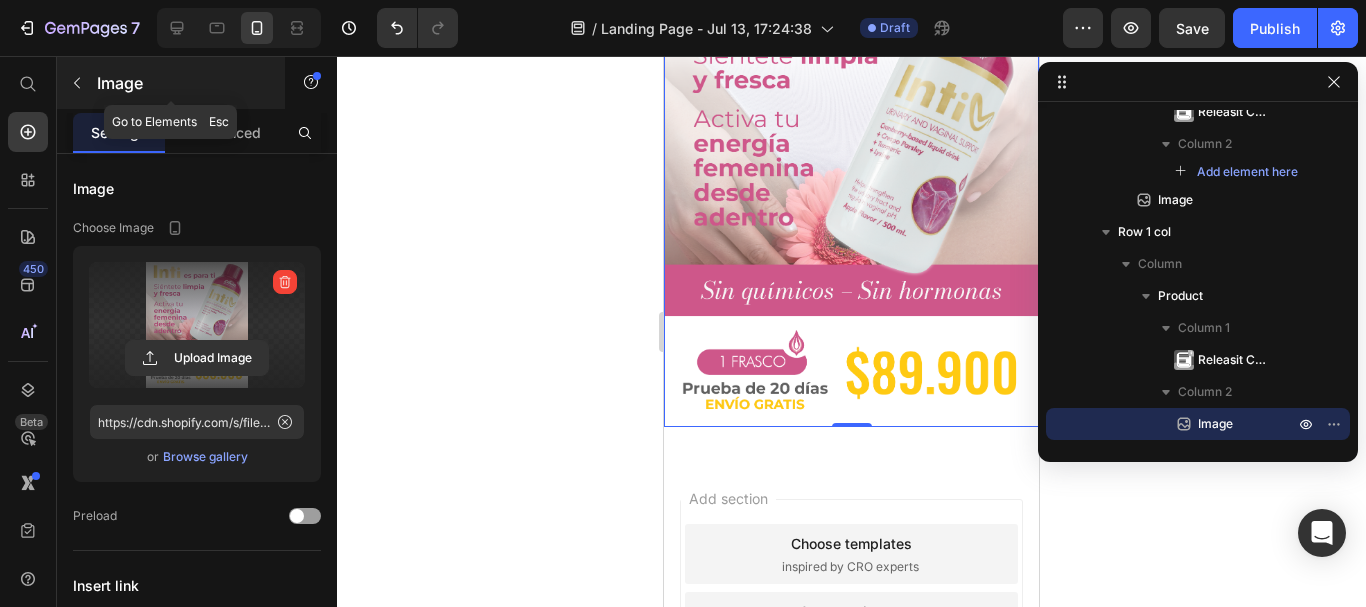 click 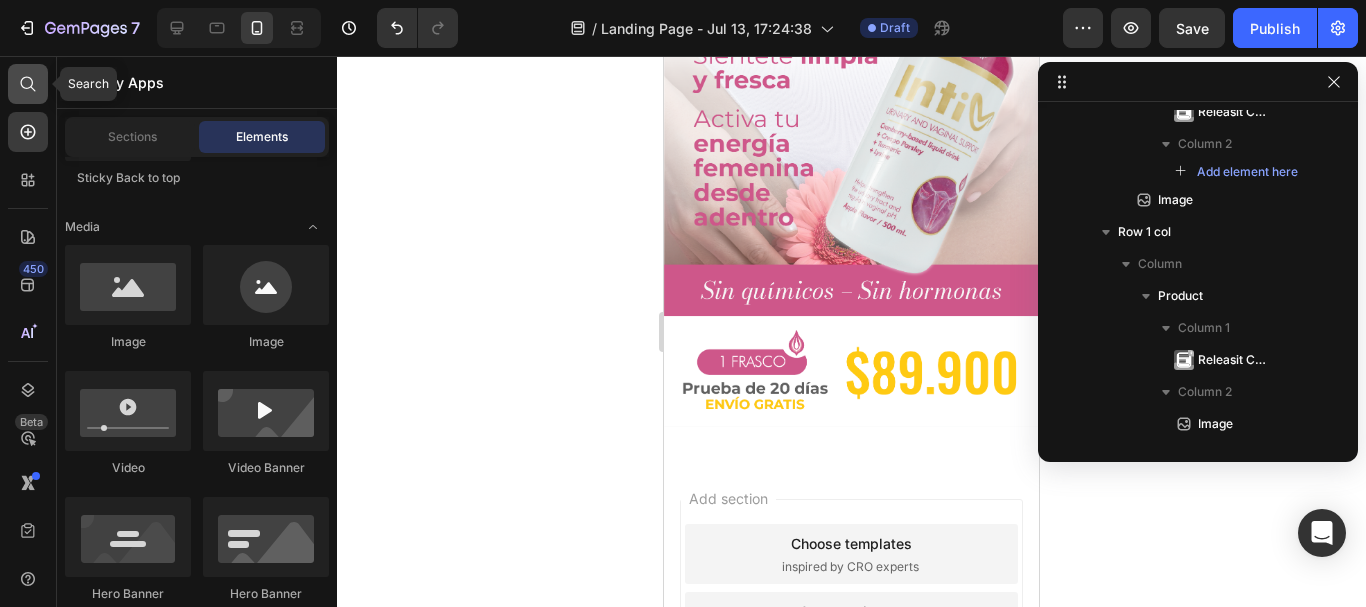 click 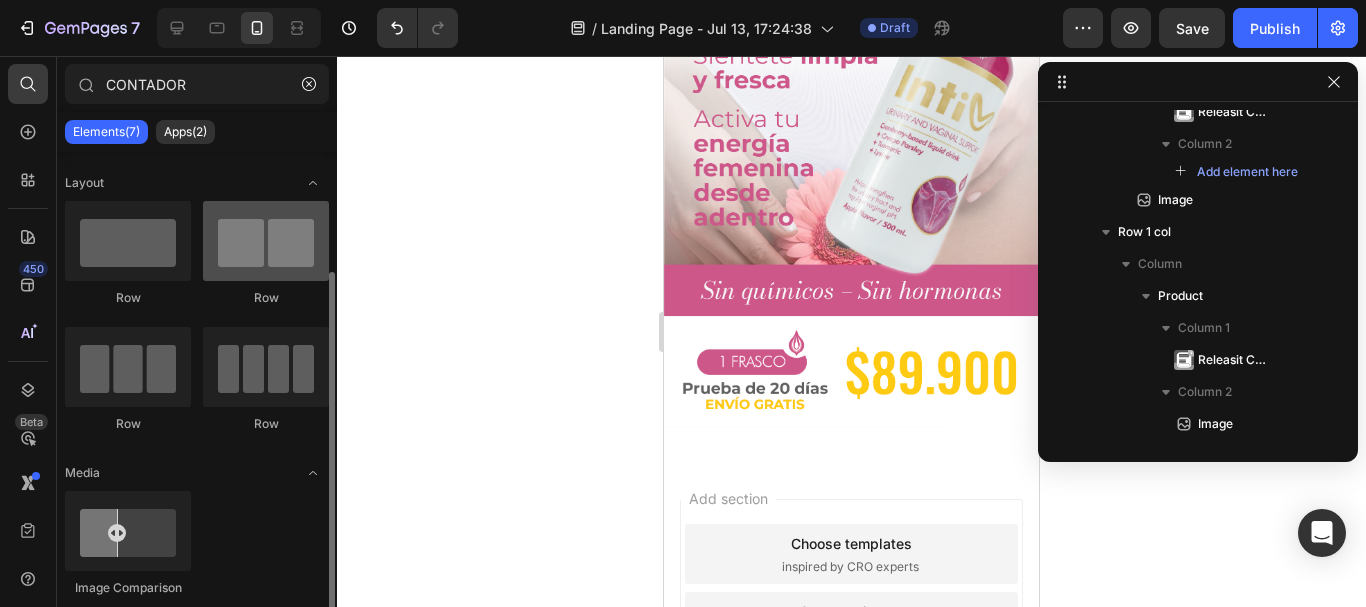 scroll, scrollTop: 0, scrollLeft: 0, axis: both 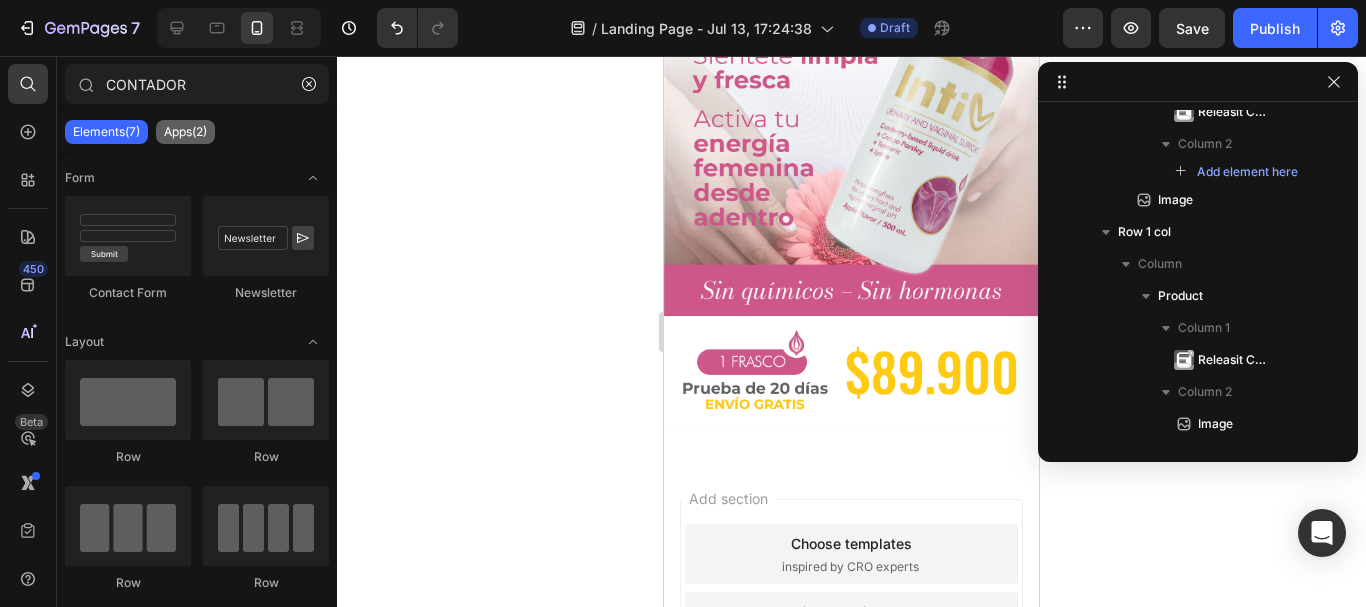 type on "CONTADOR" 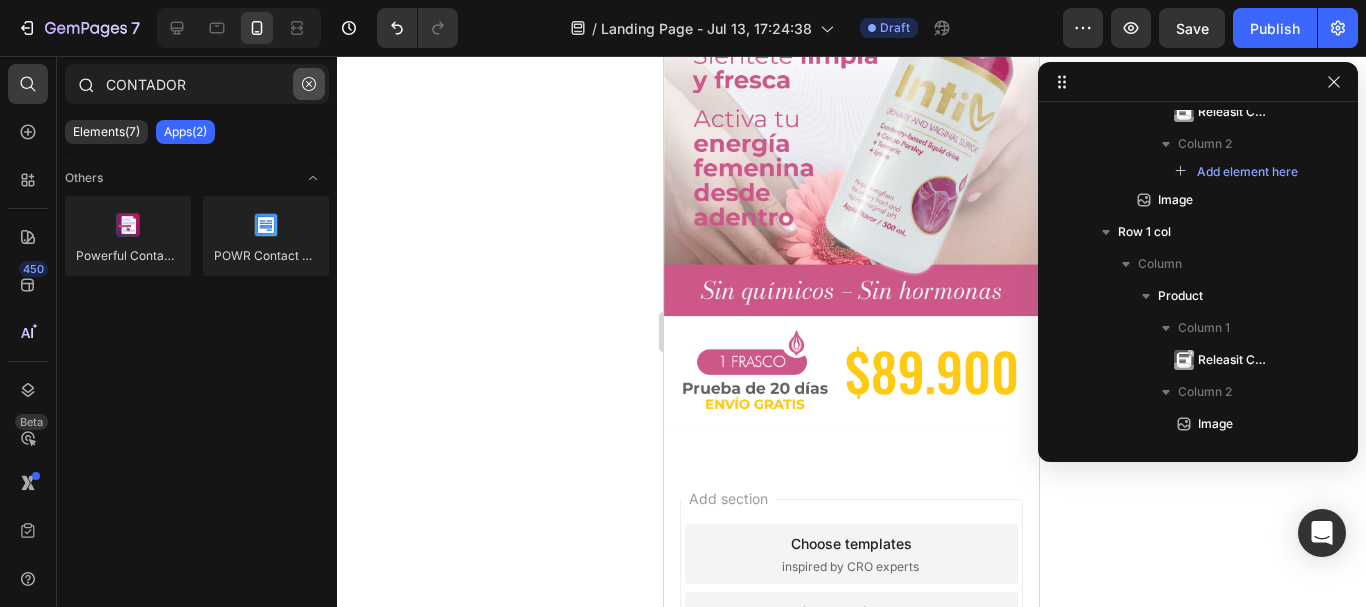 click 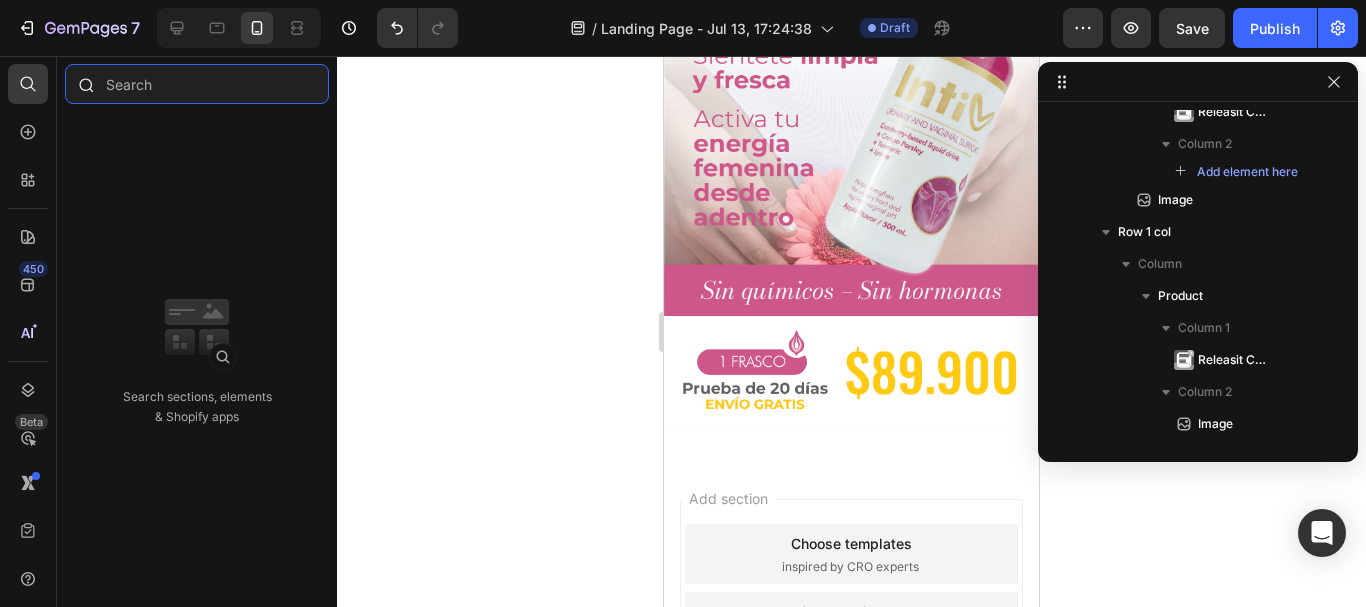 click at bounding box center [197, 84] 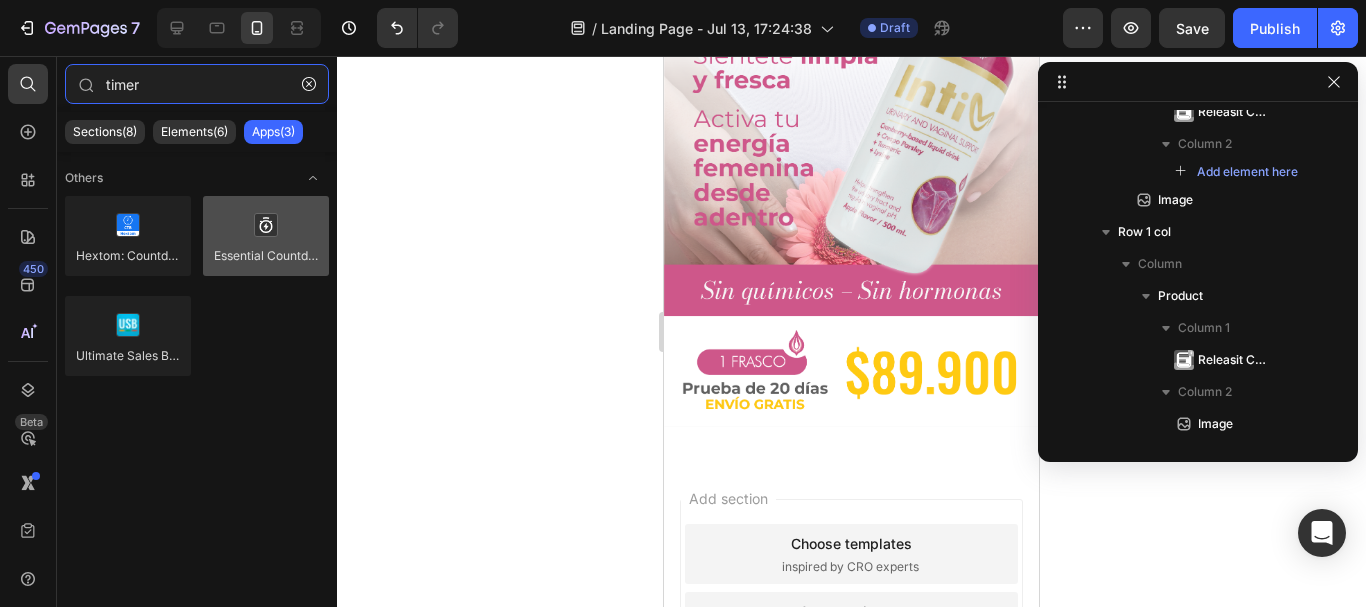 type on "timer" 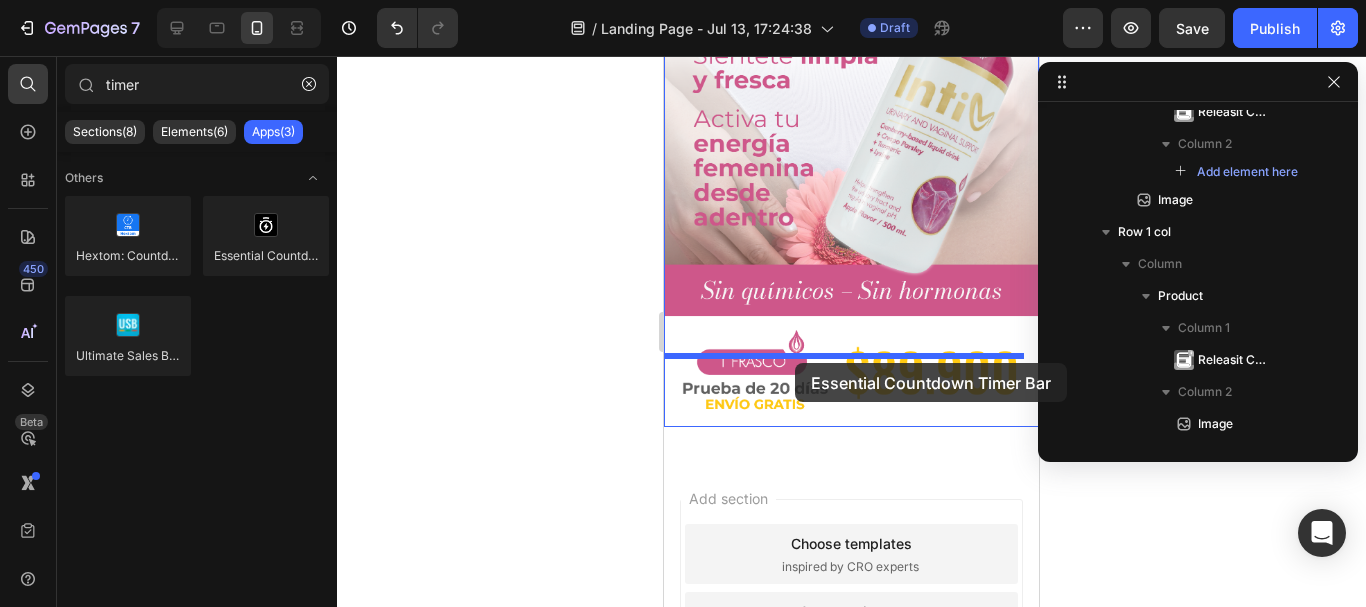 drag, startPoint x: 908, startPoint y: 302, endPoint x: 795, endPoint y: 363, distance: 128.41339 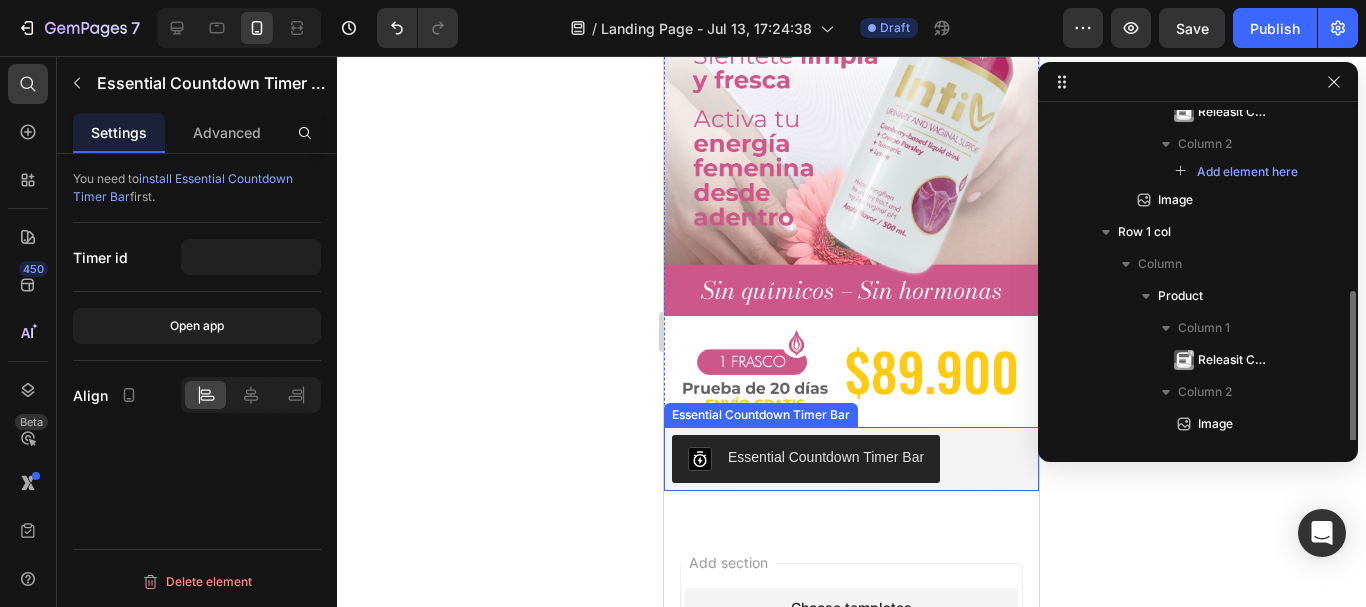 scroll, scrollTop: 270, scrollLeft: 0, axis: vertical 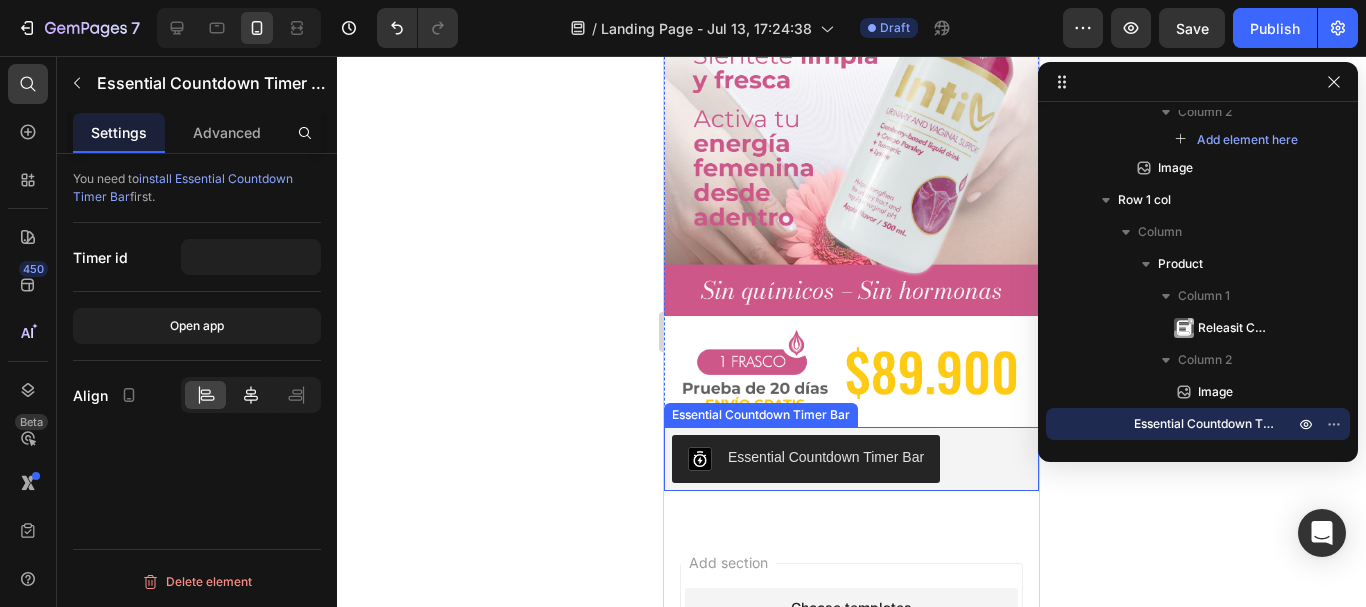 click 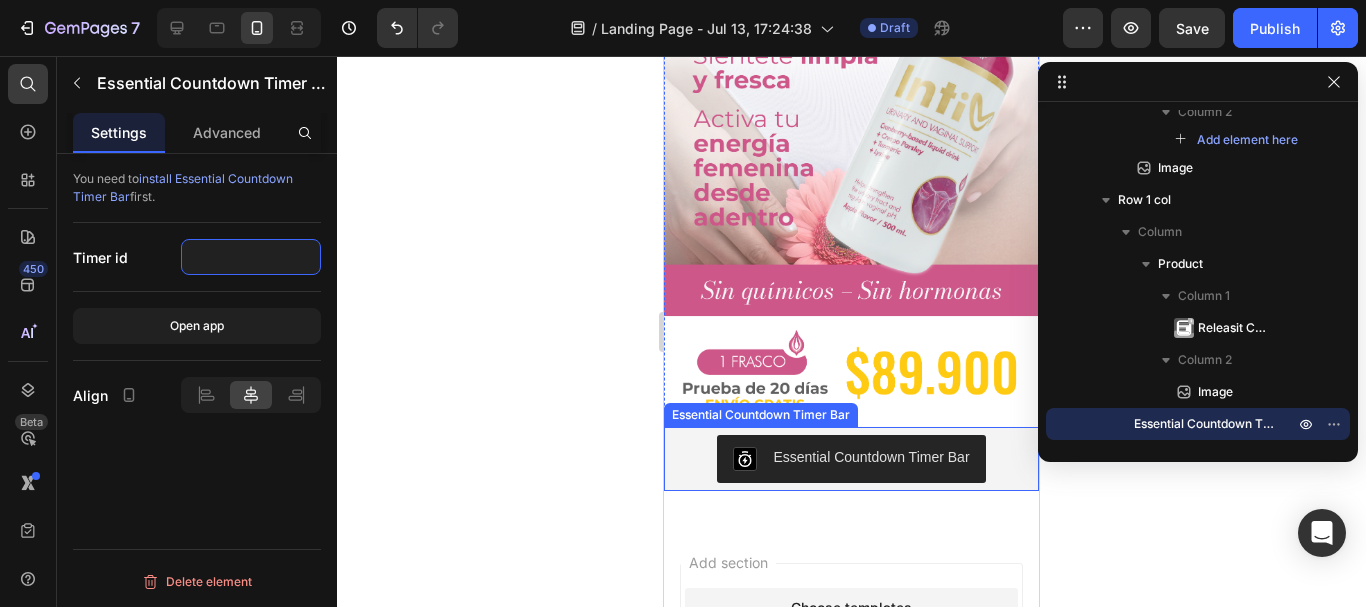 click 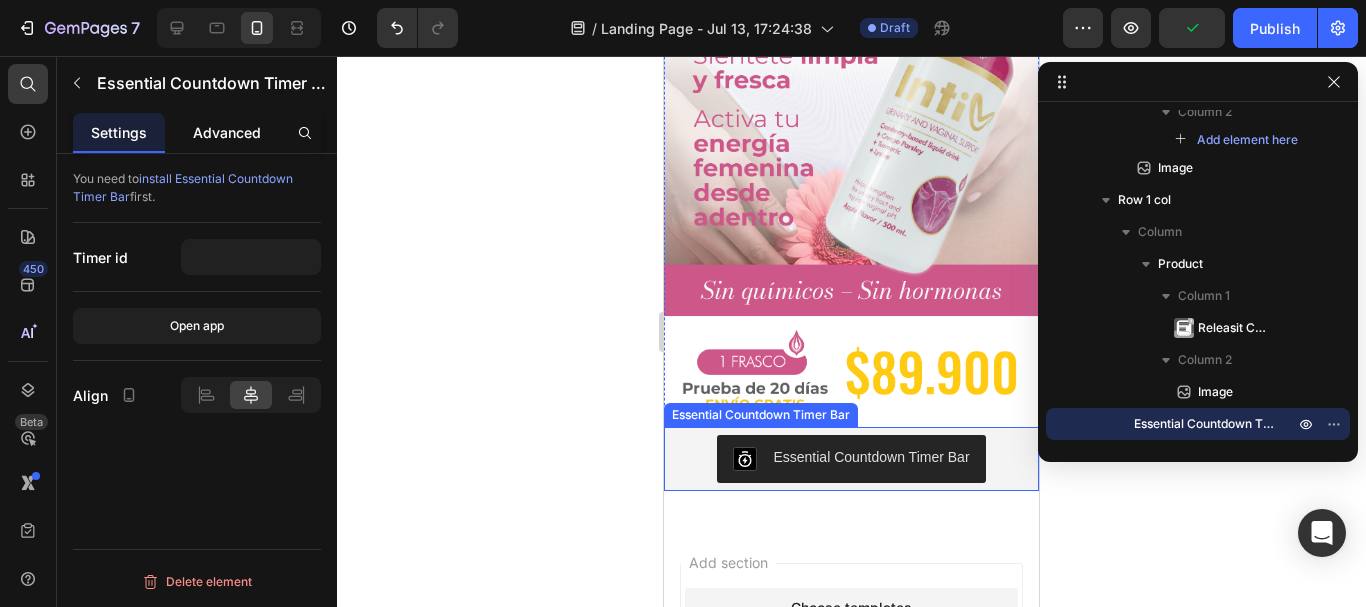 click on "Advanced" at bounding box center (227, 132) 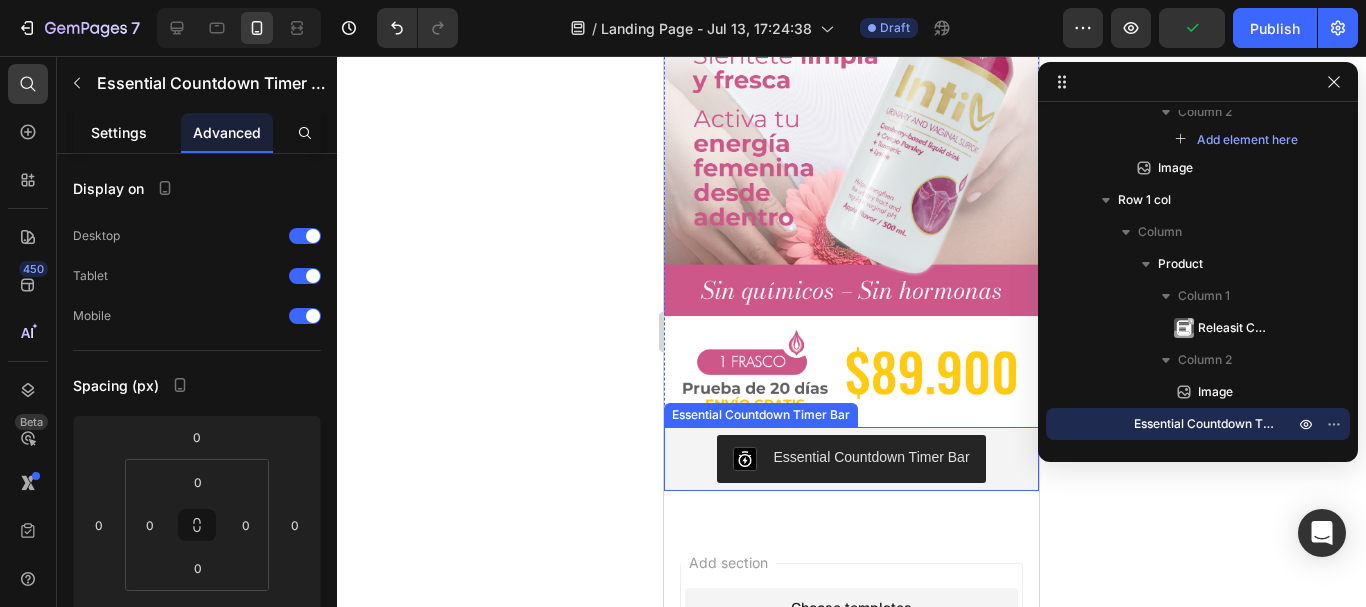 click on "Settings" at bounding box center (119, 132) 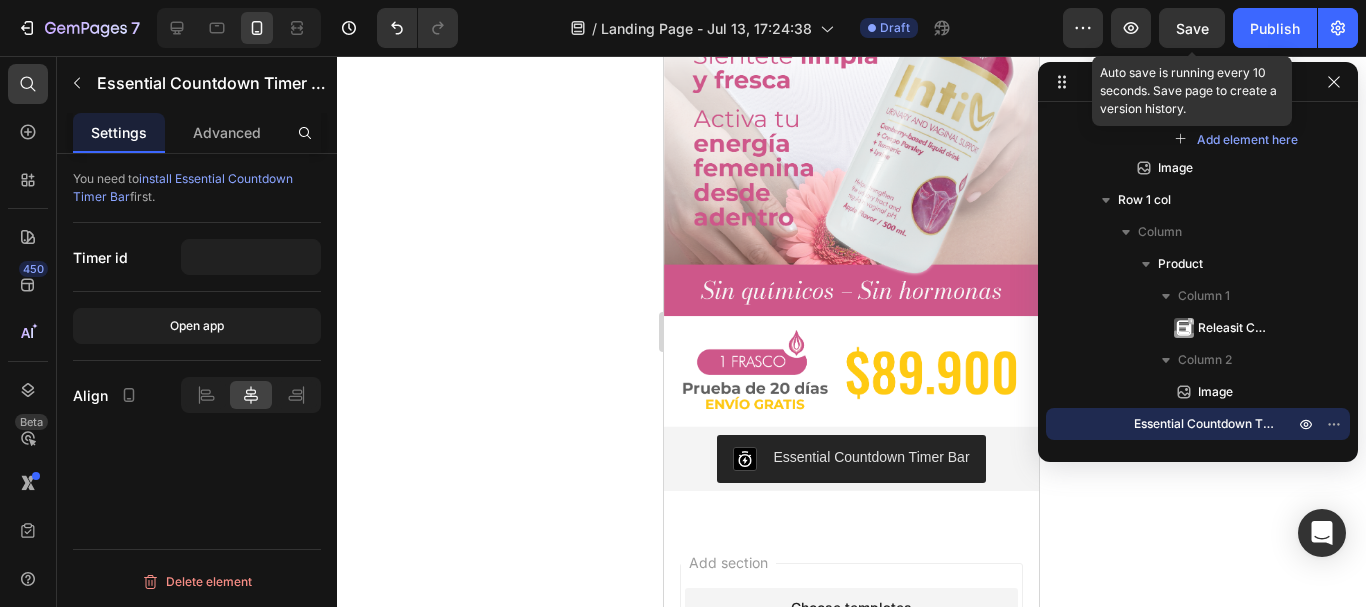 click on "Save" at bounding box center [1192, 28] 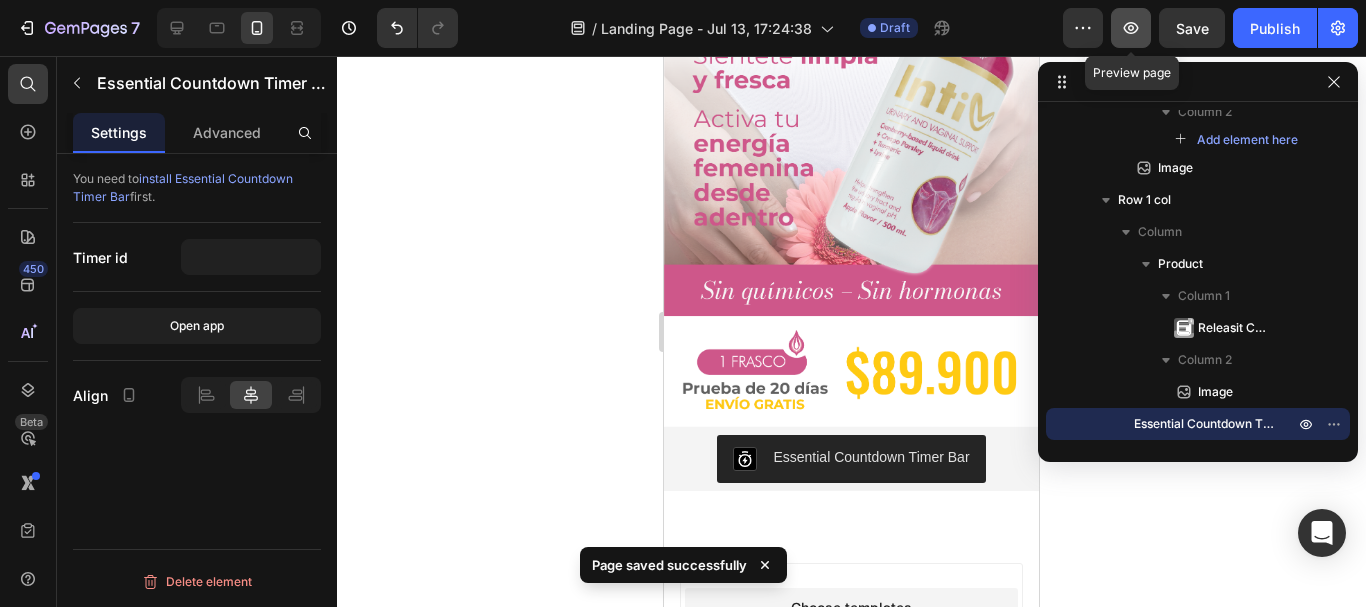 click 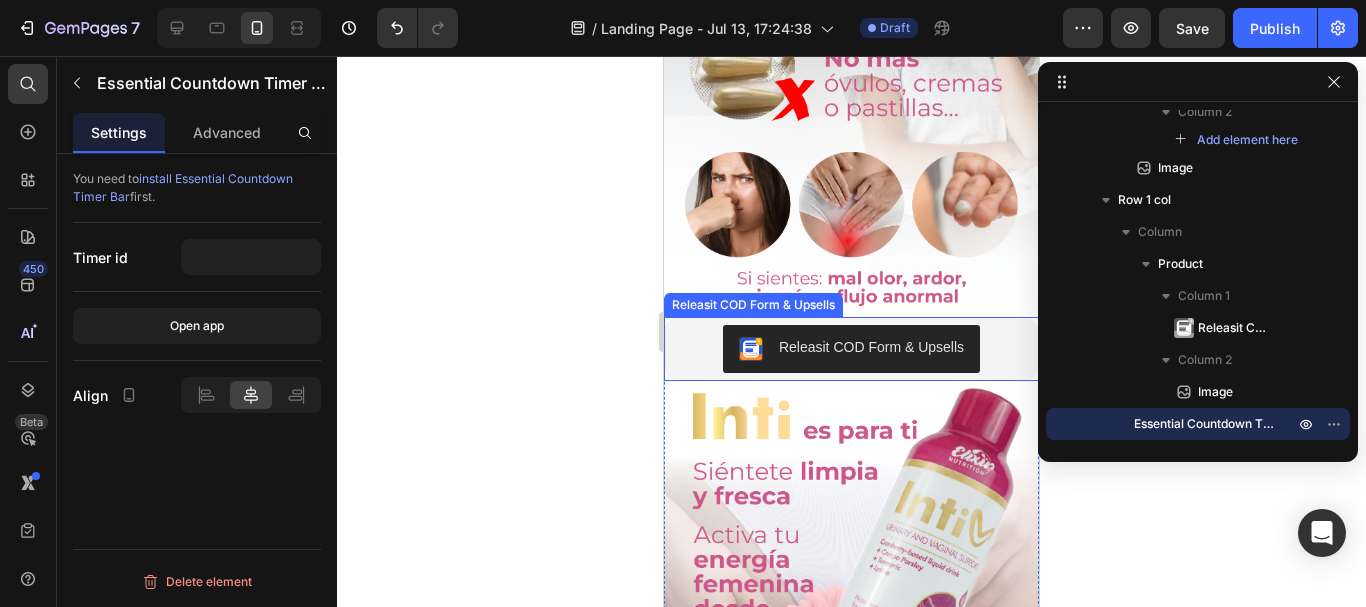 scroll, scrollTop: 1367, scrollLeft: 0, axis: vertical 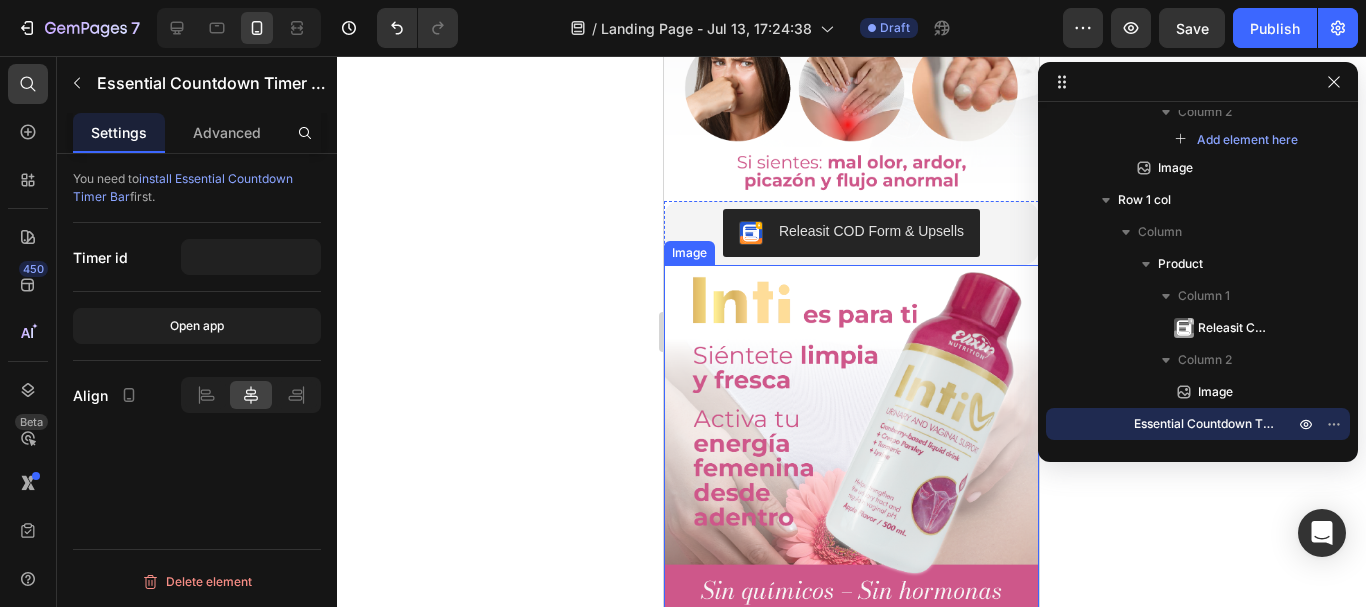 click at bounding box center (851, 496) 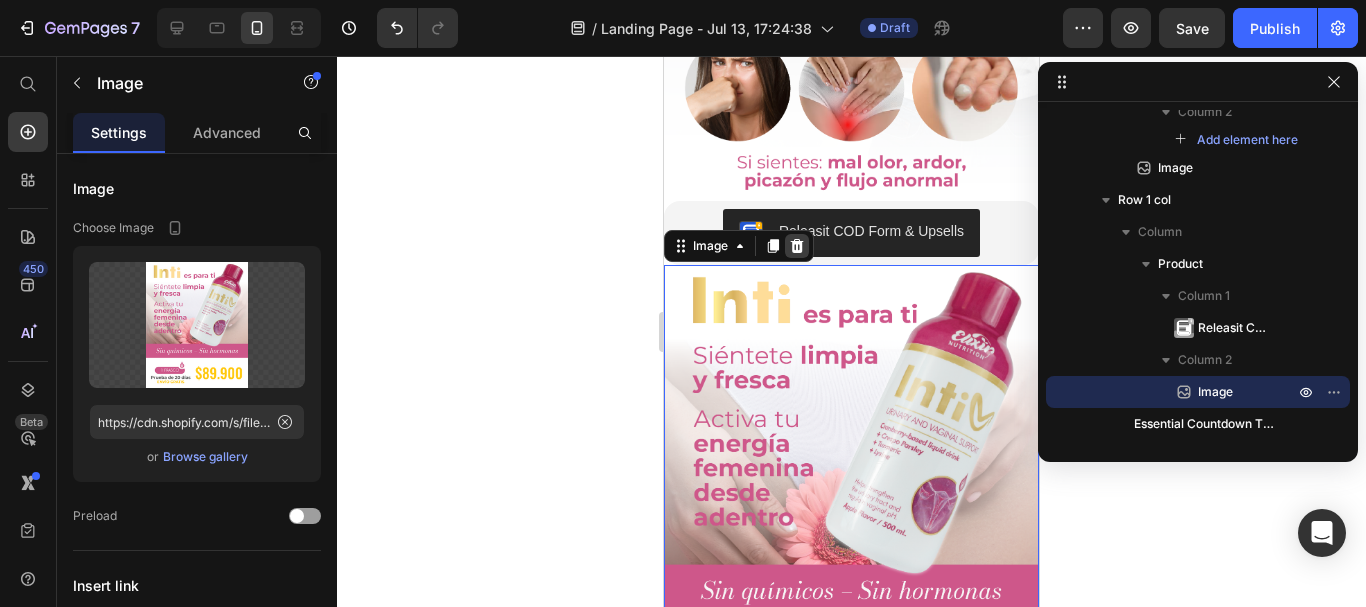 click 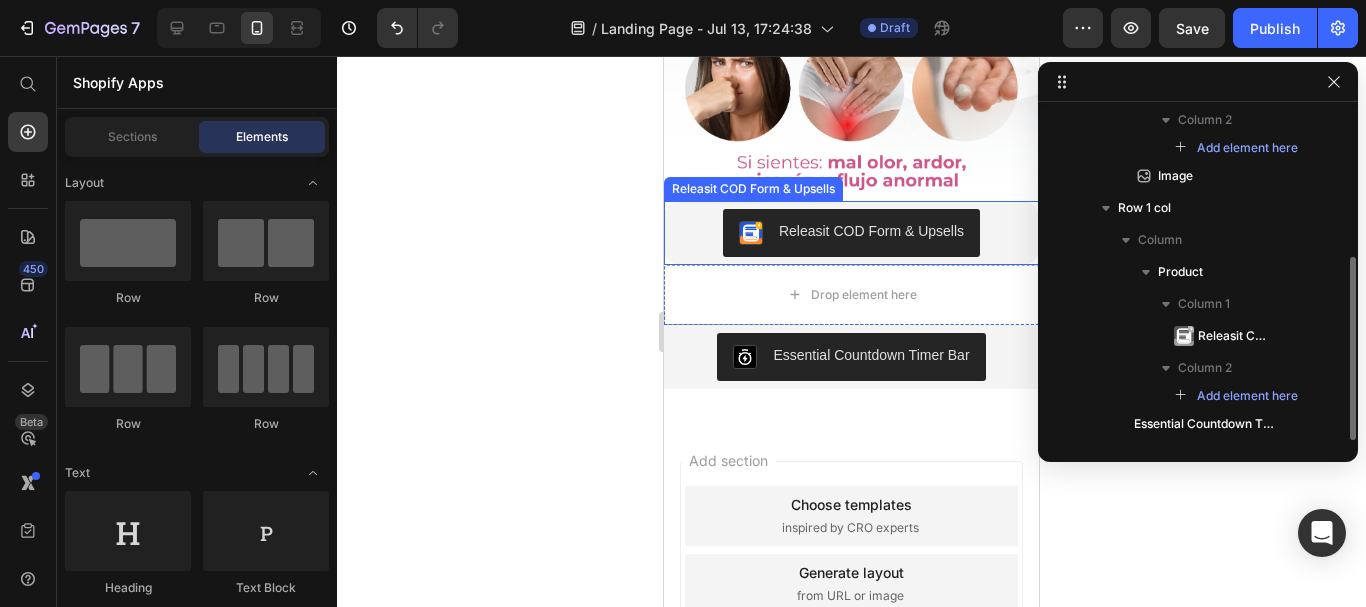 scroll, scrollTop: 262, scrollLeft: 0, axis: vertical 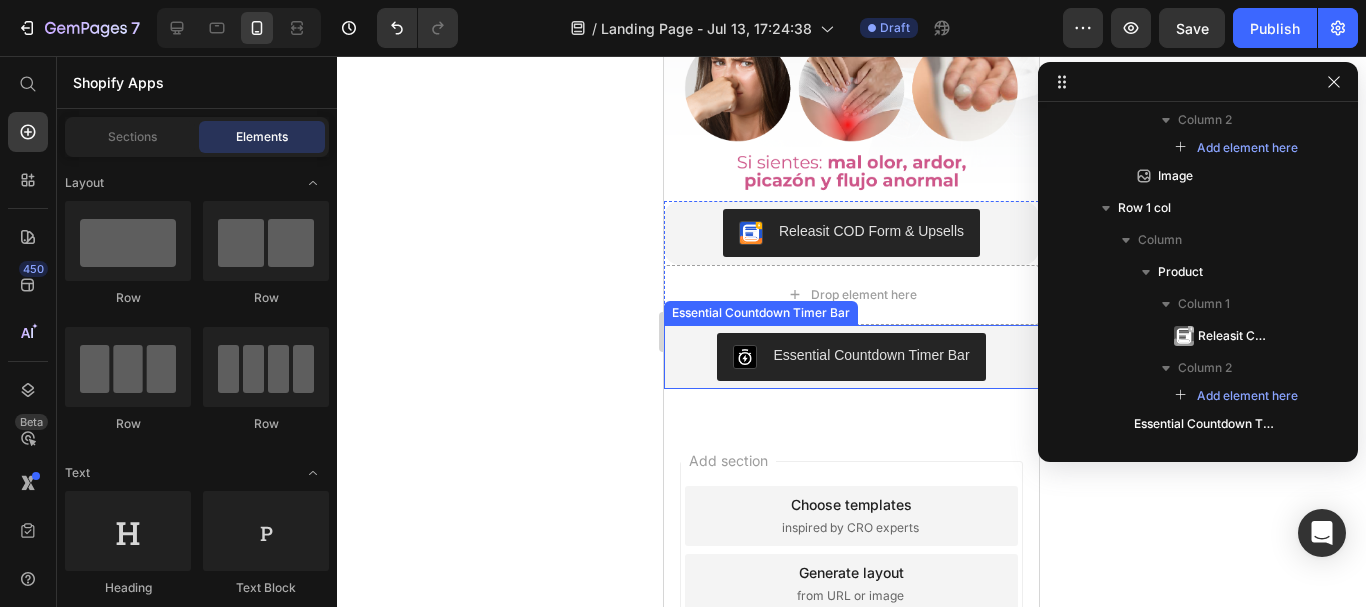 click on "Essential Countdown Timer Bar" at bounding box center [871, 355] 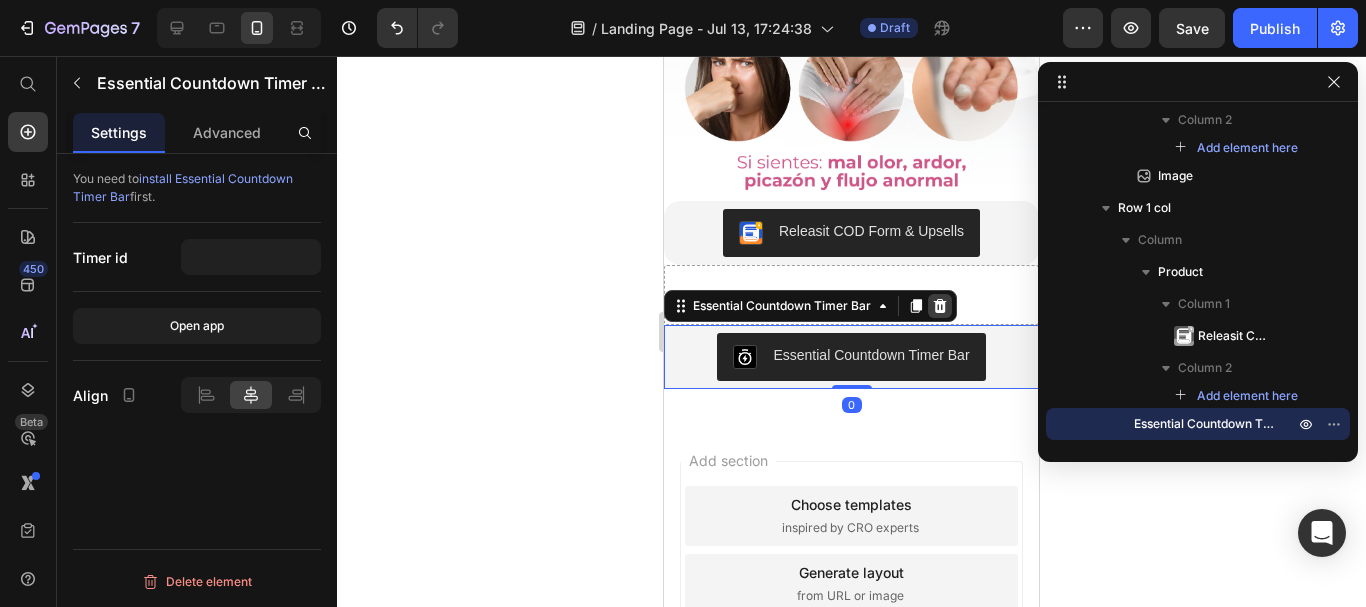 click 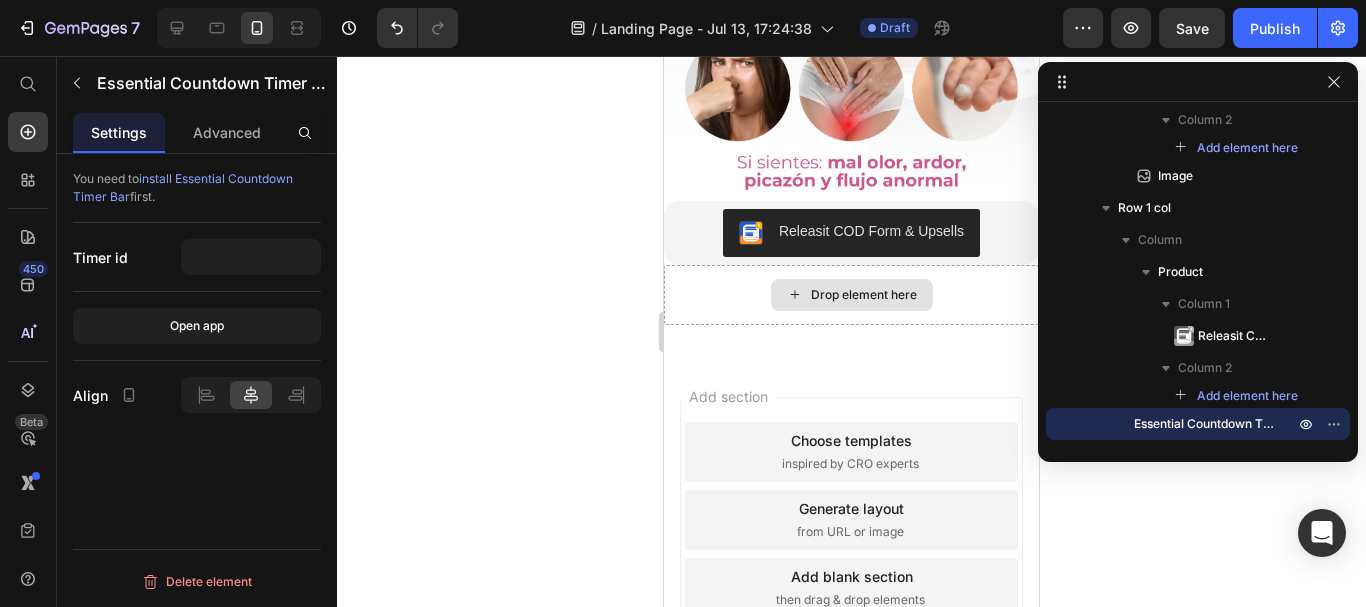 scroll, scrollTop: 230, scrollLeft: 0, axis: vertical 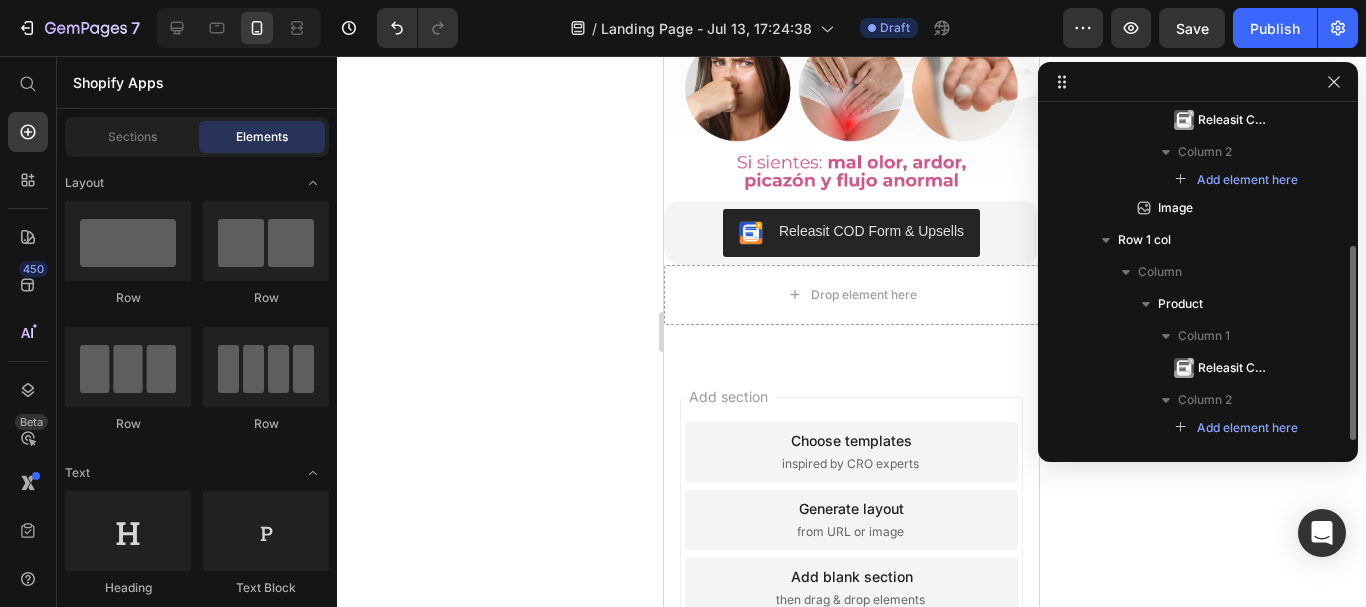 click on "Add section Choose templates inspired by CRO experts Generate layout from URL or image Add blank section then drag & drop elements" at bounding box center (851, 548) 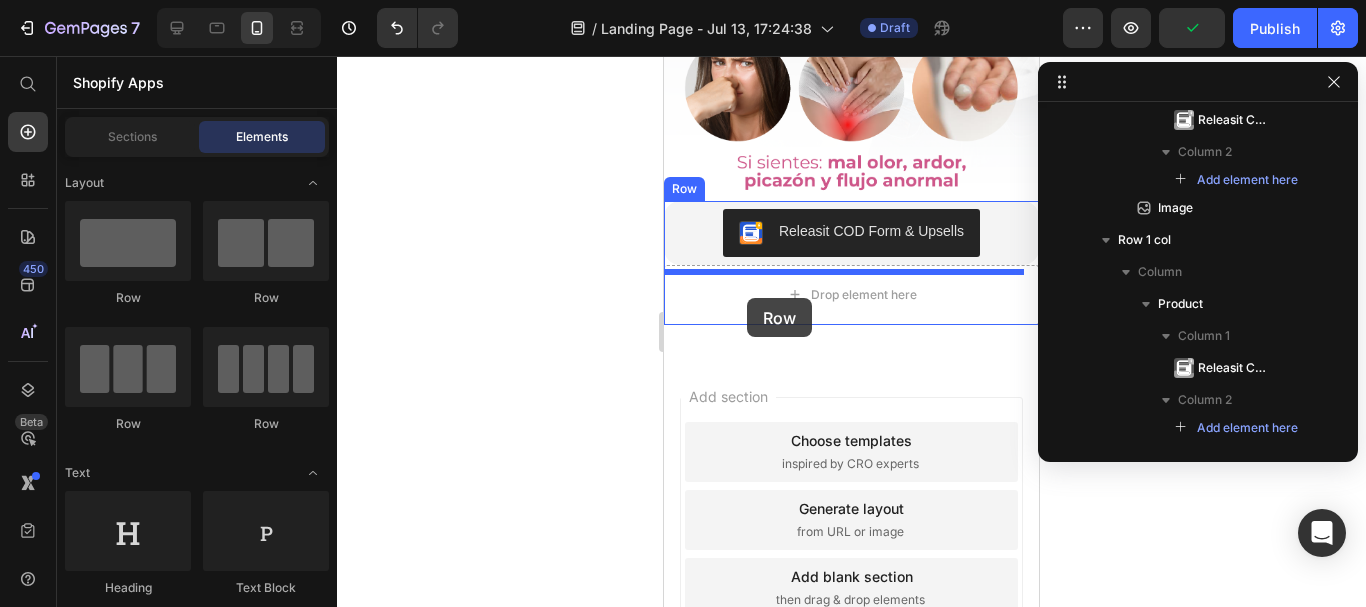 drag, startPoint x: 812, startPoint y: 311, endPoint x: 747, endPoint y: 298, distance: 66.287254 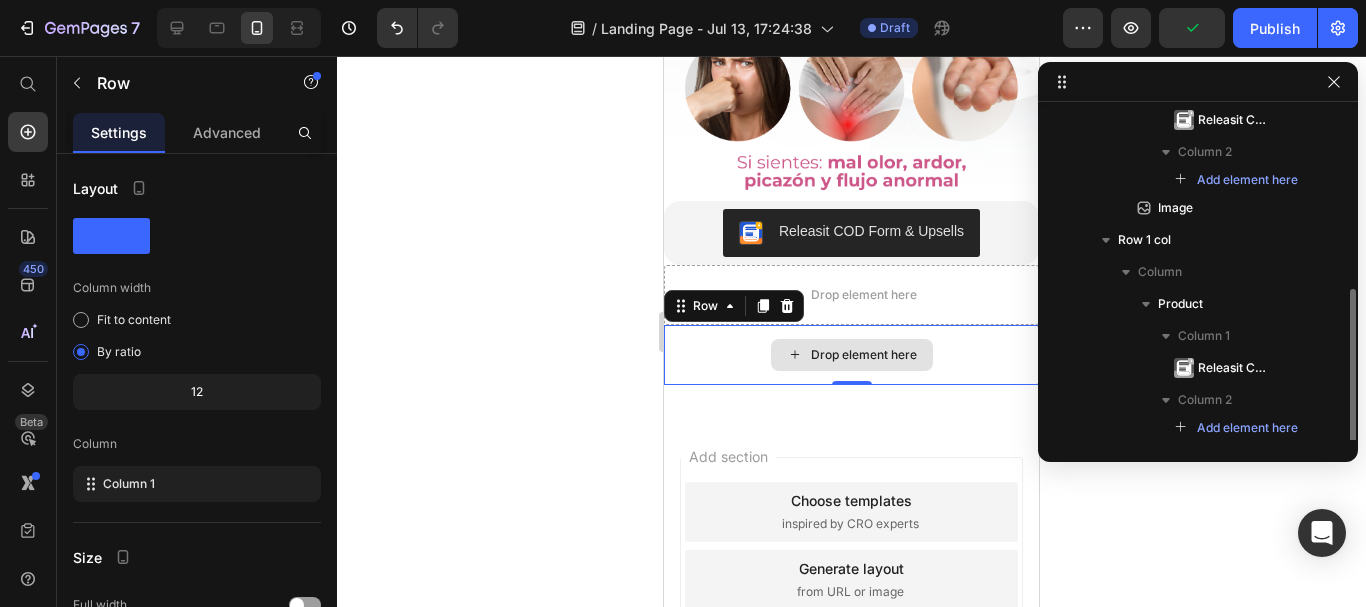 scroll, scrollTop: 262, scrollLeft: 0, axis: vertical 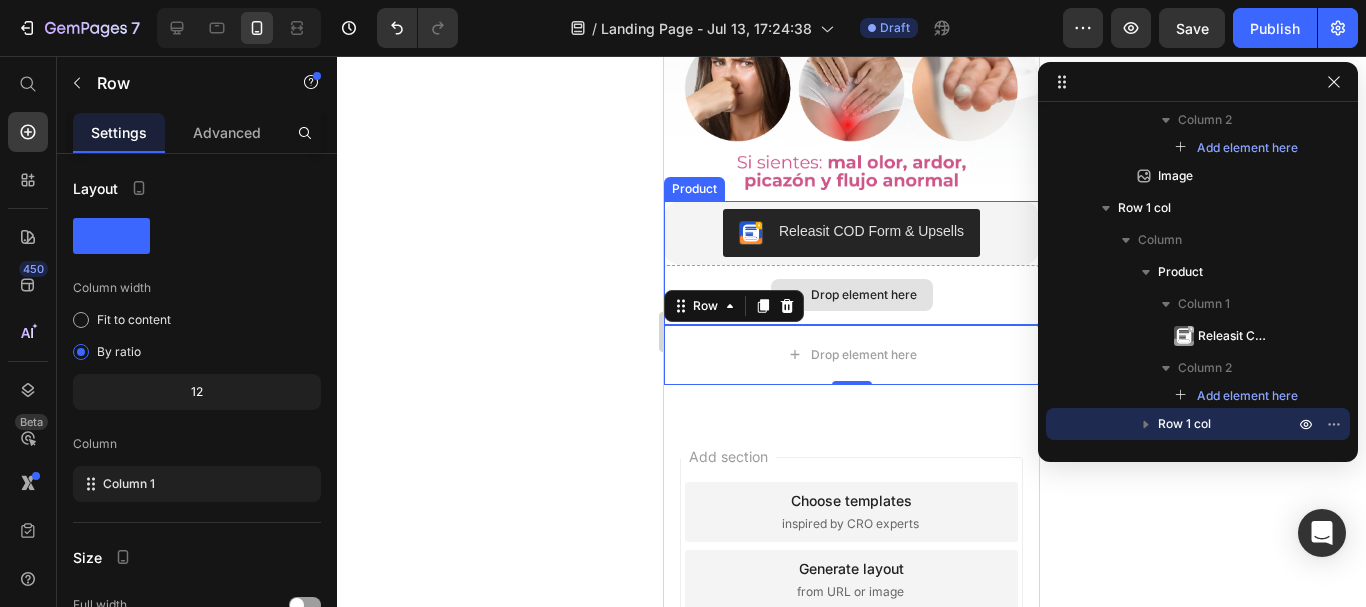 click on "Drop element here" at bounding box center [851, 295] 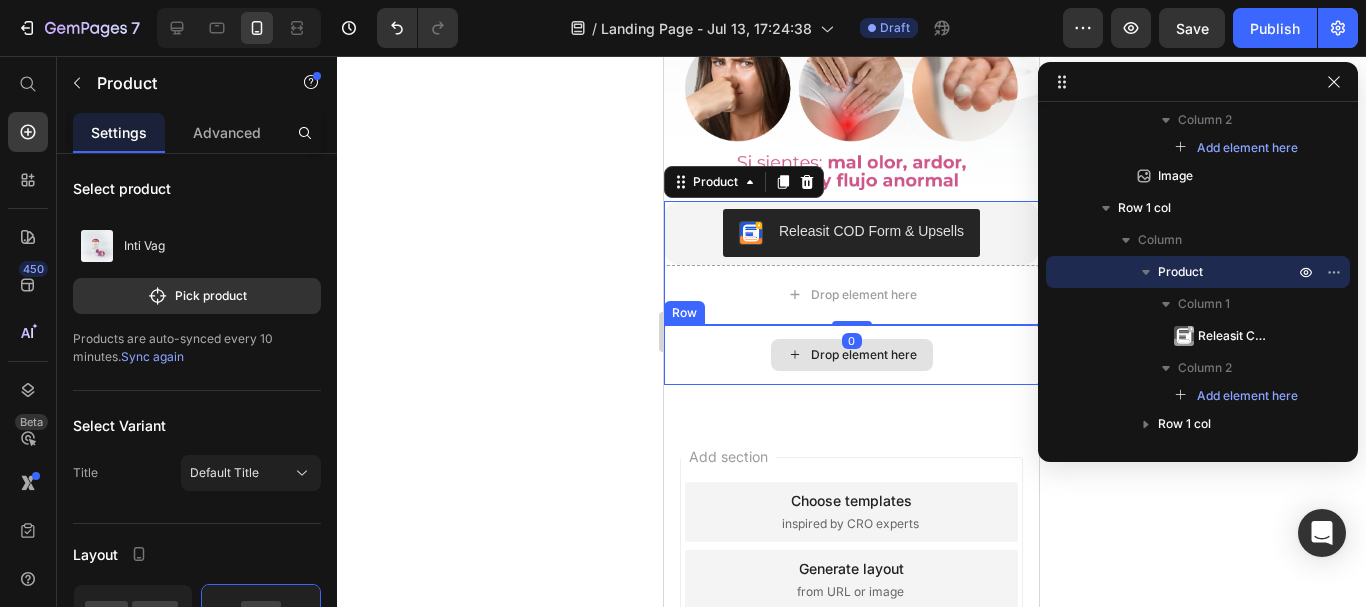 click on "Drop element here" at bounding box center [851, 355] 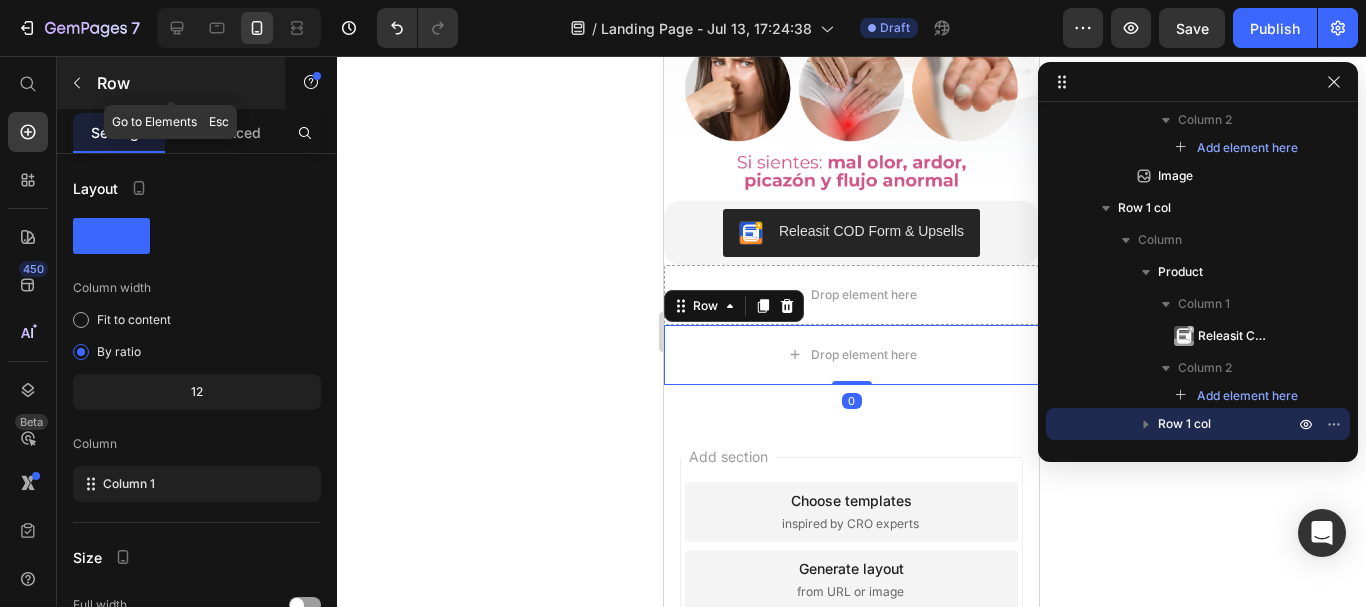 click 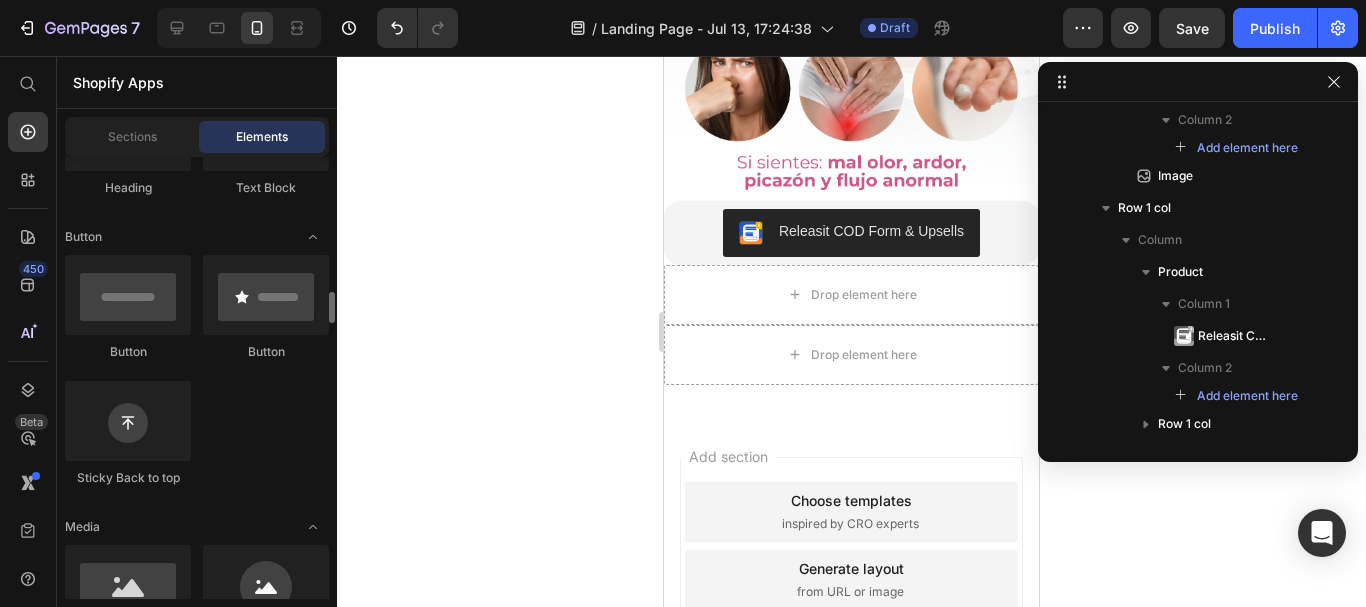 scroll, scrollTop: 500, scrollLeft: 0, axis: vertical 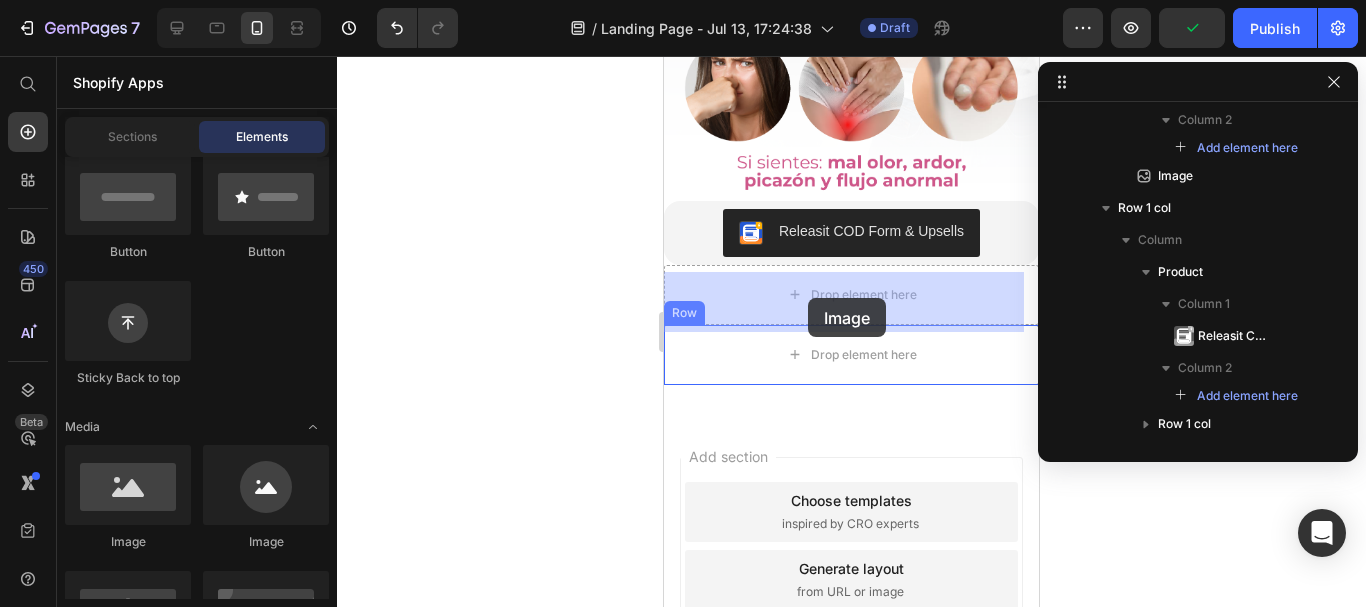 drag, startPoint x: 813, startPoint y: 545, endPoint x: 1269, endPoint y: 353, distance: 494.77267 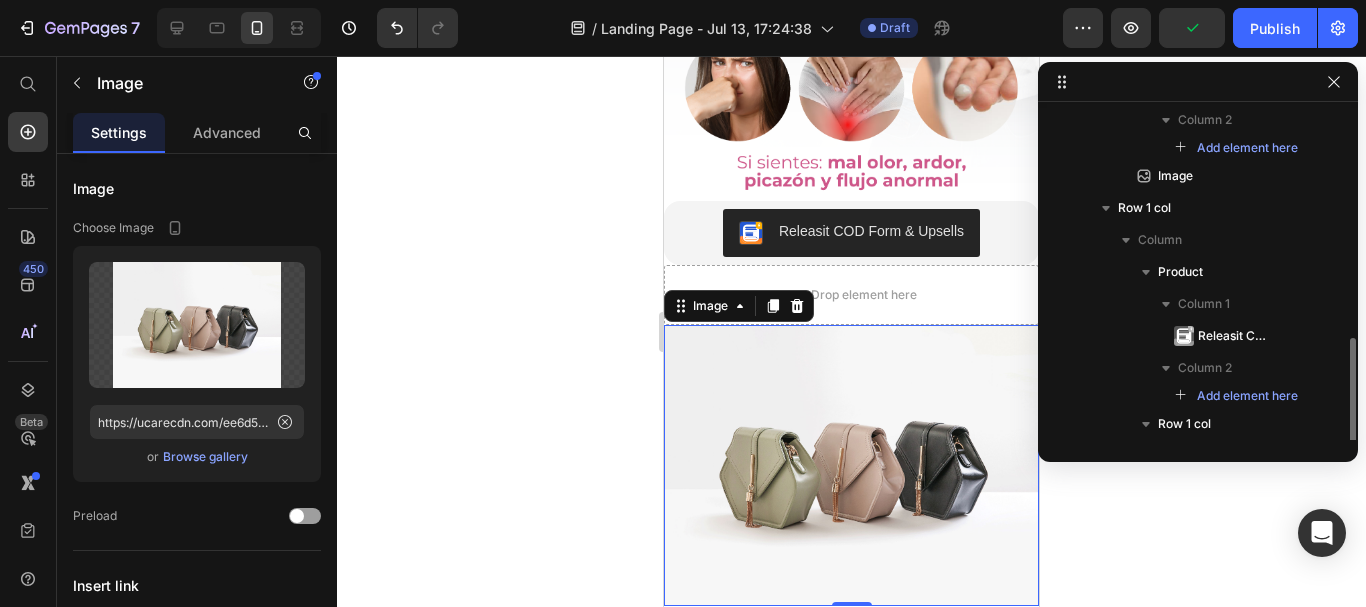 scroll, scrollTop: 326, scrollLeft: 0, axis: vertical 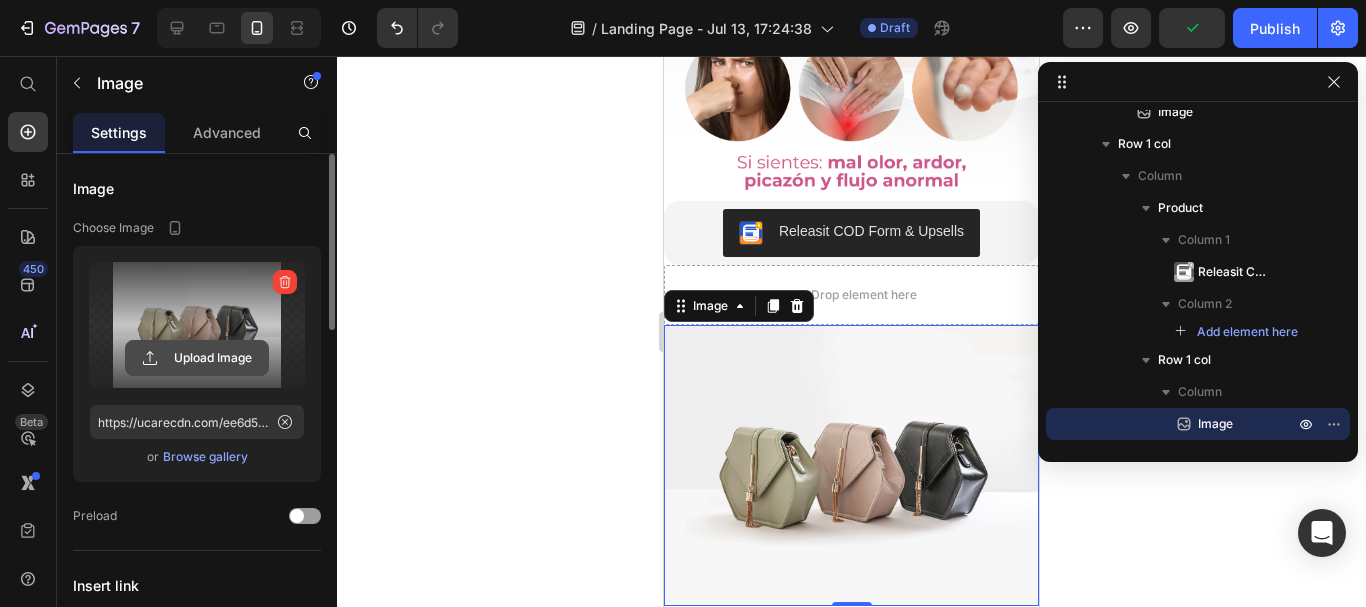 click 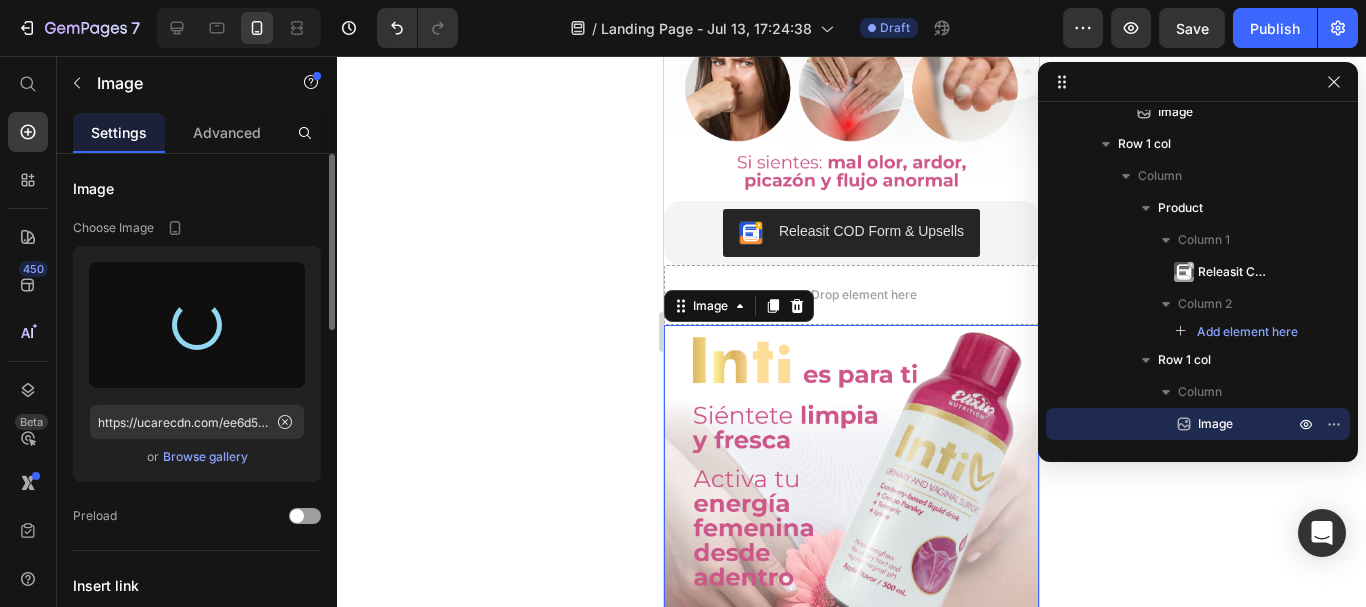 type on "https://cdn.shopify.com/s/files/1/0768/1120/6690/files/gempages_575032766391911653-10cb94d6-689b-44ef-bd9e-ba10c0d0d730.png" 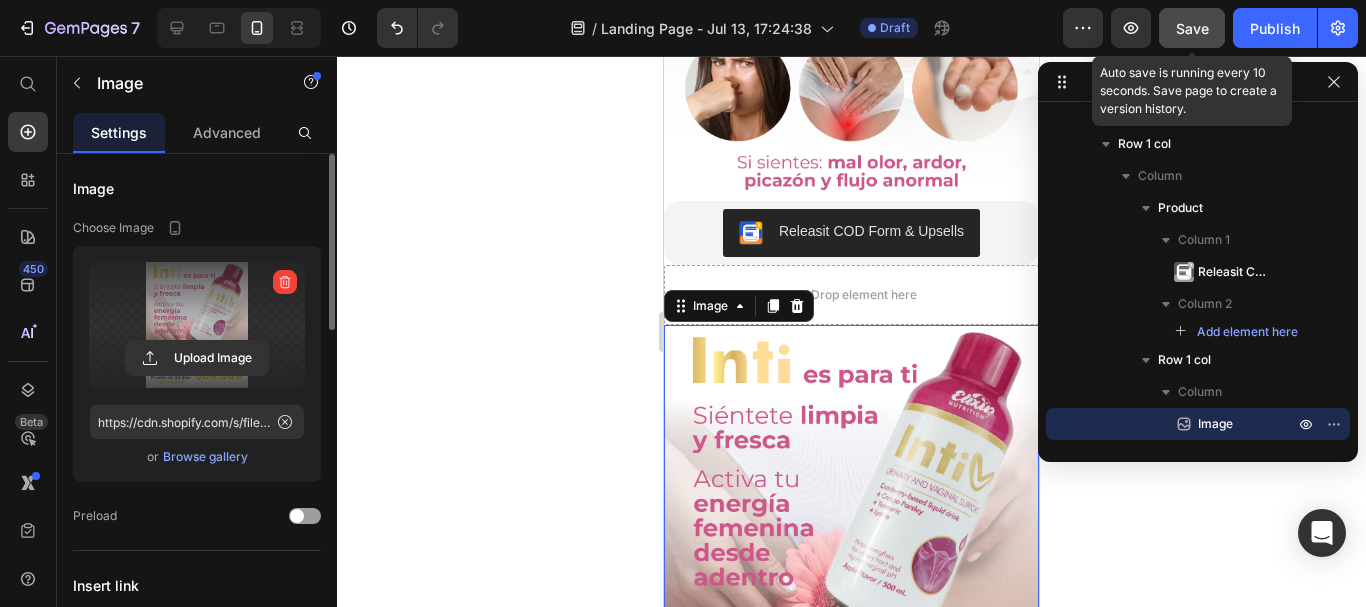 click on "Save" 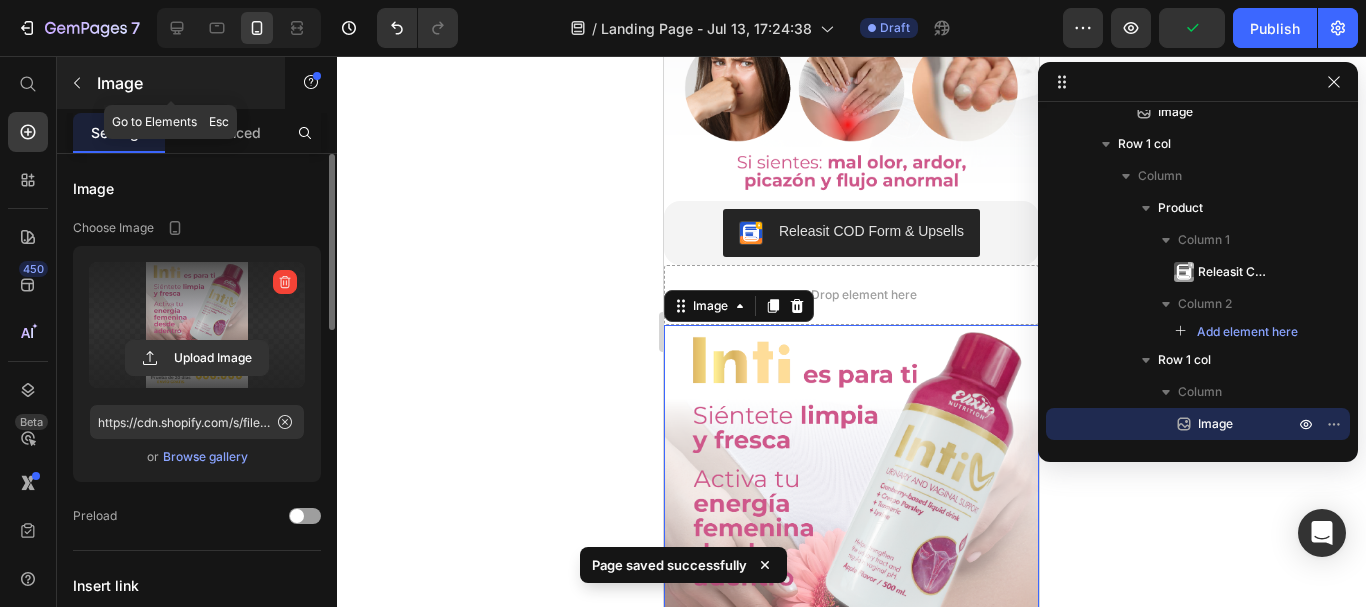 click 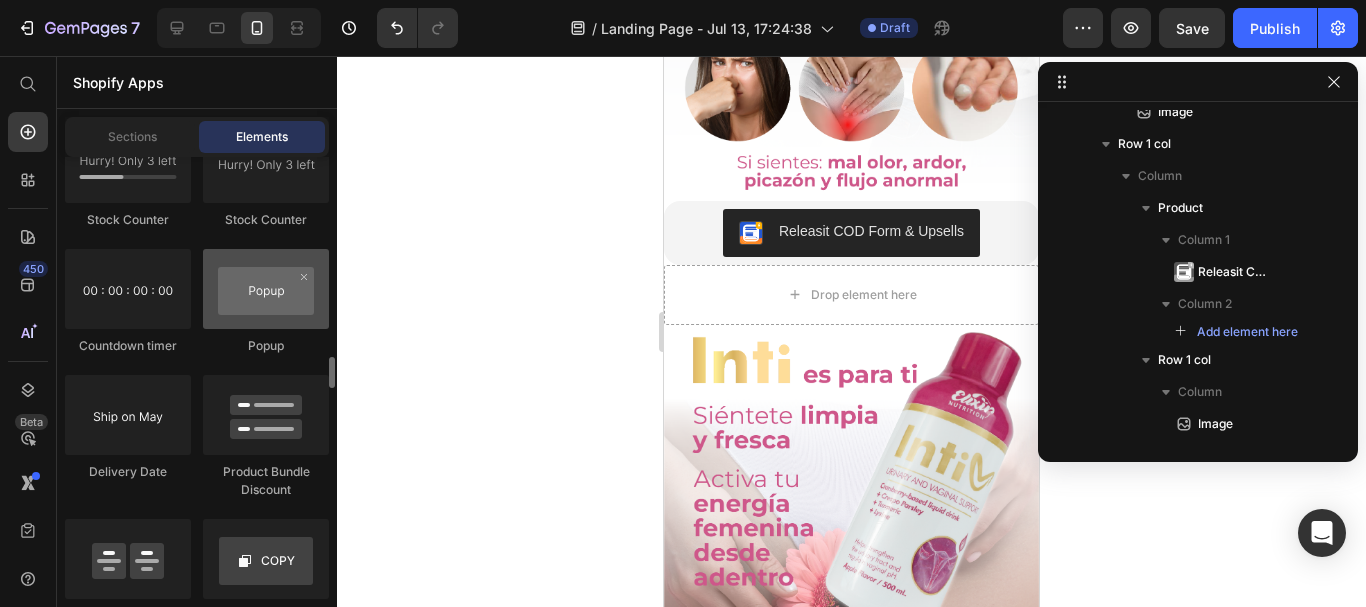 scroll, scrollTop: 4200, scrollLeft: 0, axis: vertical 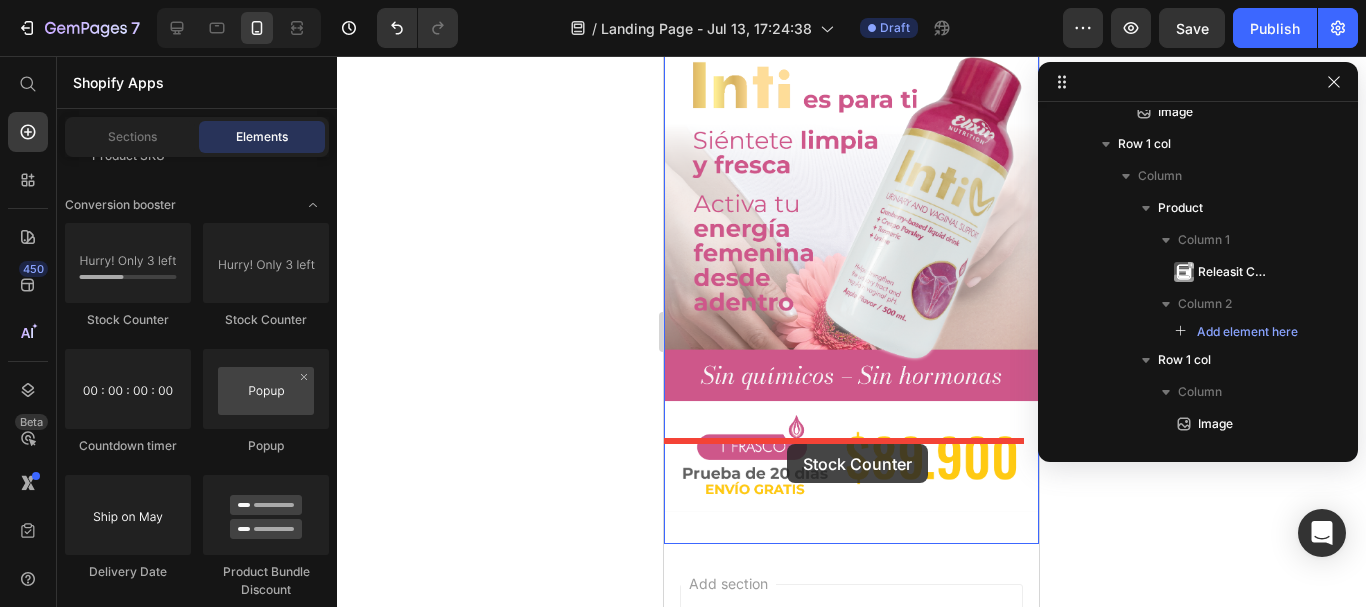 drag, startPoint x: 803, startPoint y: 335, endPoint x: 787, endPoint y: 444, distance: 110.16805 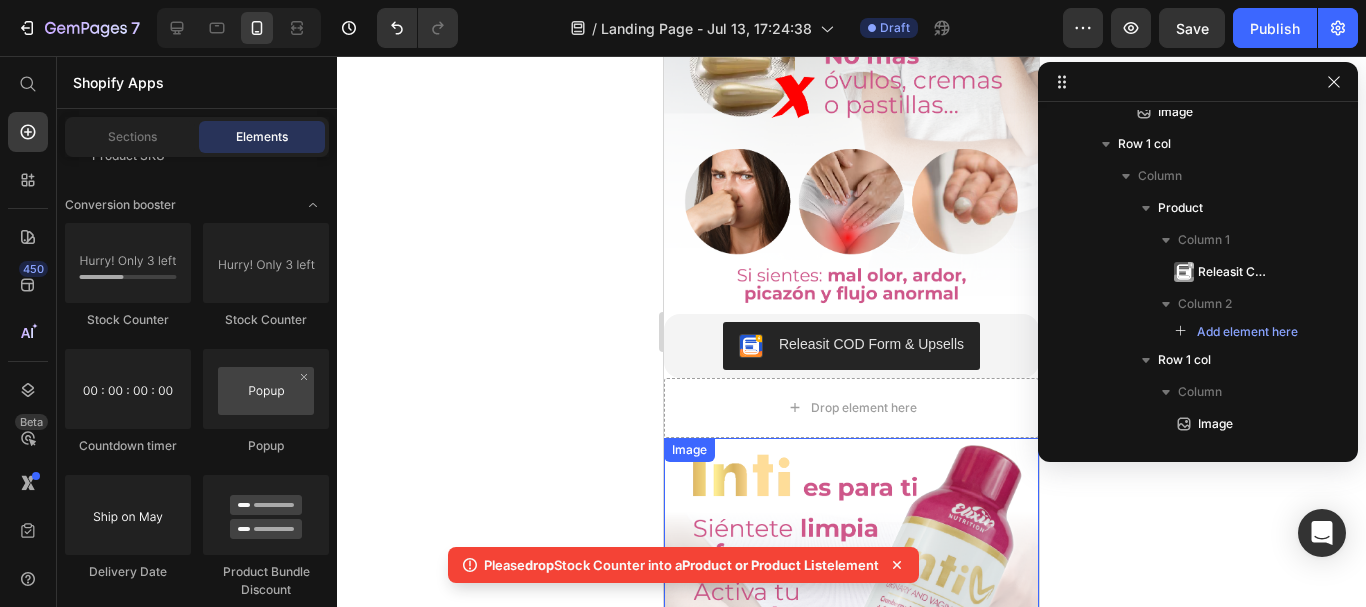 scroll, scrollTop: 1242, scrollLeft: 0, axis: vertical 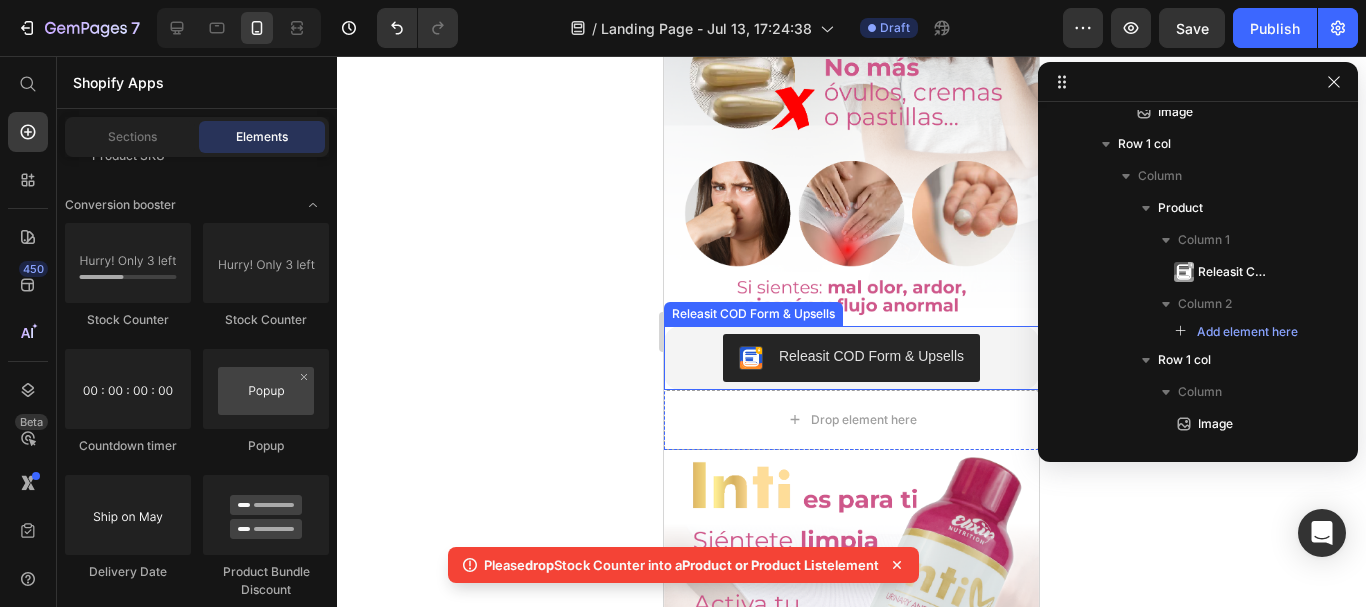 click on "Releasit COD Form & Upsells" at bounding box center (851, 358) 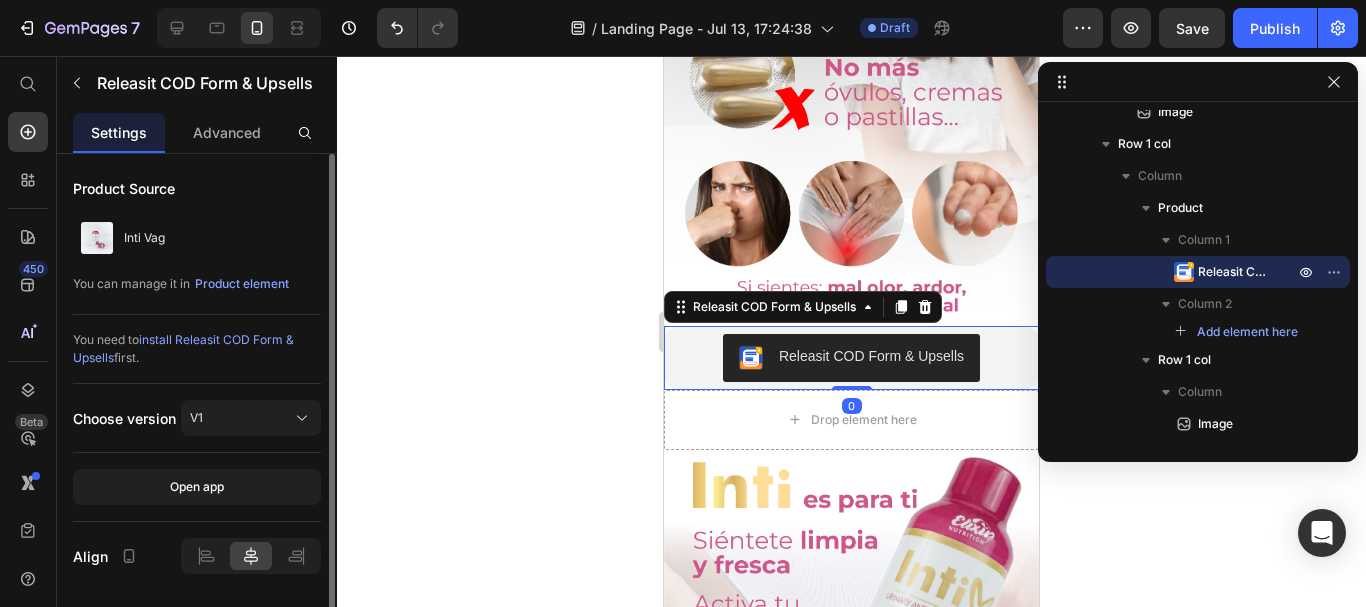 click 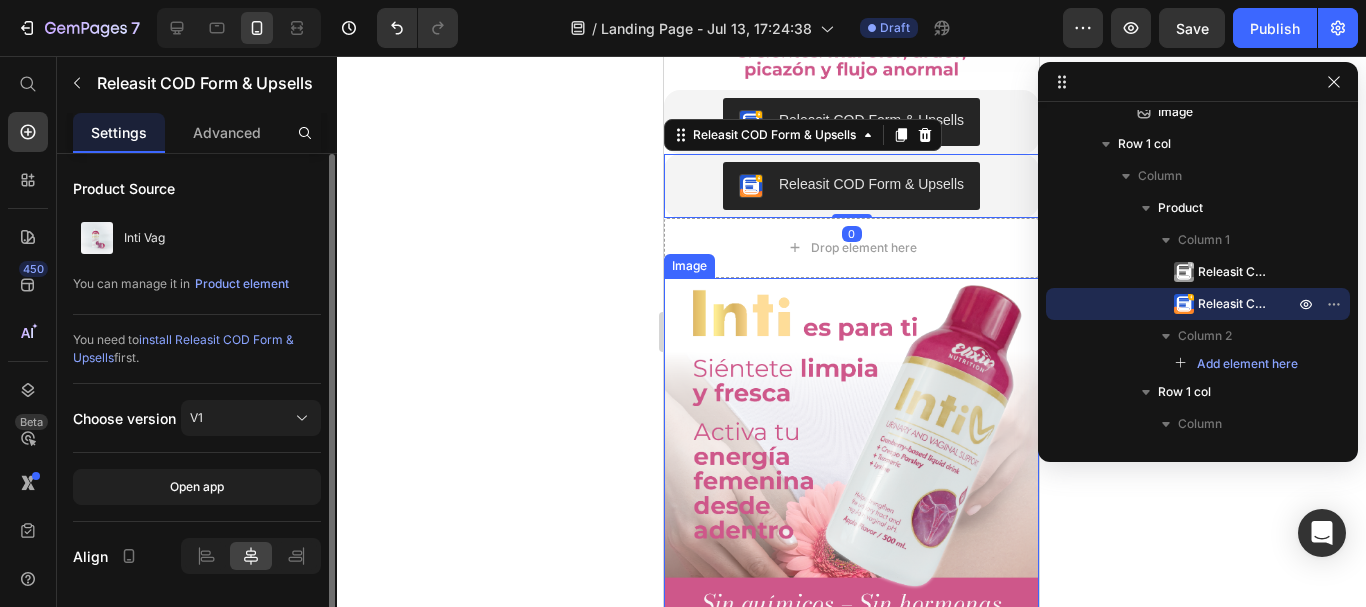 scroll, scrollTop: 1442, scrollLeft: 0, axis: vertical 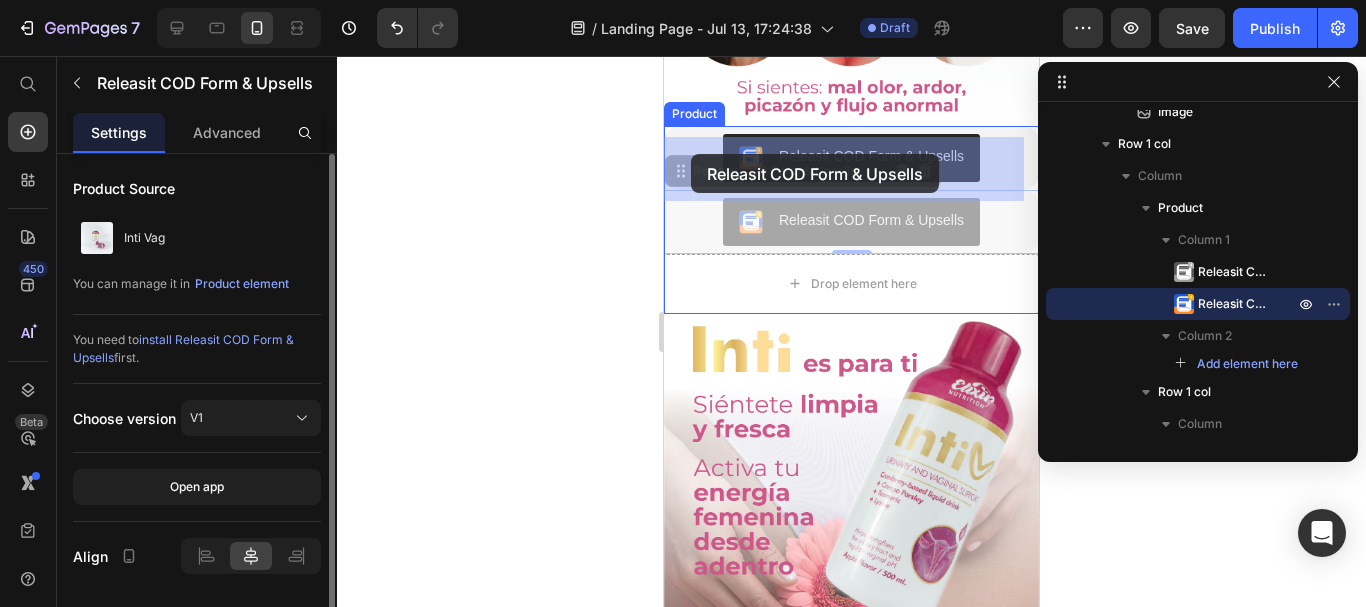 drag, startPoint x: 689, startPoint y: 122, endPoint x: 691, endPoint y: 151, distance: 29.068884 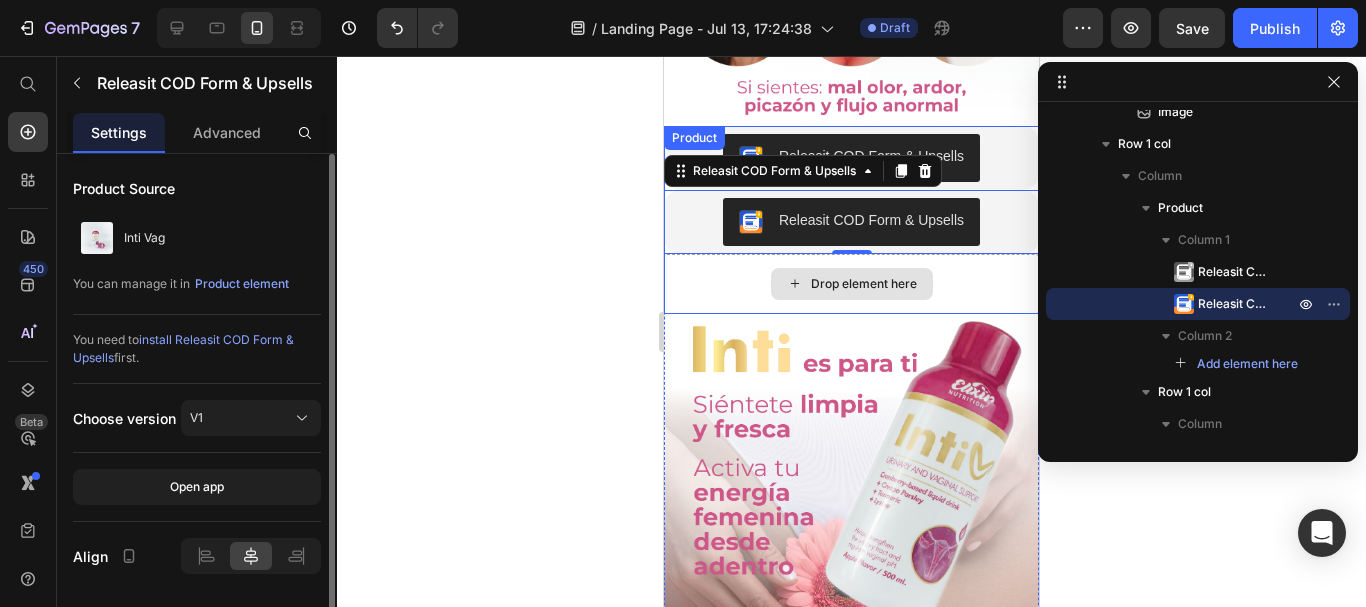 click on "Drop element here" at bounding box center [851, 284] 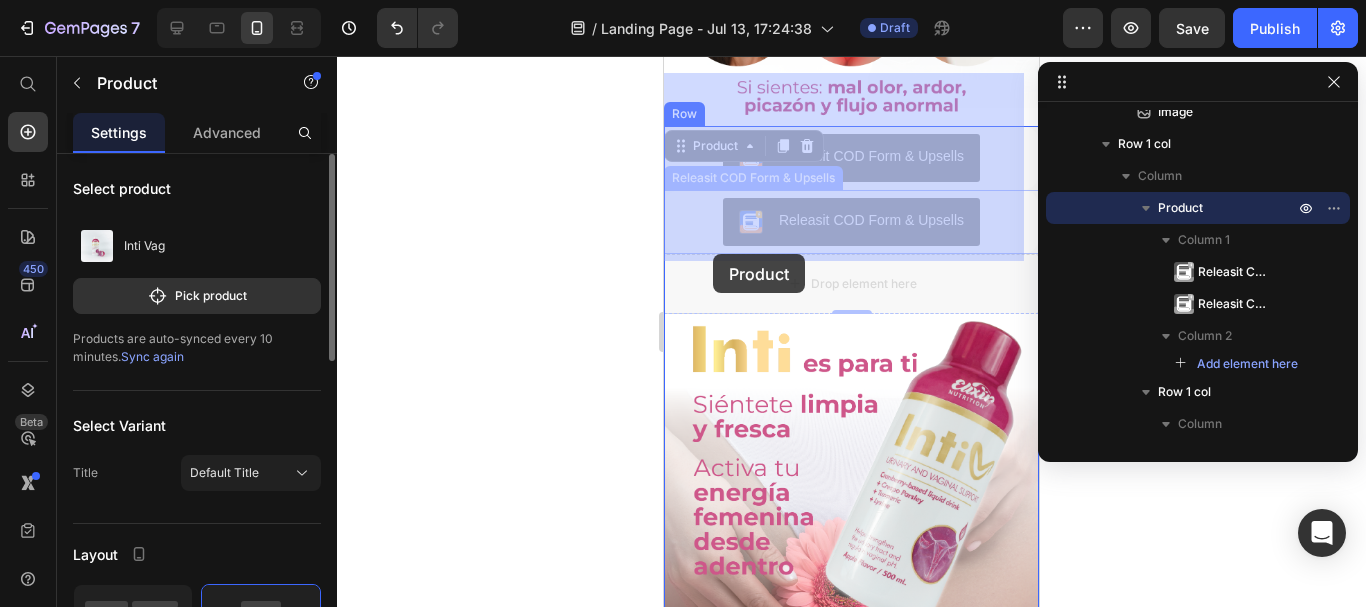 drag, startPoint x: 714, startPoint y: 96, endPoint x: 713, endPoint y: 254, distance: 158.00316 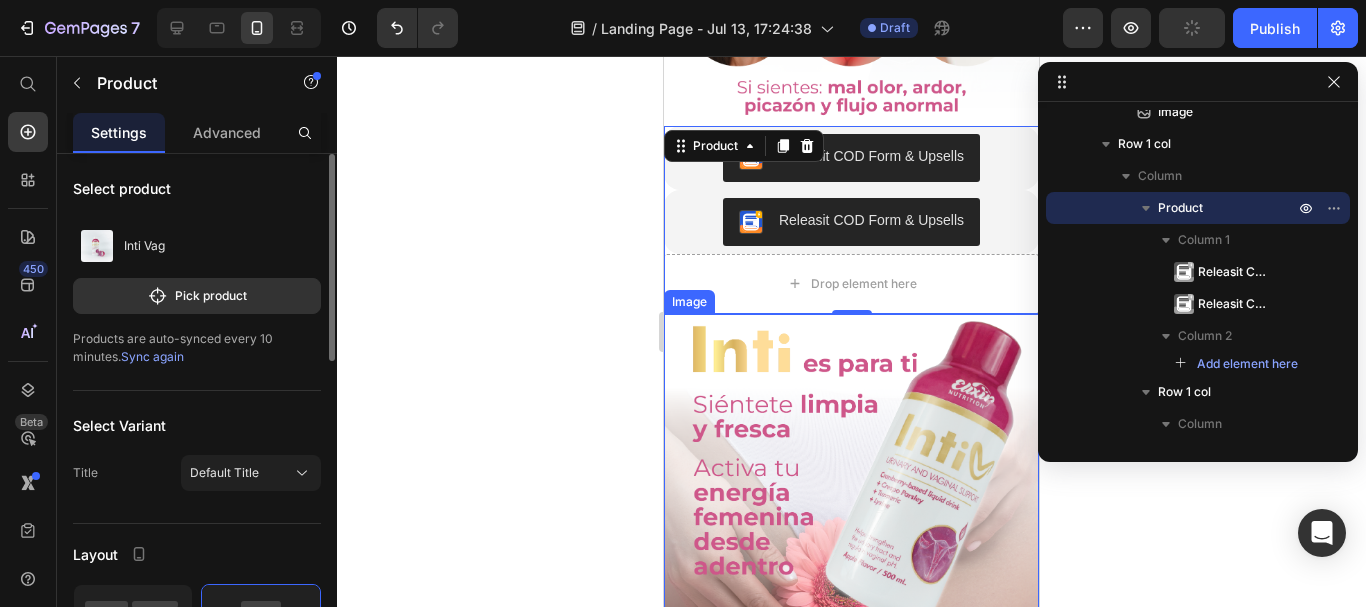scroll, scrollTop: 1342, scrollLeft: 0, axis: vertical 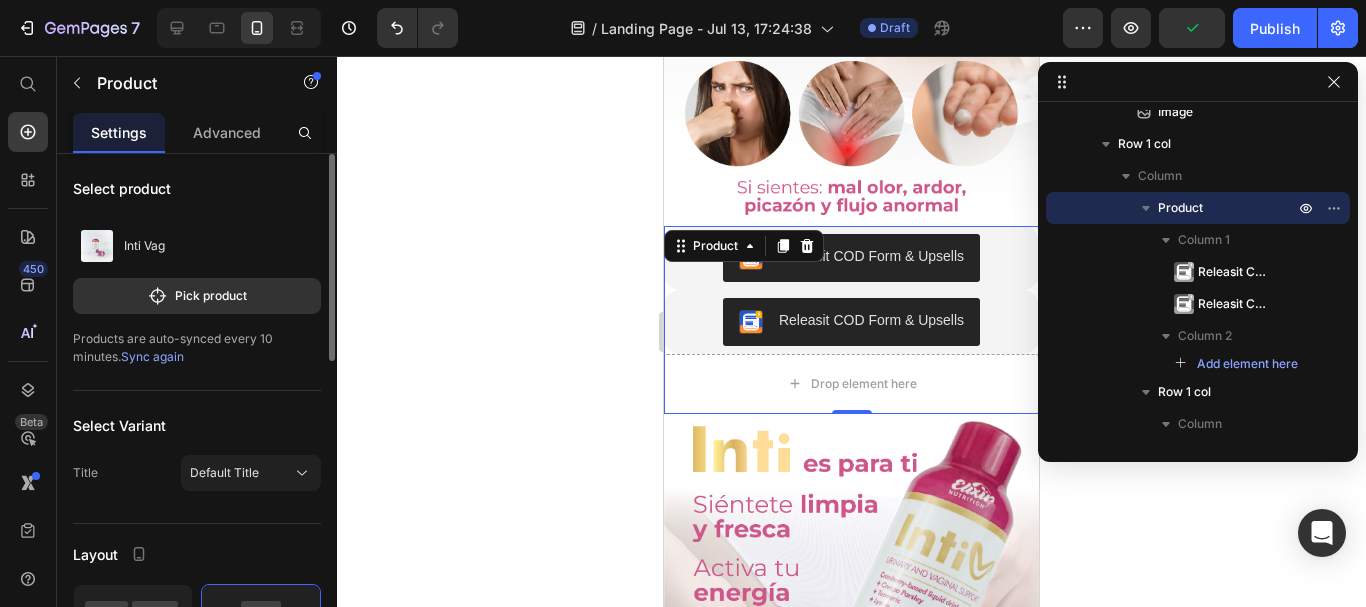click 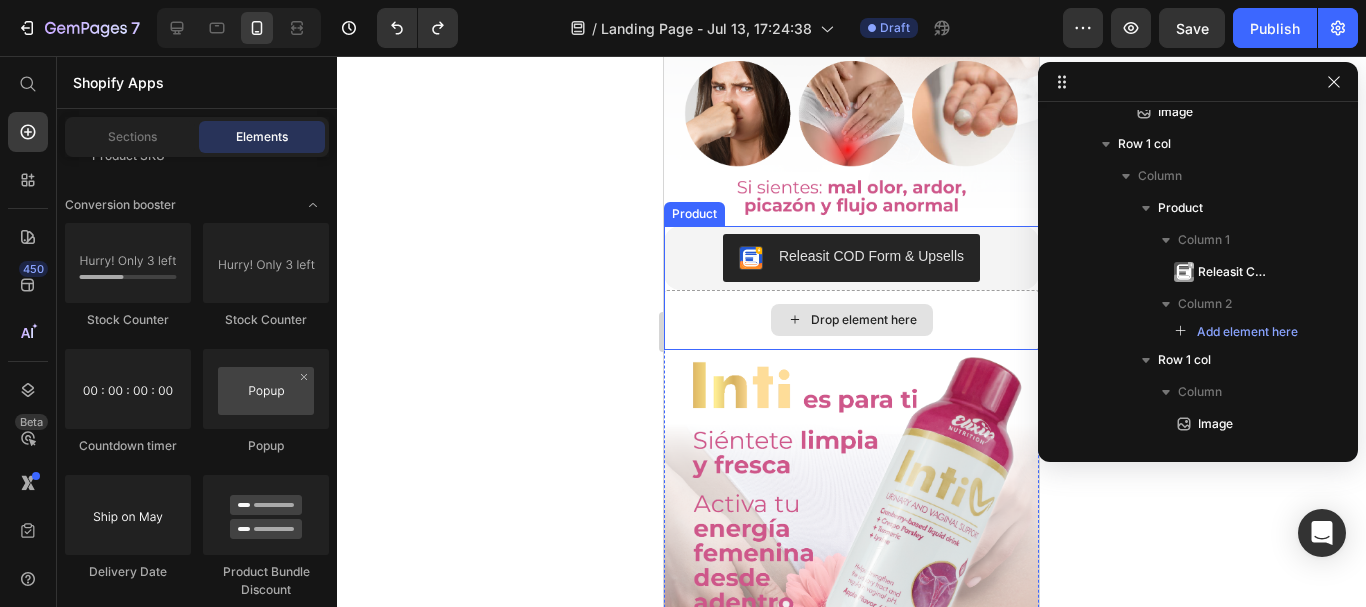 click on "Drop element here" at bounding box center [851, 320] 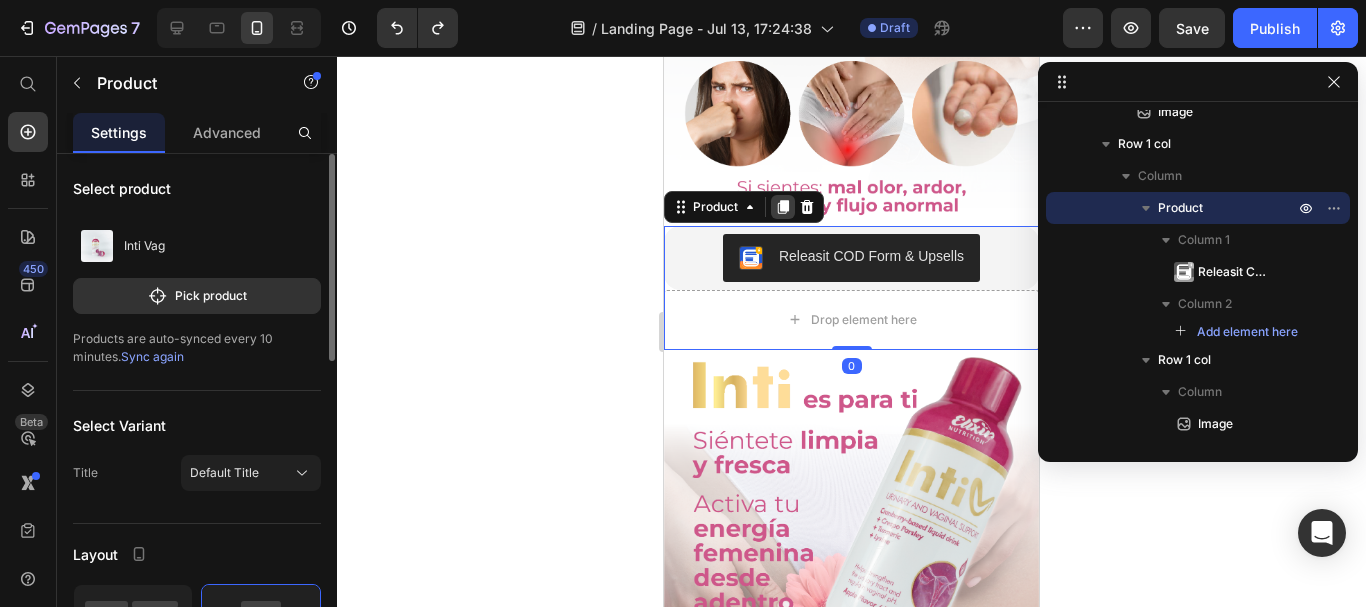 click 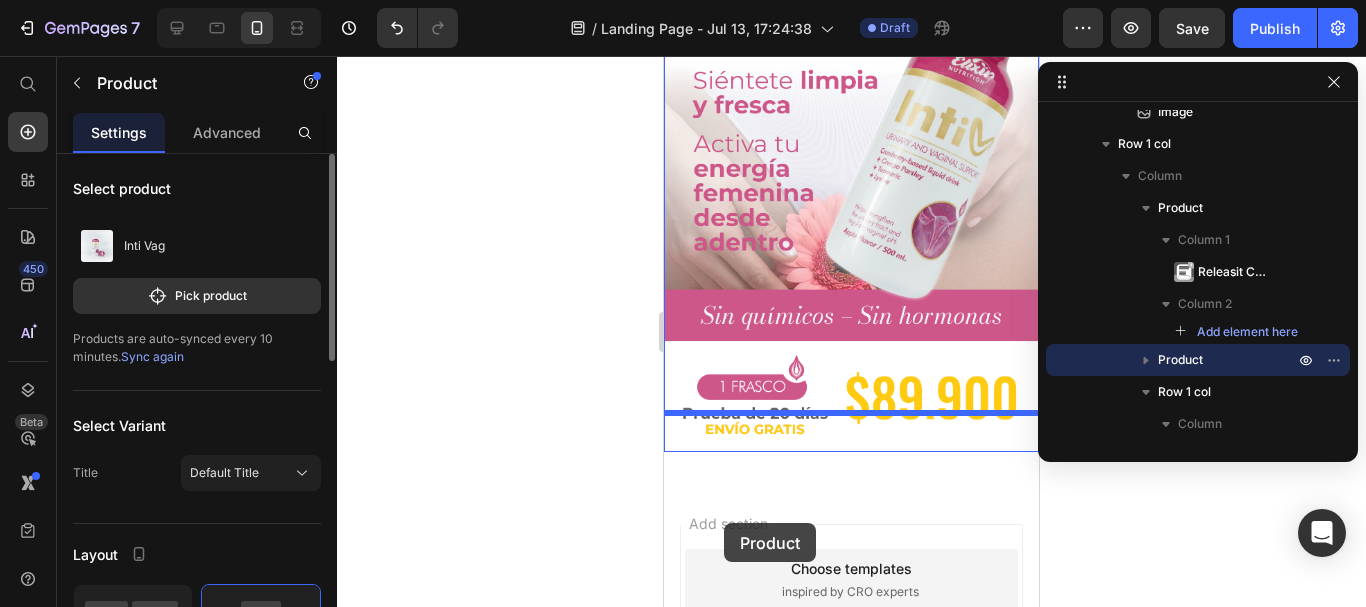 scroll, scrollTop: 1829, scrollLeft: 0, axis: vertical 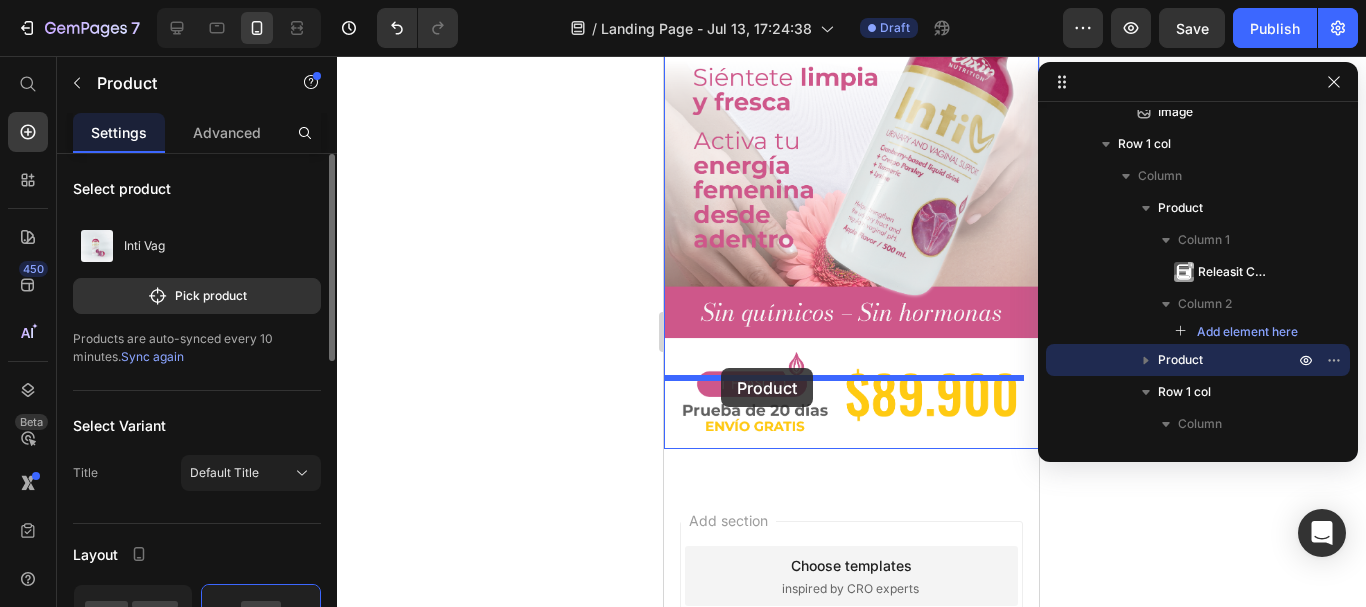 drag, startPoint x: 707, startPoint y: 280, endPoint x: 721, endPoint y: 368, distance: 89.106674 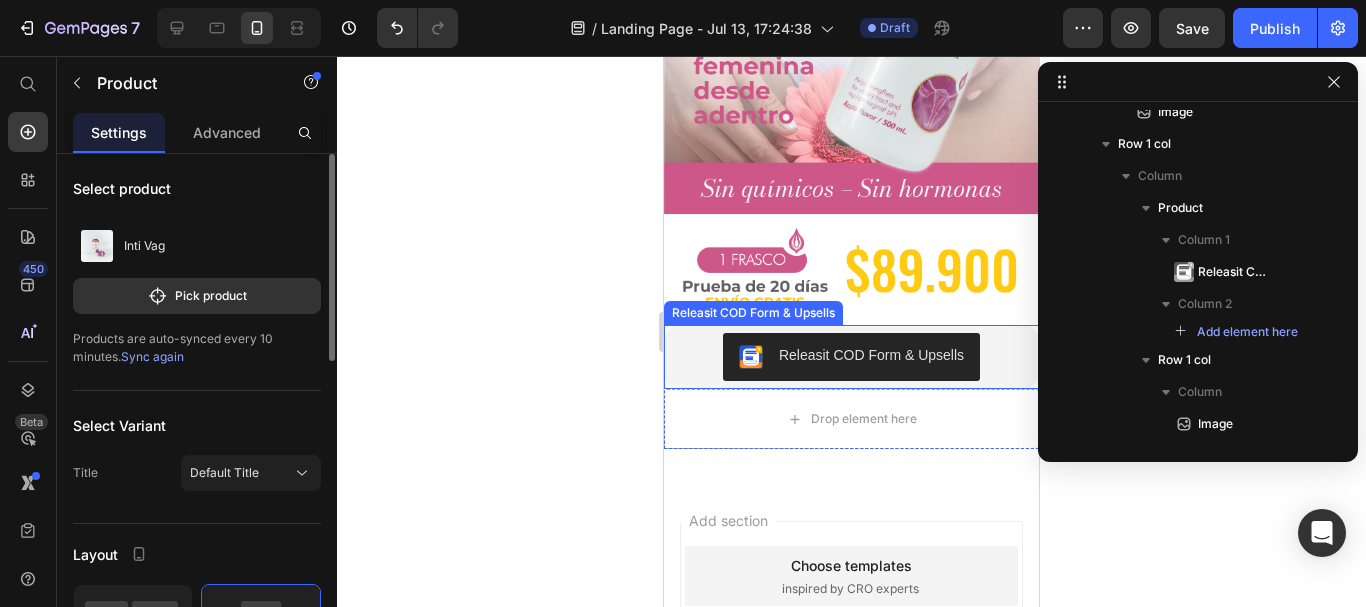scroll, scrollTop: 1705, scrollLeft: 0, axis: vertical 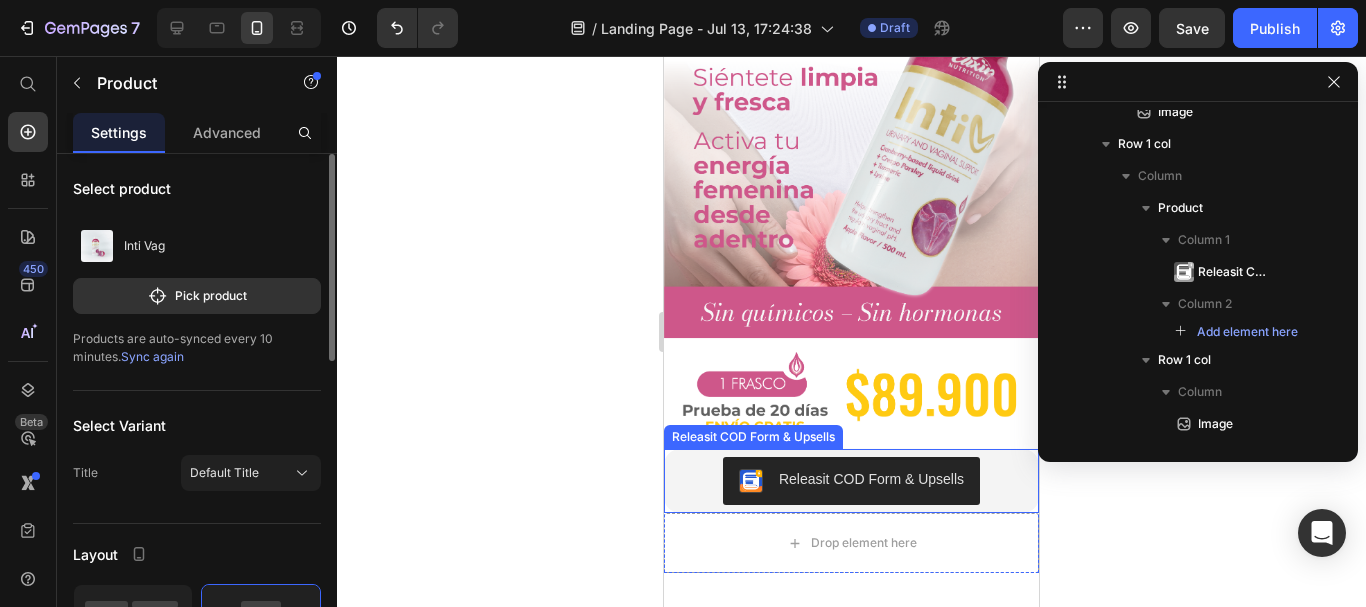click on "Releasit COD Form & Upsells" at bounding box center (851, 481) 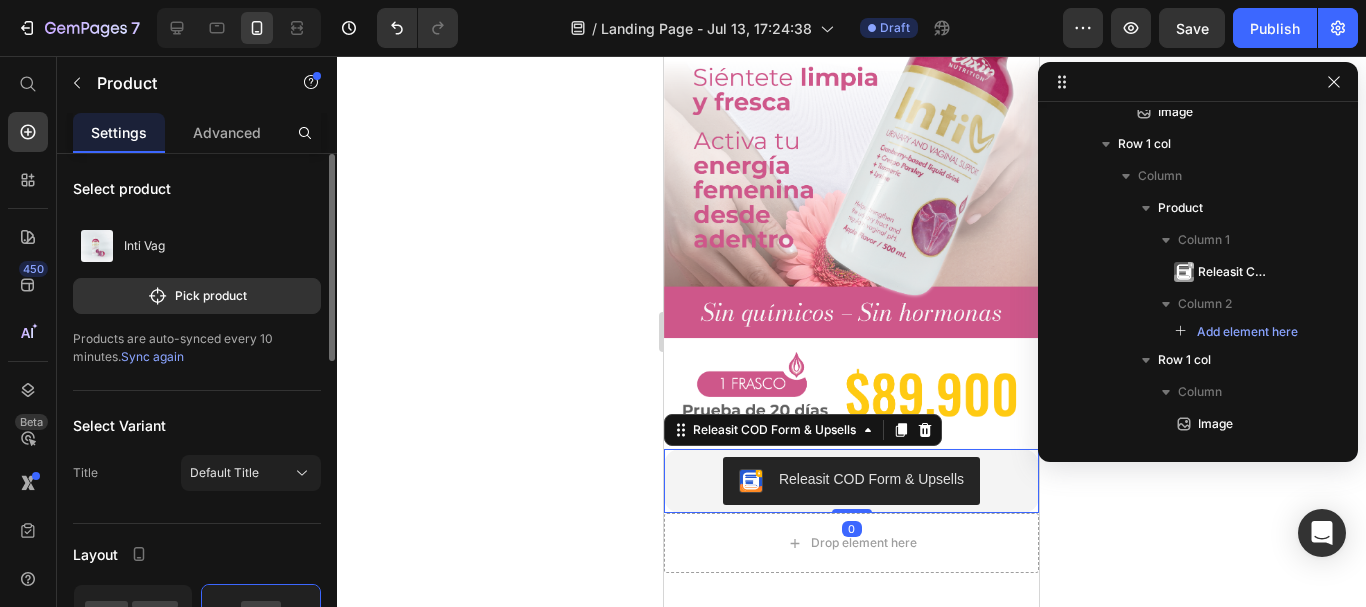 scroll, scrollTop: 478, scrollLeft: 0, axis: vertical 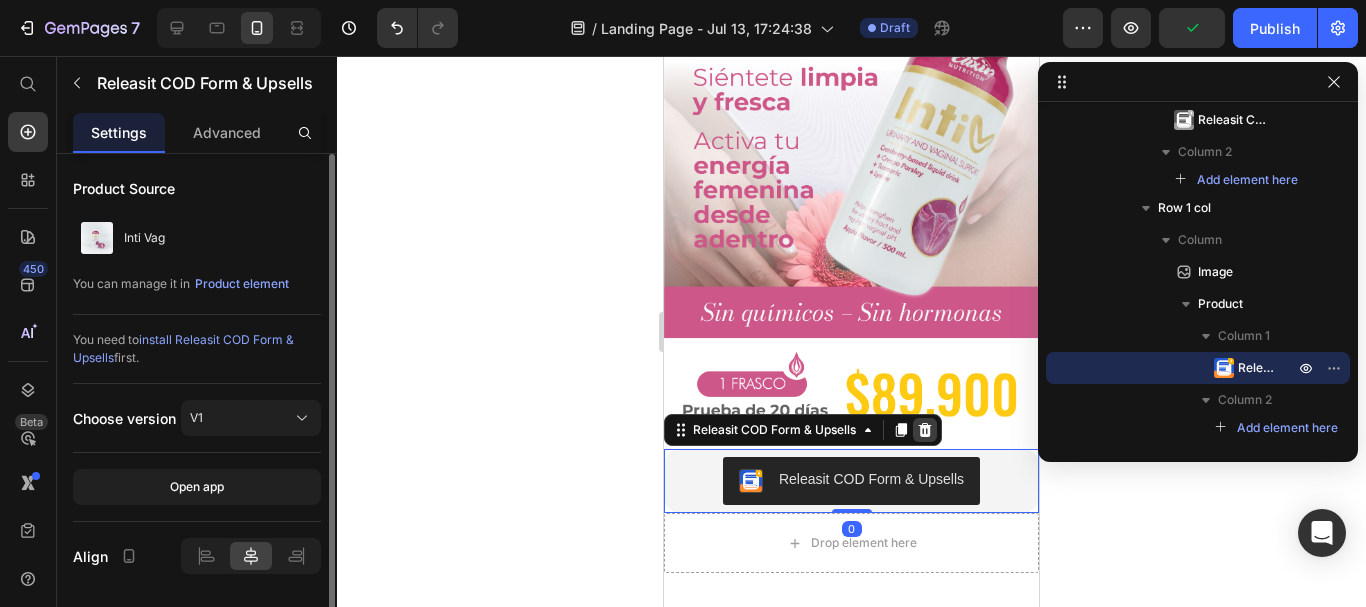 click 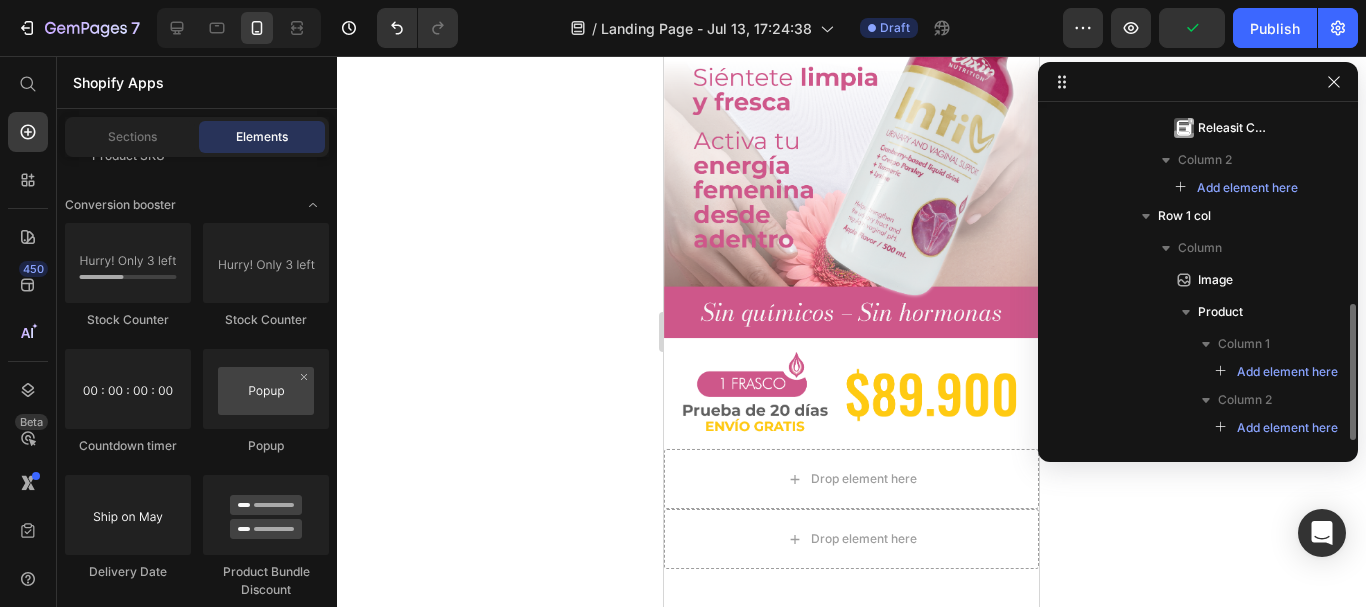 scroll, scrollTop: 470, scrollLeft: 0, axis: vertical 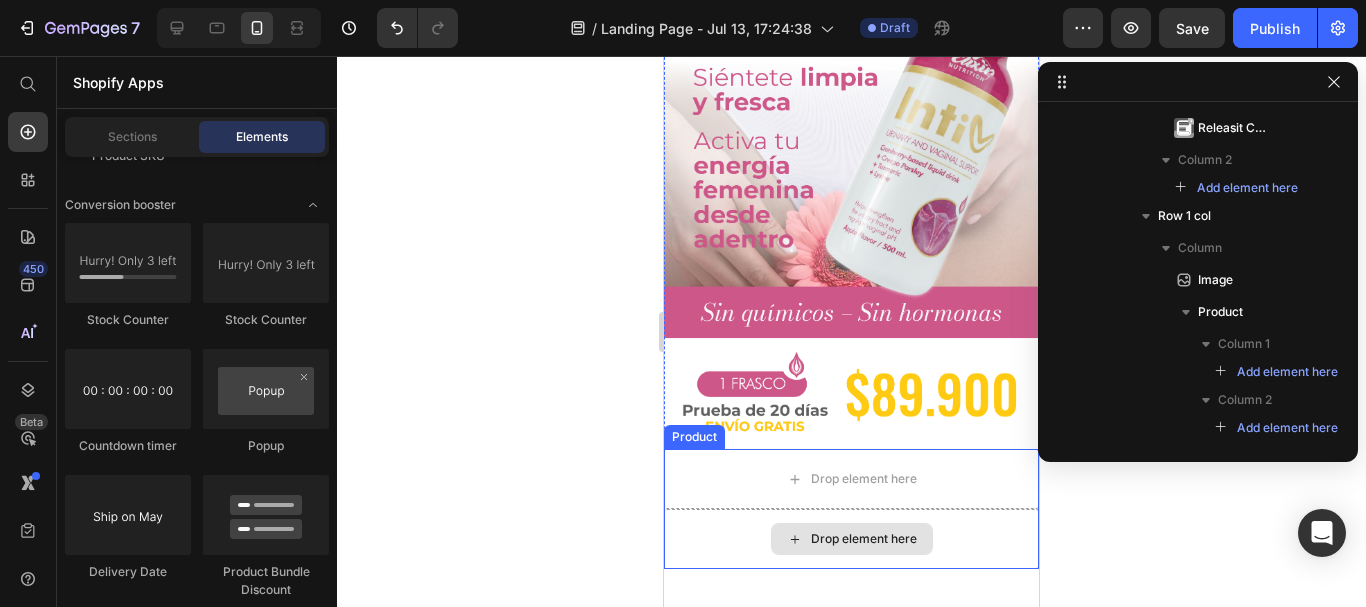 click on "Drop element here" at bounding box center [851, 539] 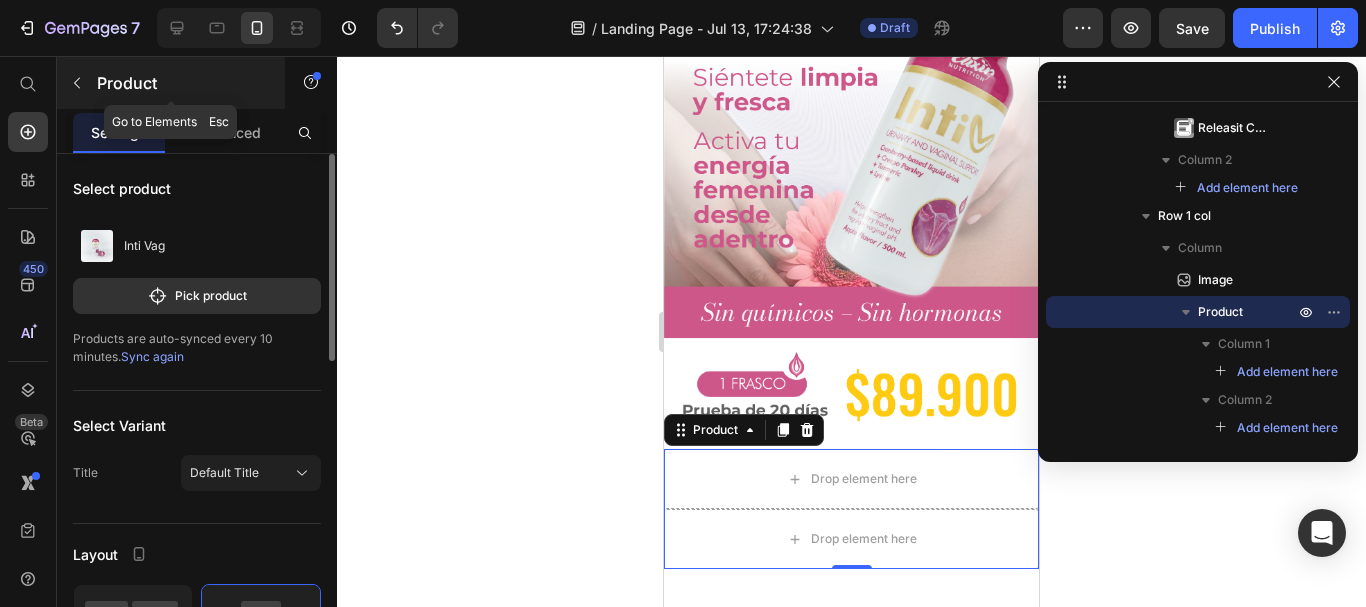 click 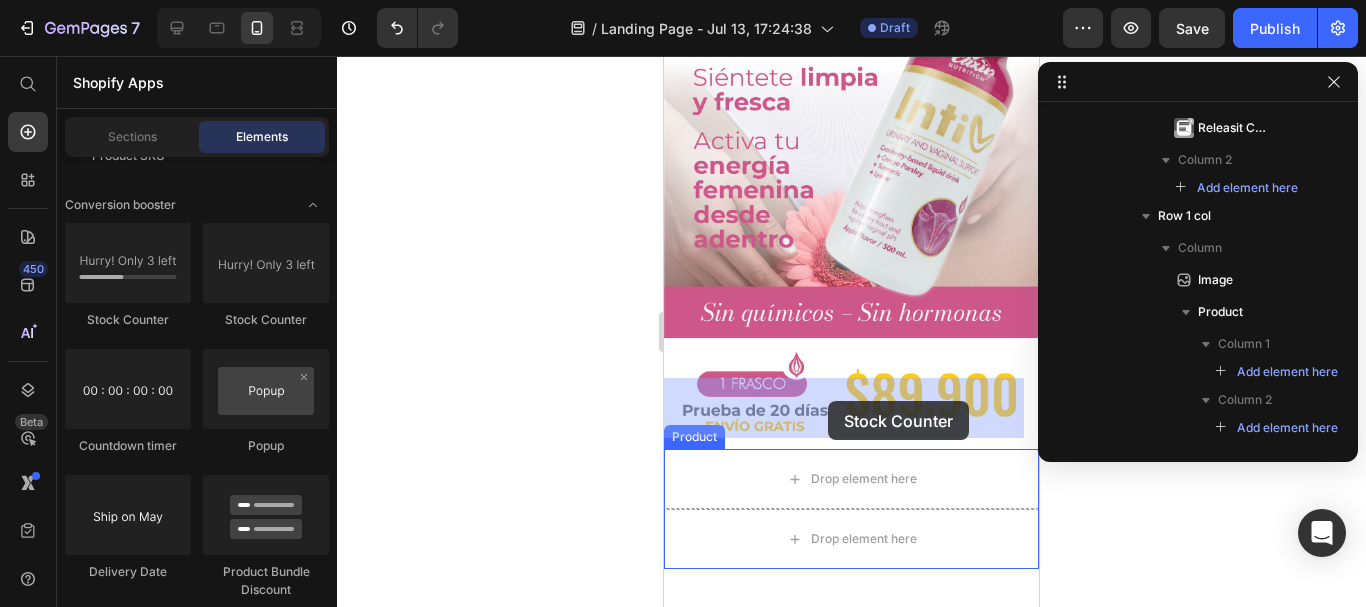 drag, startPoint x: 787, startPoint y: 352, endPoint x: 1166, endPoint y: 535, distance: 420.86816 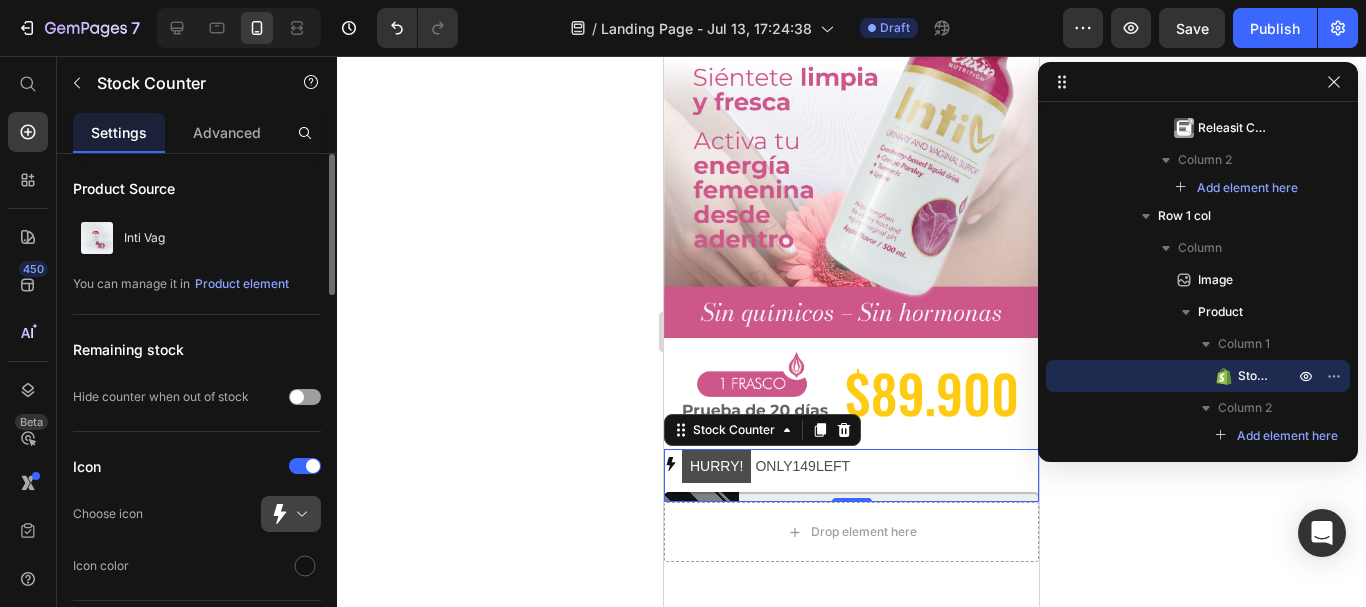 click at bounding box center (299, 514) 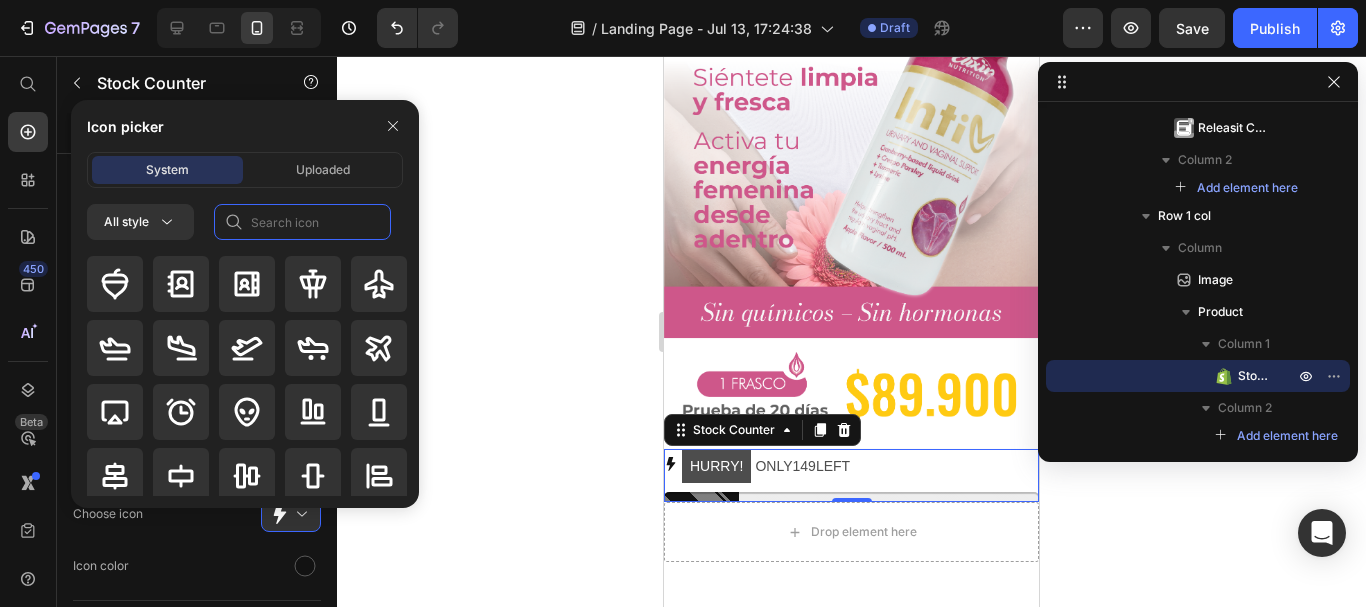 click 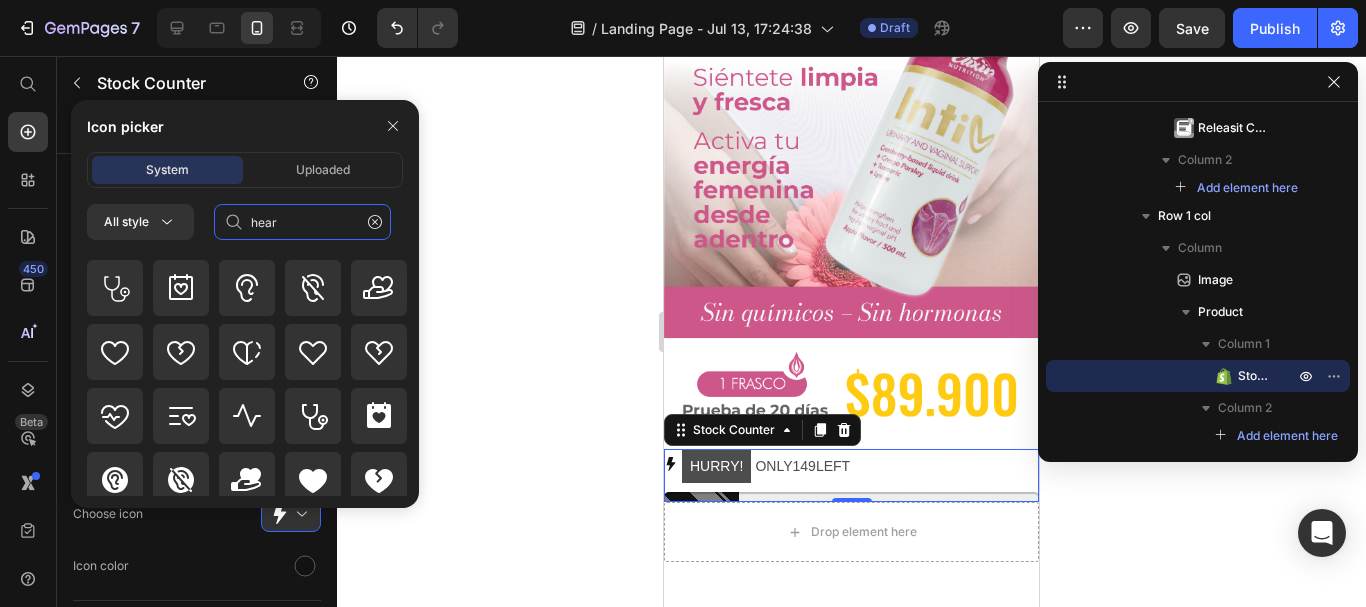 scroll, scrollTop: 424, scrollLeft: 0, axis: vertical 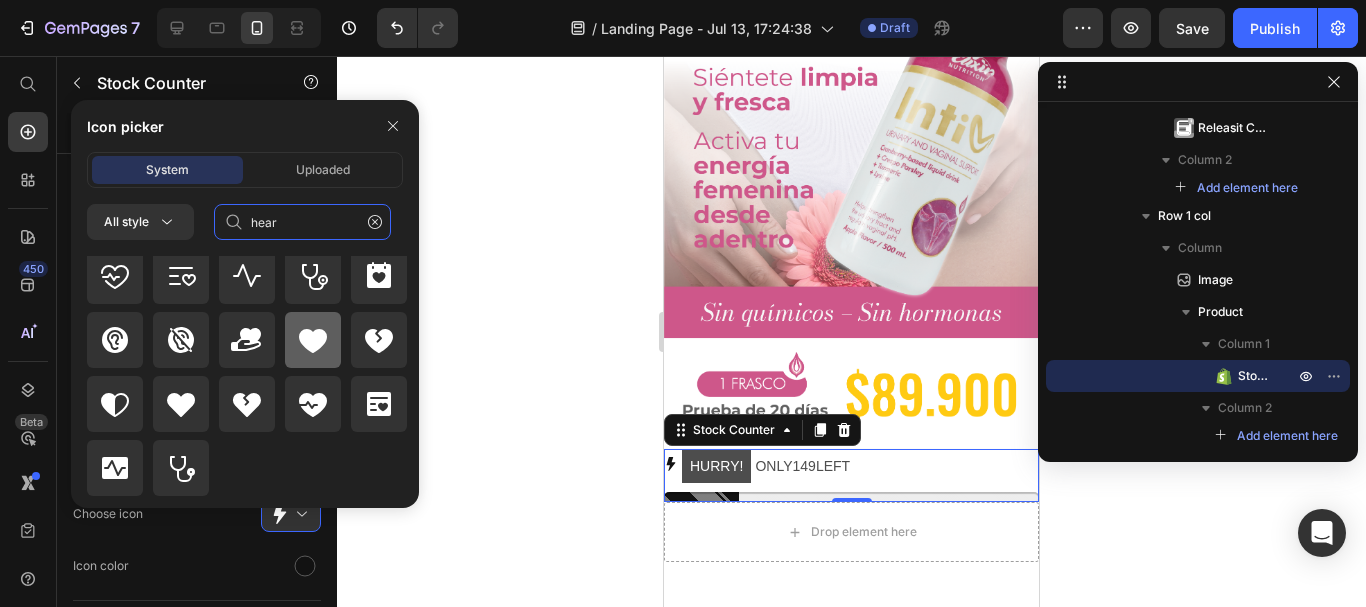 type on "hear" 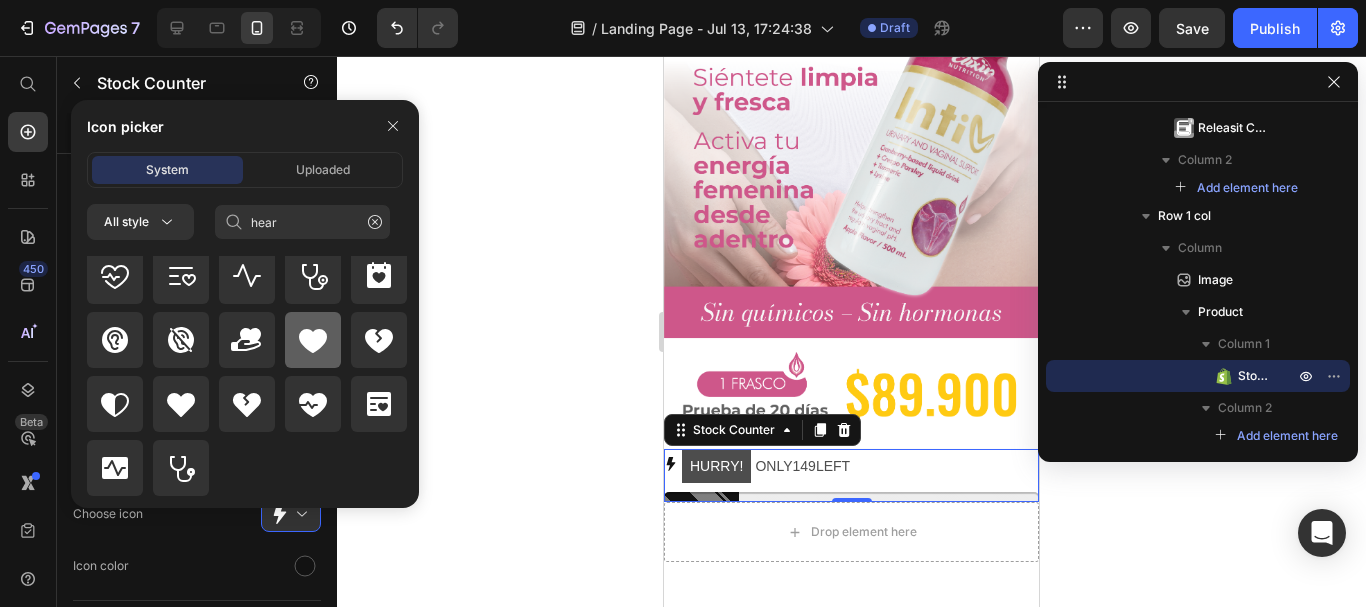 click 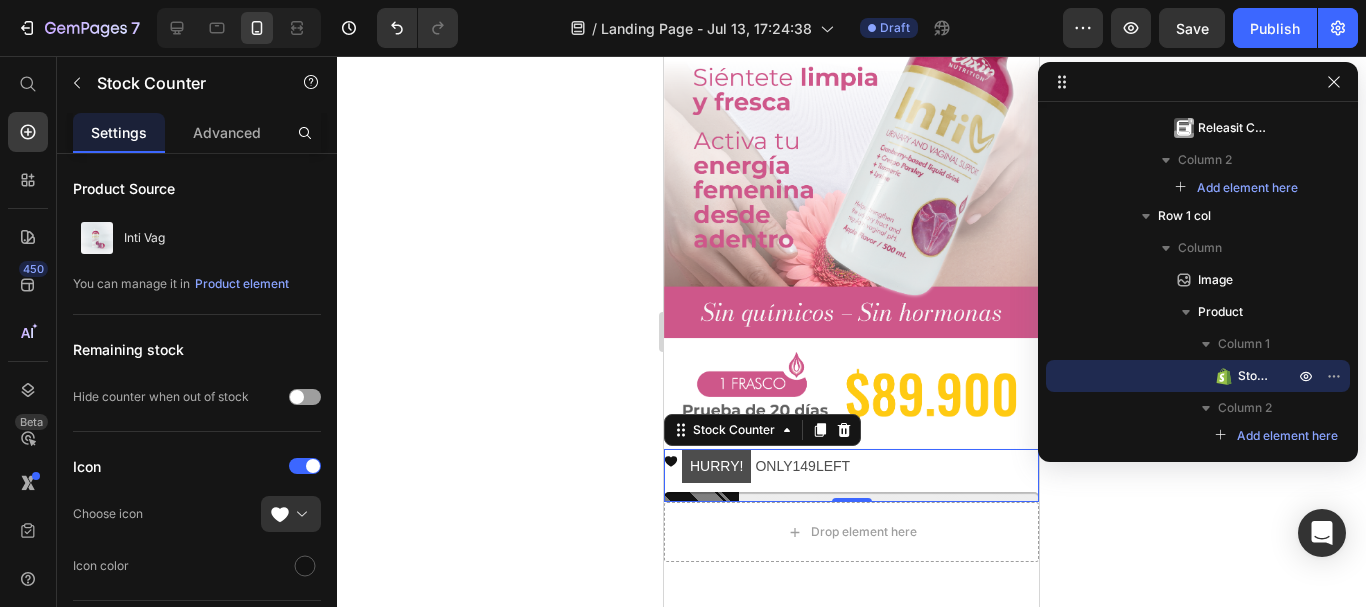 click on "HURRY!" at bounding box center (716, 466) 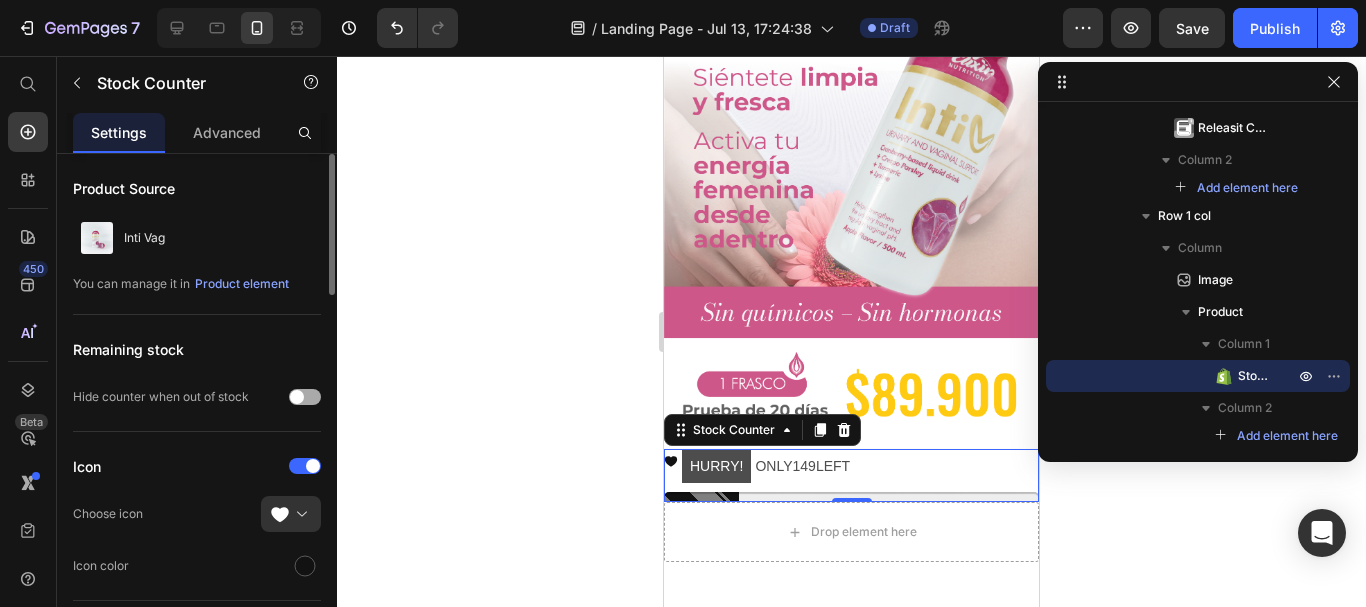scroll, scrollTop: 100, scrollLeft: 0, axis: vertical 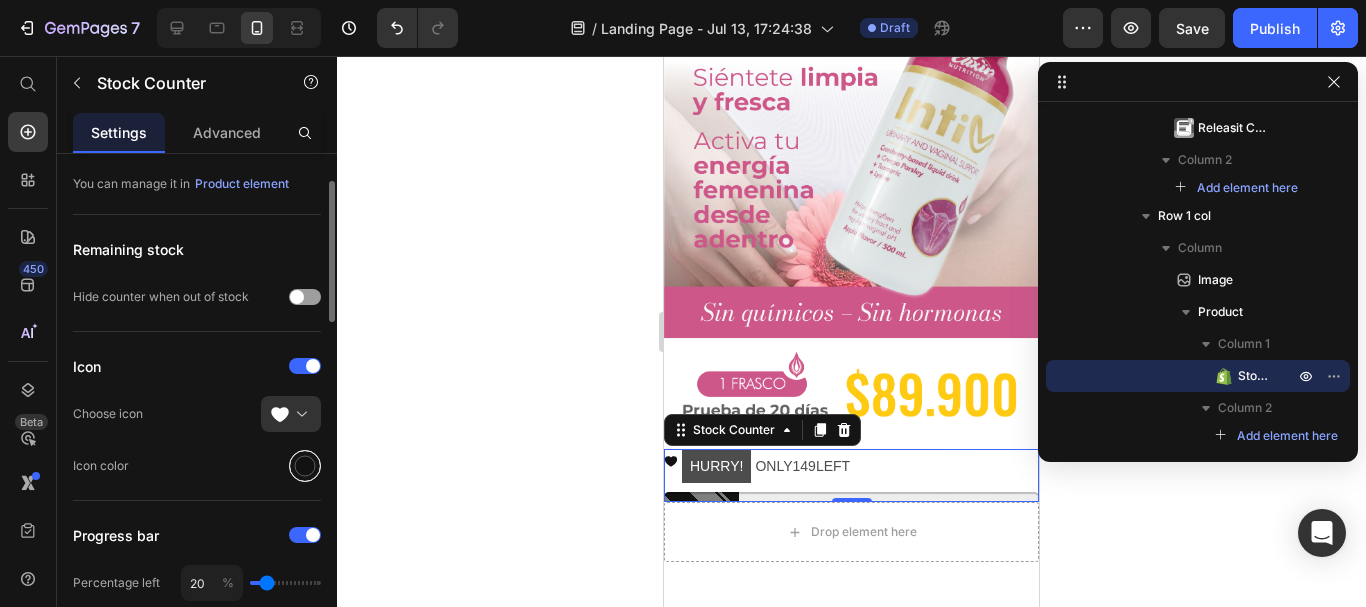 click at bounding box center [305, 466] 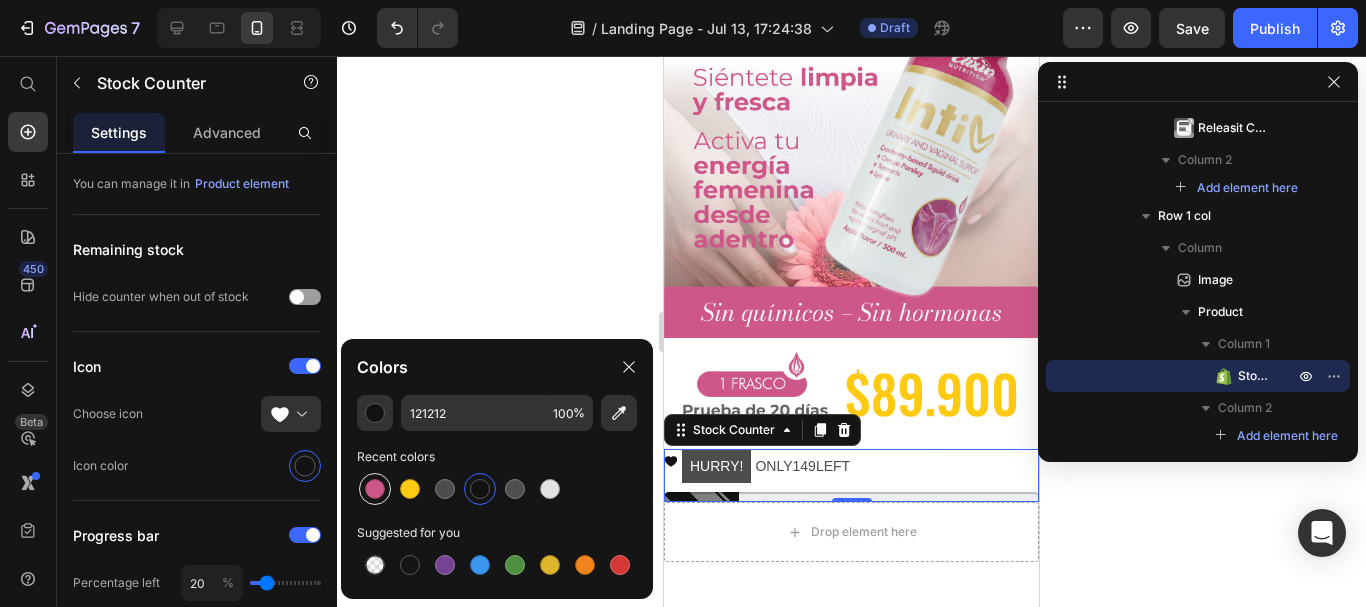 click at bounding box center [375, 489] 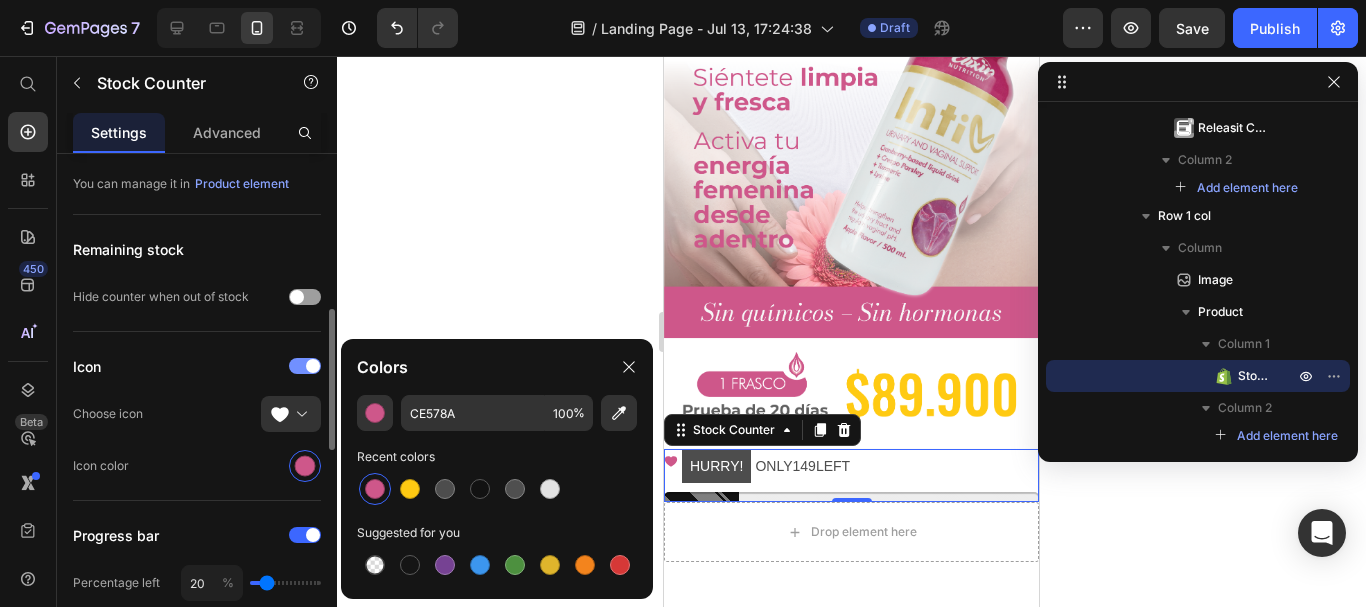 scroll, scrollTop: 200, scrollLeft: 0, axis: vertical 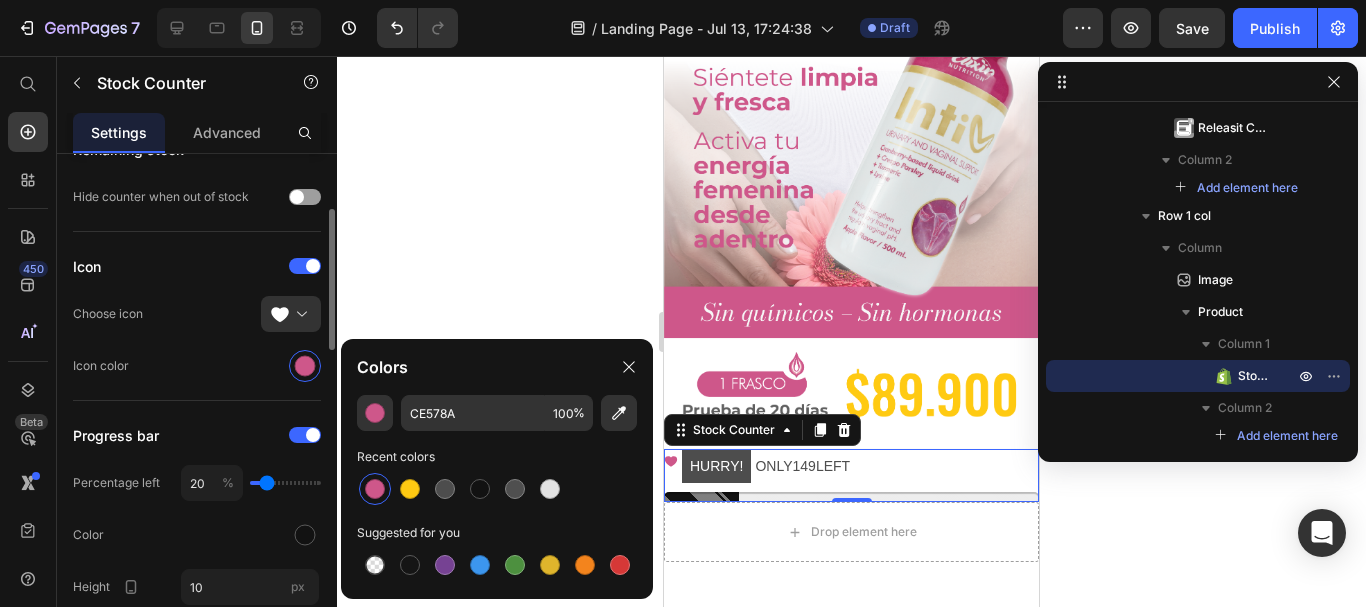 click on "Icon color" 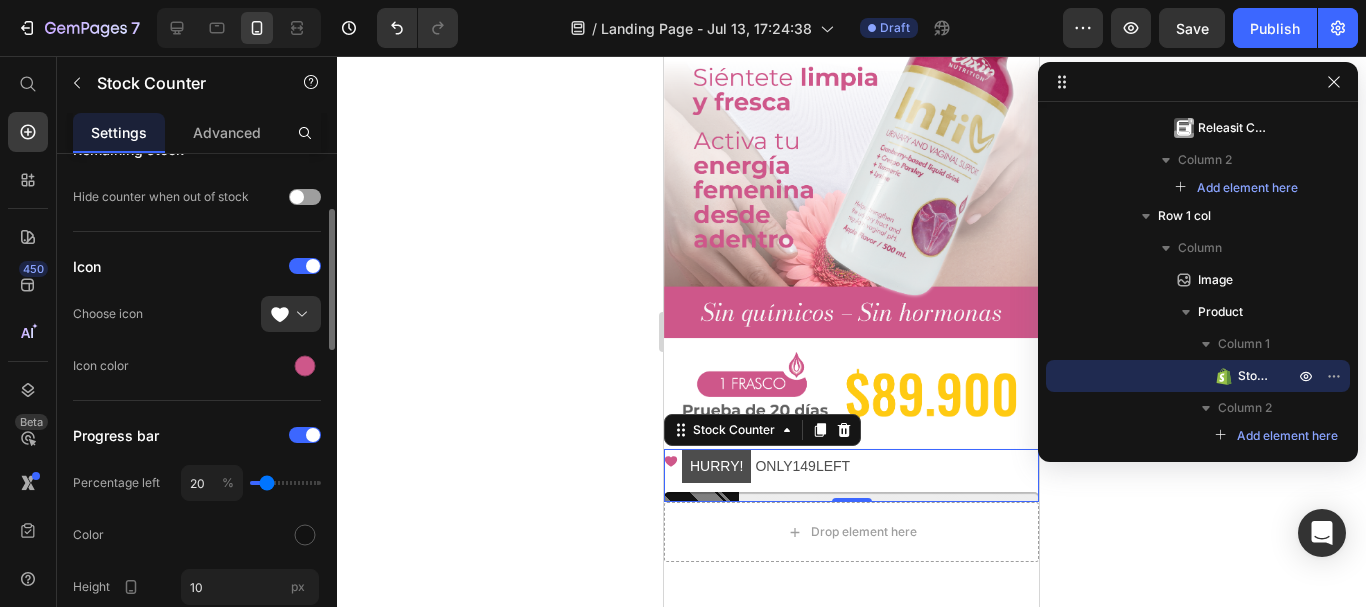 type on "22" 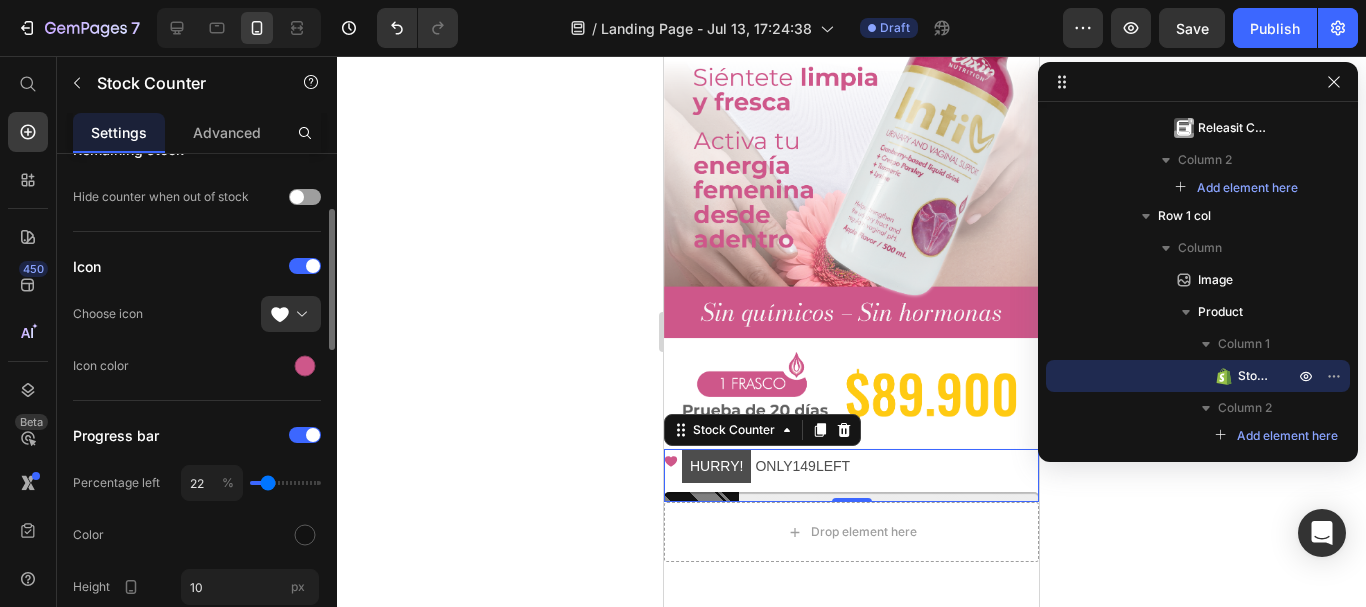 type on "24" 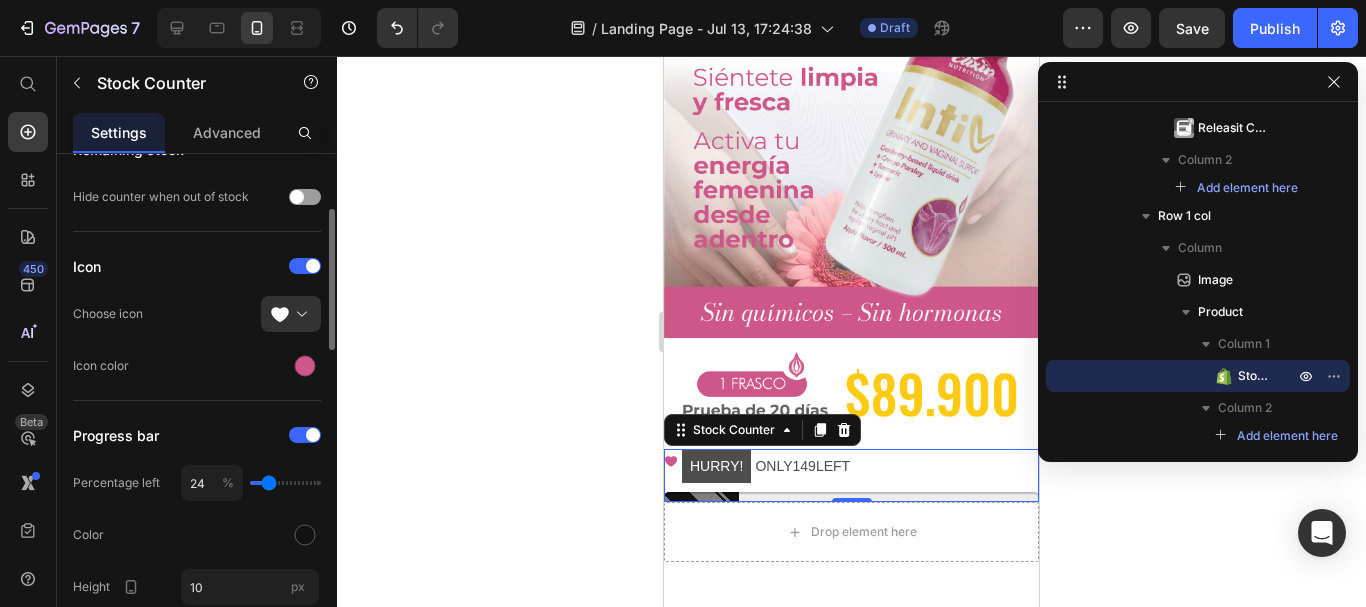 type on "27" 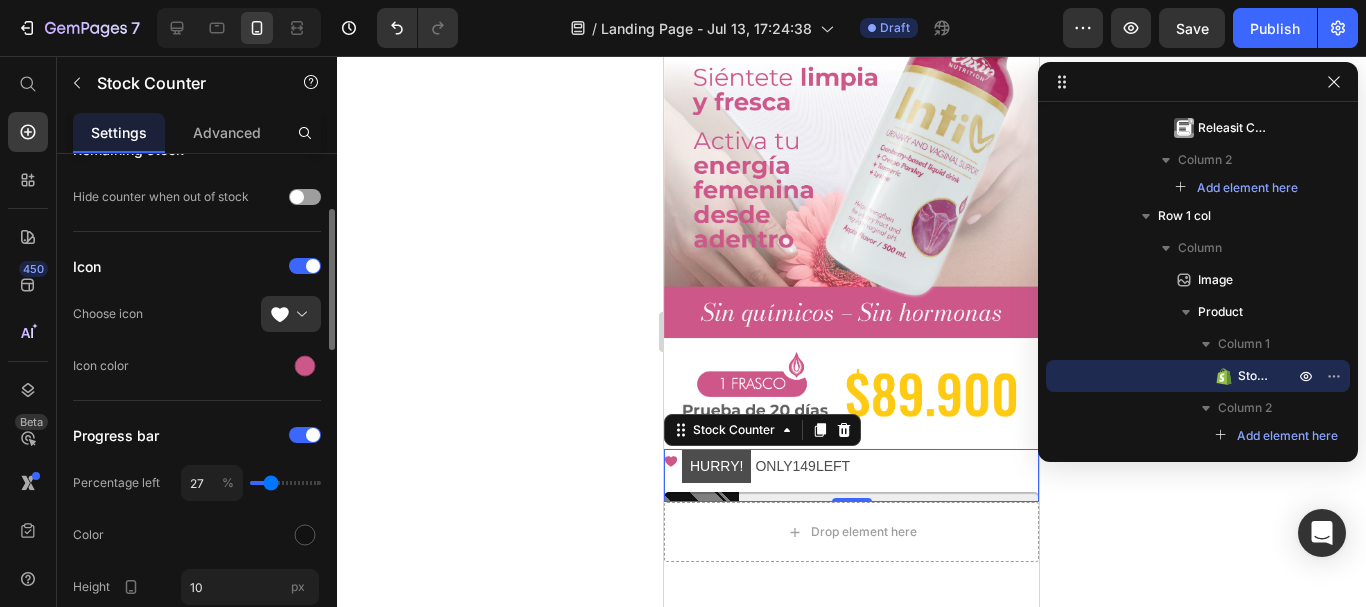 type on "29" 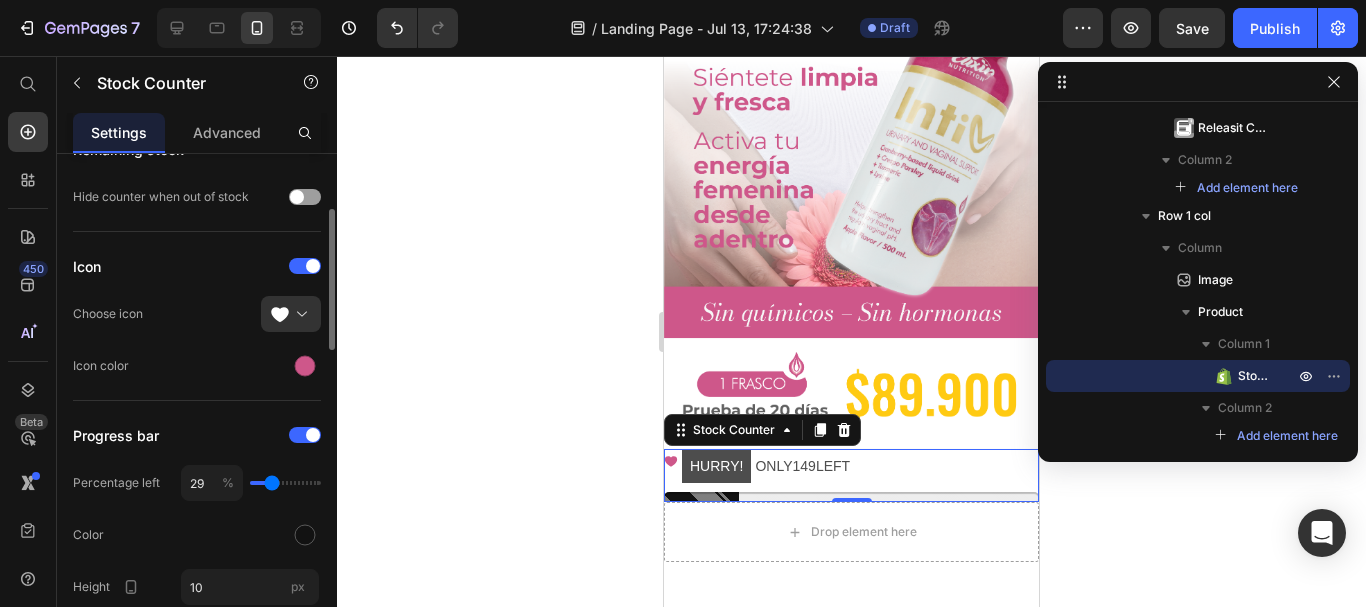 type on "31" 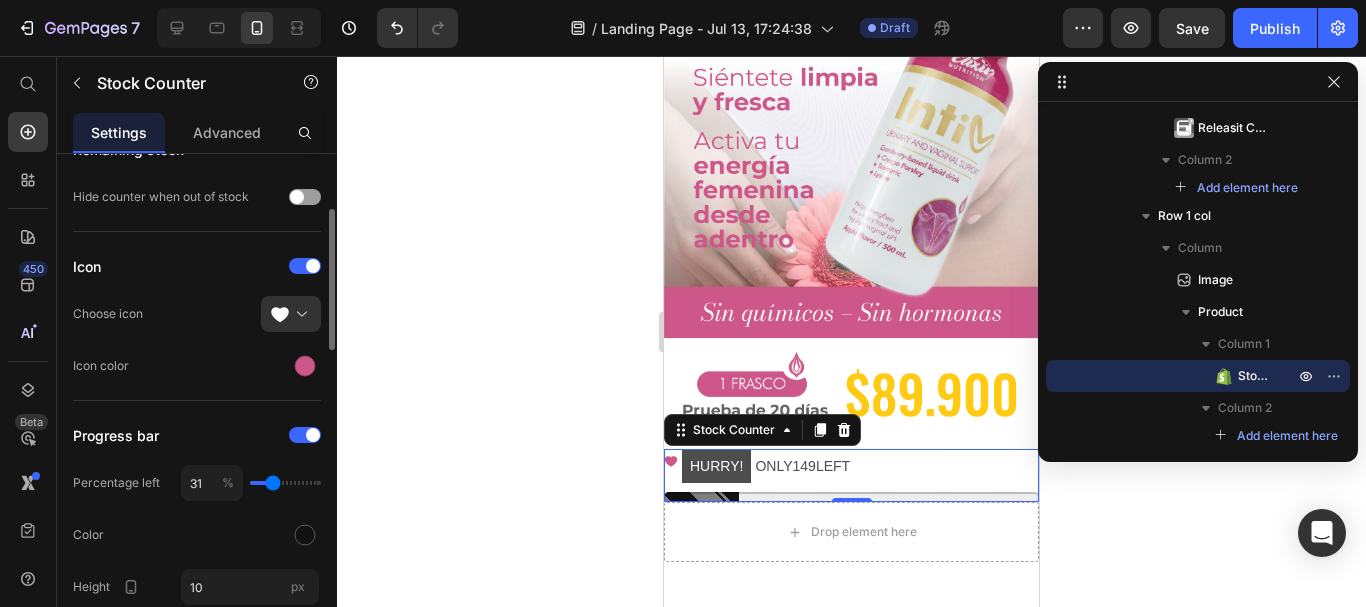 type on "34" 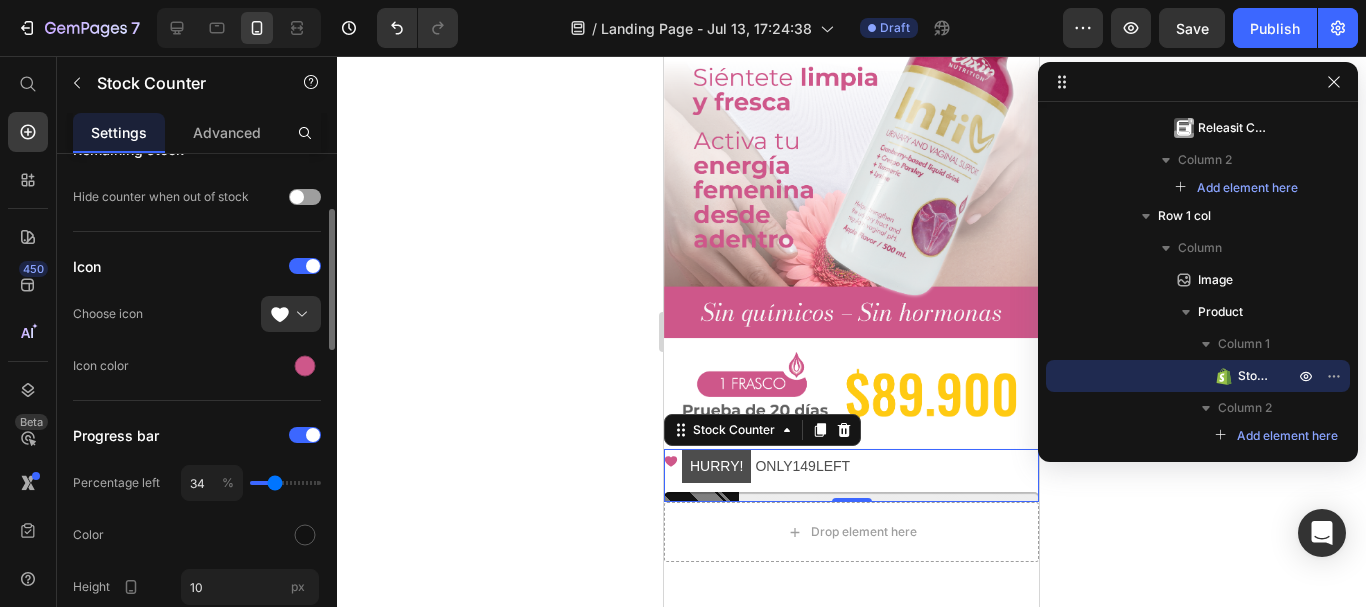 type on "36" 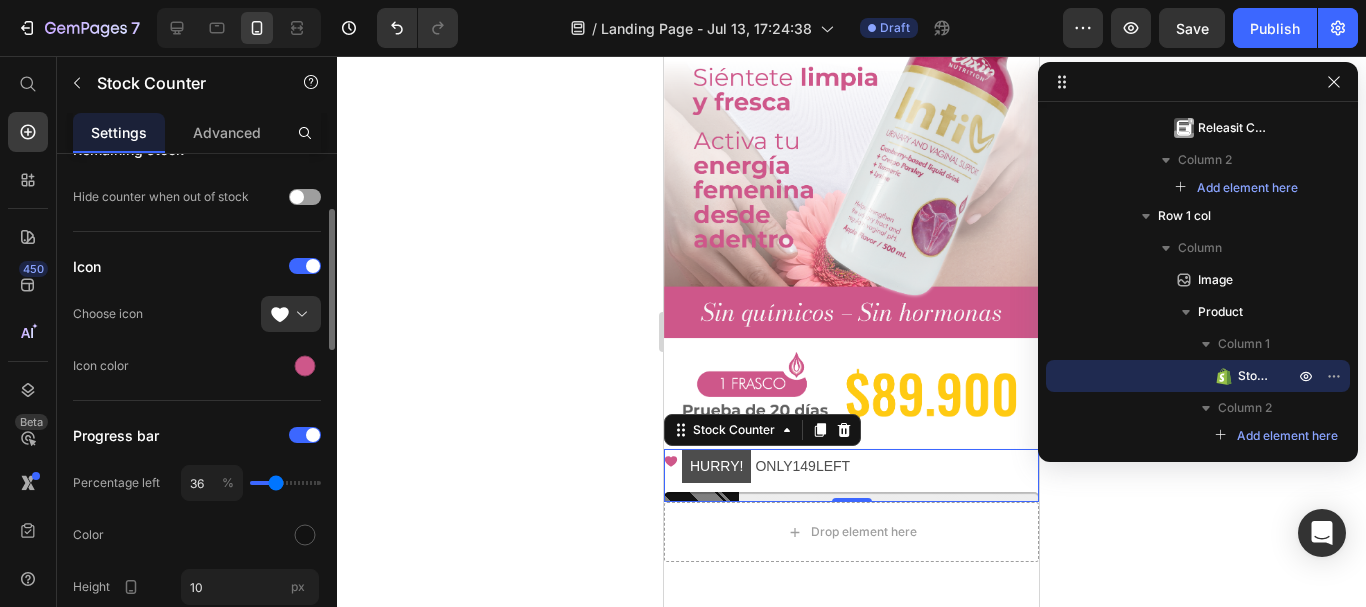 type on "38" 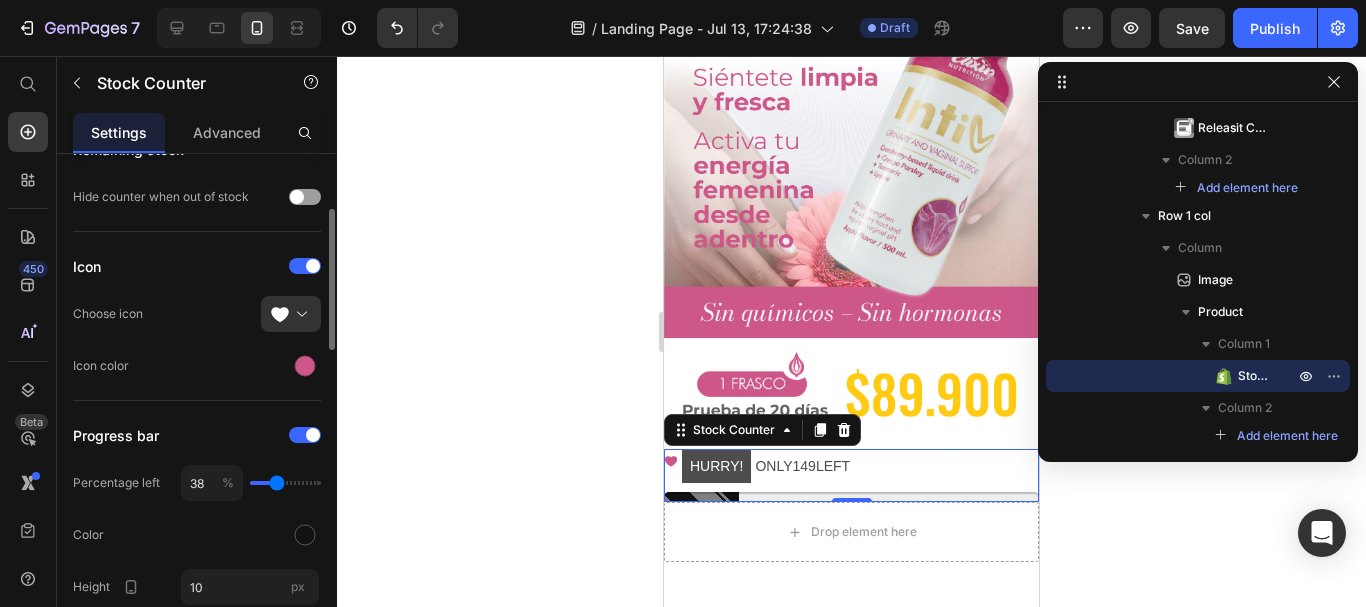 type on "40" 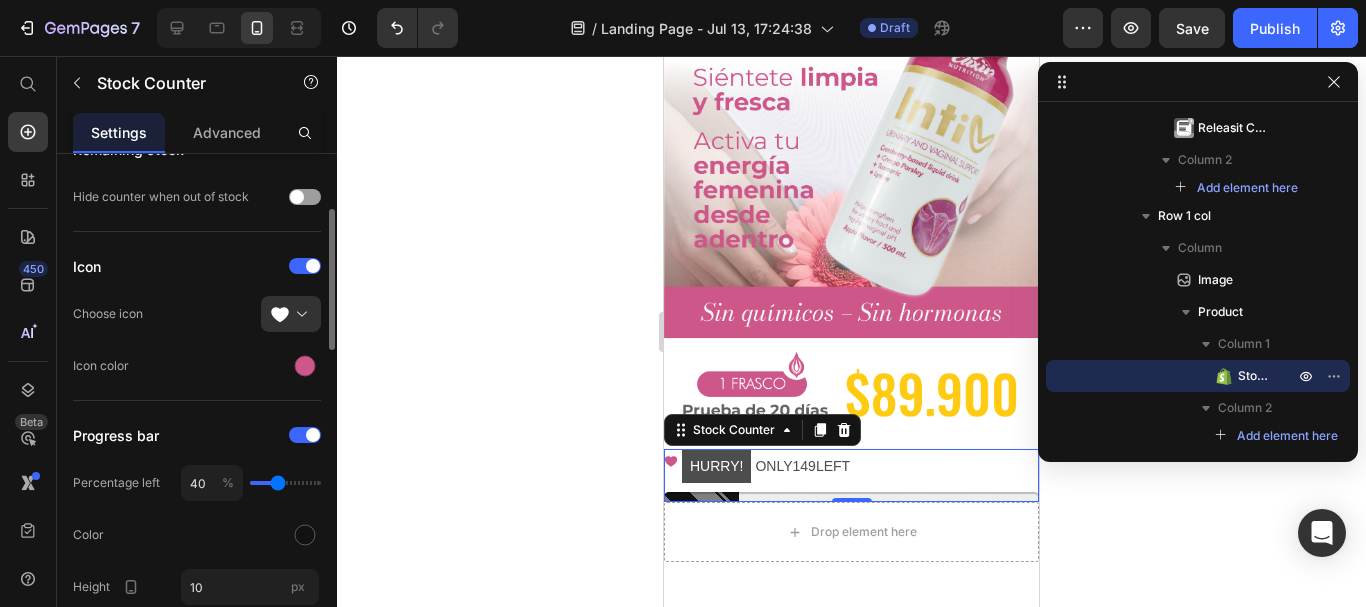 type on "41" 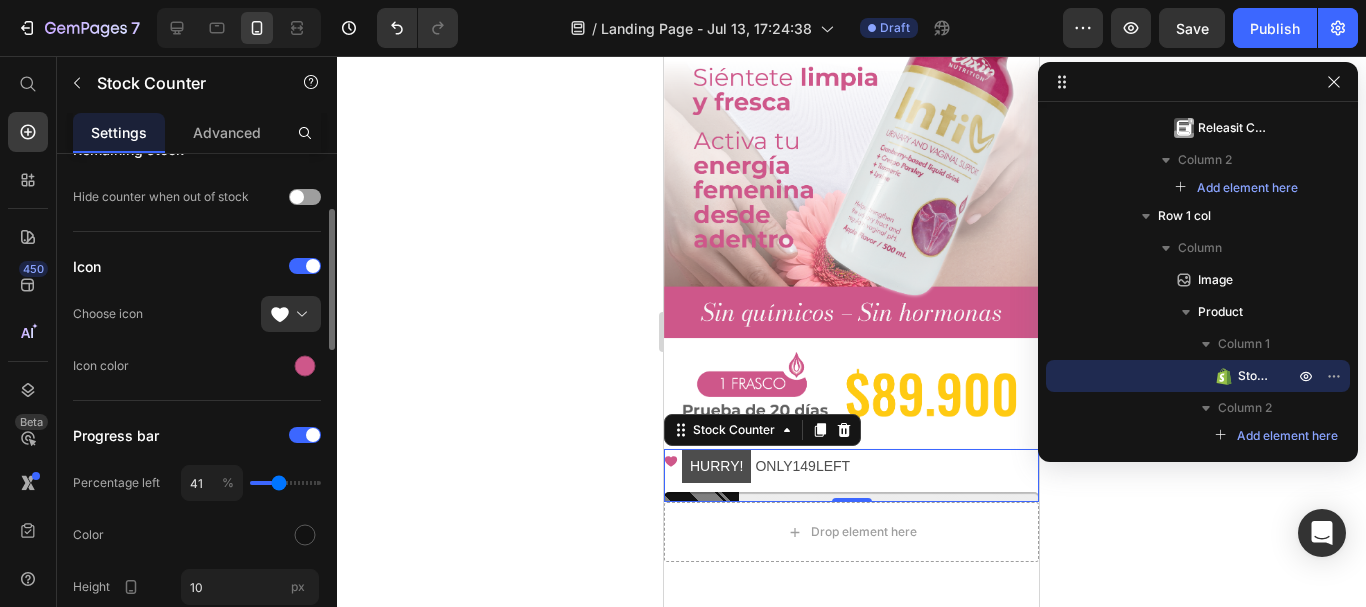 type on "43" 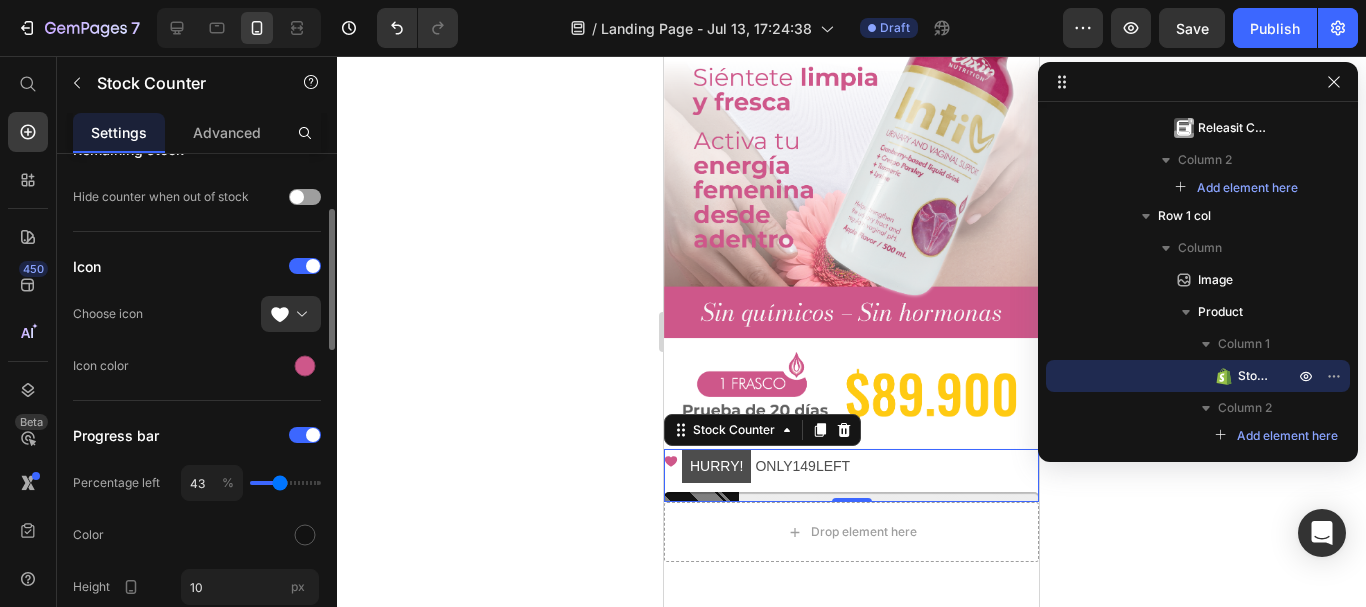 type on "45" 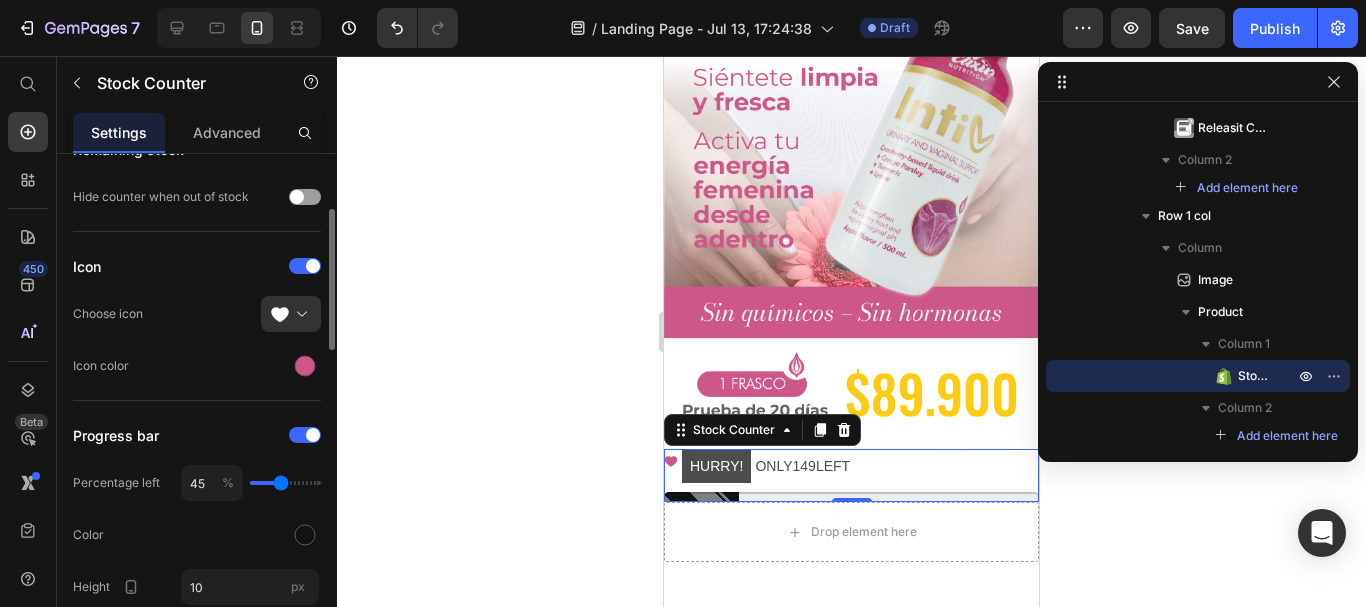 type on "46" 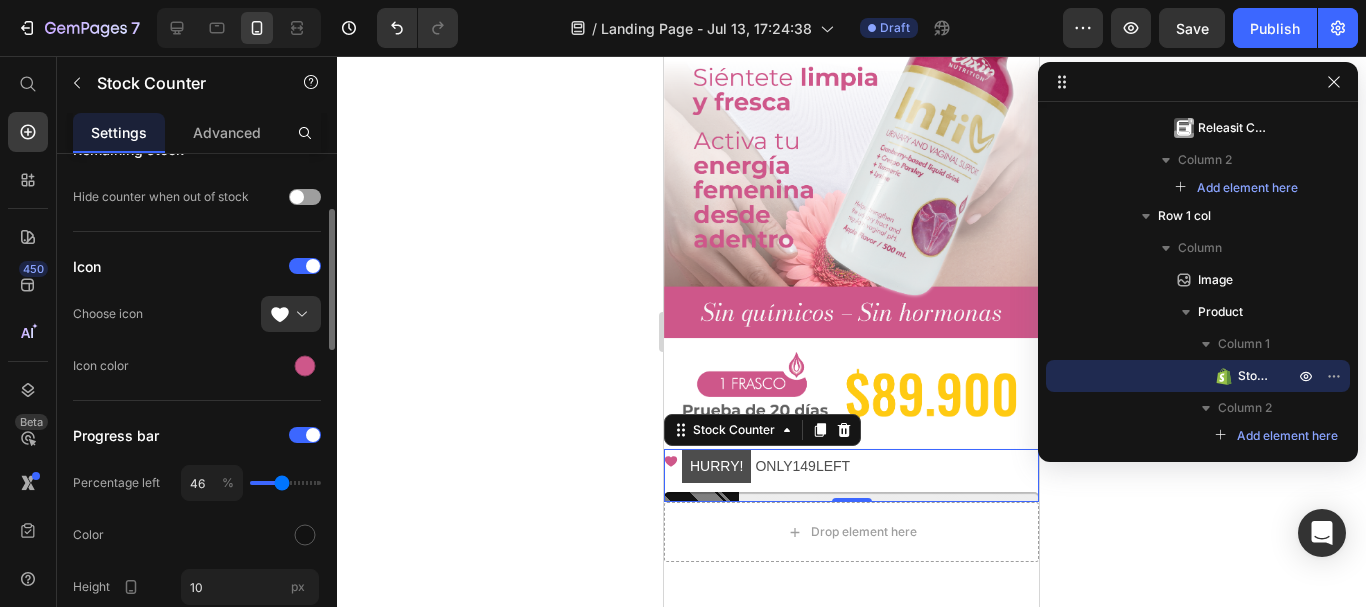 type on "48" 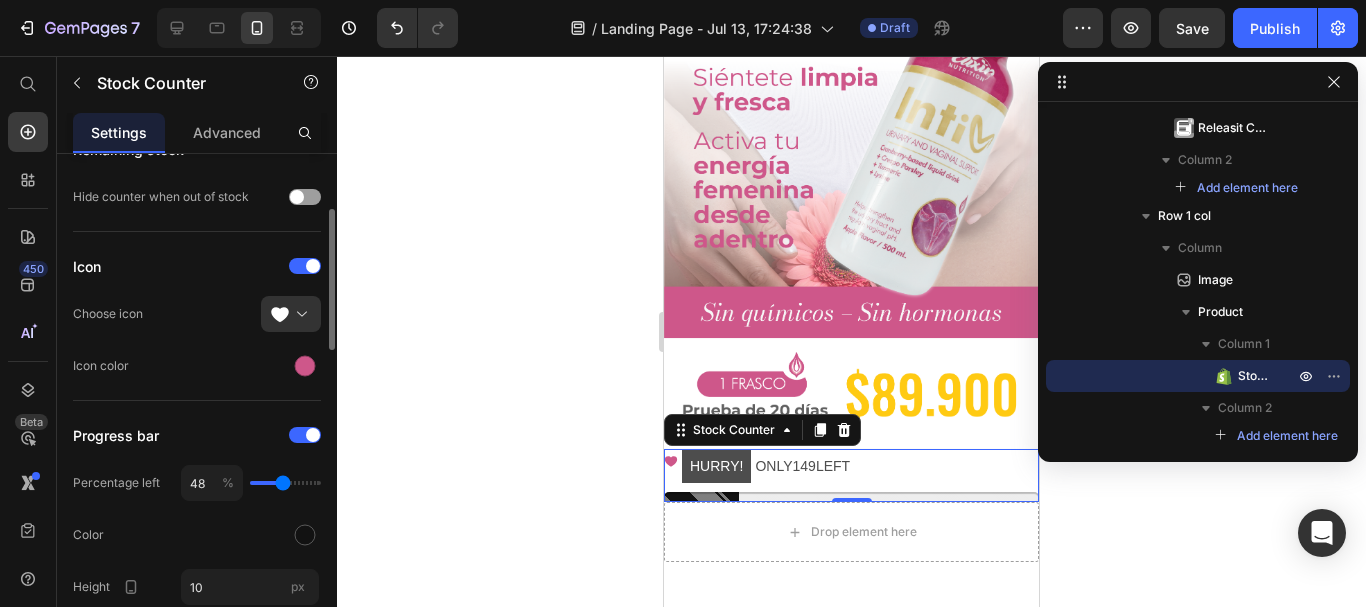 type on "50" 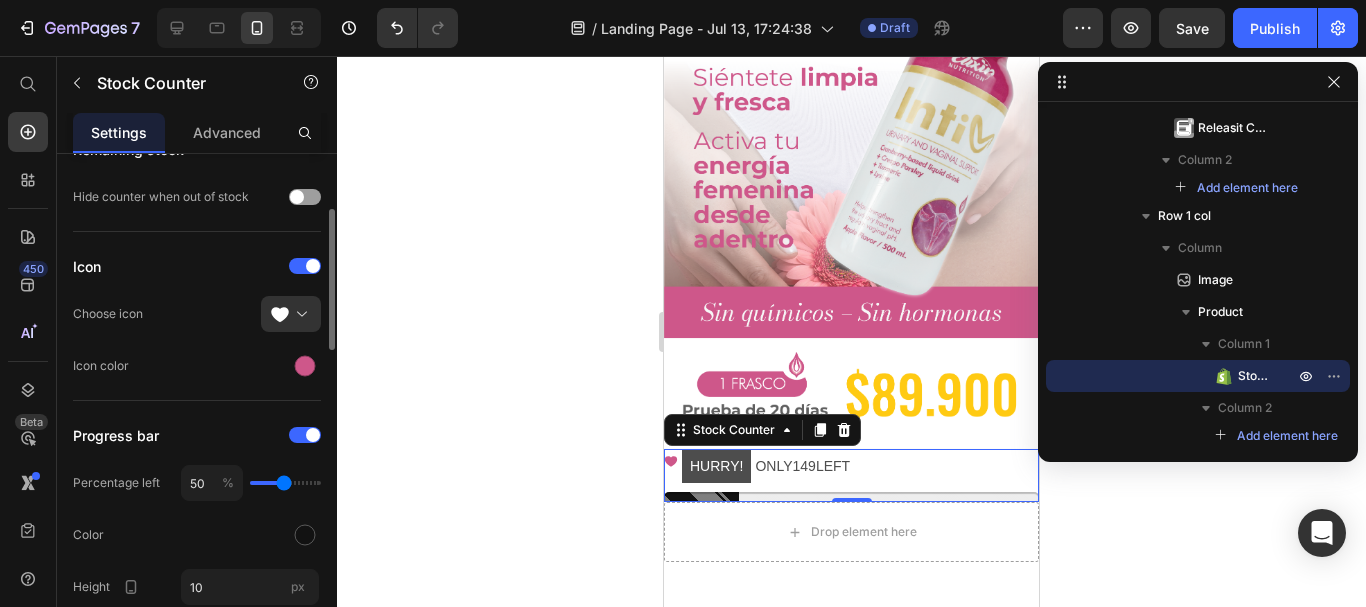 type on "52" 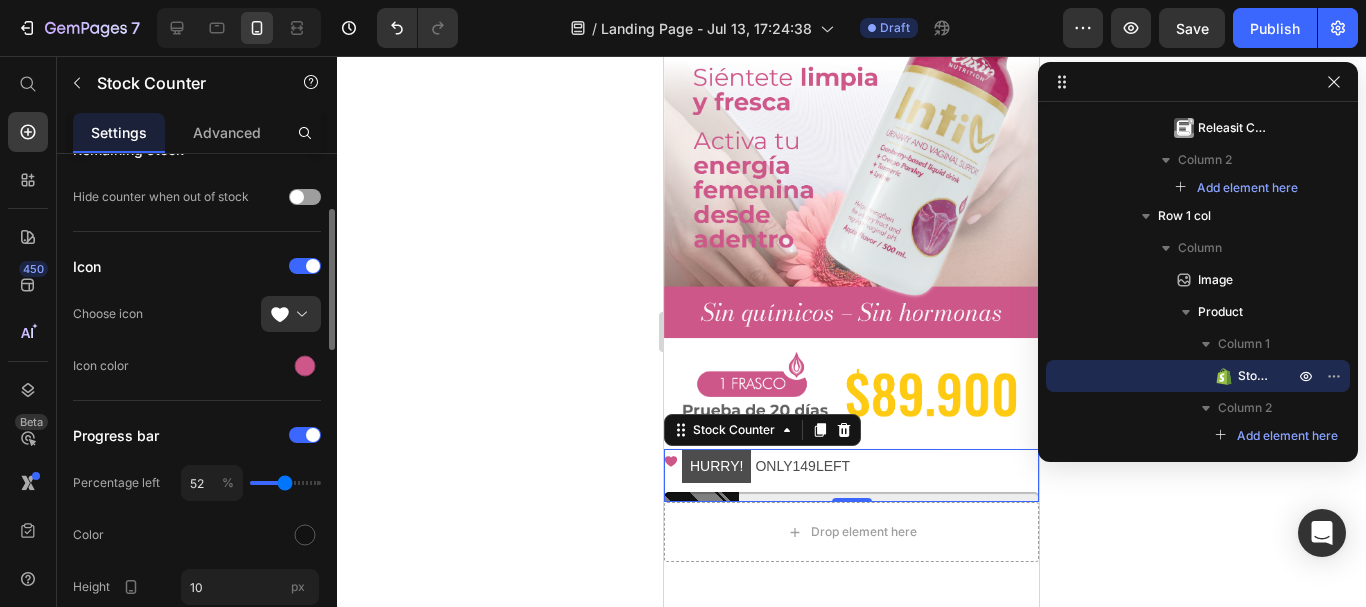 drag, startPoint x: 268, startPoint y: 484, endPoint x: 285, endPoint y: 483, distance: 17.029387 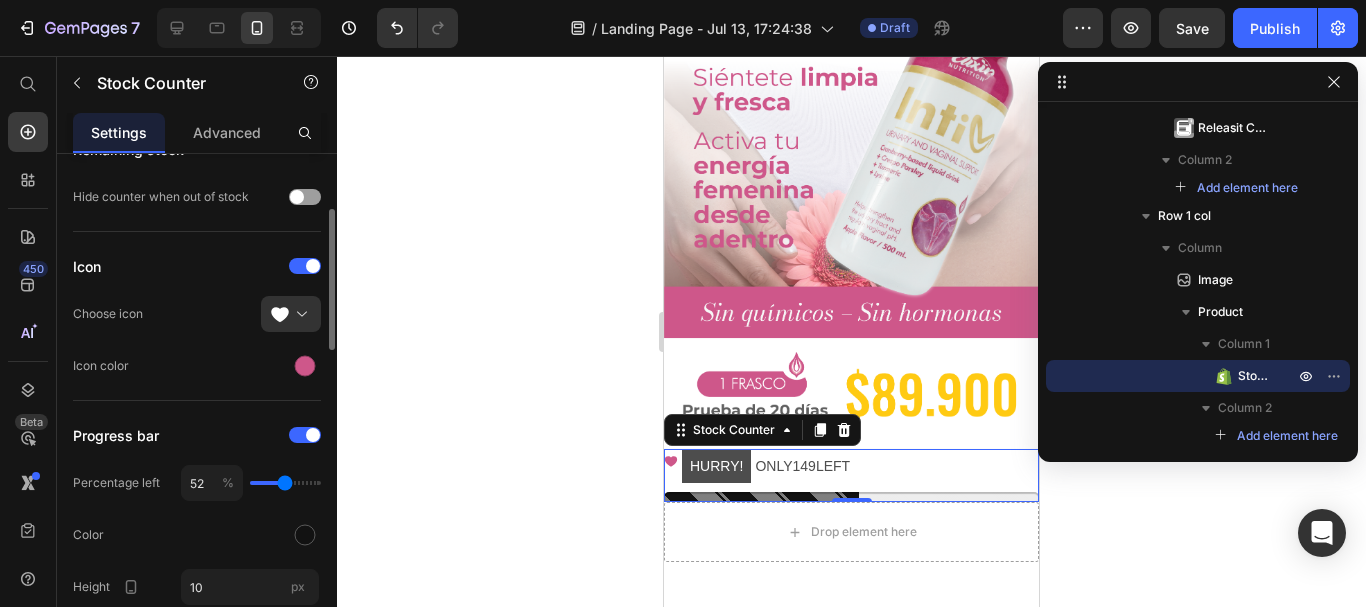 type on "53" 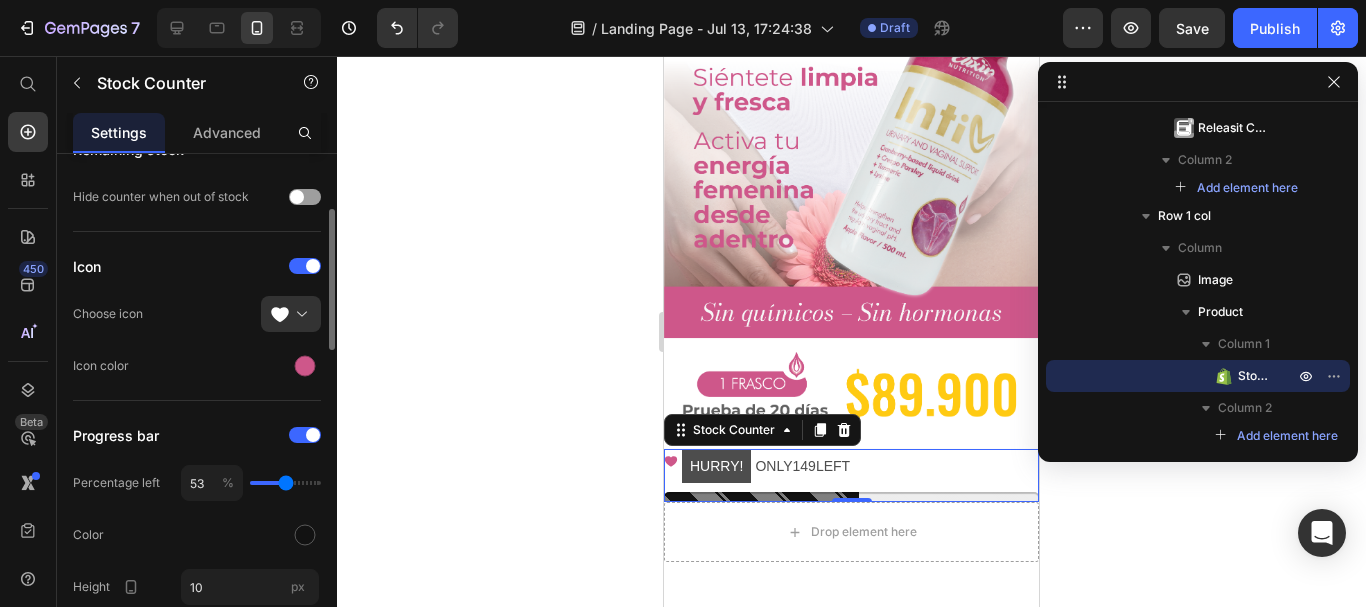 type on "55" 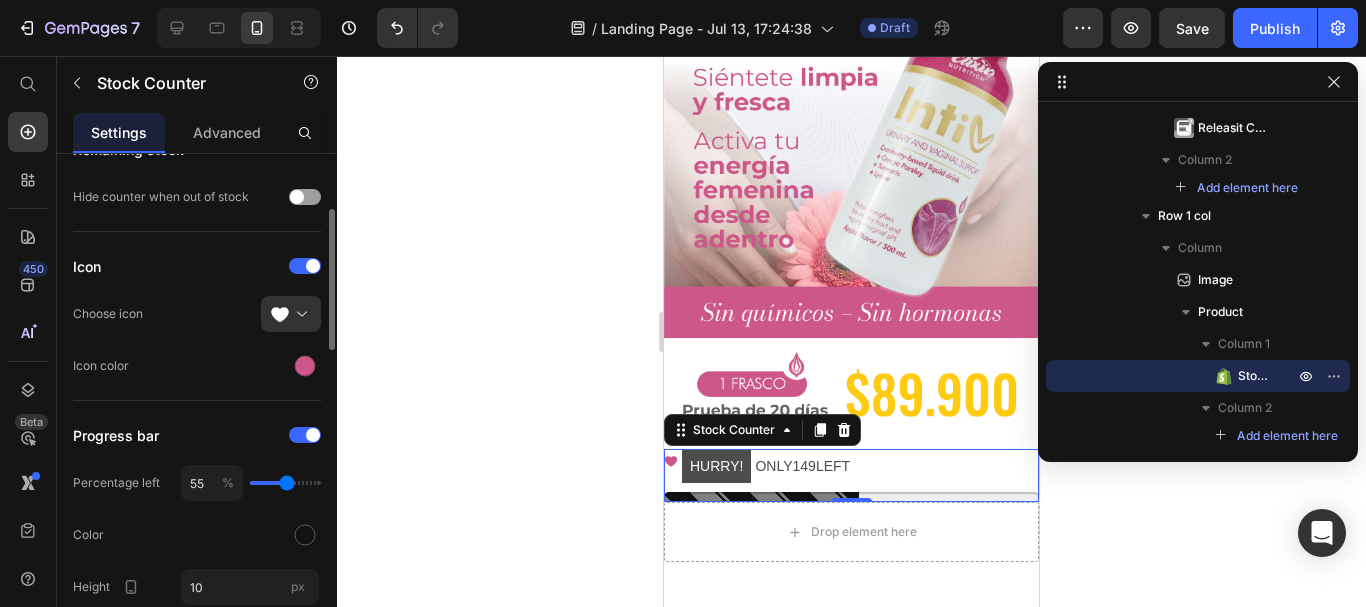 type on "57" 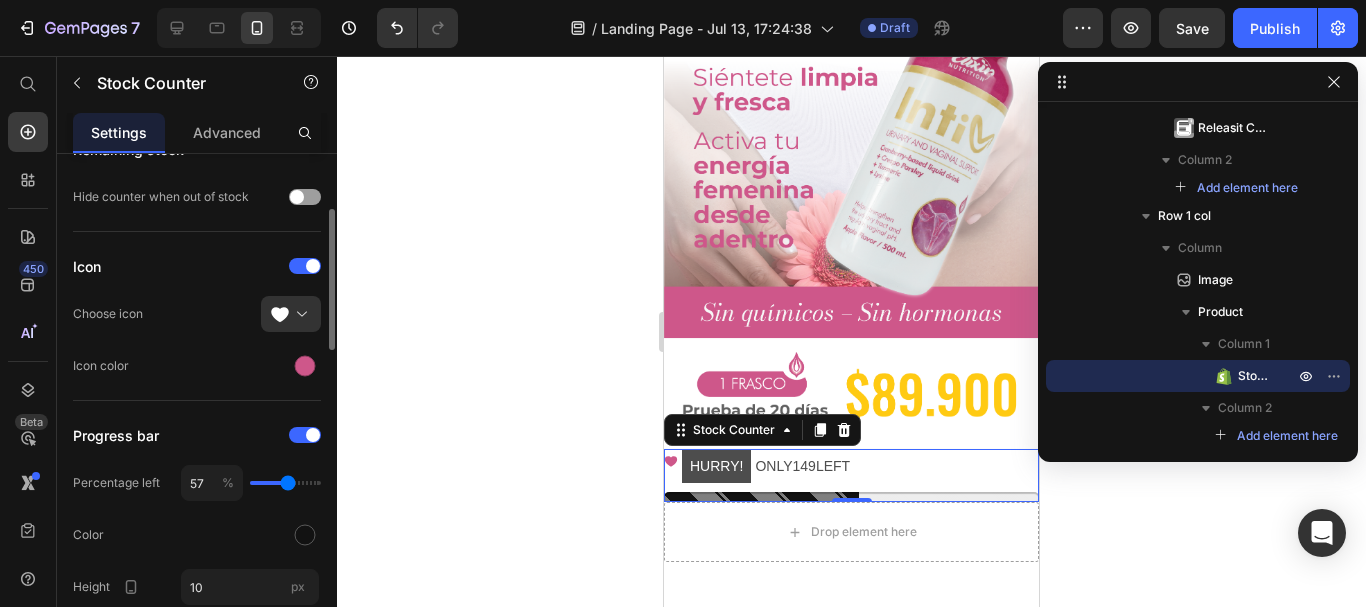 type on "59" 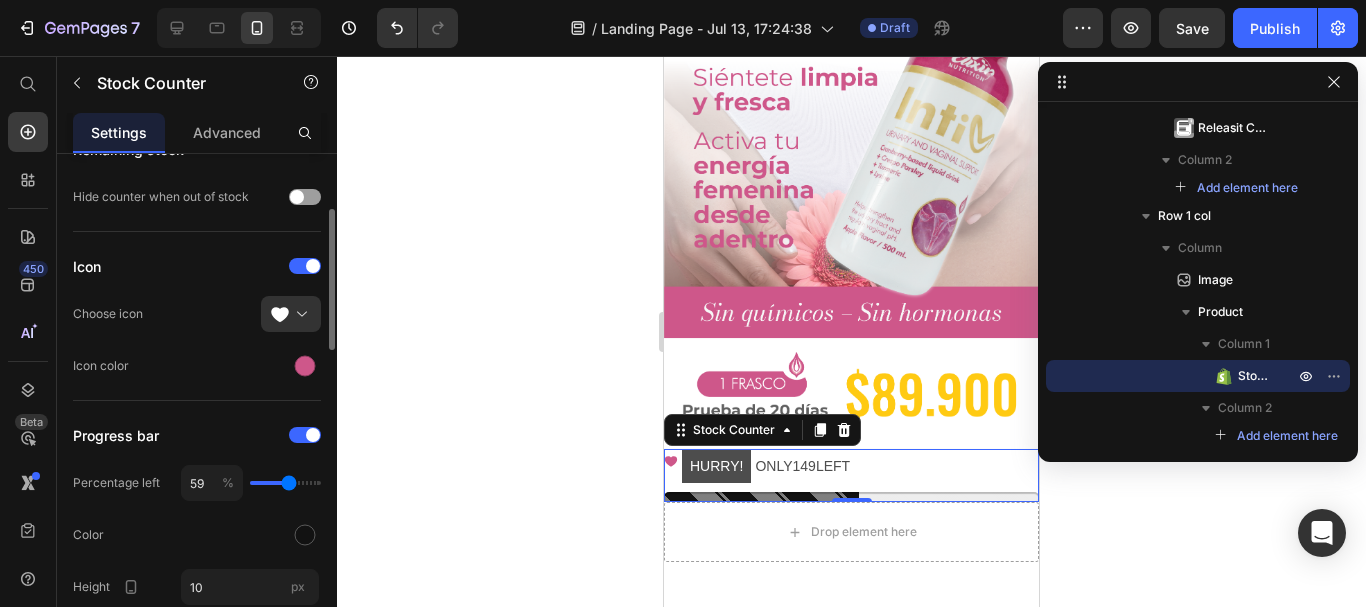 type on "60" 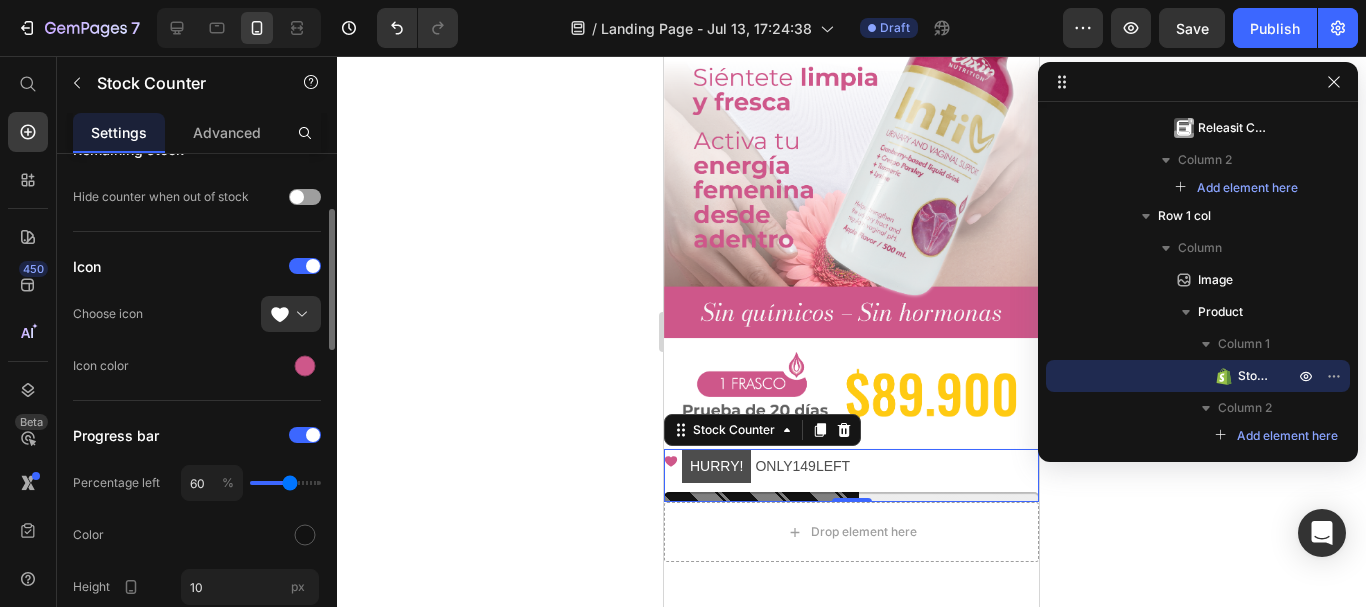 type on "62" 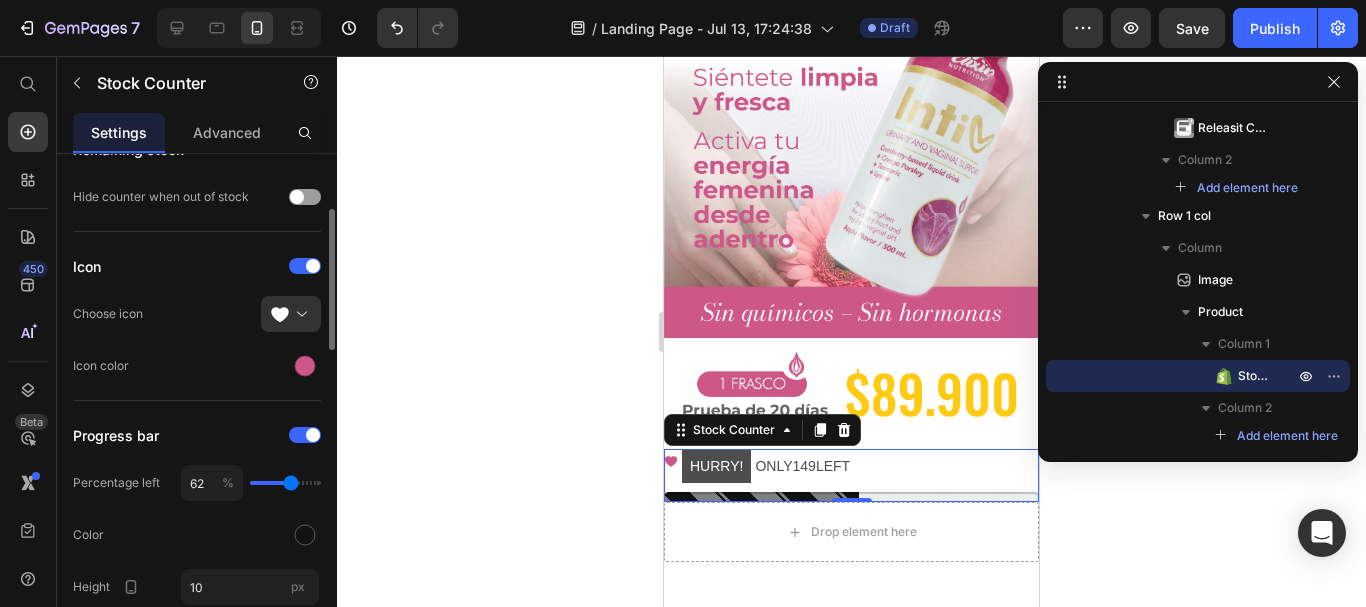 type on "64" 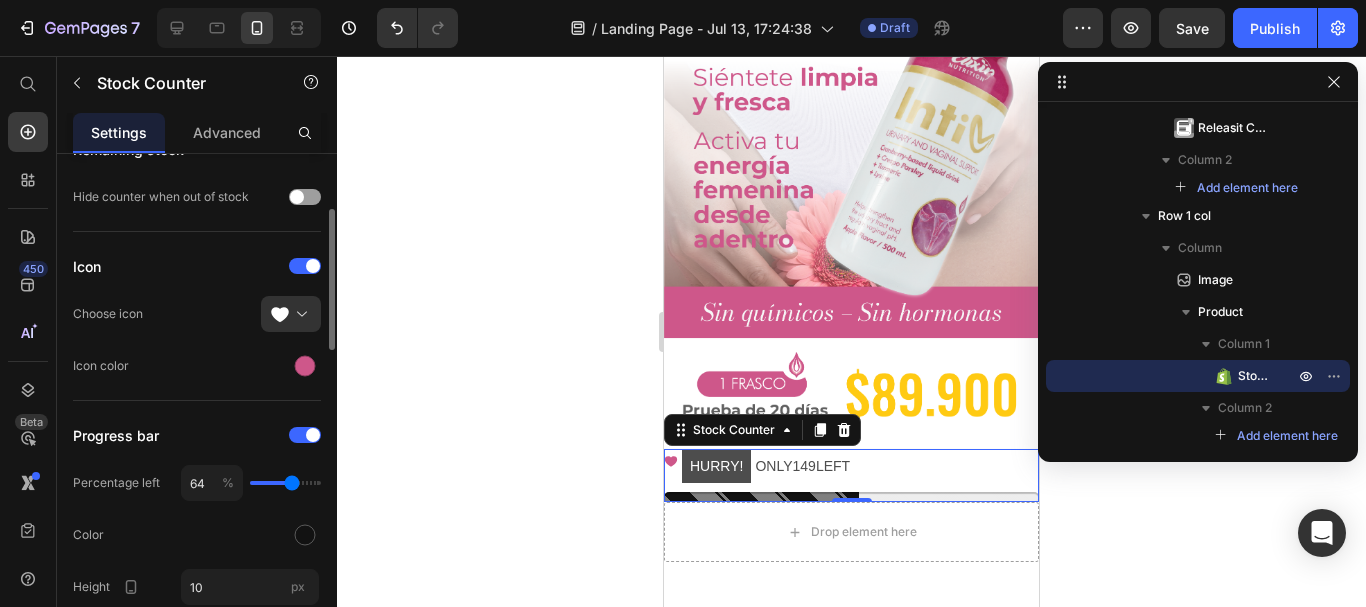 type on "65" 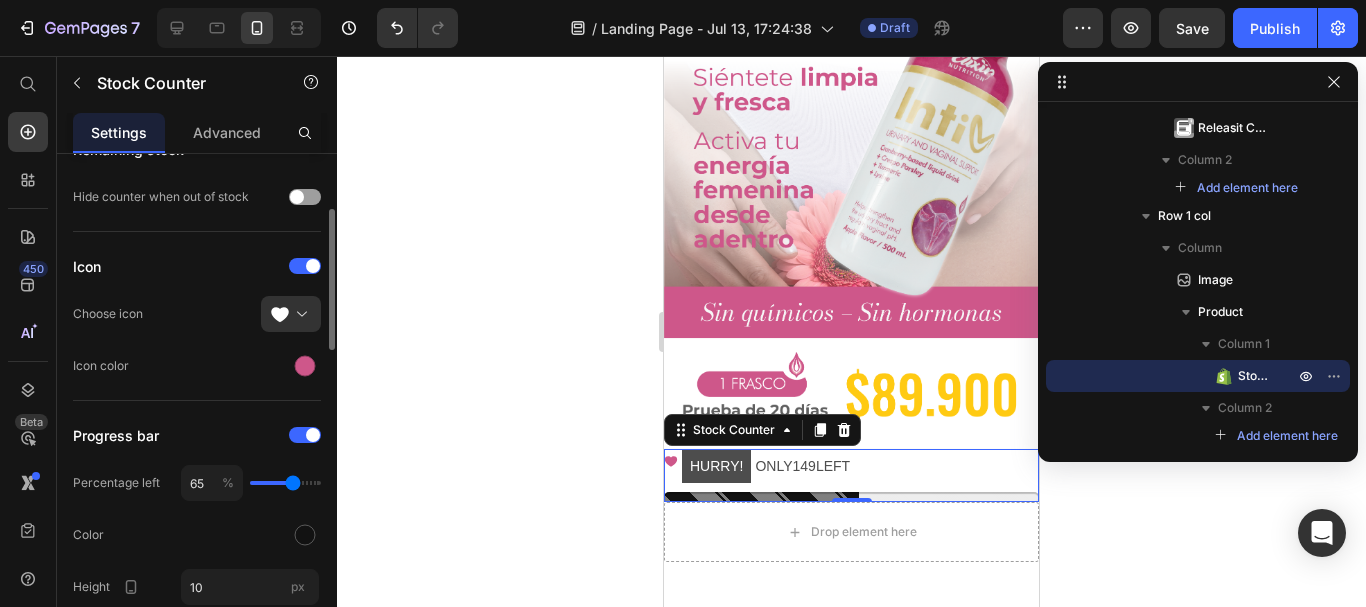 type on "67" 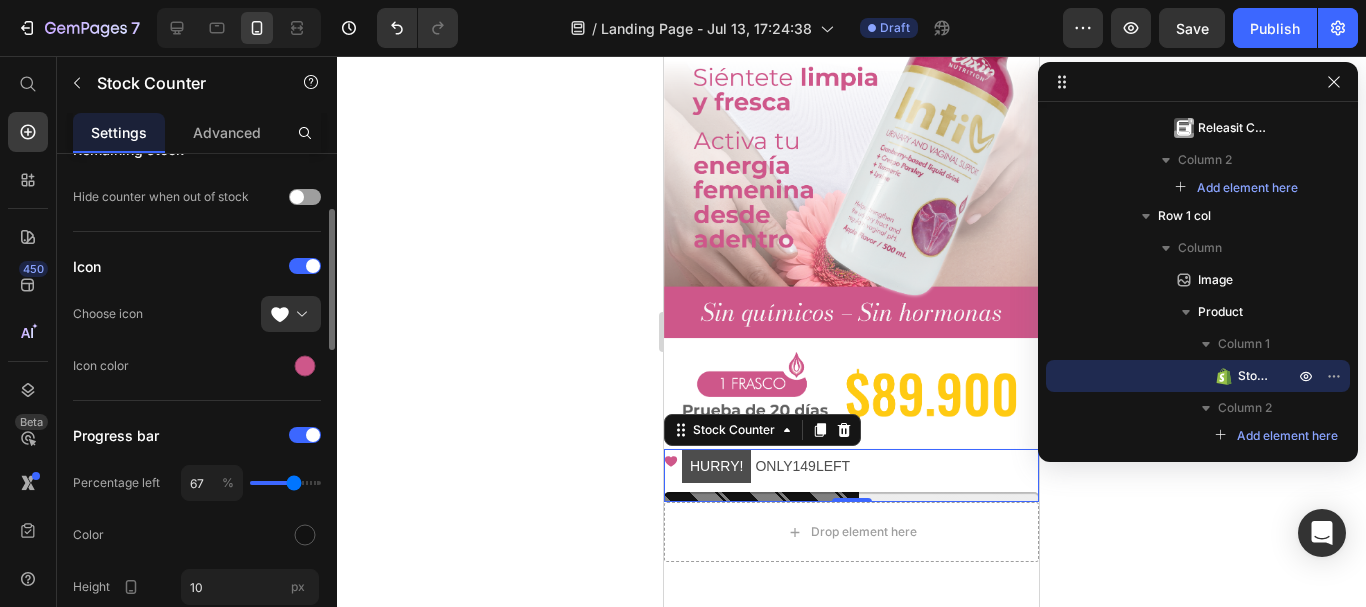 type on "69" 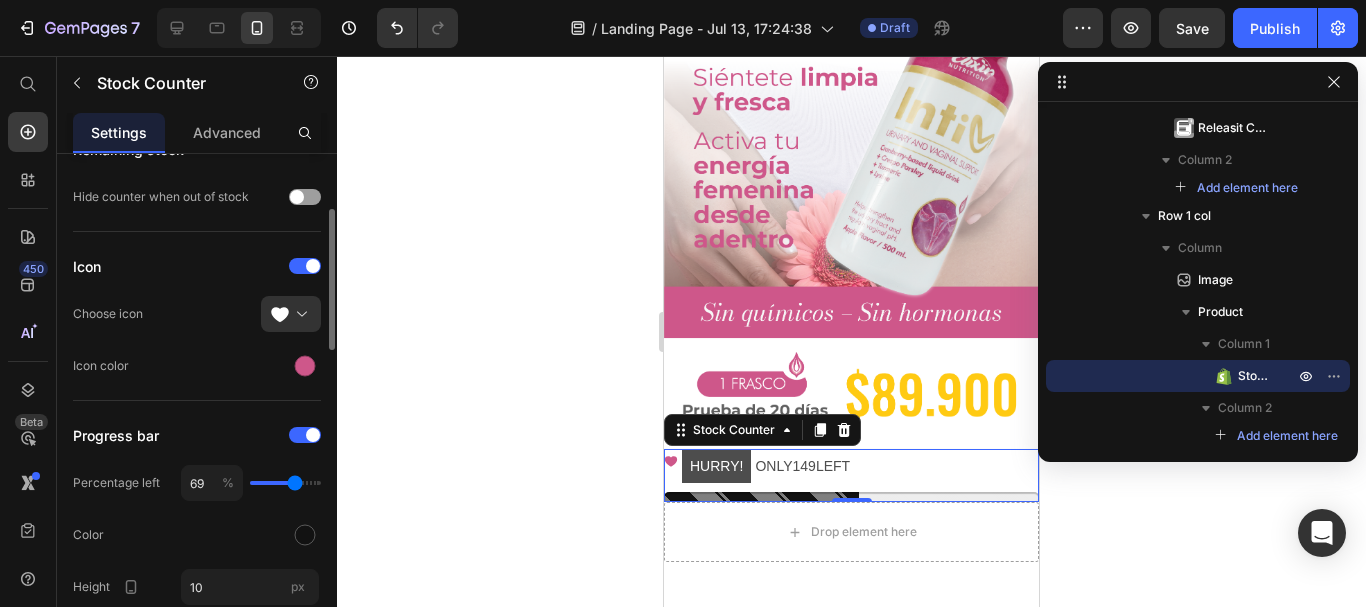 type on "71" 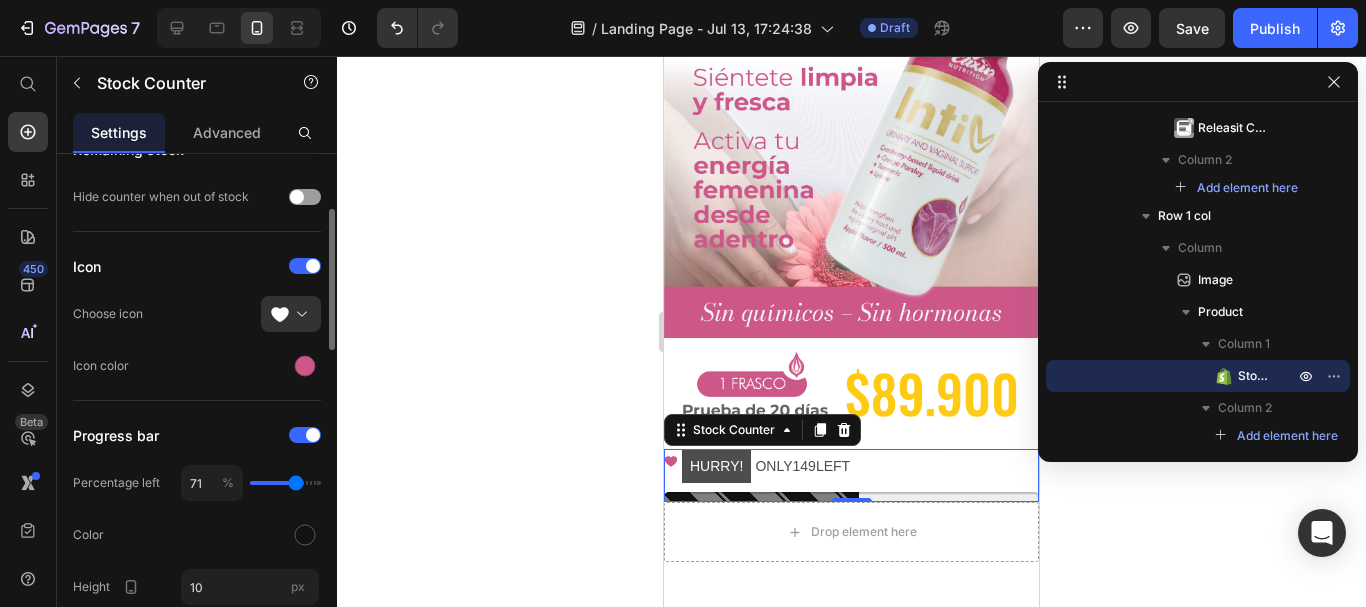 type on "72" 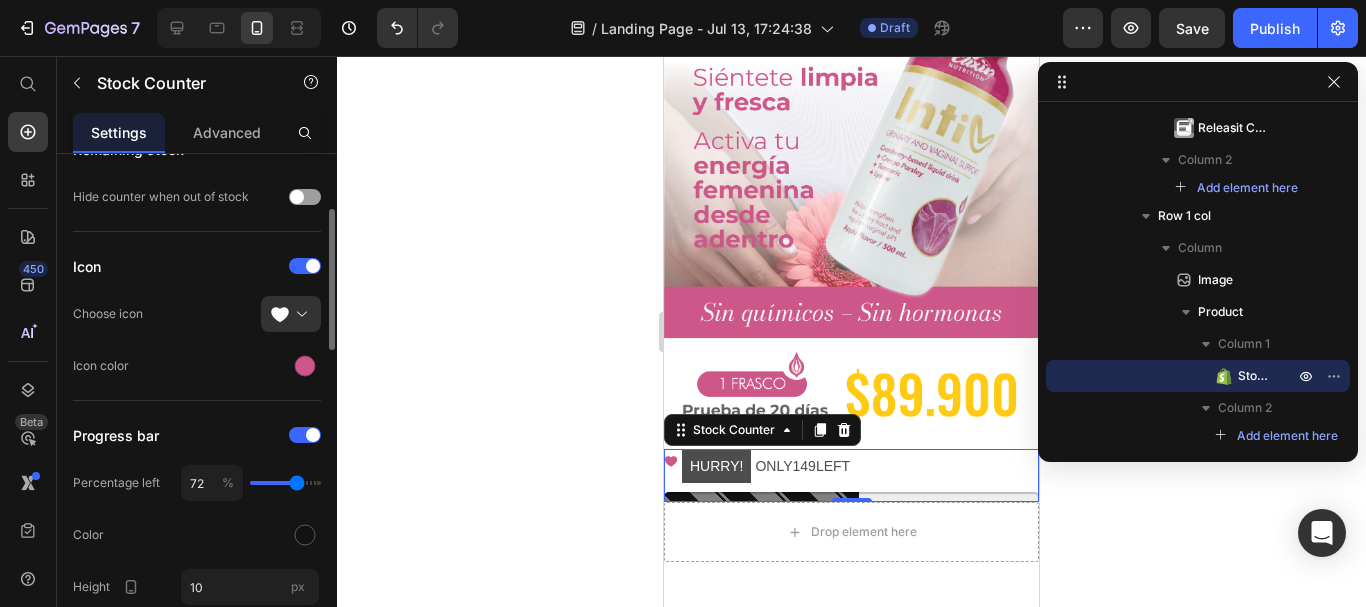 type on "74" 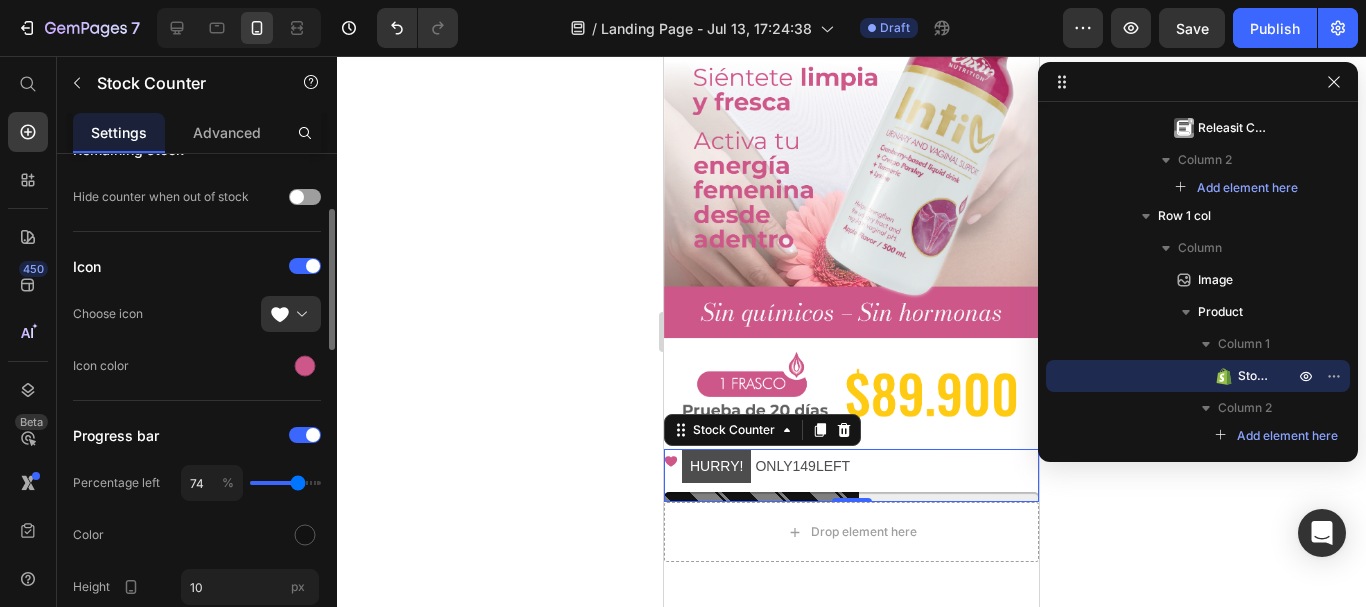 type on "76" 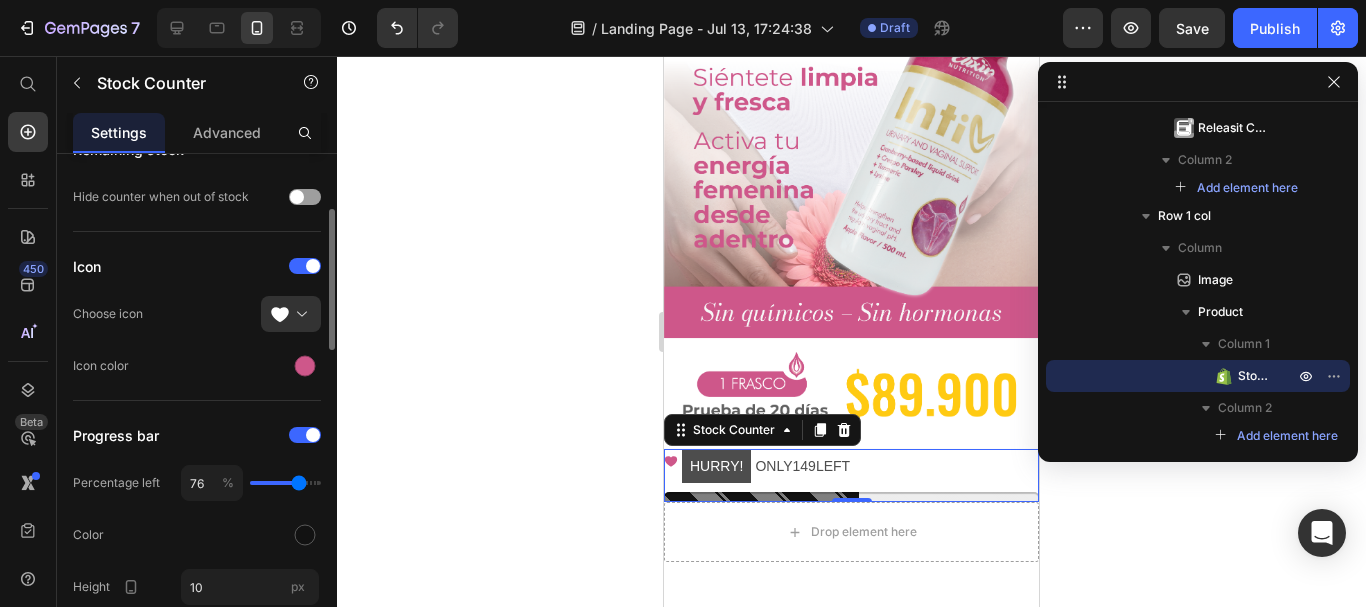 type on "78" 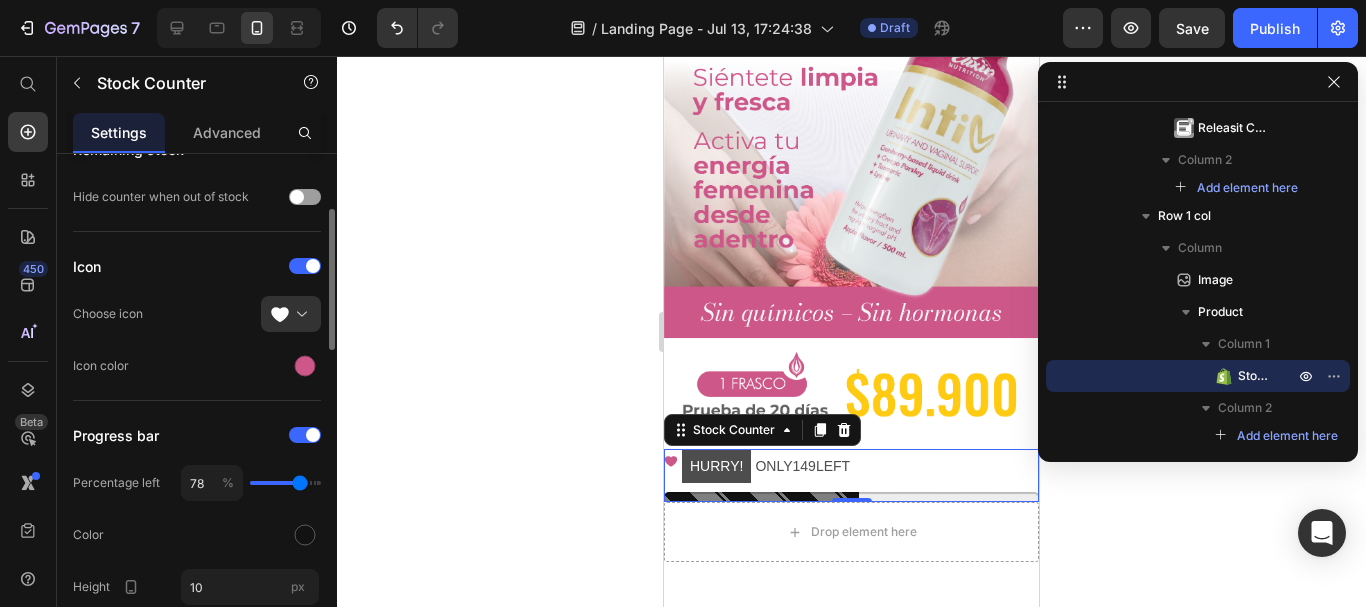 type on "79" 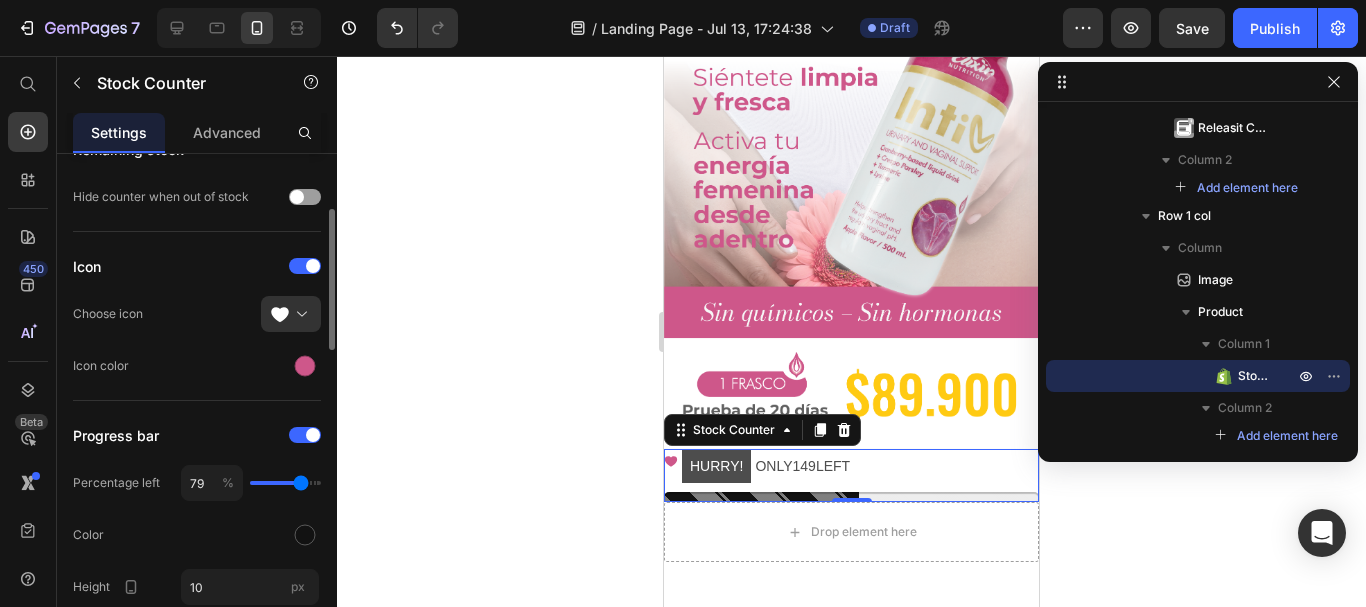 type on "78" 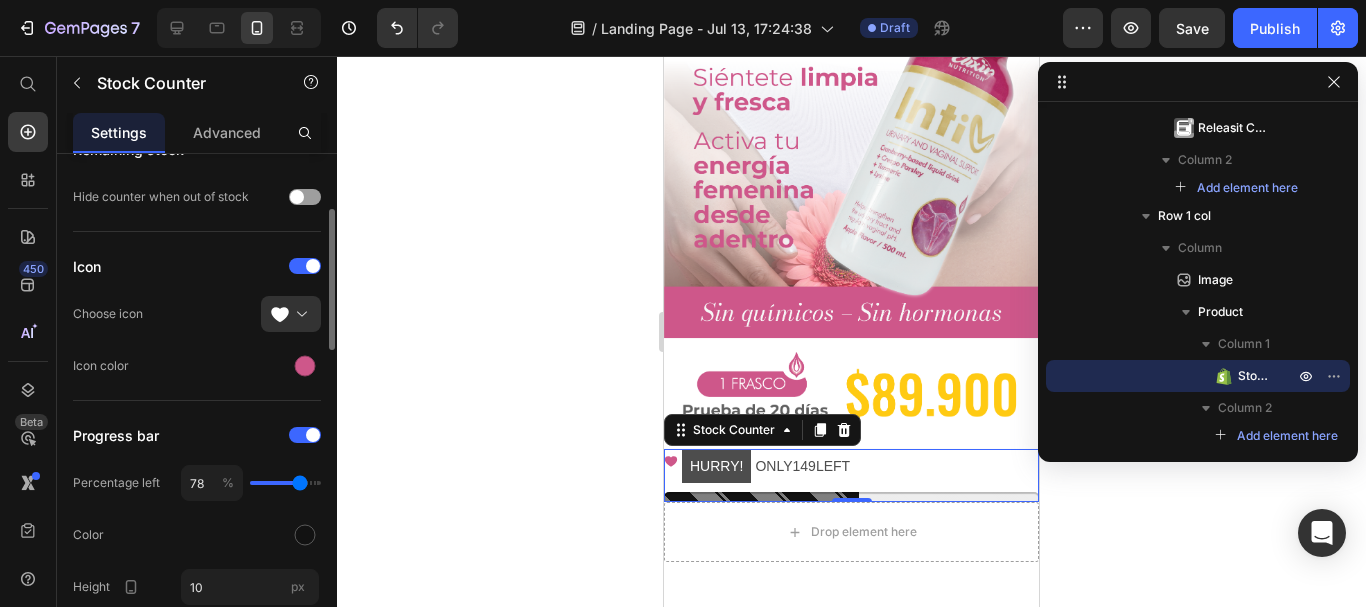 type on "76" 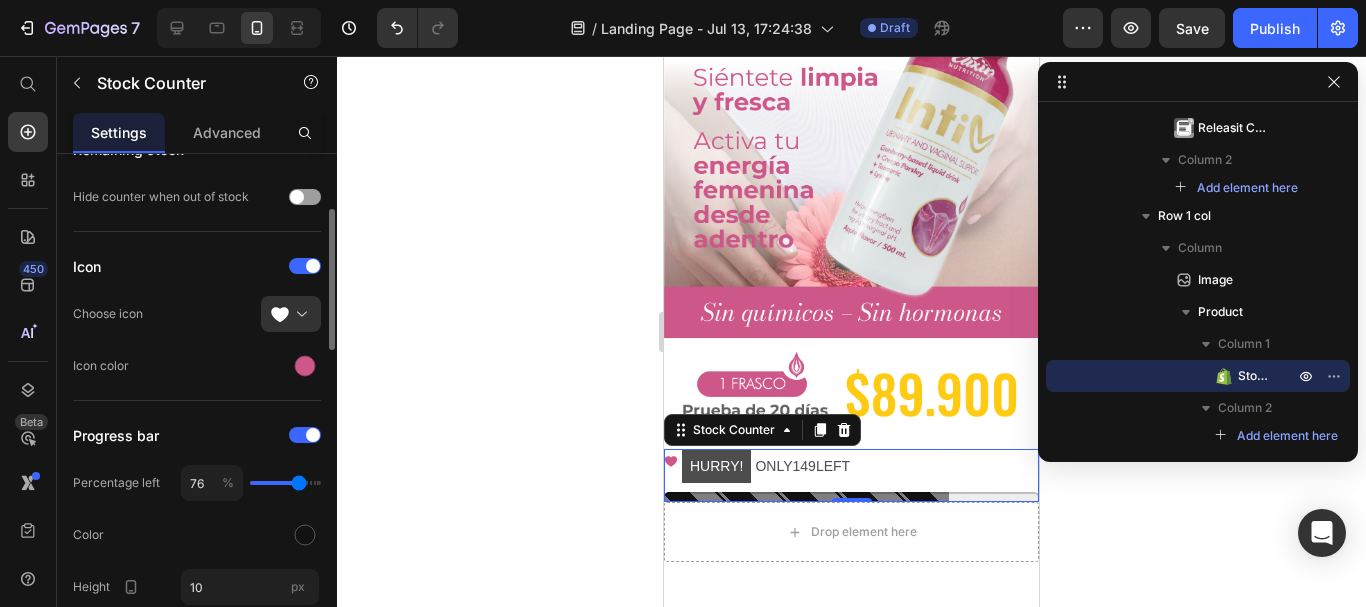 drag, startPoint x: 285, startPoint y: 482, endPoint x: 299, endPoint y: 482, distance: 14 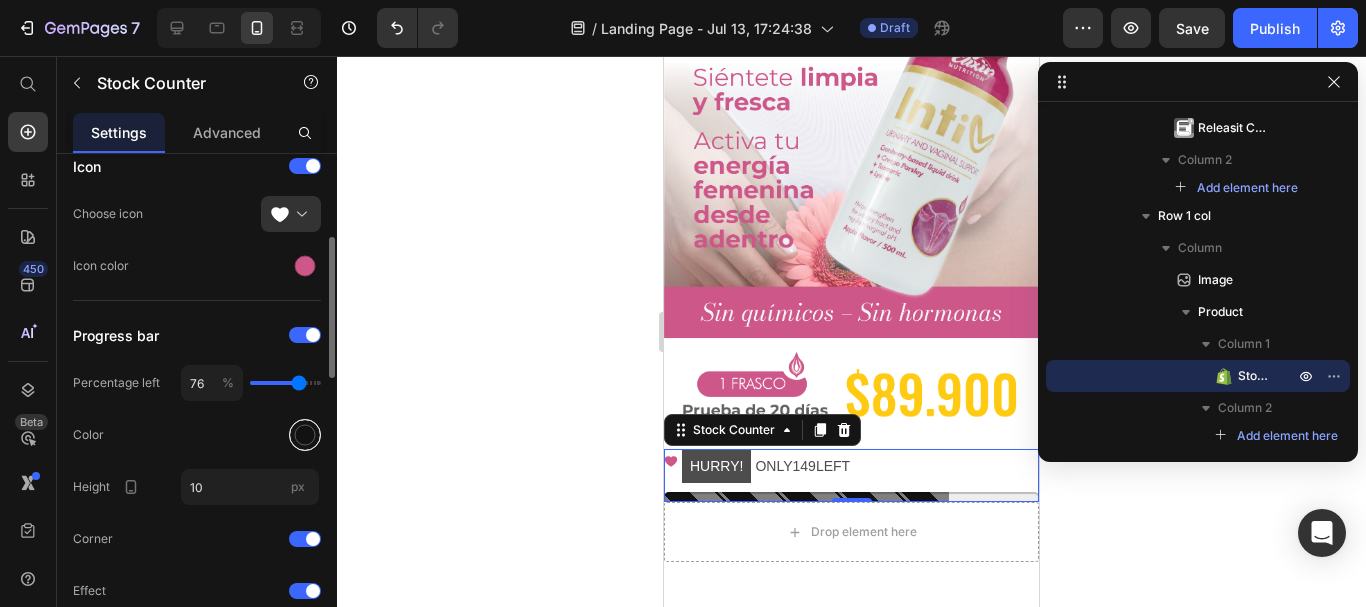 click at bounding box center (305, 435) 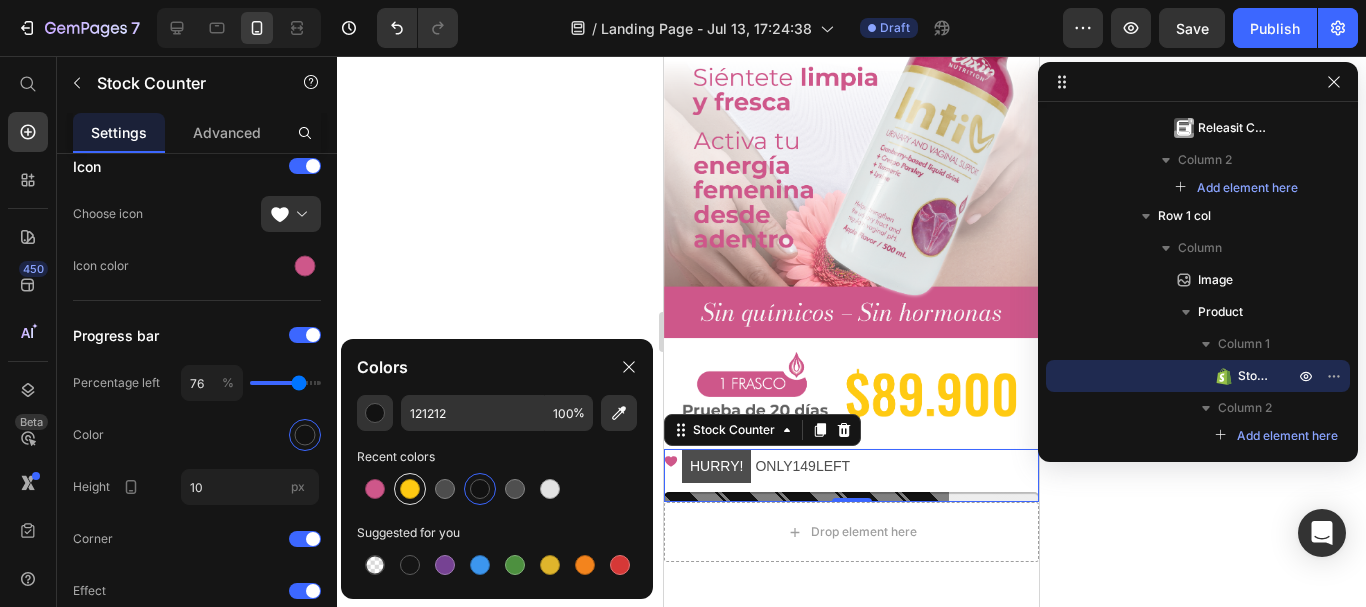 click at bounding box center (410, 489) 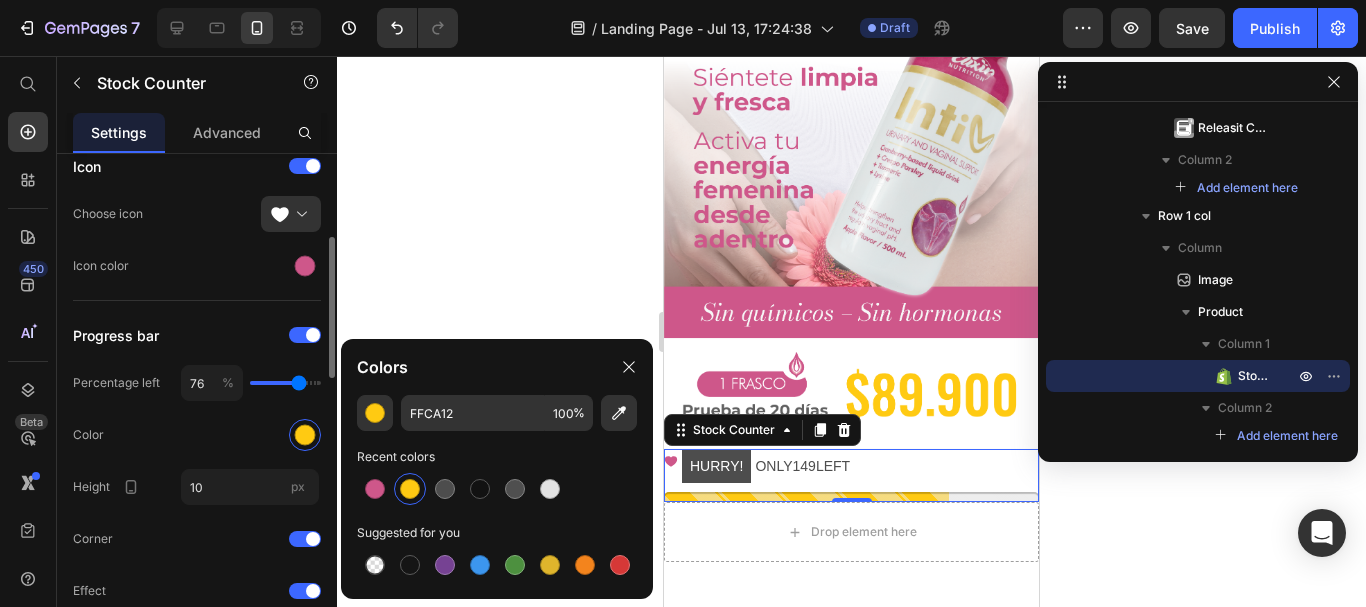 click on "Product Source Inti Vag  You can manage it in   Product element  Remaining stock Hide counter when out of stock Icon Choose icon
Icon color Progress bar Percentage left 76 % Color Height 10 px Corner Effect Always show Message Template <mark>HURRY!</mark> ONLY %number% LEFT Out of stock OUT OF STOCK Continue   selling when   out of stock <mark>Restock soon!</mark> PREORDER NOW Unlimited   quantity <mark>HURRY!</mark> LET BUY NOW Size Full width Text Styles Paragraph 1 Font sans-serif Size 14 Color Show more" at bounding box center [197, 722] 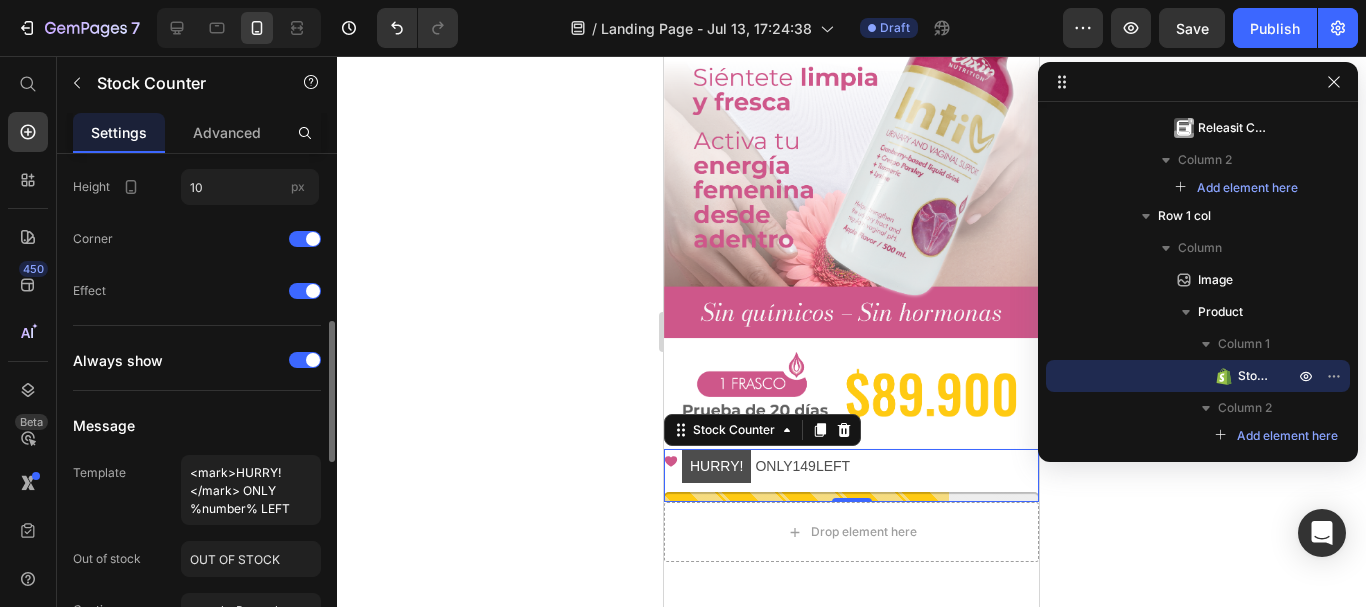 scroll, scrollTop: 700, scrollLeft: 0, axis: vertical 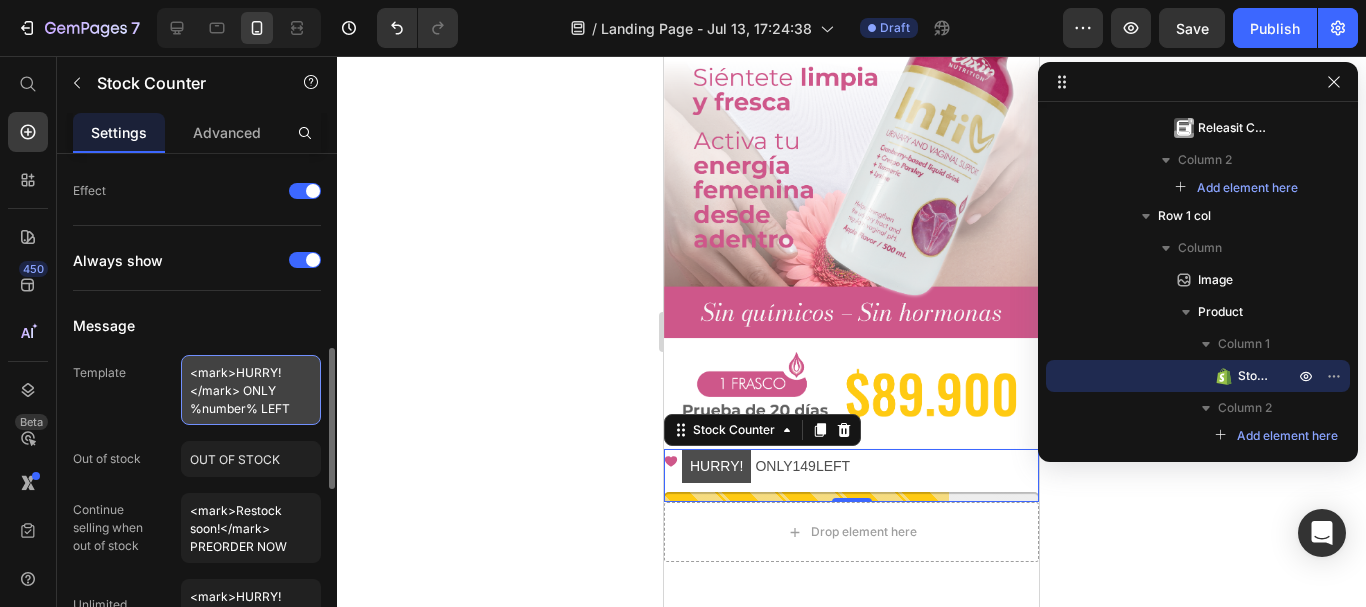 click on "<mark>HURRY!</mark> ONLY %number% LEFT" at bounding box center (251, 390) 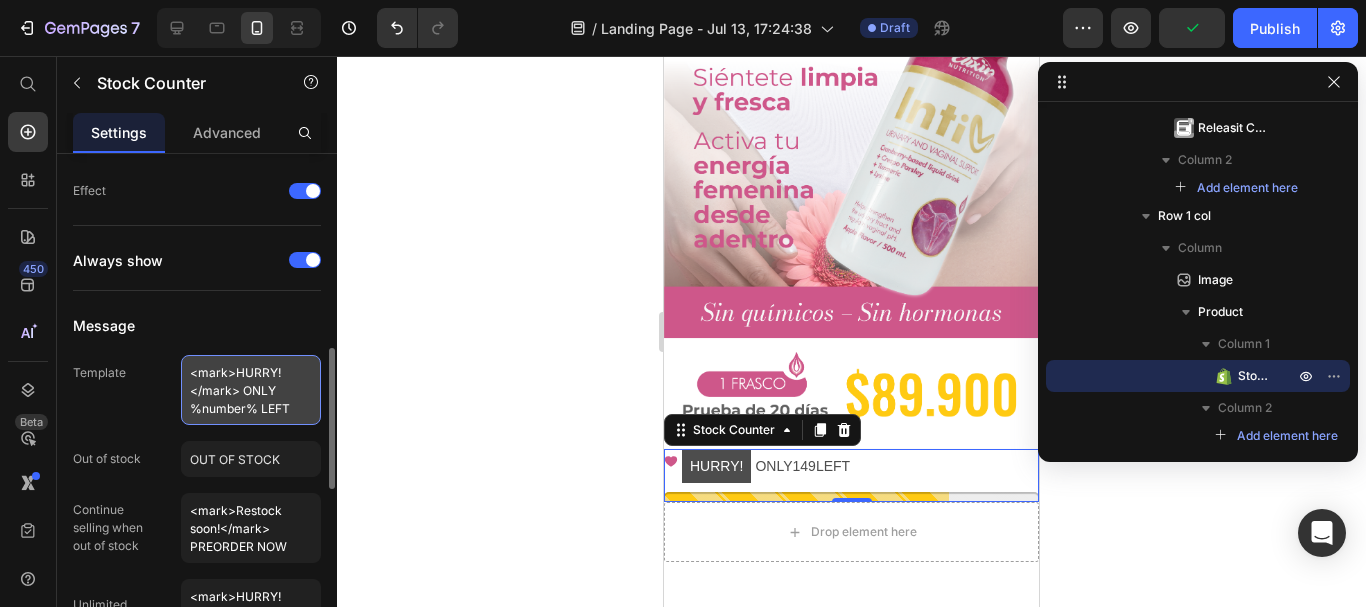 drag, startPoint x: 274, startPoint y: 368, endPoint x: 237, endPoint y: 370, distance: 37.054016 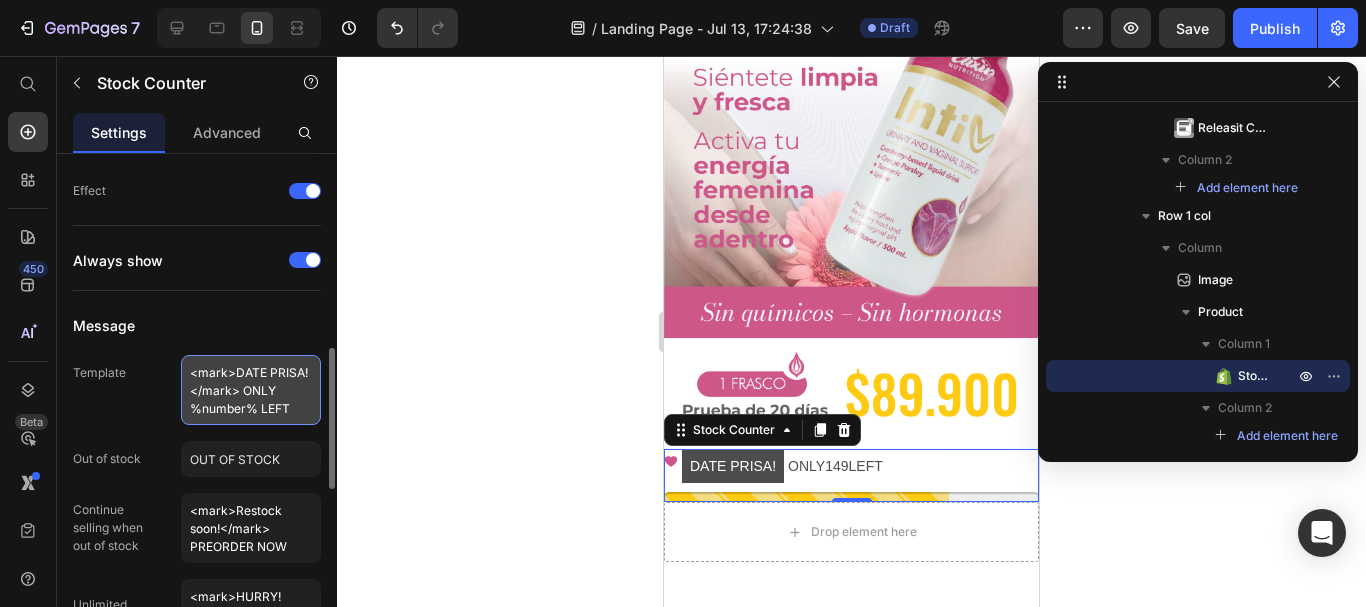 scroll, scrollTop: 800, scrollLeft: 0, axis: vertical 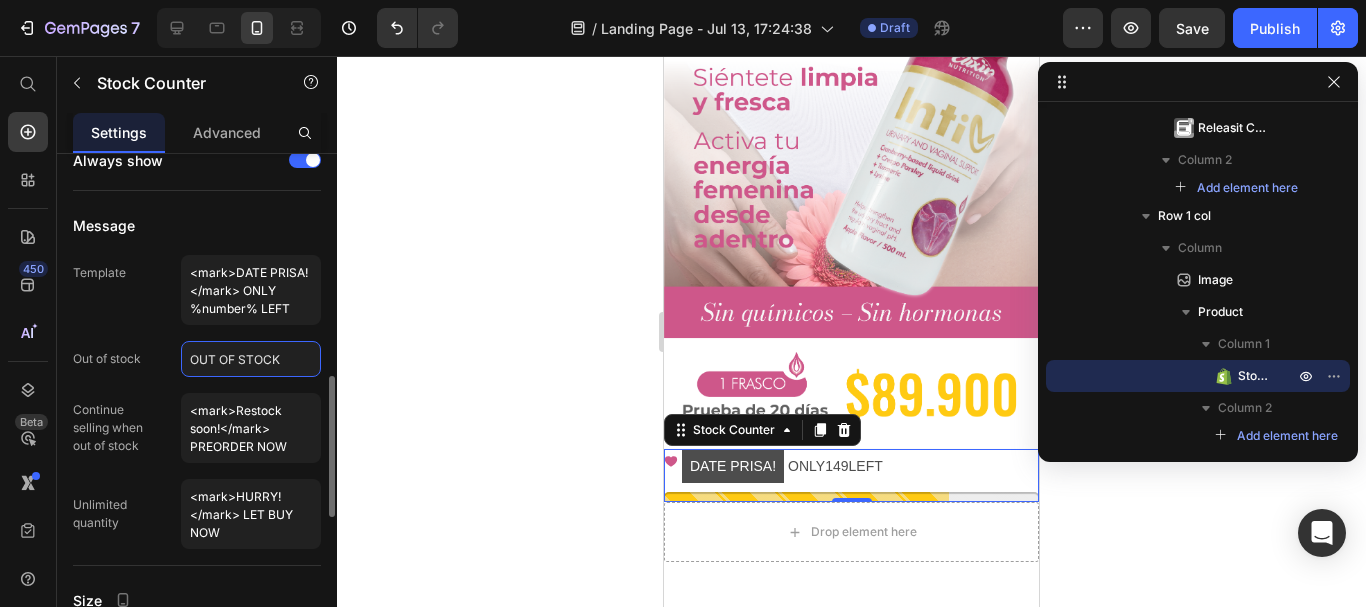 click on "OUT OF STOCK" 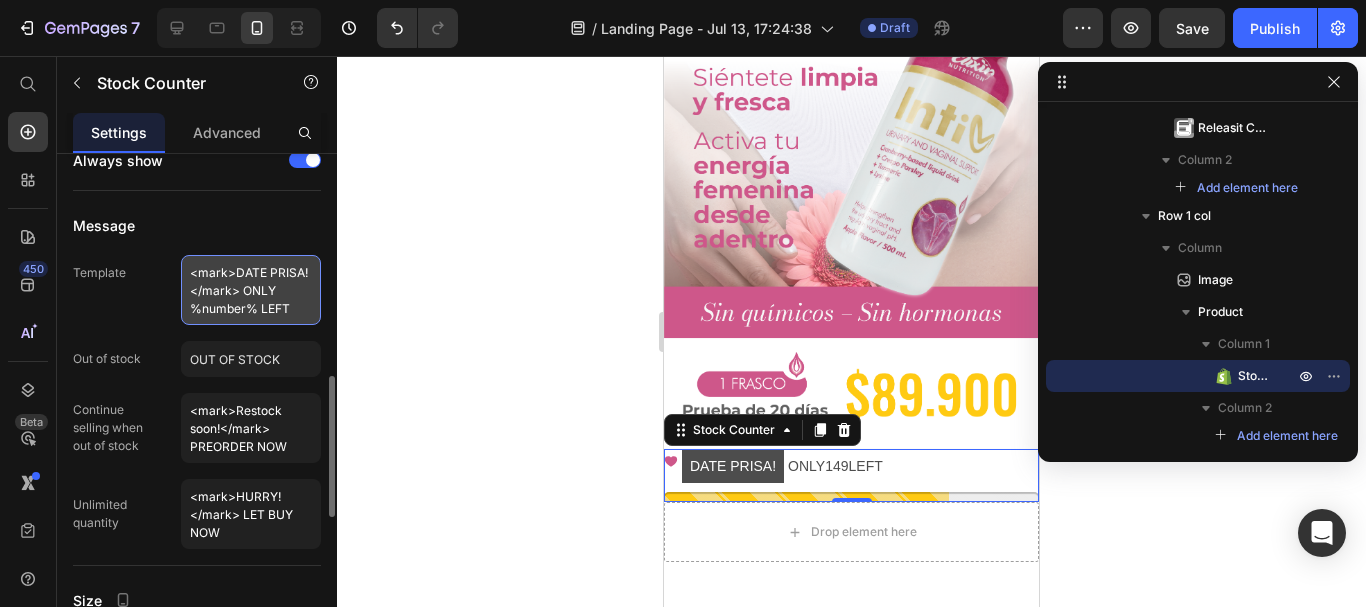 click on "<mark>DATE PRISA!</mark> ONLY %number% LEFT" at bounding box center [251, 290] 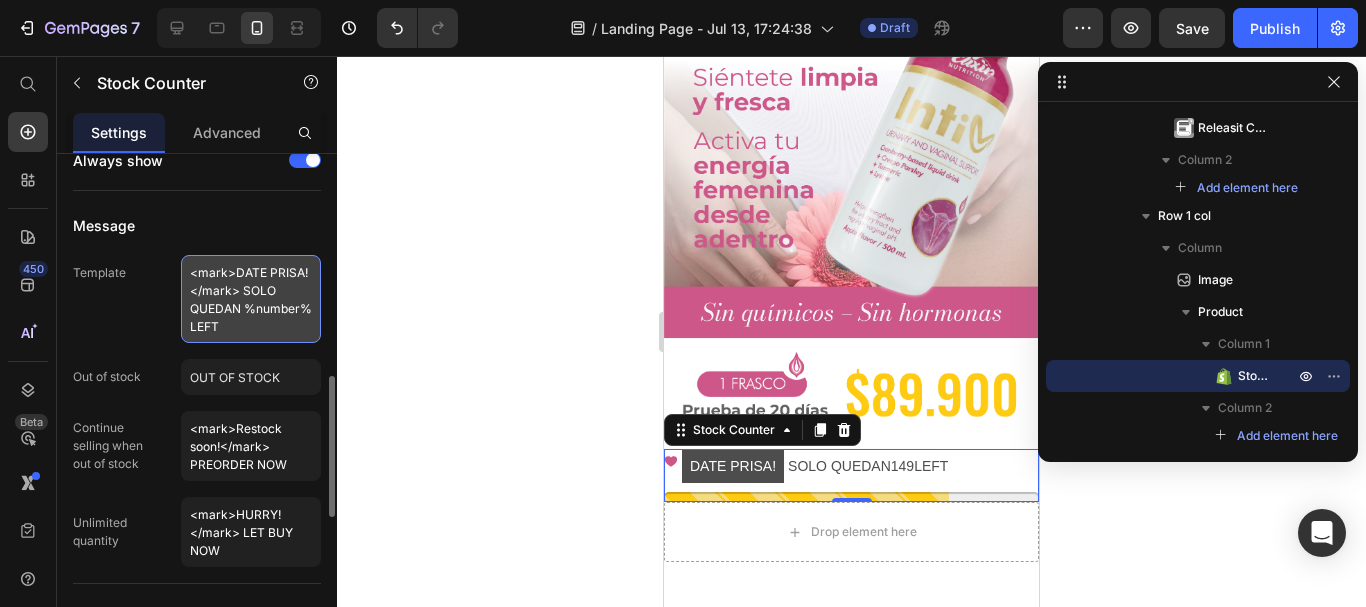 click on "<mark>DATE PRISA!</mark> SOLO QUEDAN %number% LEFT" at bounding box center [251, 299] 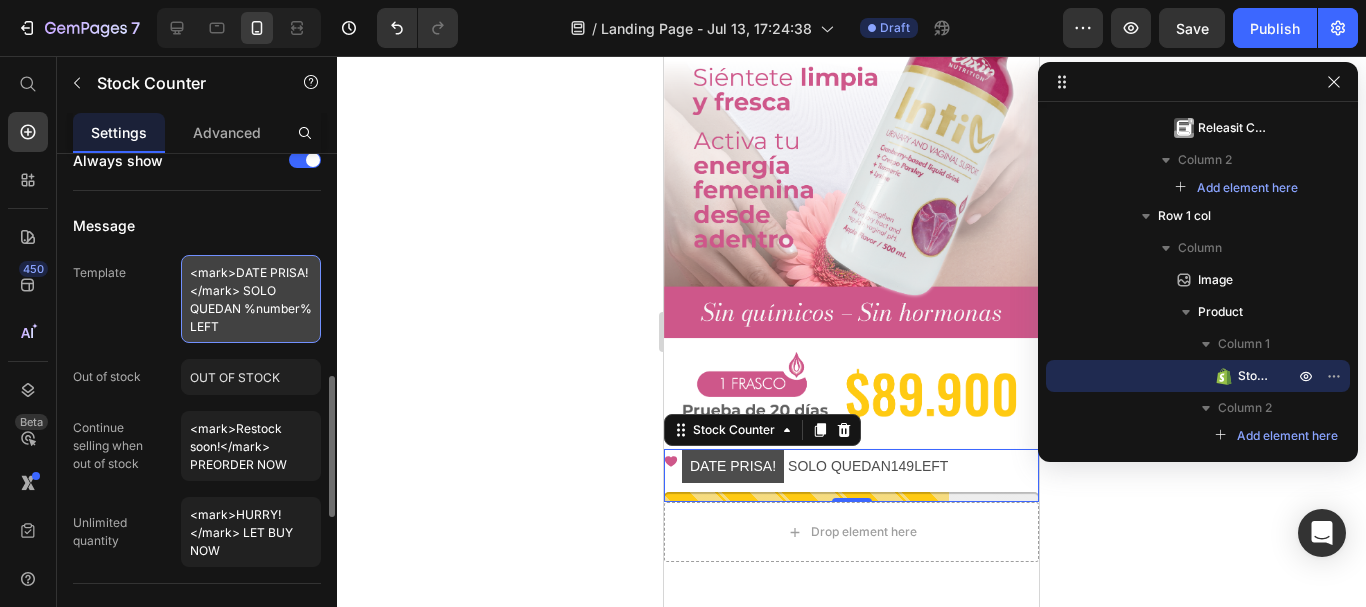 drag, startPoint x: 224, startPoint y: 324, endPoint x: 193, endPoint y: 324, distance: 31 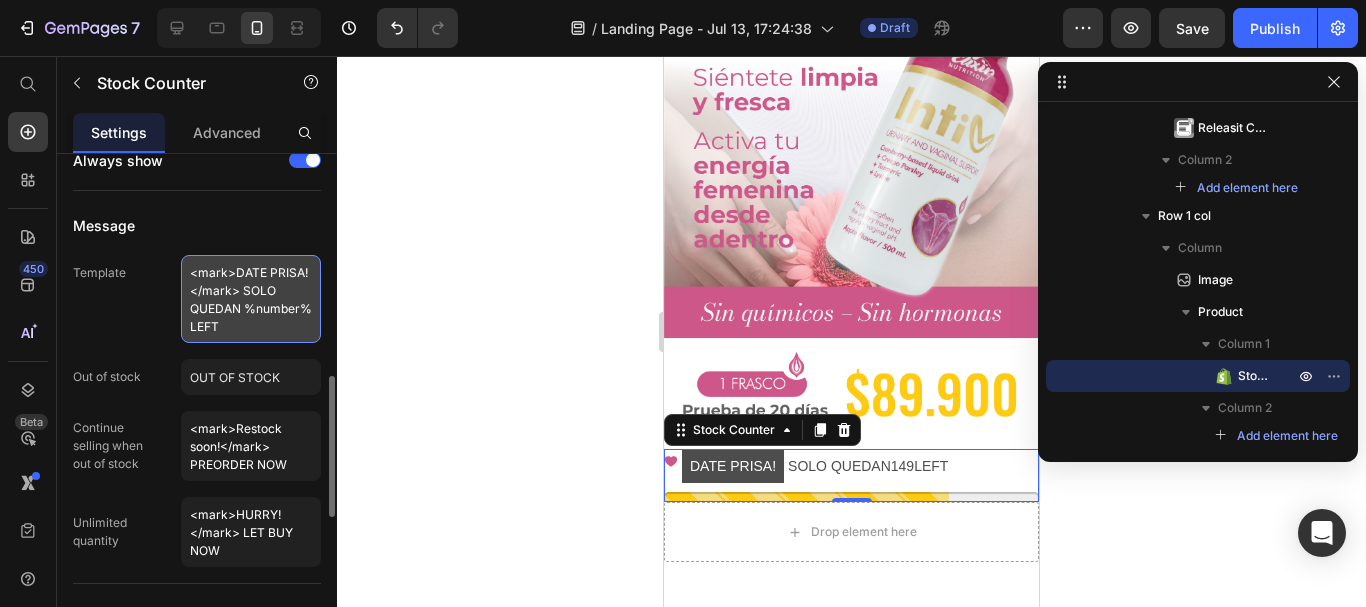 click on "<mark>DATE PRISA!</mark> SOLO QUEDAN %number% LEFT" at bounding box center [251, 299] 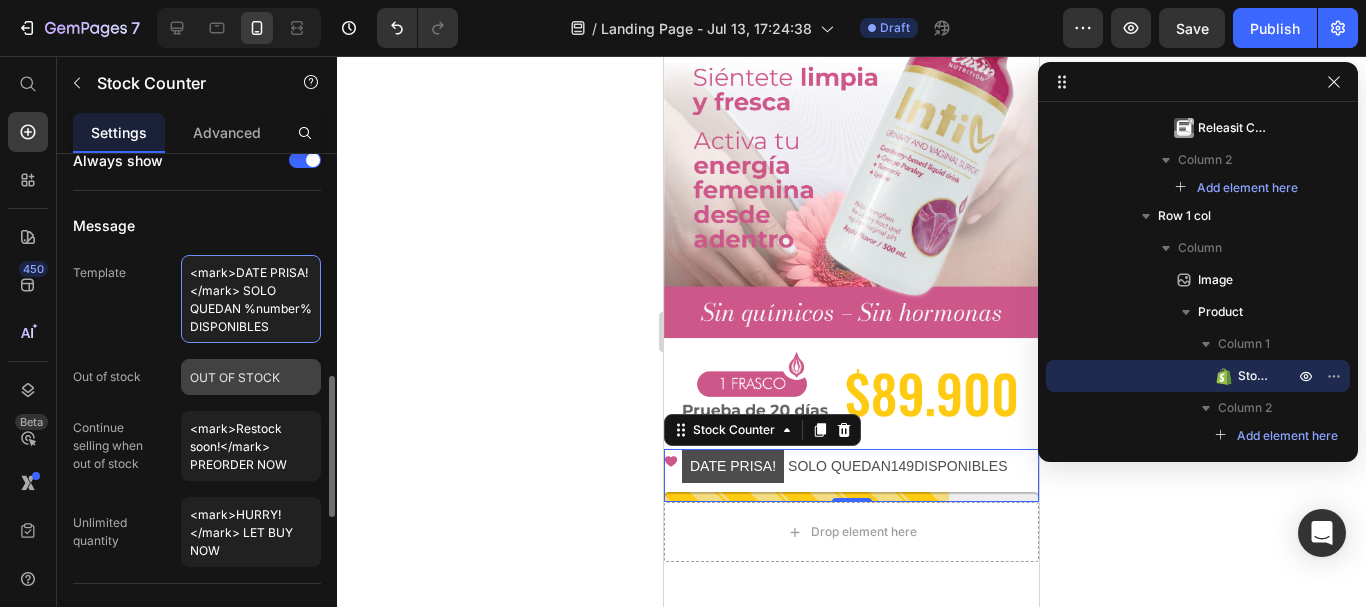 type on "<mark>DATE PRISA!</mark> SOLO QUEDAN %number% DISPONIBLES" 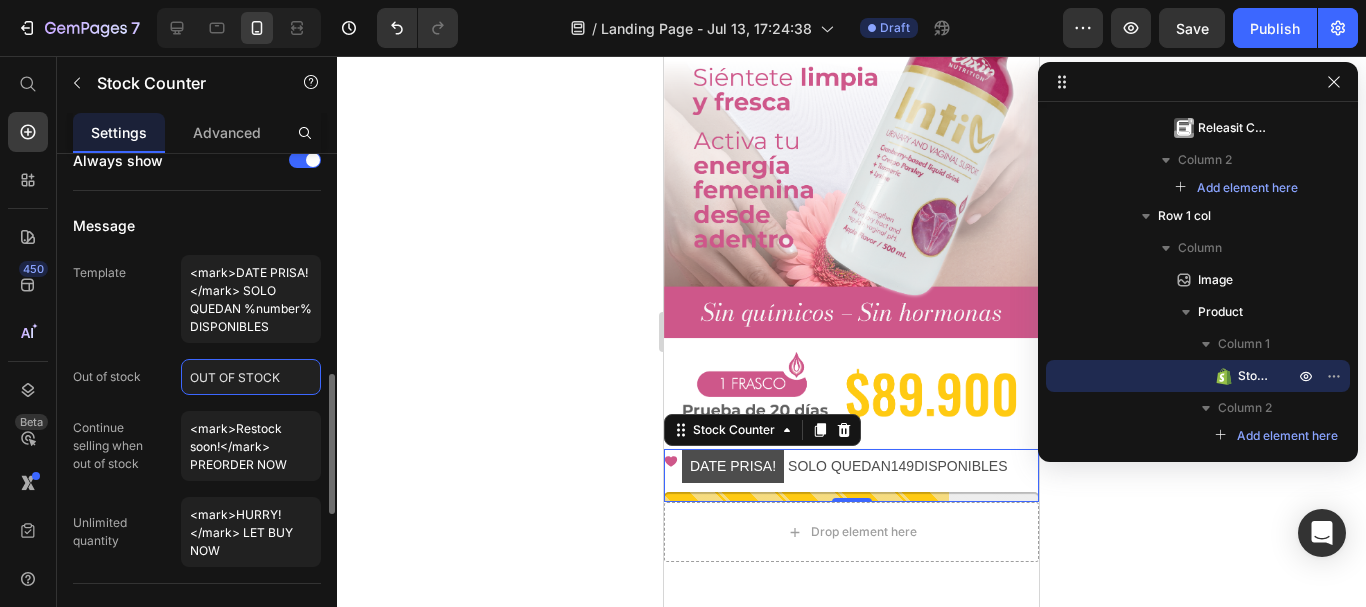click on "OUT OF STOCK" 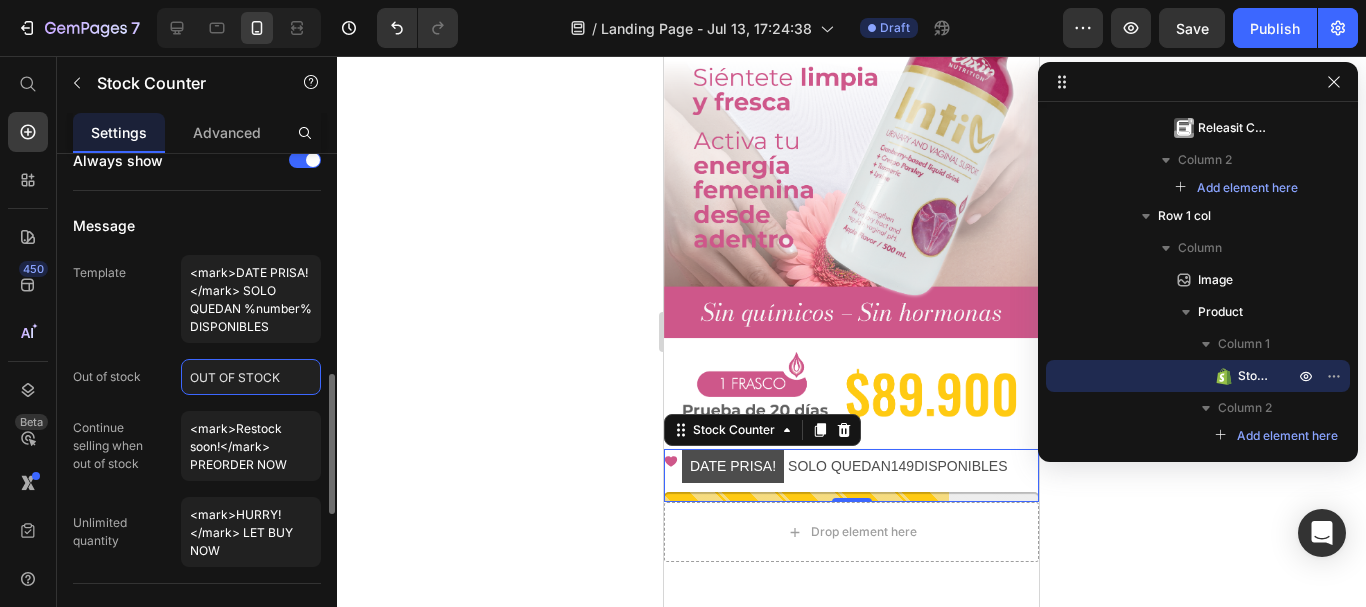 scroll, scrollTop: 900, scrollLeft: 0, axis: vertical 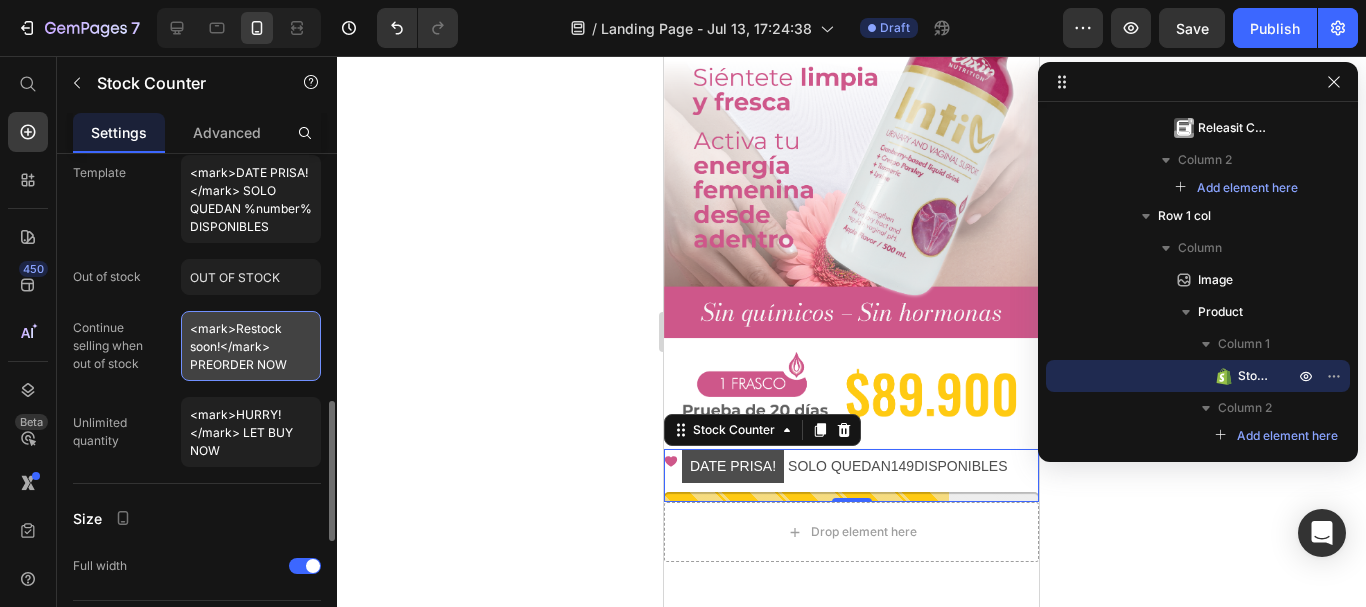 click on "<mark>Restock soon!</mark> PREORDER NOW" at bounding box center (251, 346) 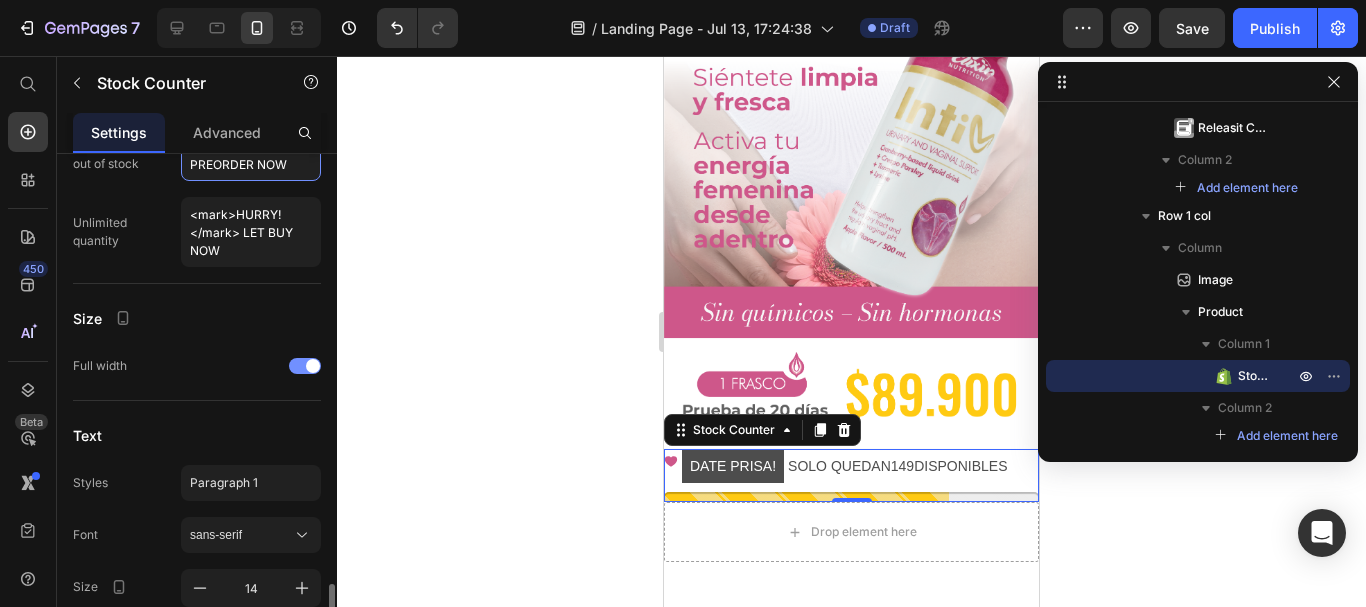 scroll, scrollTop: 1300, scrollLeft: 0, axis: vertical 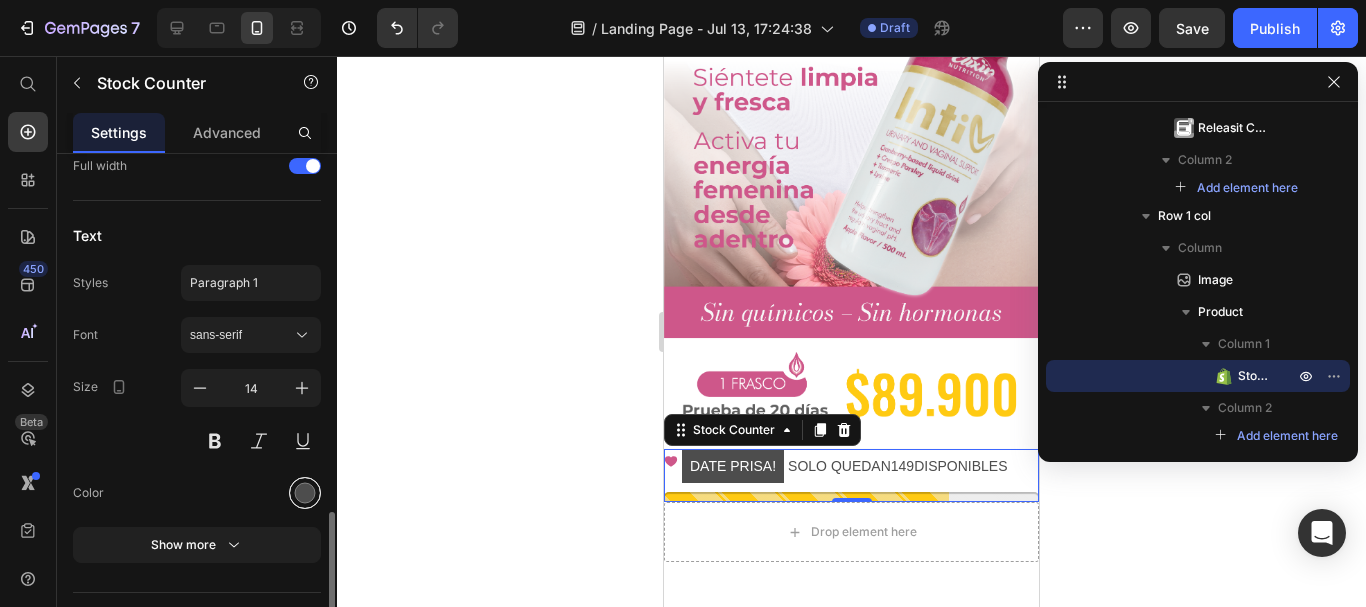 click at bounding box center (305, 493) 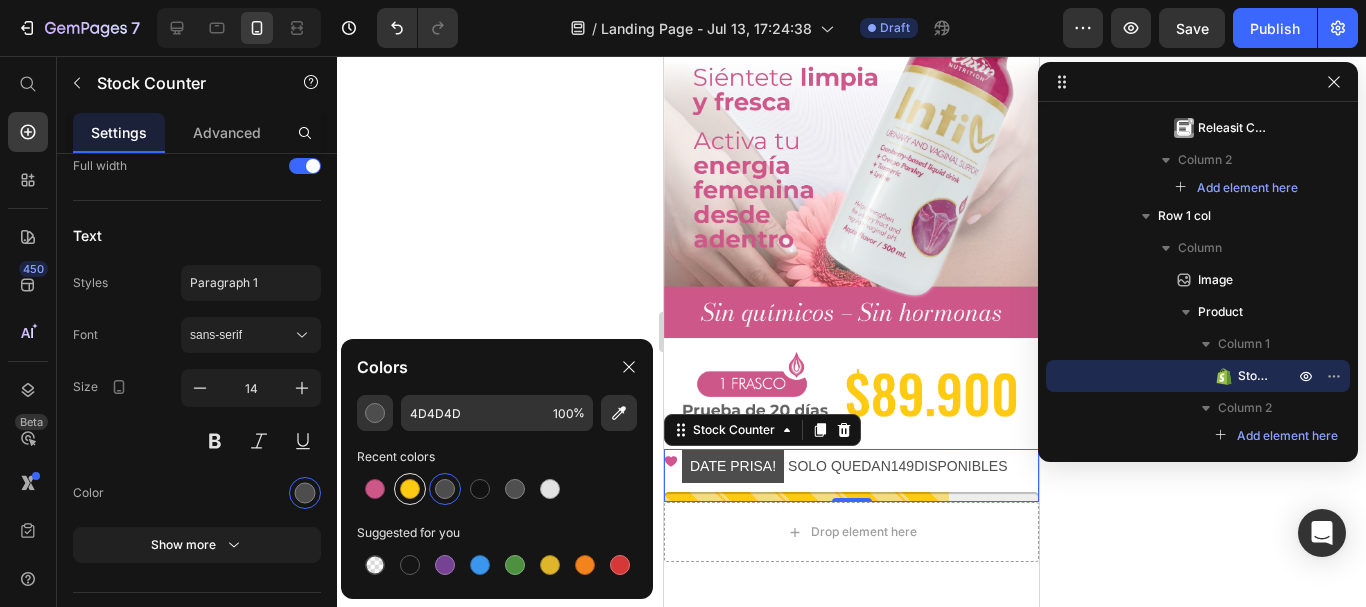 click at bounding box center [410, 489] 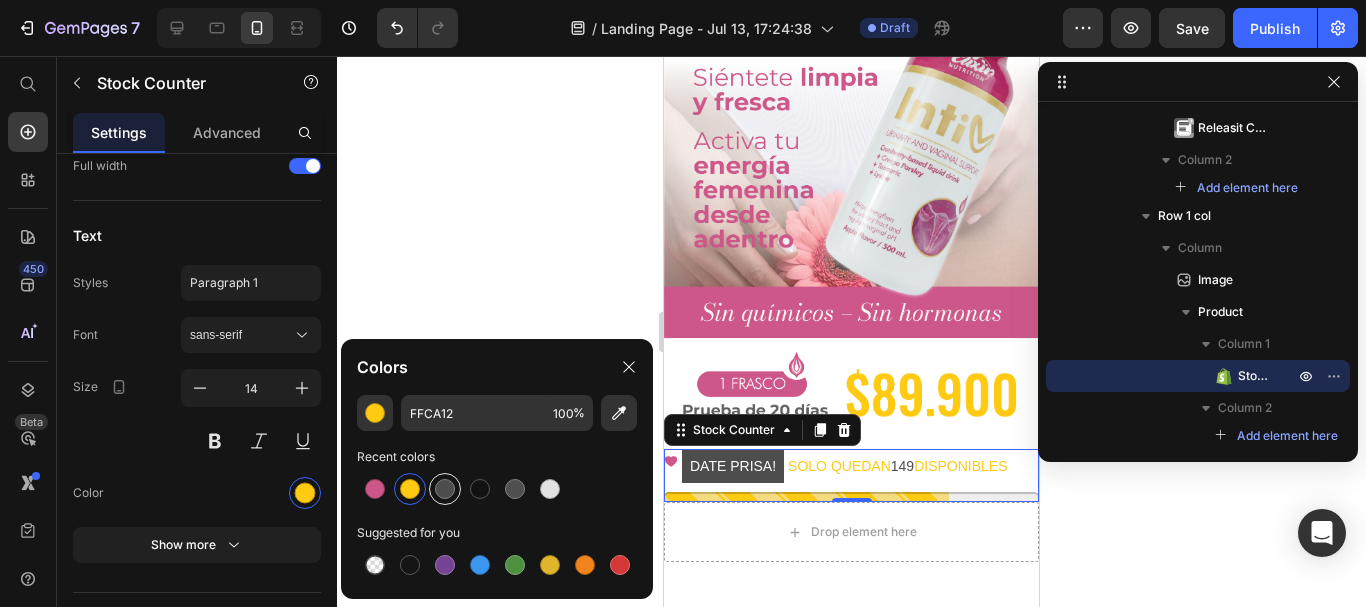 click at bounding box center (445, 489) 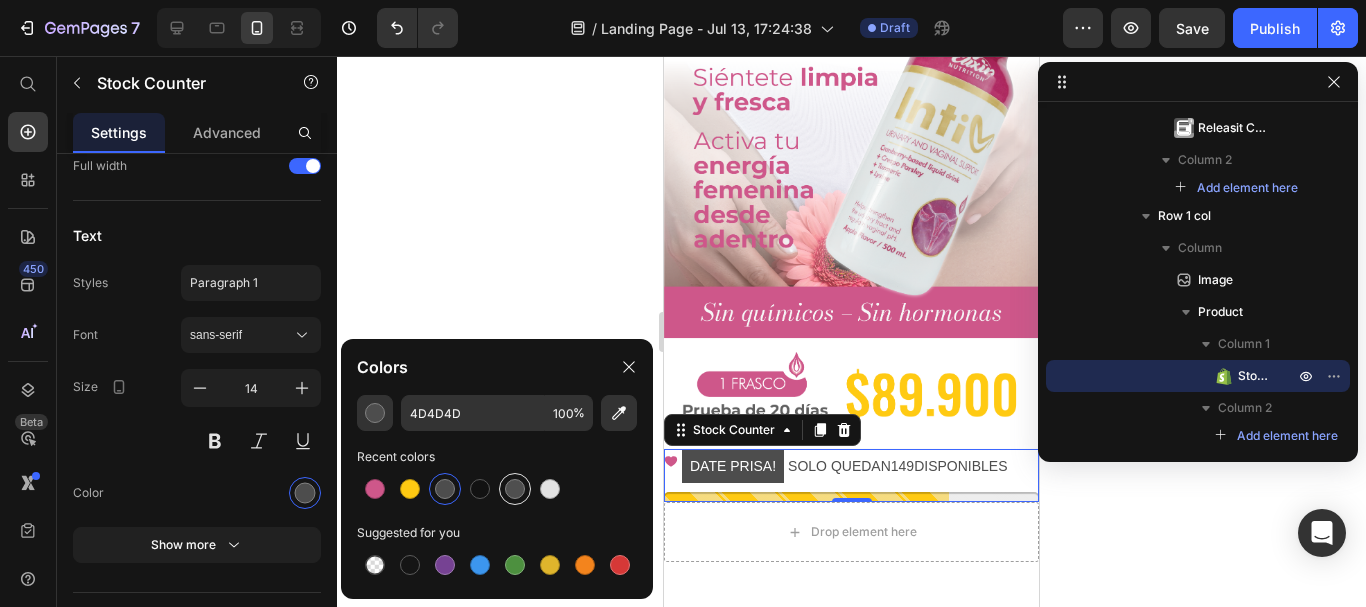 click at bounding box center [515, 489] 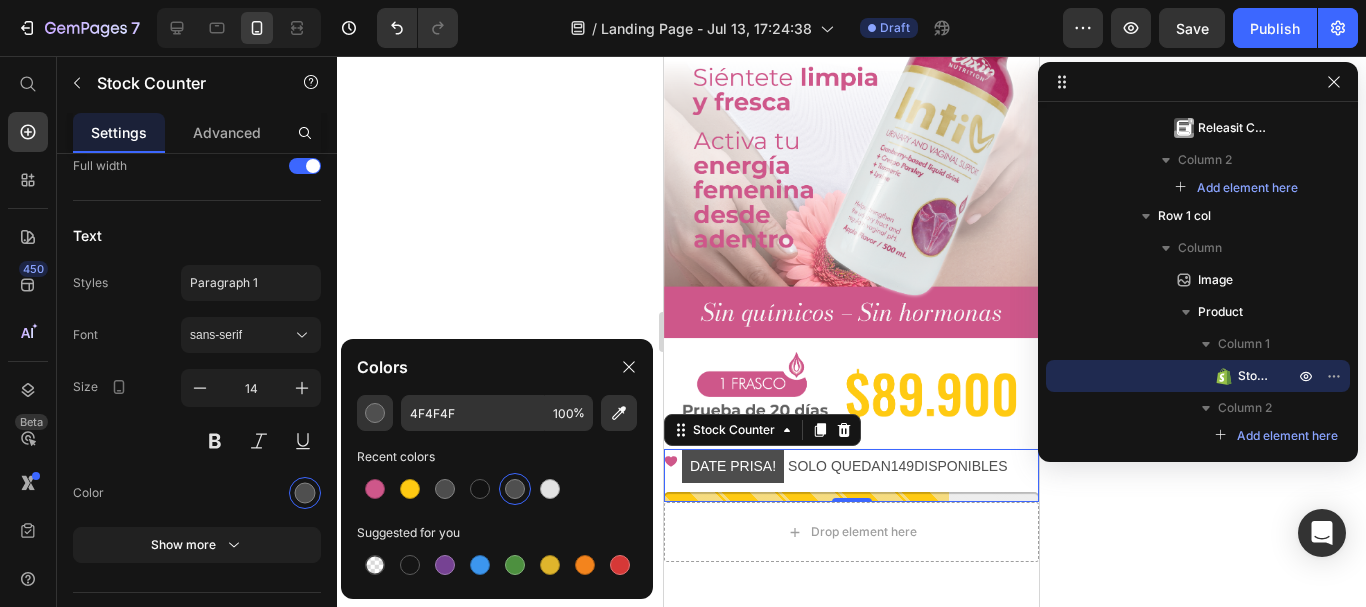click 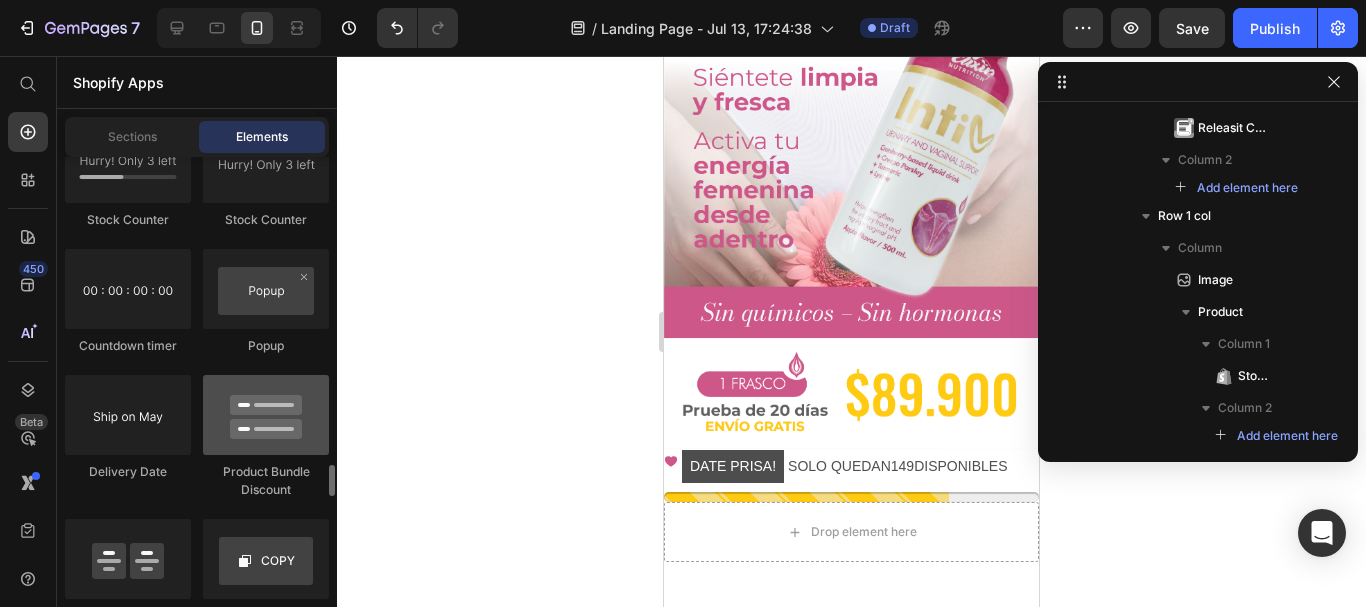 scroll, scrollTop: 4200, scrollLeft: 0, axis: vertical 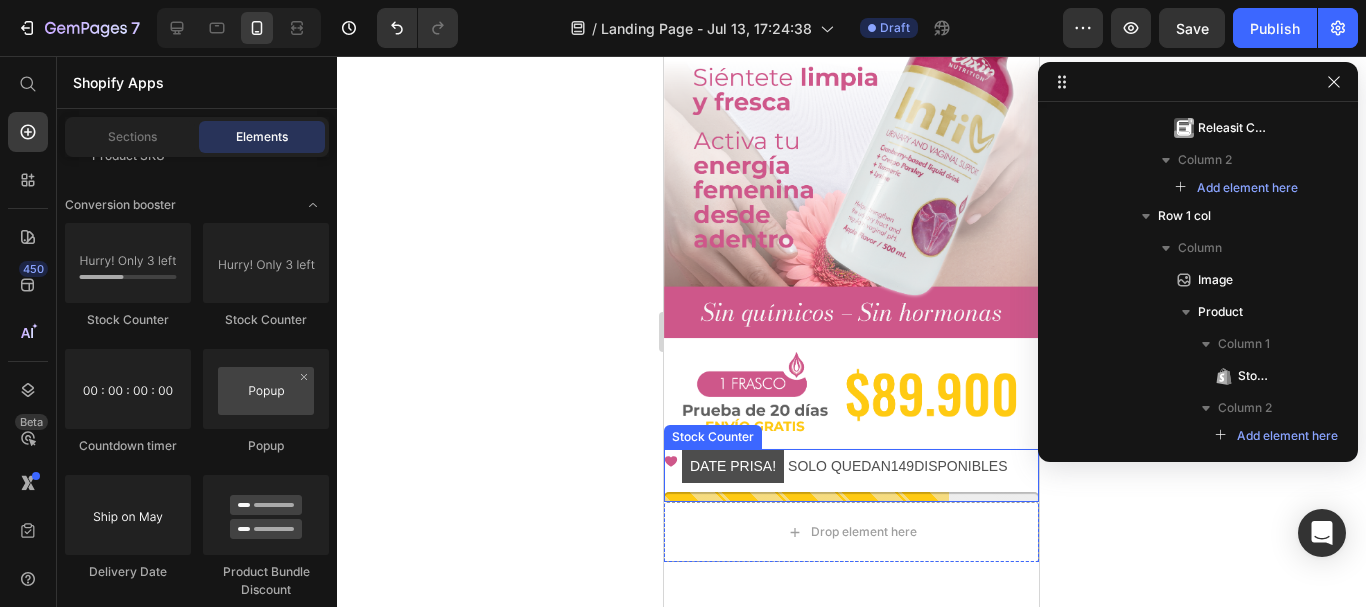 click on "149" at bounding box center (902, 466) 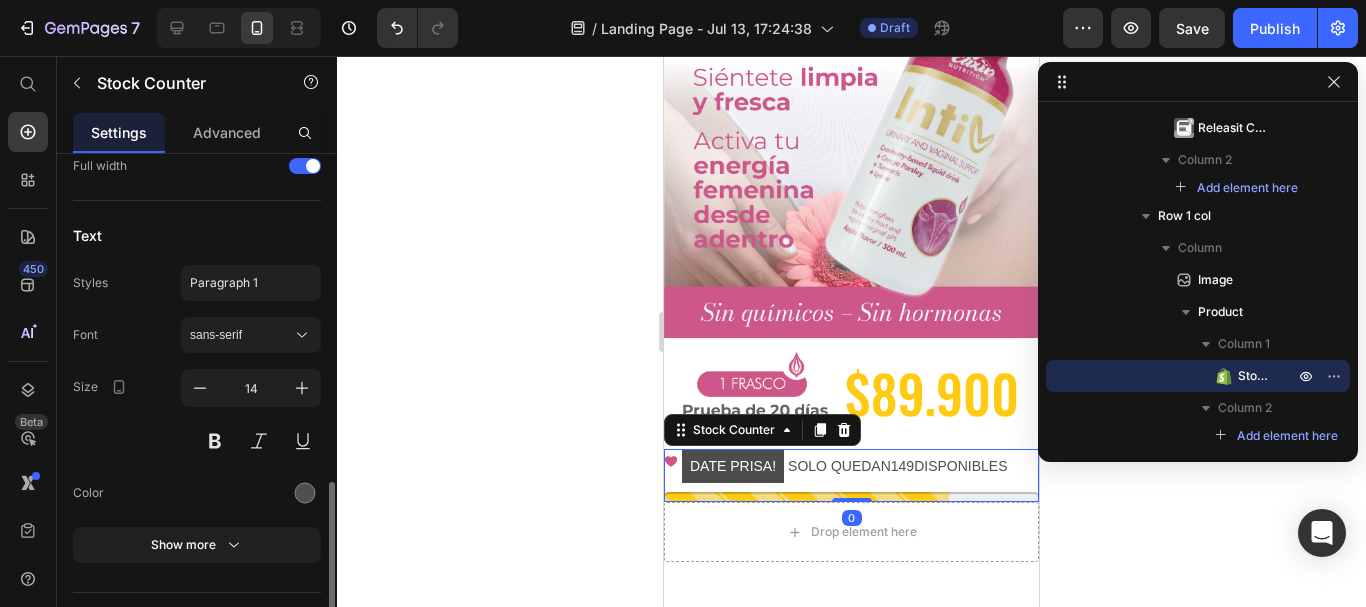 scroll, scrollTop: 1277, scrollLeft: 0, axis: vertical 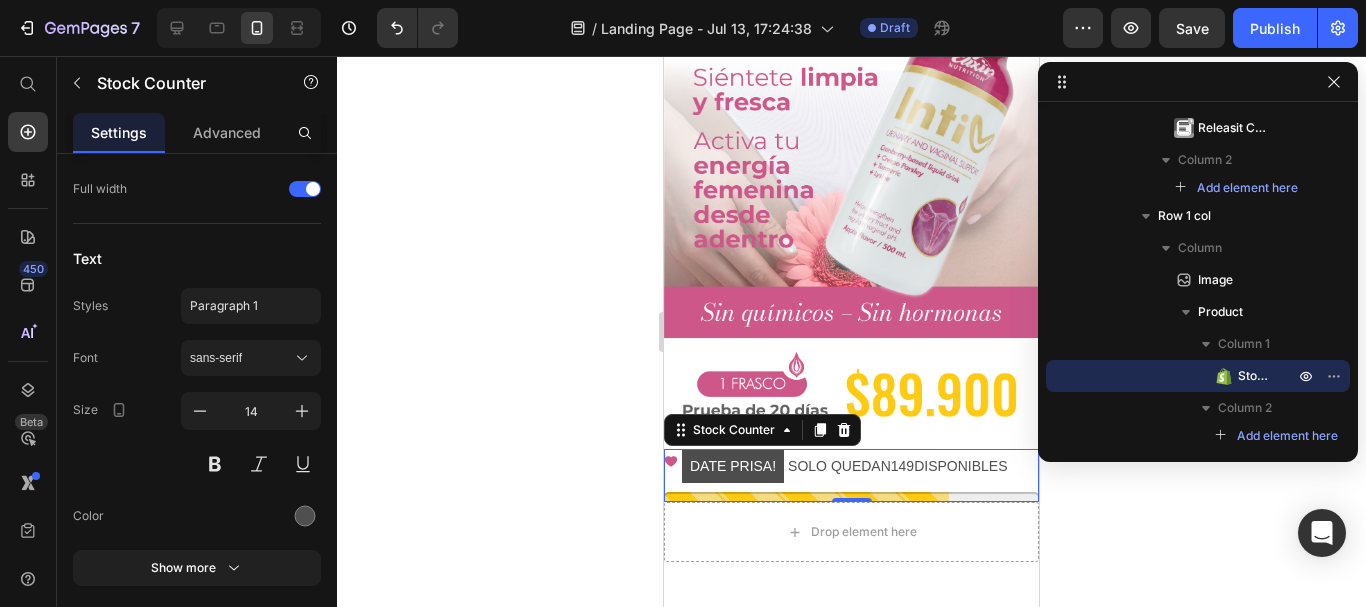 click on "DATE PRISA!" at bounding box center (733, 466) 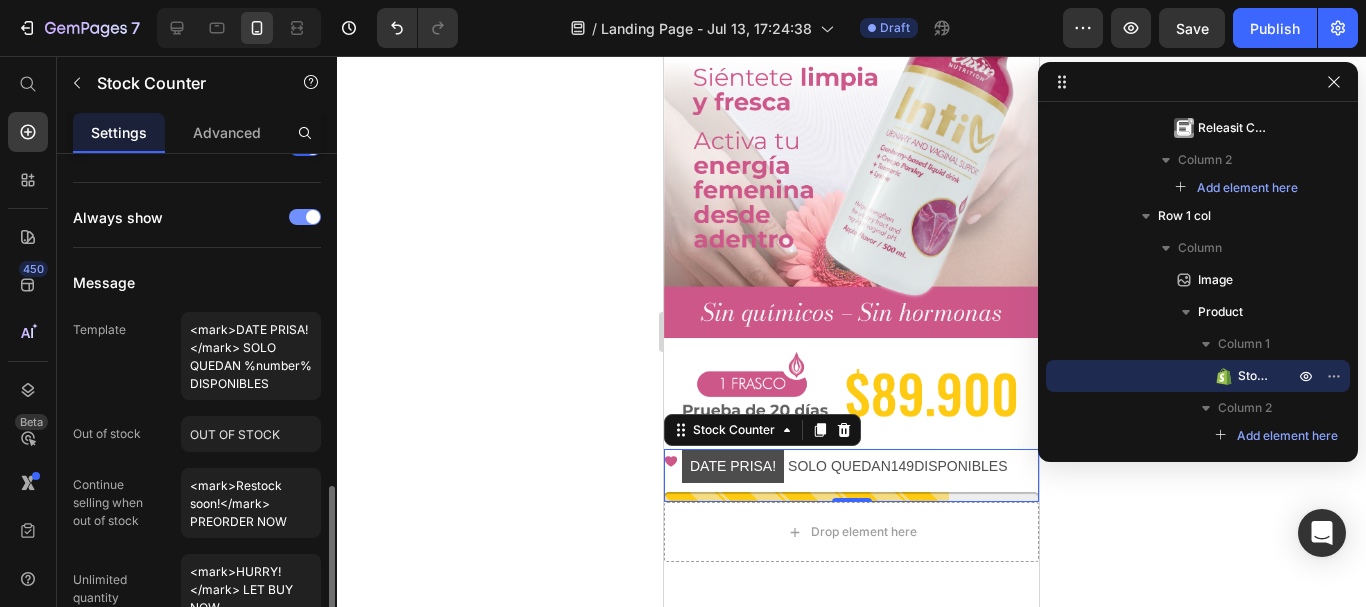 scroll, scrollTop: 843, scrollLeft: 0, axis: vertical 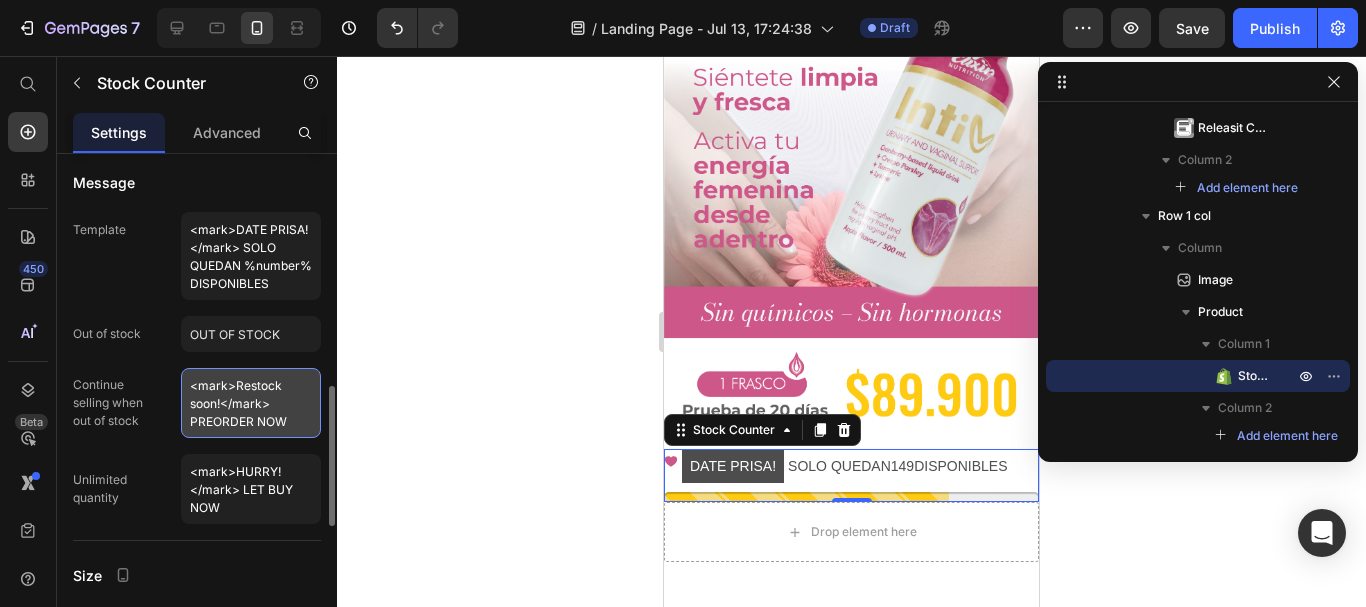 click on "<mark>Restock soon!</mark> PREORDER NOW" at bounding box center (251, 403) 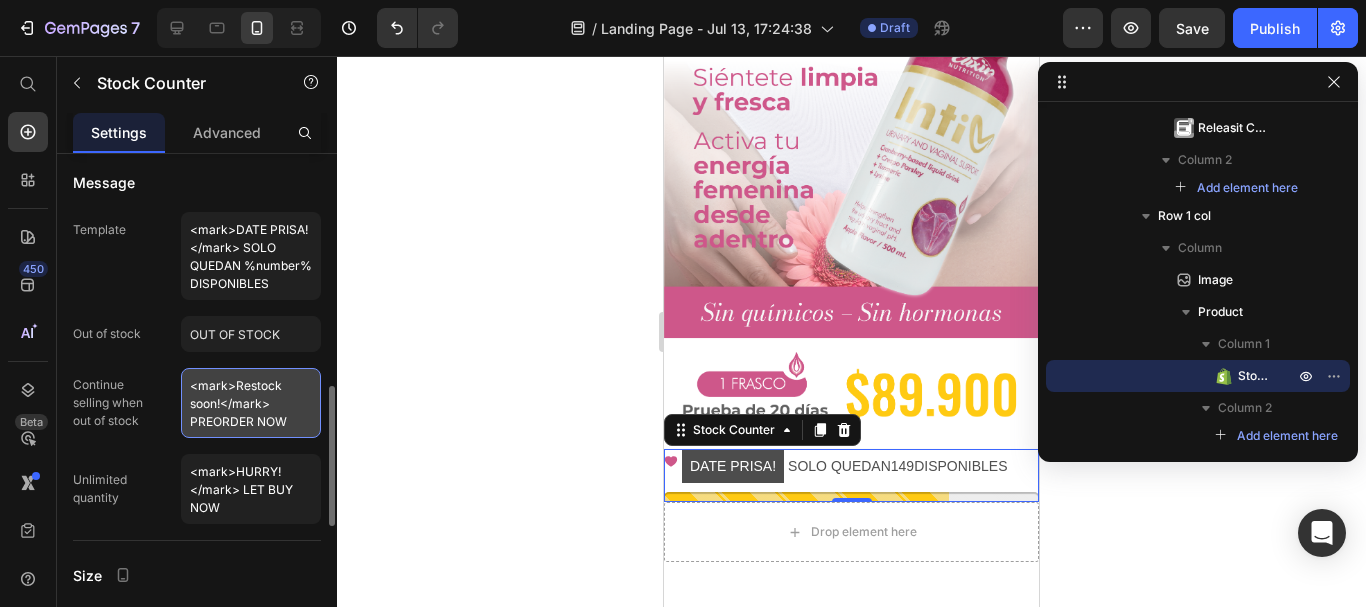 click on "<mark>Restock soon!</mark> PREORDER NOW" at bounding box center (251, 403) 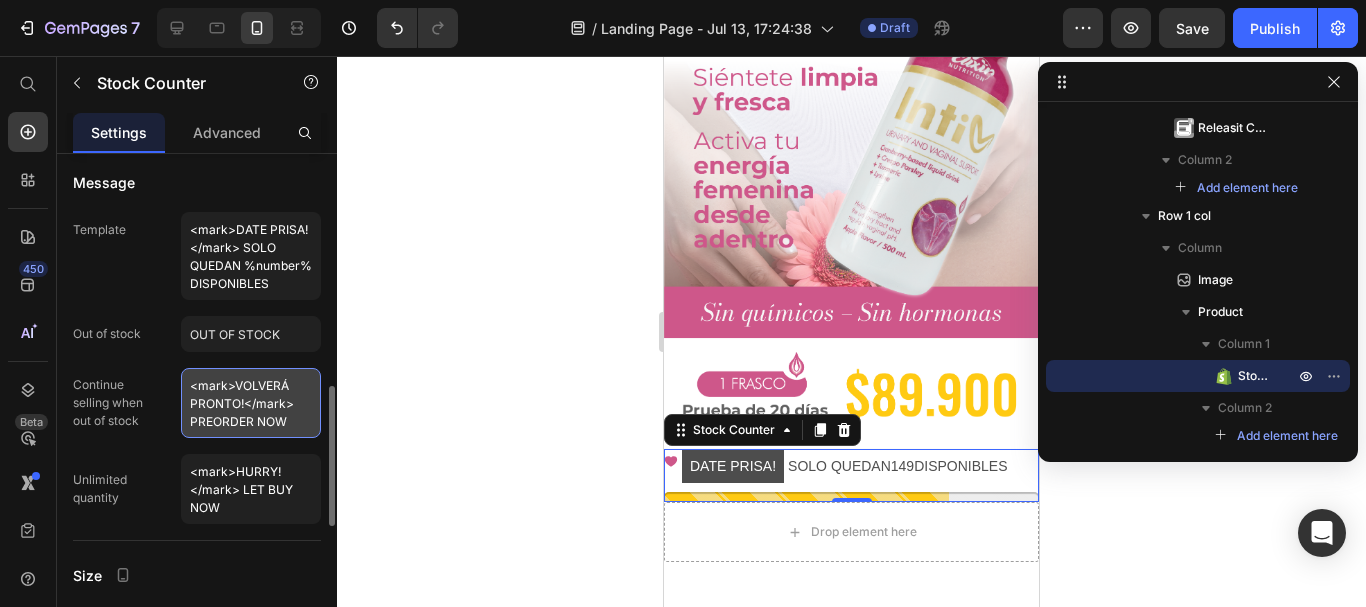 click on "<mark>VOLVERÁ PRONTO!</mark> PREORDER NOW" at bounding box center (251, 403) 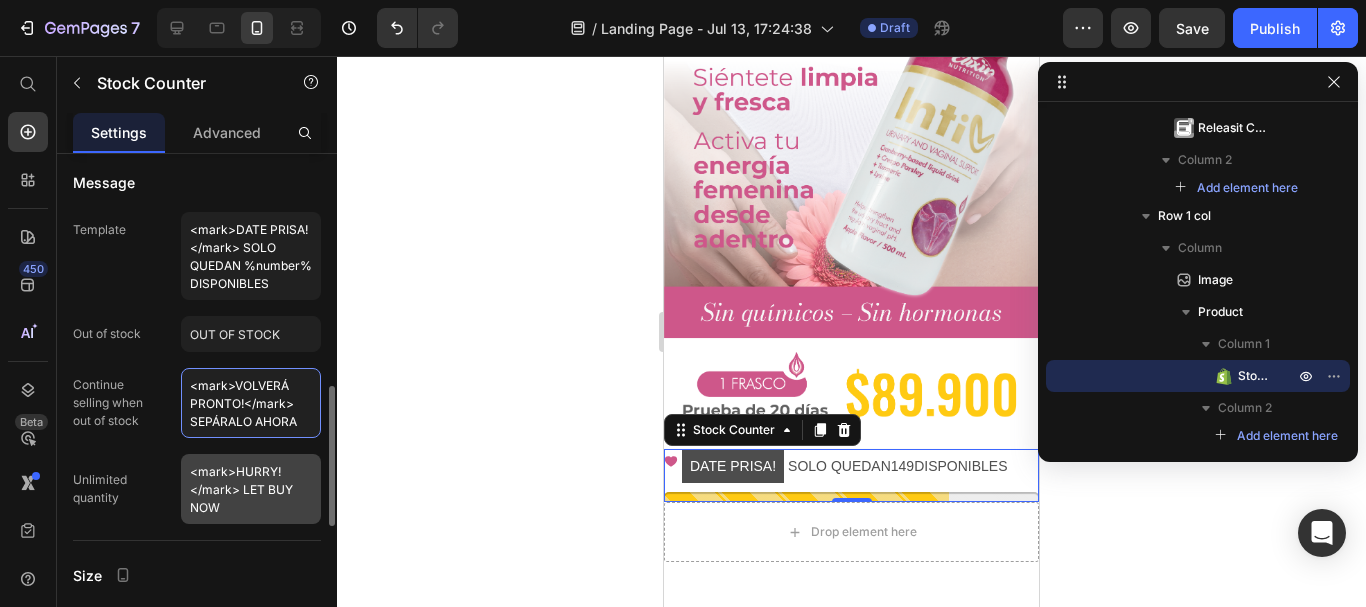 type on "<mark>VOLVERÁ PRONTO!</mark> SEPÁRALO AHORA" 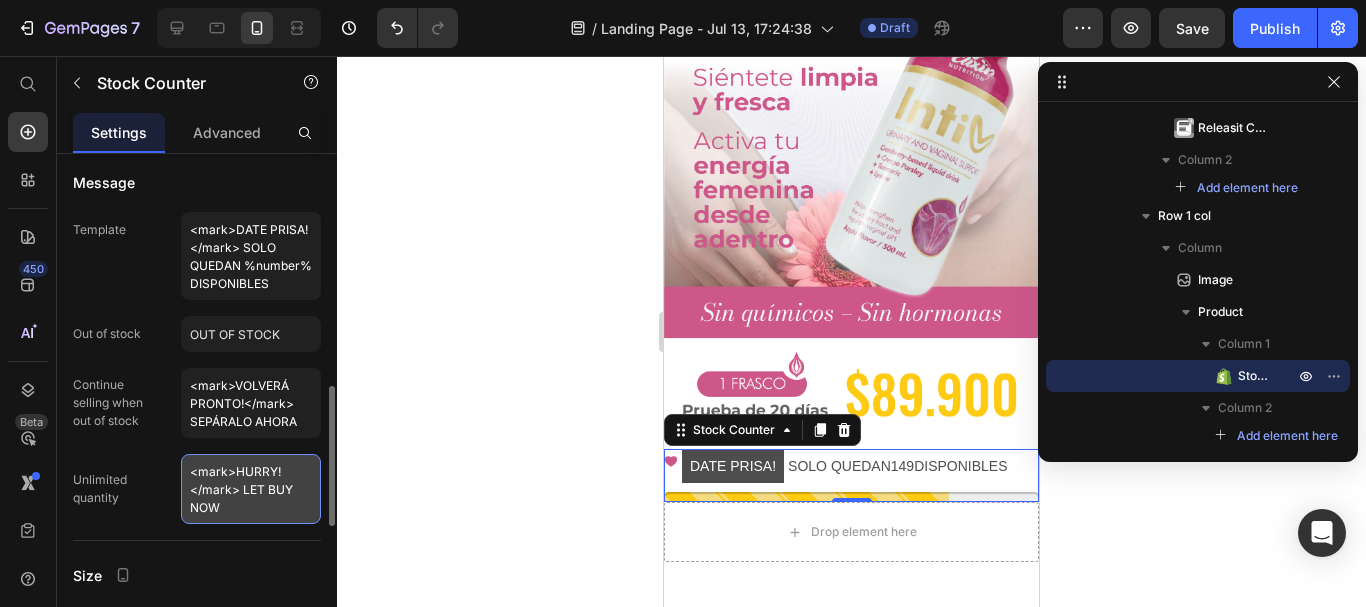 click on "<mark>HURRY!</mark> LET BUY NOW" at bounding box center (251, 489) 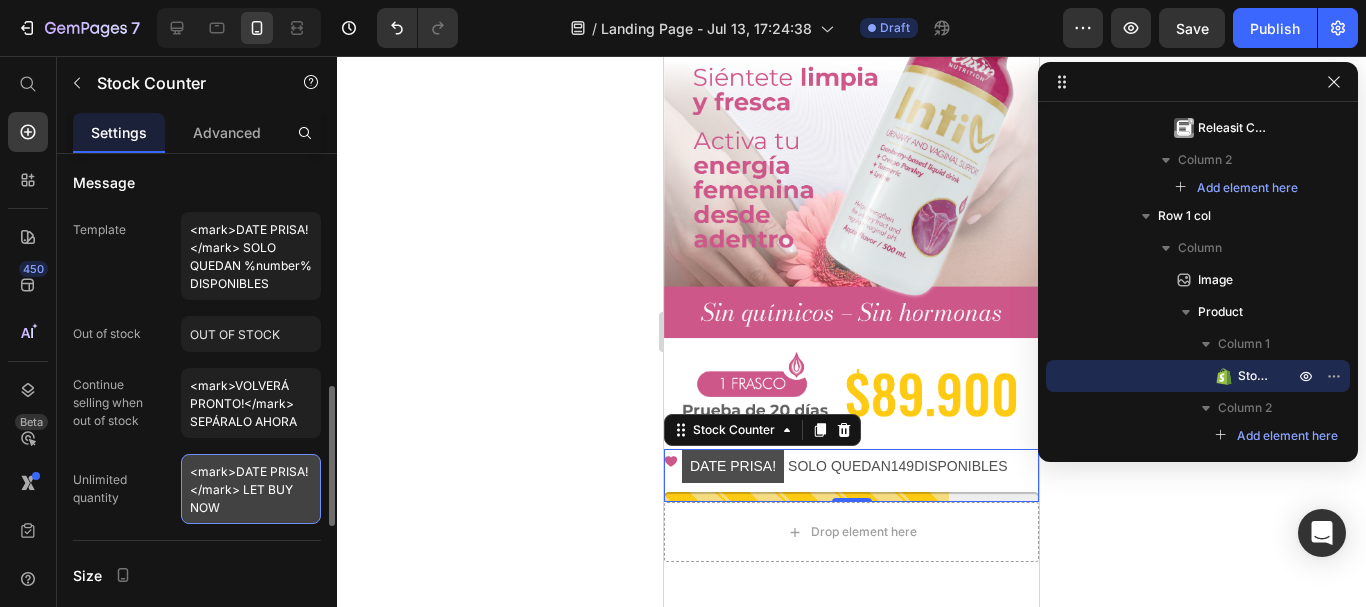 drag, startPoint x: 247, startPoint y: 510, endPoint x: 244, endPoint y: 489, distance: 21.213203 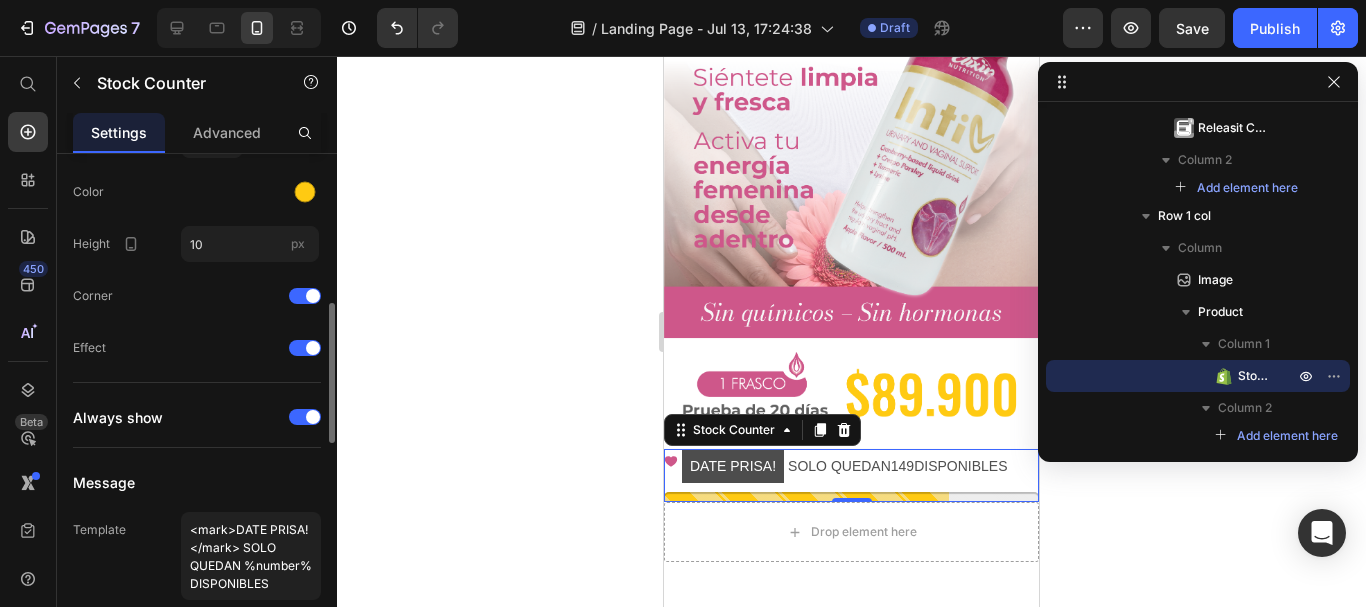 scroll, scrollTop: 343, scrollLeft: 0, axis: vertical 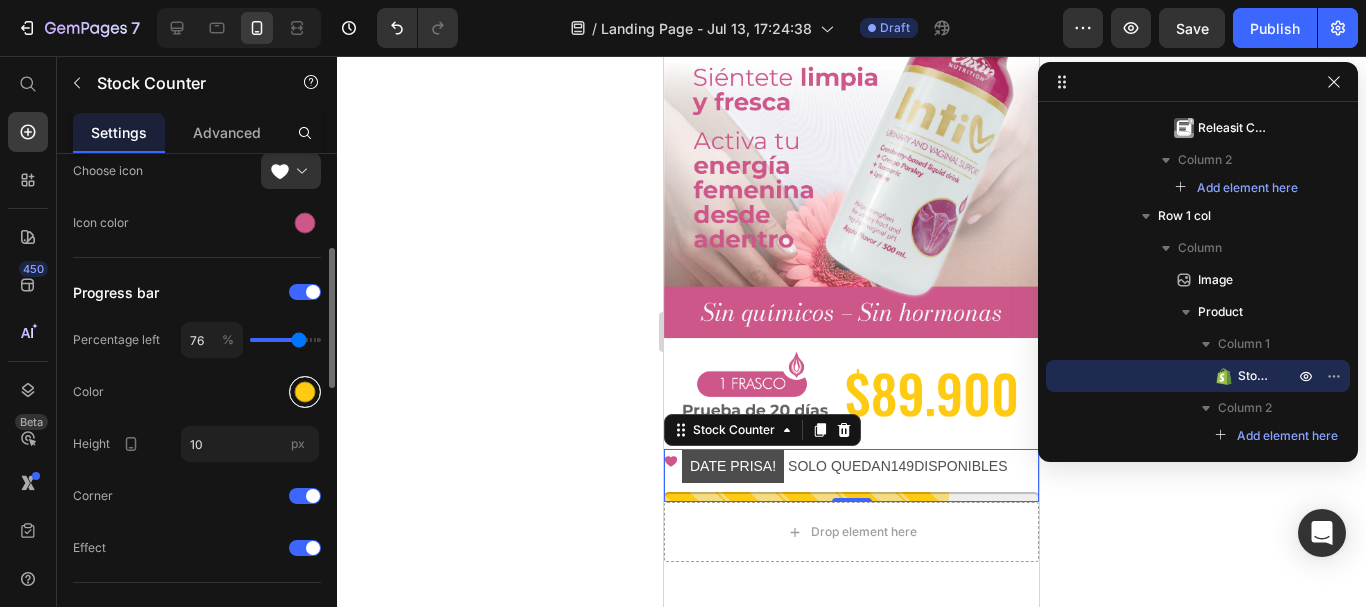 type on "<mark>DATE PRISA!</mark> CÓMPRALO AHORA" 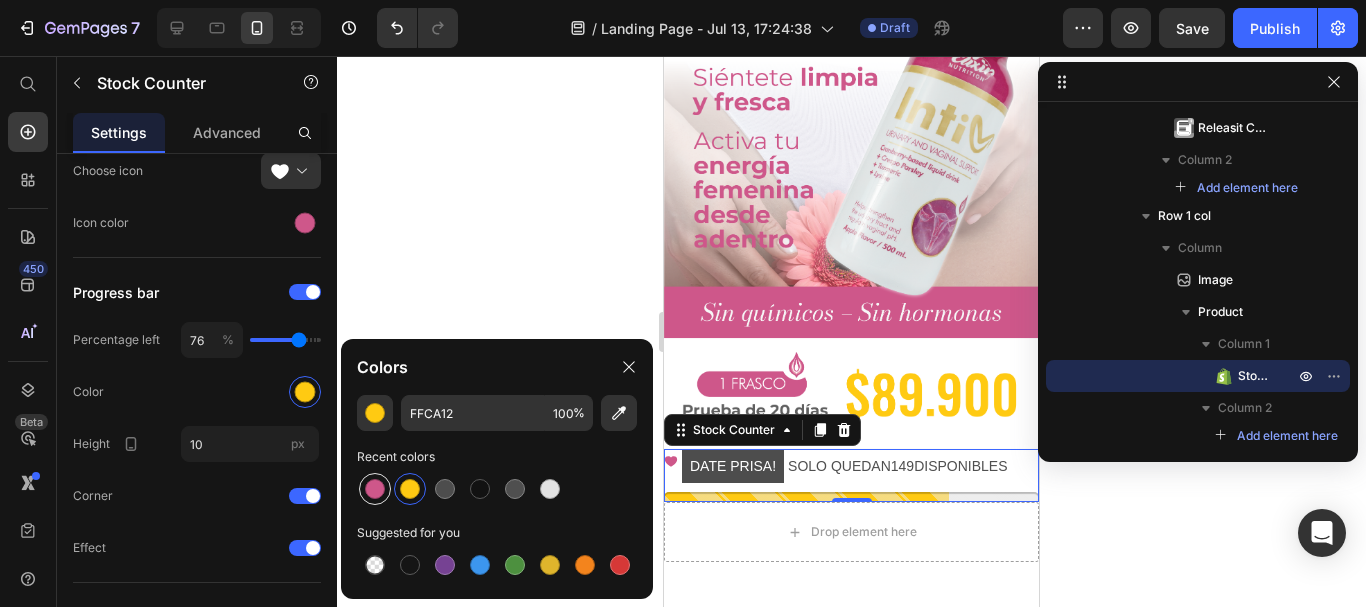 click at bounding box center [375, 489] 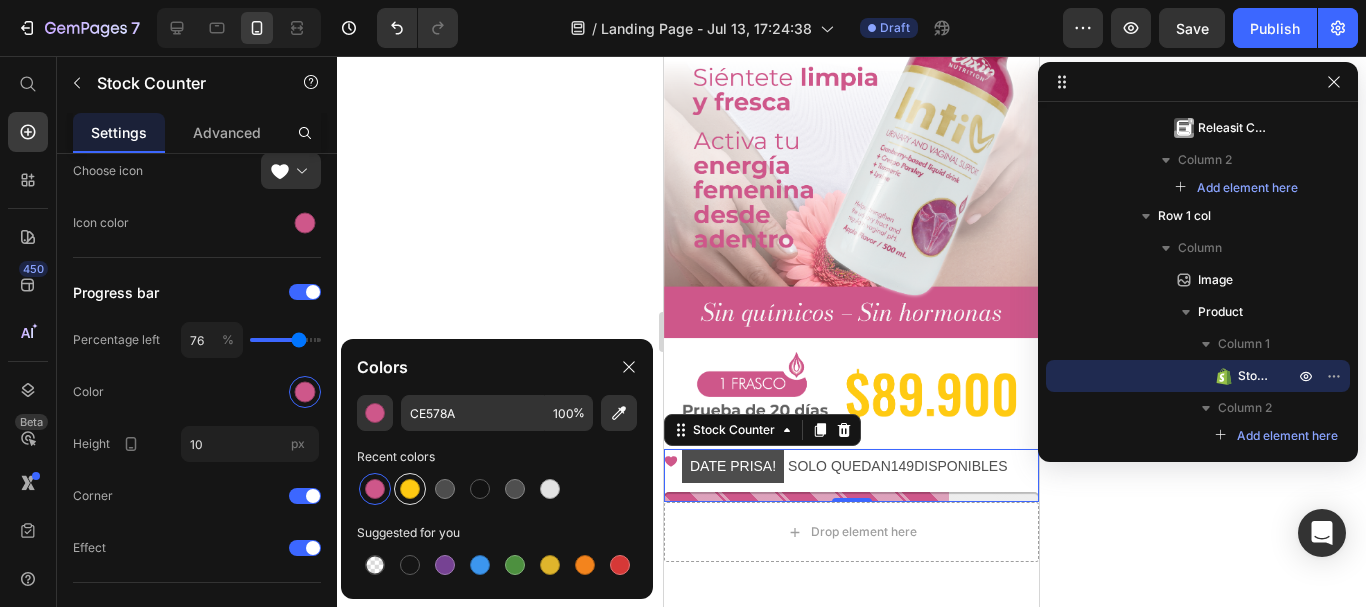 click at bounding box center [410, 489] 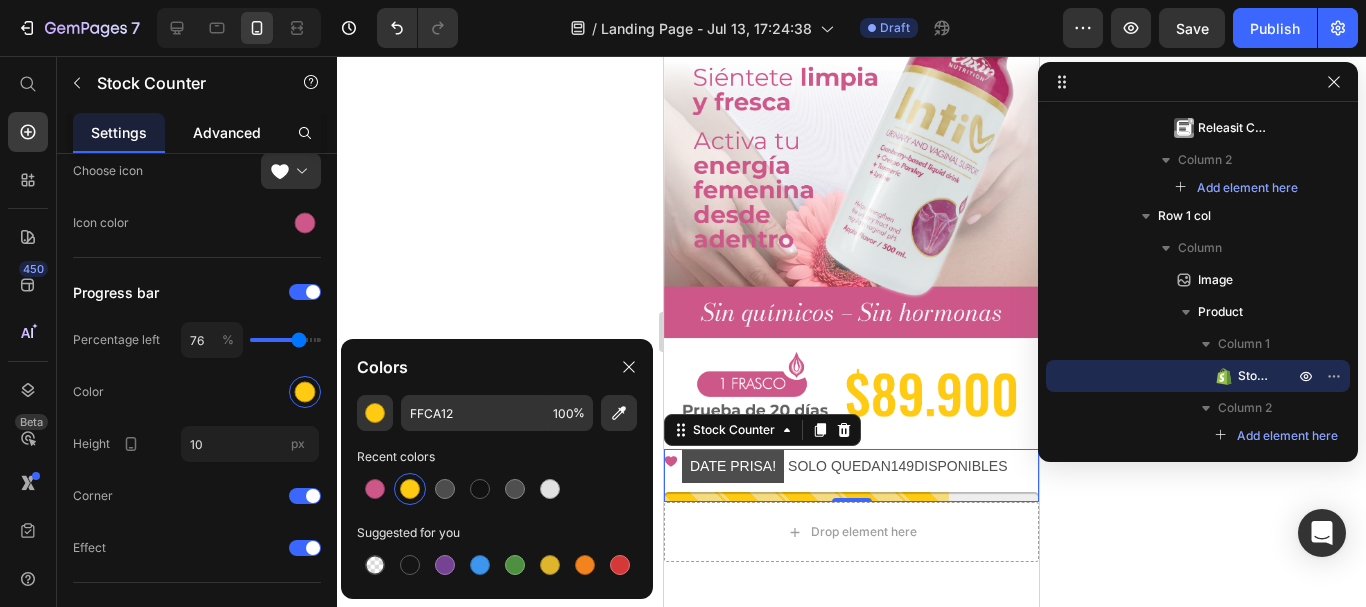 click on "Advanced" at bounding box center (227, 132) 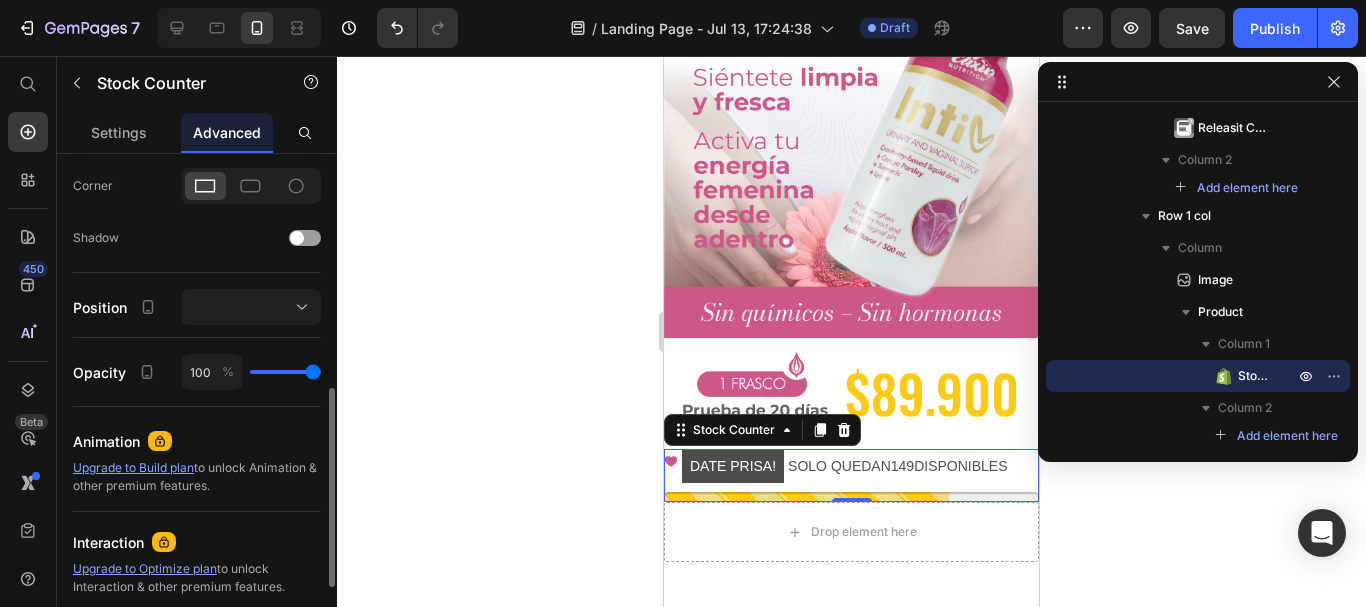 scroll, scrollTop: 400, scrollLeft: 0, axis: vertical 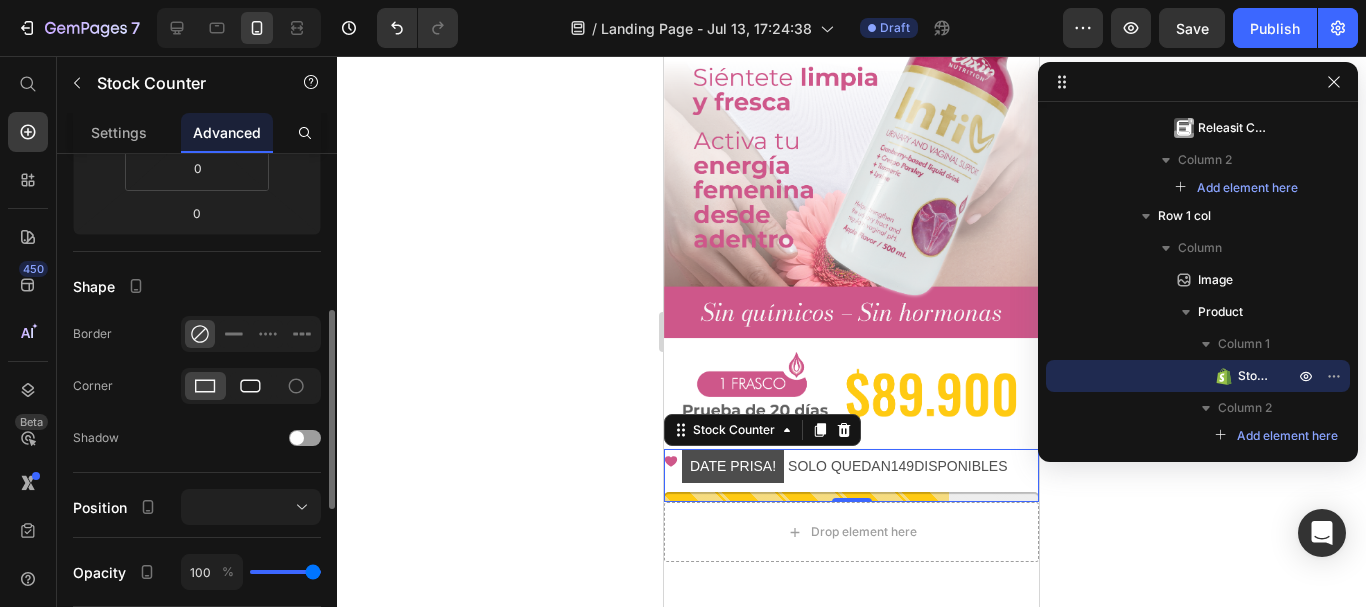 click 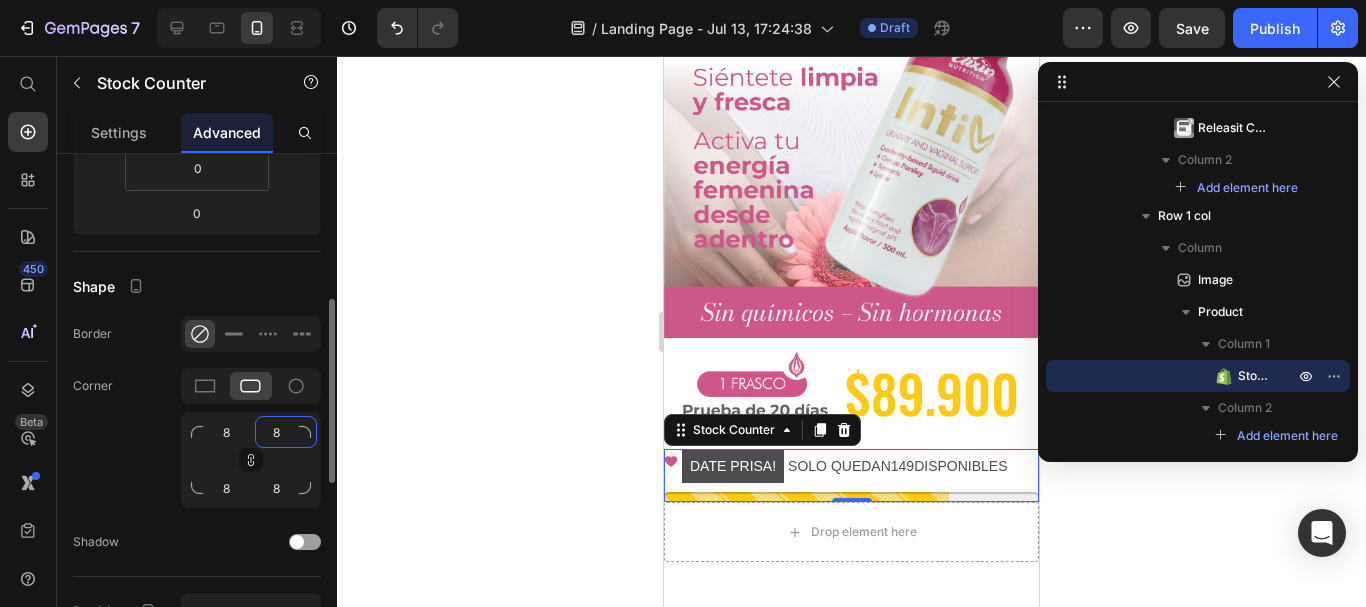 click on "8" 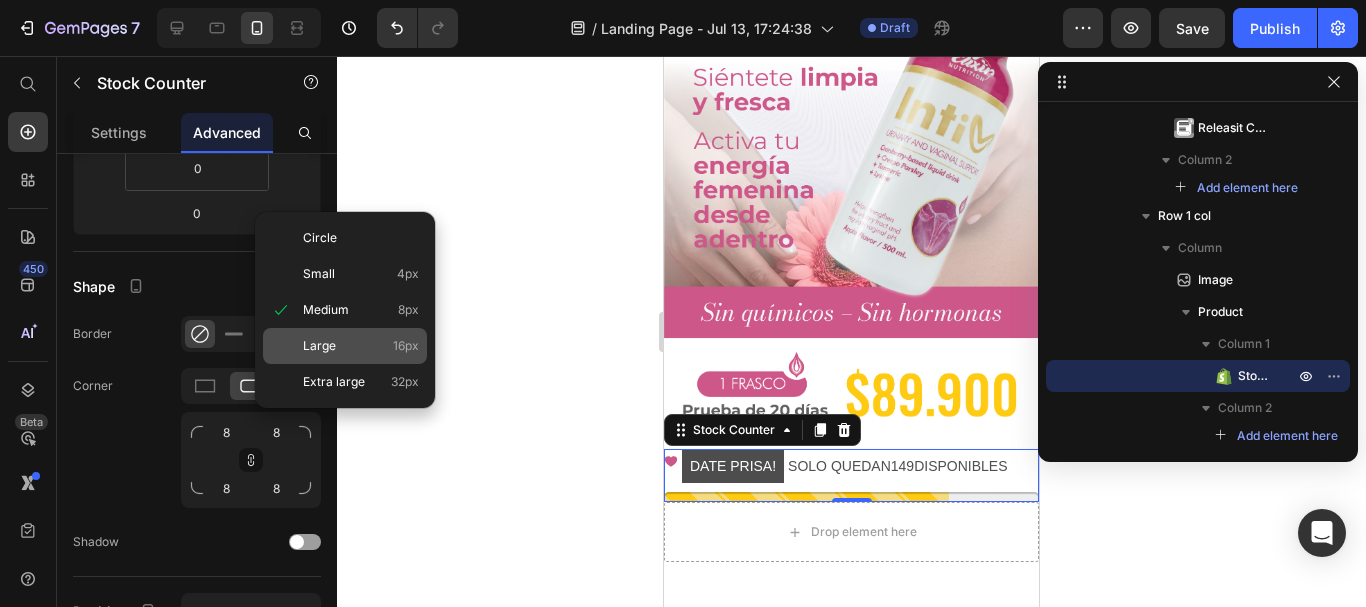 click on "Large" at bounding box center [319, 346] 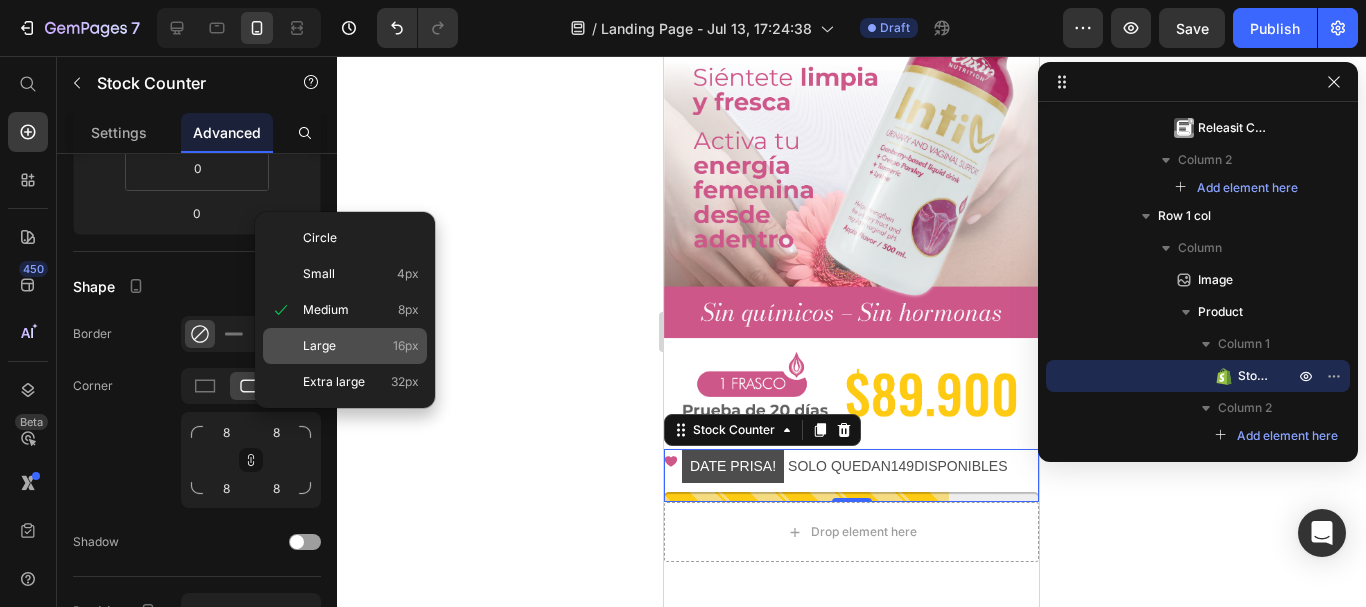 type on "16" 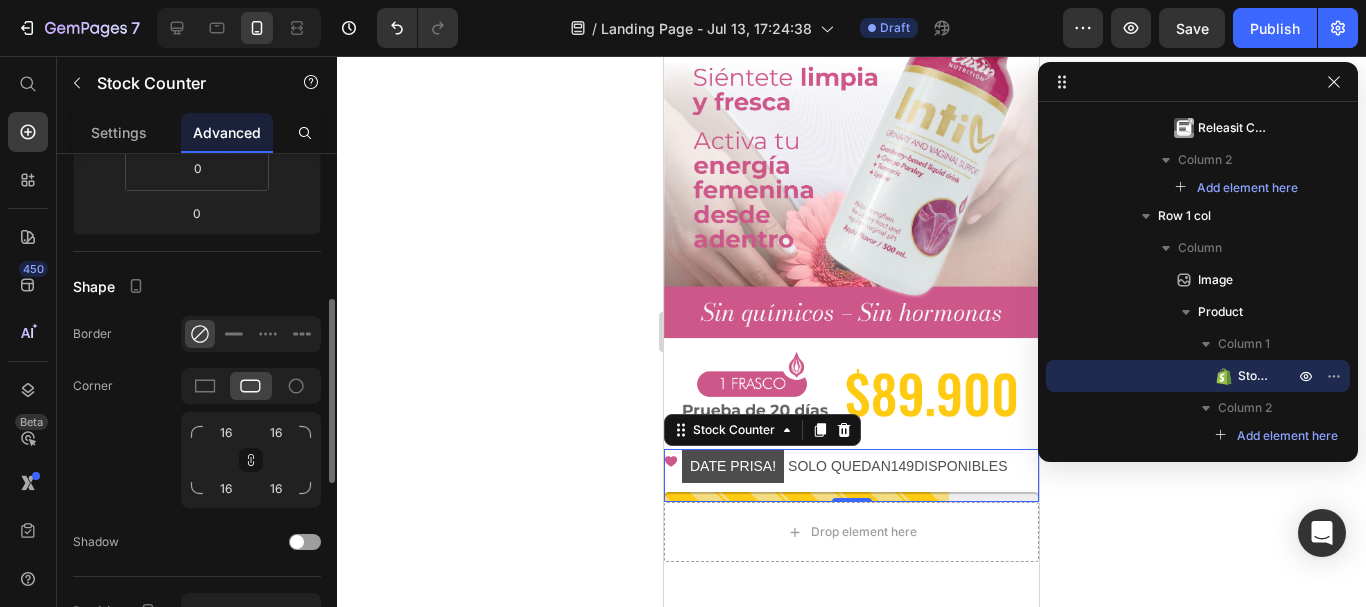 click on "Corner 16 16 16 16" 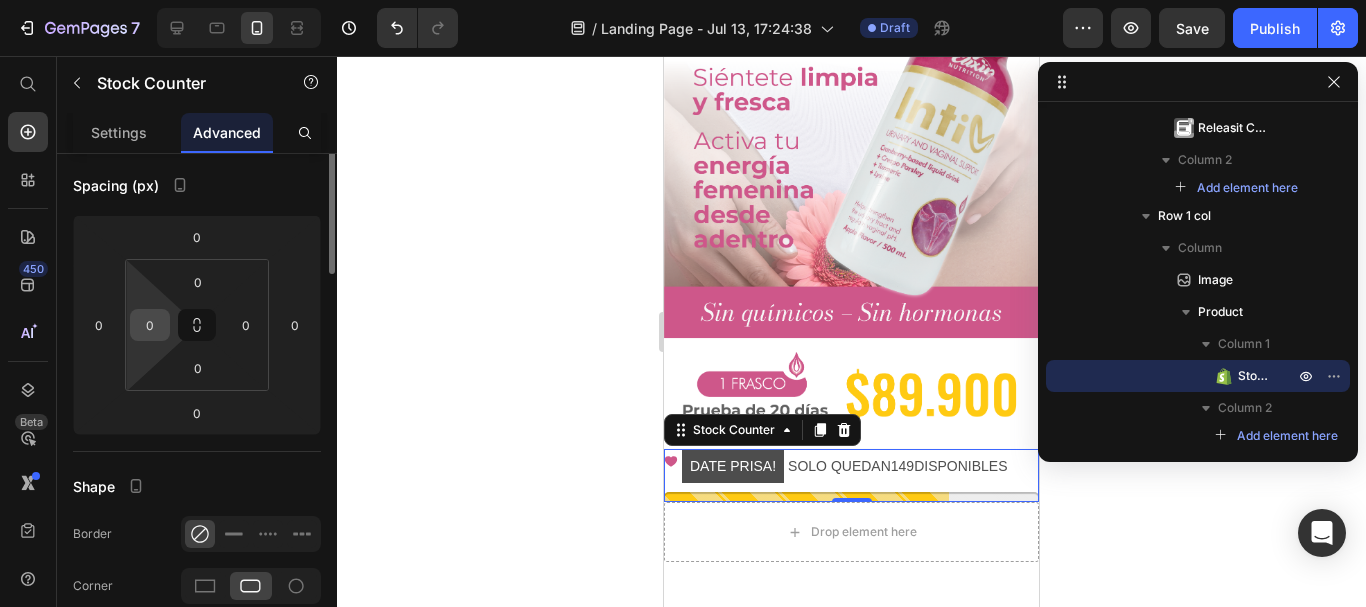 scroll, scrollTop: 100, scrollLeft: 0, axis: vertical 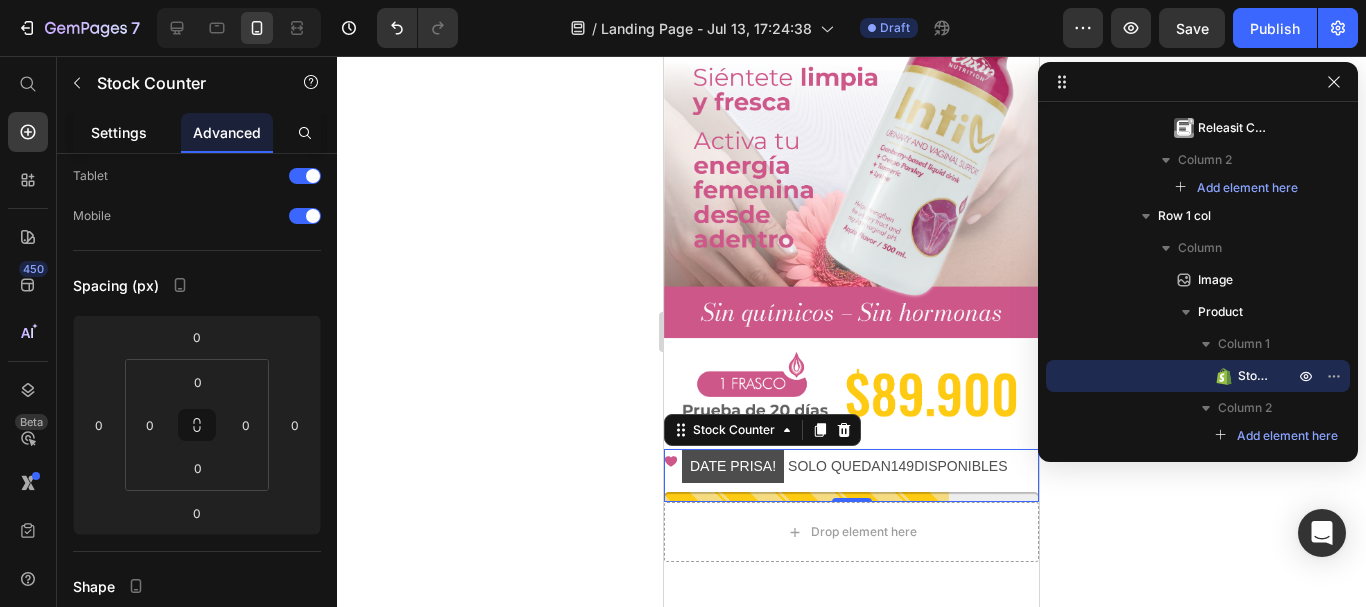 click on "Settings" at bounding box center (119, 132) 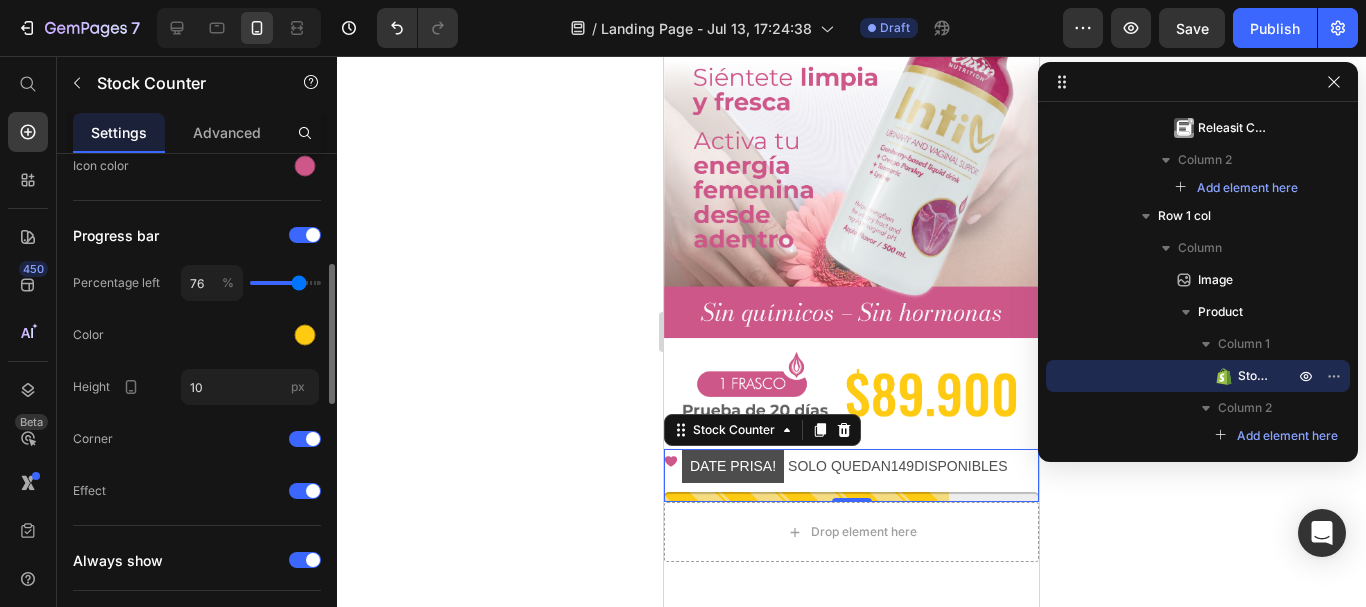 scroll, scrollTop: 500, scrollLeft: 0, axis: vertical 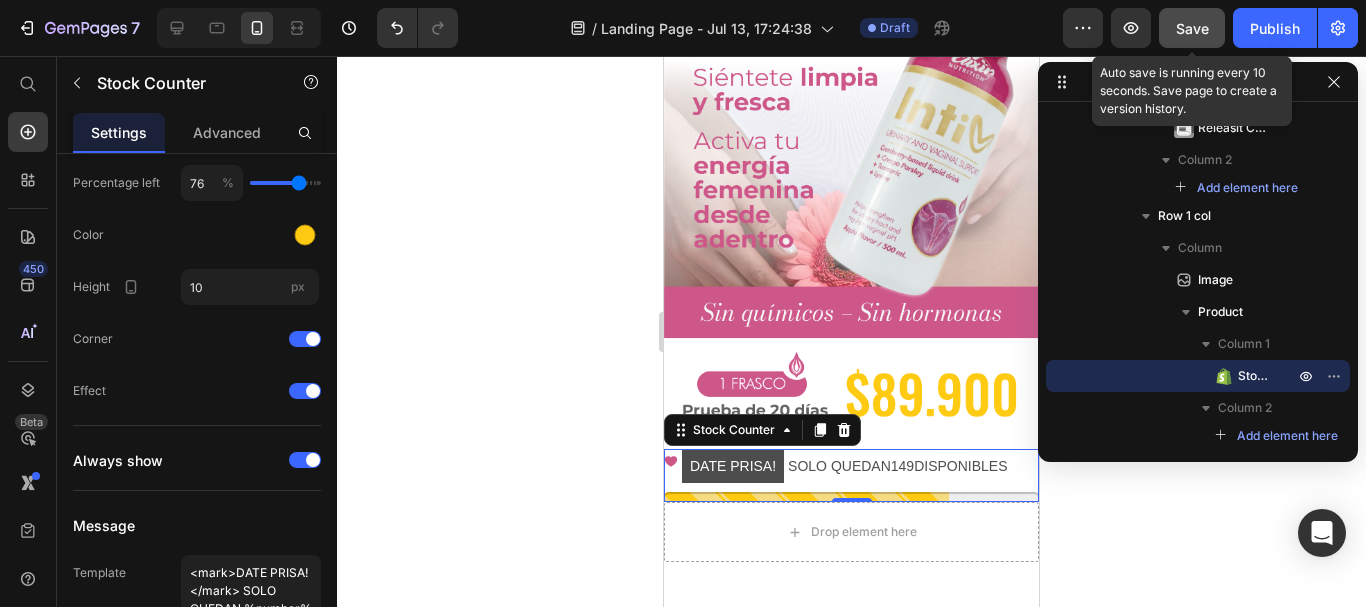 click on "Save" 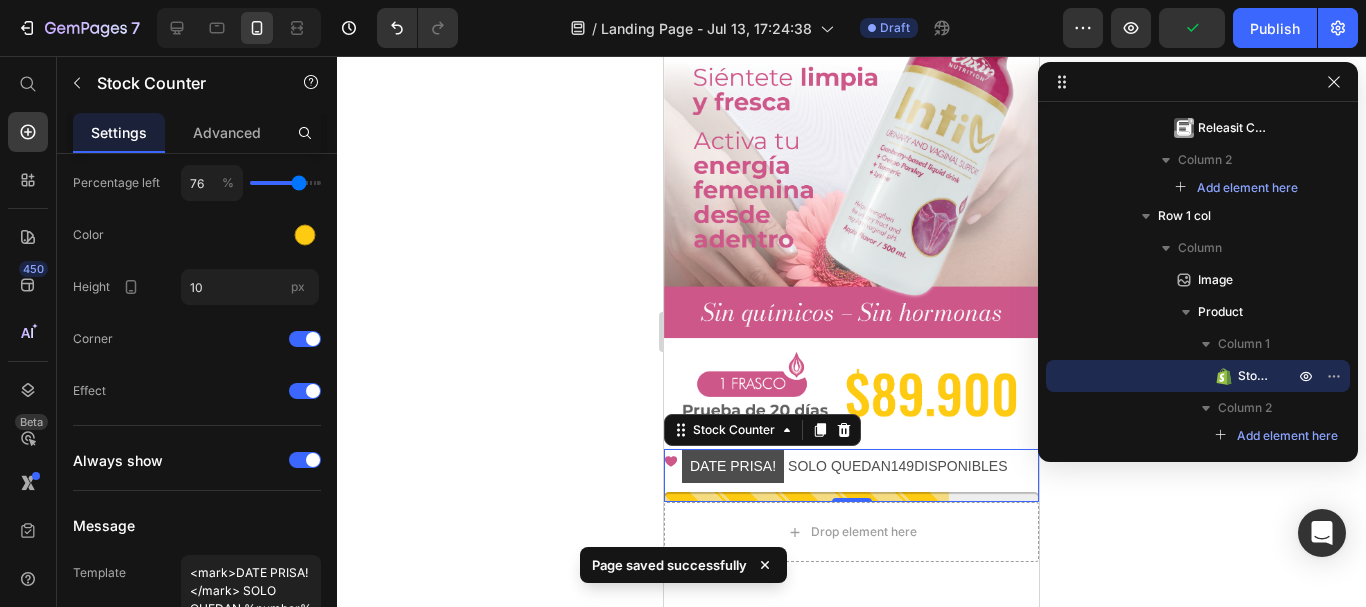 click 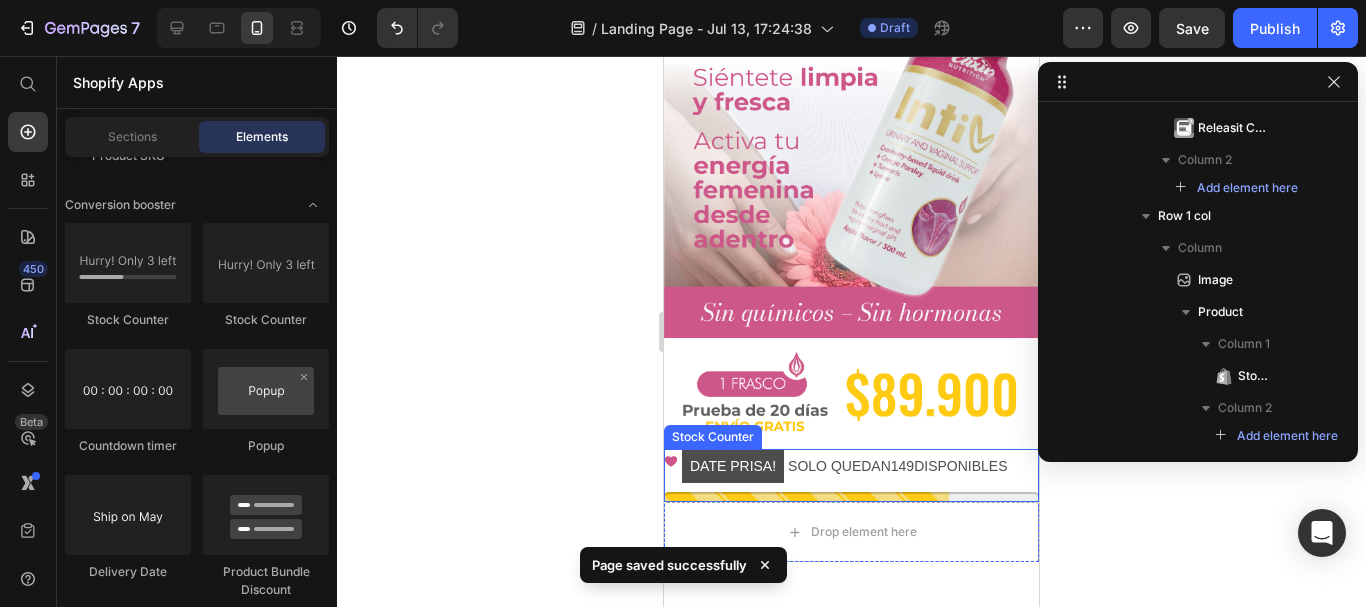 click on "DATE PRISA!" at bounding box center (733, 466) 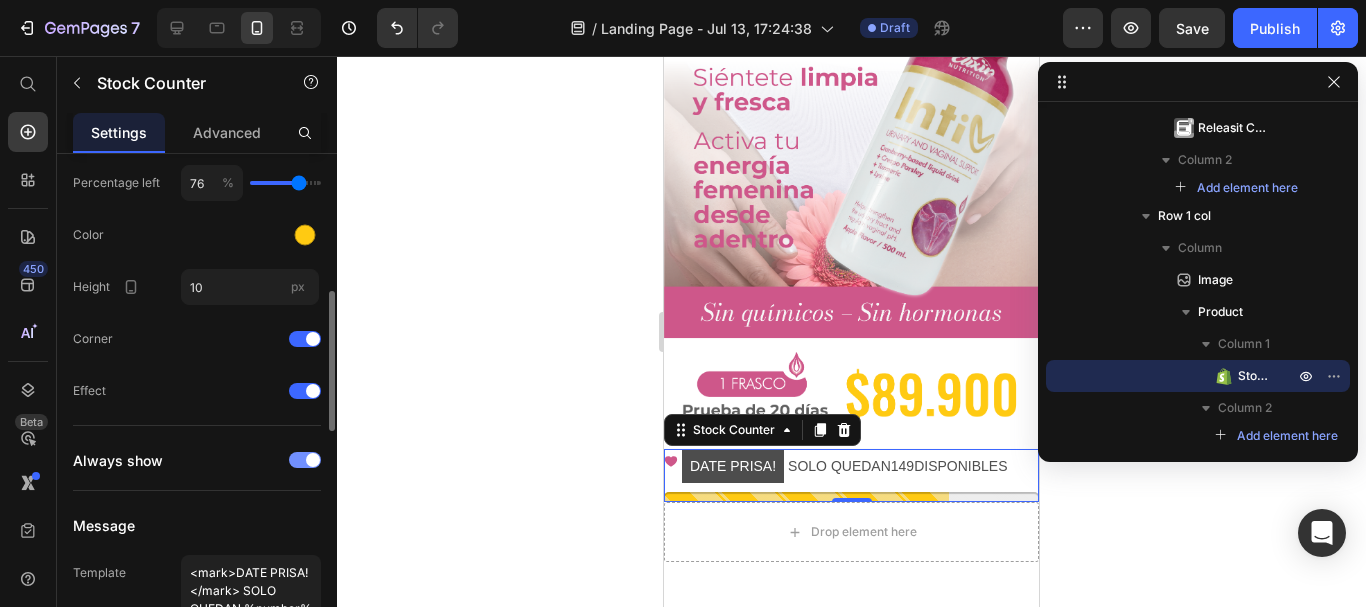 click at bounding box center [305, 460] 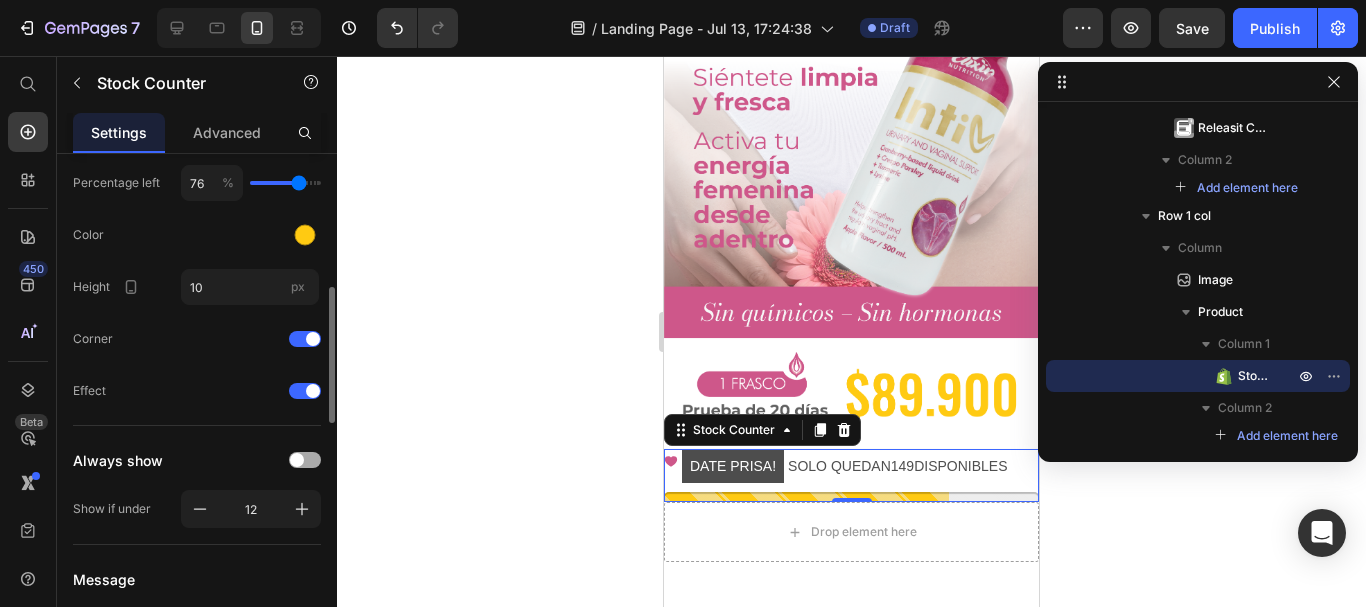 click at bounding box center (305, 460) 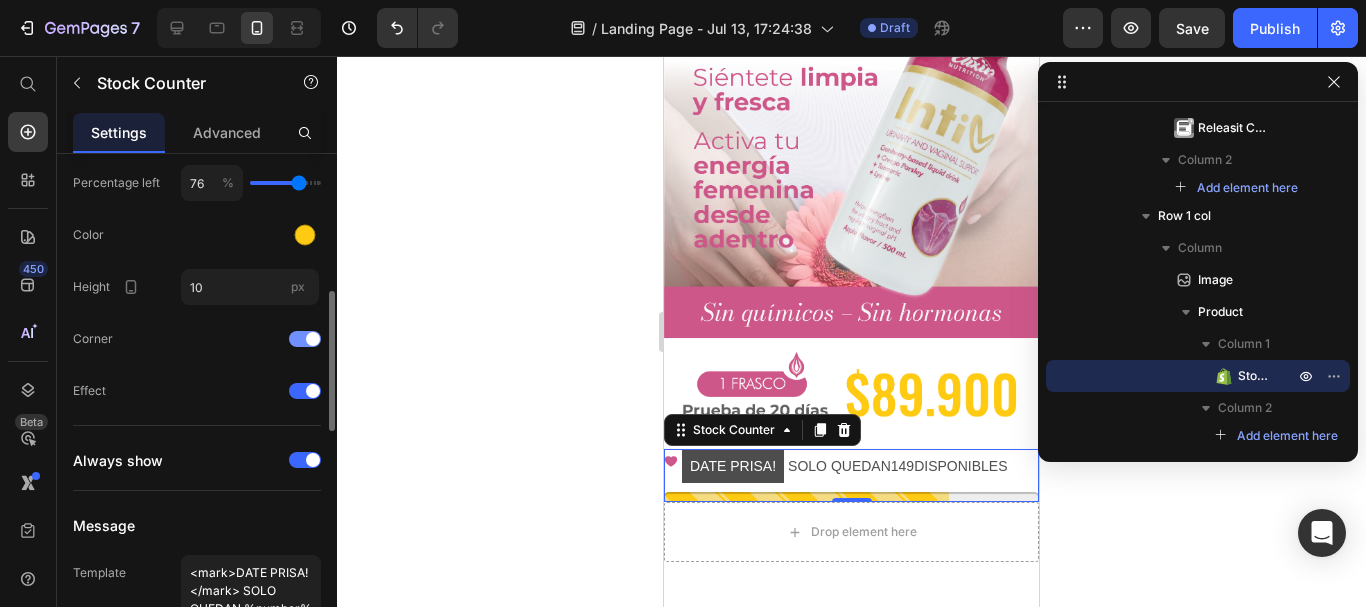 click at bounding box center [305, 339] 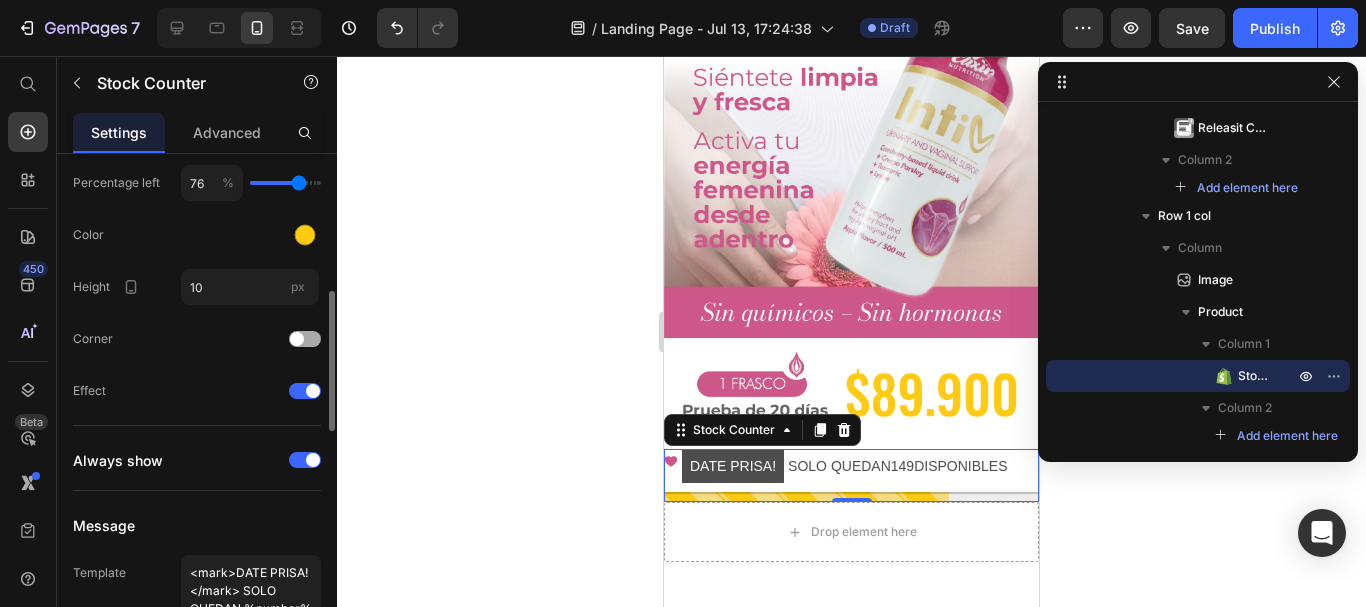 click at bounding box center (297, 339) 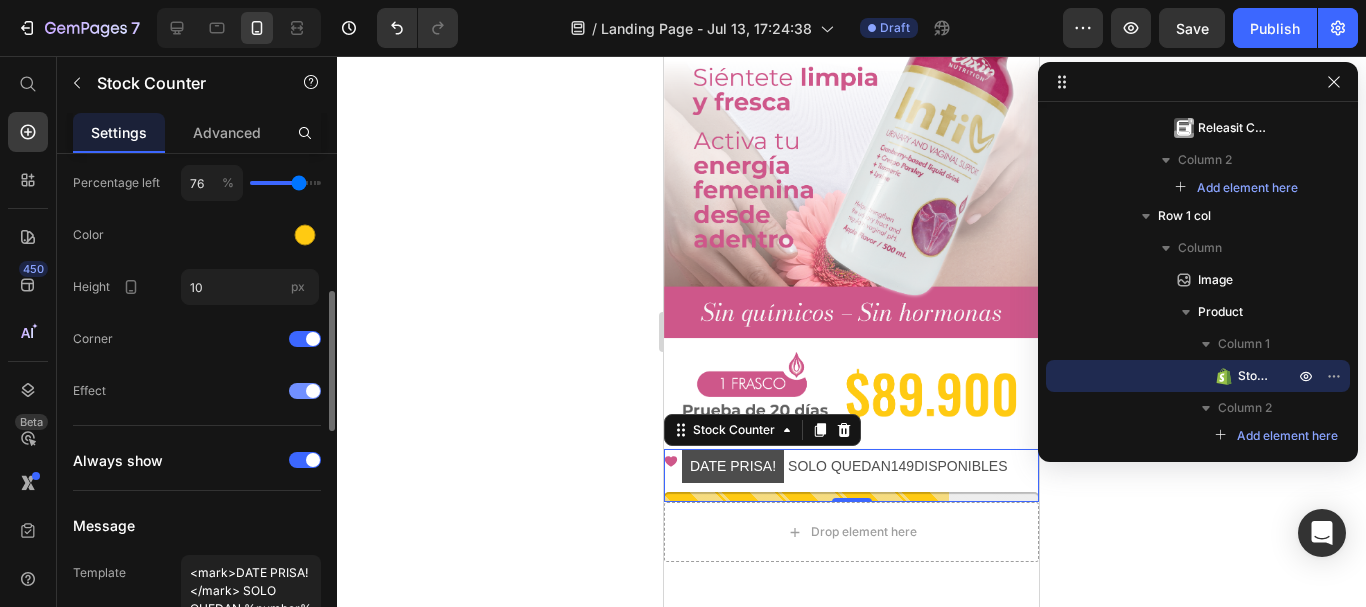 click at bounding box center [305, 391] 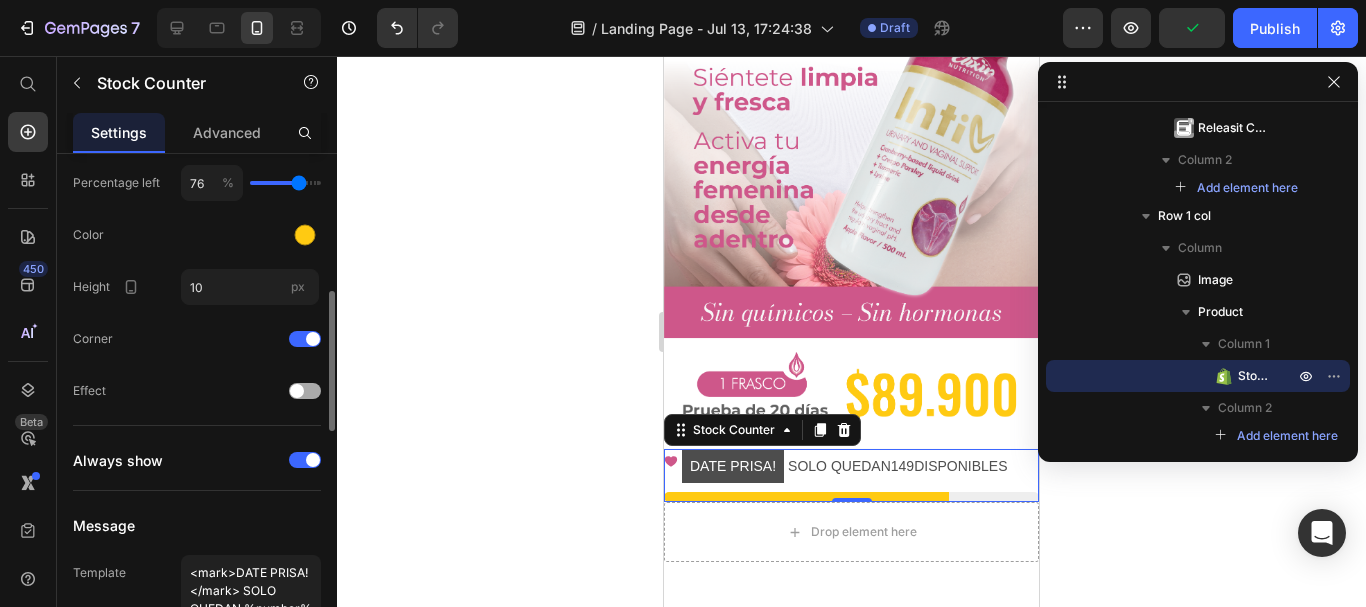 click at bounding box center [297, 391] 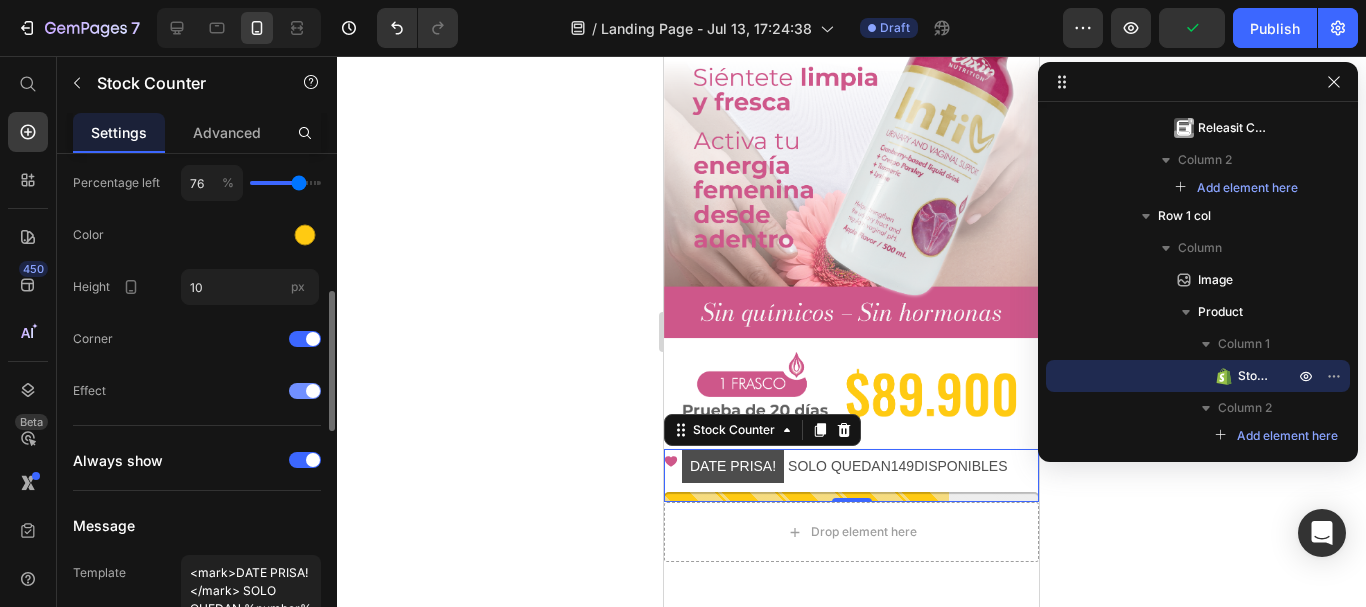 click at bounding box center [305, 391] 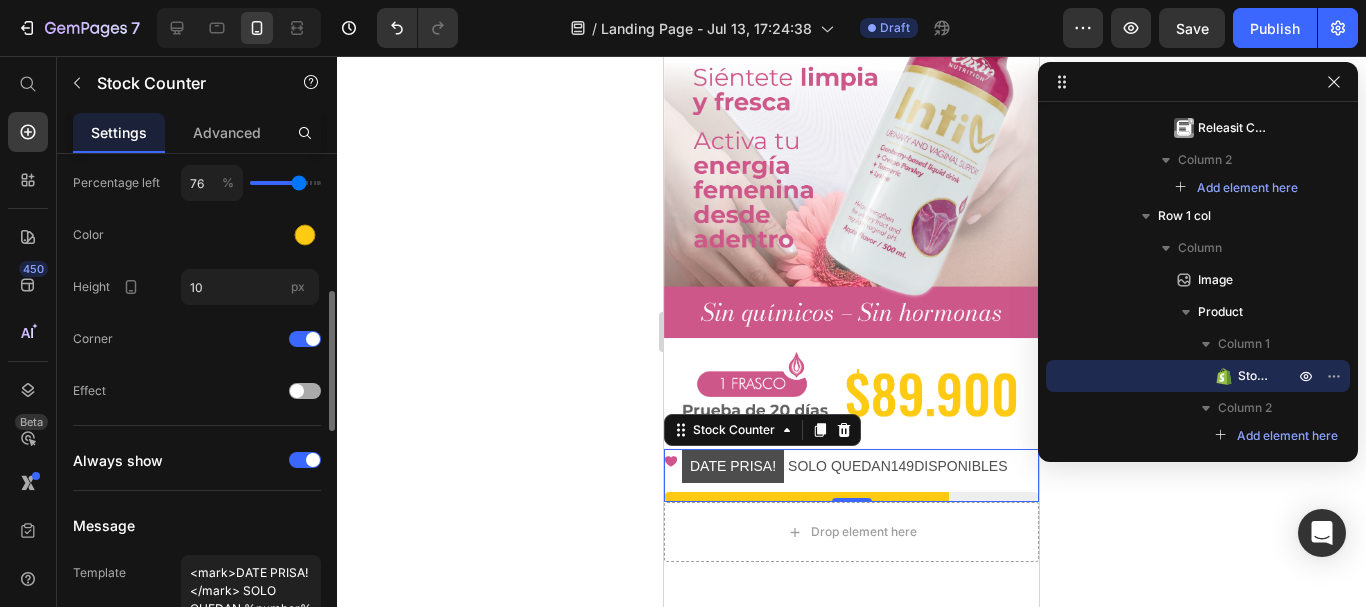 click at bounding box center (297, 391) 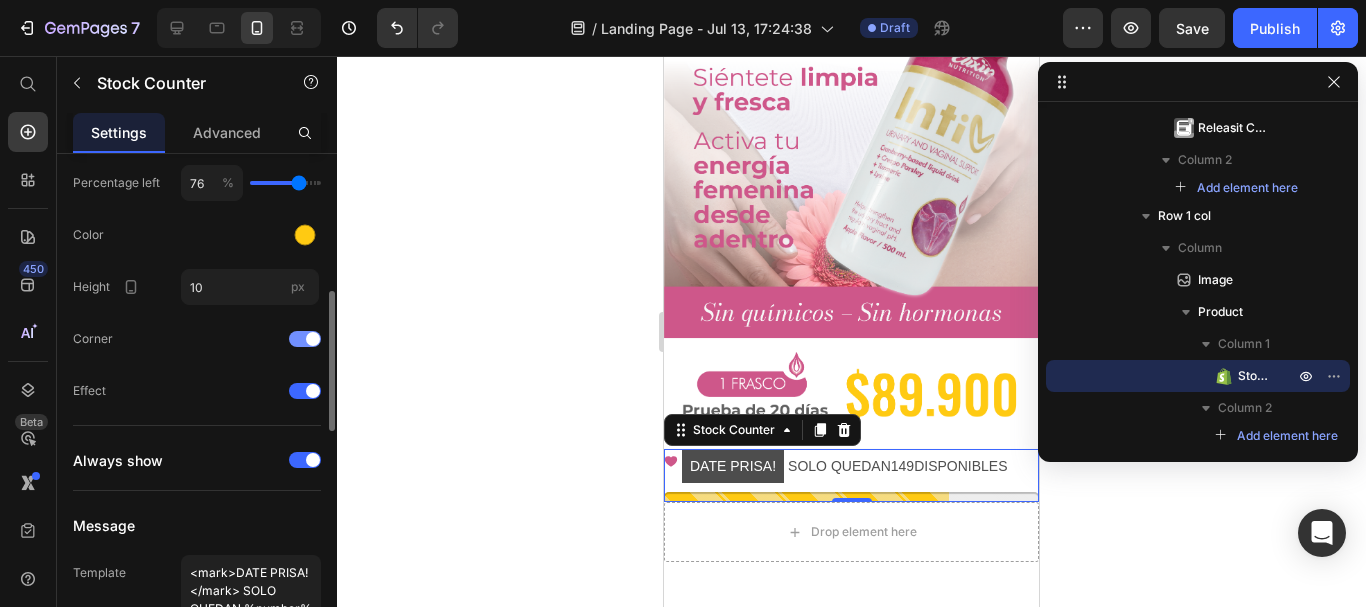 click at bounding box center (305, 339) 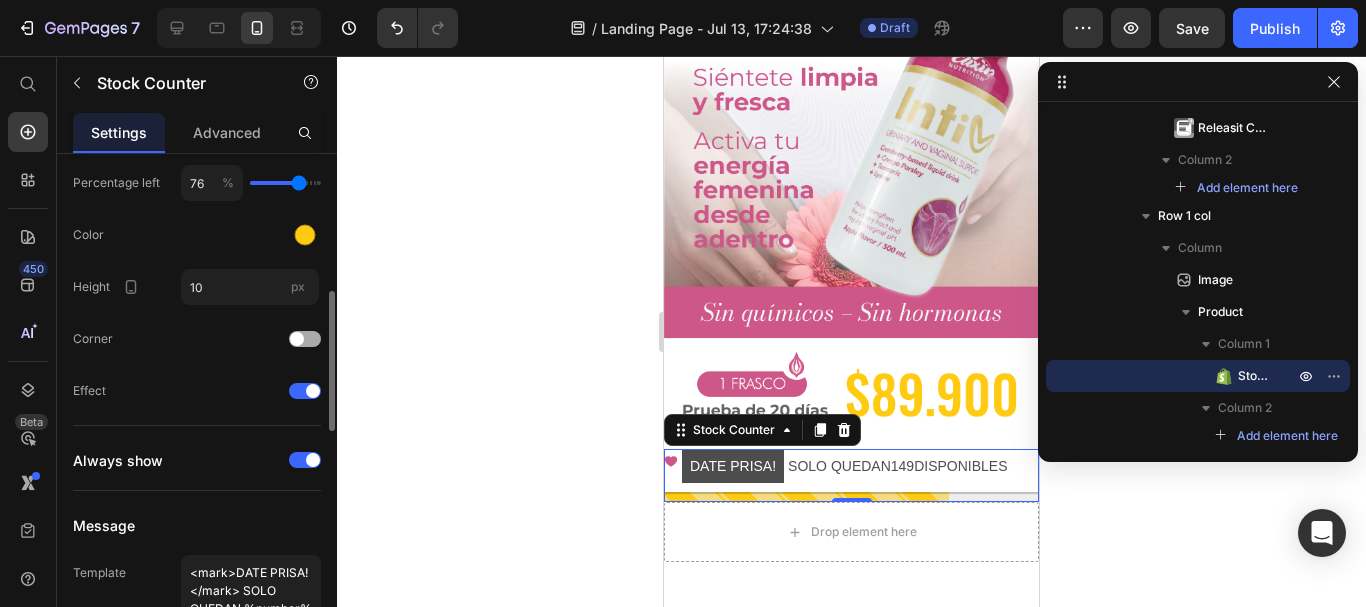 click at bounding box center (297, 339) 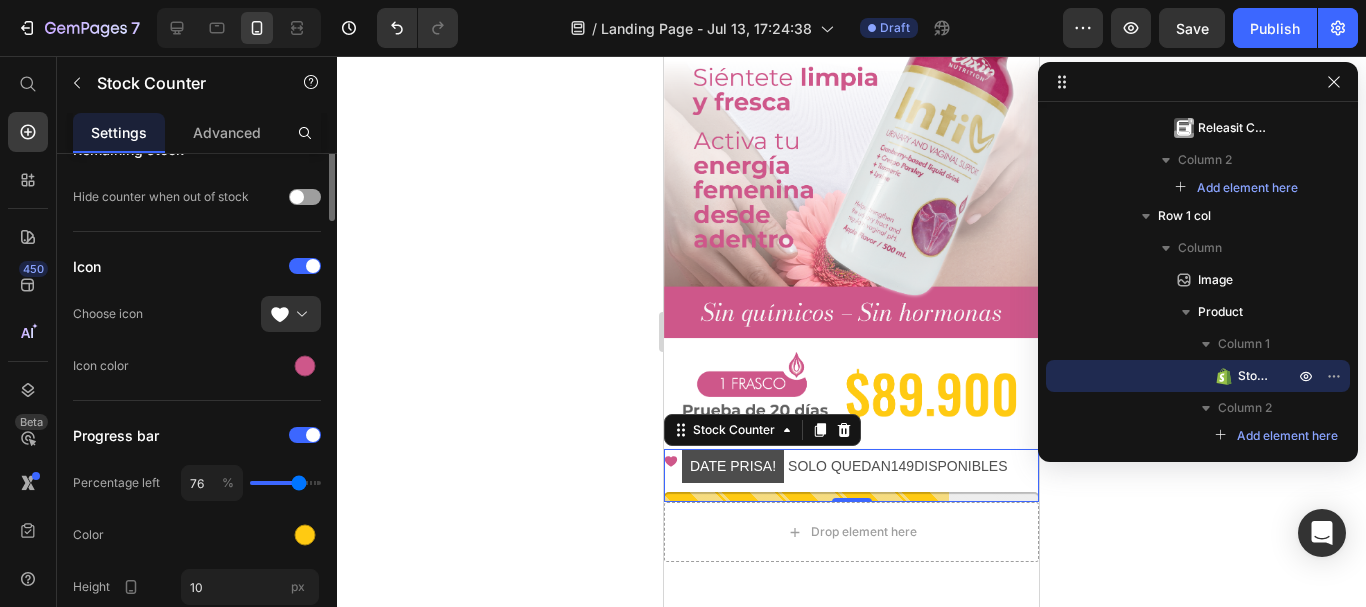 scroll, scrollTop: 100, scrollLeft: 0, axis: vertical 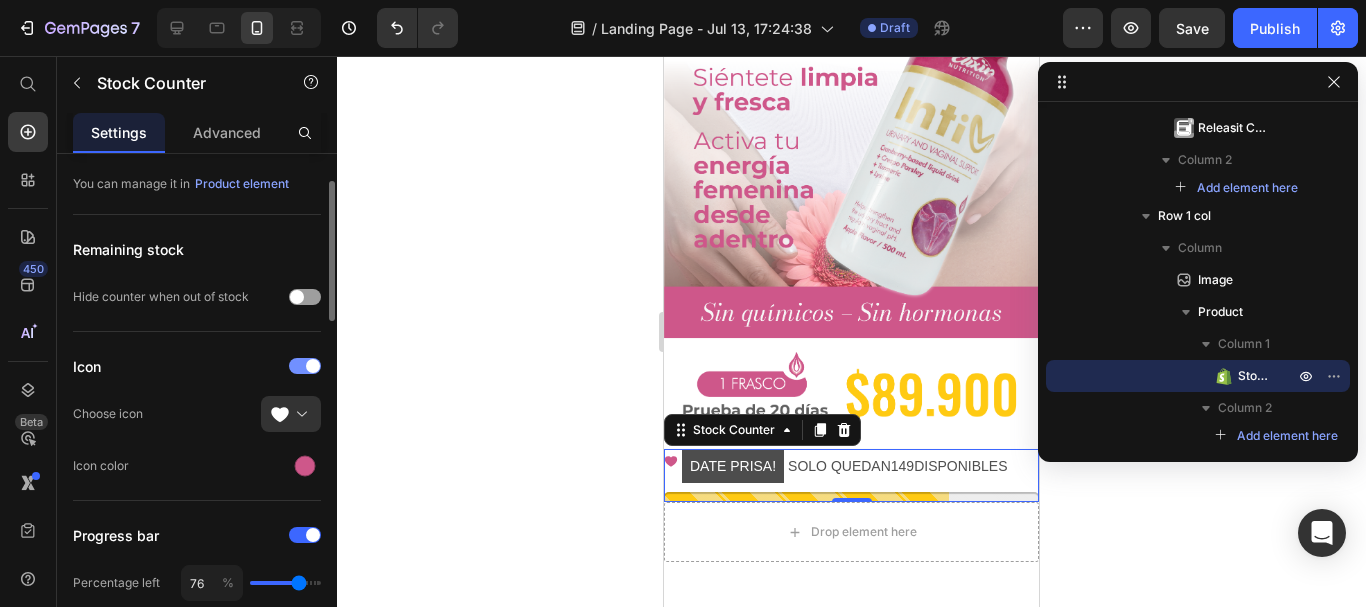 click at bounding box center [305, 366] 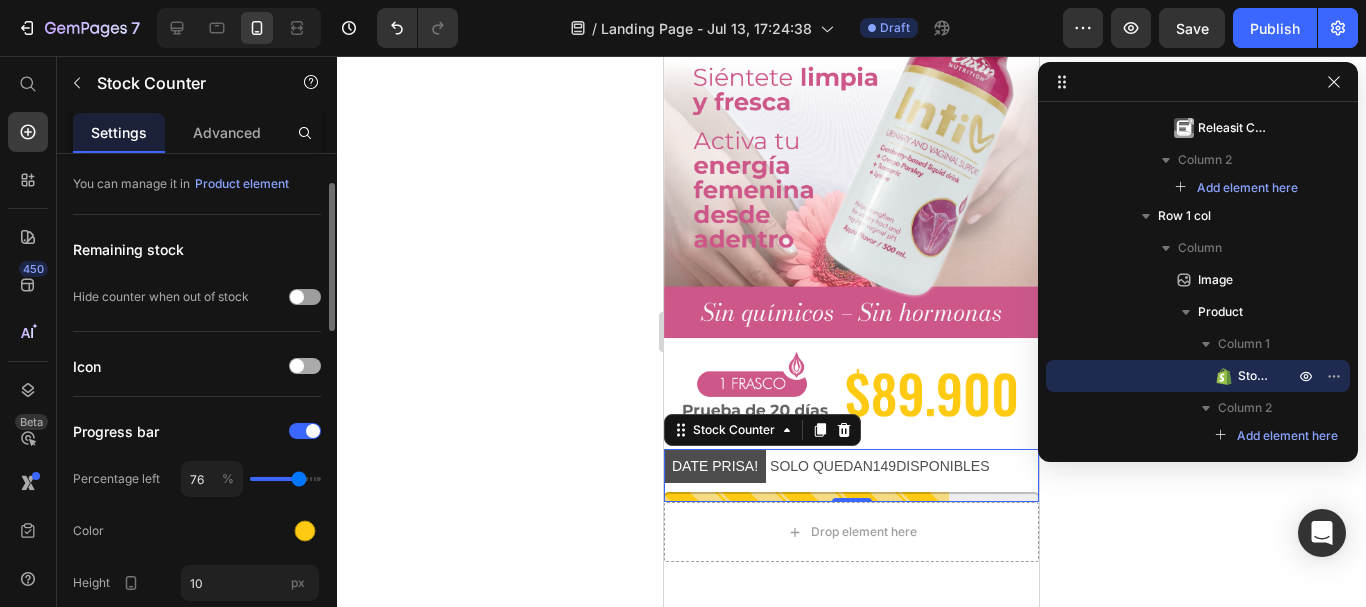 click at bounding box center [297, 366] 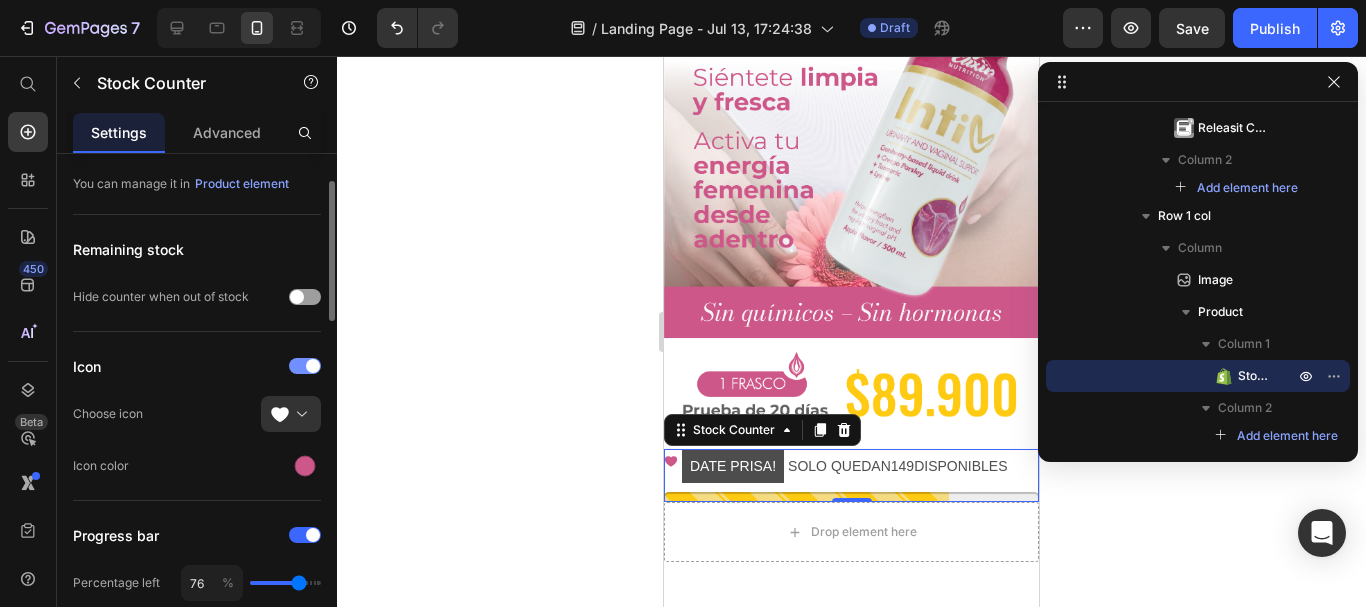 scroll, scrollTop: 0, scrollLeft: 0, axis: both 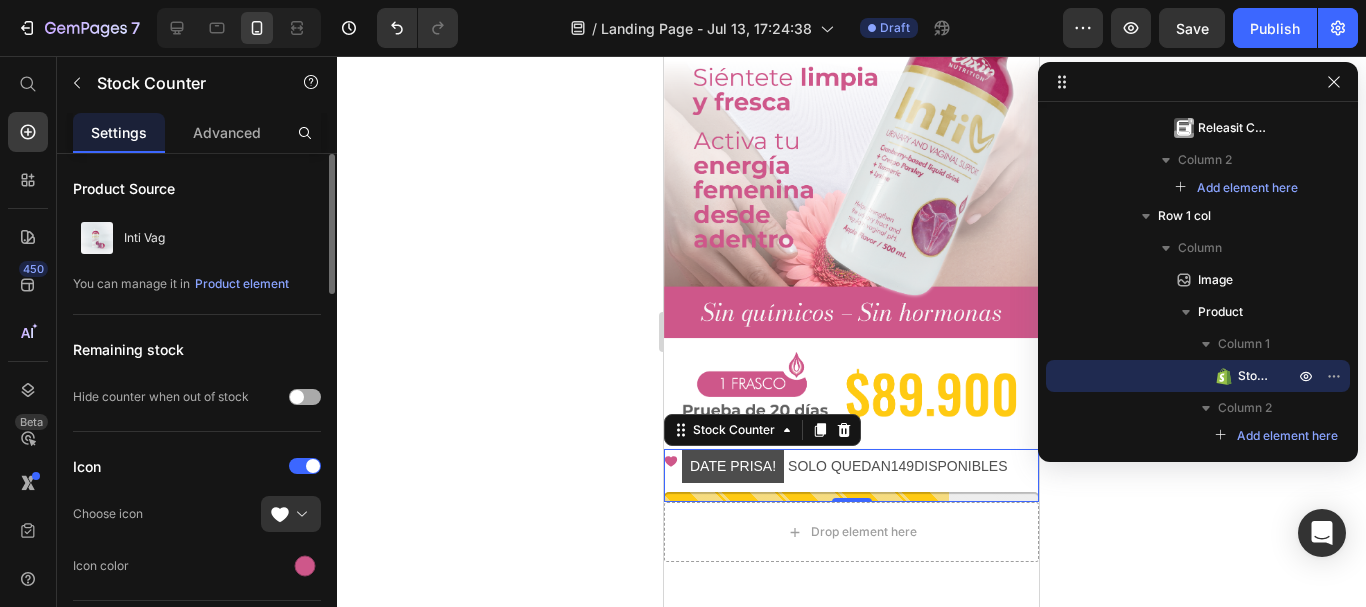 click at bounding box center (297, 397) 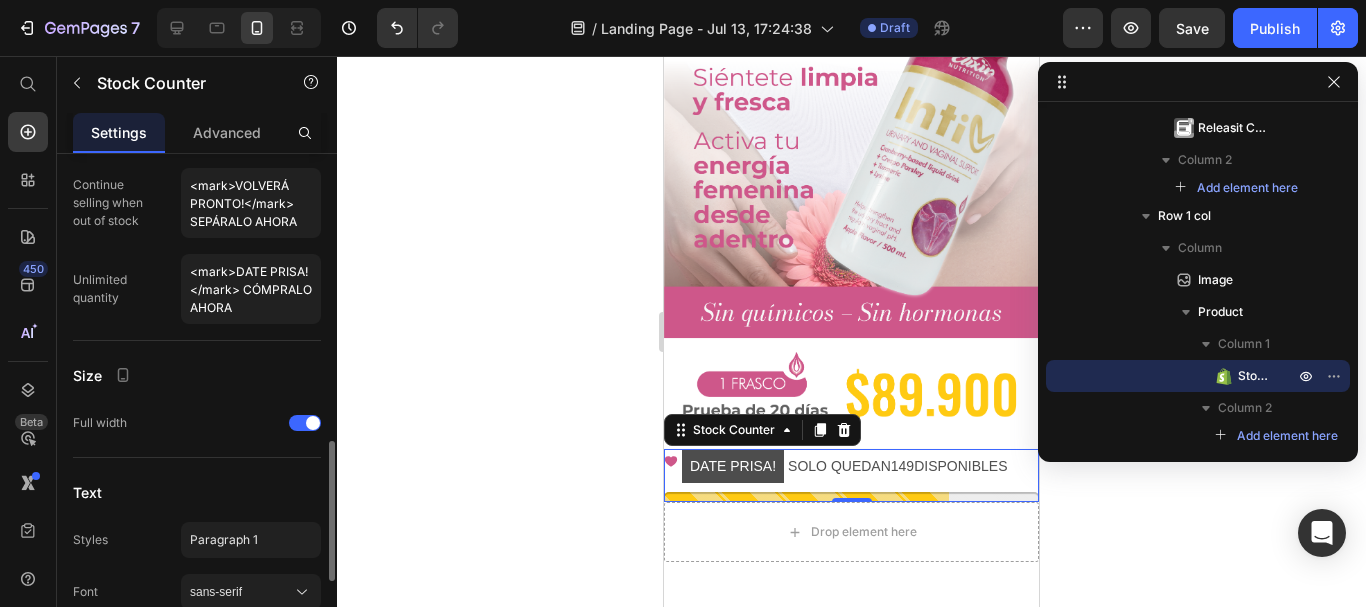 scroll, scrollTop: 943, scrollLeft: 0, axis: vertical 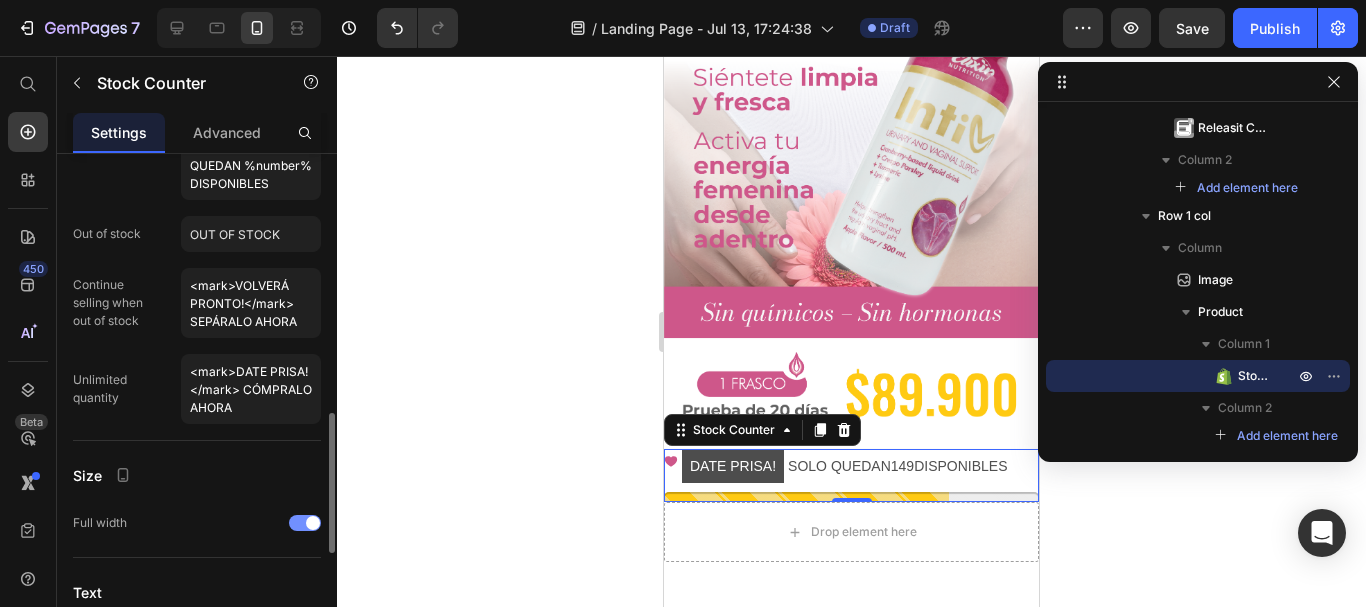 click at bounding box center [305, 523] 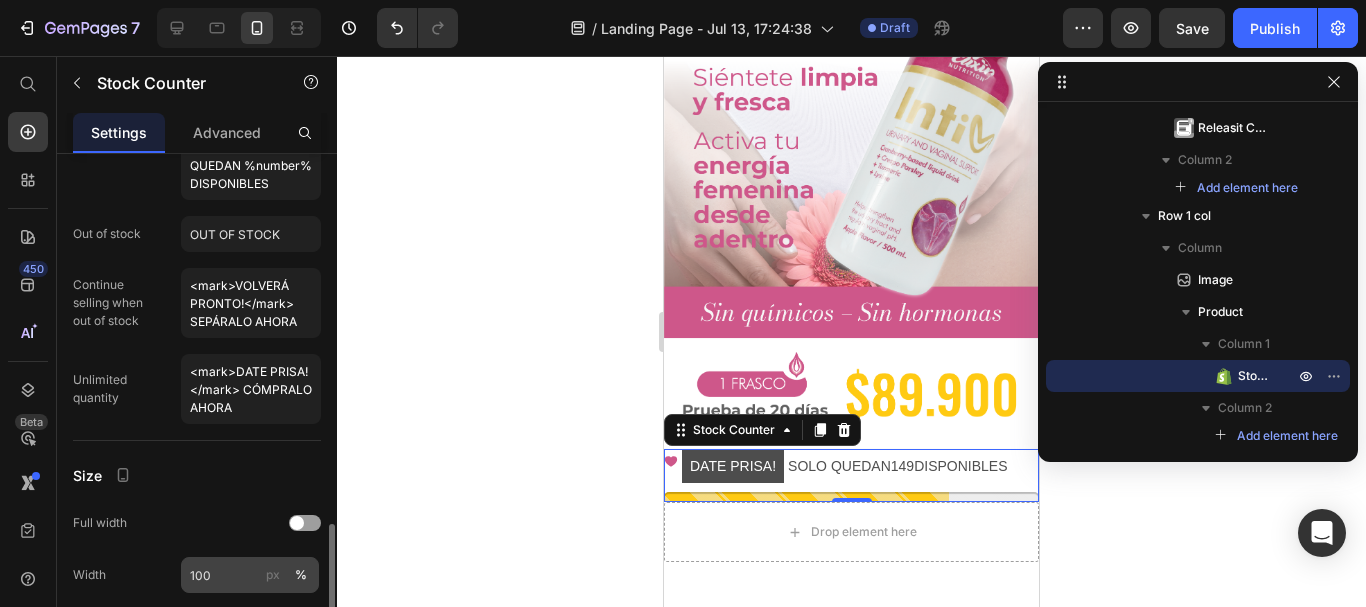 scroll, scrollTop: 1043, scrollLeft: 0, axis: vertical 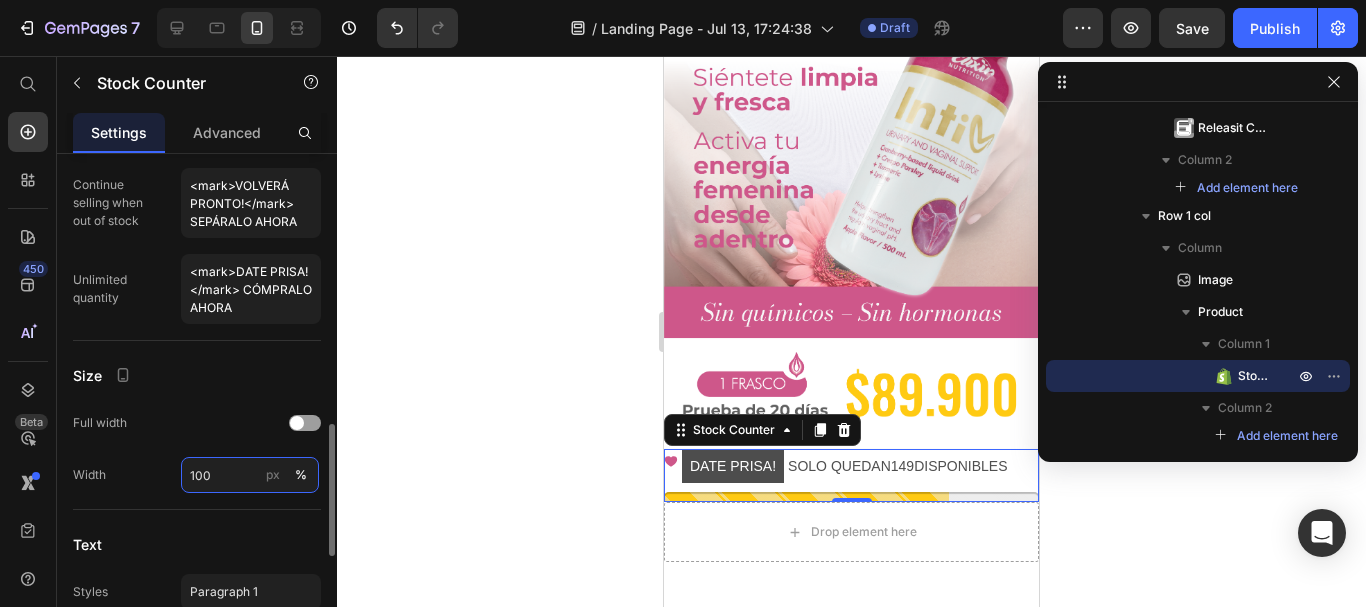 click on "100" at bounding box center (250, 475) 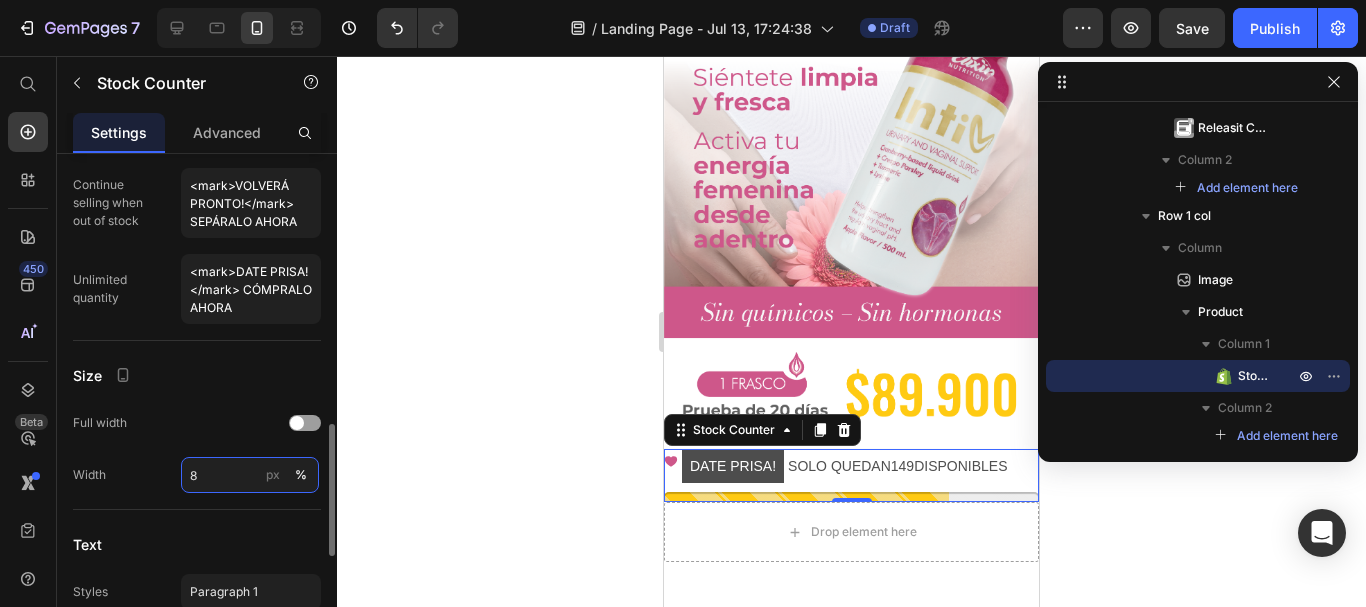 type on "80" 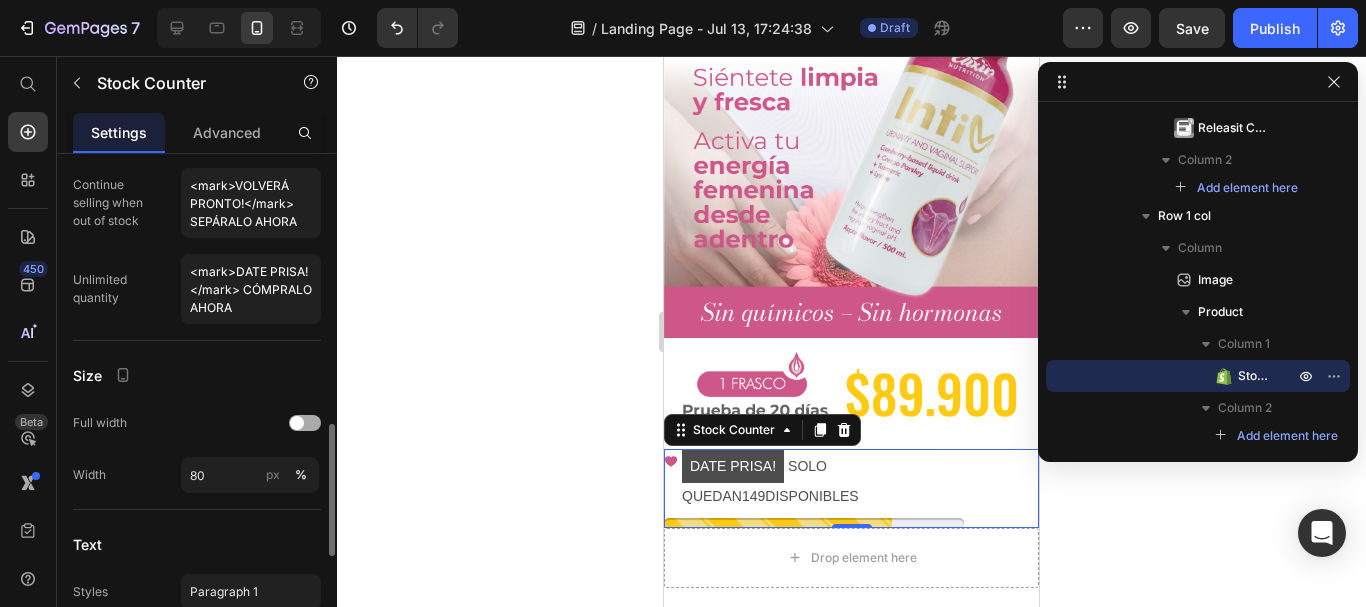 click at bounding box center (297, 423) 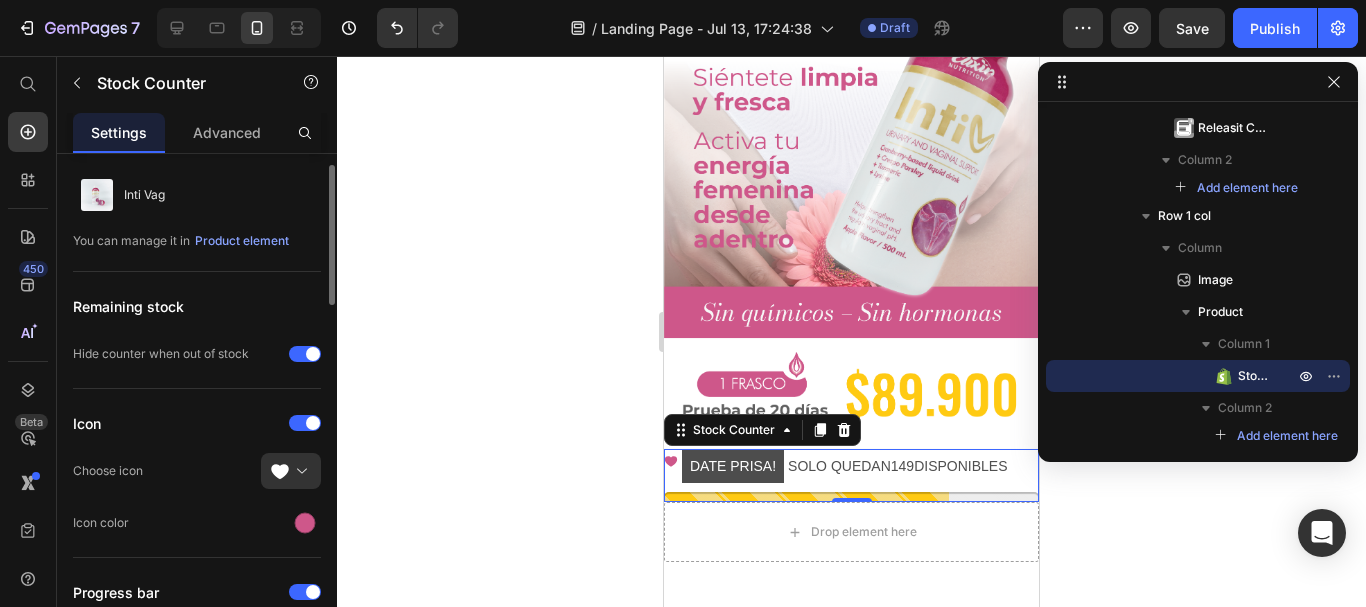 scroll, scrollTop: 0, scrollLeft: 0, axis: both 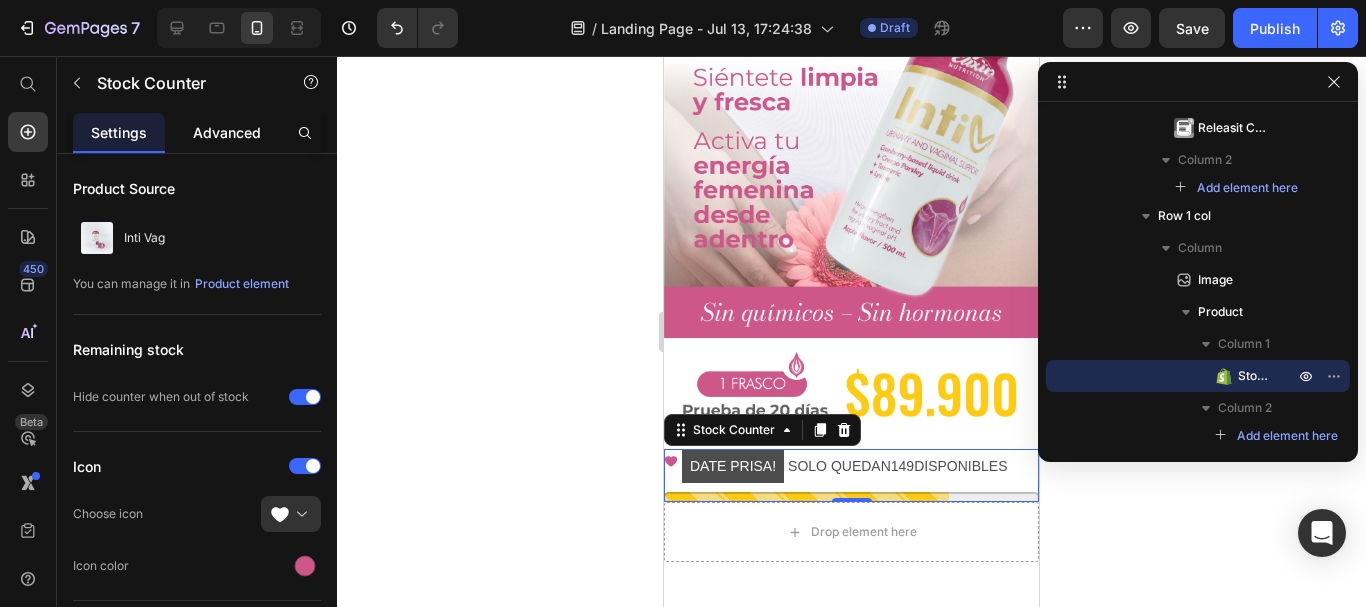 click on "Advanced" at bounding box center (227, 132) 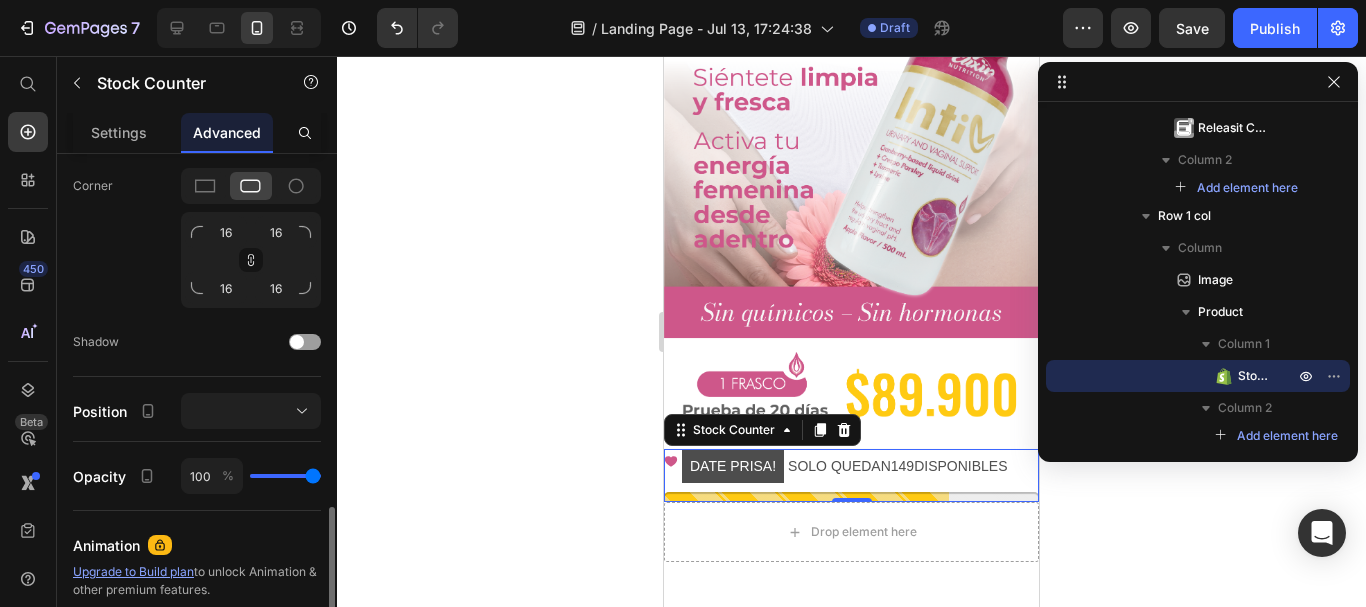 scroll, scrollTop: 700, scrollLeft: 0, axis: vertical 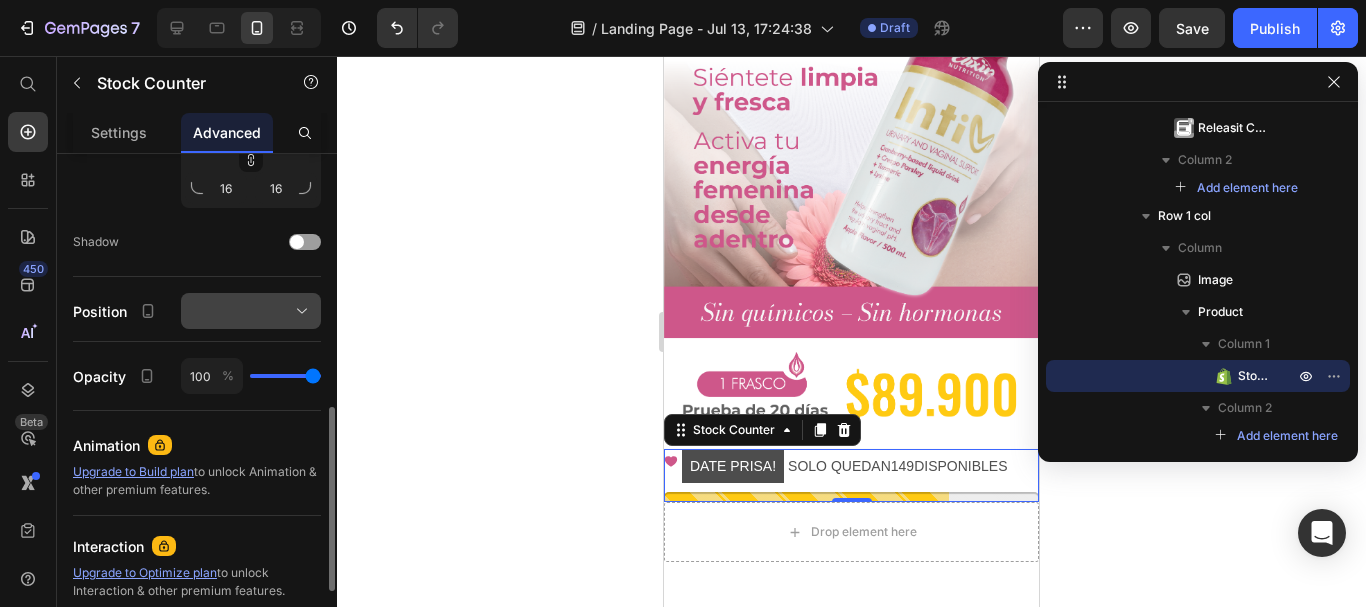 click at bounding box center [251, 311] 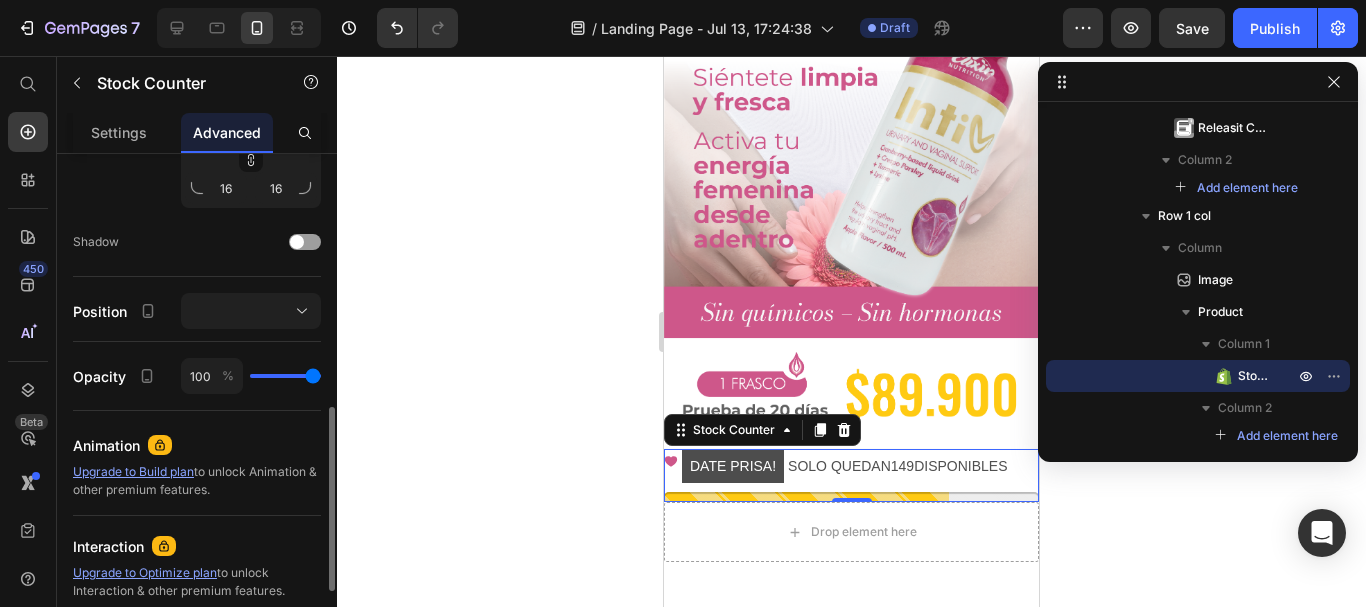 click on "Shape Border Corner 16 16 16 16 Shadow" 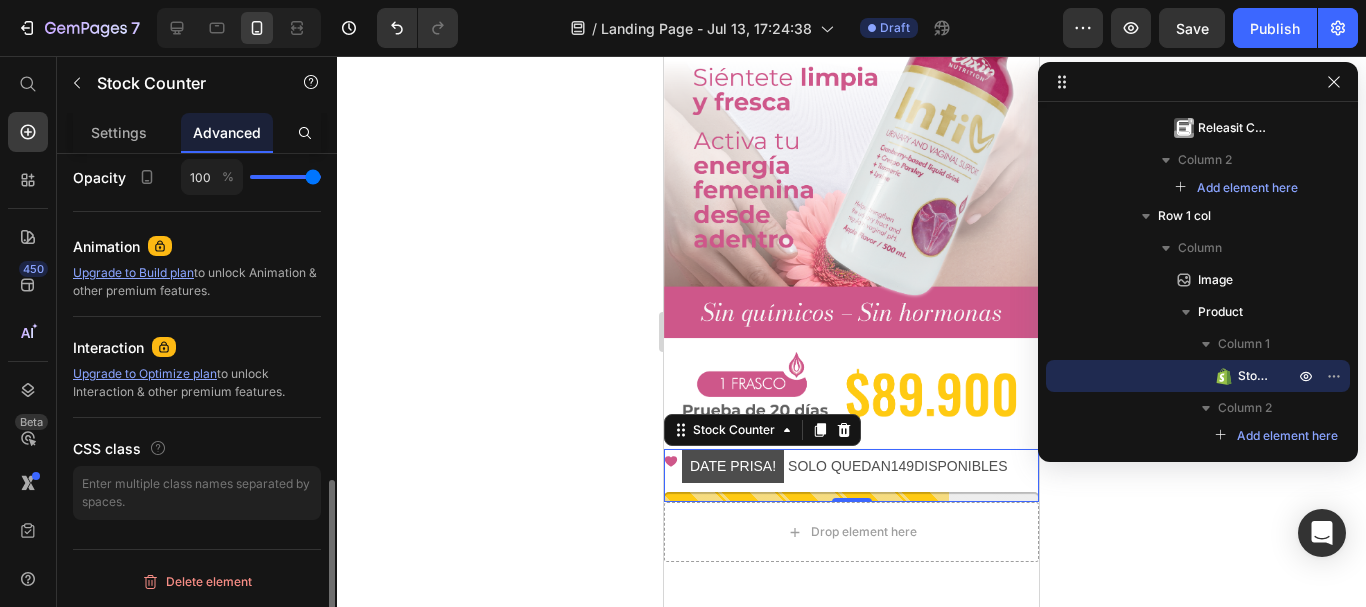 scroll, scrollTop: 699, scrollLeft: 0, axis: vertical 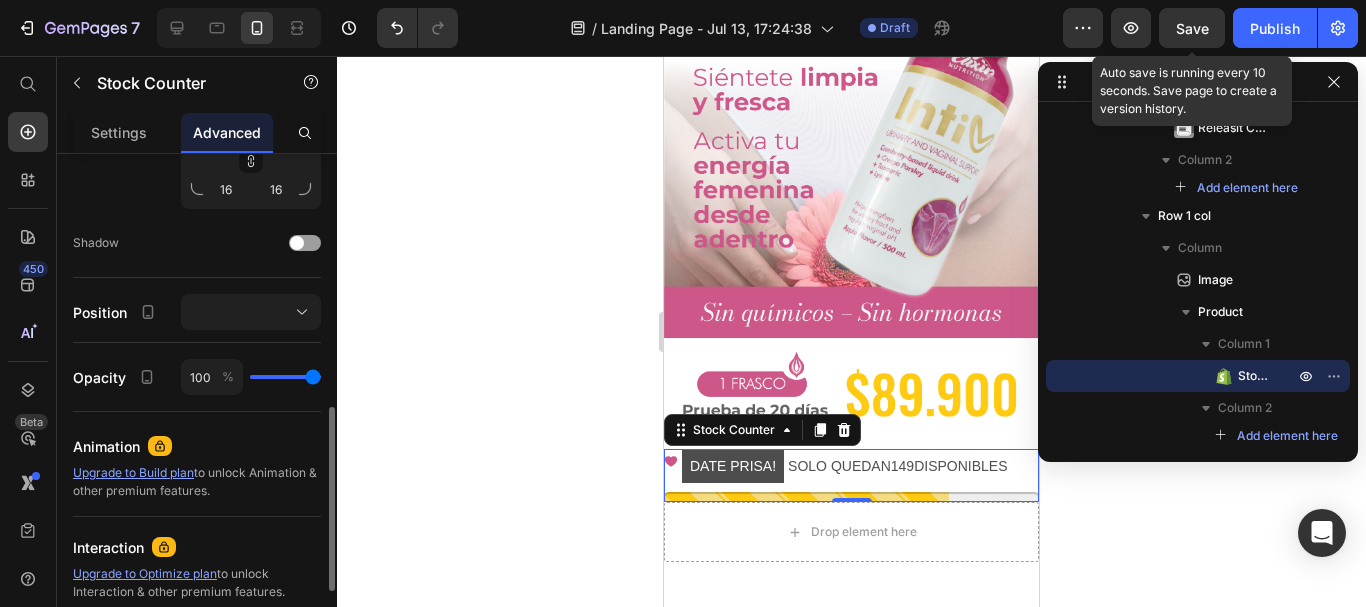 click on "Save" at bounding box center (1192, 28) 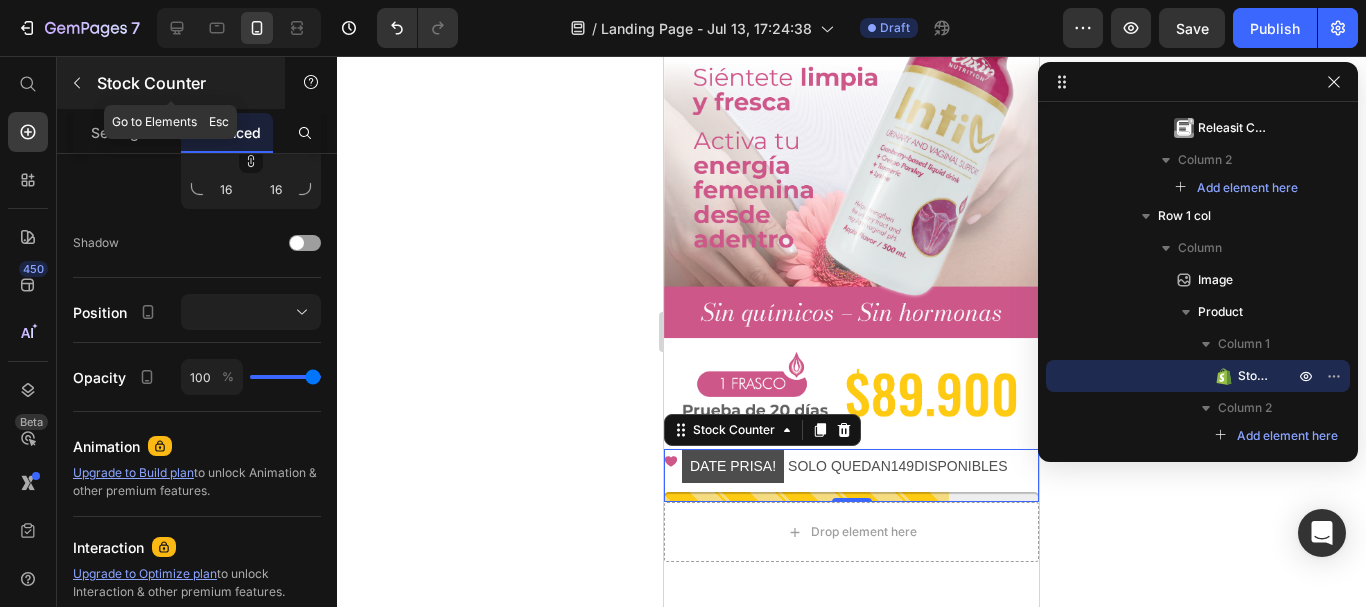 click 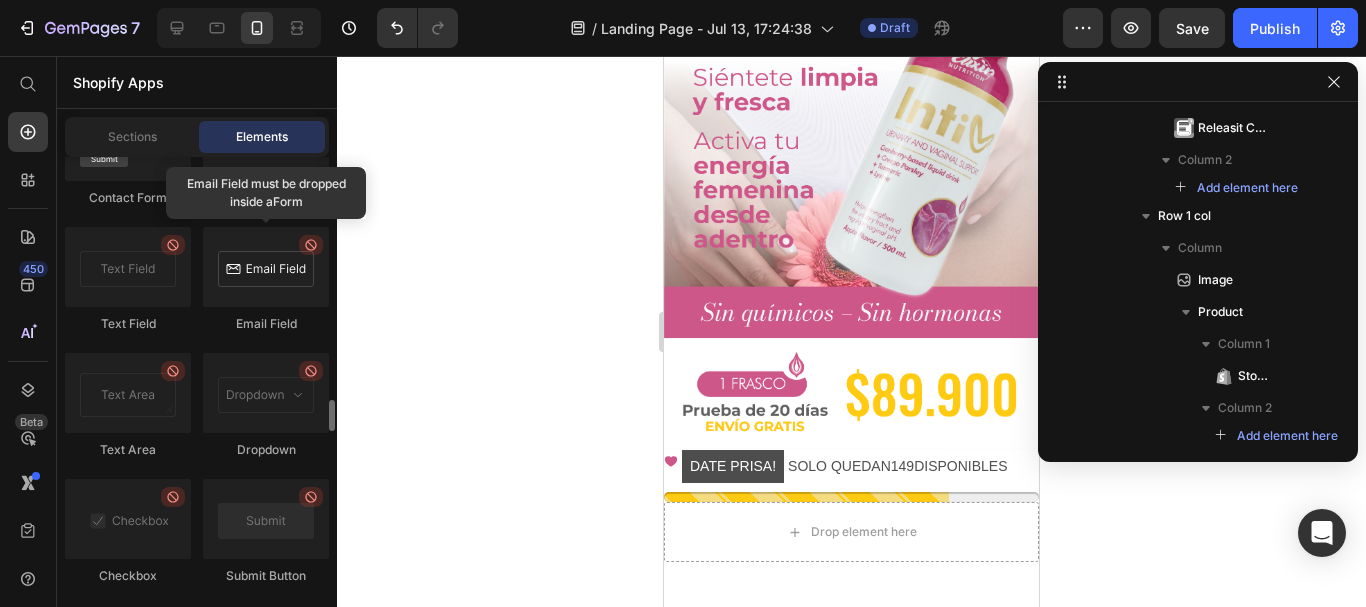 scroll, scrollTop: 4700, scrollLeft: 0, axis: vertical 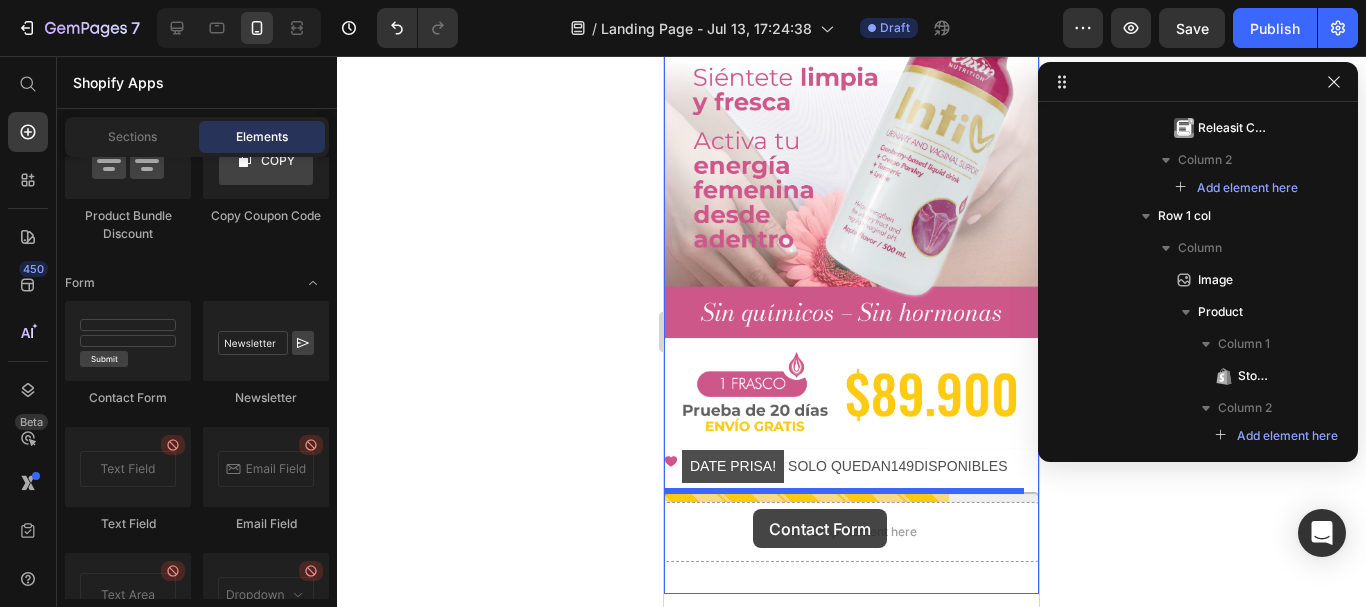 drag, startPoint x: 784, startPoint y: 411, endPoint x: 753, endPoint y: 509, distance: 102.78619 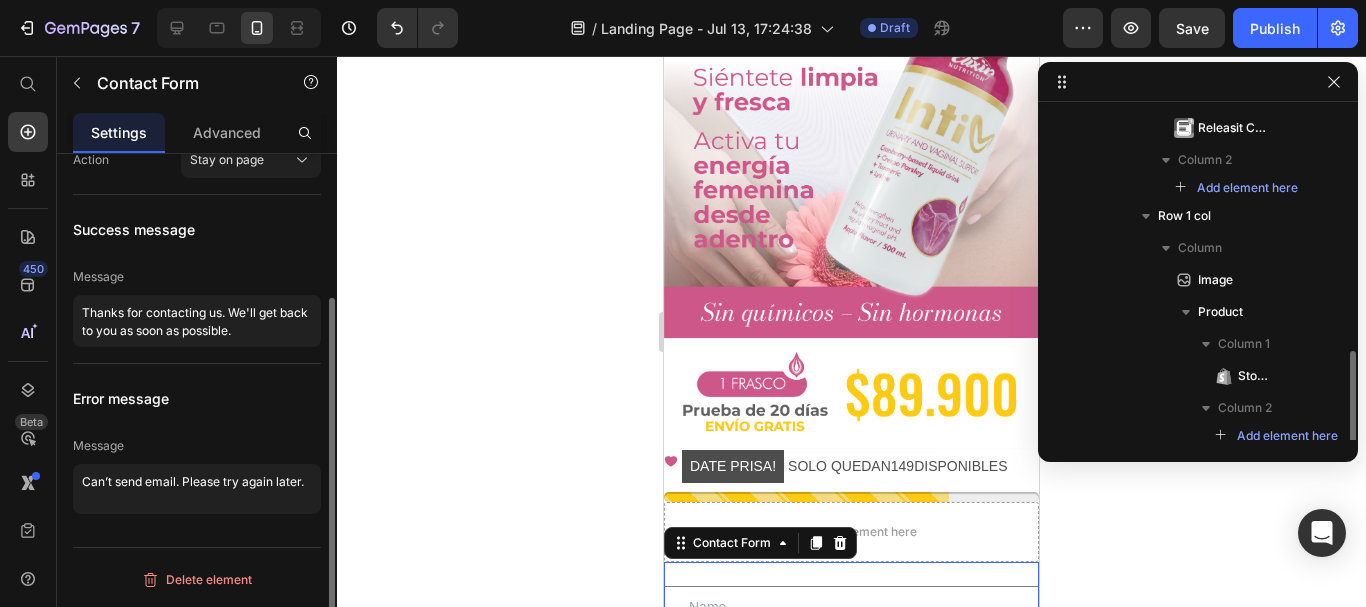 scroll, scrollTop: 510, scrollLeft: 0, axis: vertical 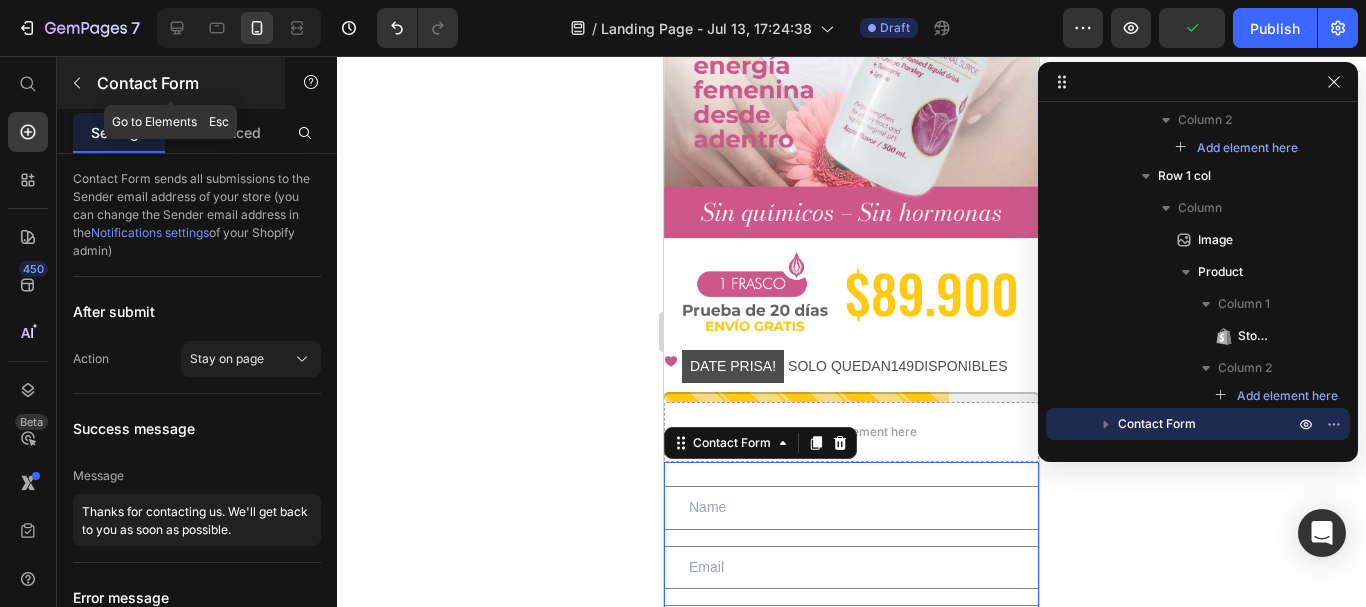 click 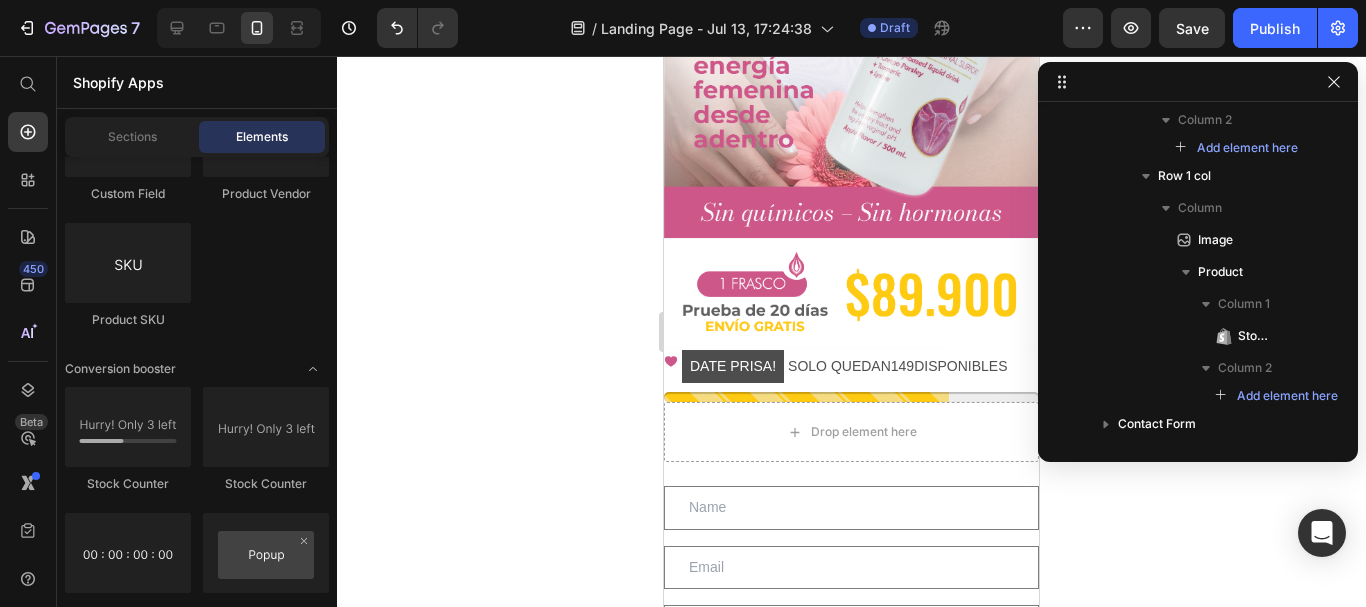 scroll, scrollTop: 3736, scrollLeft: 0, axis: vertical 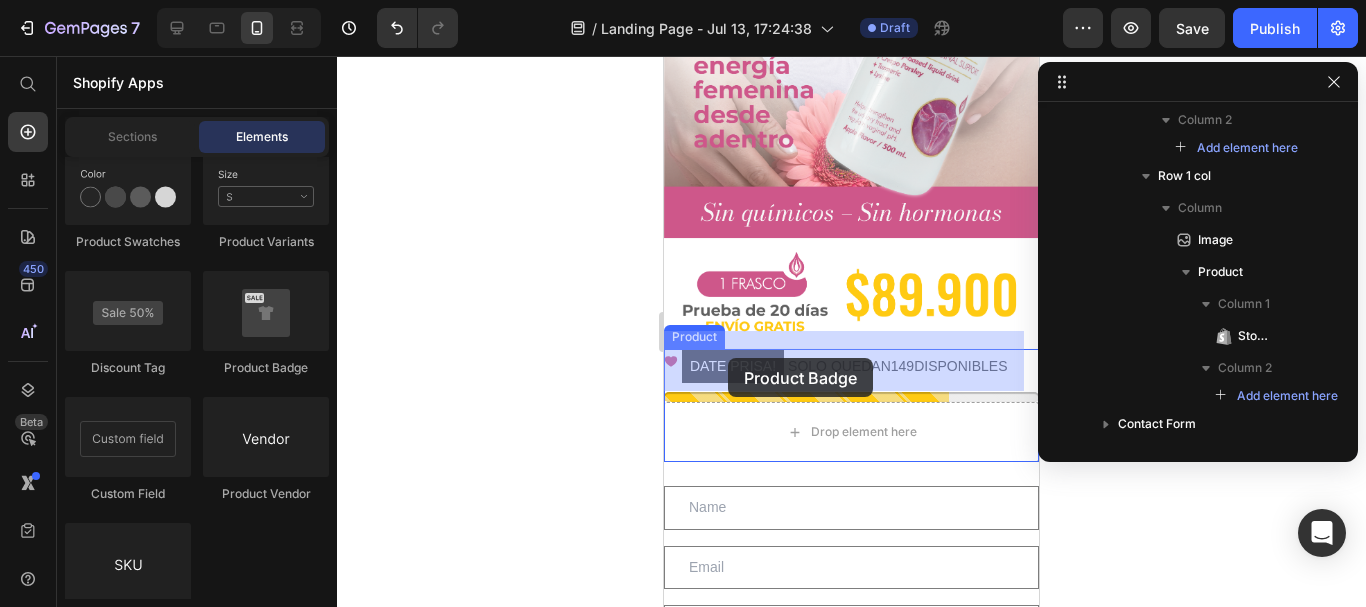 drag, startPoint x: 934, startPoint y: 387, endPoint x: 1295, endPoint y: 421, distance: 362.59756 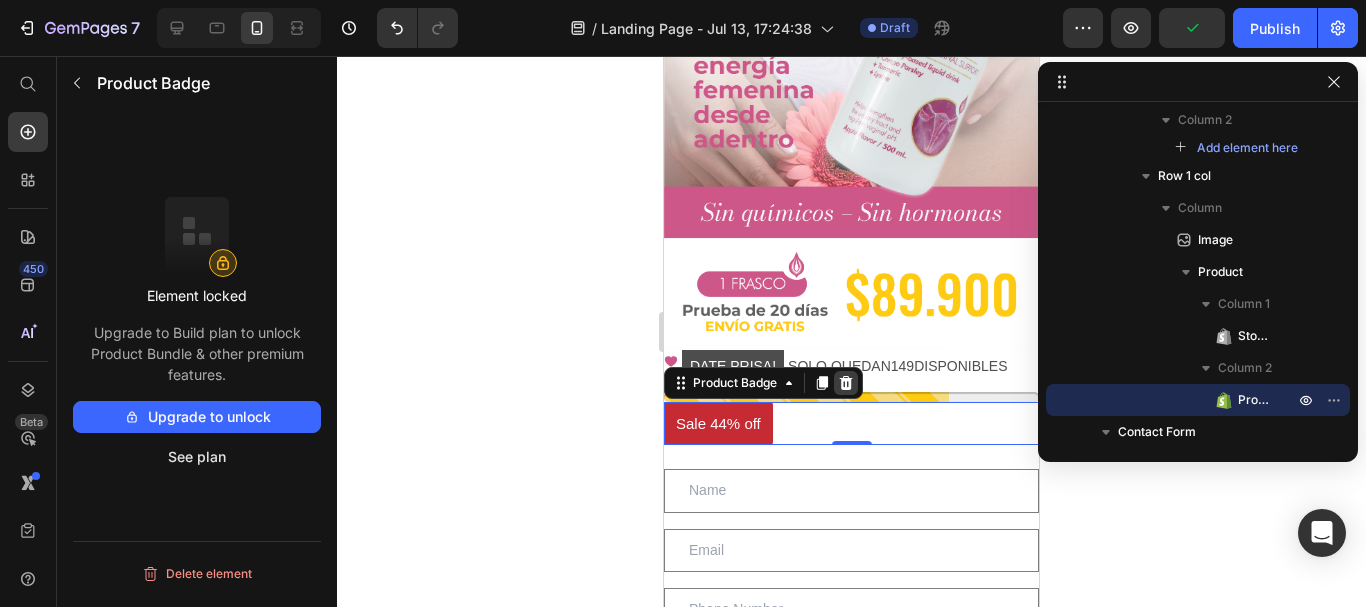click 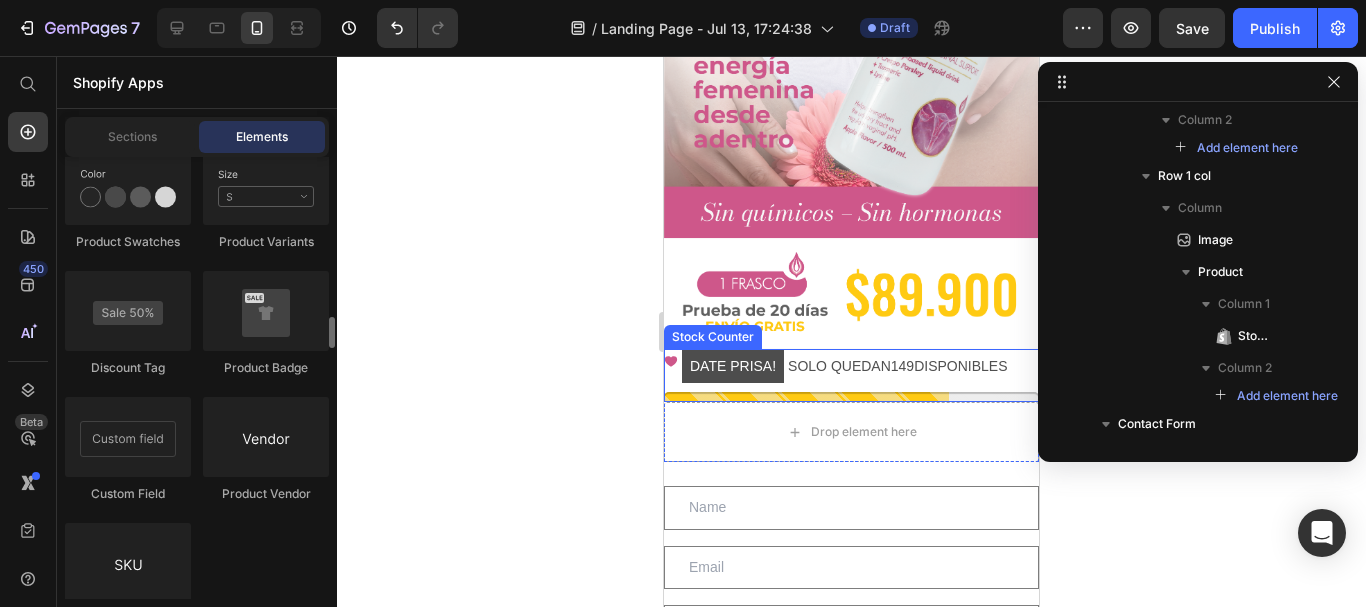 scroll, scrollTop: 3636, scrollLeft: 0, axis: vertical 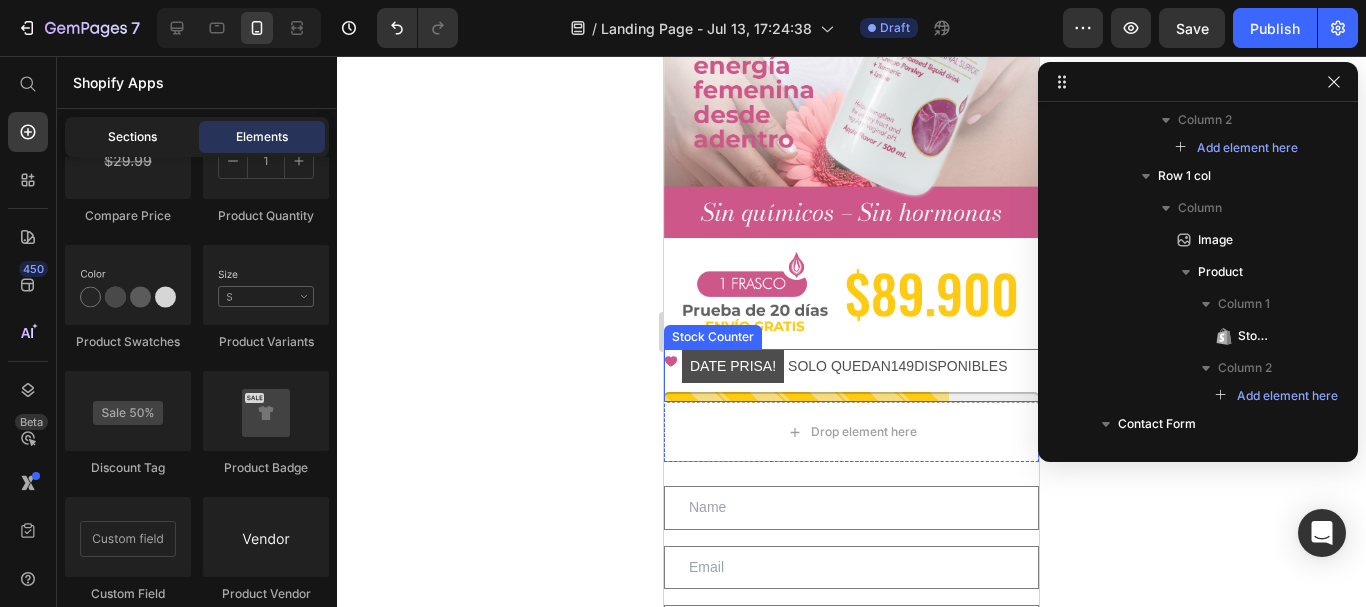 click on "Sections" at bounding box center [132, 137] 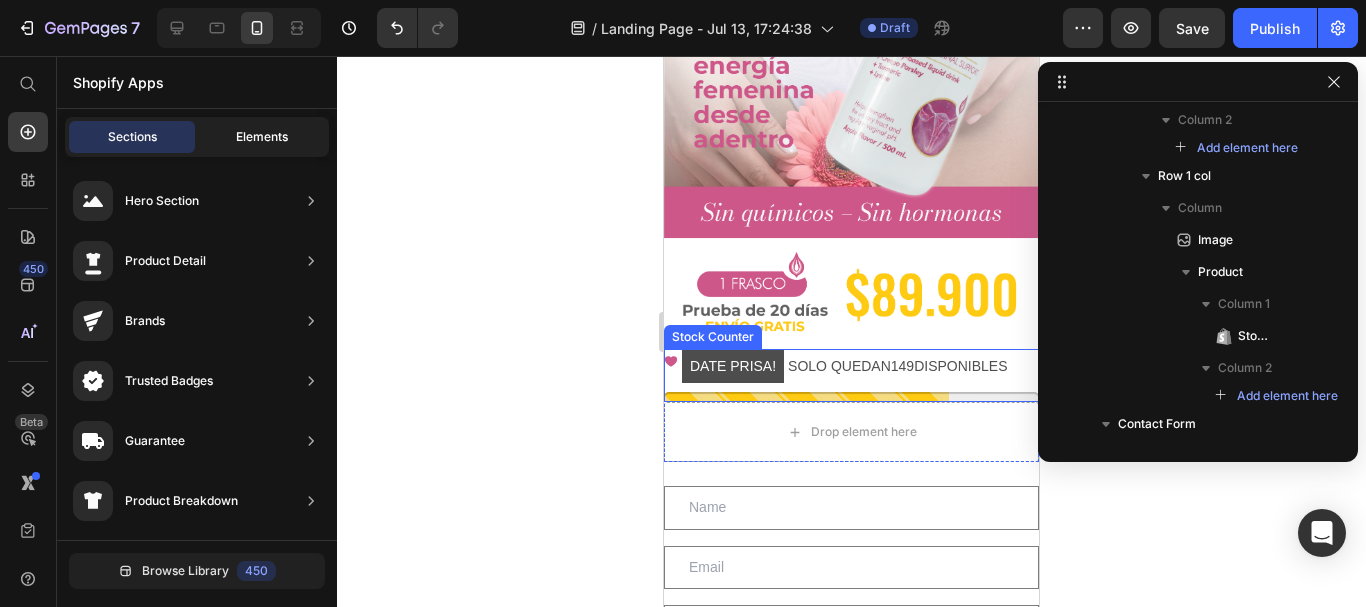 click on "Elements" 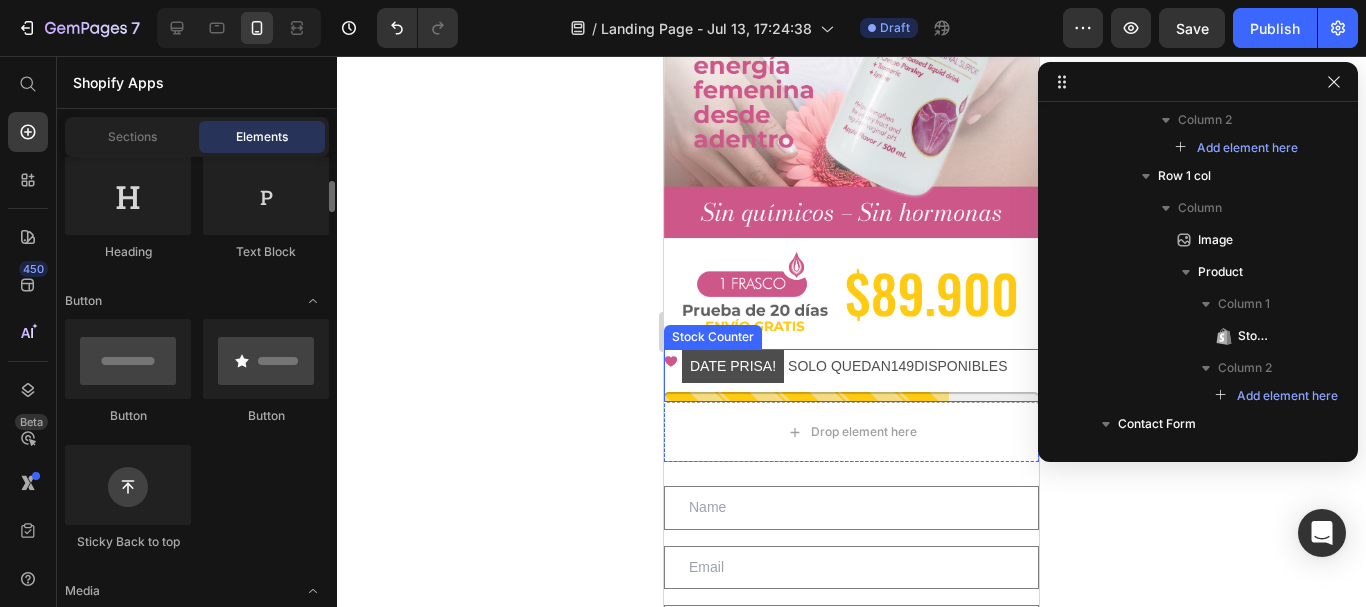 scroll, scrollTop: 0, scrollLeft: 0, axis: both 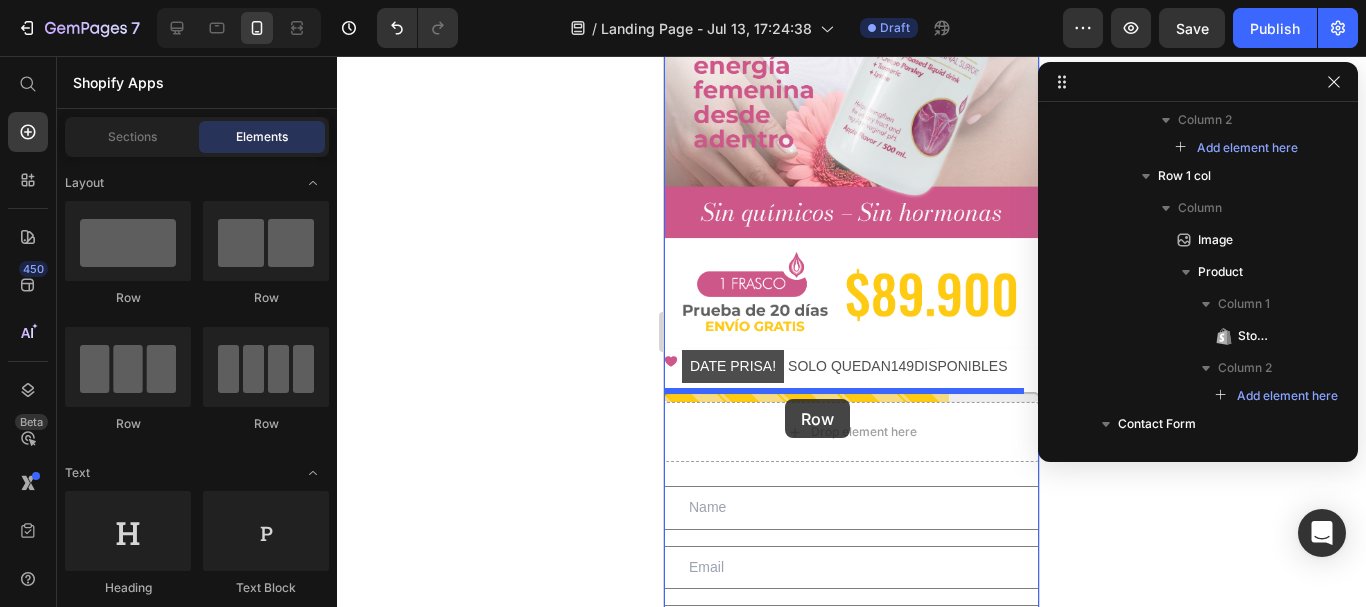 drag, startPoint x: 801, startPoint y: 315, endPoint x: 785, endPoint y: 399, distance: 85.51023 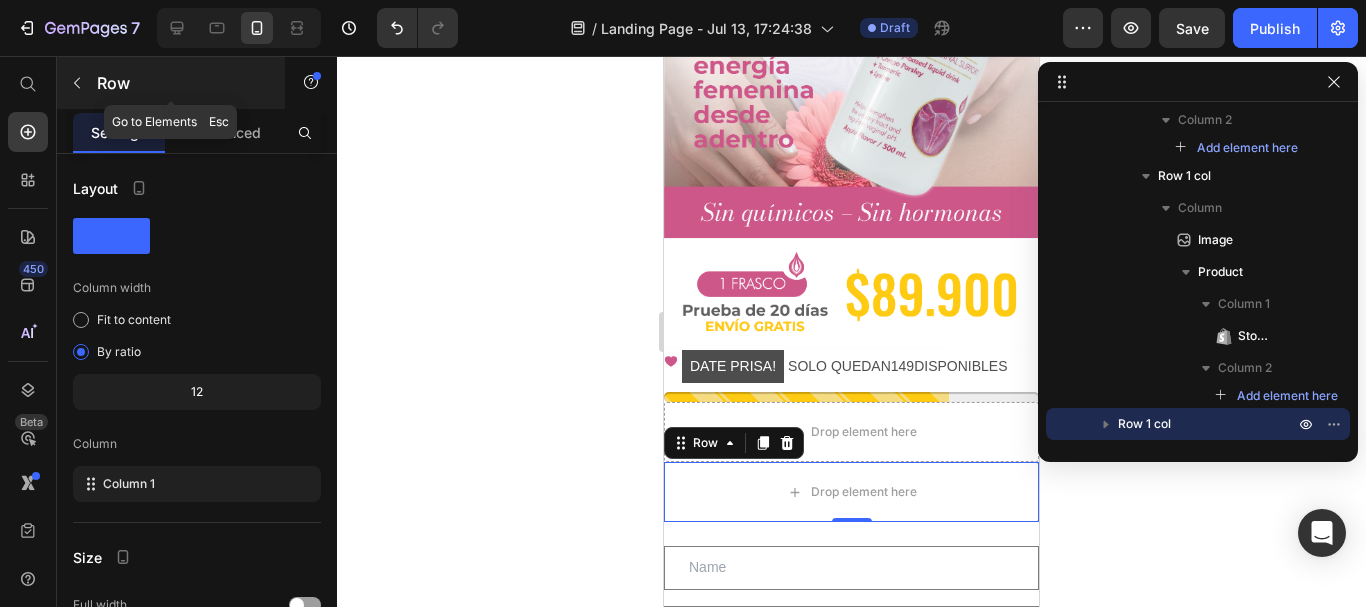 click at bounding box center (77, 83) 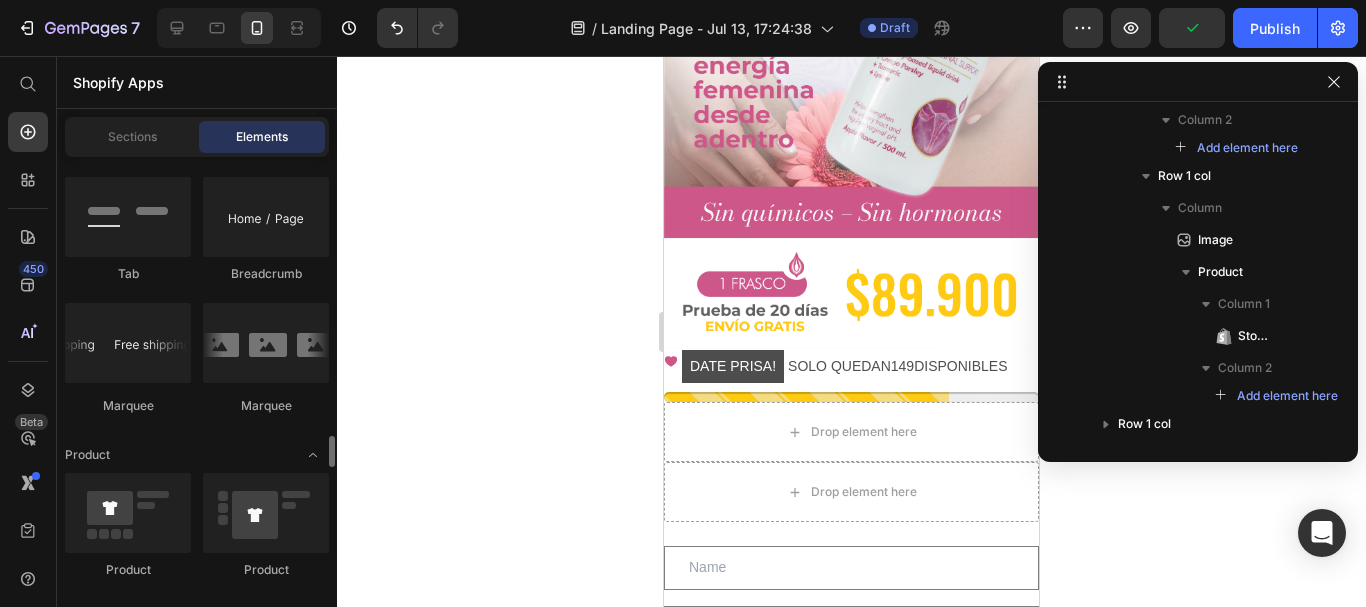scroll, scrollTop: 2600, scrollLeft: 0, axis: vertical 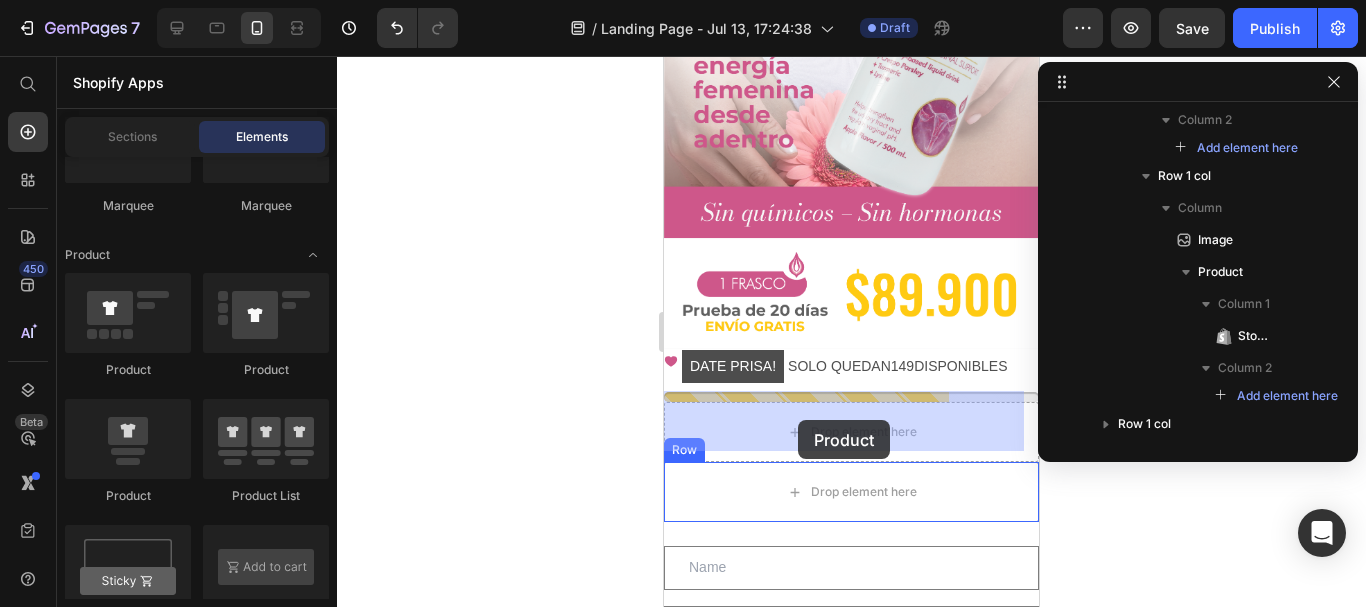 drag, startPoint x: 796, startPoint y: 390, endPoint x: 1145, endPoint y: 410, distance: 349.5726 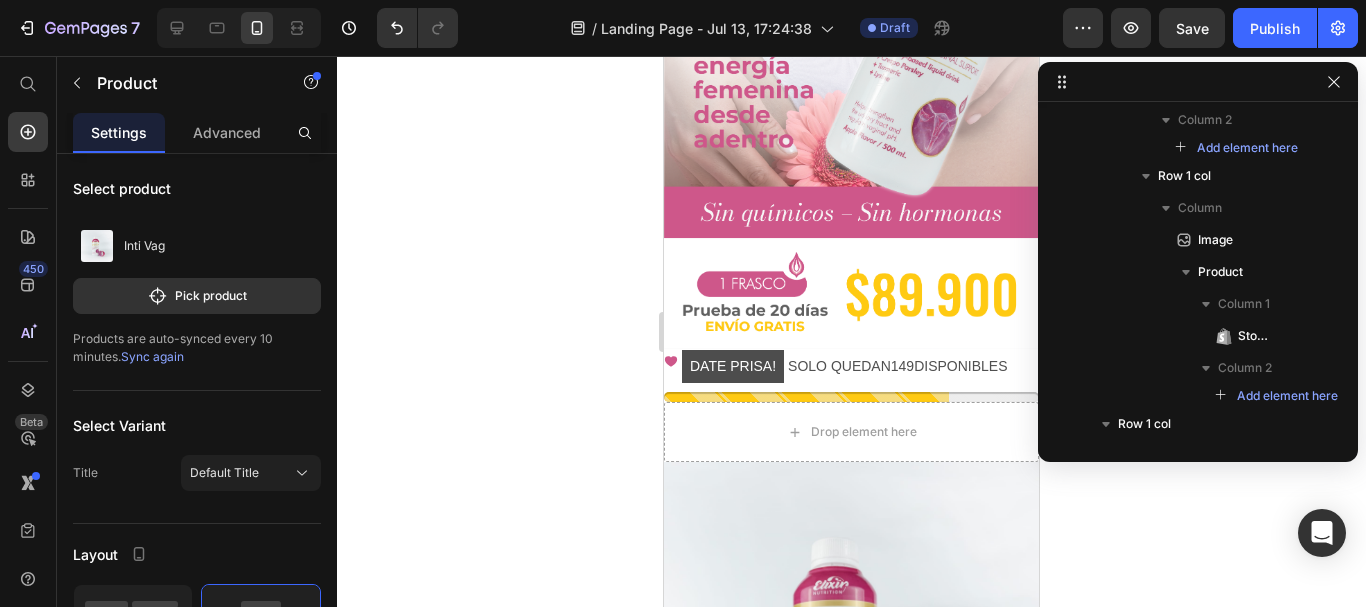 scroll, scrollTop: 739, scrollLeft: 0, axis: vertical 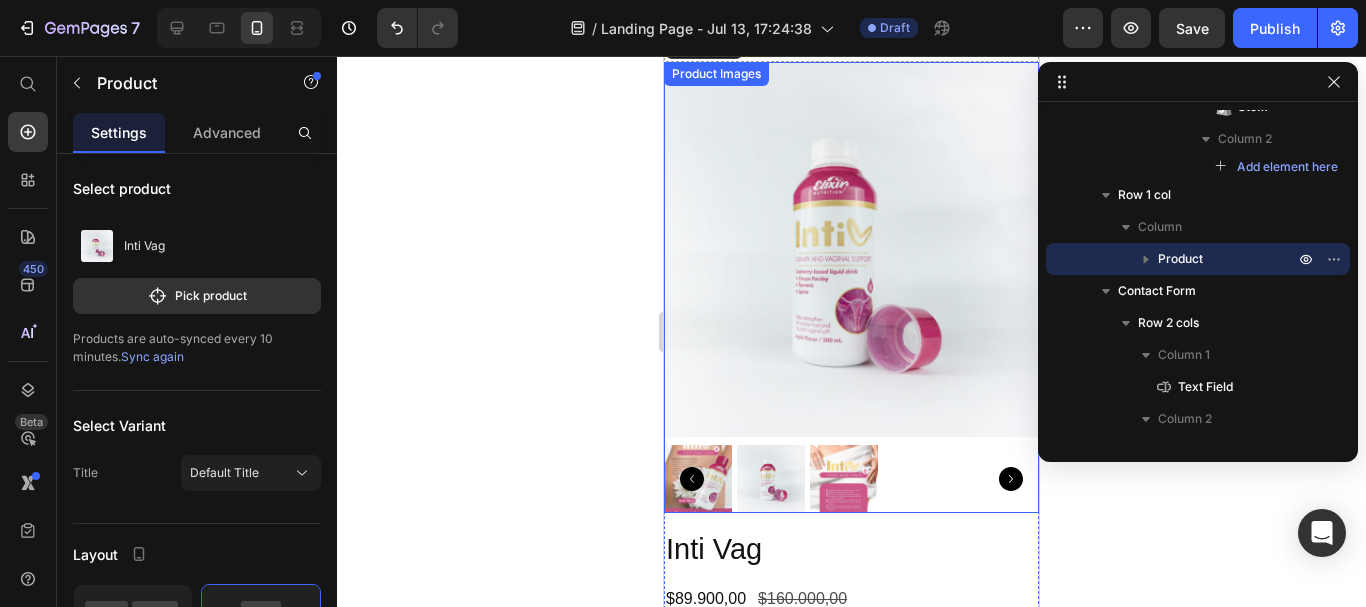 click at bounding box center (851, 479) 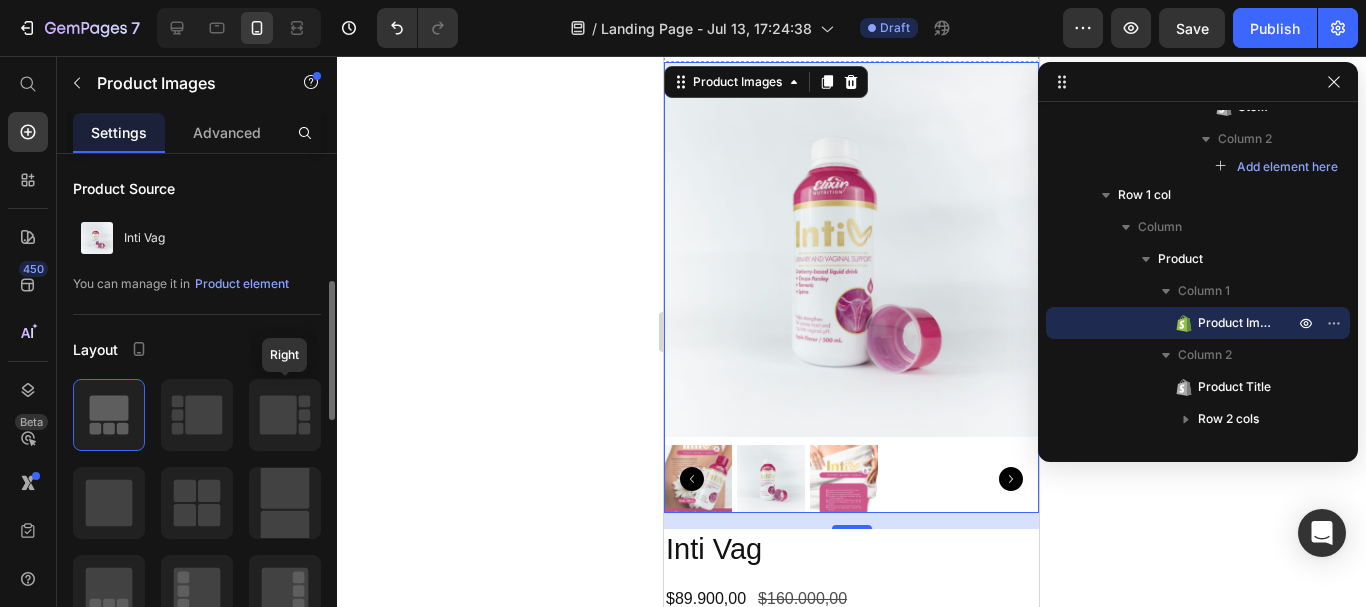 scroll, scrollTop: 100, scrollLeft: 0, axis: vertical 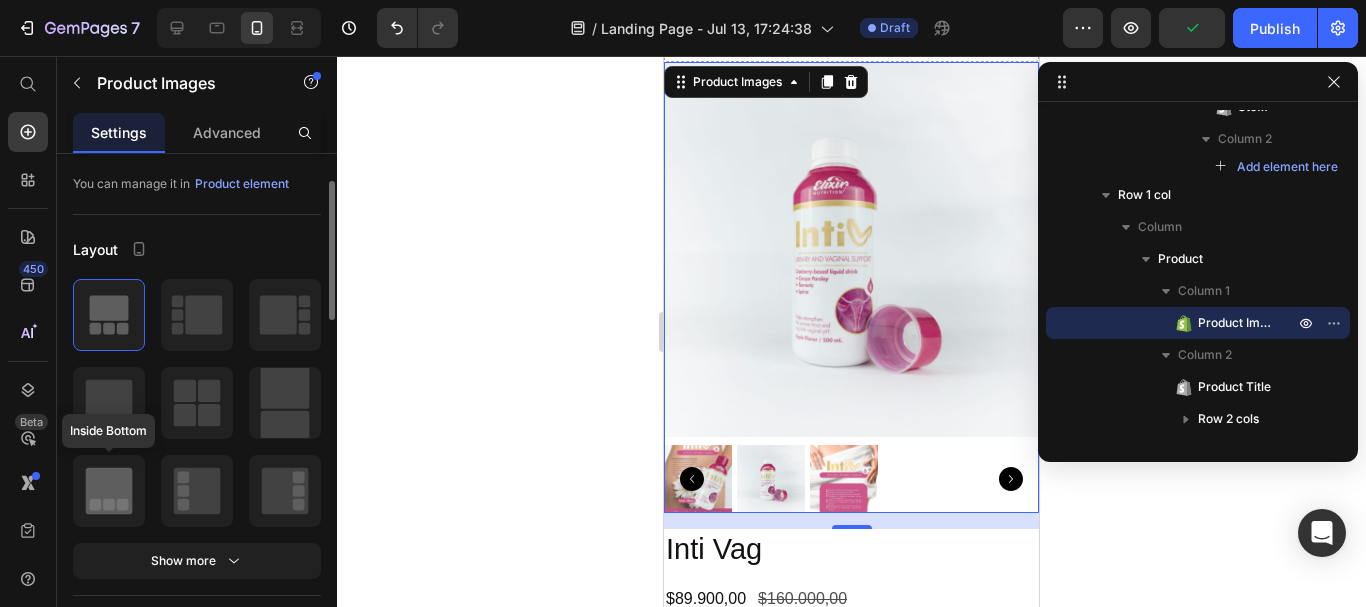 click 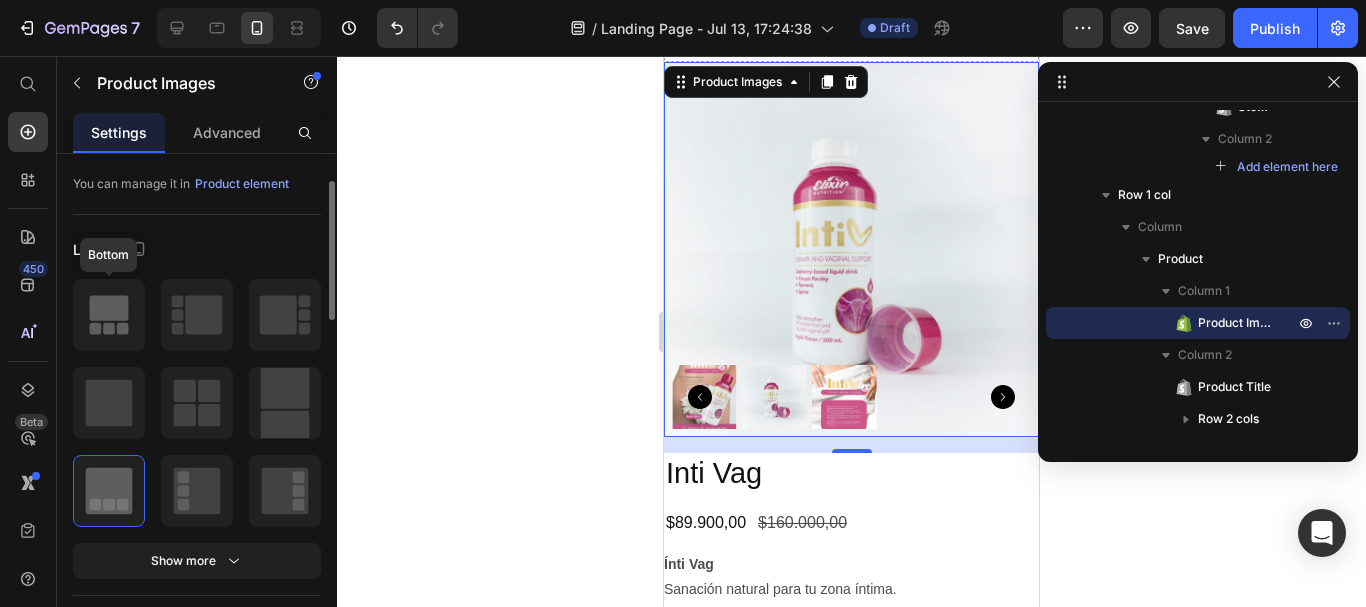 click 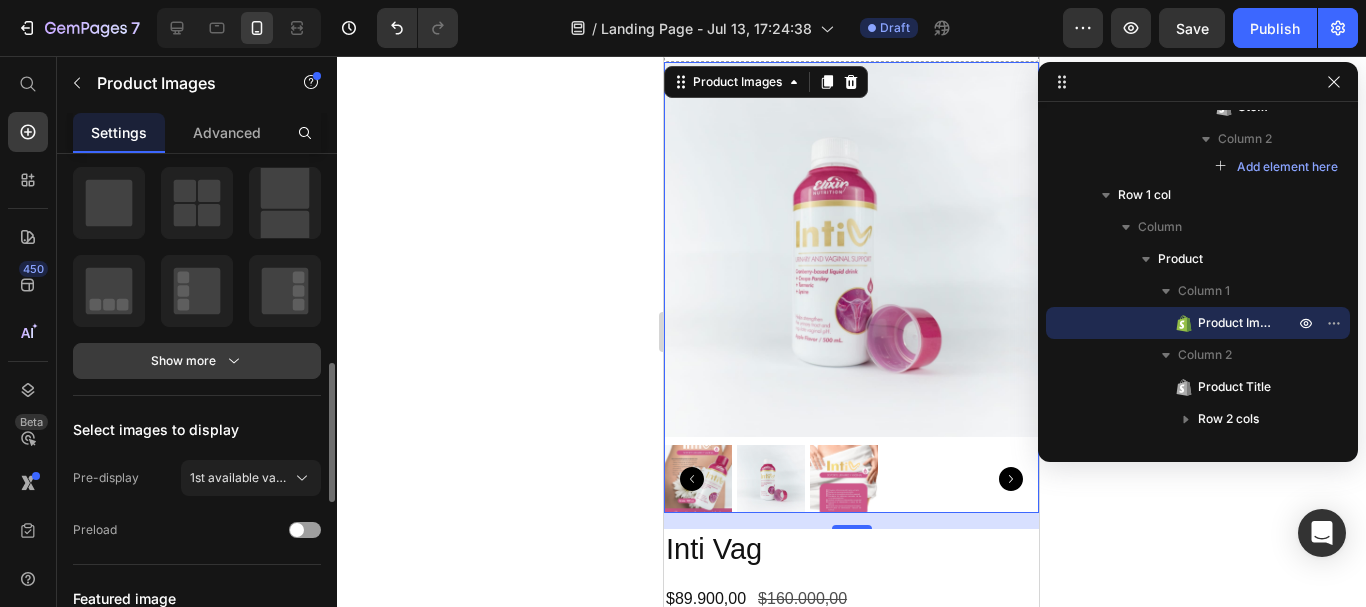scroll, scrollTop: 400, scrollLeft: 0, axis: vertical 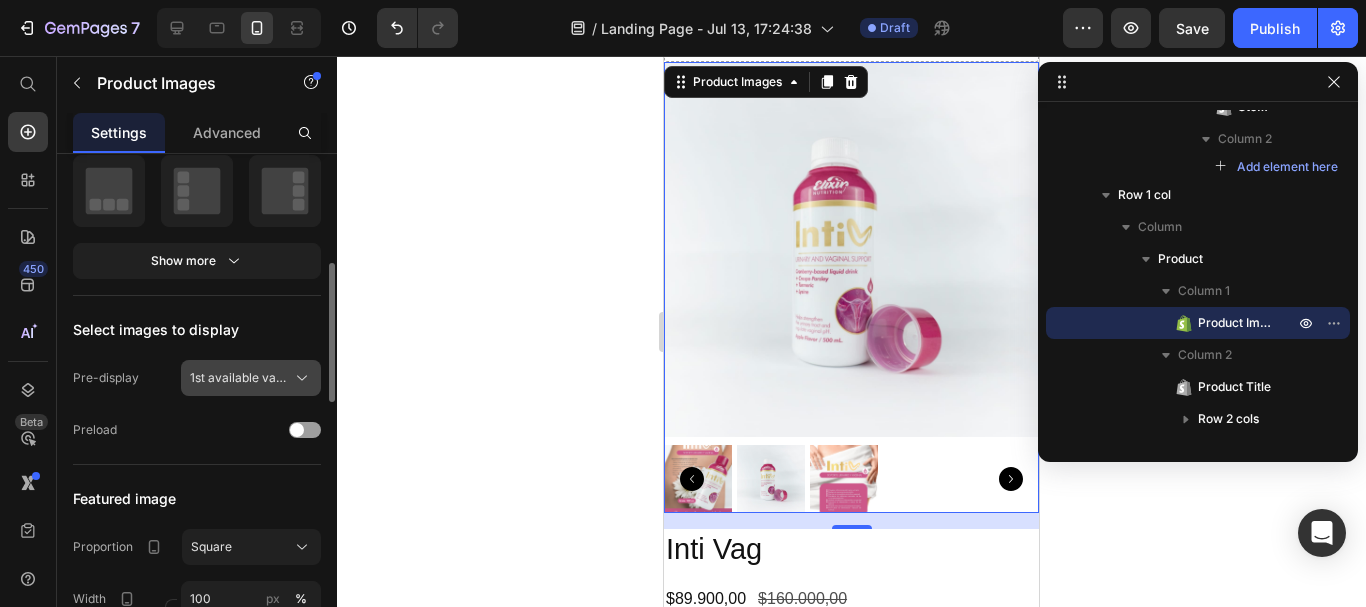 click on "1st available variant" at bounding box center [251, 378] 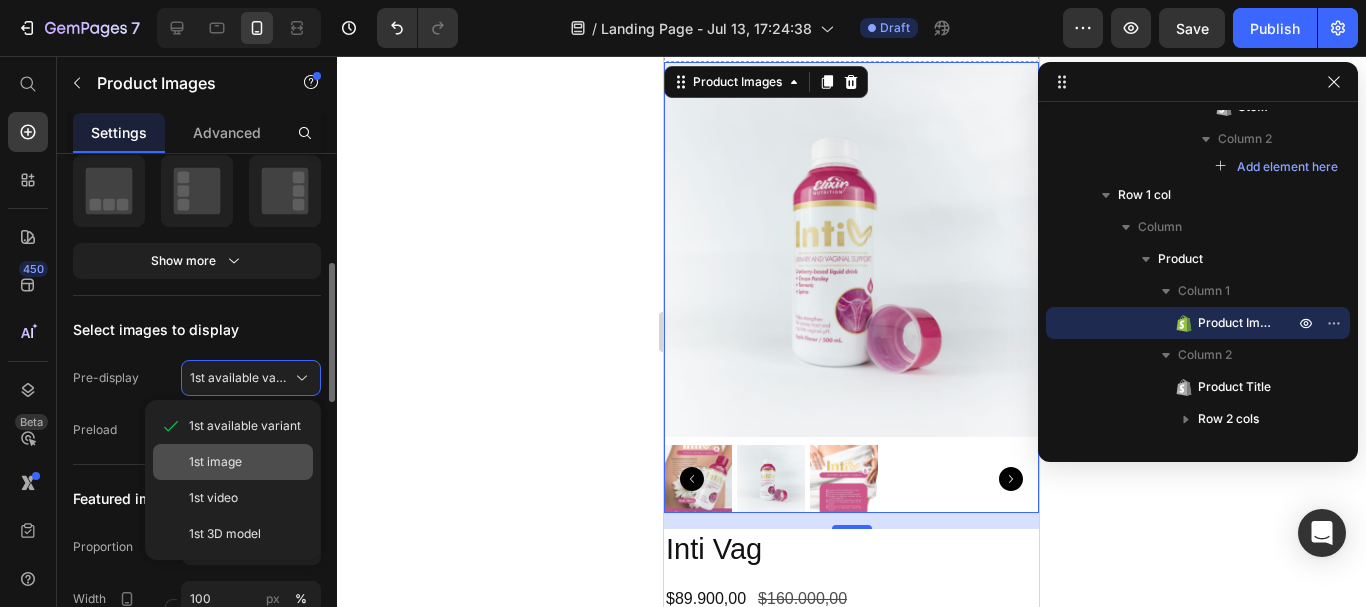 click on "1st image" at bounding box center [247, 462] 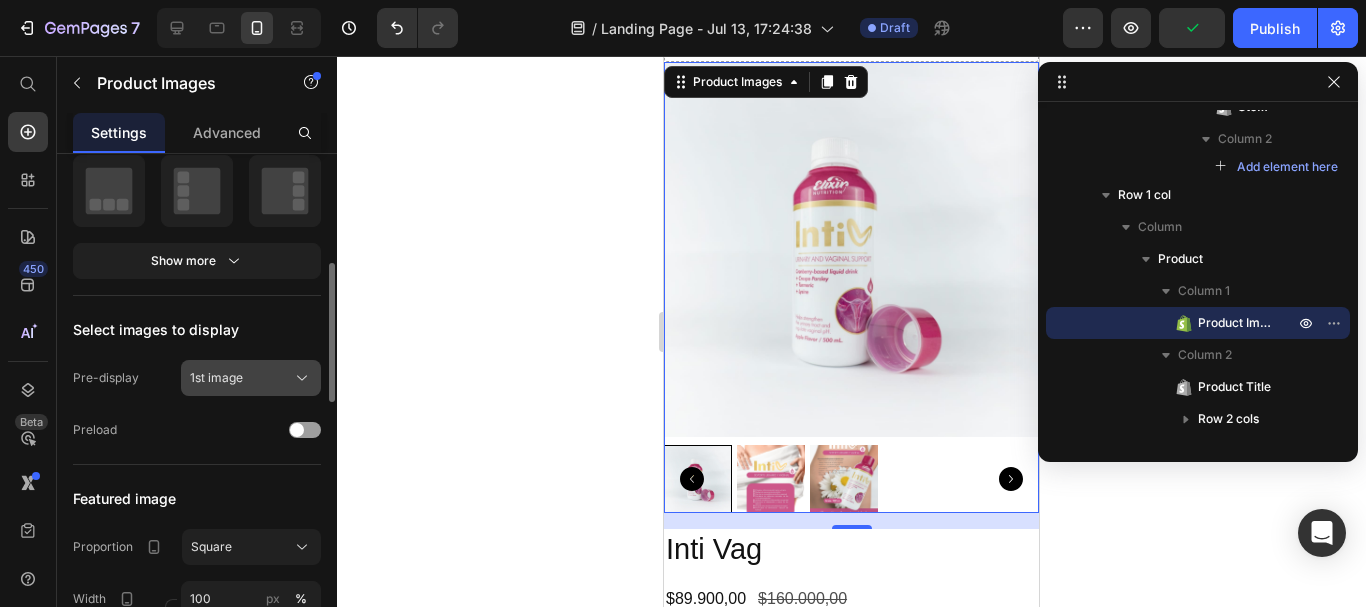 click on "1st image" 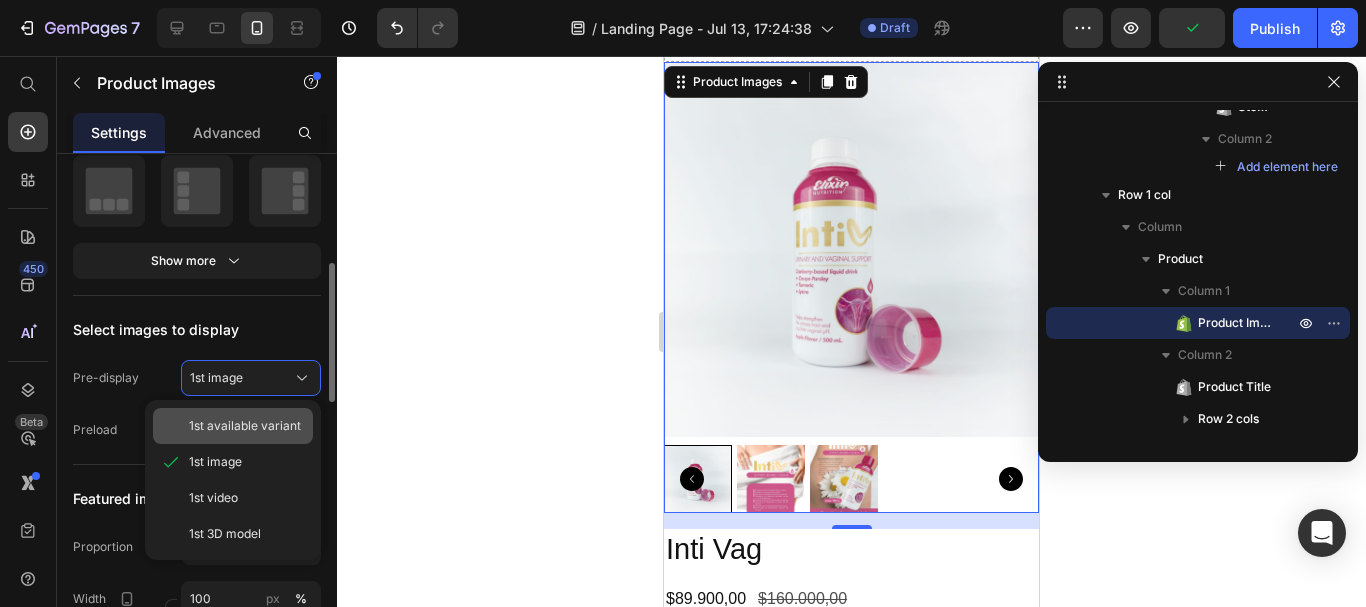 click on "1st available variant" at bounding box center [245, 426] 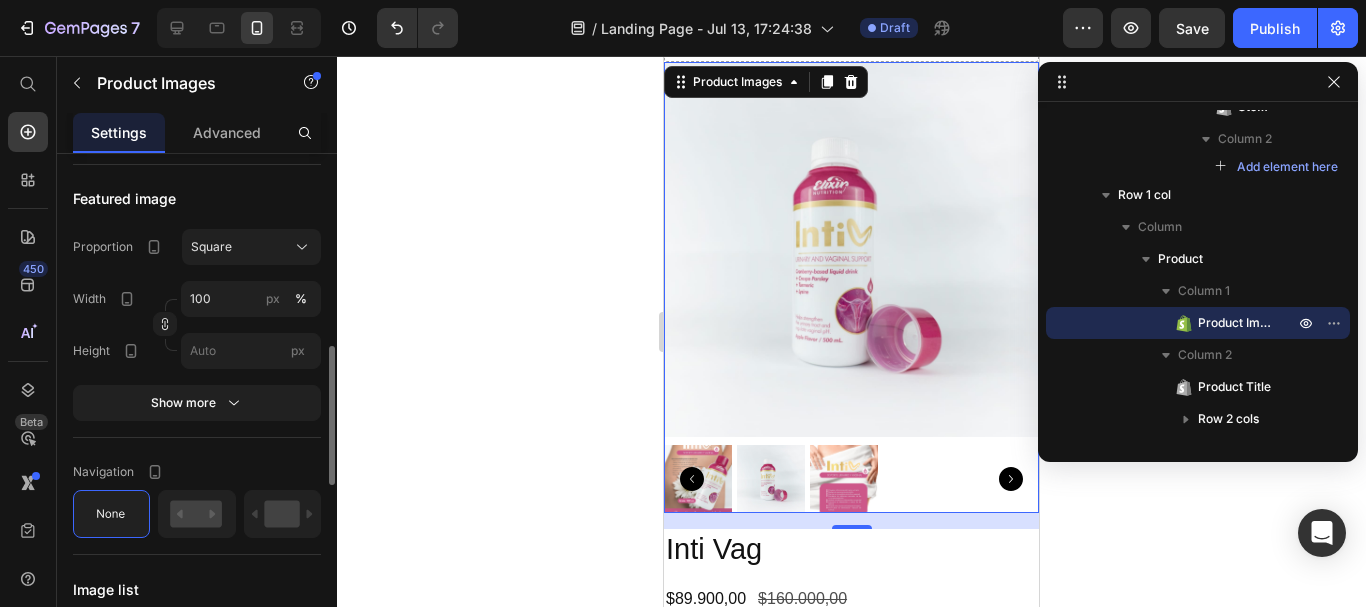 scroll, scrollTop: 800, scrollLeft: 0, axis: vertical 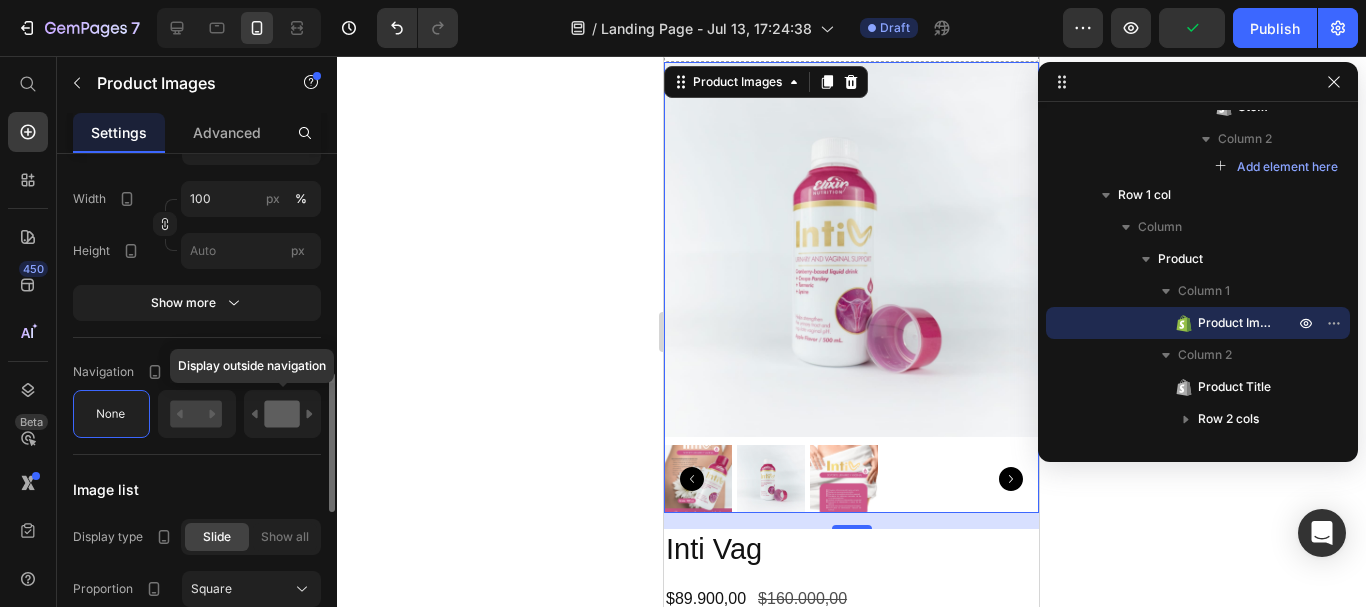 click 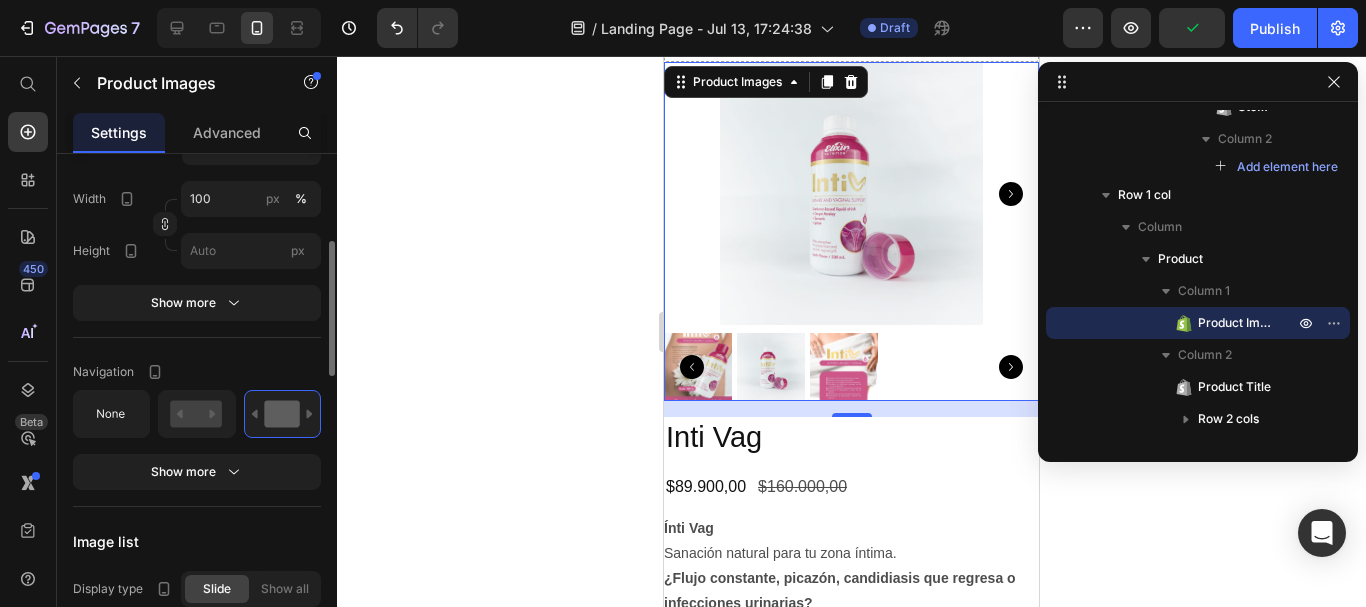 scroll, scrollTop: 600, scrollLeft: 0, axis: vertical 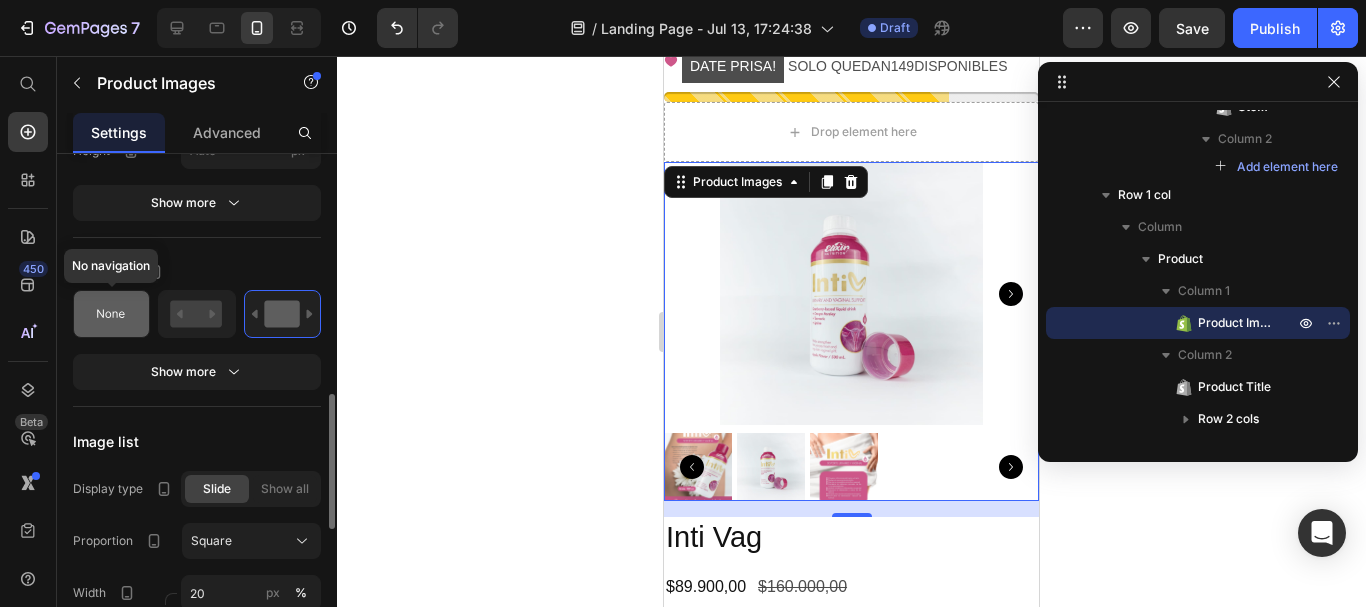 click 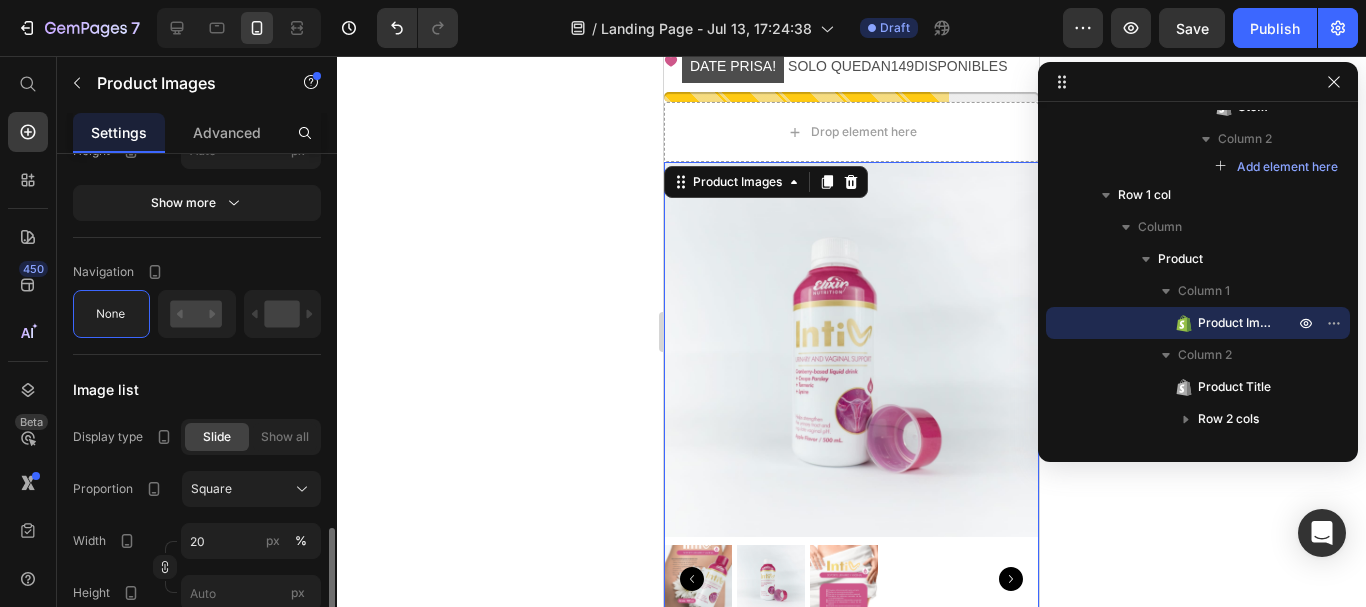 scroll, scrollTop: 1000, scrollLeft: 0, axis: vertical 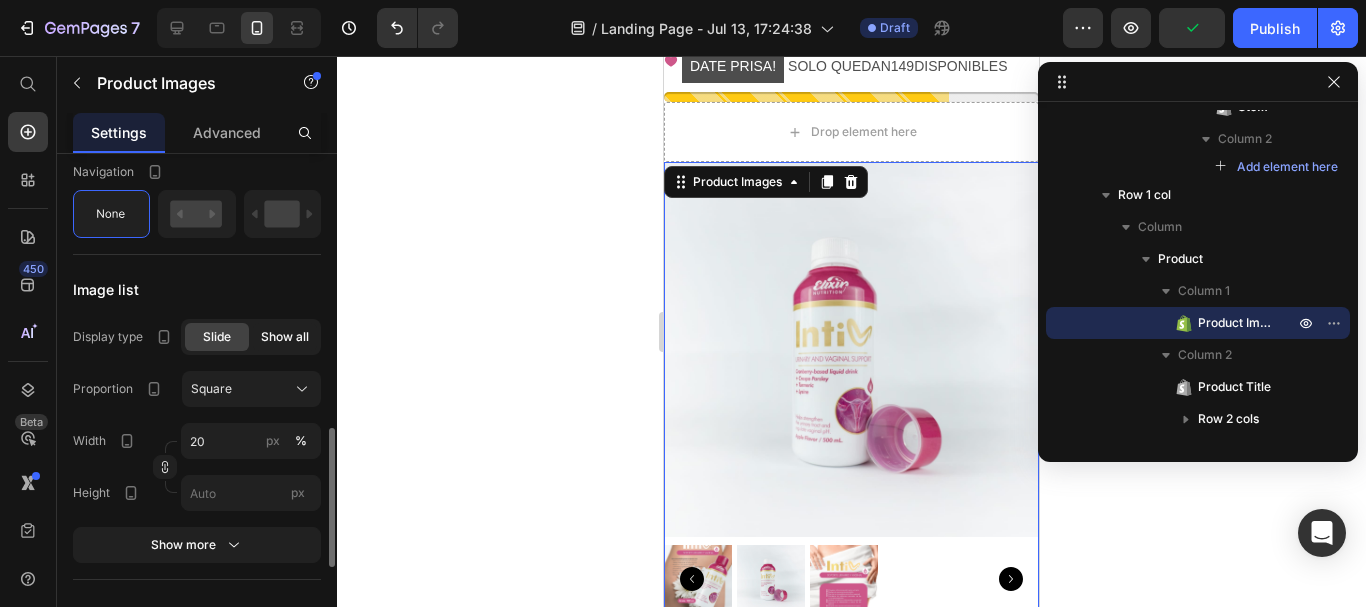 click on "Show all" 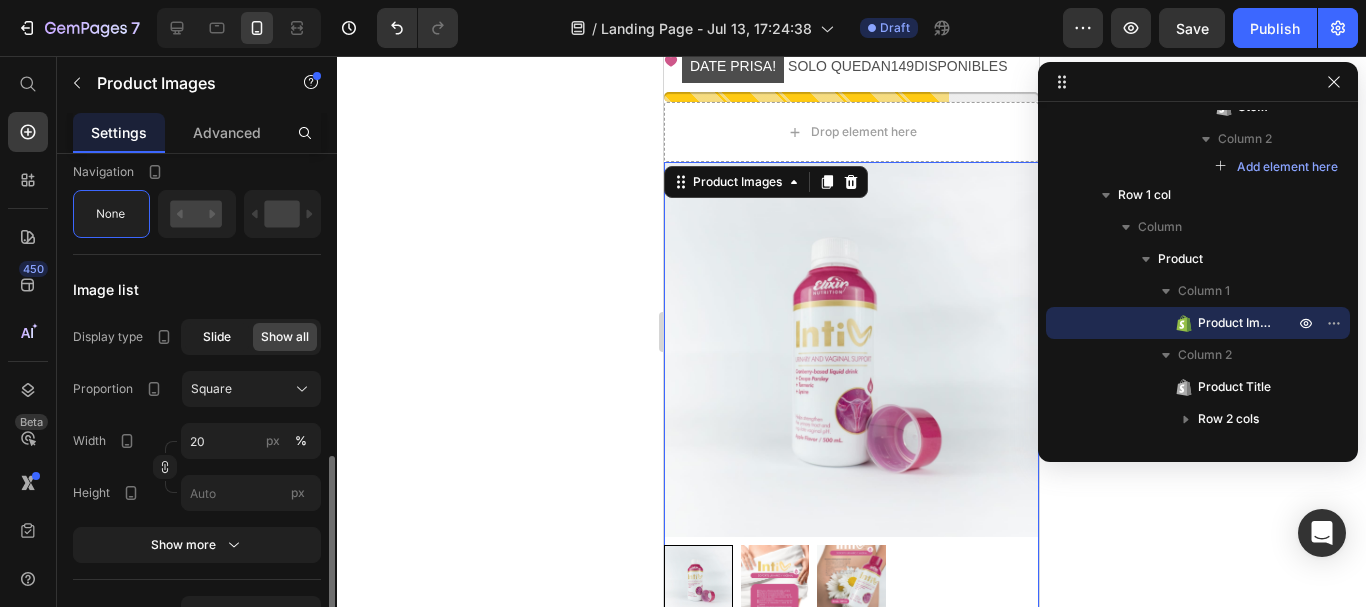 click on "Slide" 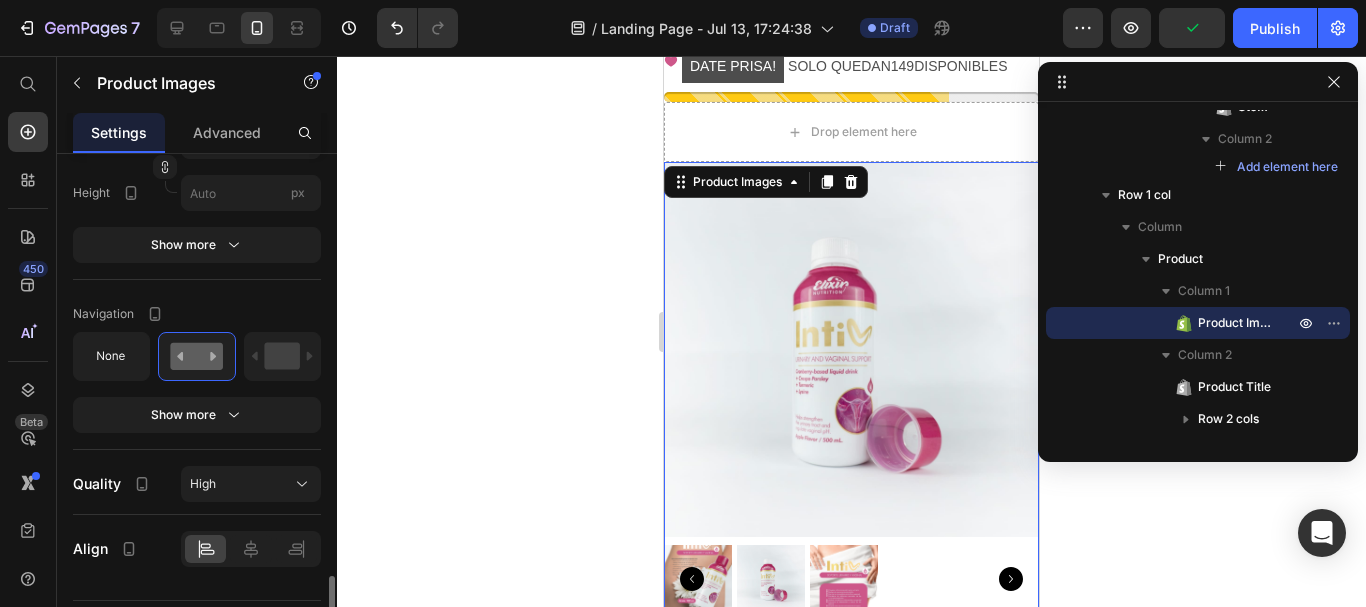 scroll, scrollTop: 1351, scrollLeft: 0, axis: vertical 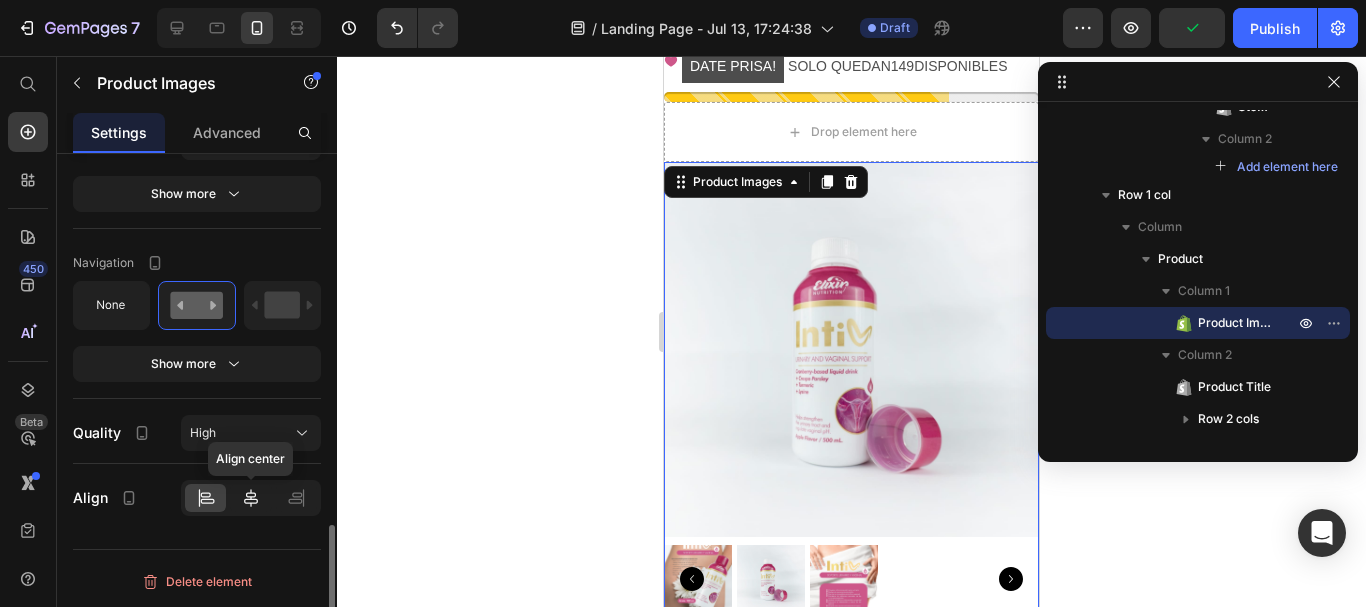 click 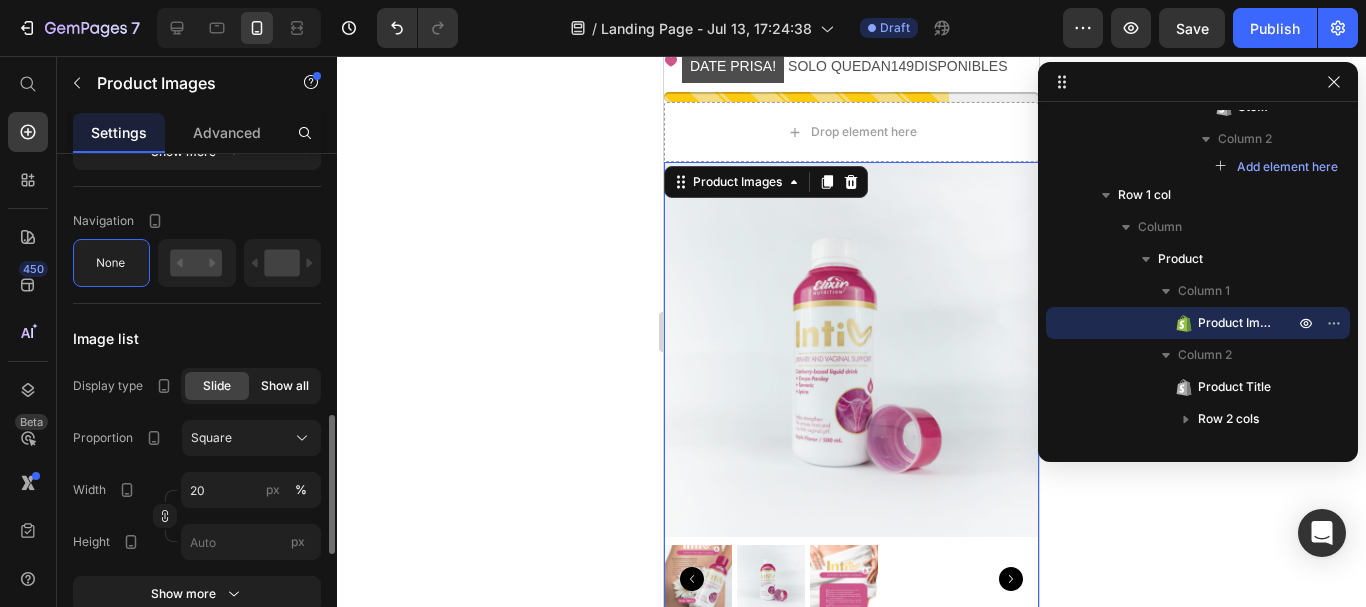 scroll, scrollTop: 1051, scrollLeft: 0, axis: vertical 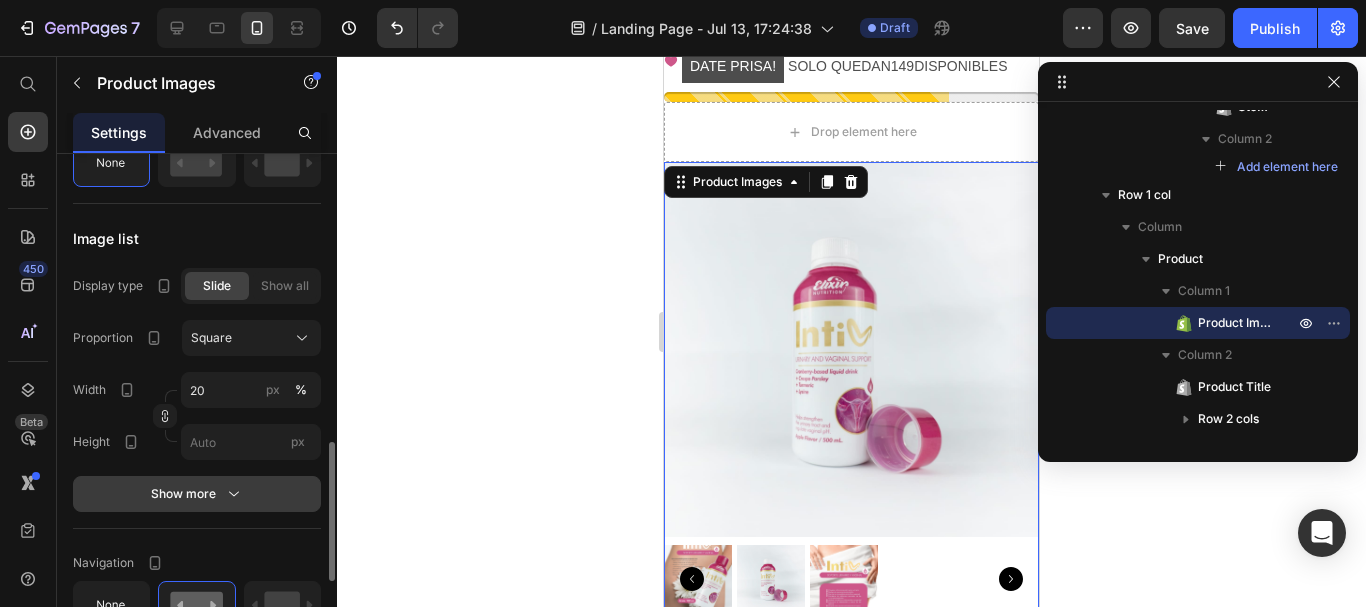 click 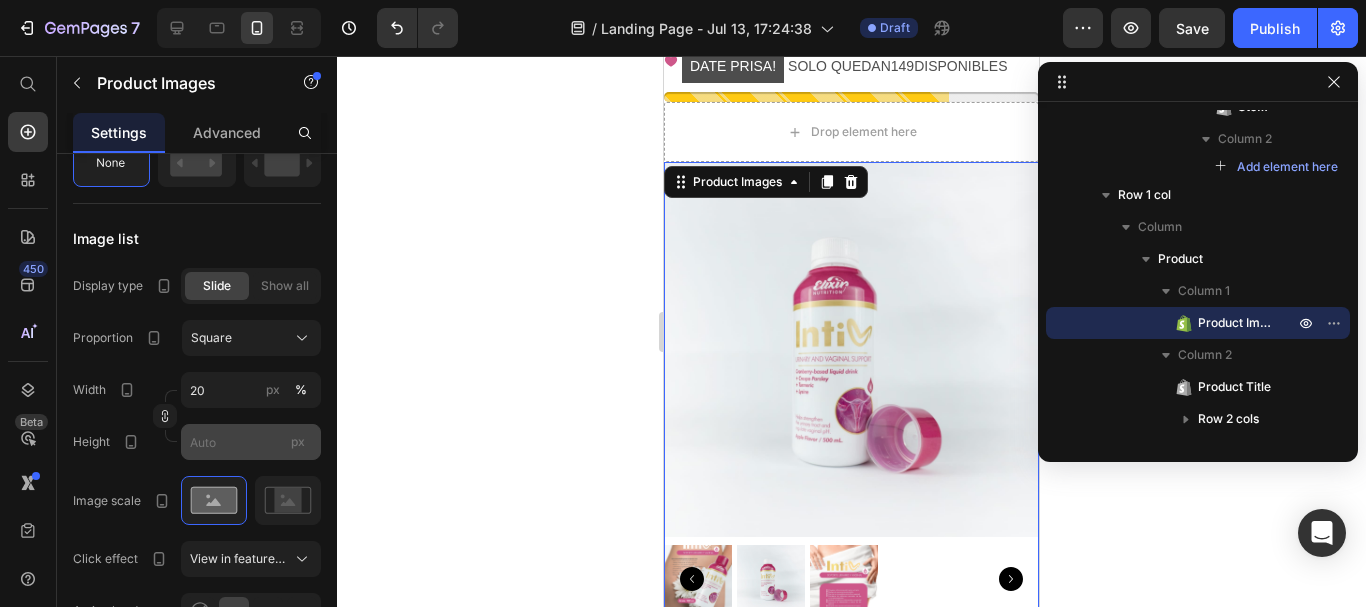 scroll, scrollTop: 1251, scrollLeft: 0, axis: vertical 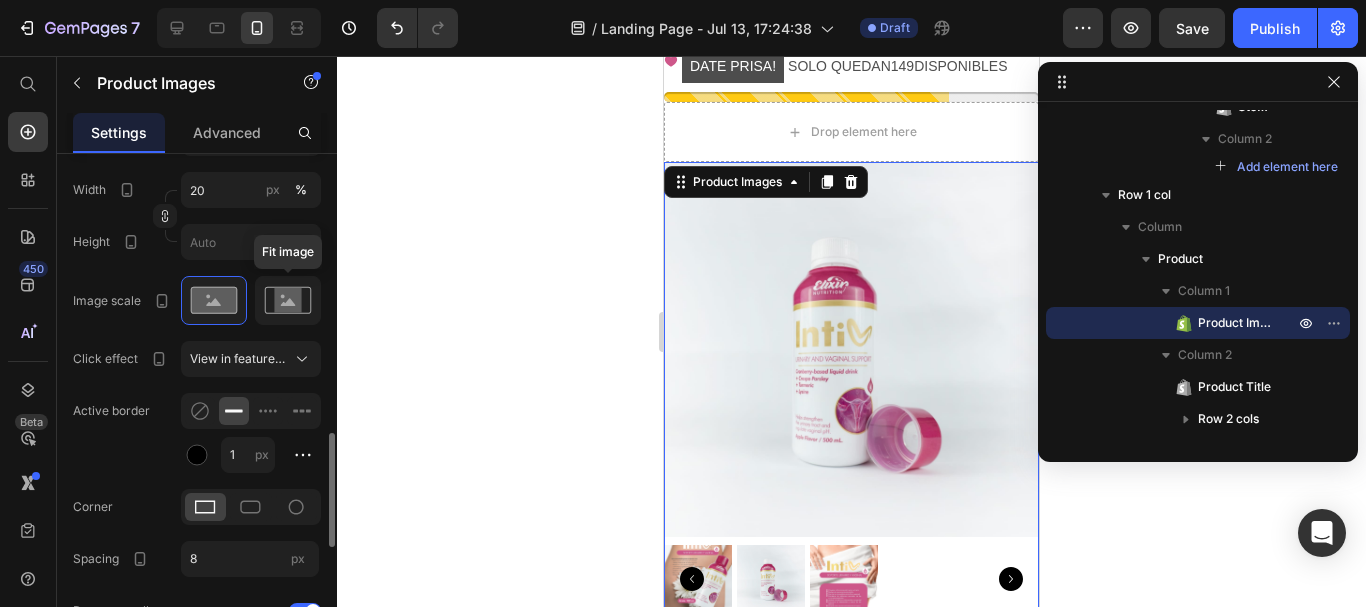 click 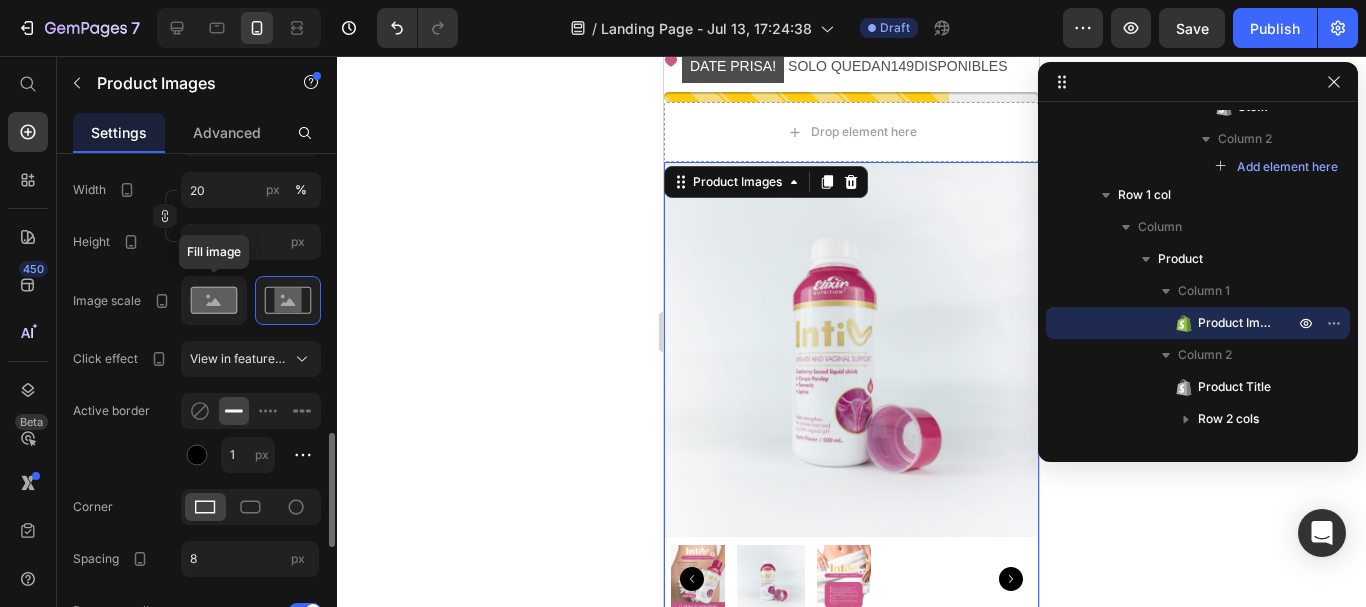 click 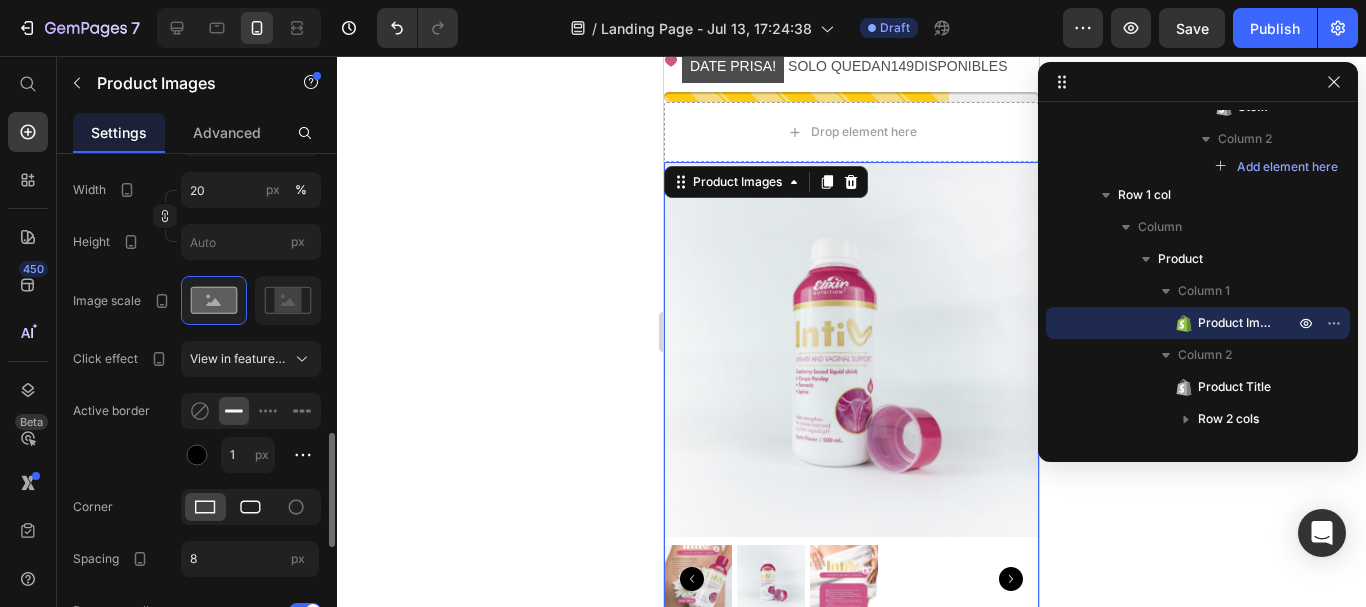 click 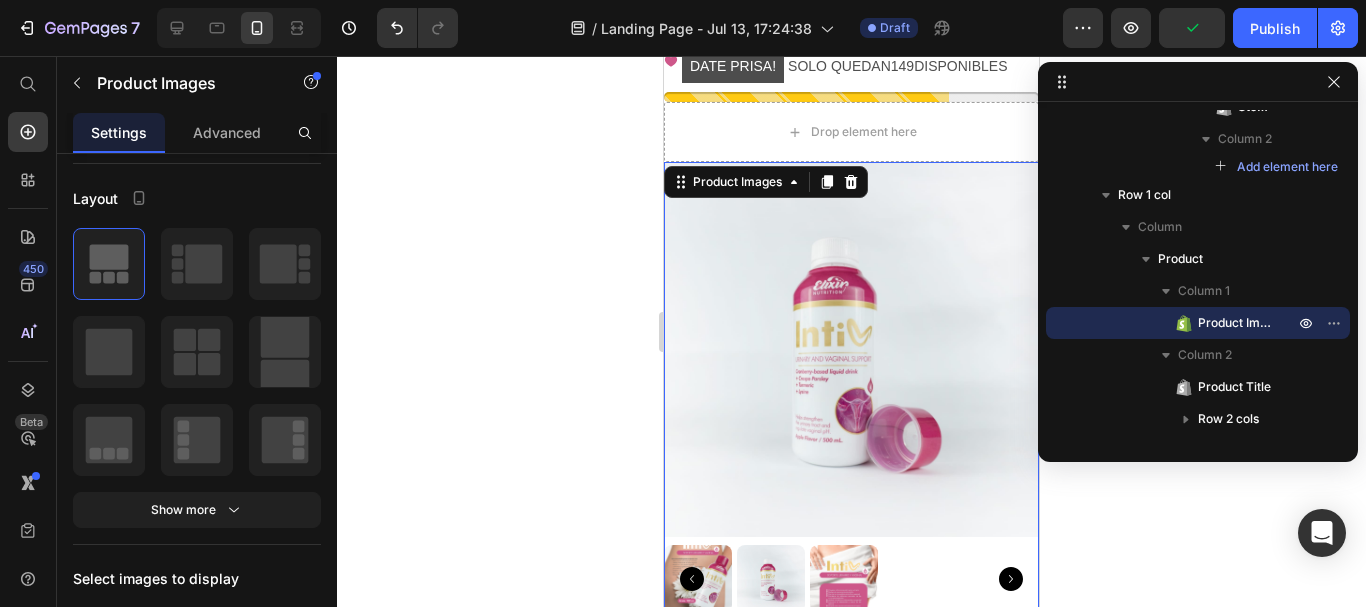 scroll, scrollTop: 0, scrollLeft: 0, axis: both 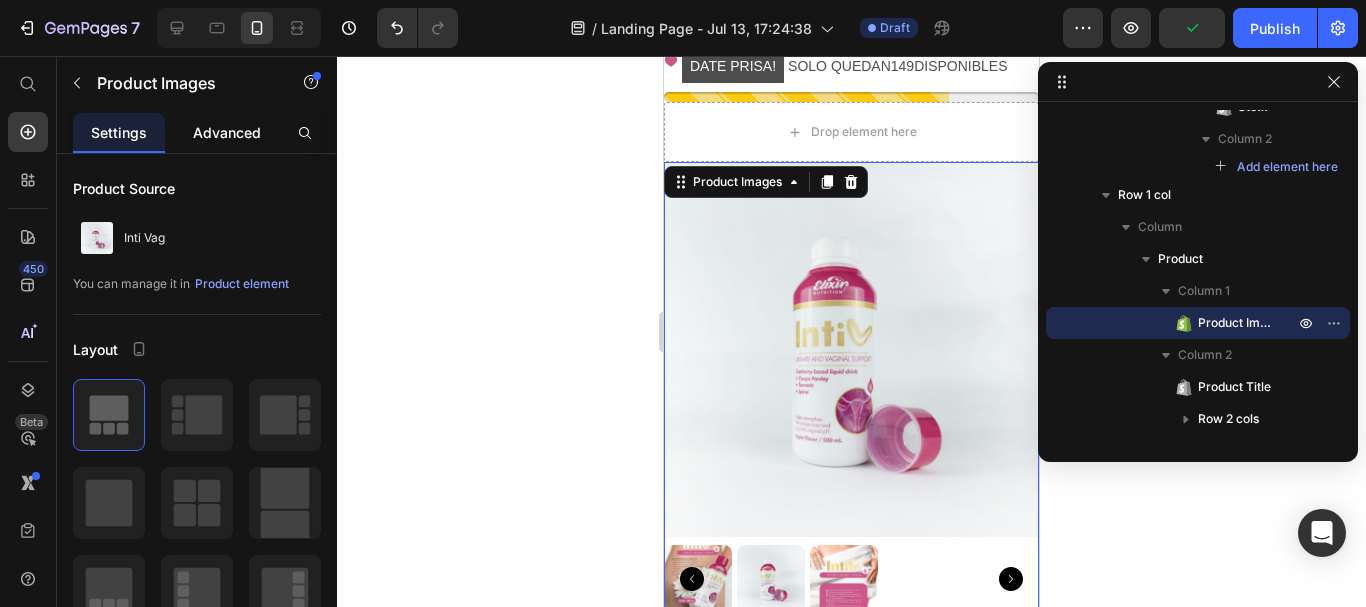 drag, startPoint x: 244, startPoint y: 127, endPoint x: 240, endPoint y: 151, distance: 24.33105 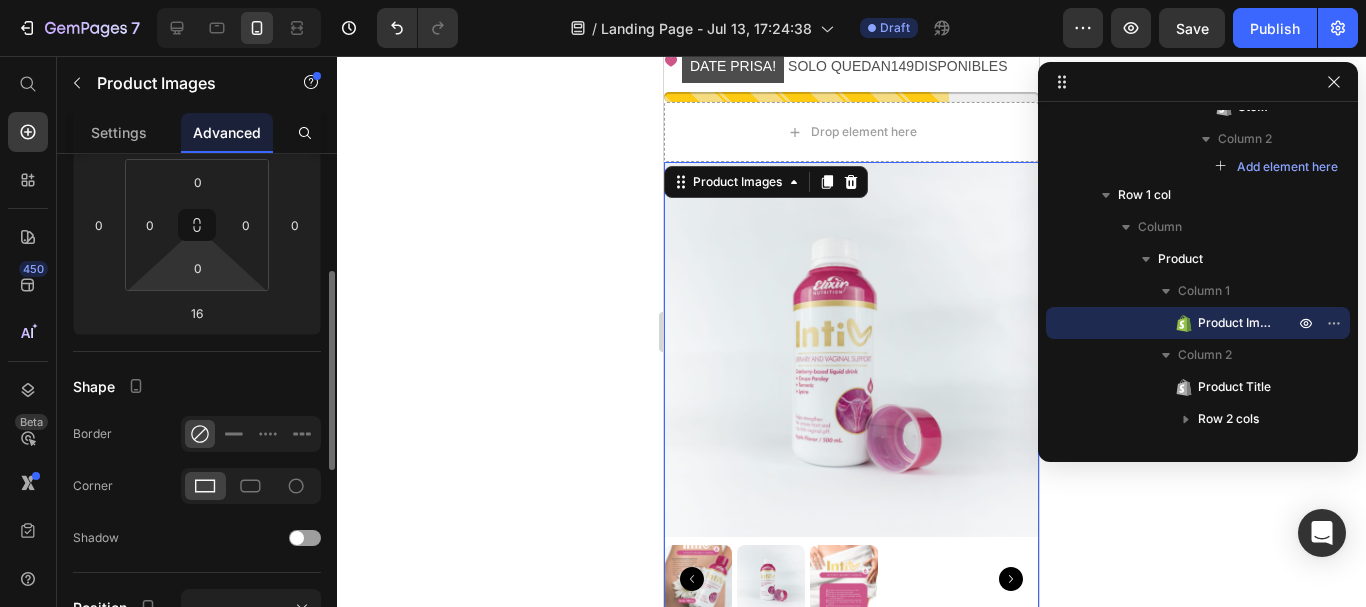 scroll, scrollTop: 400, scrollLeft: 0, axis: vertical 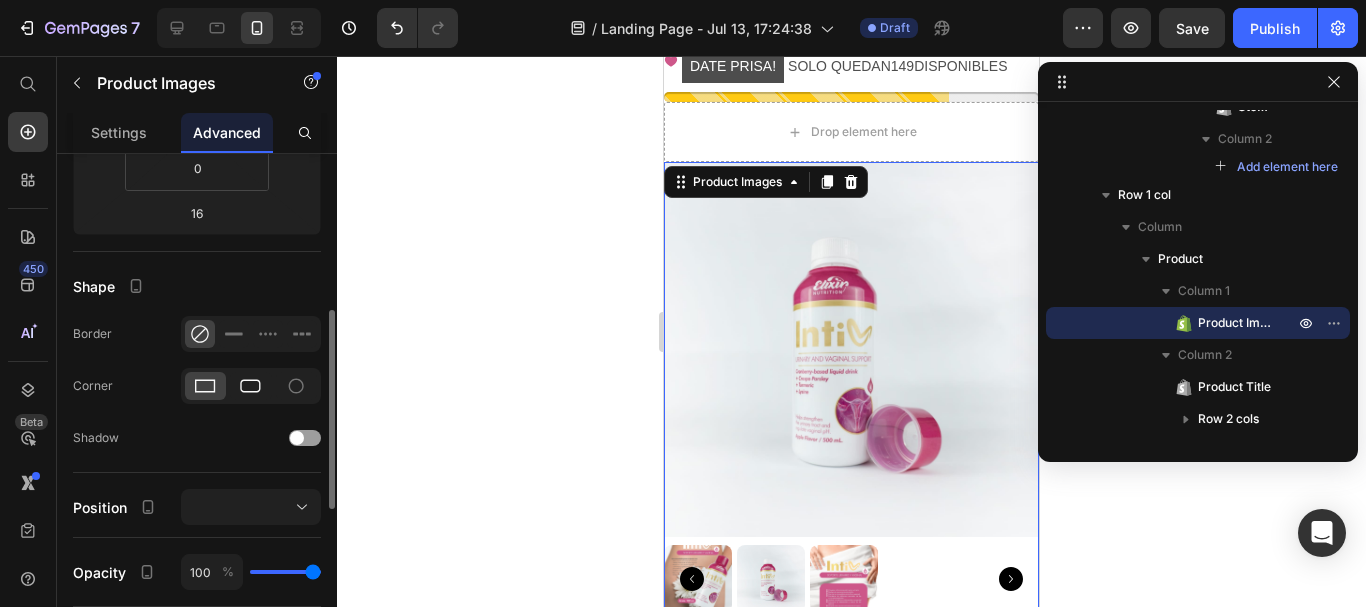 click 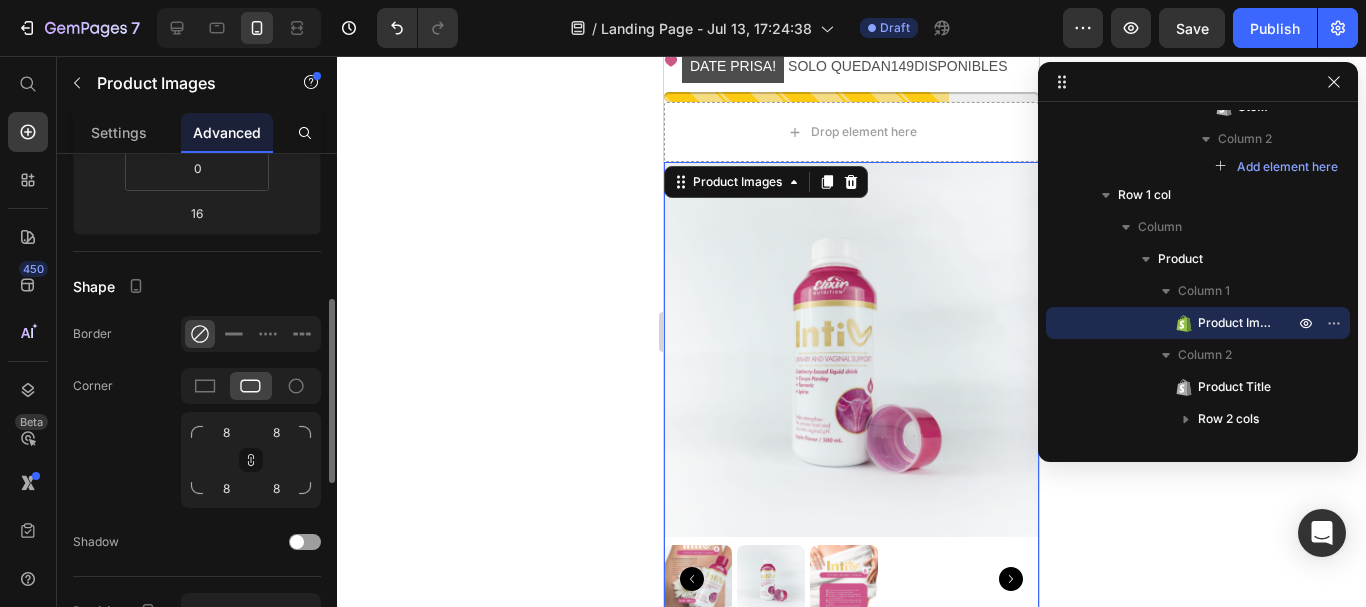click on "Shape Border Corner 8 8 8 8 Shadow" 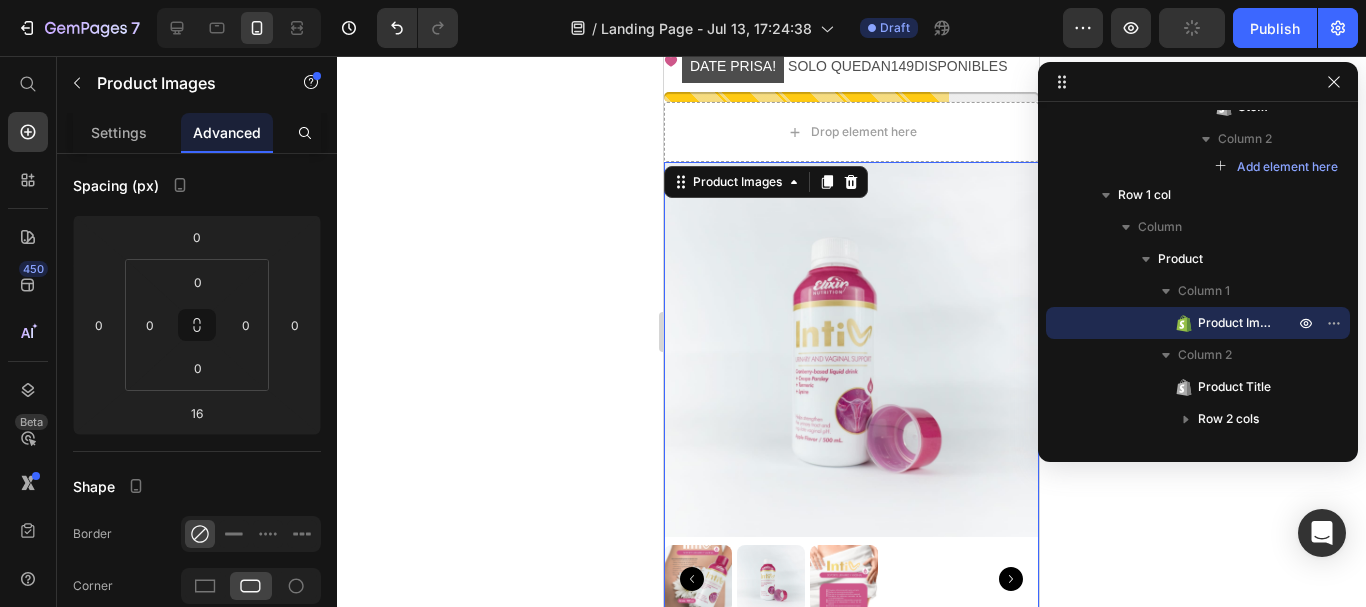 scroll, scrollTop: 0, scrollLeft: 0, axis: both 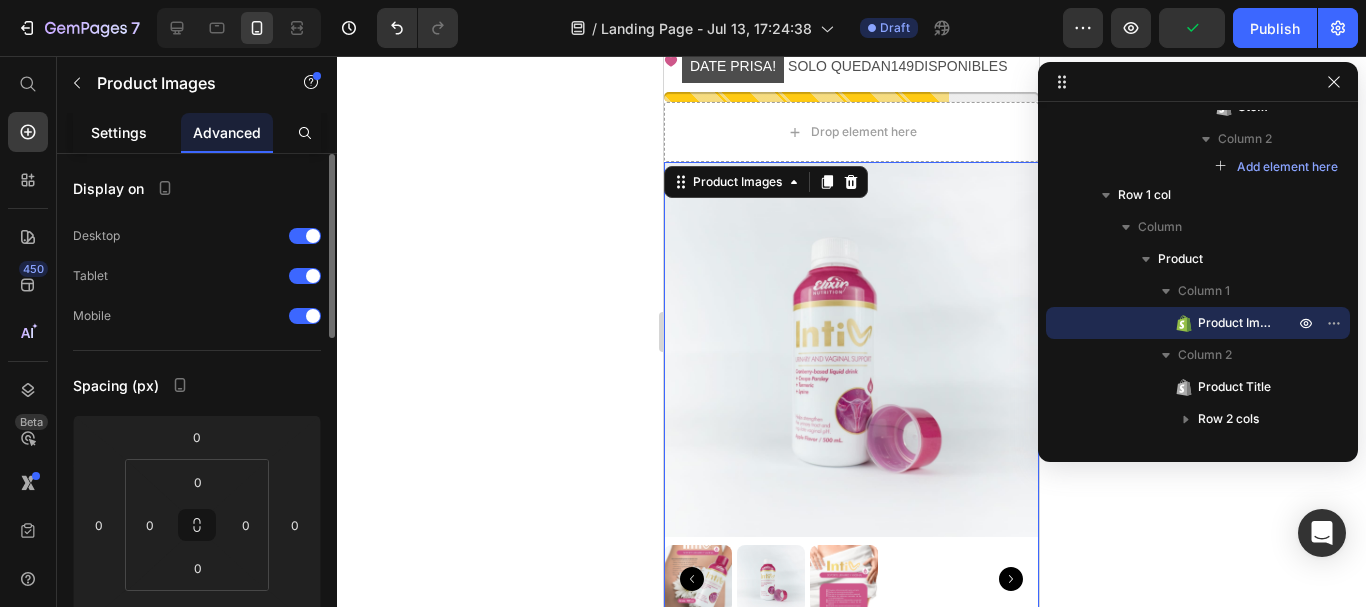 click on "Settings" at bounding box center (119, 132) 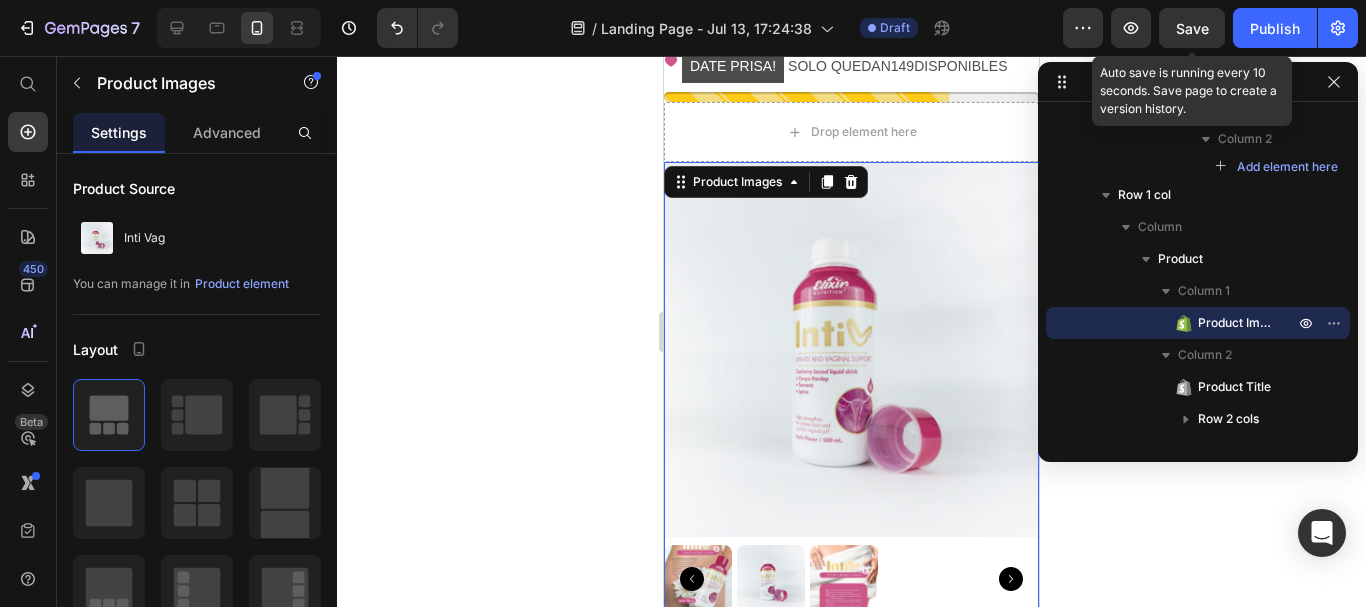 click on "Save" at bounding box center (1192, 28) 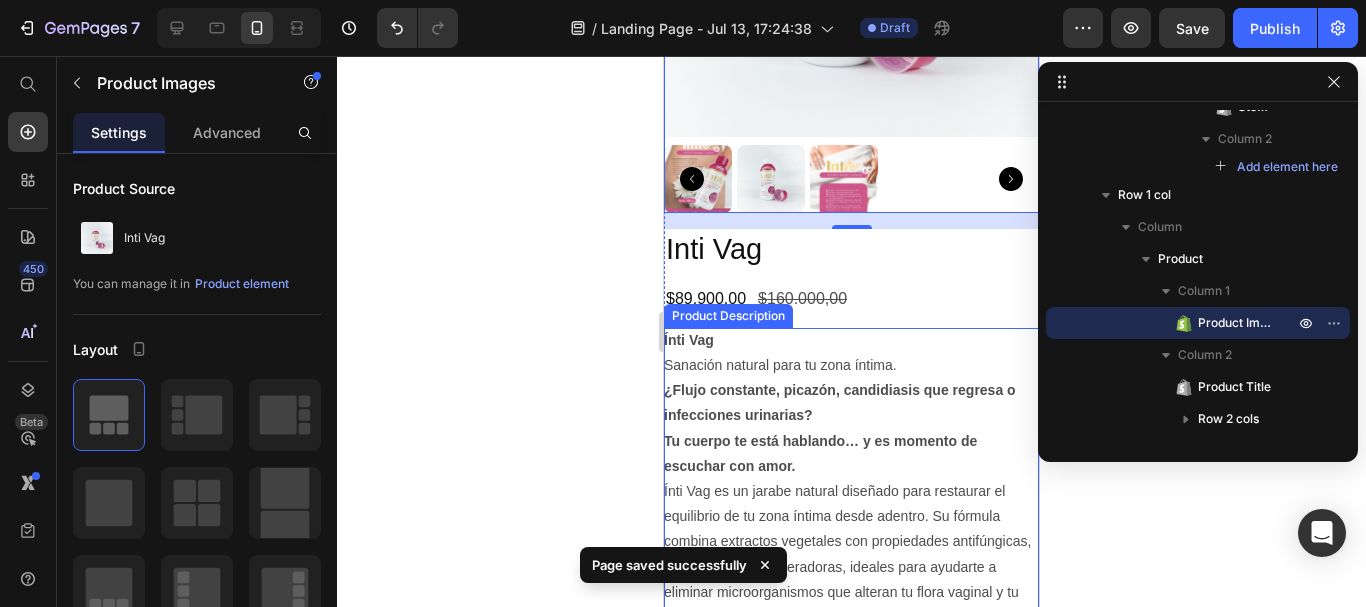 scroll, scrollTop: 2405, scrollLeft: 0, axis: vertical 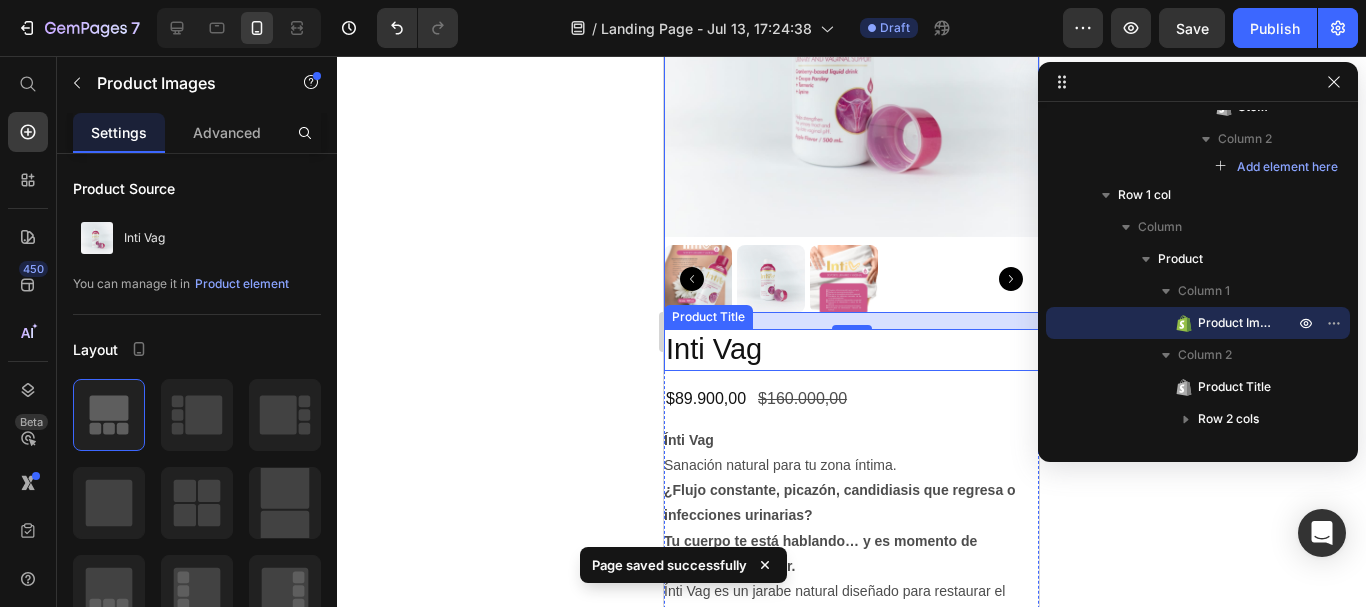 click on "Inti Vag" at bounding box center [851, 350] 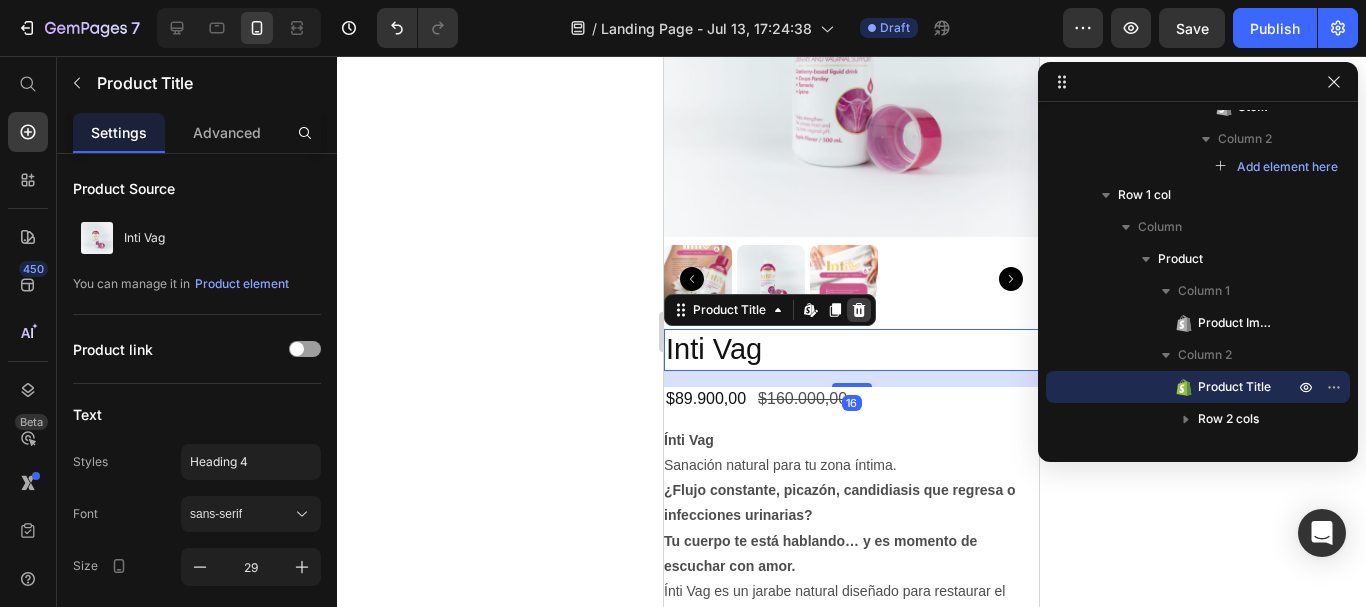 click 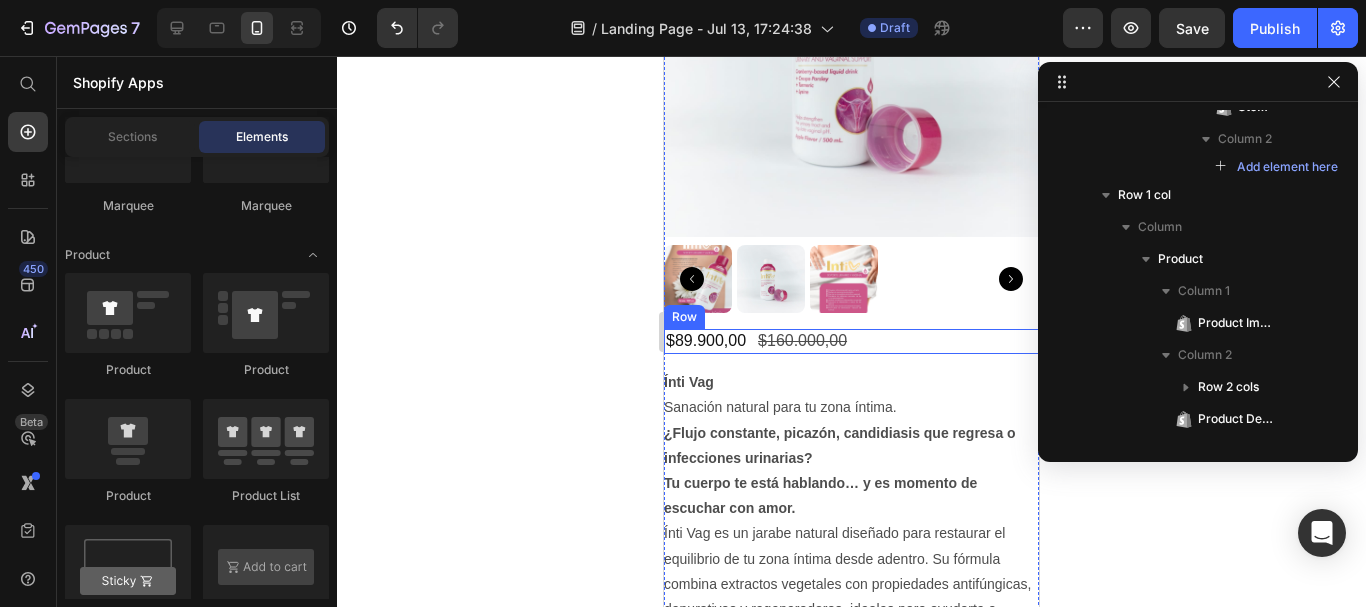 click on "$89.900,00 Product Price $160.000,00 Product Price Row" at bounding box center (851, 341) 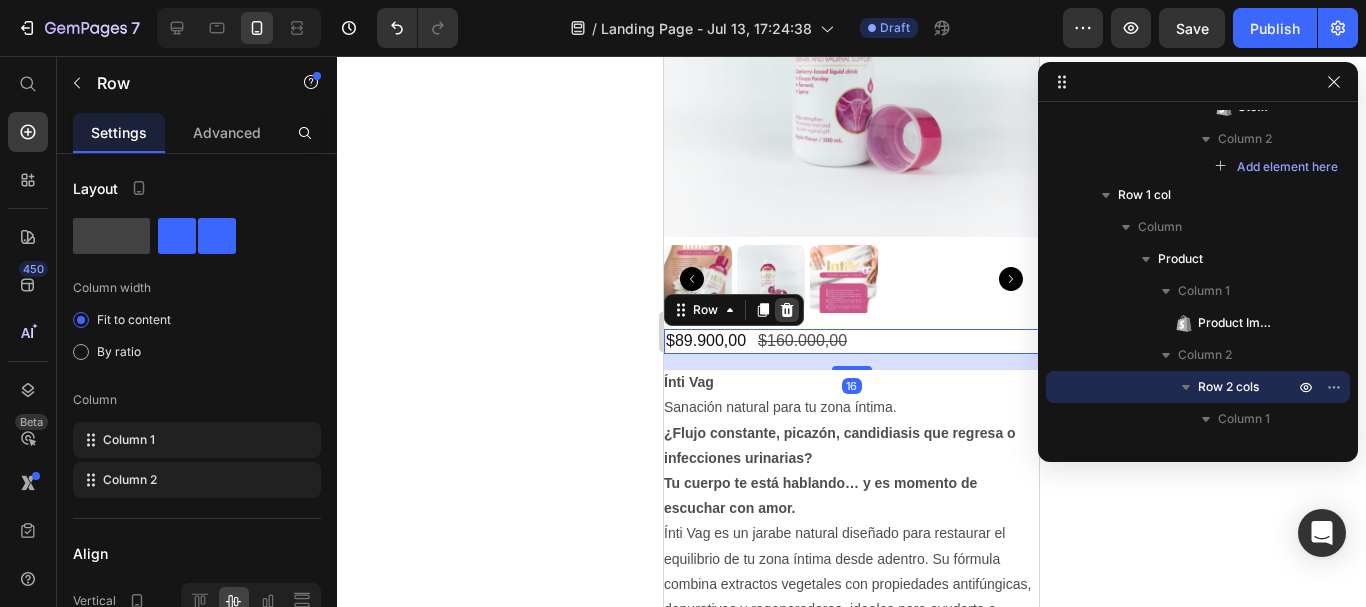 click at bounding box center [787, 310] 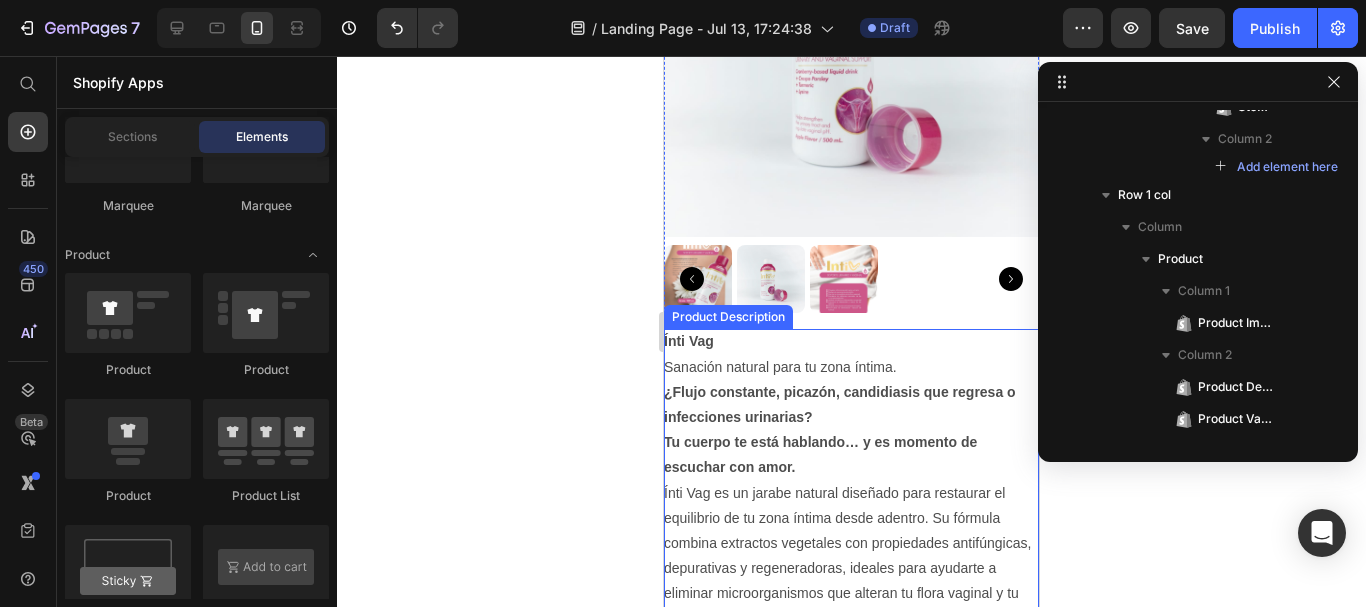 click on "Ínti Vag
Sanación natural para tu zona íntima.
¿Flujo constante, picazón, candidiasis que regresa o infecciones urinarias? Tu cuerpo te está hablando… y es momento de escuchar con amor.
Ínti Vag es un jarabe natural diseñado para restaurar el equilibrio de tu zona íntima desde adentro. Su fórmula combina extractos vegetales con propiedades antifúngicas, depurativas y regeneradoras, ideales para ayudarte a eliminar microorganismos que alteran tu flora vaginal y tu bienestar.
¿Por qué elegir Ínti?
Alivia y previene la candidiasis vaginal recurrente
Apoya el sistema urinario y disminuye infecciones
Regula tu pH vaginal de forma natural
Reduce flujo anormal, picazón, ardor y mal olor
Refuerza tus defensas íntimas con ingredientes naturales
Modo de uso:
Tomar 1 cucharada al día (15 ml), preferiblemente en ayunas. Frasco de 500 ml" at bounding box center [851, 479] 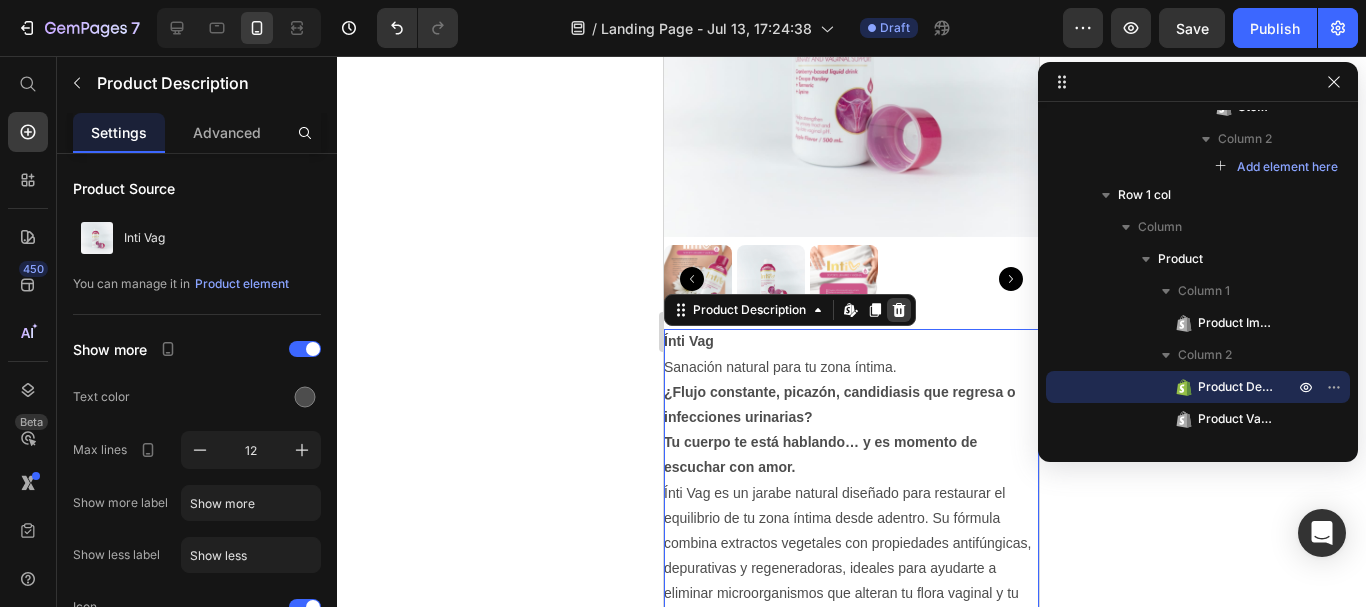 click 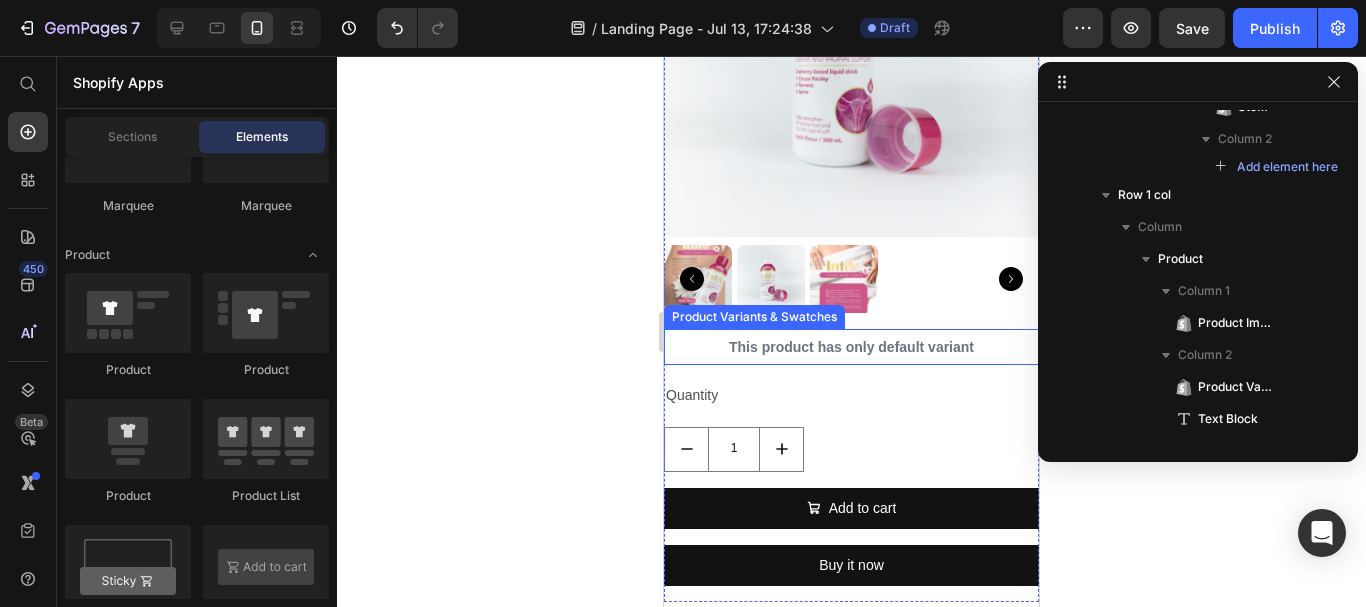 click on "This product has only default variant" at bounding box center [851, 347] 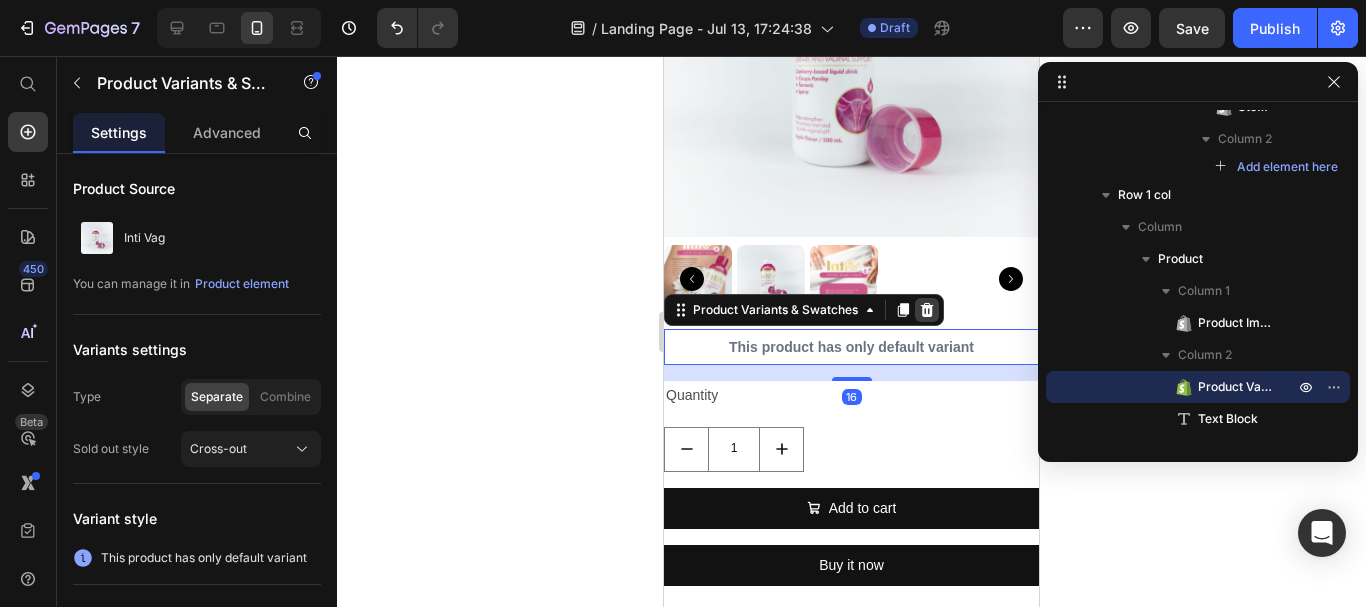click 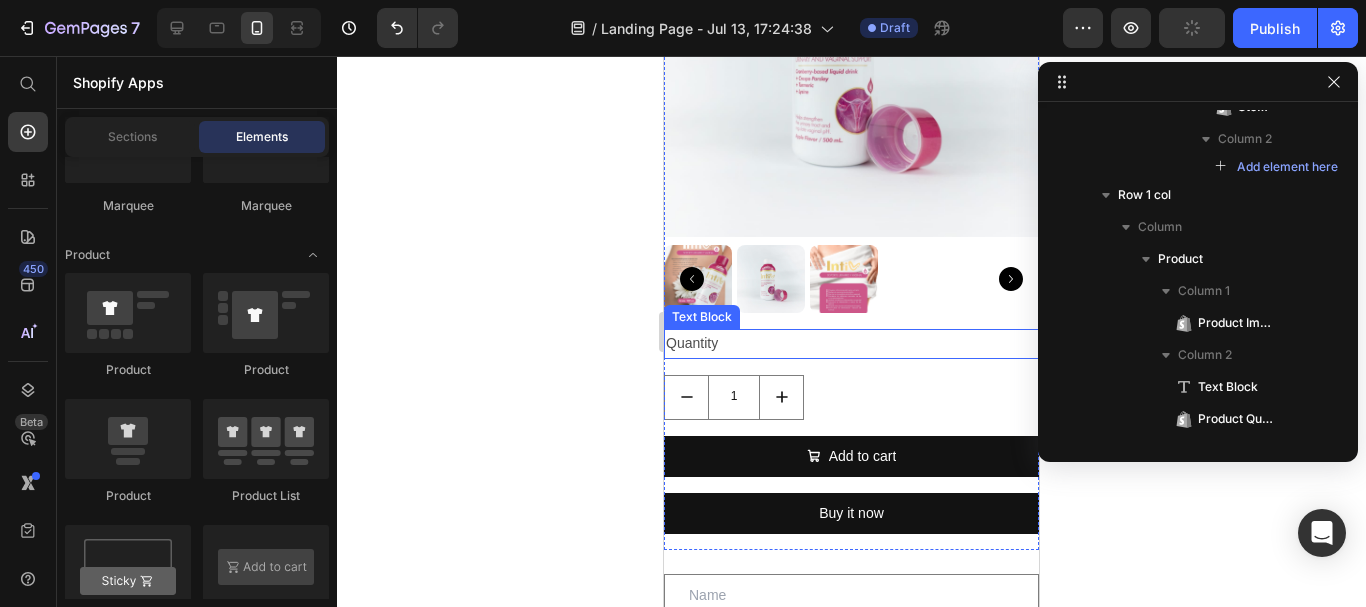 click on "Quantity" at bounding box center [851, 343] 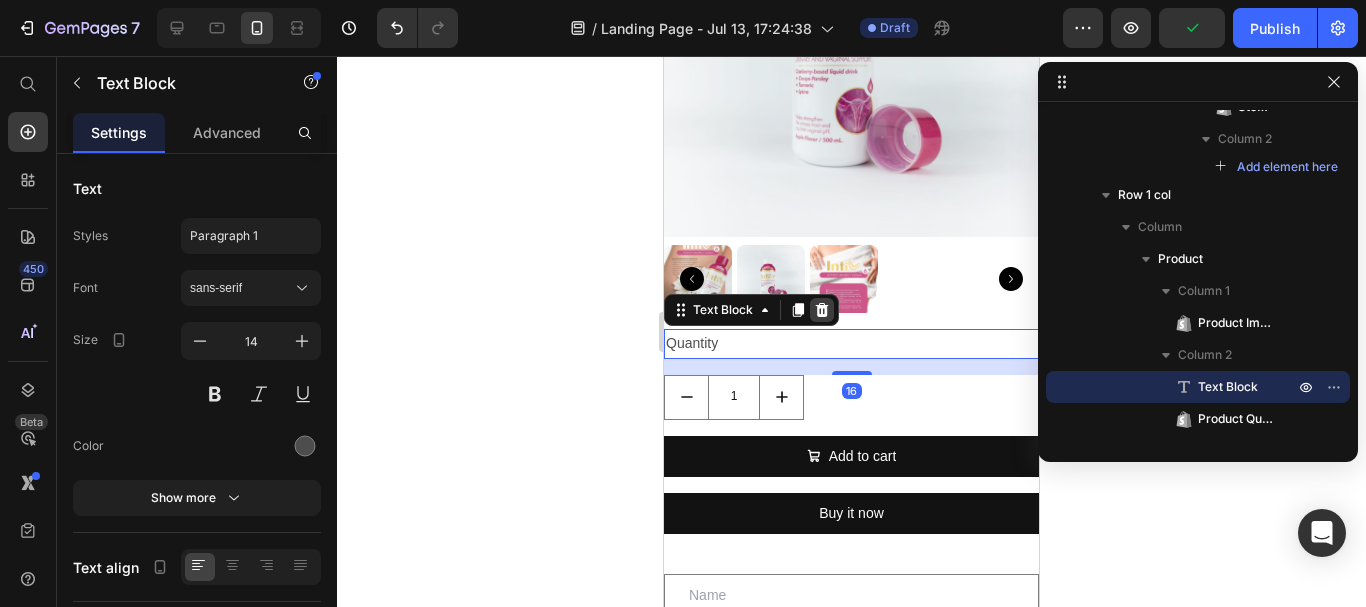 click 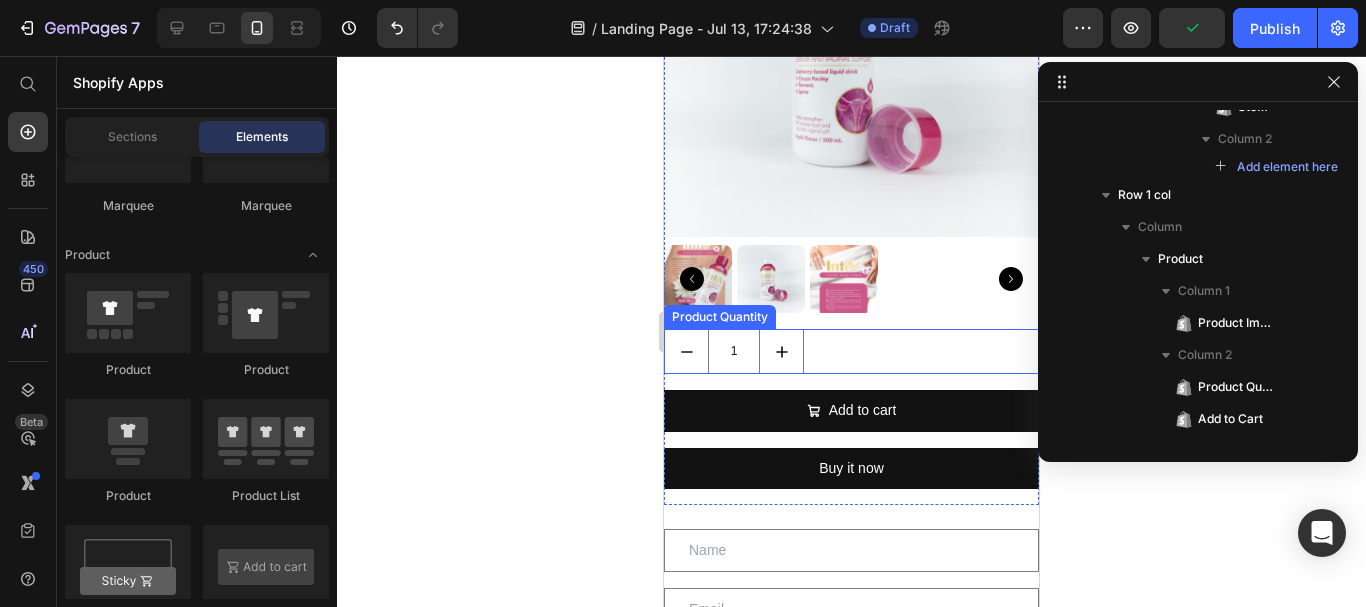 click on "1" at bounding box center (851, 351) 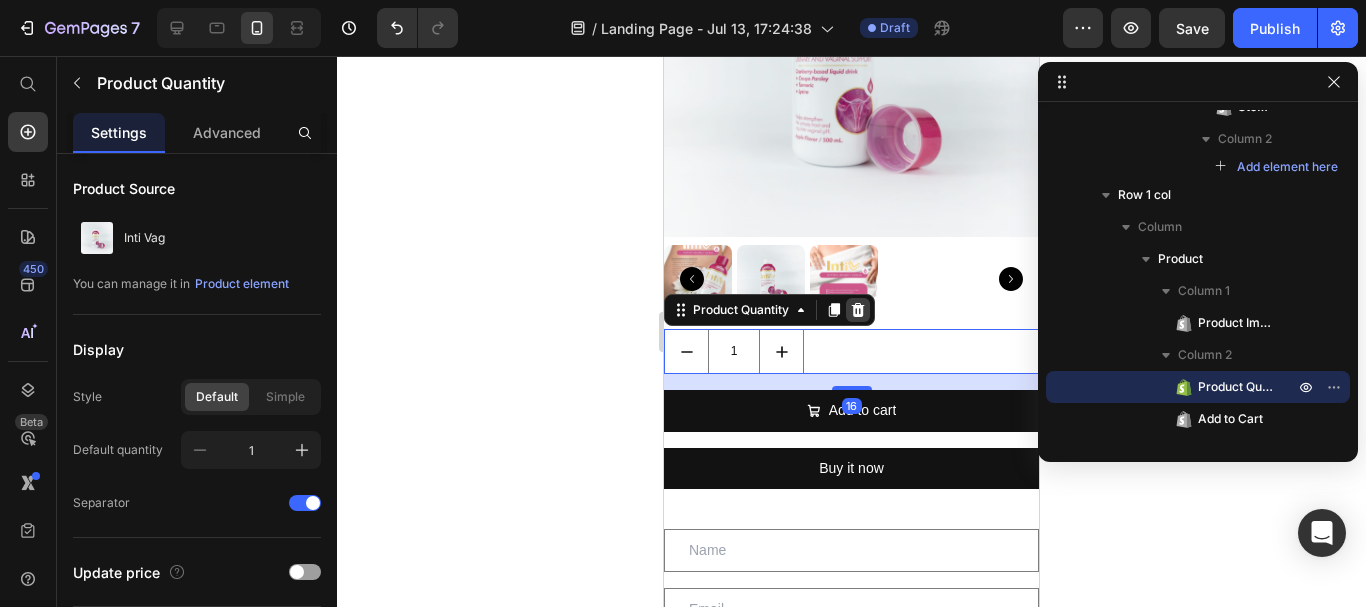 click 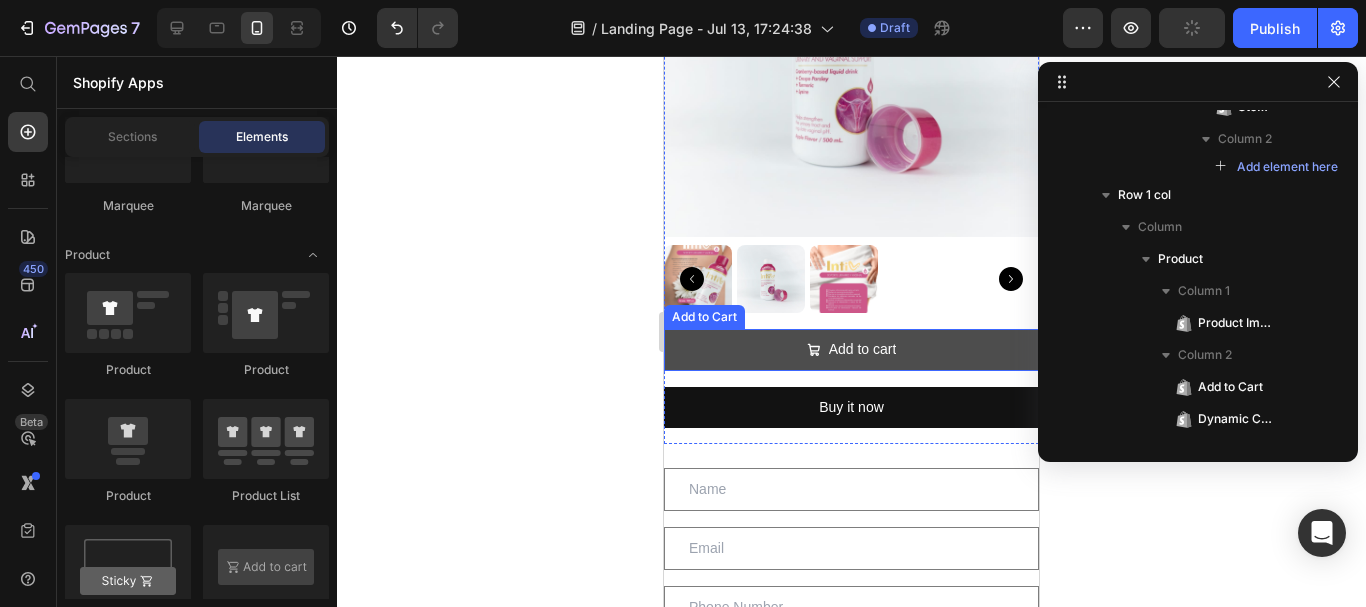 click on "Add to cart" at bounding box center (851, 349) 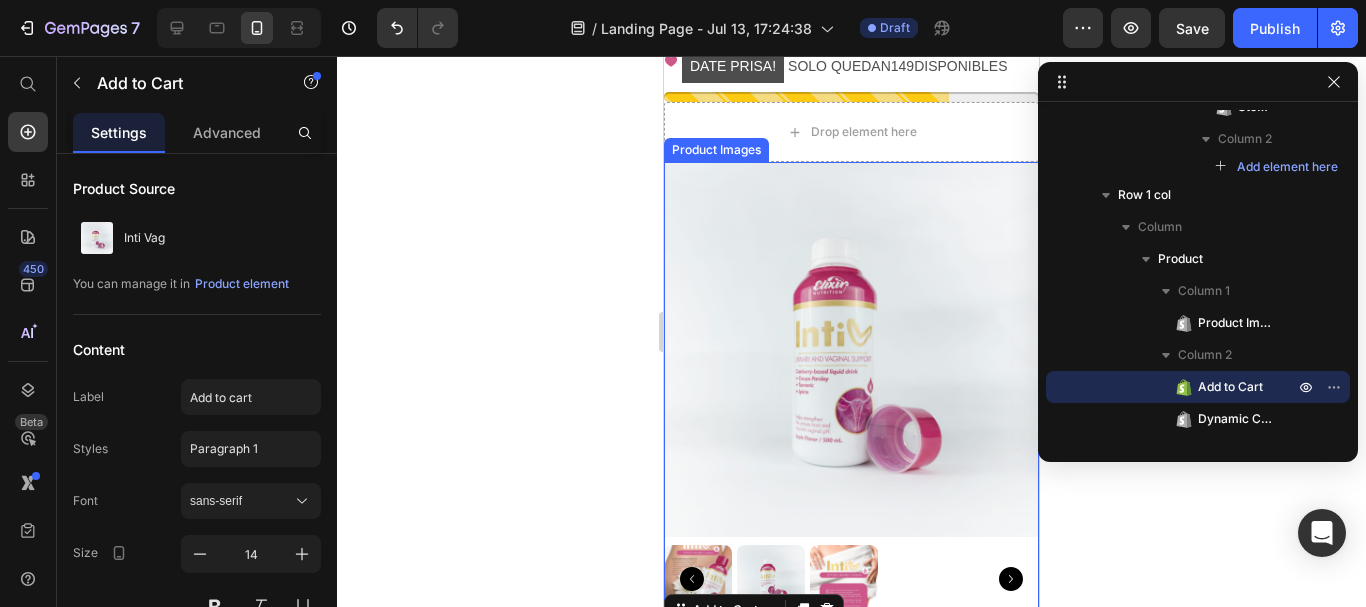 scroll, scrollTop: 2405, scrollLeft: 0, axis: vertical 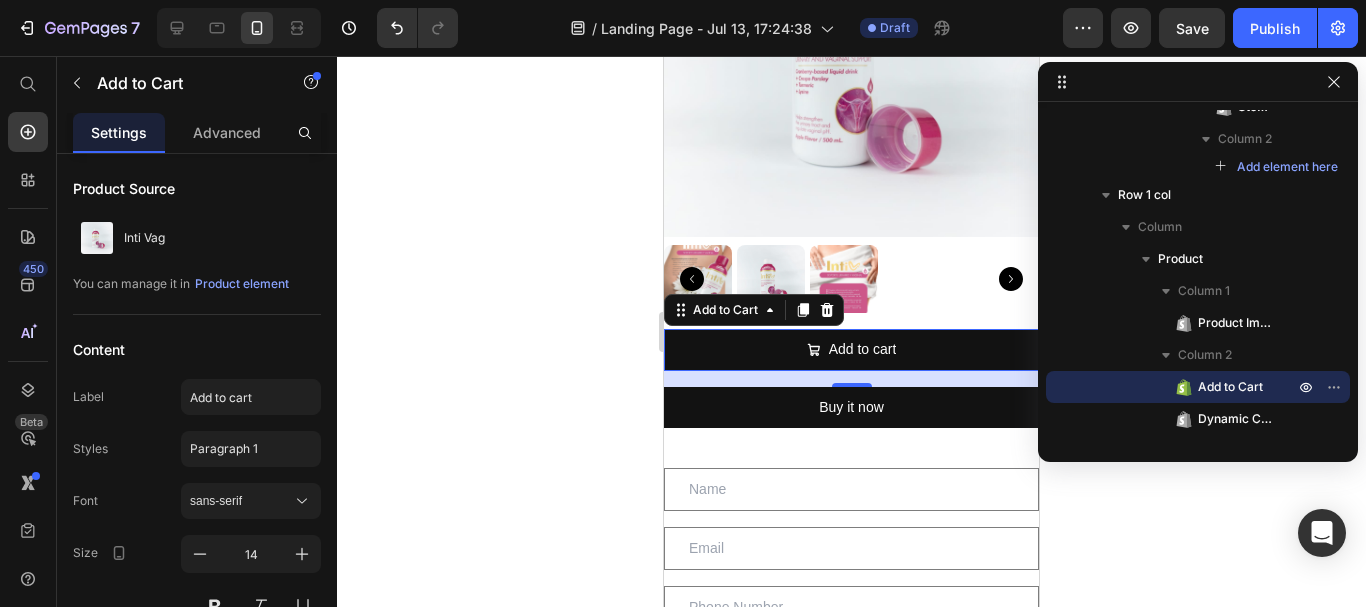 click 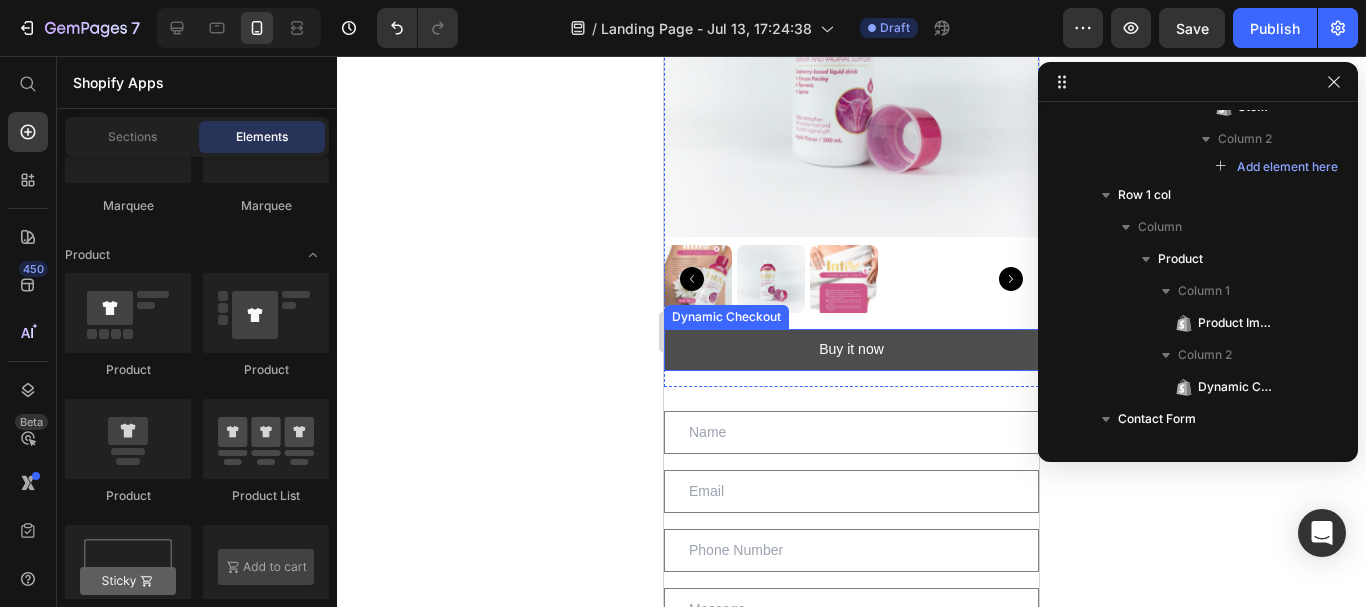 click on "Buy it now" at bounding box center (851, 349) 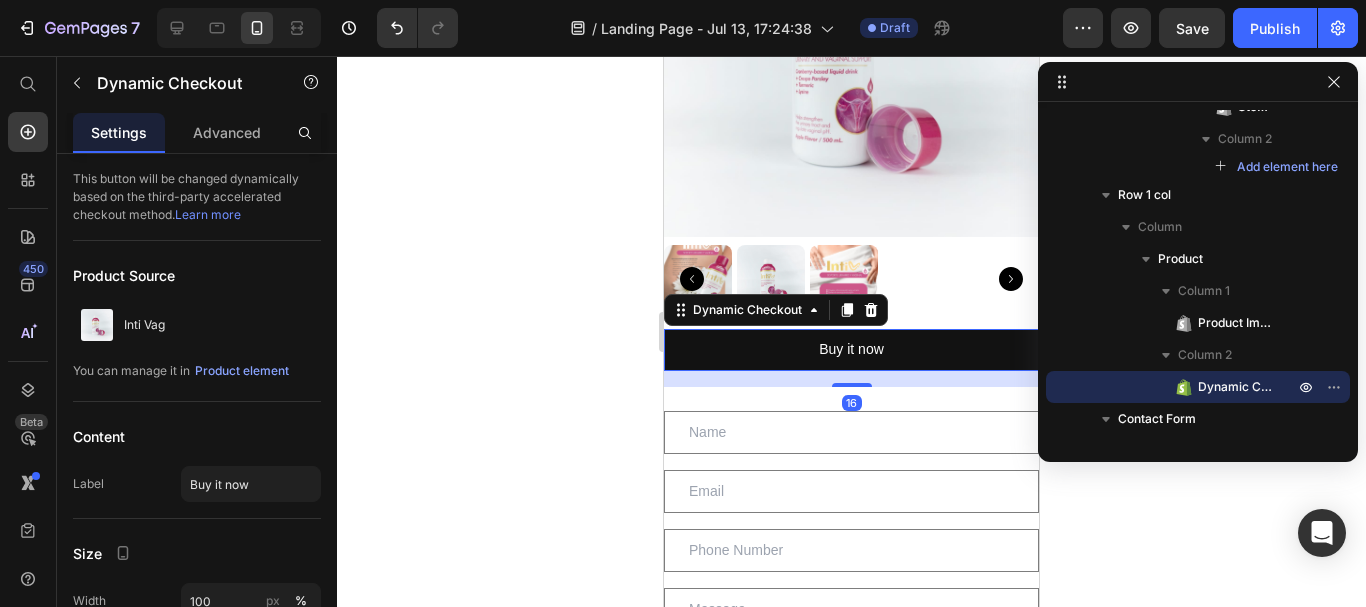 click 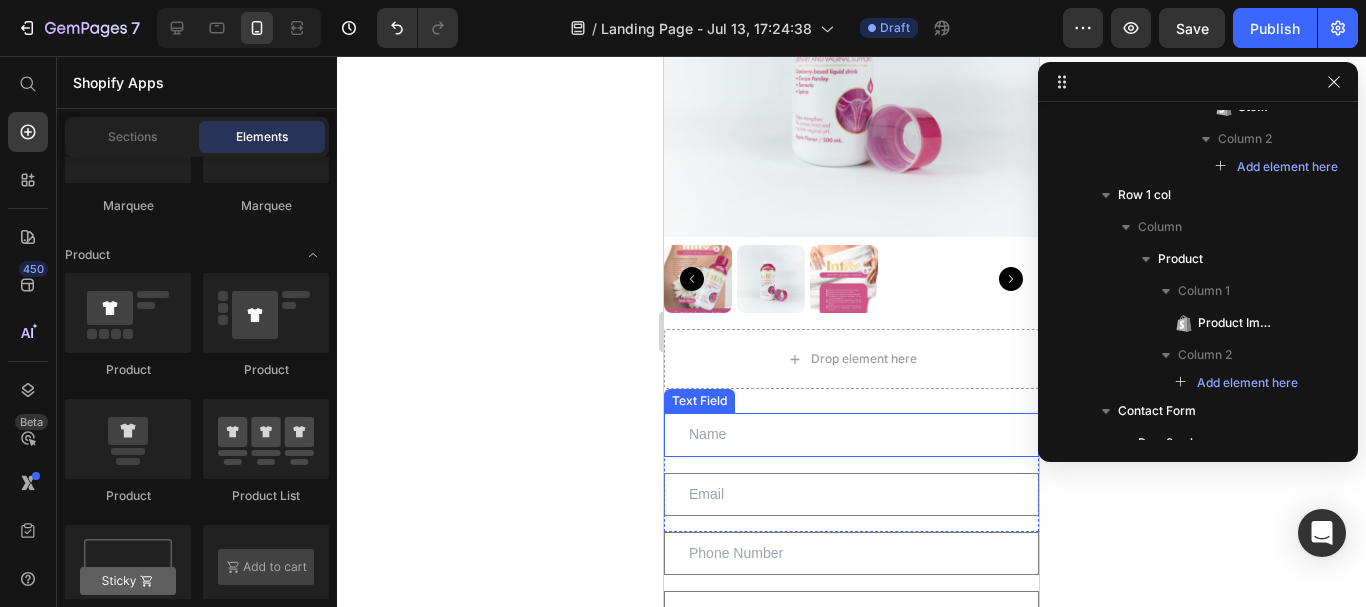 click 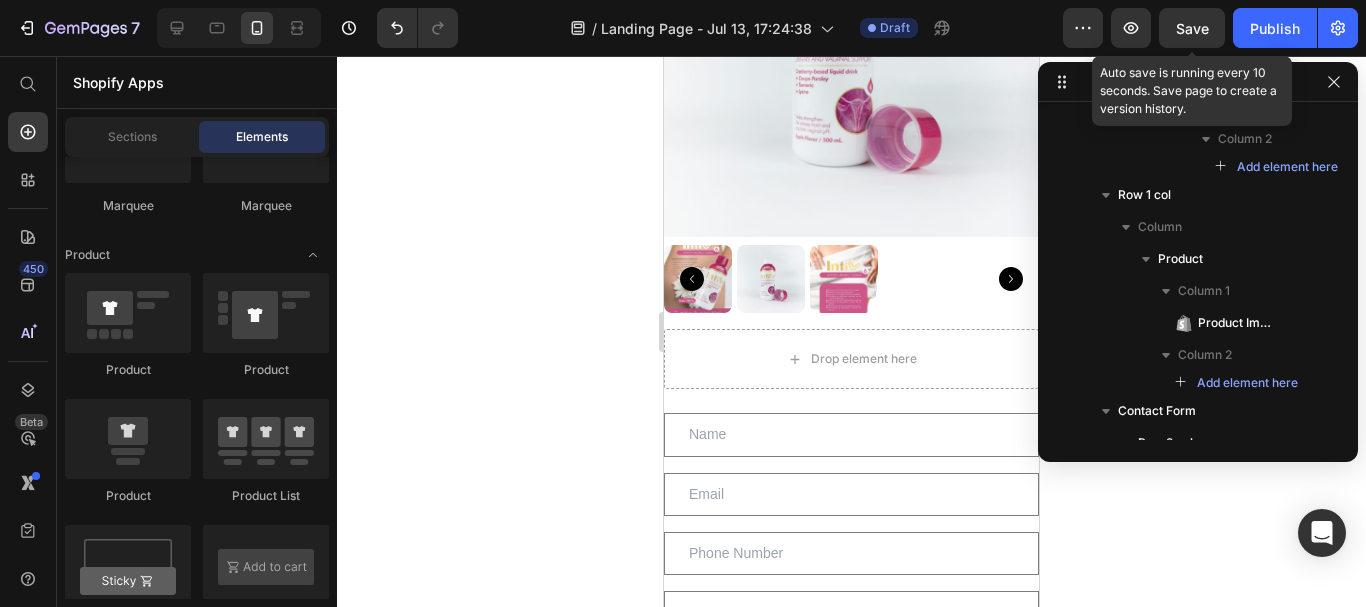 click on "Save" at bounding box center (1192, 28) 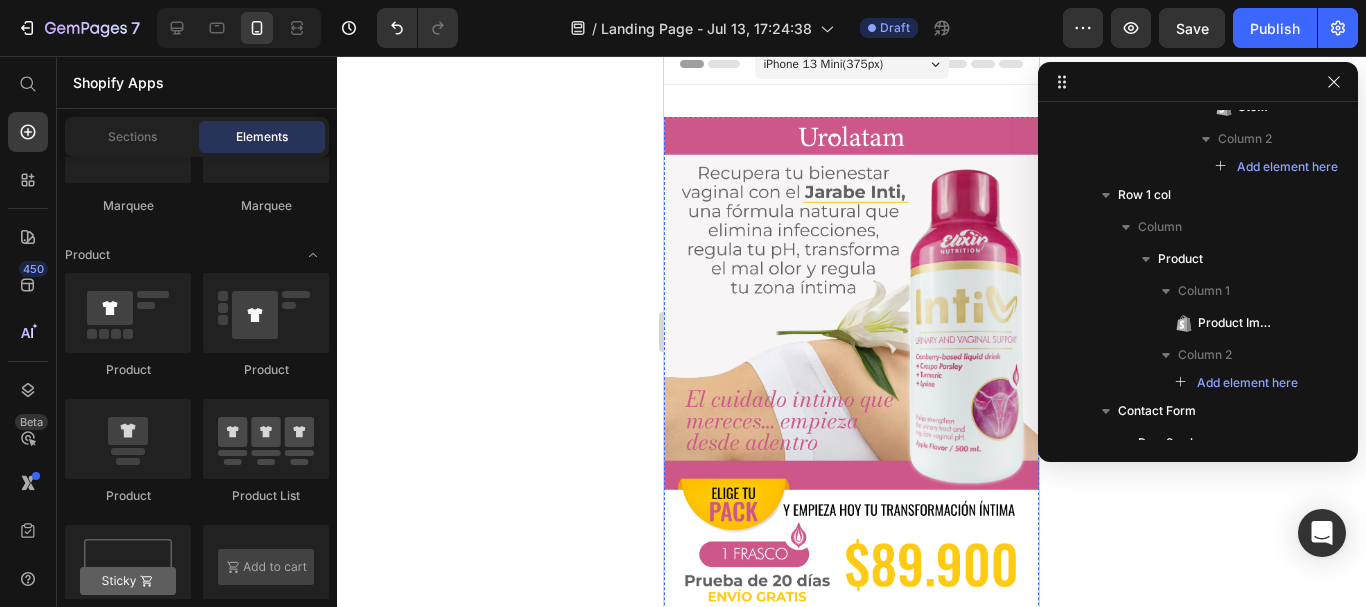 scroll, scrollTop: 5, scrollLeft: 0, axis: vertical 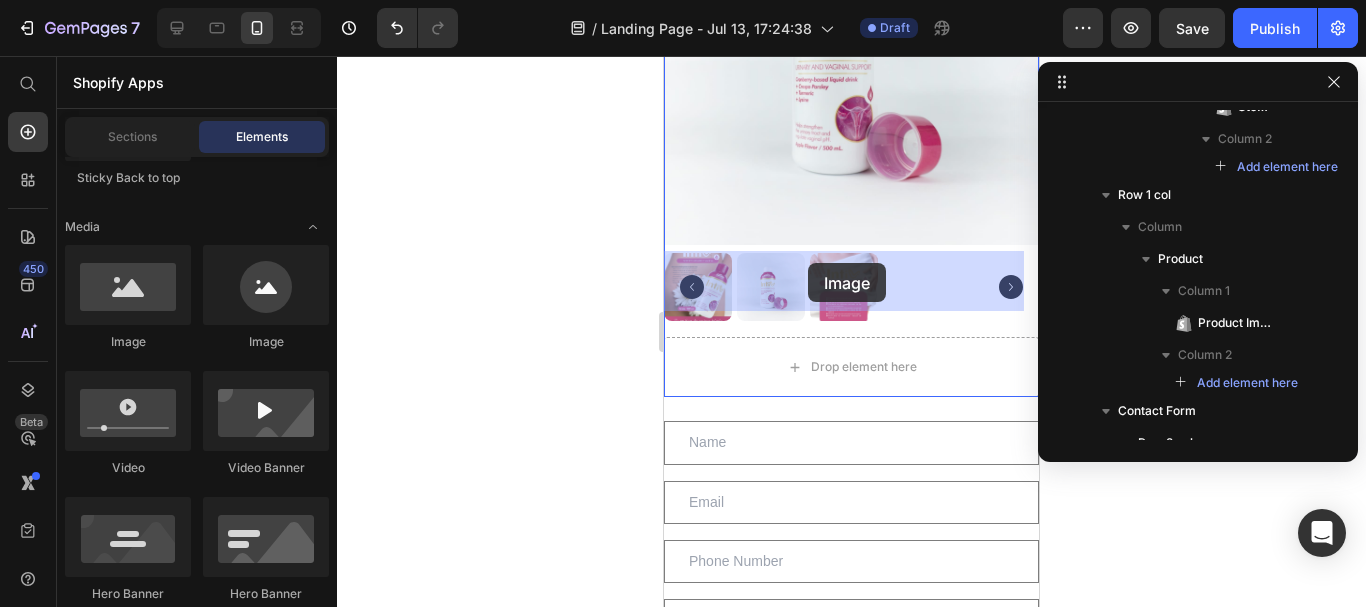 drag, startPoint x: 805, startPoint y: 356, endPoint x: 808, endPoint y: 263, distance: 93.04838 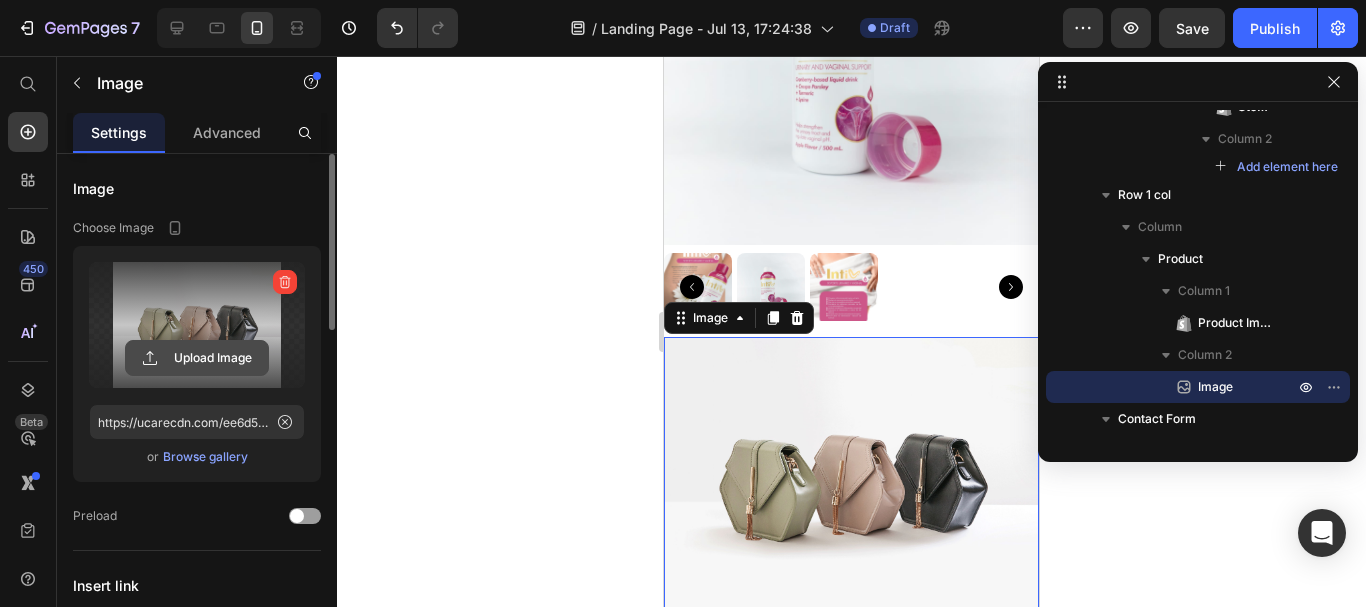 click 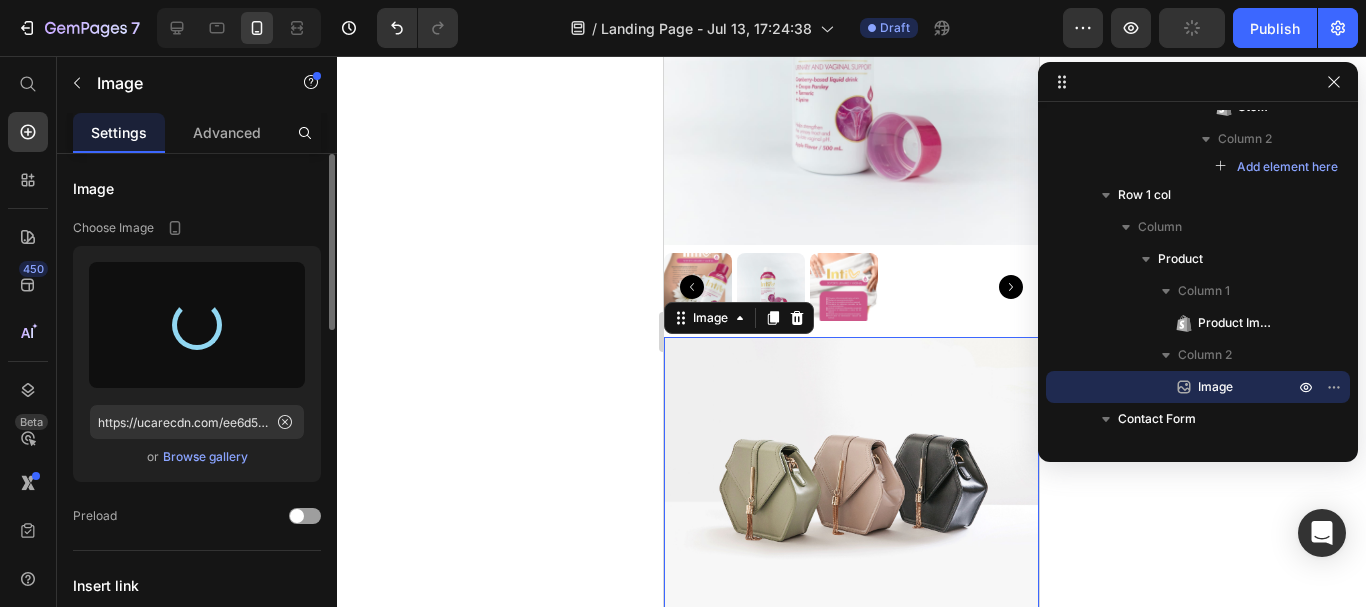 type on "https://cdn.shopify.com/s/files/1/0768/1120/6690/files/gempages_575032766391911653-5a4c55ef-d991-40ae-8707-5e72a89c471f.png" 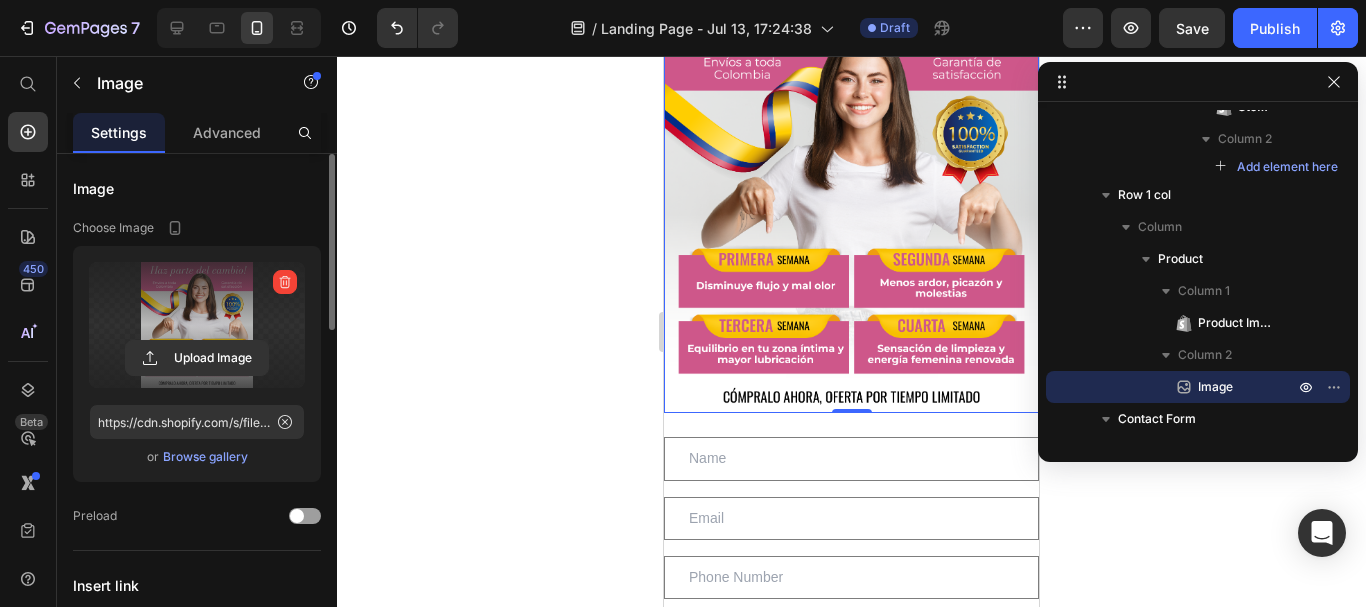 scroll, scrollTop: 2797, scrollLeft: 0, axis: vertical 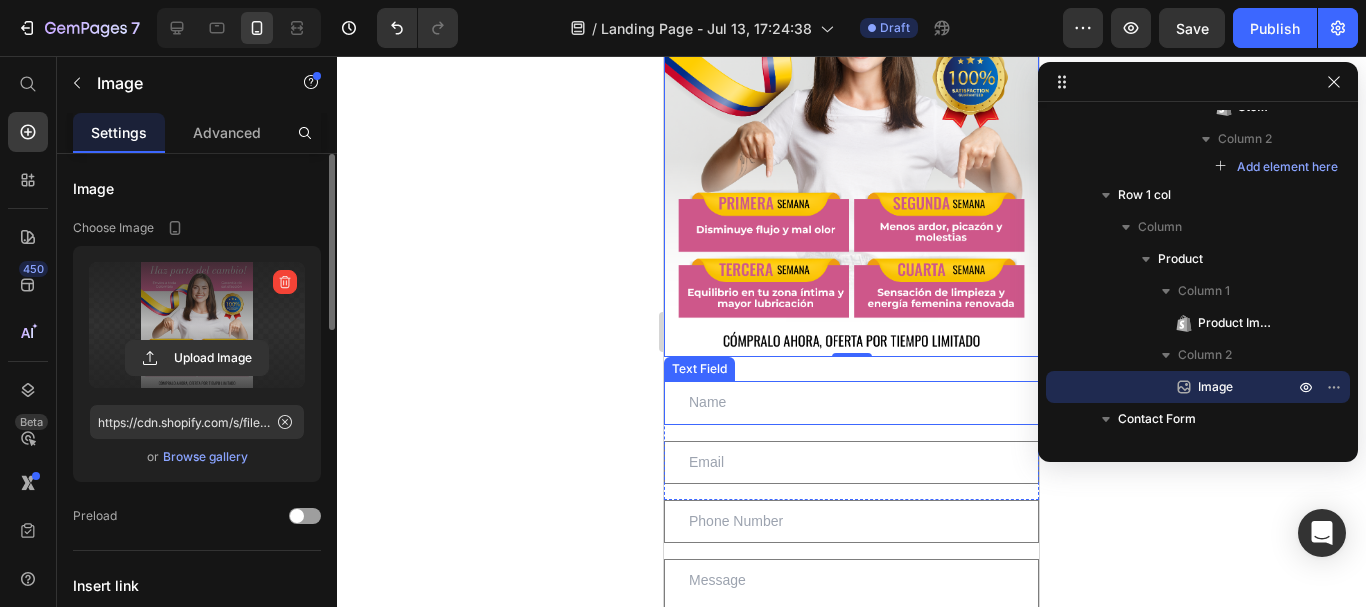 click at bounding box center (851, 402) 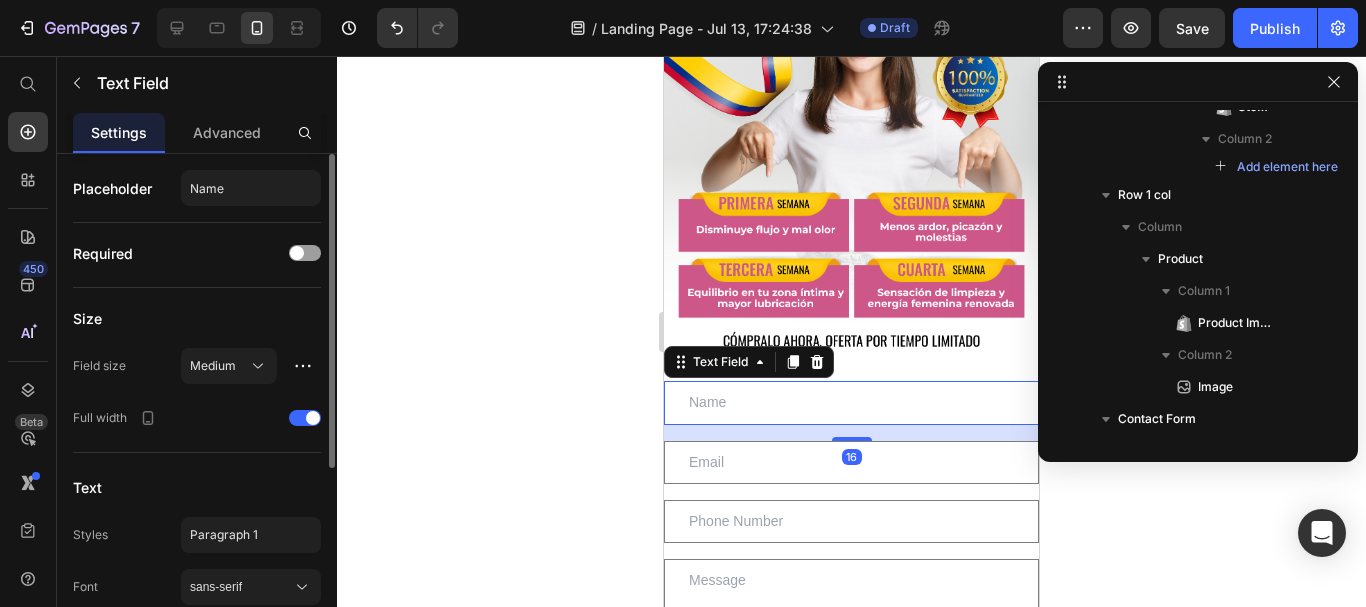 scroll, scrollTop: 990, scrollLeft: 0, axis: vertical 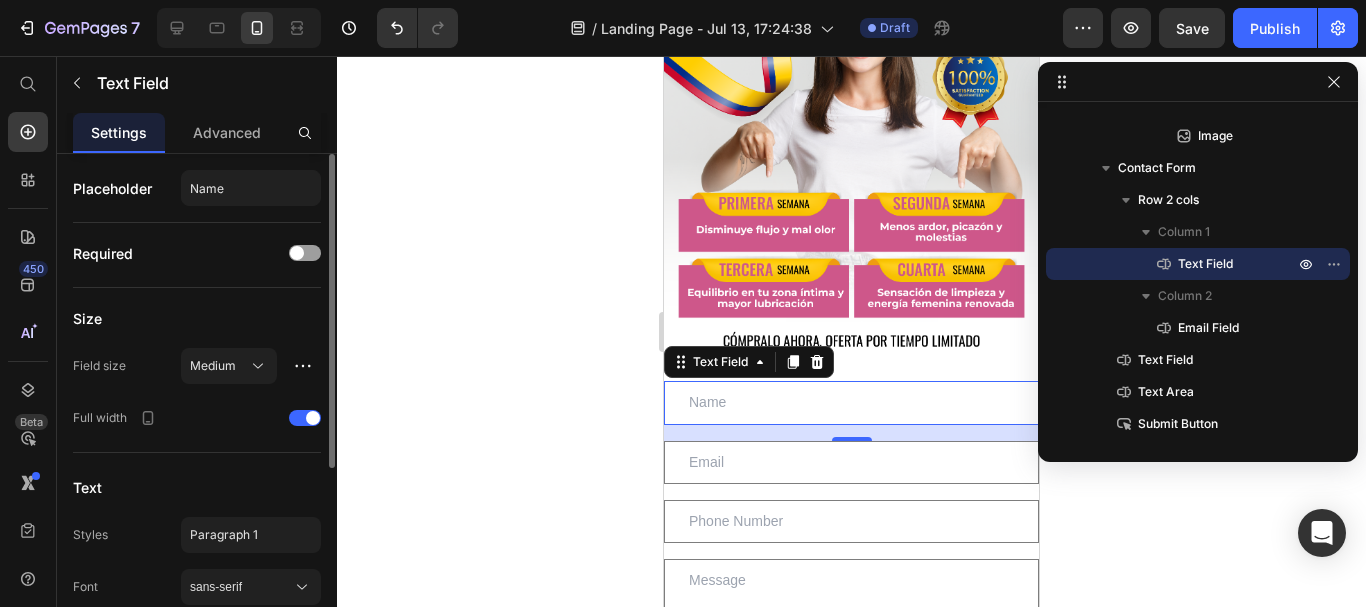 click 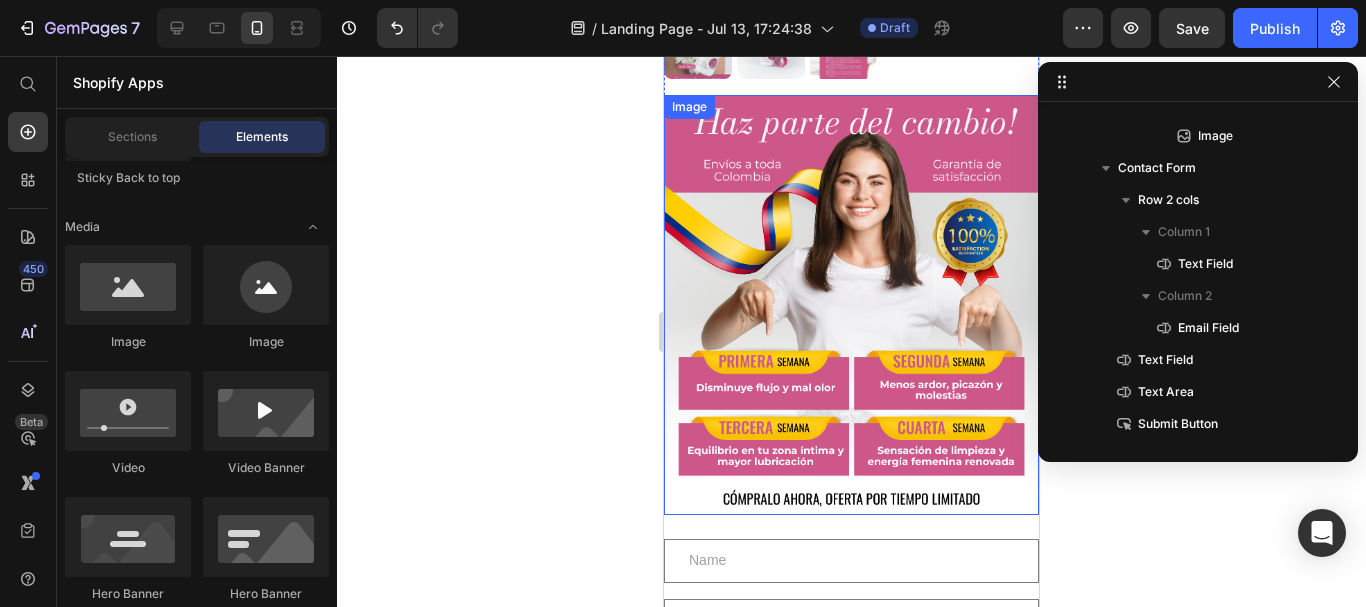 scroll, scrollTop: 2797, scrollLeft: 0, axis: vertical 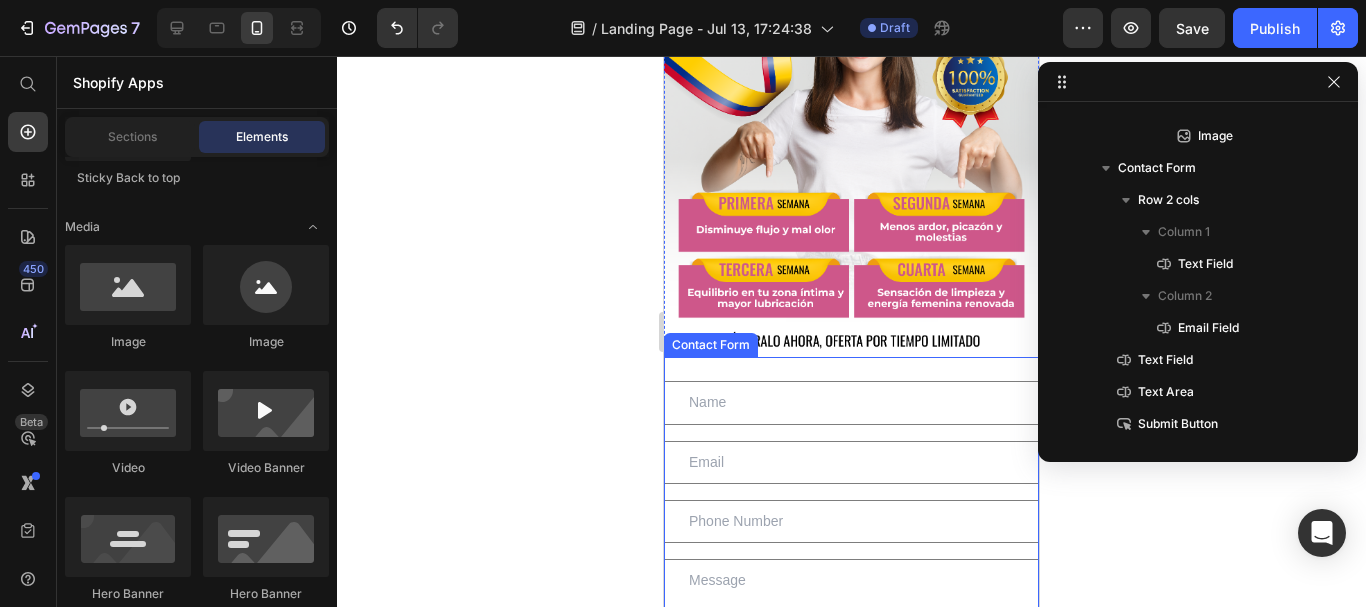 click on "Text Field Email Field Row Text Field Text Area Send Submit Button Contact Form" at bounding box center [851, 577] 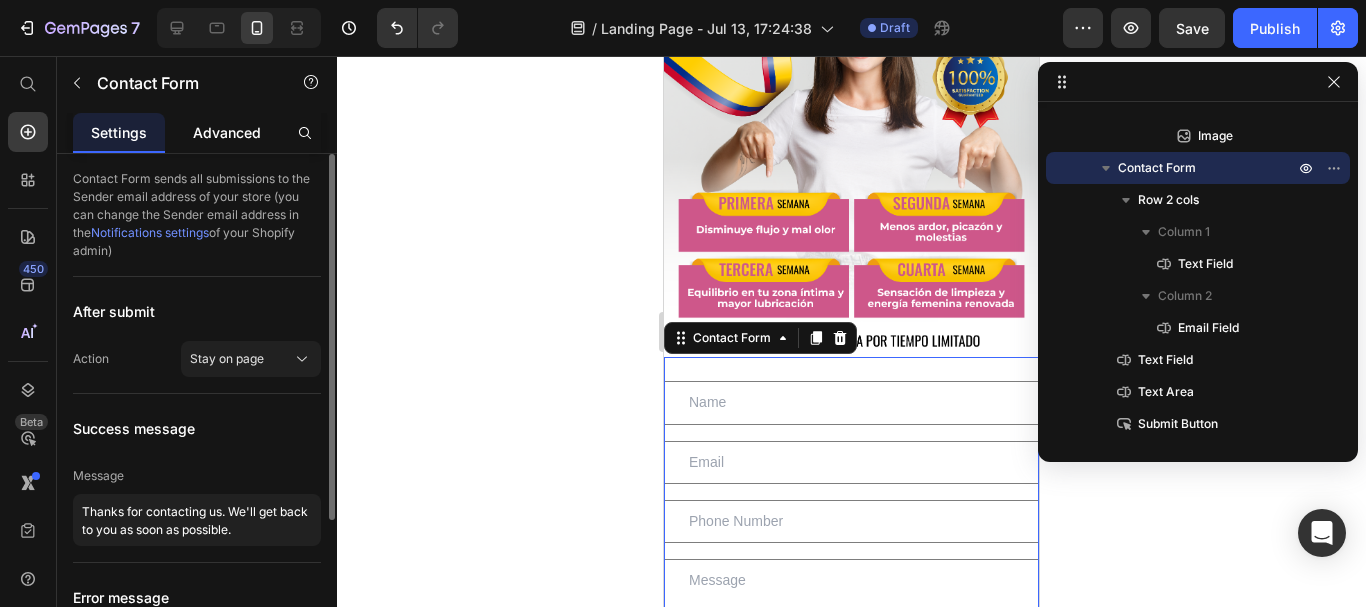 click on "Advanced" at bounding box center (227, 132) 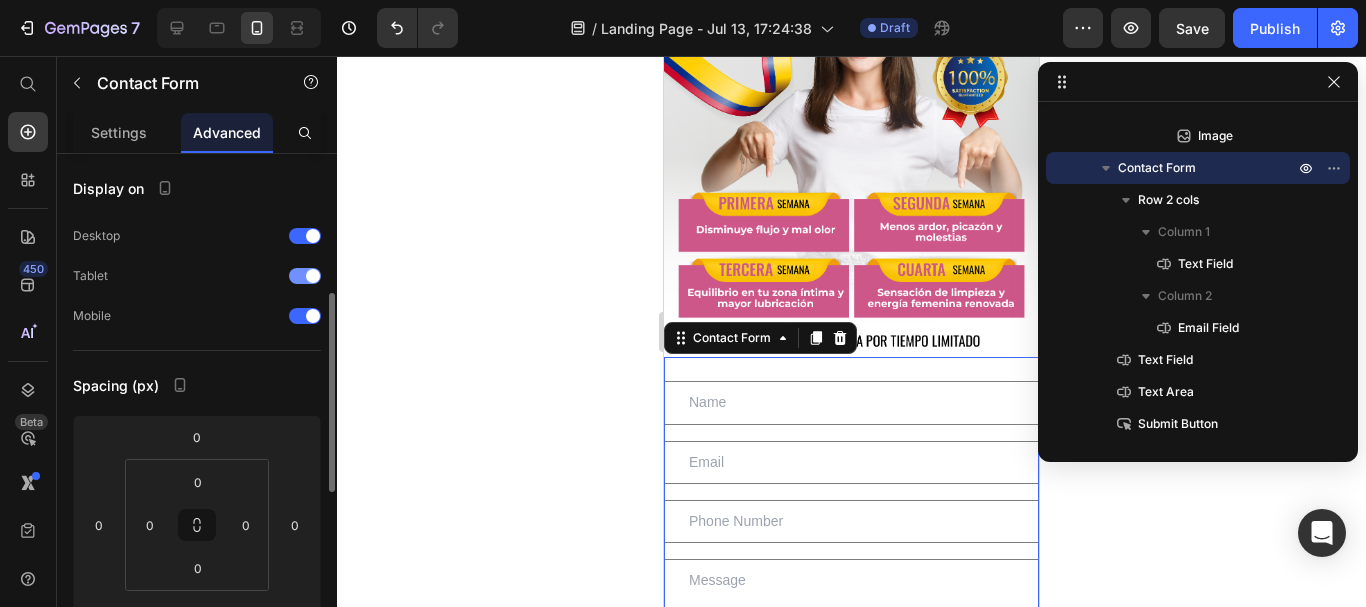 scroll, scrollTop: 100, scrollLeft: 0, axis: vertical 